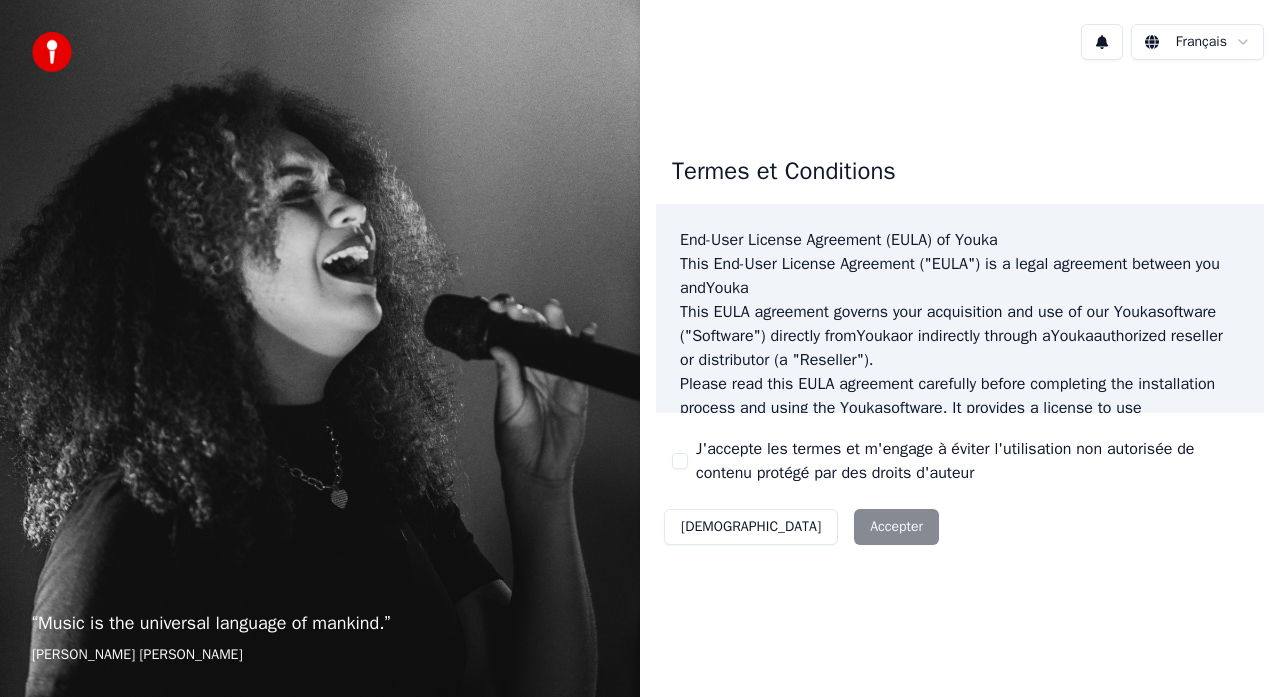 scroll, scrollTop: 0, scrollLeft: 0, axis: both 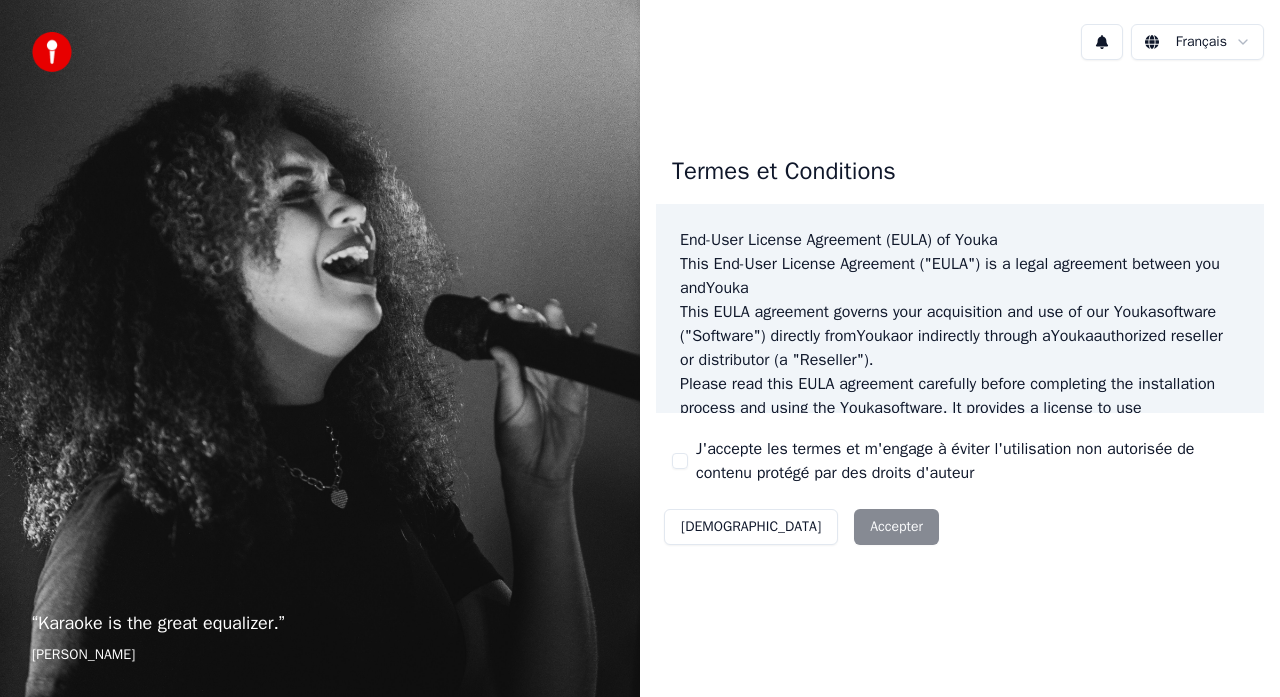 click on "J'accepte les termes et m'engage à éviter l'utilisation non autorisée de contenu protégé par des droits d'auteur" at bounding box center (680, 461) 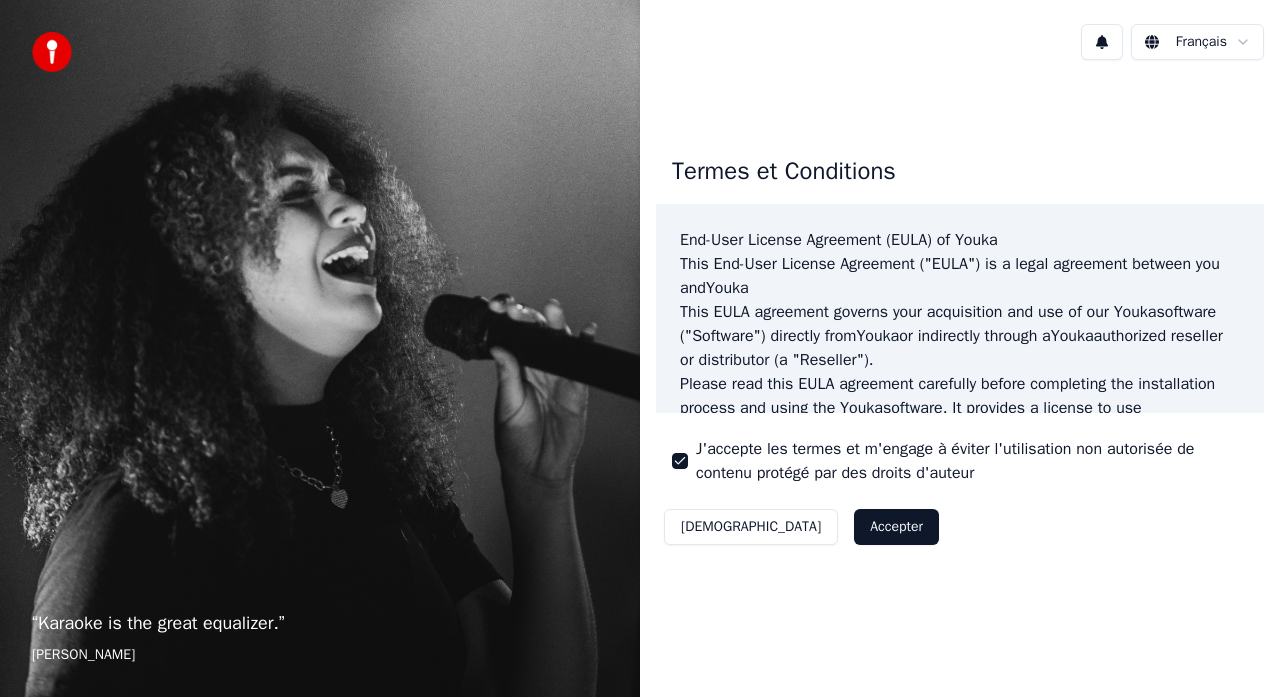 click on "Accepter" at bounding box center (896, 527) 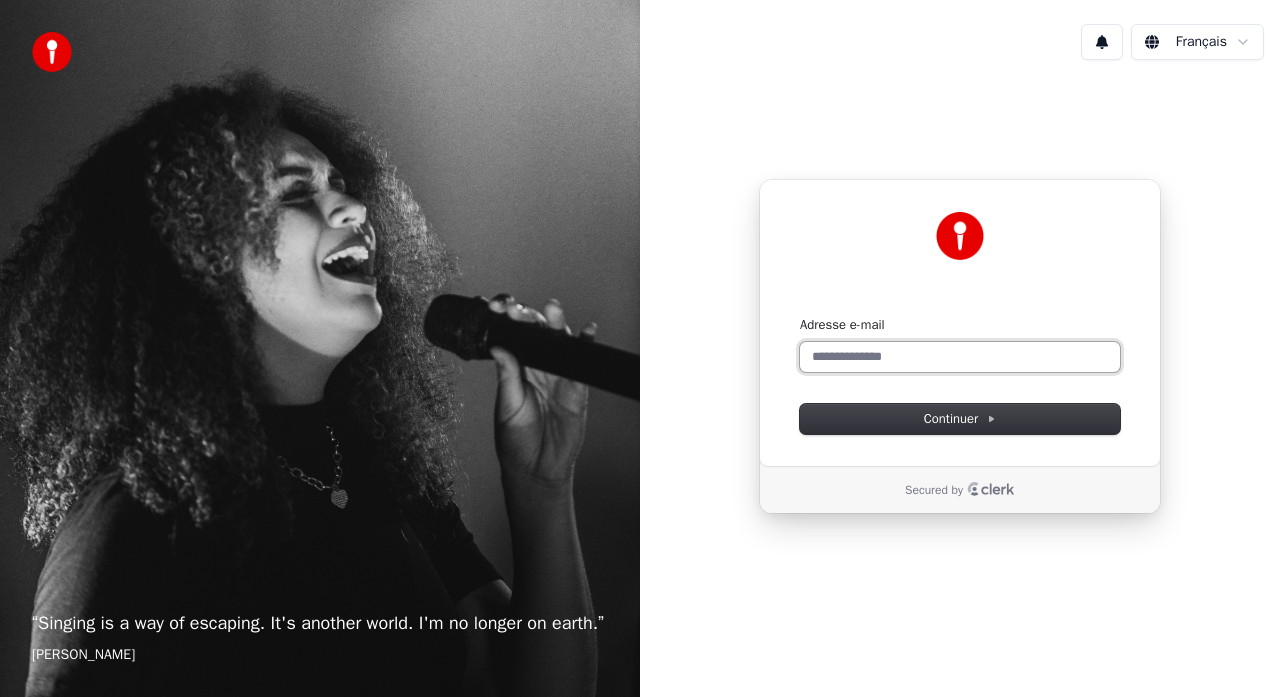 click on "Adresse e-mail" at bounding box center [960, 357] 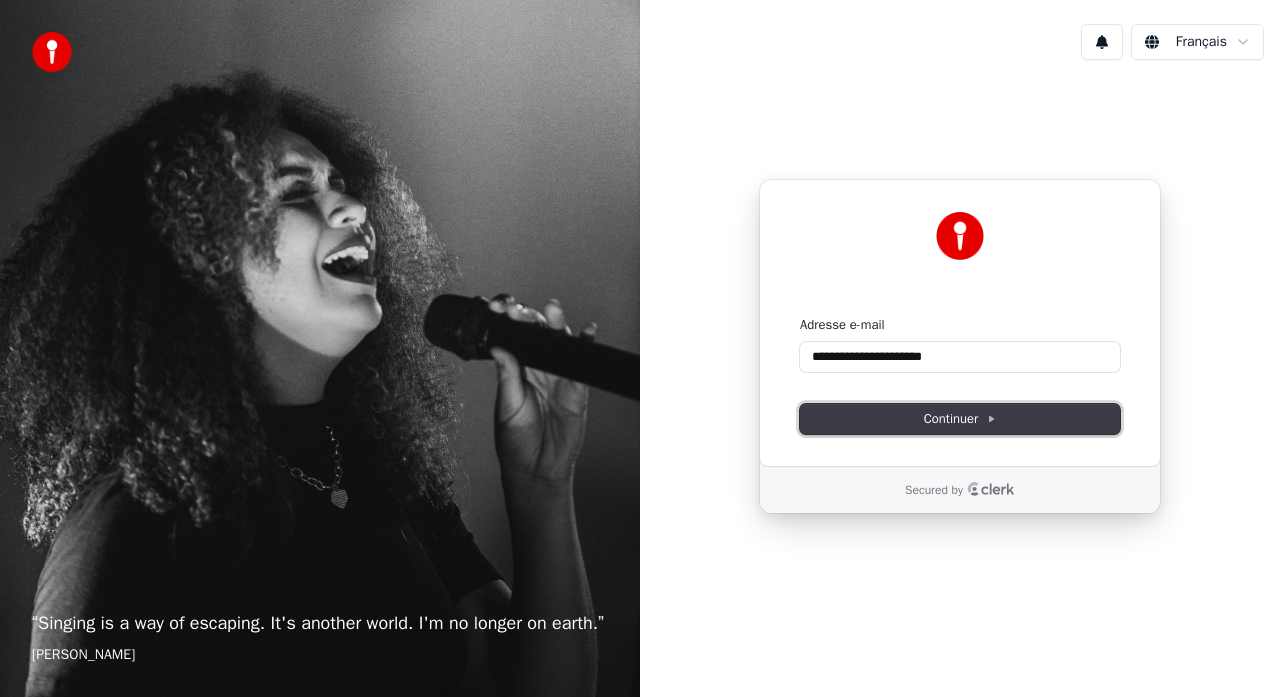 click on "Continuer" at bounding box center [960, 419] 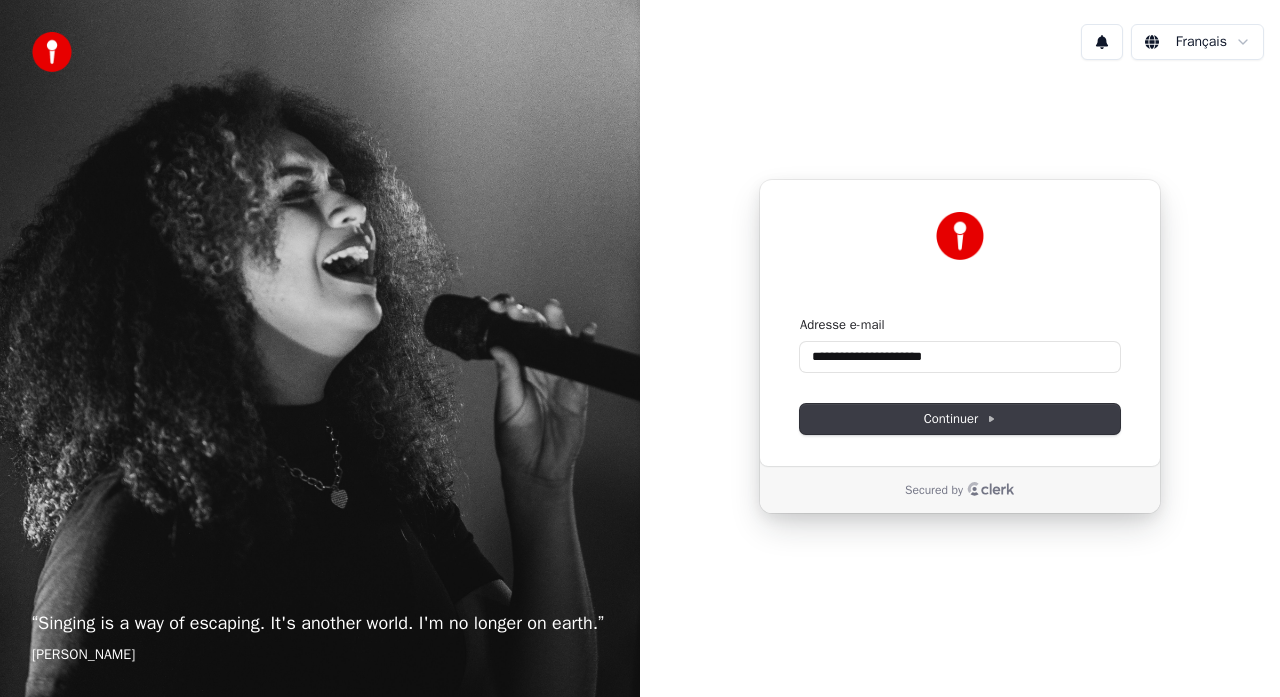 type on "**********" 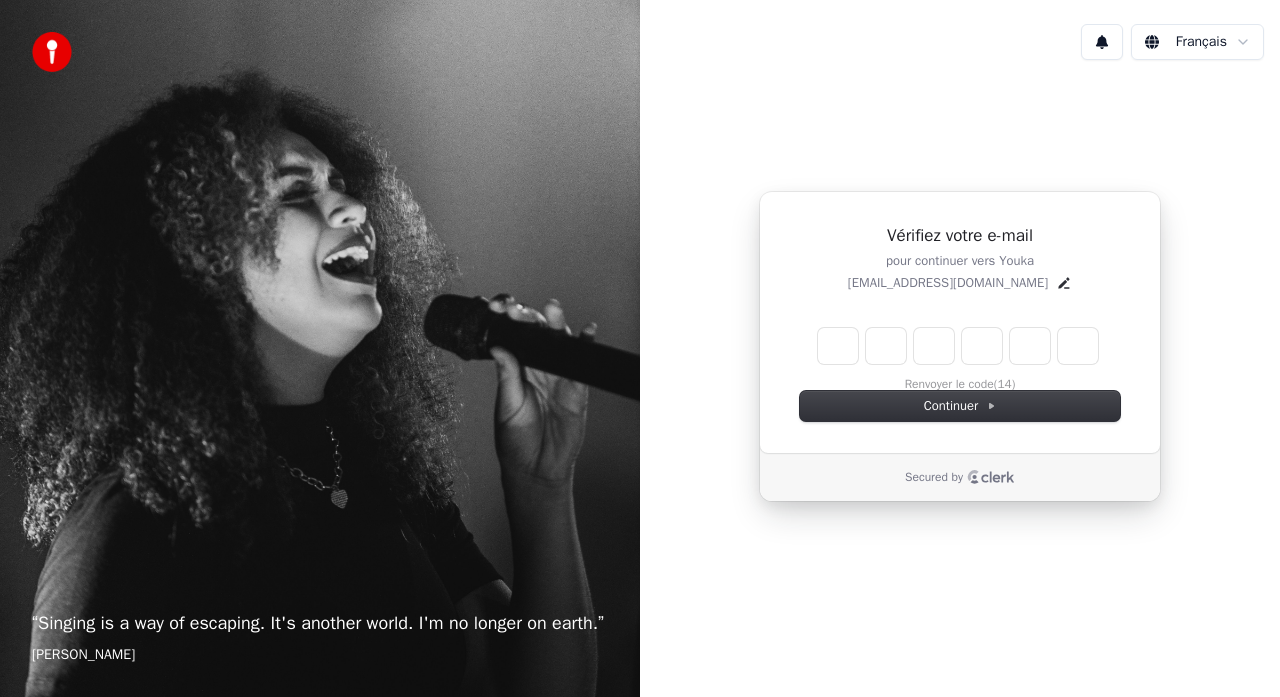 type on "*" 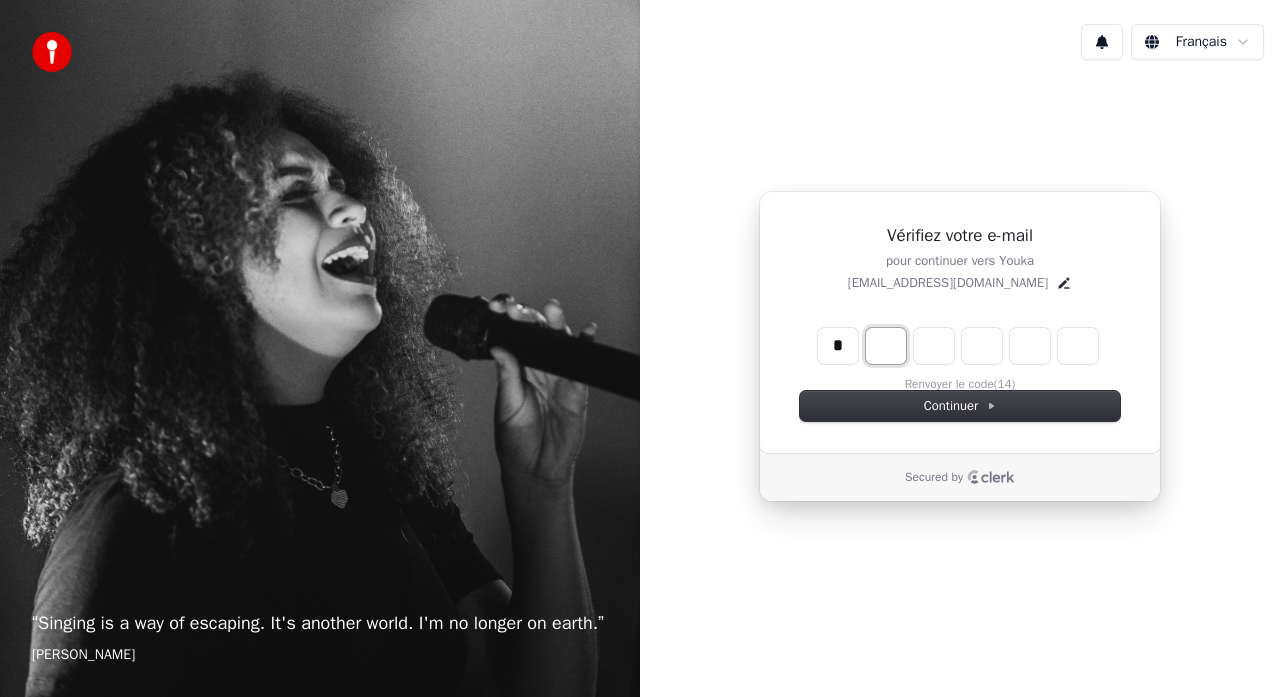 type on "*" 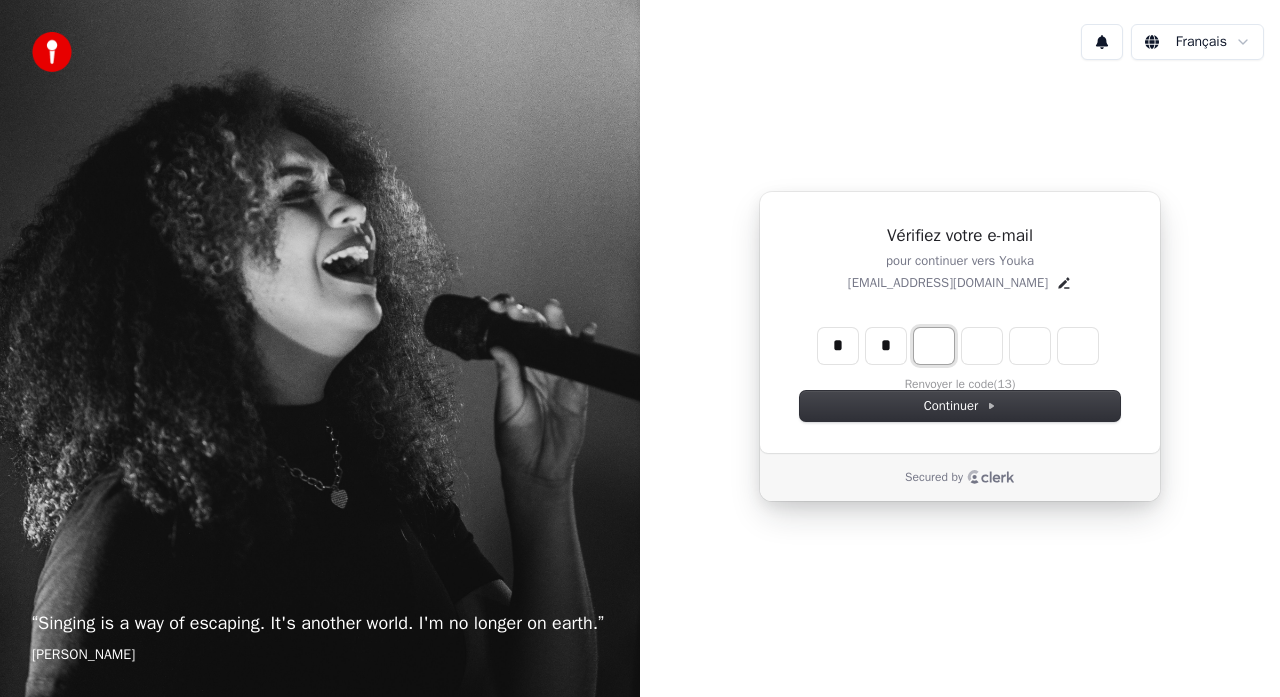 type on "*" 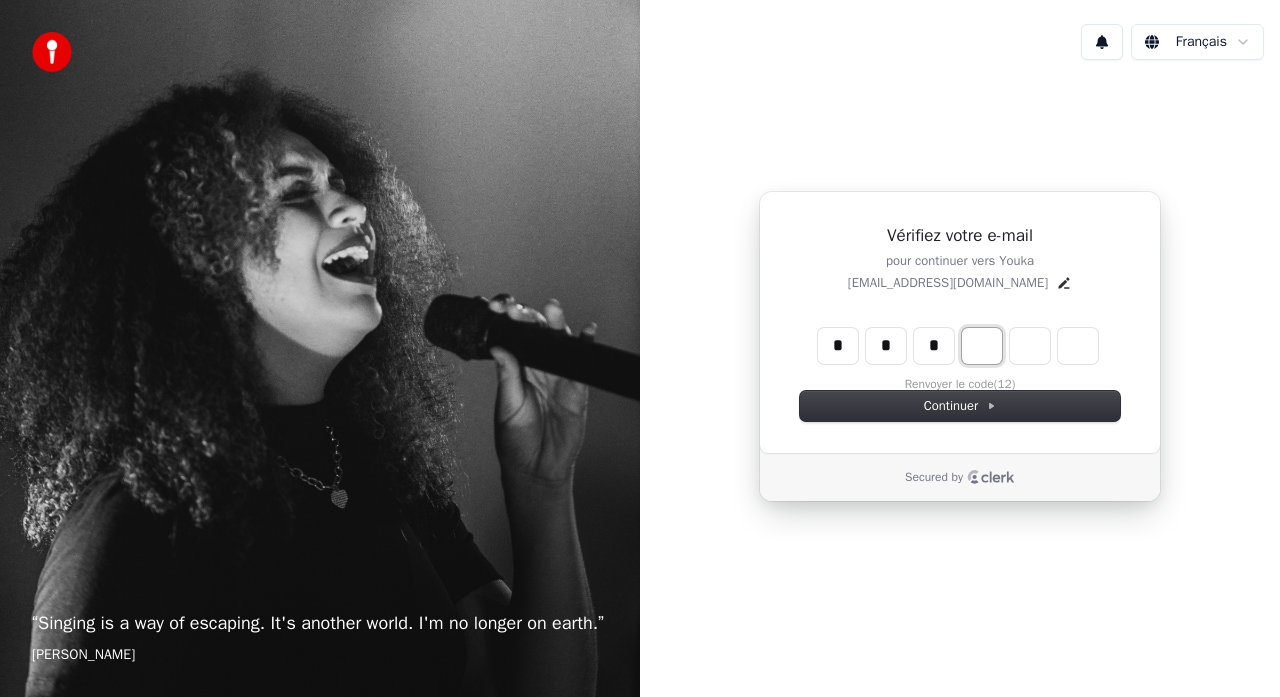 type on "*" 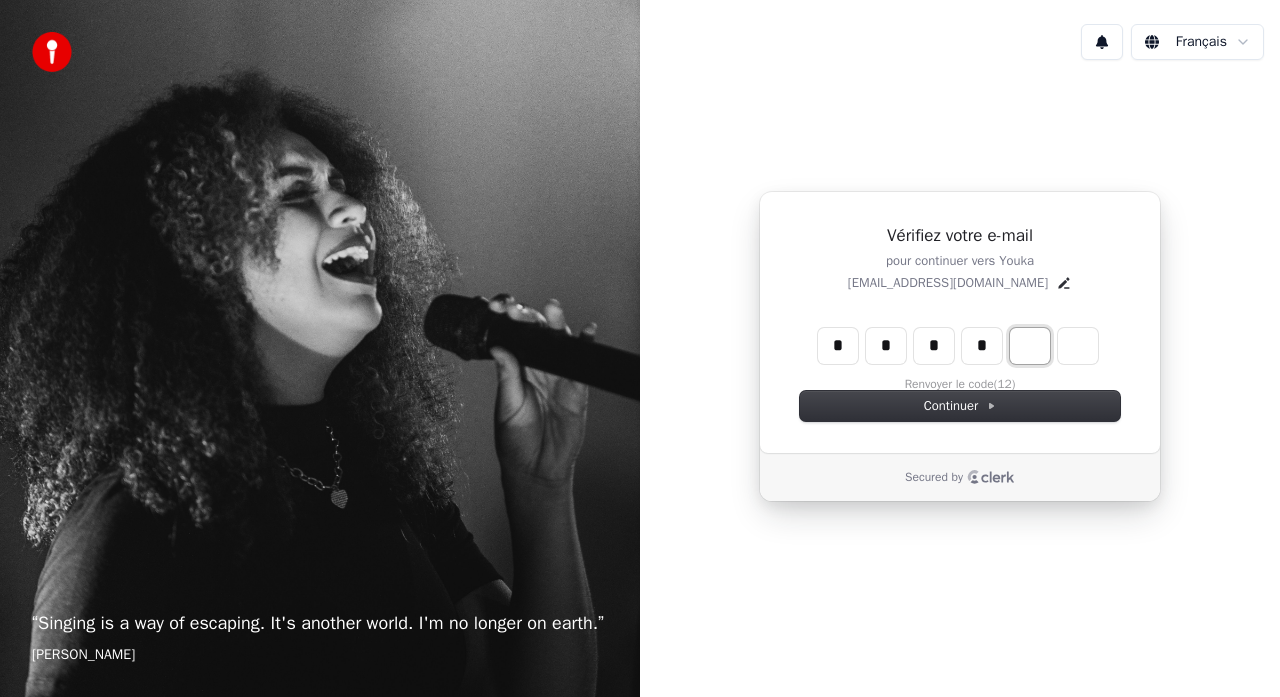 type on "*" 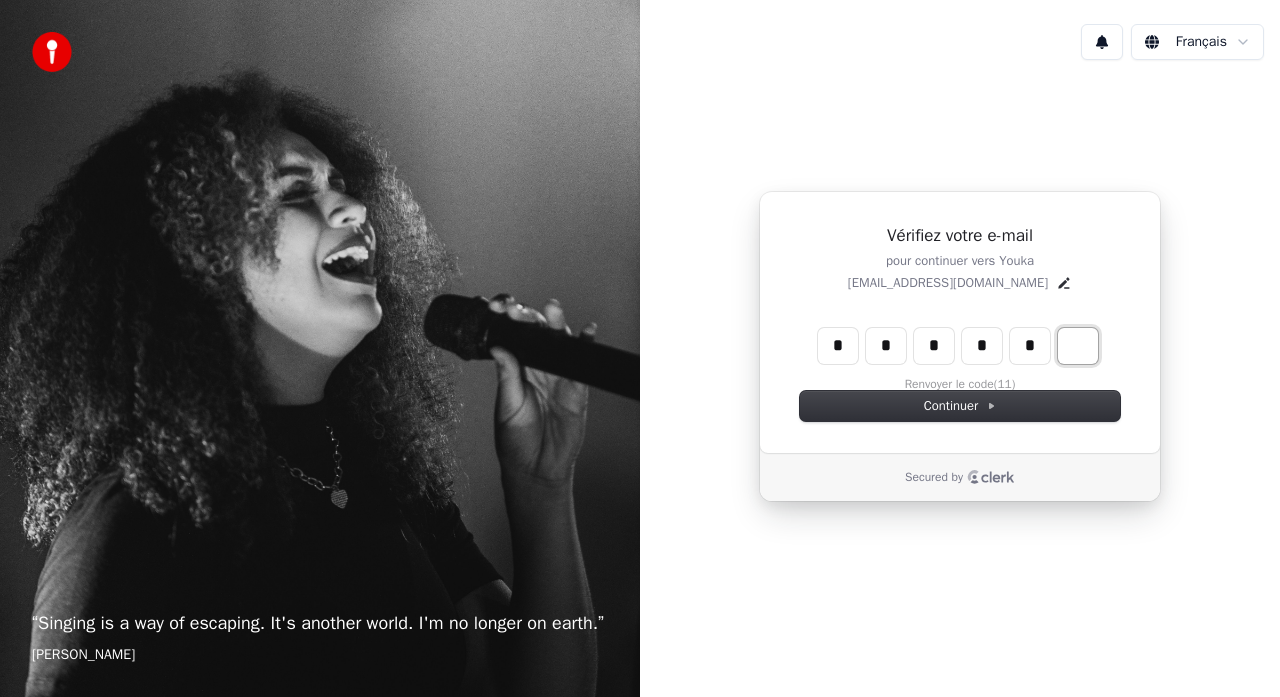 type on "*" 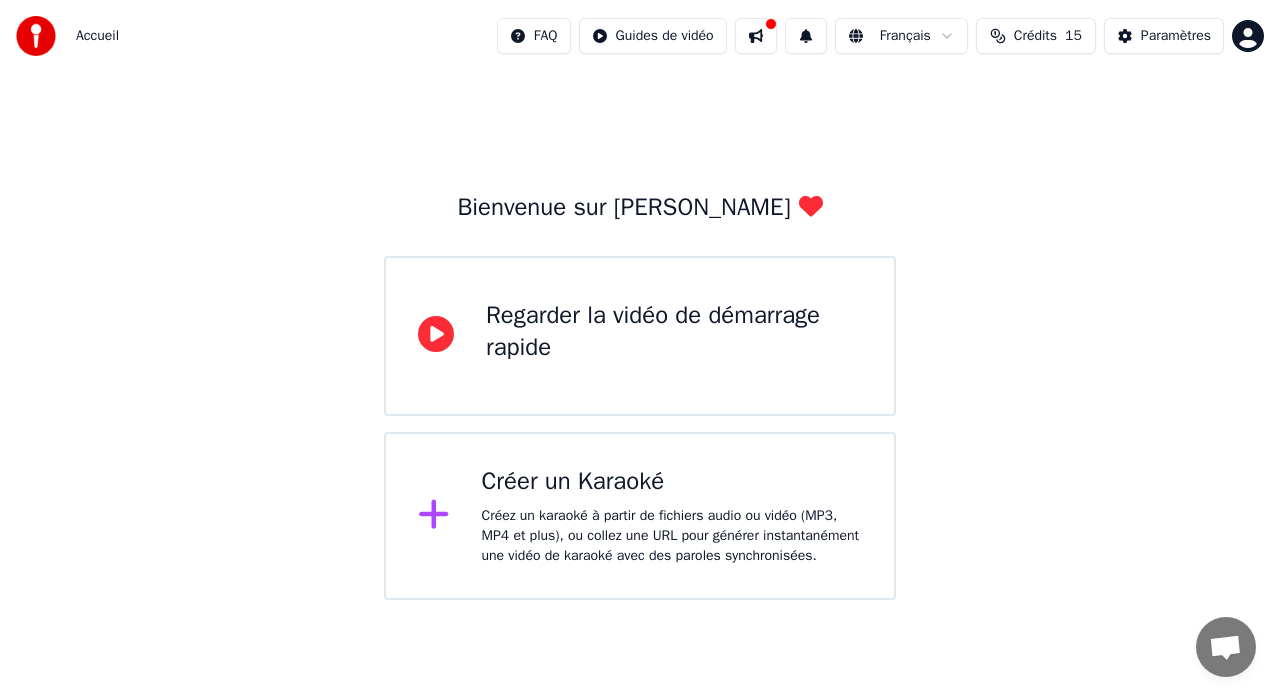 click on "Regarder la vidéo de démarrage rapide" at bounding box center [674, 332] 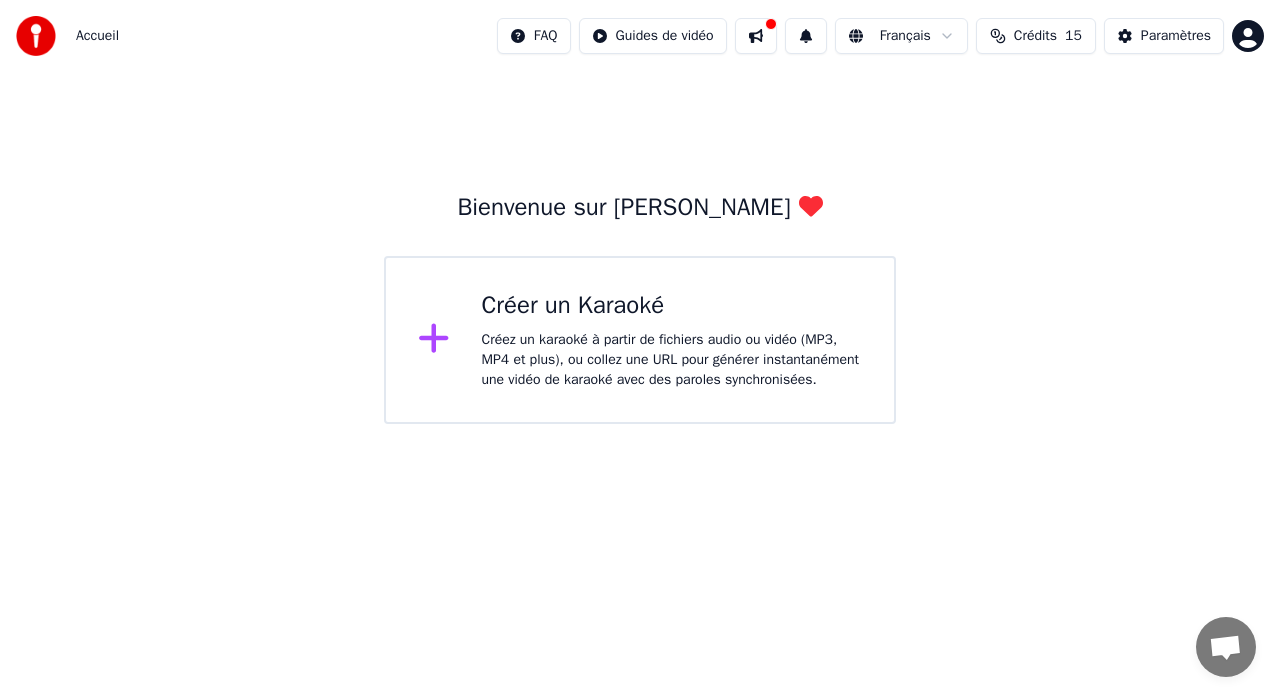 click at bounding box center [442, 340] 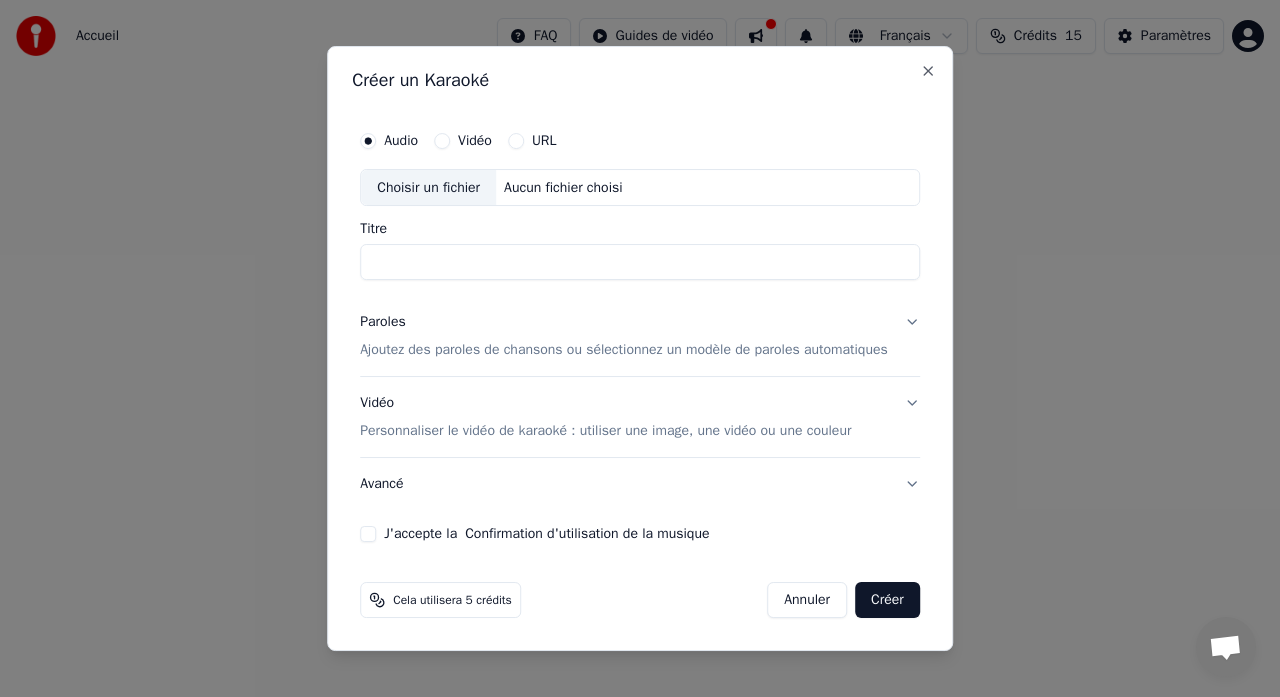 click on "Choisir un fichier" at bounding box center [428, 188] 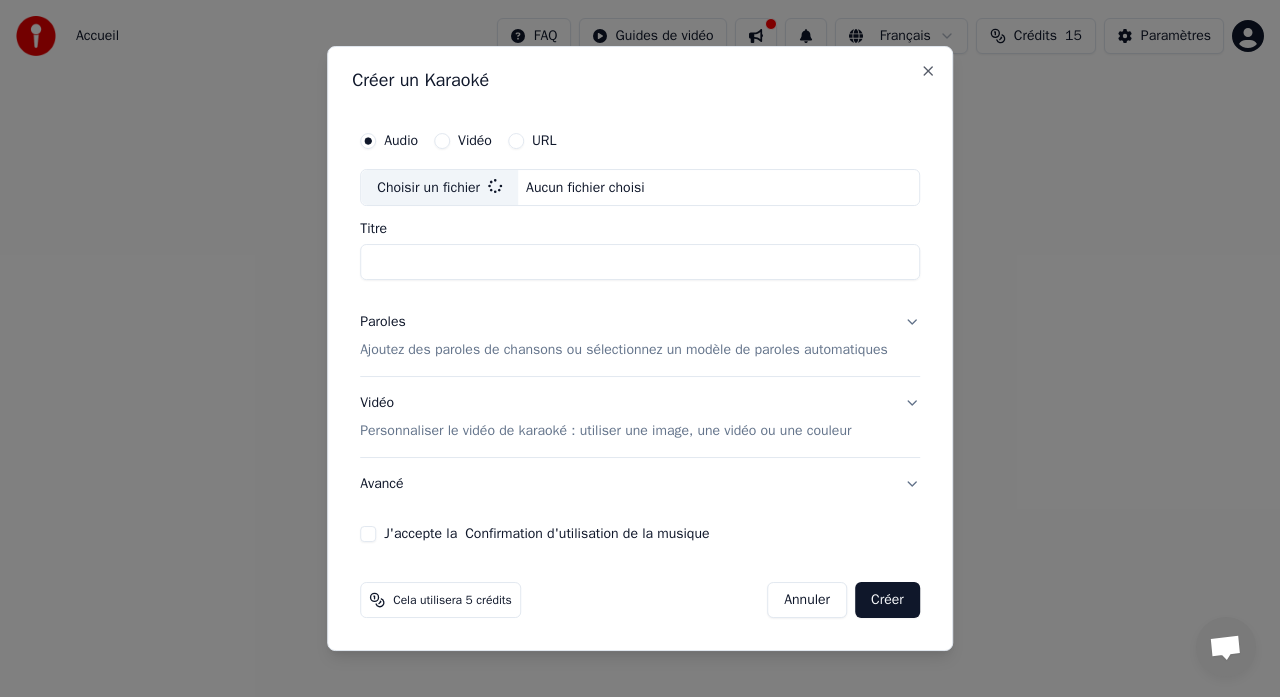 type on "**********" 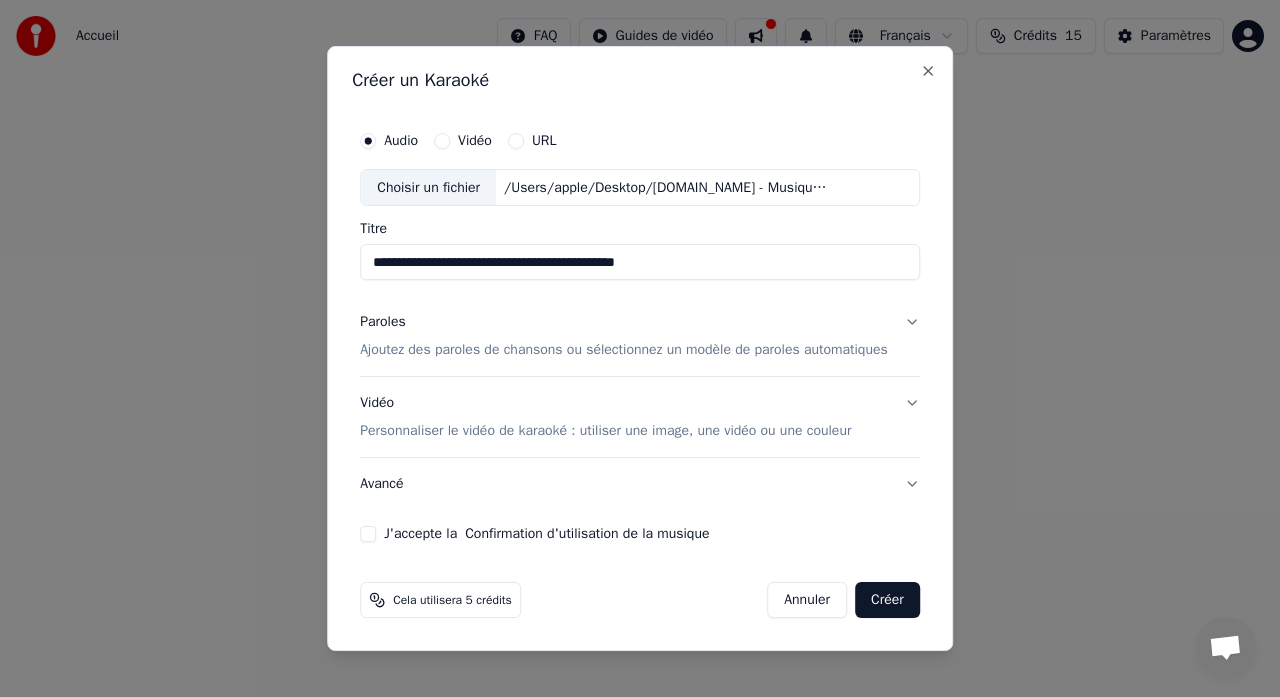 click on "Ajoutez des paroles de chansons ou sélectionnez un modèle de paroles automatiques" at bounding box center (624, 351) 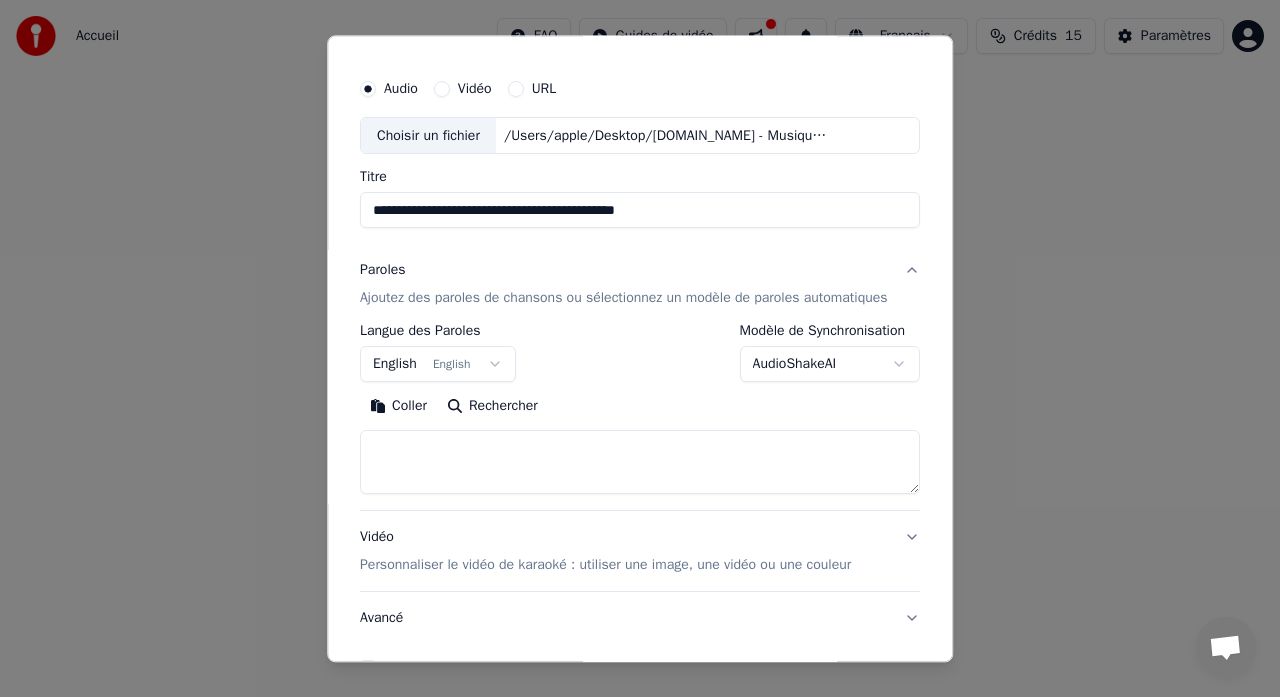 scroll, scrollTop: 42, scrollLeft: 0, axis: vertical 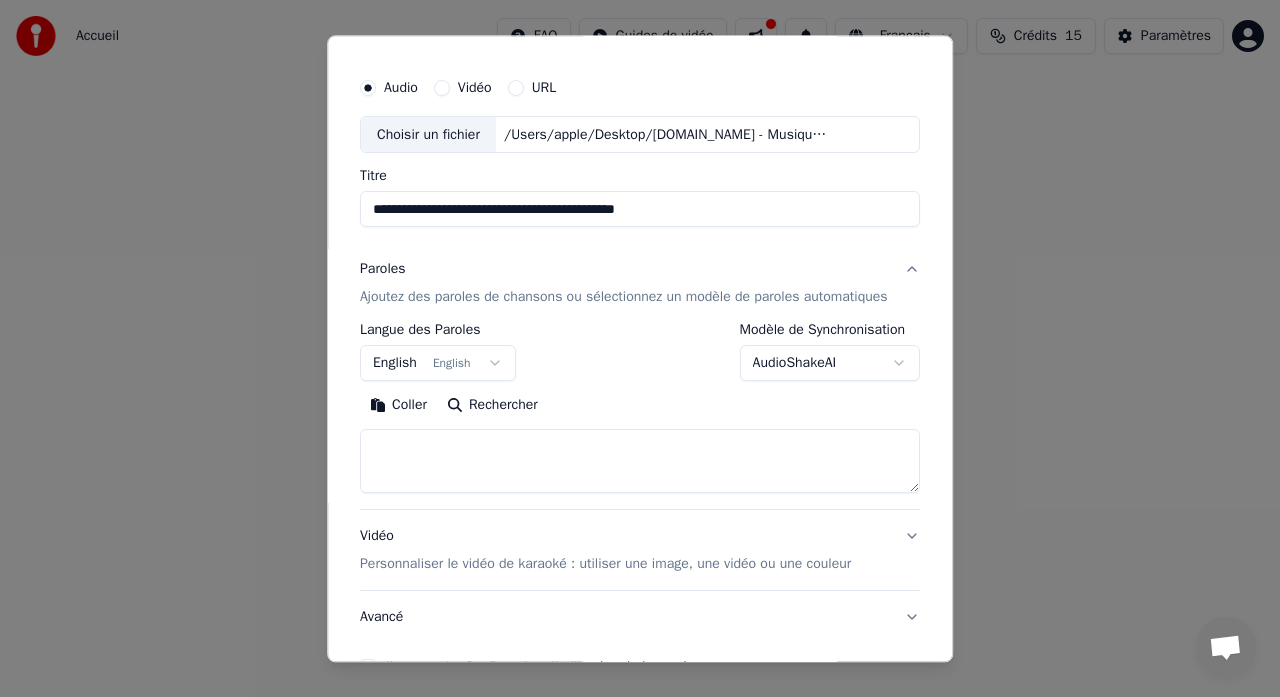 click on "English English" at bounding box center [438, 364] 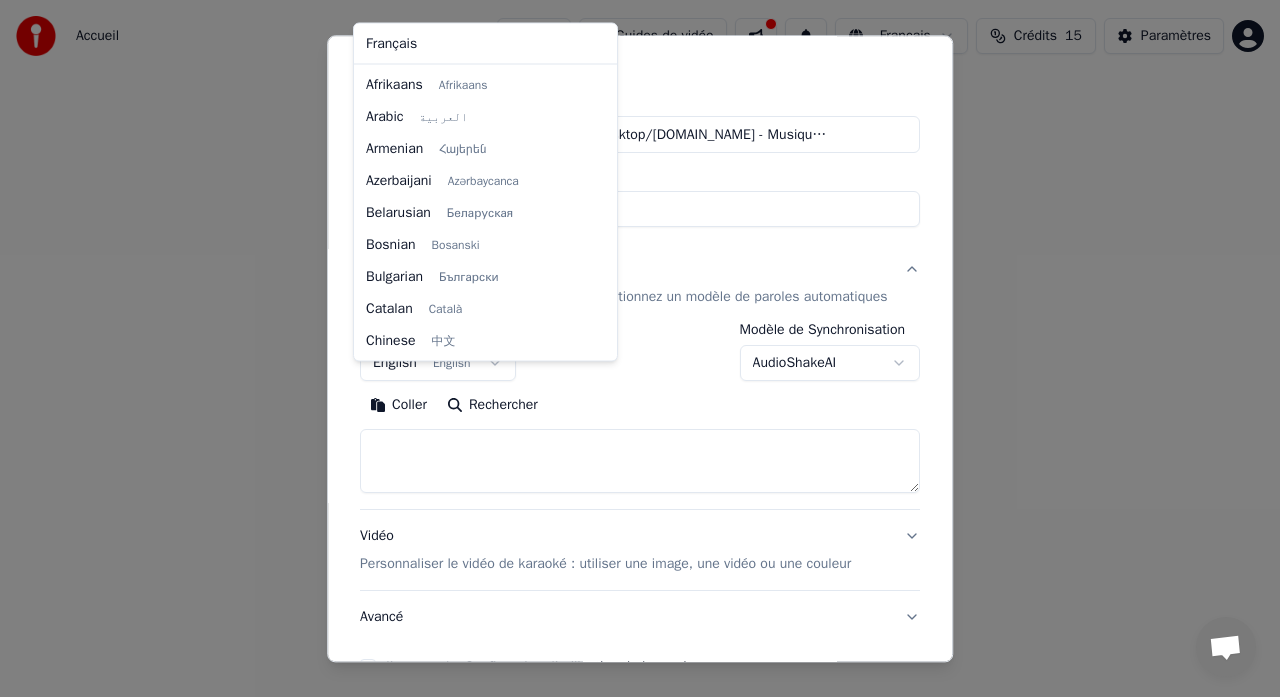 scroll, scrollTop: 160, scrollLeft: 0, axis: vertical 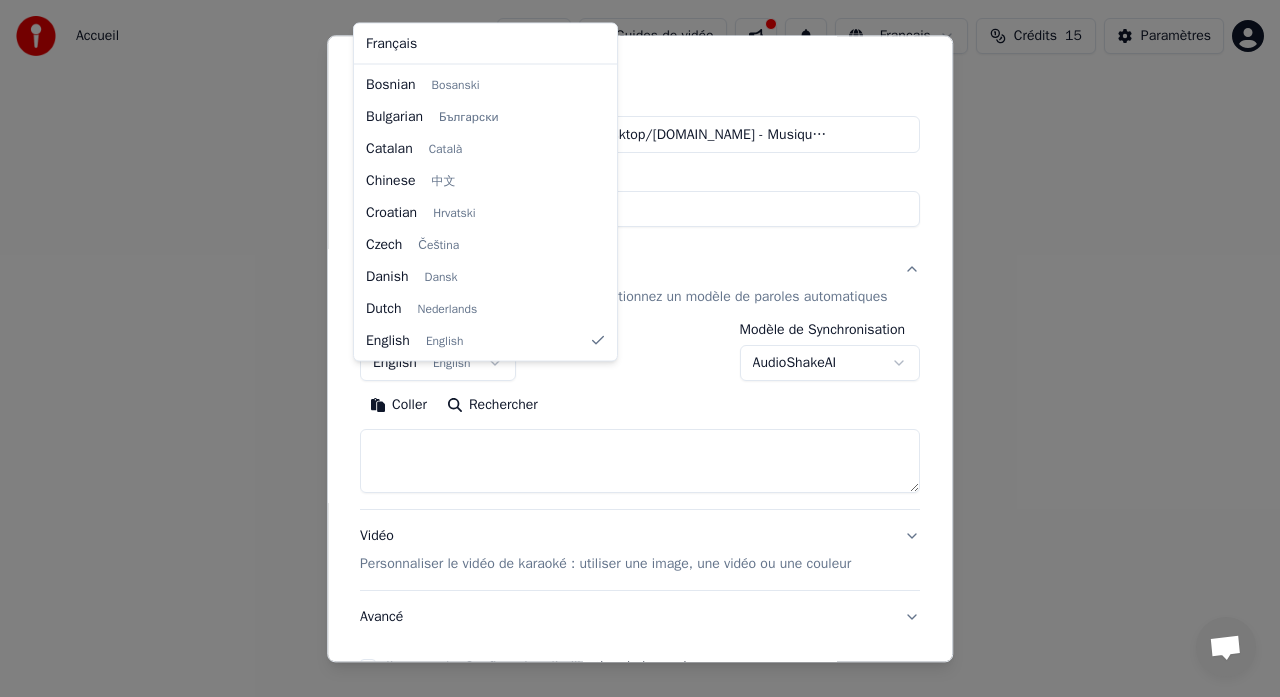 select on "**" 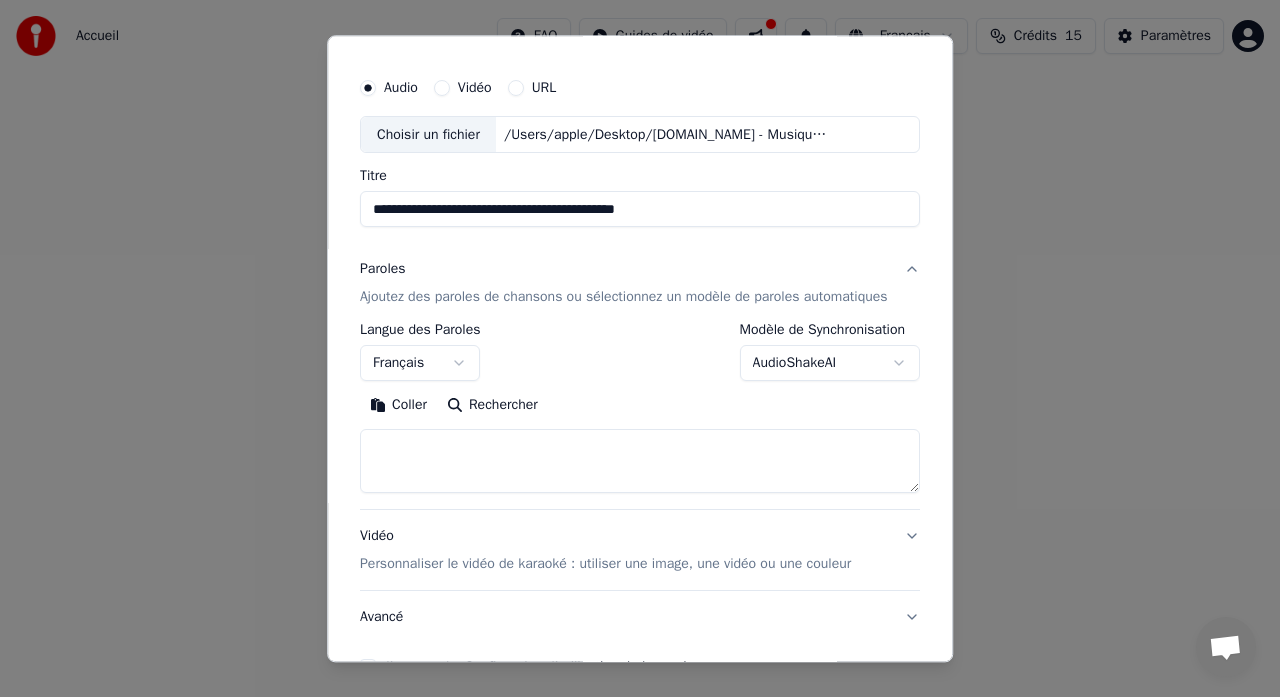 click at bounding box center [640, 462] 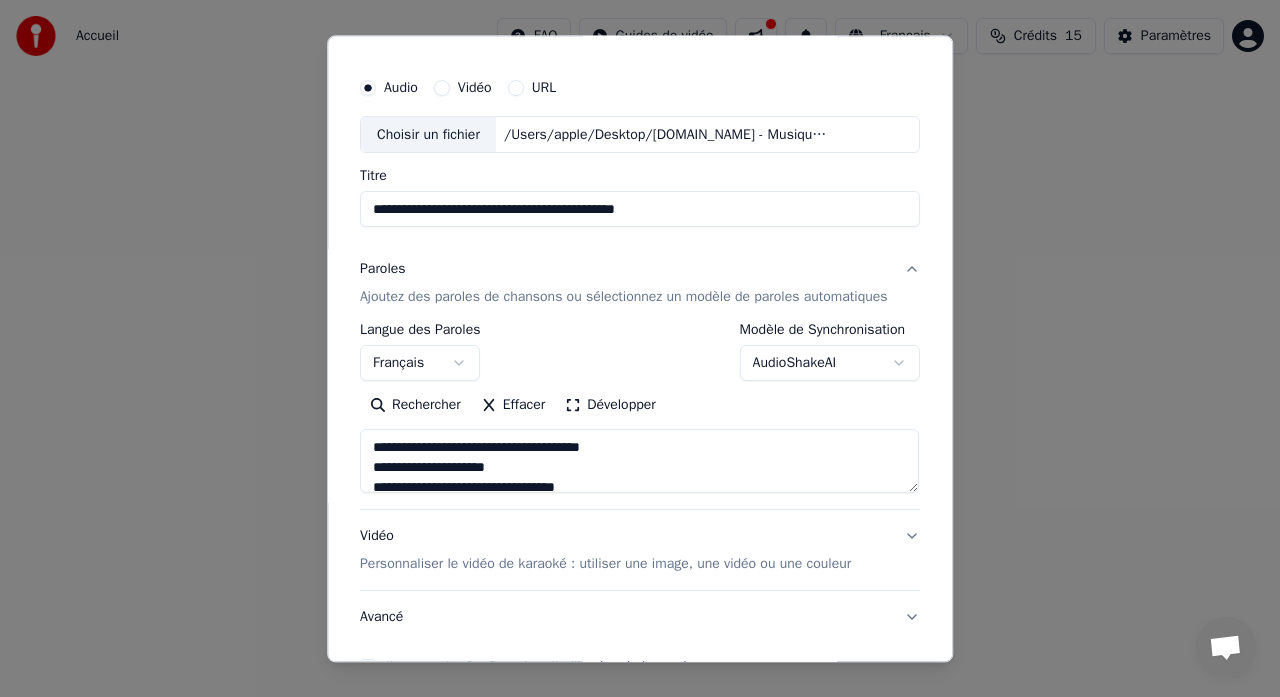 scroll, scrollTop: 1083, scrollLeft: 0, axis: vertical 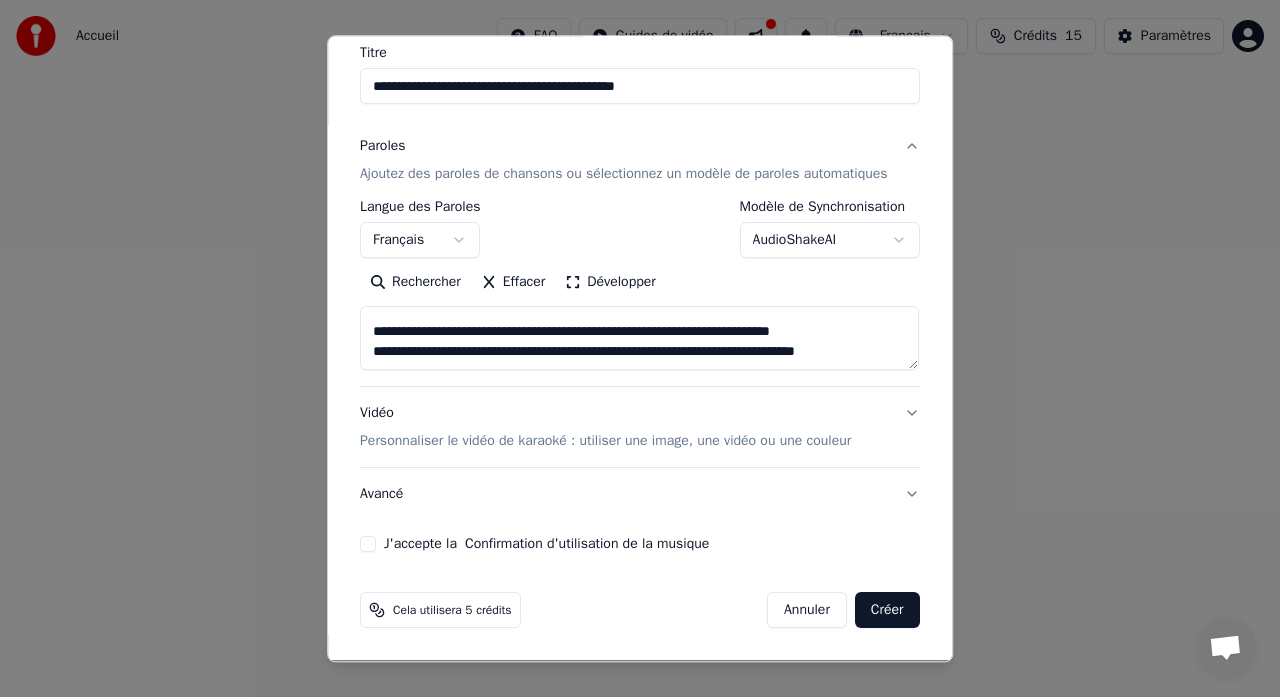 type on "**********" 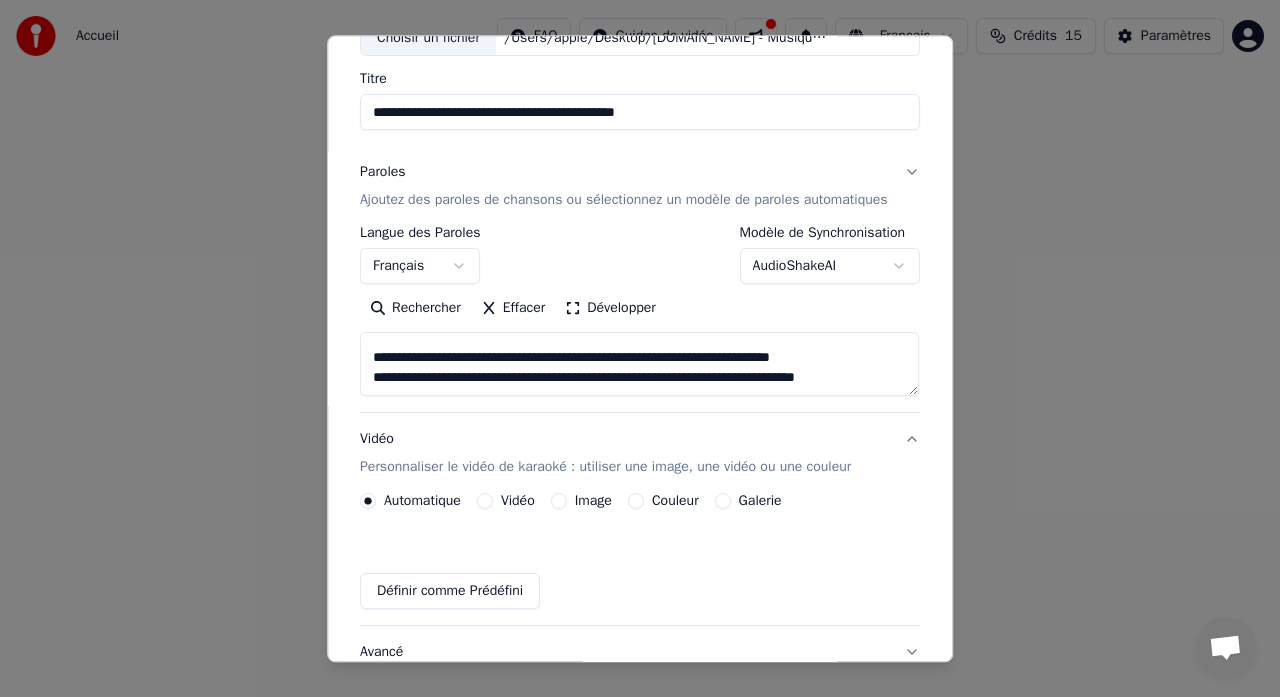scroll, scrollTop: 130, scrollLeft: 0, axis: vertical 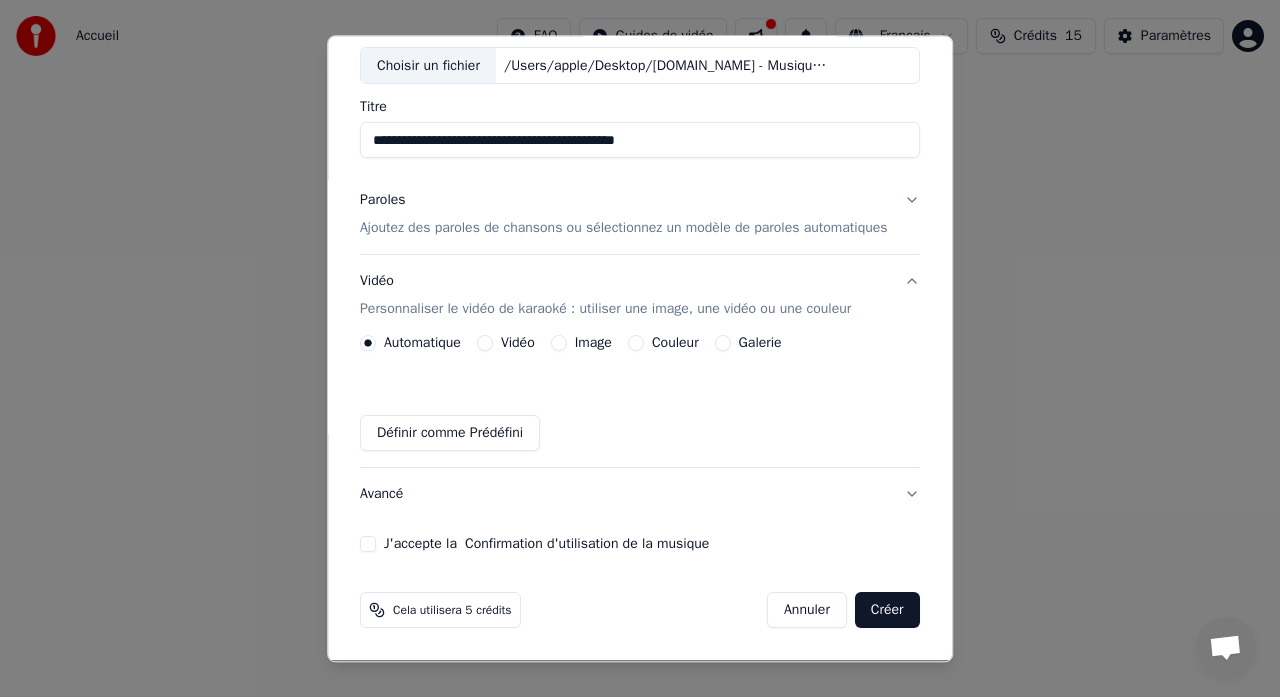 click on "Image" at bounding box center (559, 344) 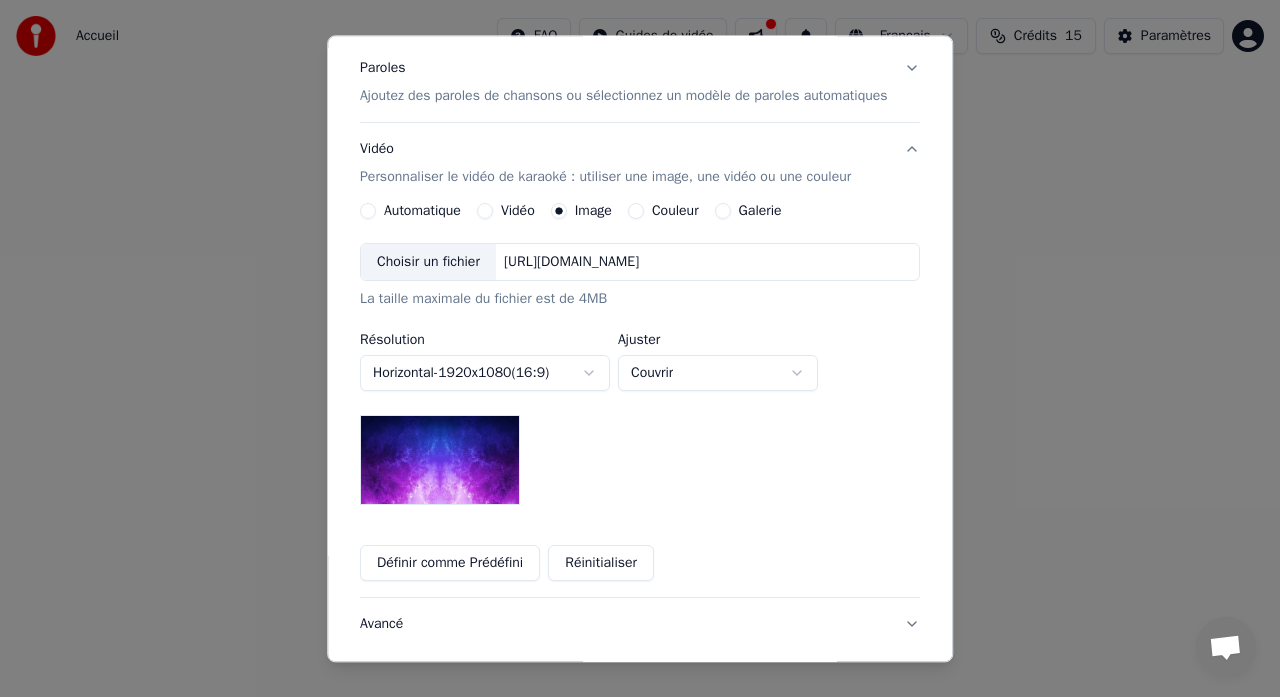 scroll, scrollTop: 243, scrollLeft: 0, axis: vertical 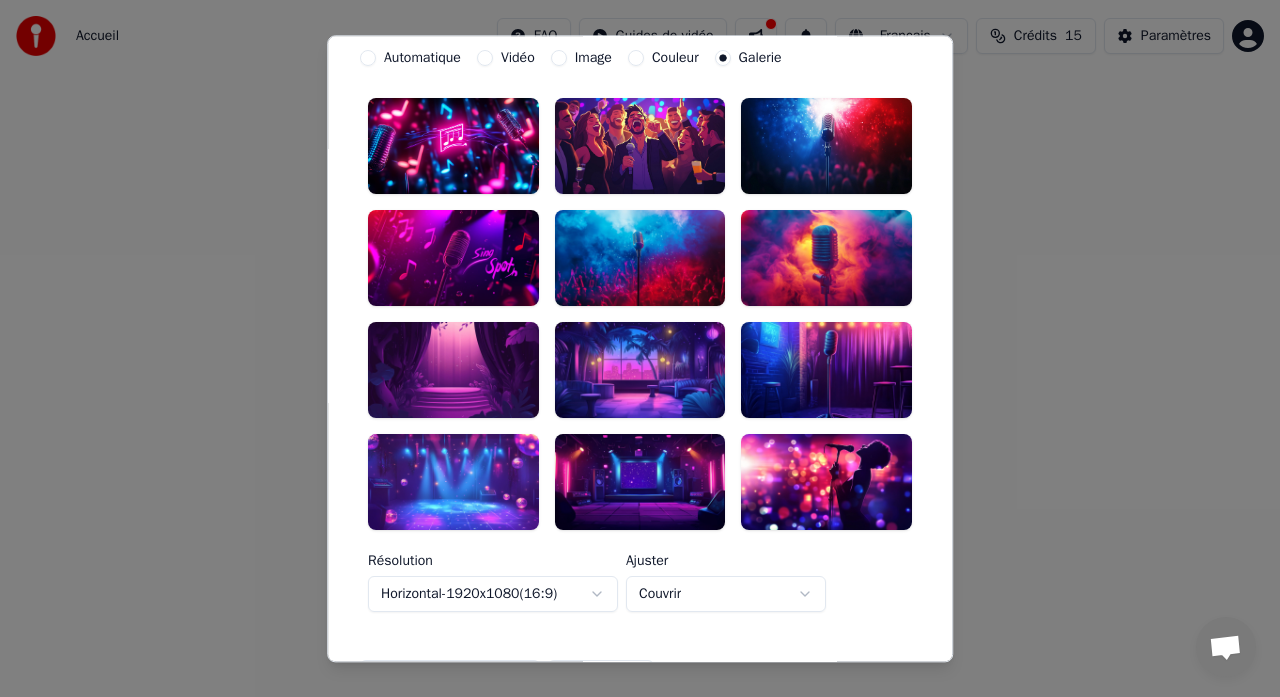 click at bounding box center [453, 482] 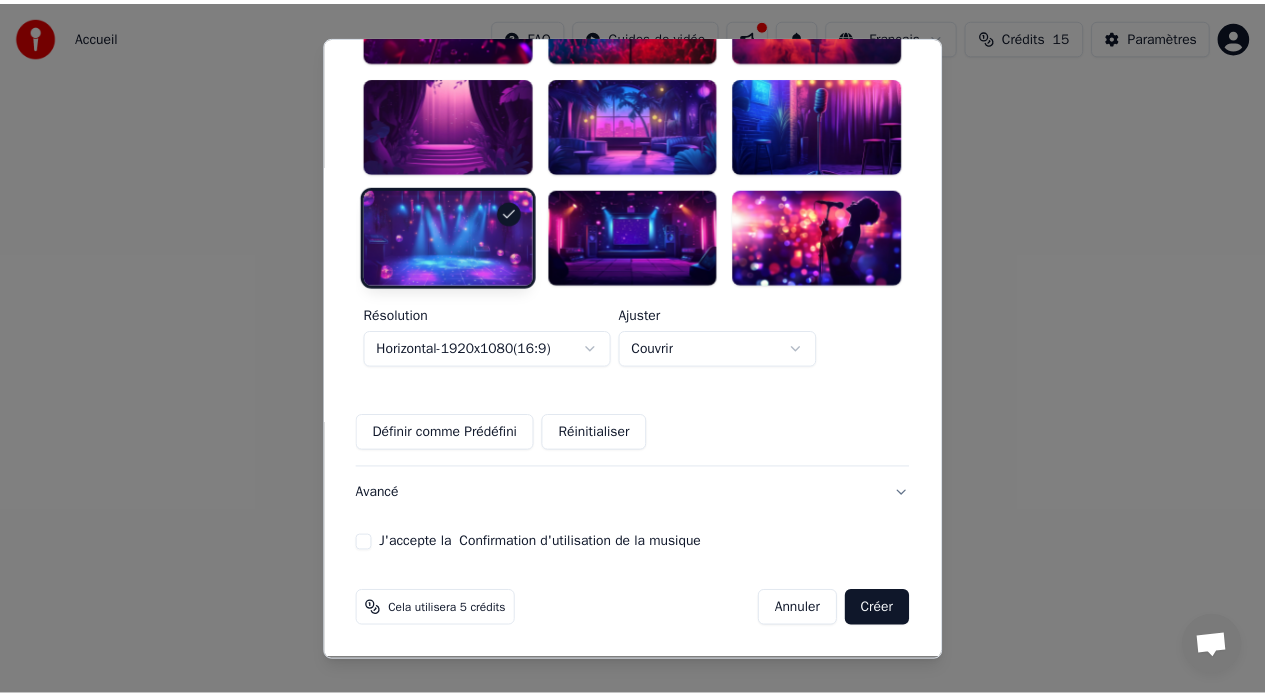 scroll, scrollTop: 659, scrollLeft: 0, axis: vertical 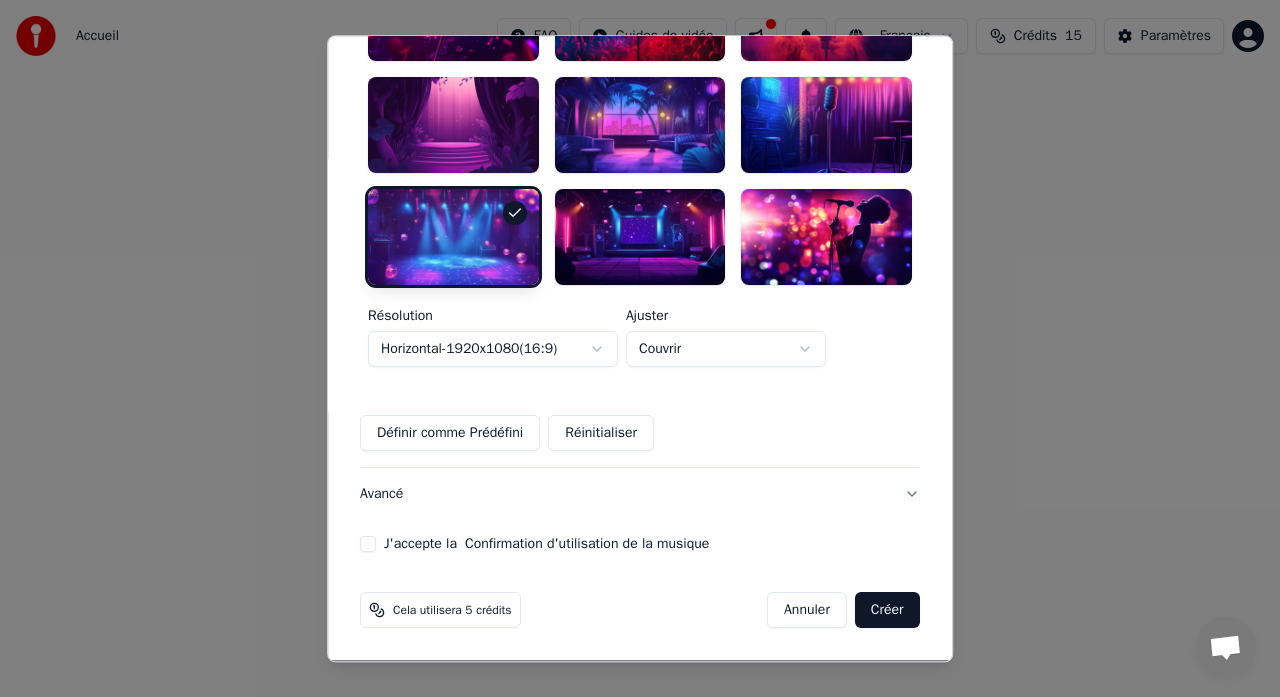 click on "J'accepte la   Confirmation d'utilisation de la musique" at bounding box center (368, 544) 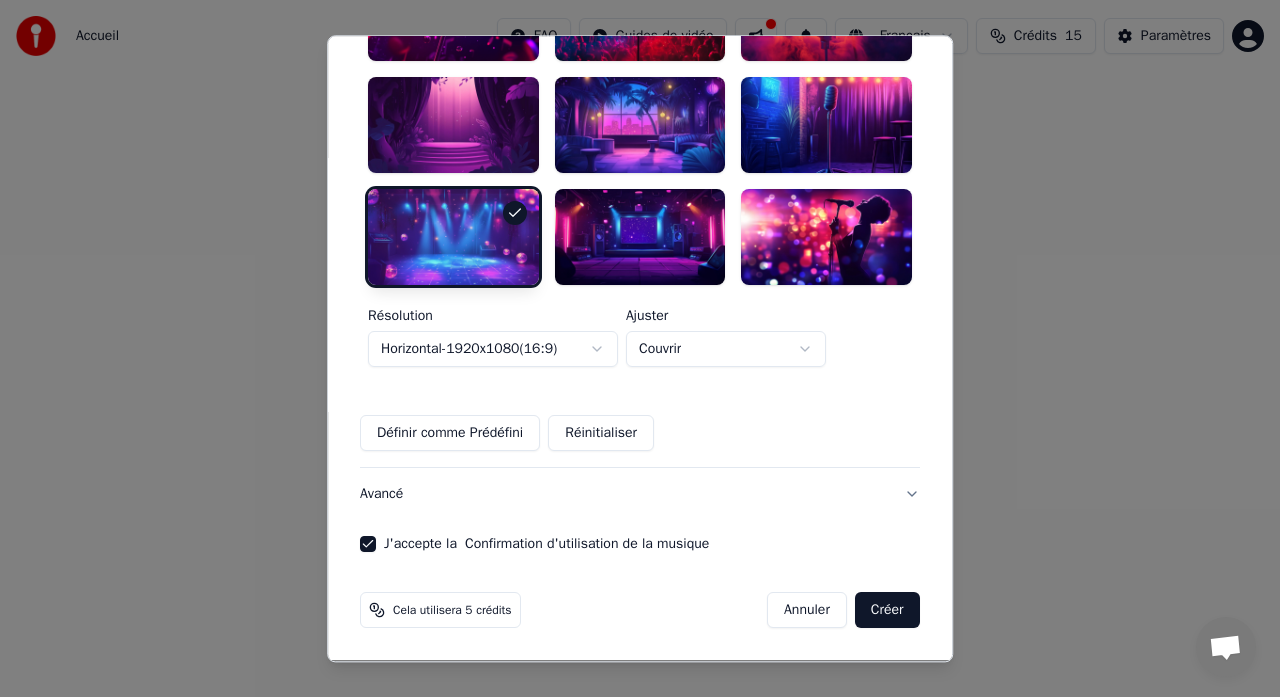 click on "Créer" at bounding box center (887, 610) 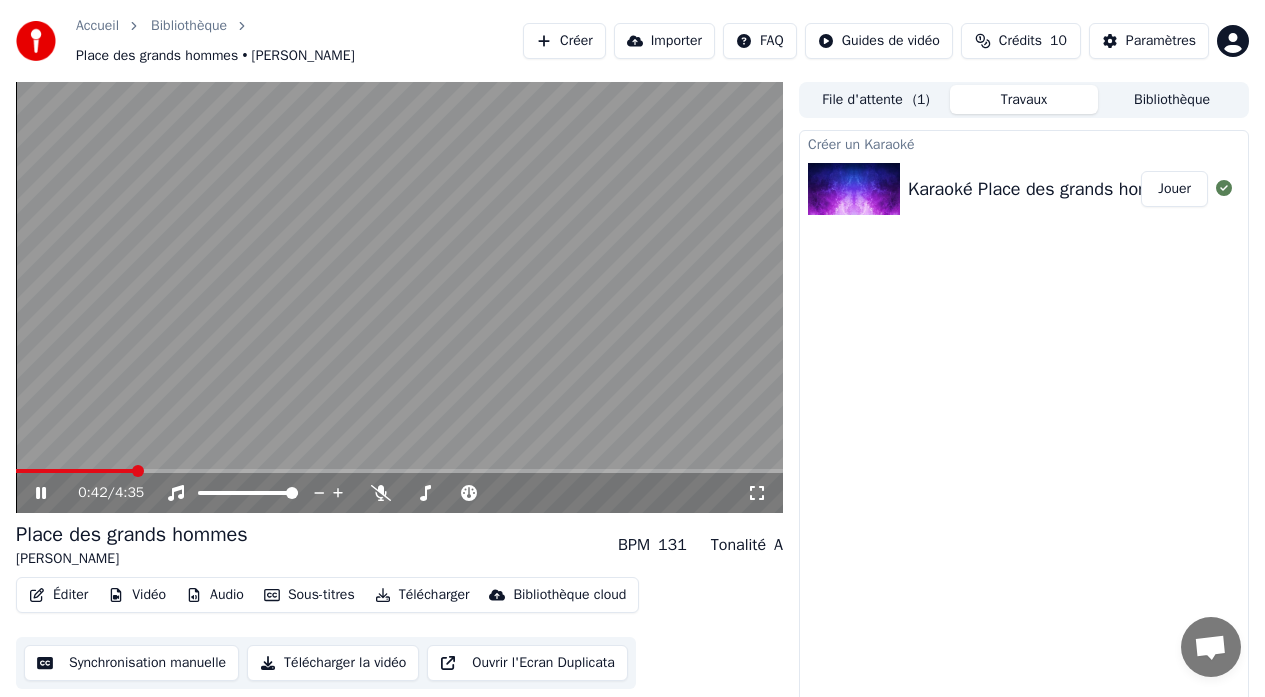 click 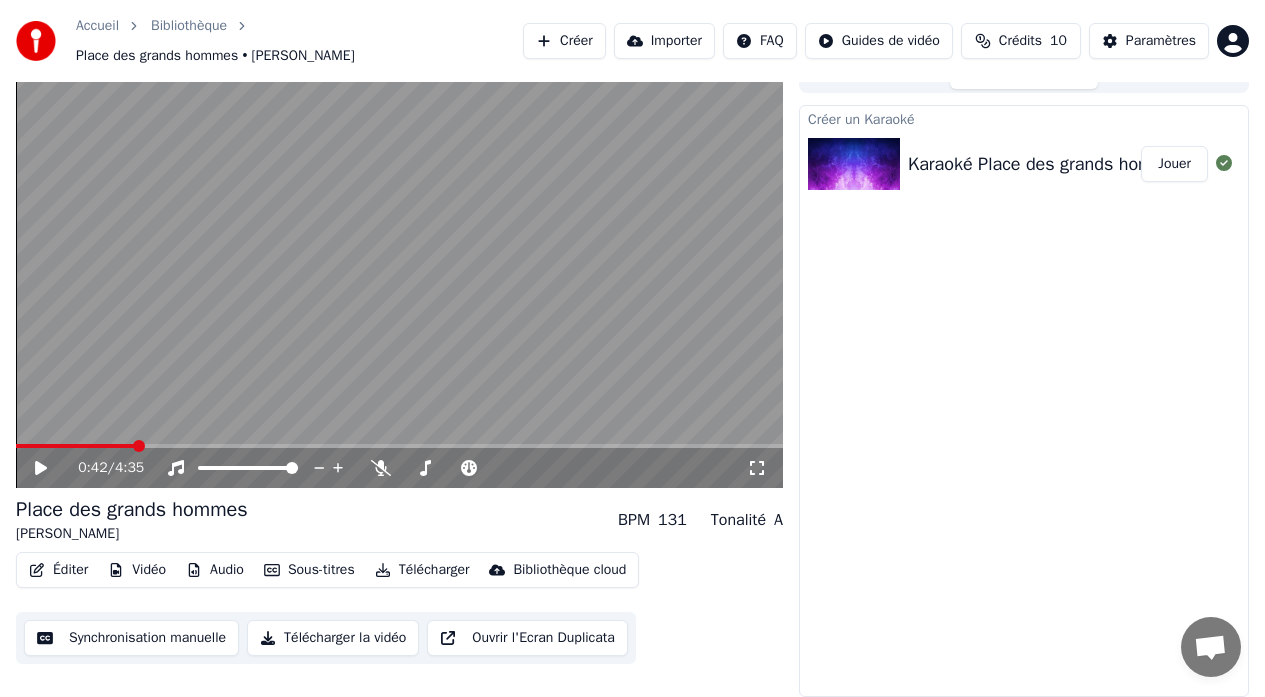 scroll, scrollTop: 25, scrollLeft: 0, axis: vertical 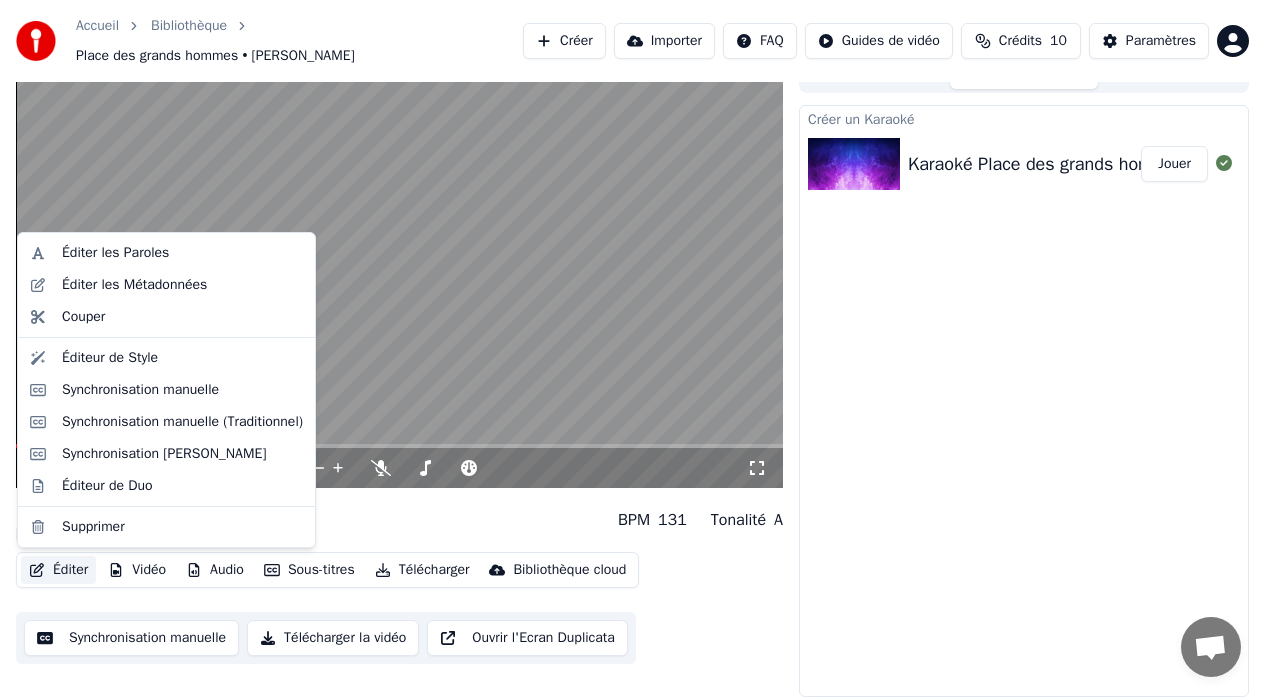 click 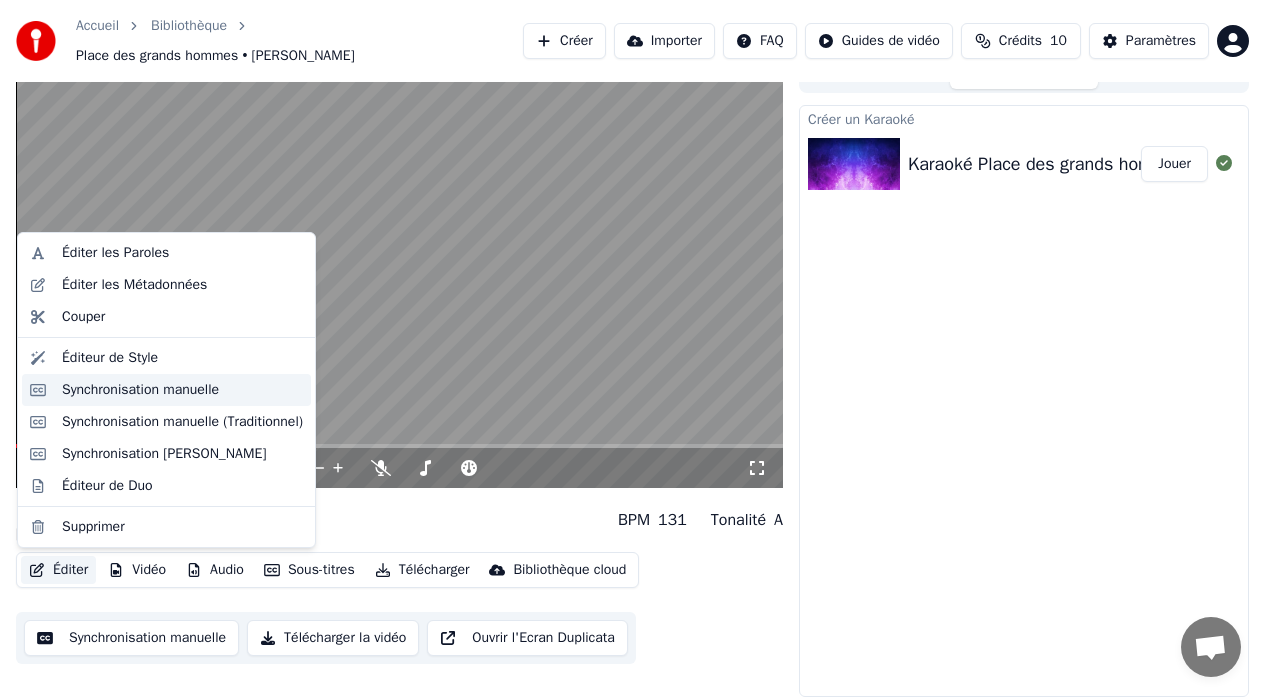 click on "Synchronisation manuelle" at bounding box center (140, 390) 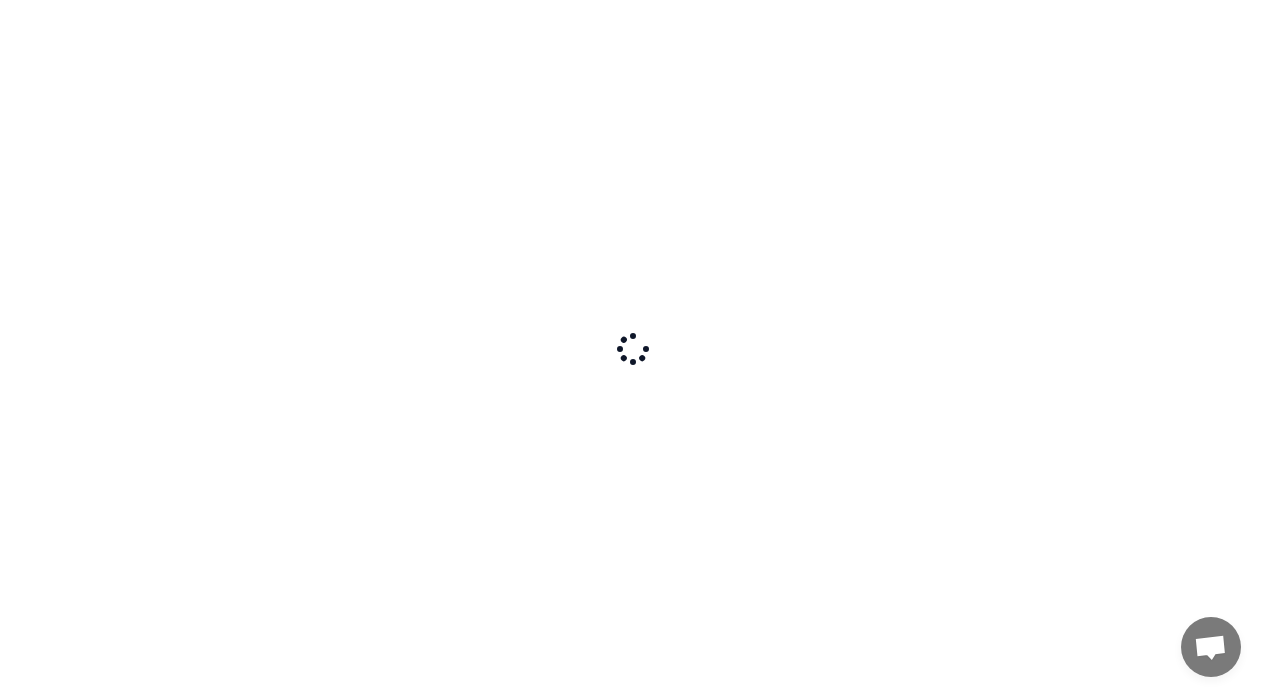 scroll, scrollTop: 0, scrollLeft: 0, axis: both 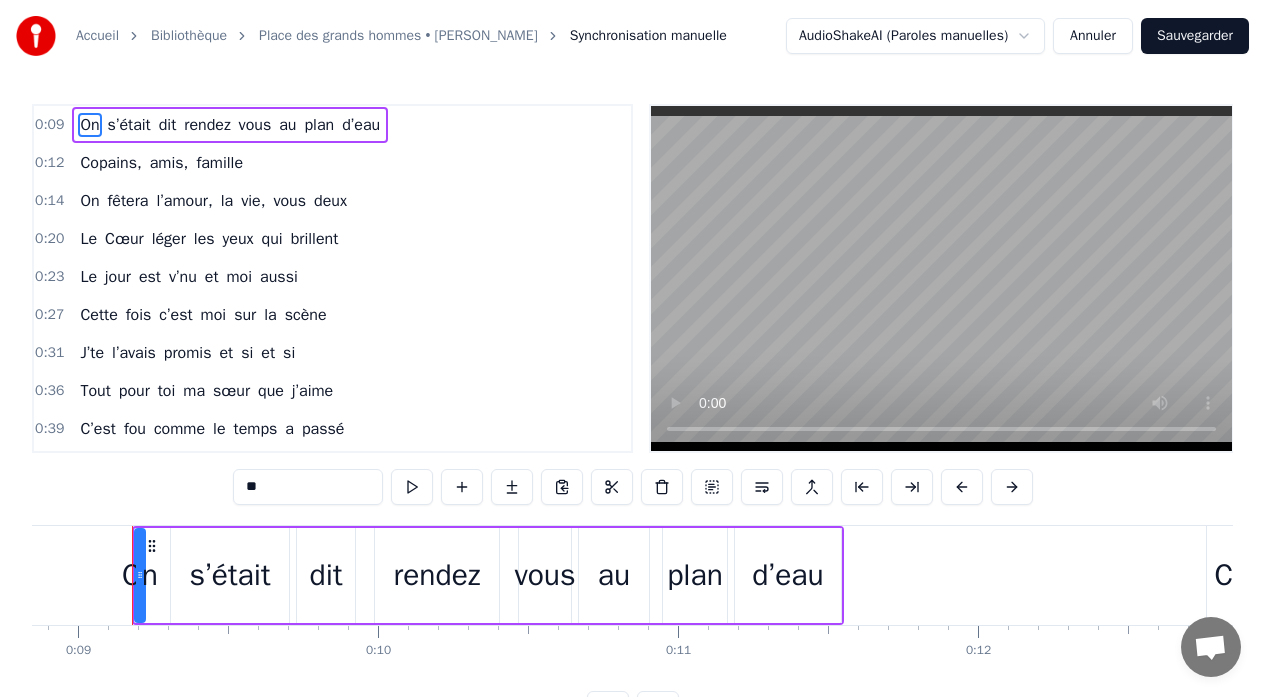 click at bounding box center (412, 487) 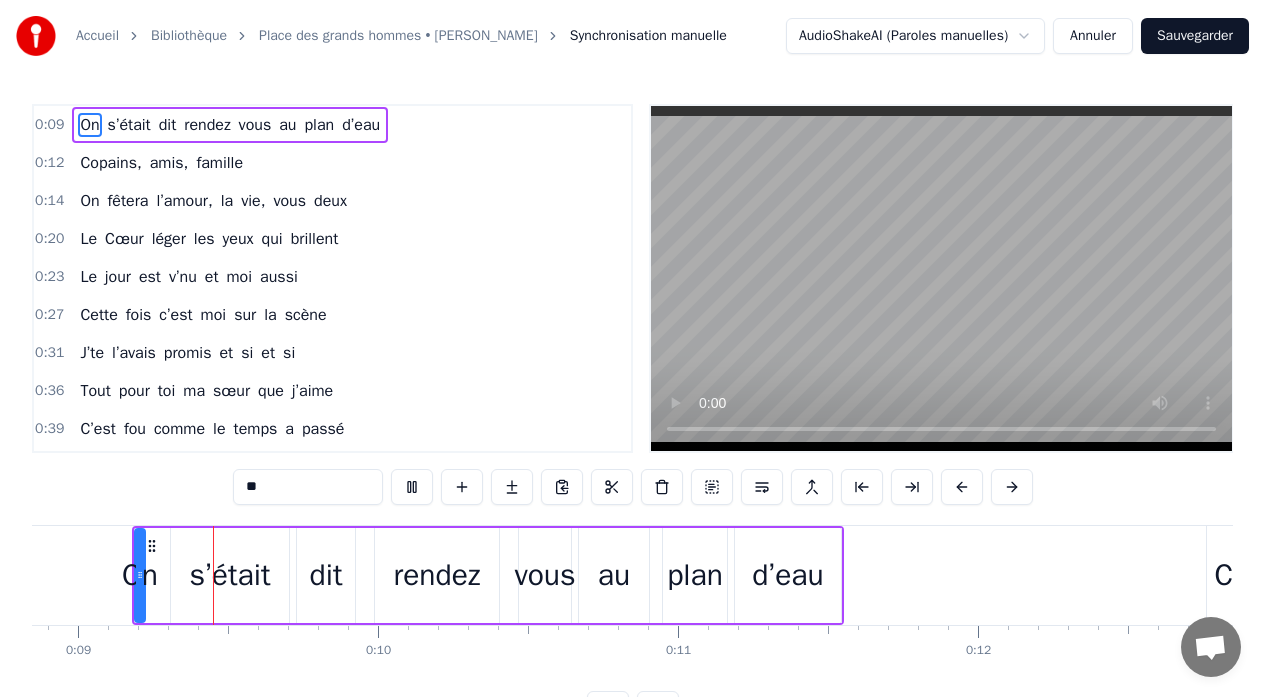click at bounding box center [412, 487] 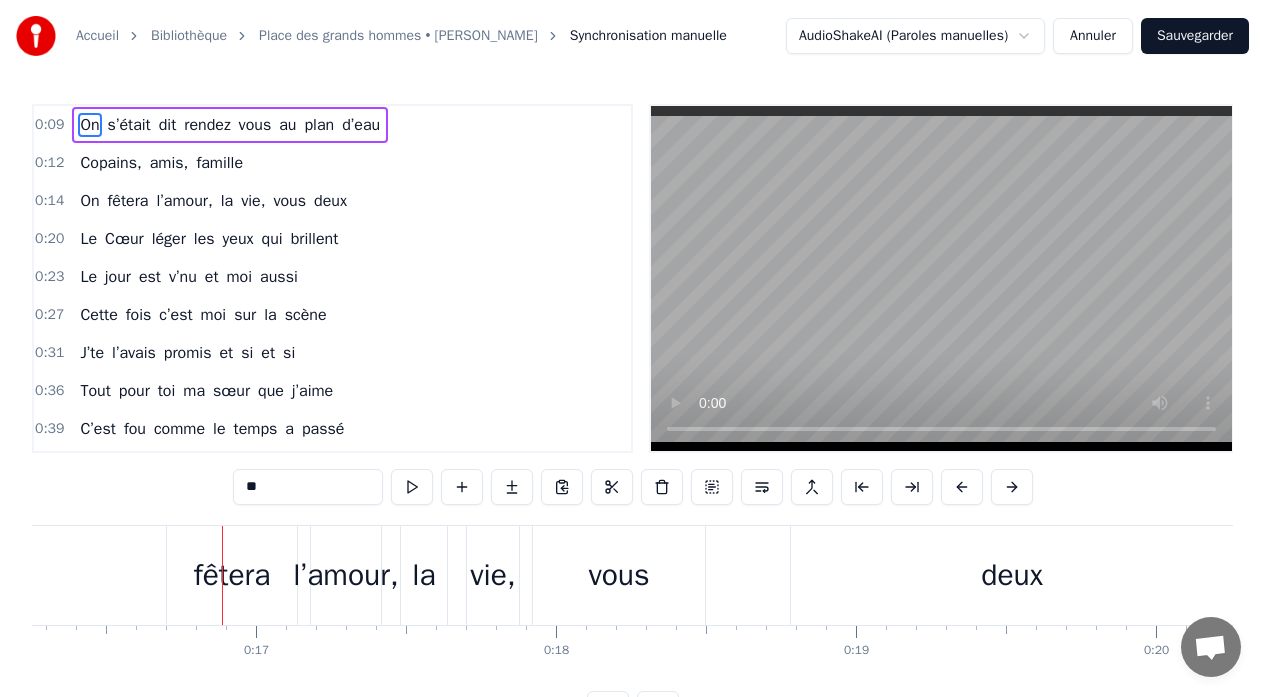 scroll, scrollTop: 0, scrollLeft: 4877, axis: horizontal 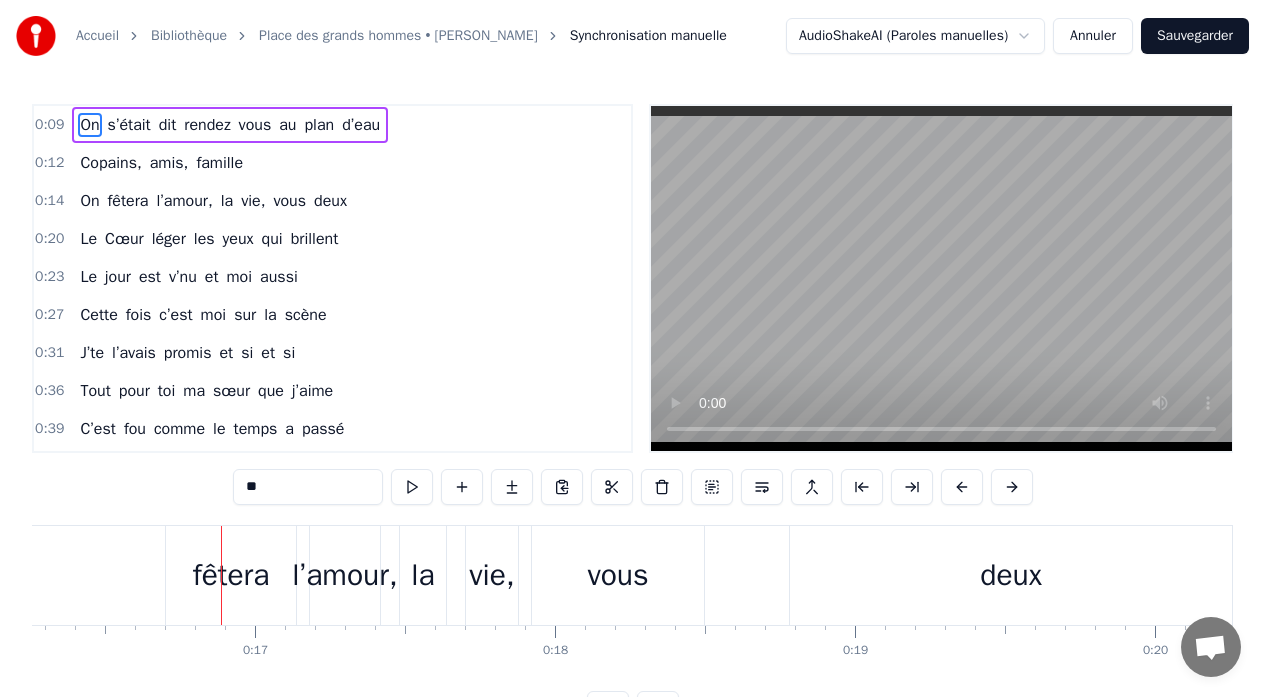 type 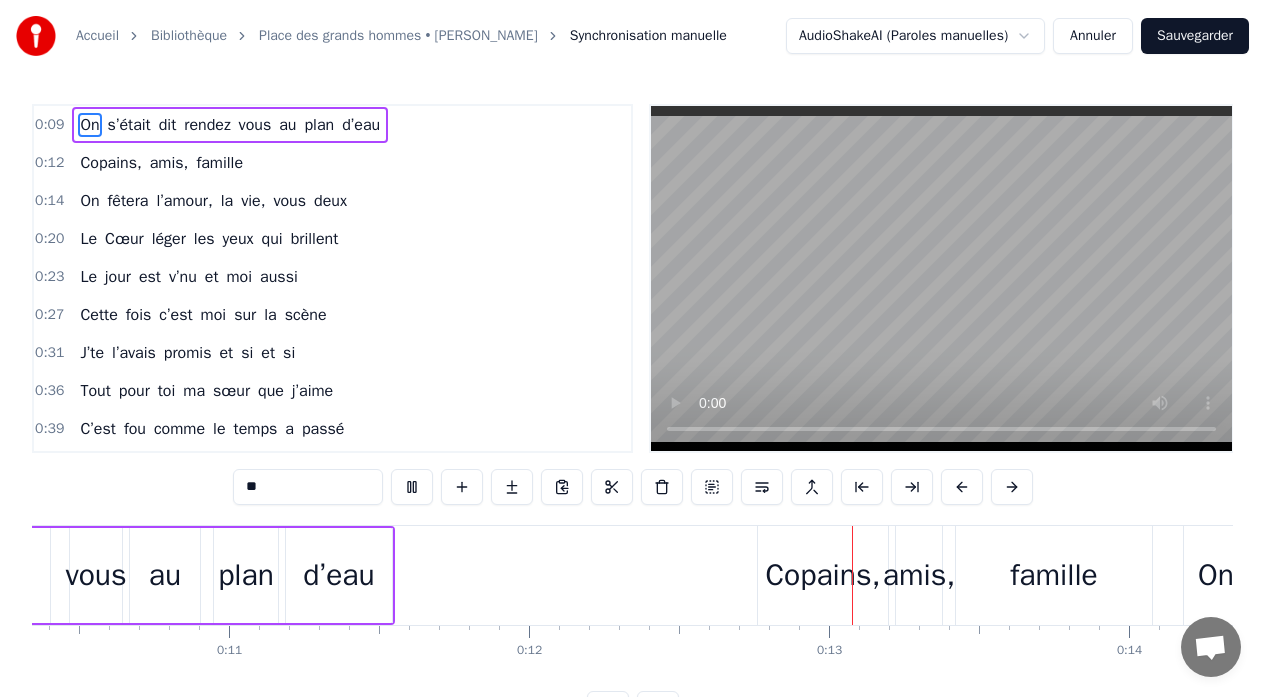 scroll, scrollTop: 0, scrollLeft: 3610, axis: horizontal 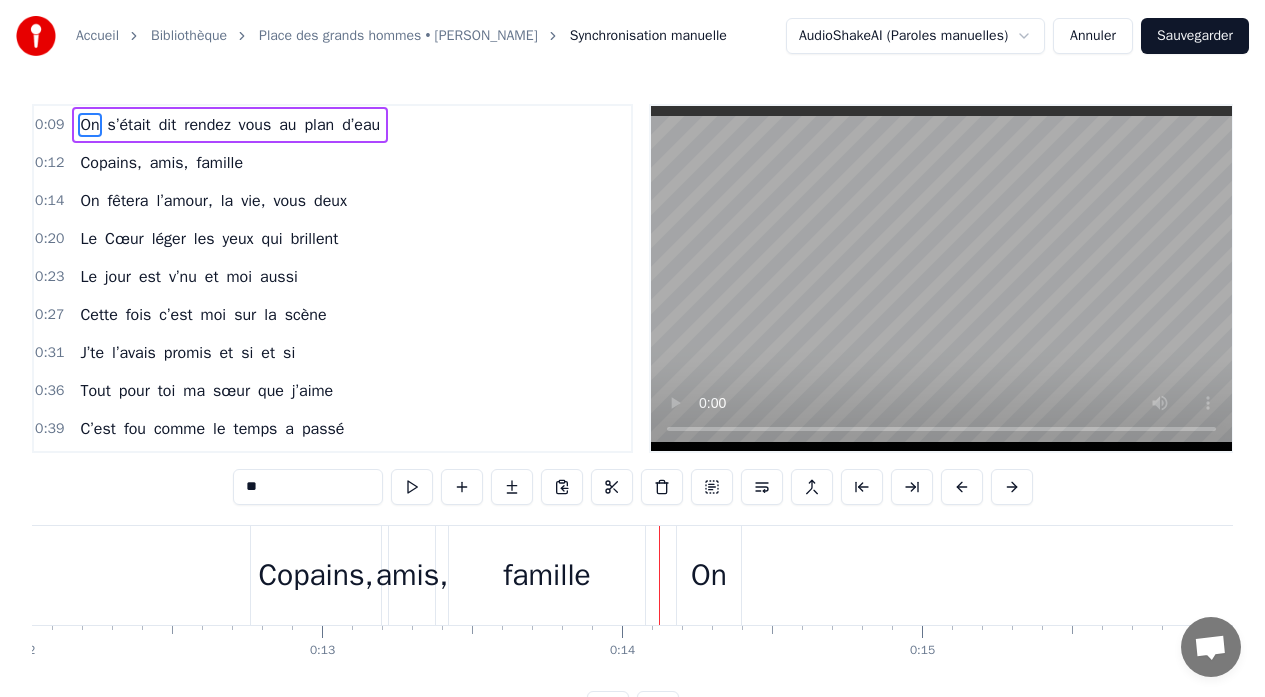drag, startPoint x: 701, startPoint y: 583, endPoint x: 910, endPoint y: 575, distance: 209.15306 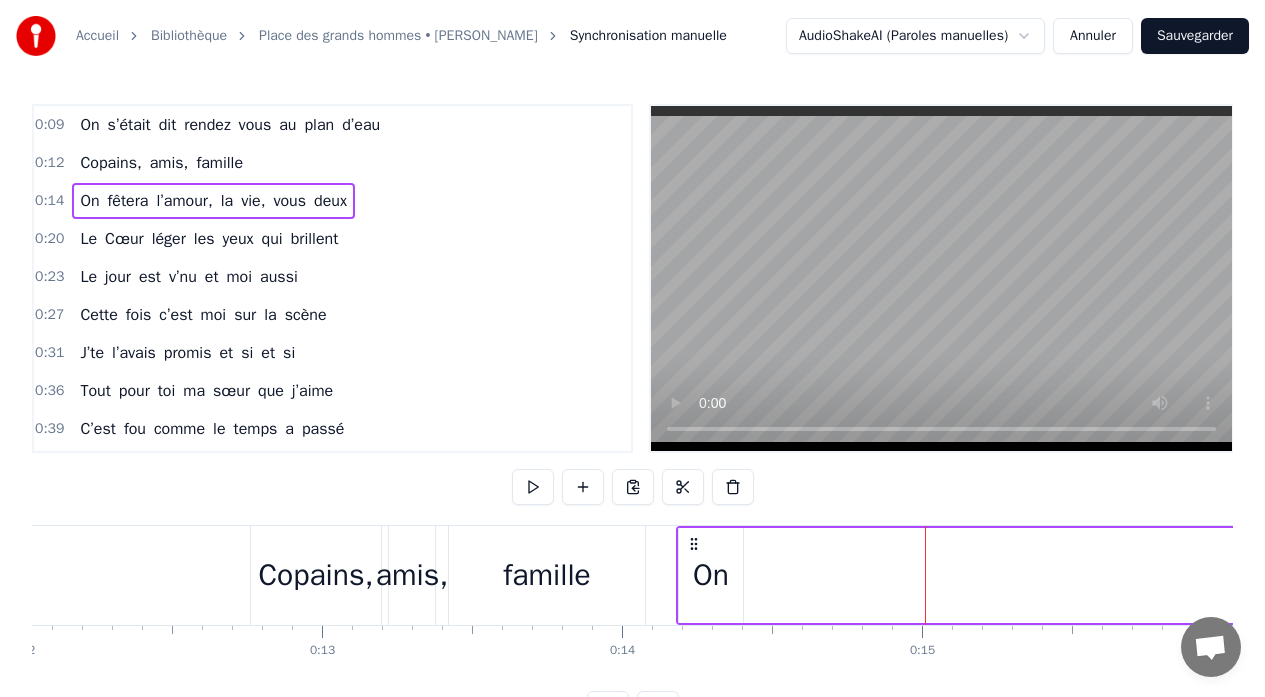 drag, startPoint x: 714, startPoint y: 552, endPoint x: 778, endPoint y: 552, distance: 64 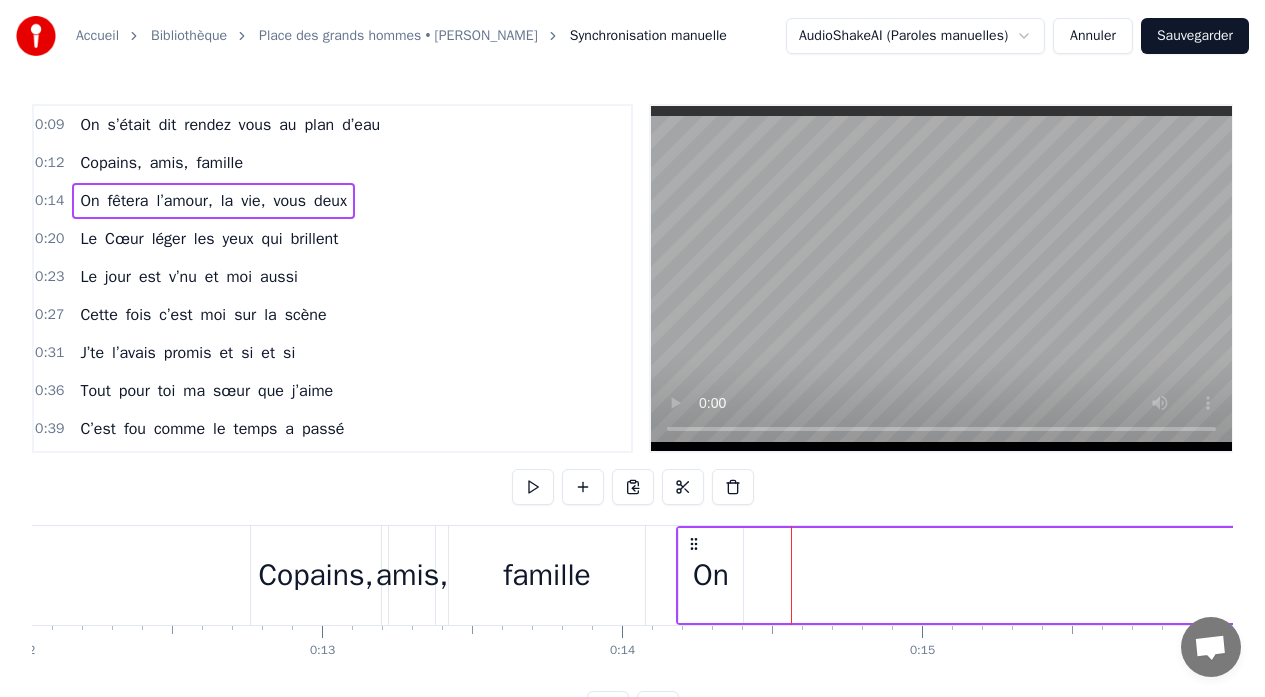 click 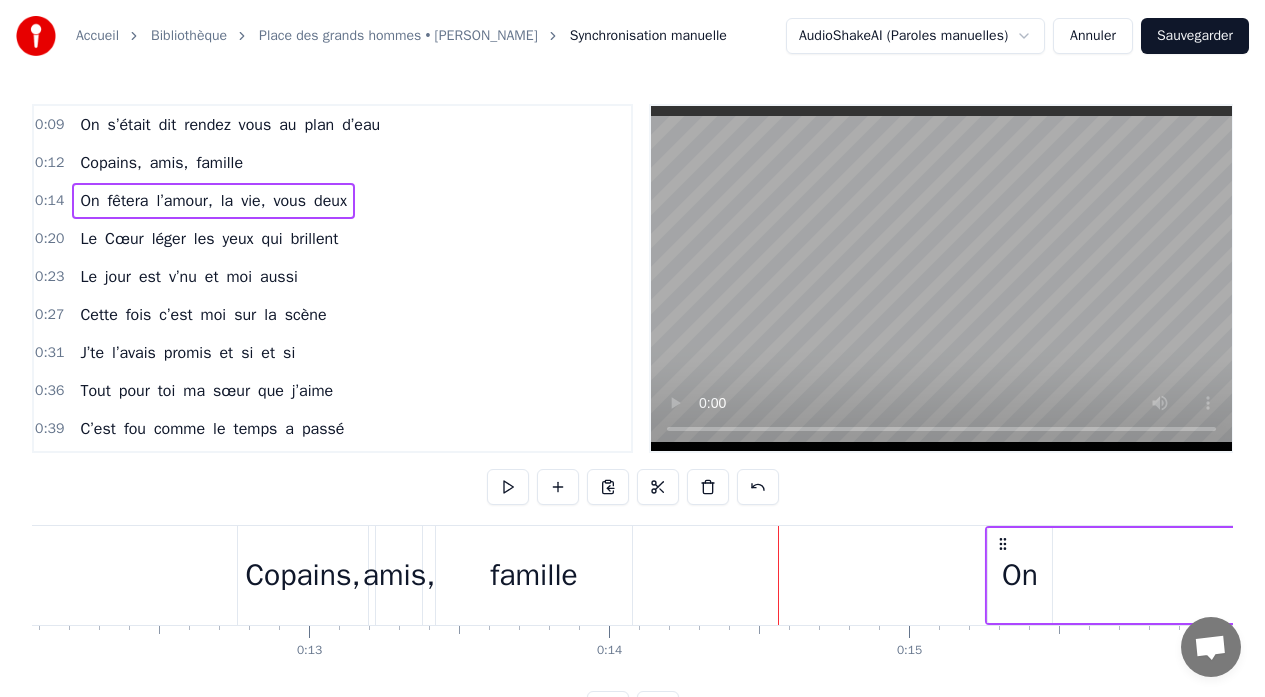 drag, startPoint x: 693, startPoint y: 543, endPoint x: 1017, endPoint y: 545, distance: 324.00616 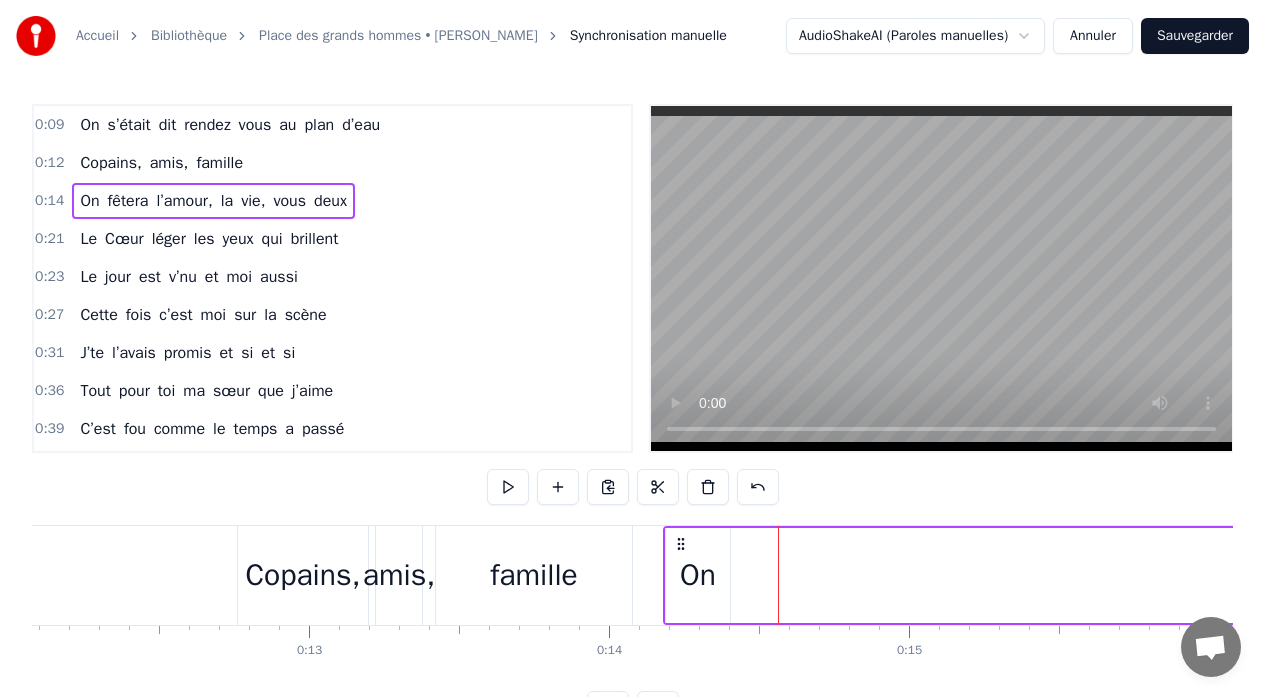 scroll, scrollTop: 0, scrollLeft: 3634, axis: horizontal 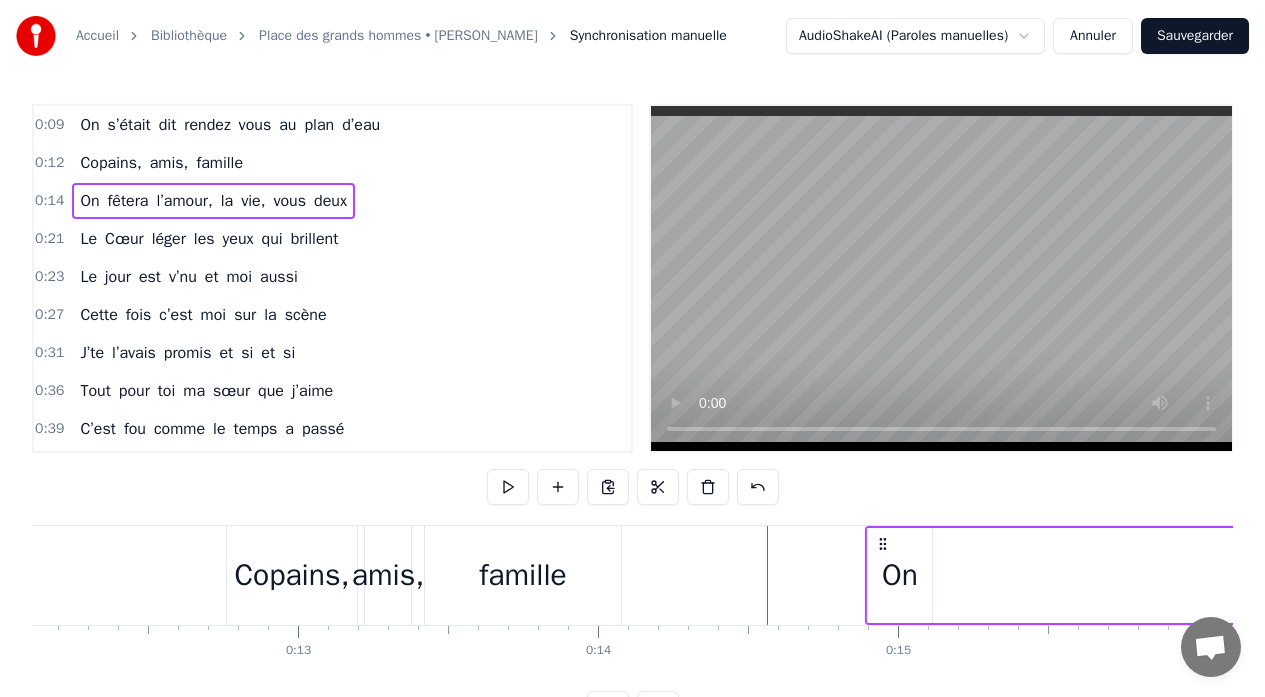 drag, startPoint x: 886, startPoint y: 539, endPoint x: 939, endPoint y: 539, distance: 53 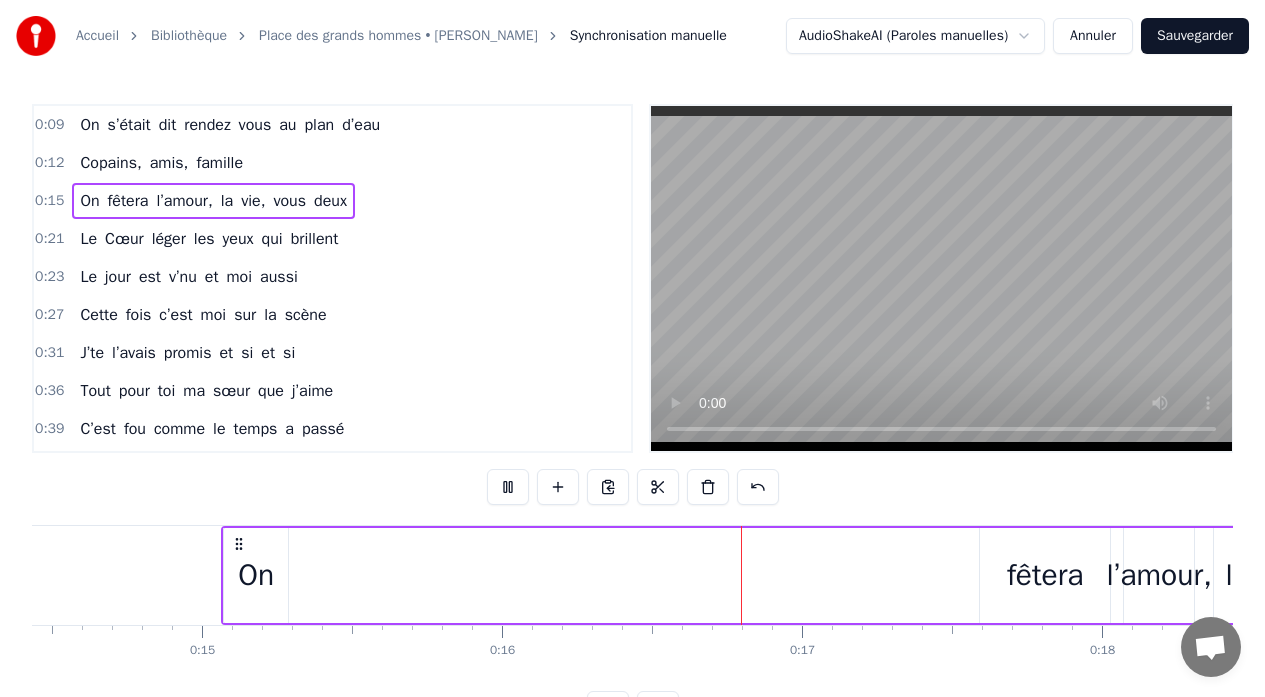scroll, scrollTop: 0, scrollLeft: 4687, axis: horizontal 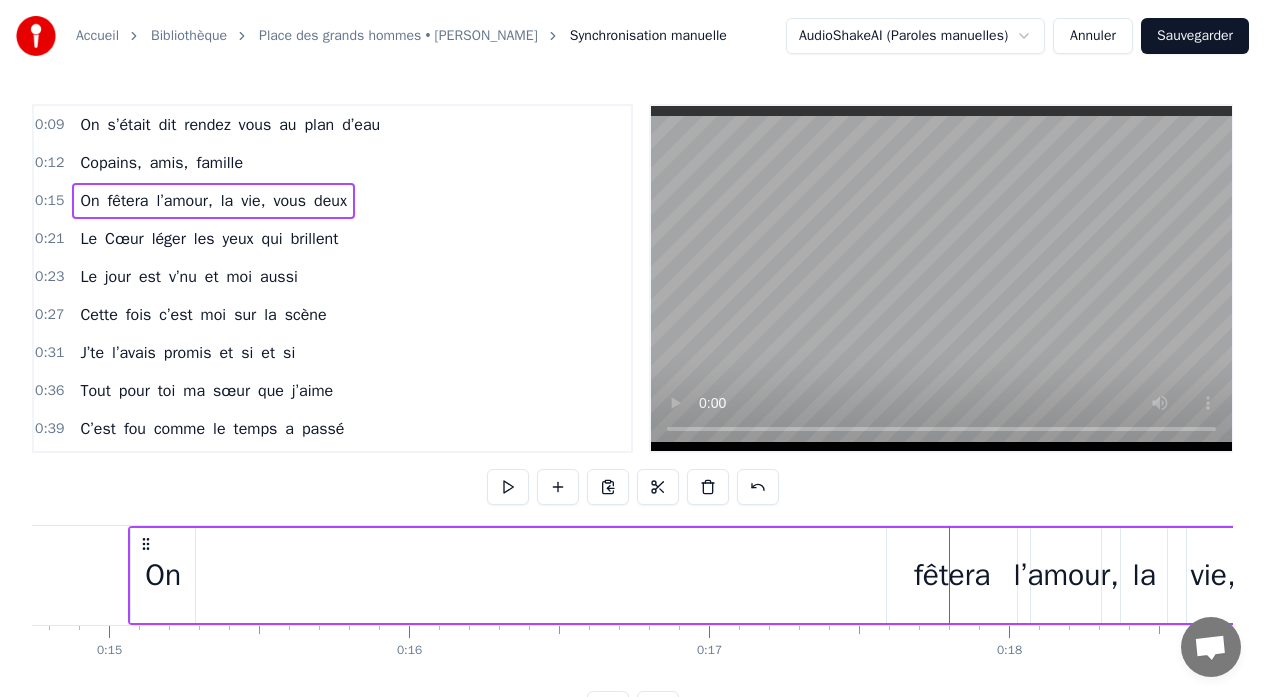 drag, startPoint x: 130, startPoint y: 559, endPoint x: 228, endPoint y: 564, distance: 98.12747 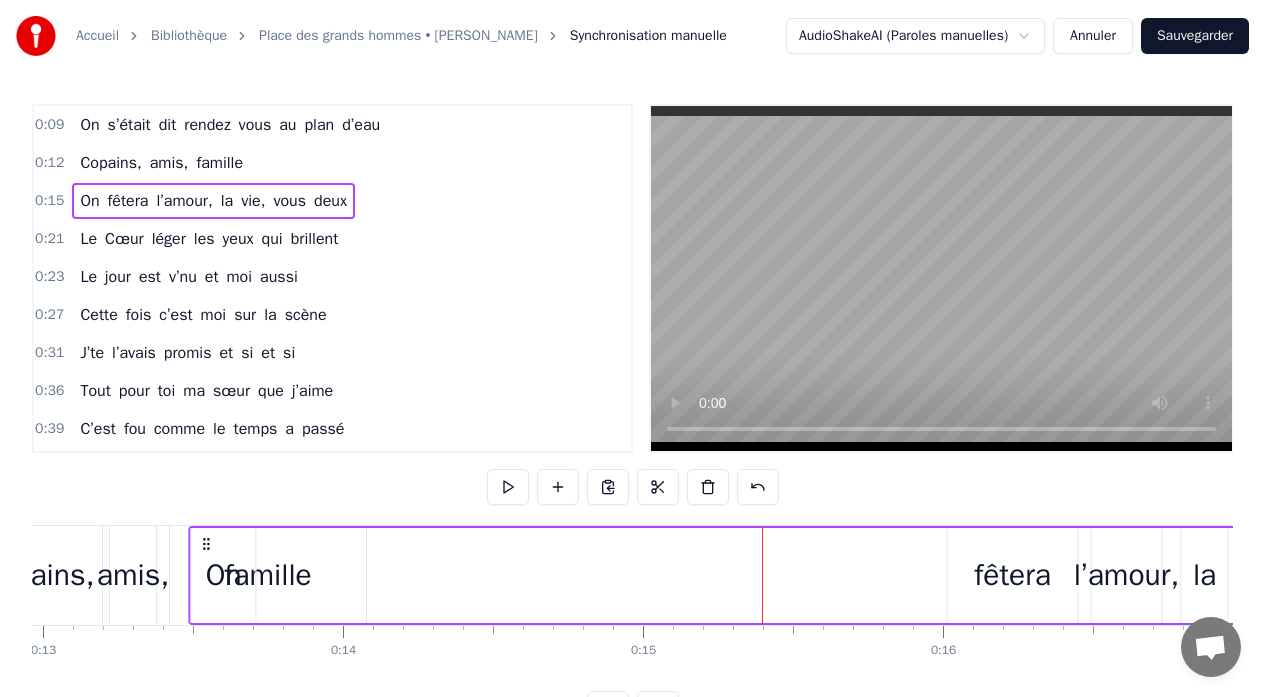 scroll, scrollTop: 0, scrollLeft: 3875, axis: horizontal 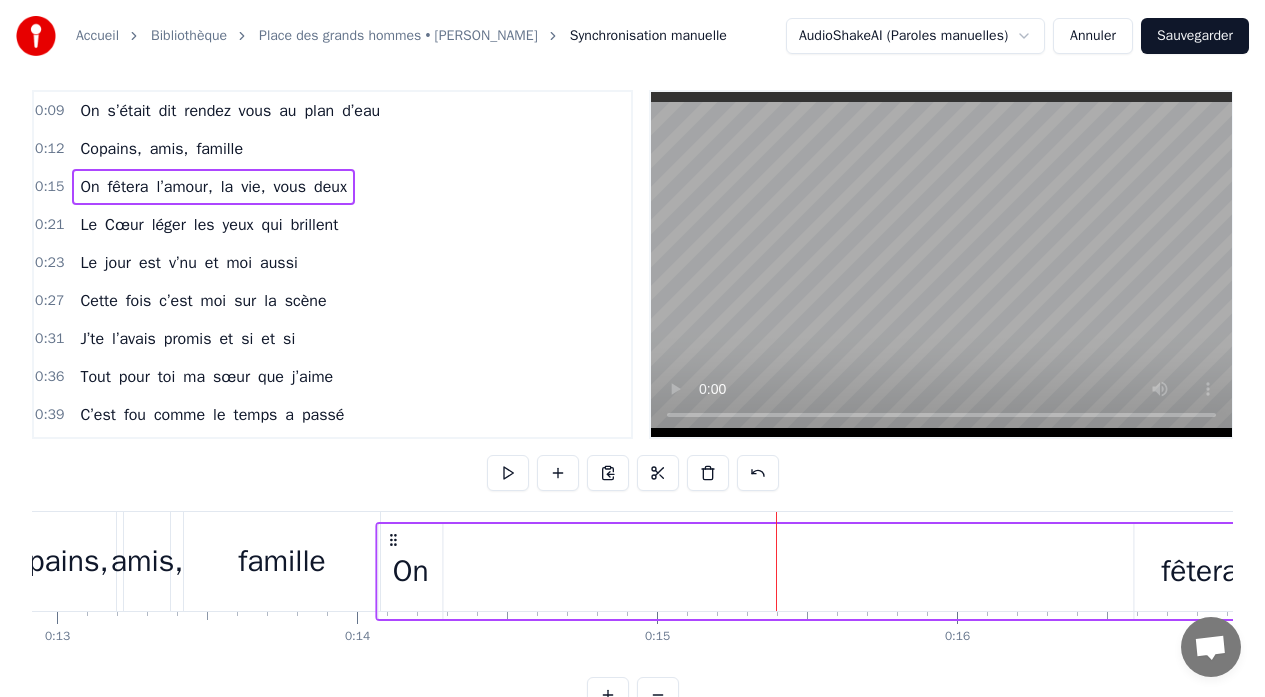drag, startPoint x: 146, startPoint y: 544, endPoint x: 393, endPoint y: 566, distance: 247.97783 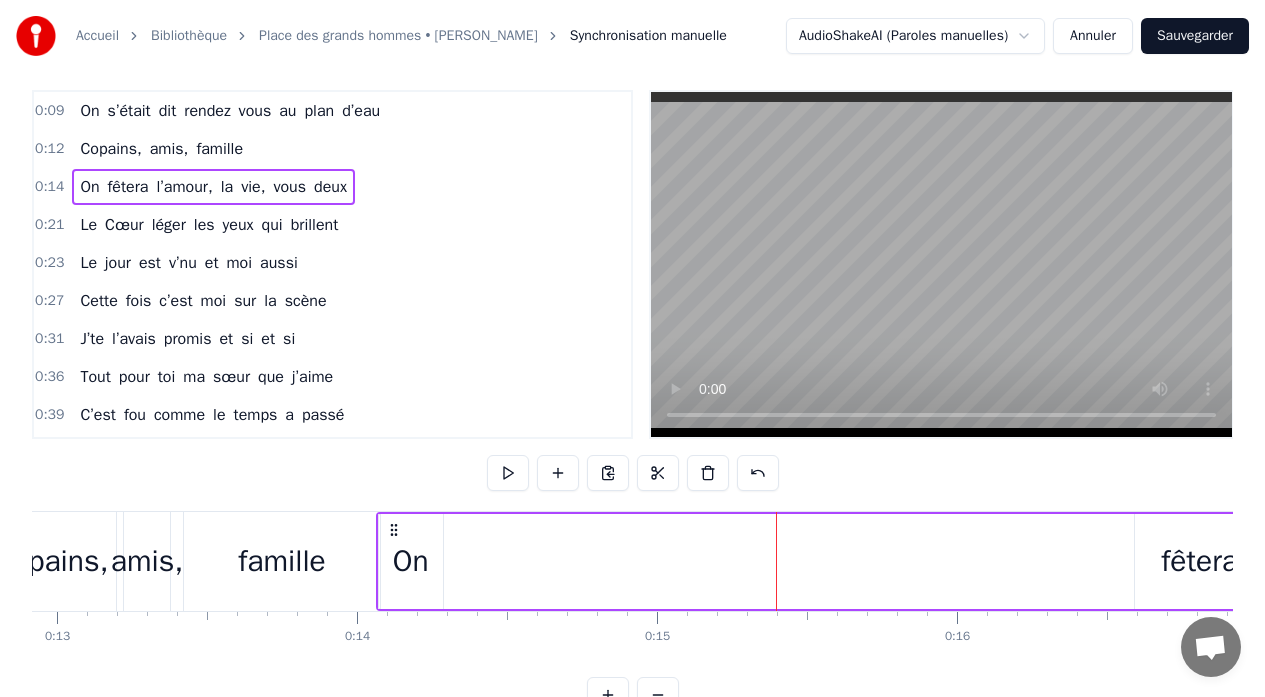 scroll, scrollTop: 17, scrollLeft: 0, axis: vertical 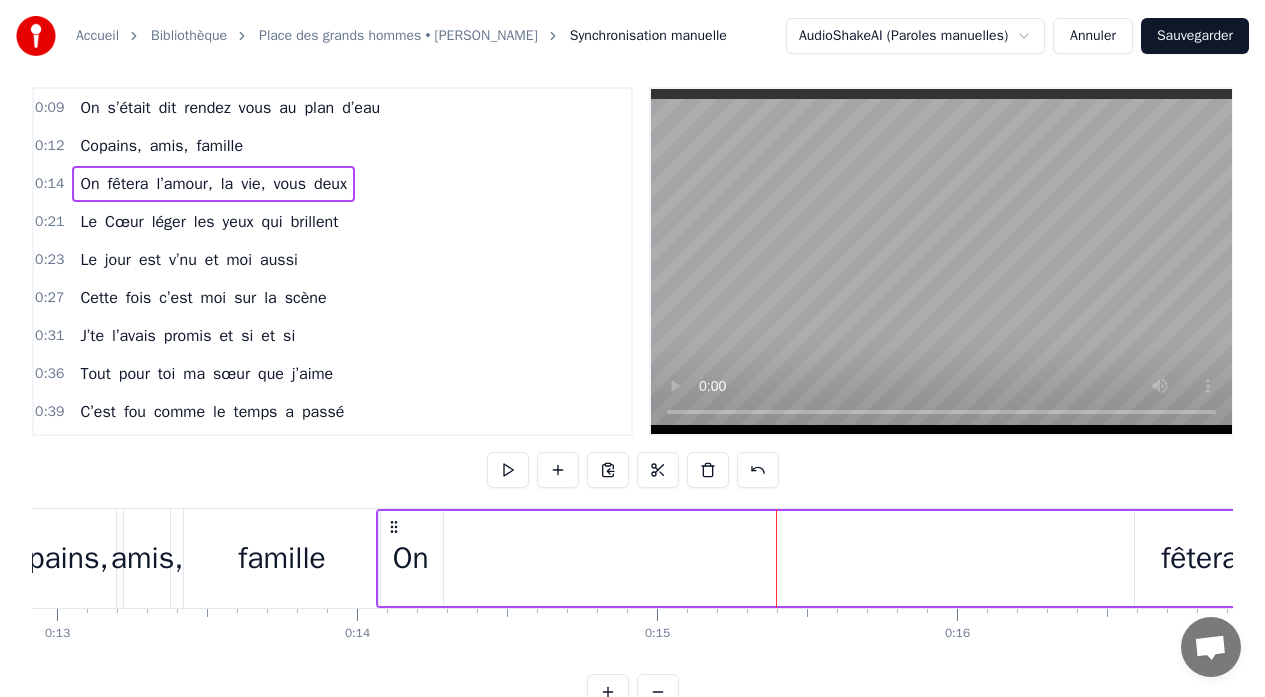 drag, startPoint x: 441, startPoint y: 559, endPoint x: 668, endPoint y: 559, distance: 227 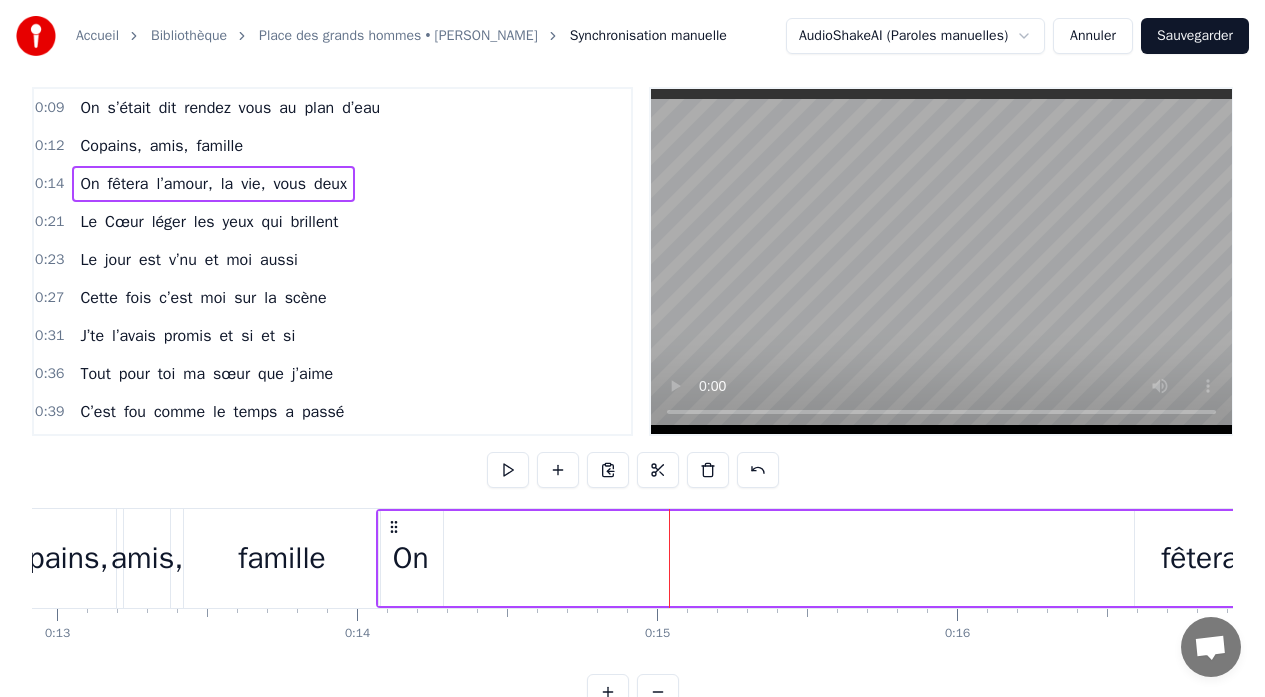 click on "On" at bounding box center [411, 558] 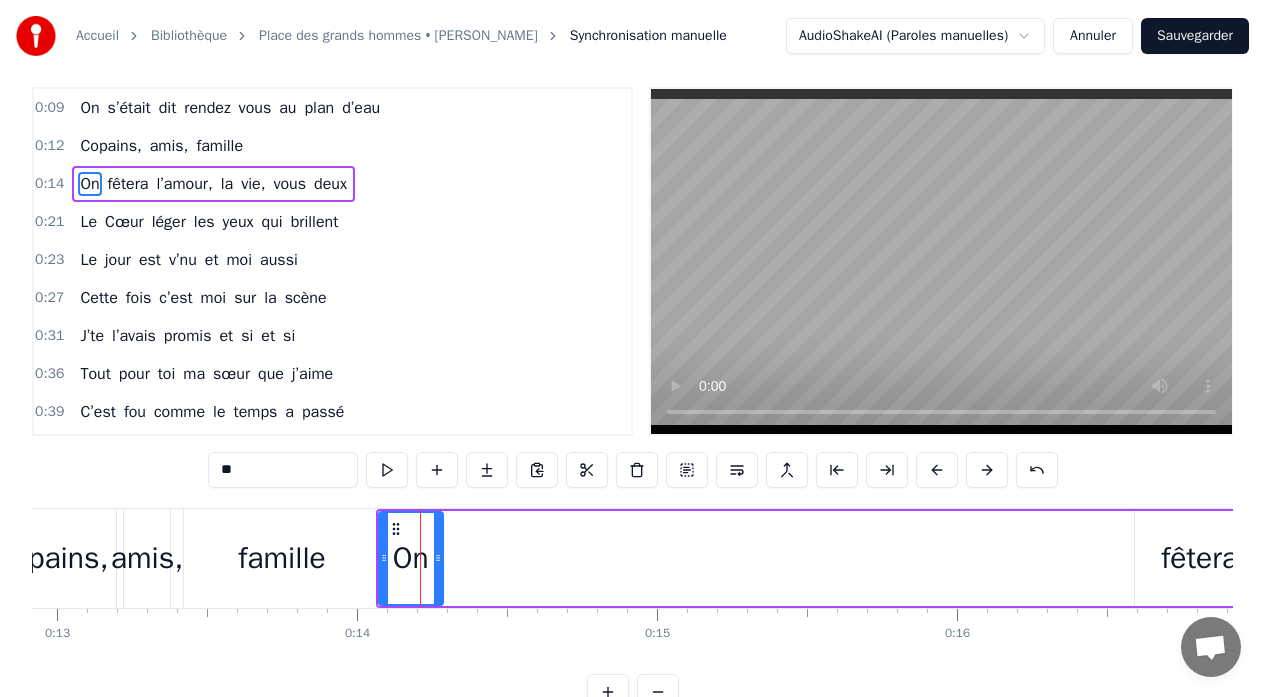 scroll, scrollTop: 0, scrollLeft: 0, axis: both 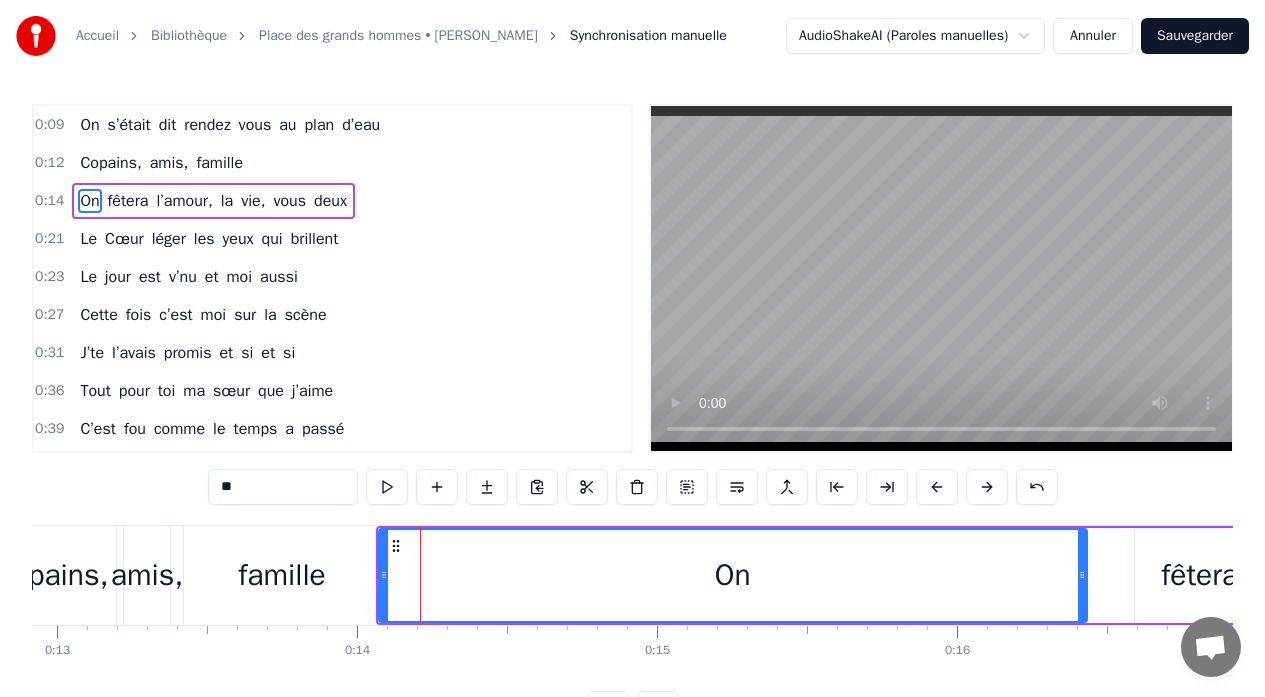 drag, startPoint x: 438, startPoint y: 559, endPoint x: 542, endPoint y: 562, distance: 104.04326 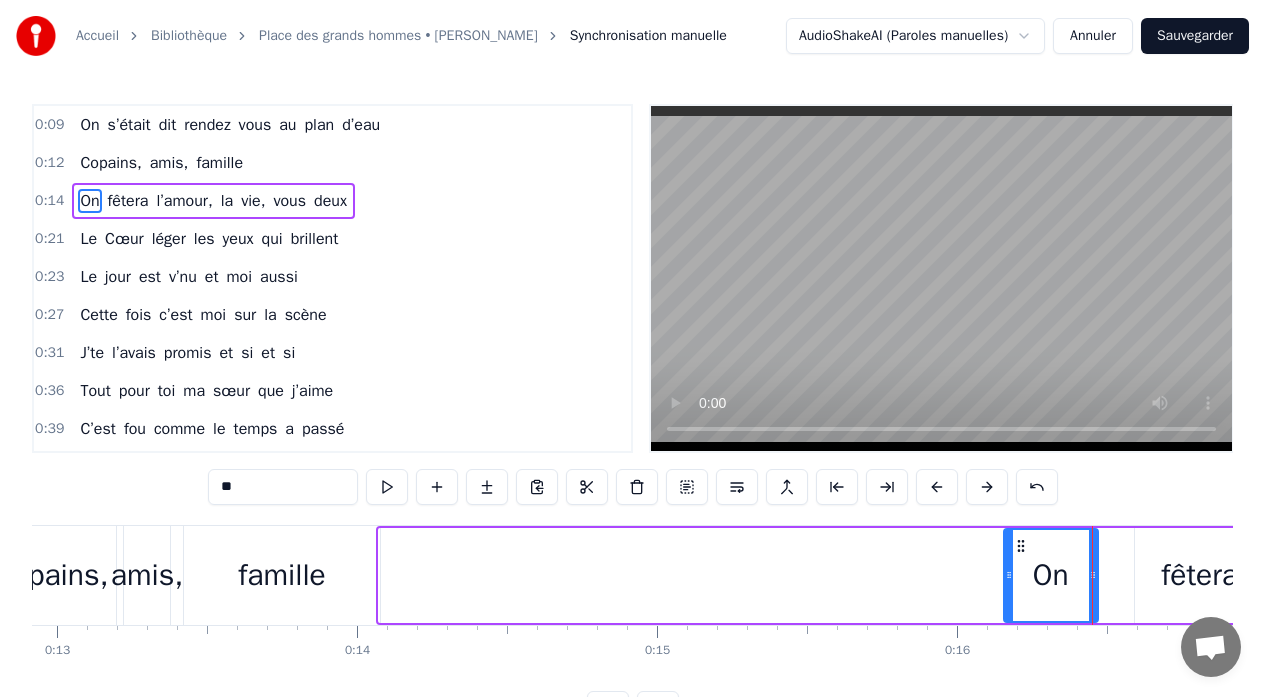 drag, startPoint x: 384, startPoint y: 573, endPoint x: 1012, endPoint y: 577, distance: 628.01276 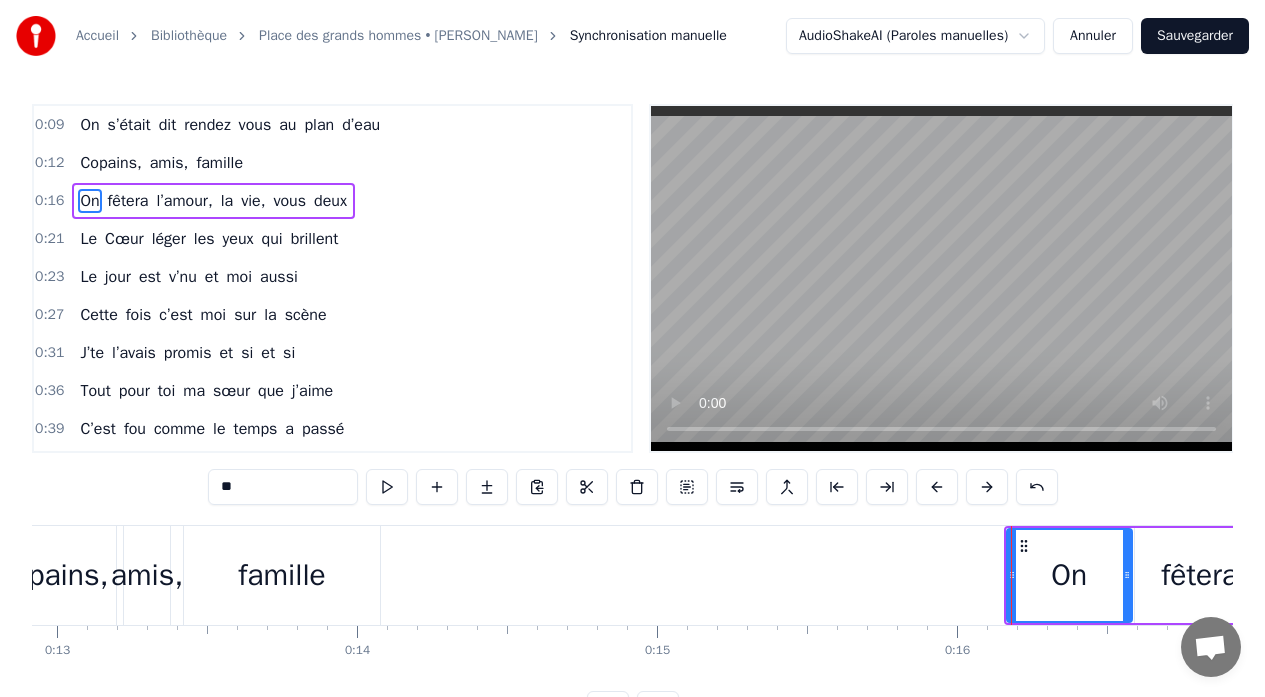 drag, startPoint x: 1093, startPoint y: 566, endPoint x: 1127, endPoint y: 564, distance: 34.058773 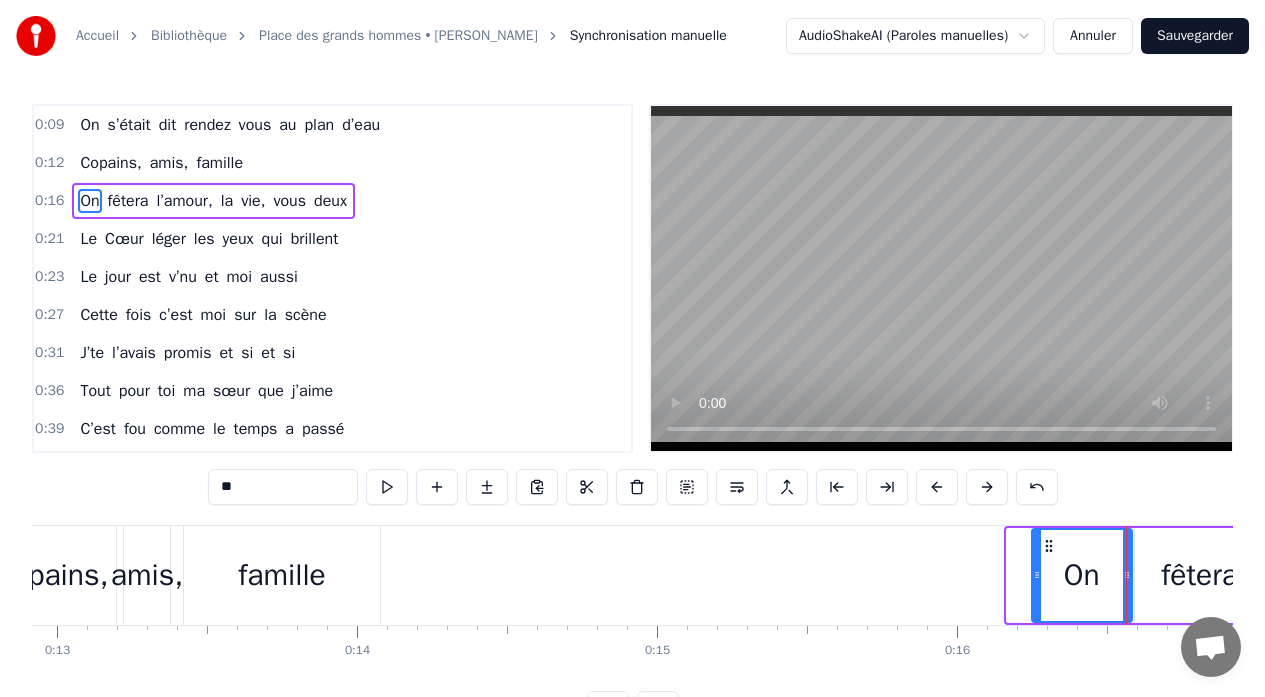 drag, startPoint x: 1011, startPoint y: 573, endPoint x: 1037, endPoint y: 573, distance: 26 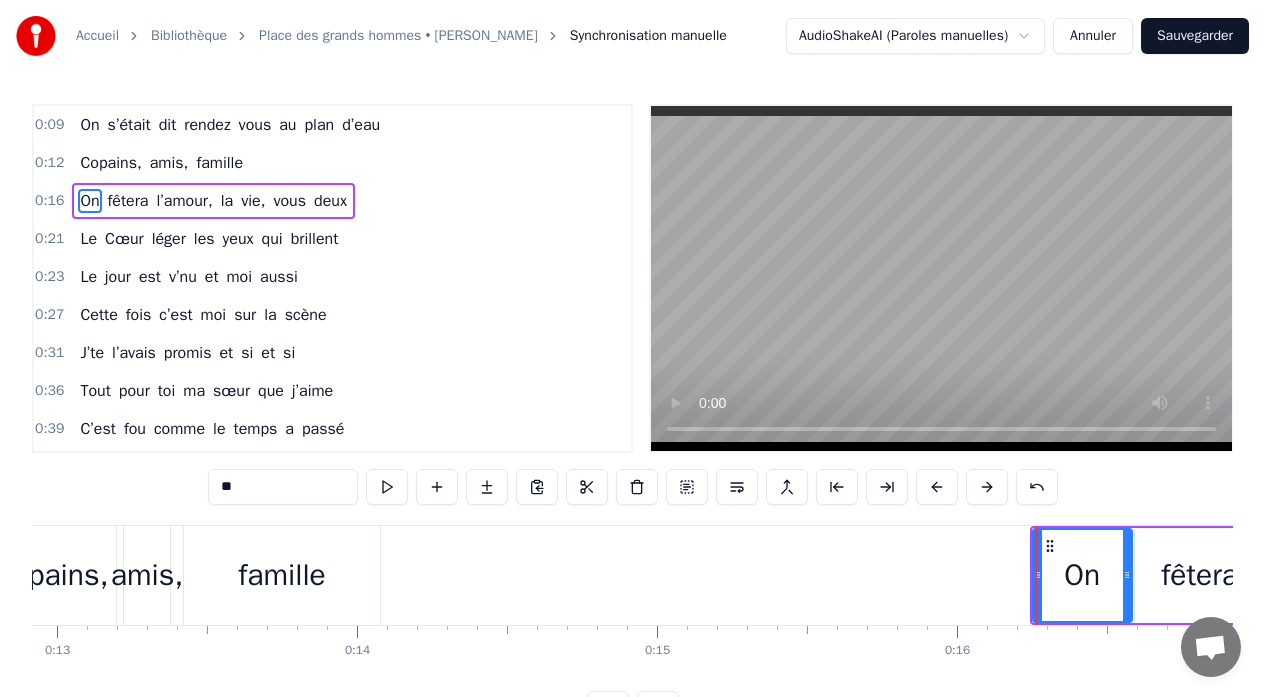 click on "famille" at bounding box center (282, 575) 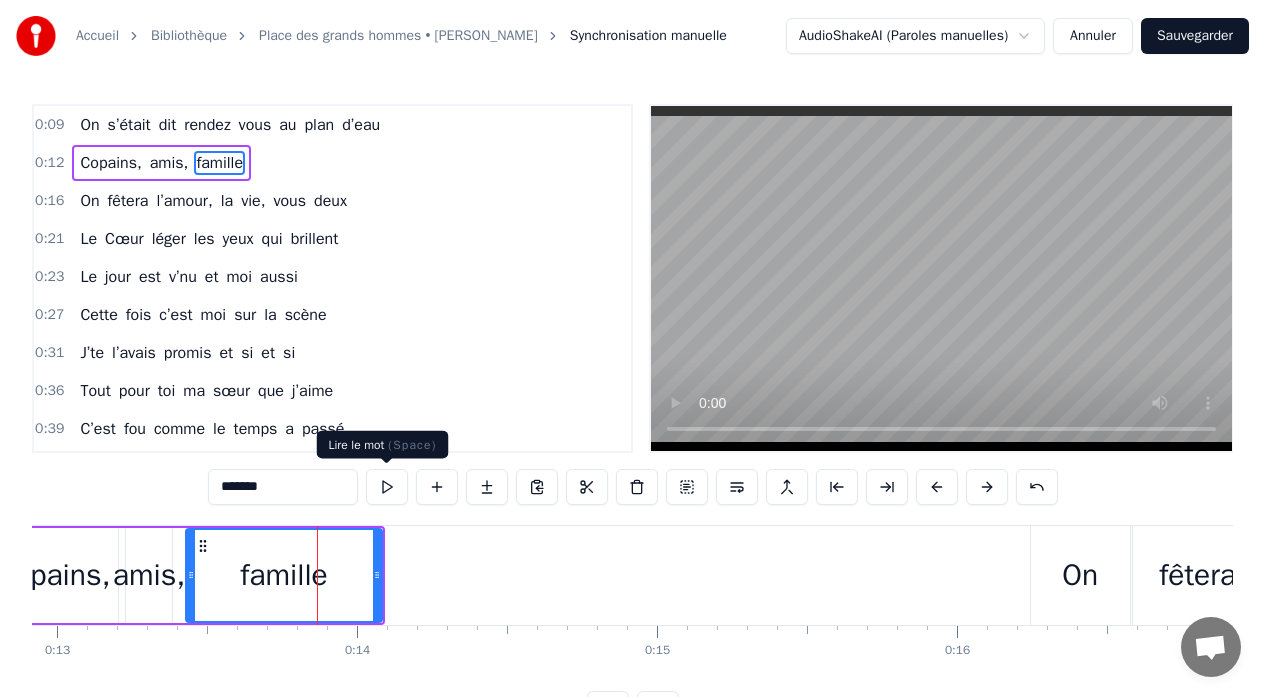 click at bounding box center [387, 487] 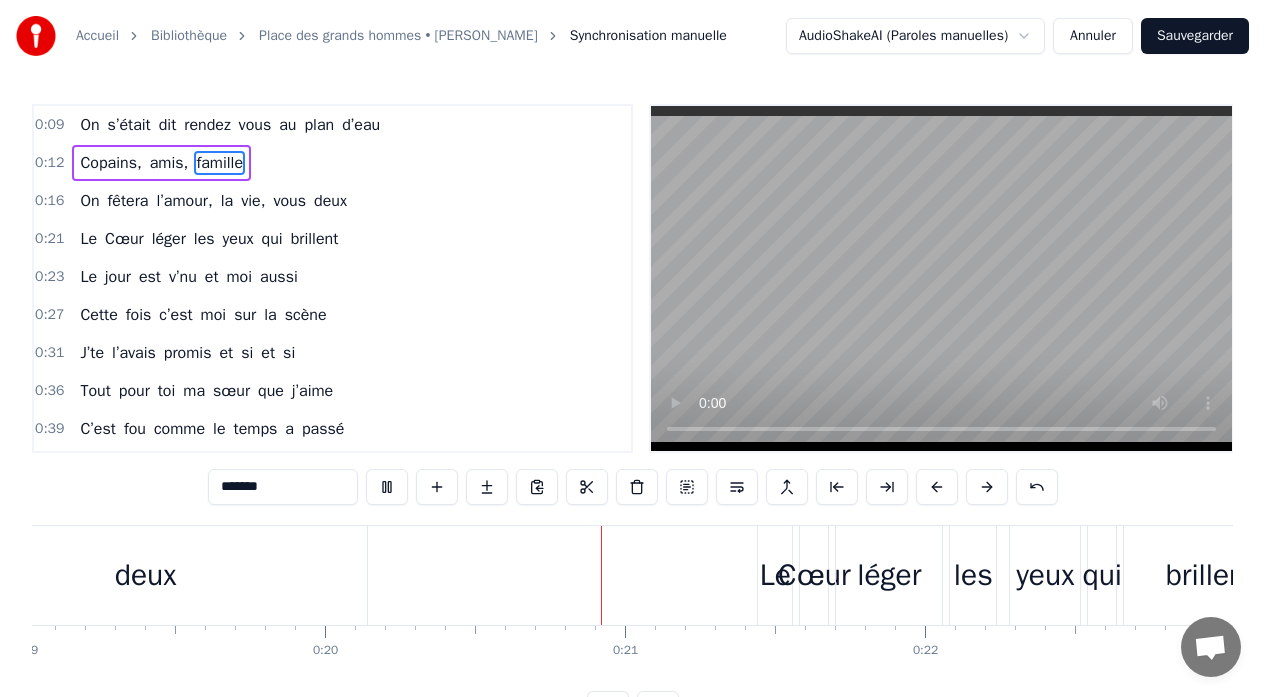 scroll, scrollTop: 0, scrollLeft: 5988, axis: horizontal 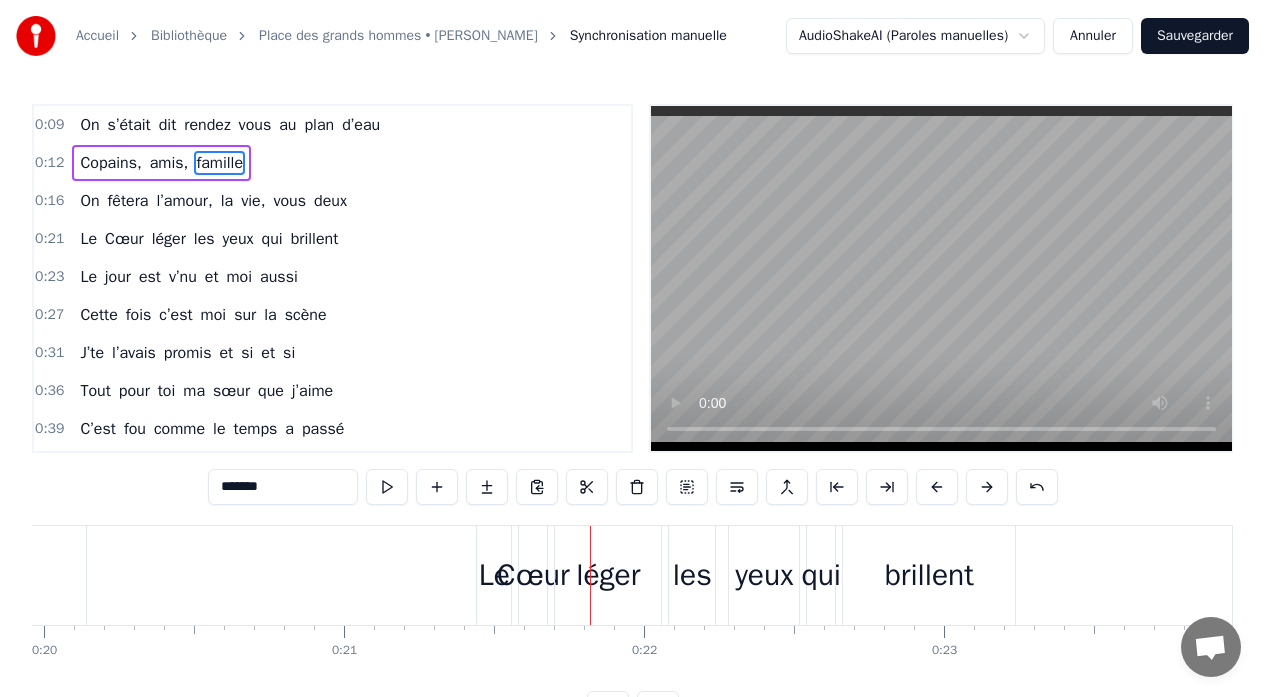 click on "Le" at bounding box center (494, 575) 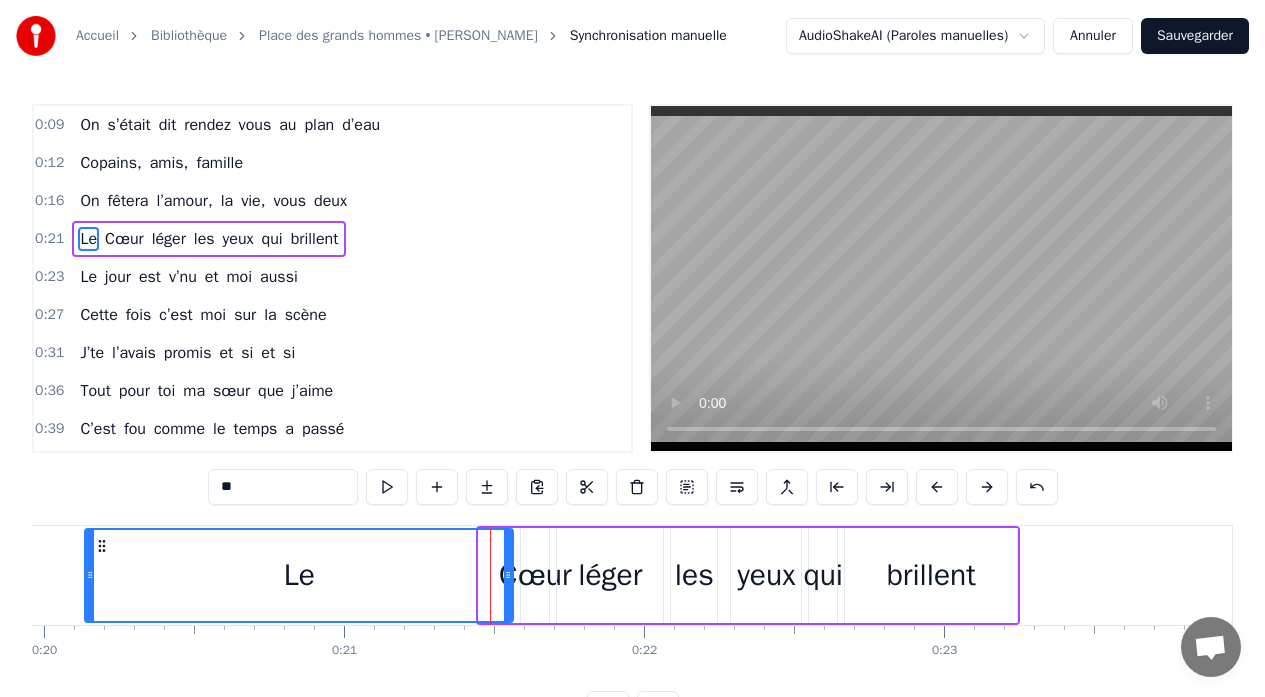drag, startPoint x: 484, startPoint y: 547, endPoint x: 90, endPoint y: 566, distance: 394.45786 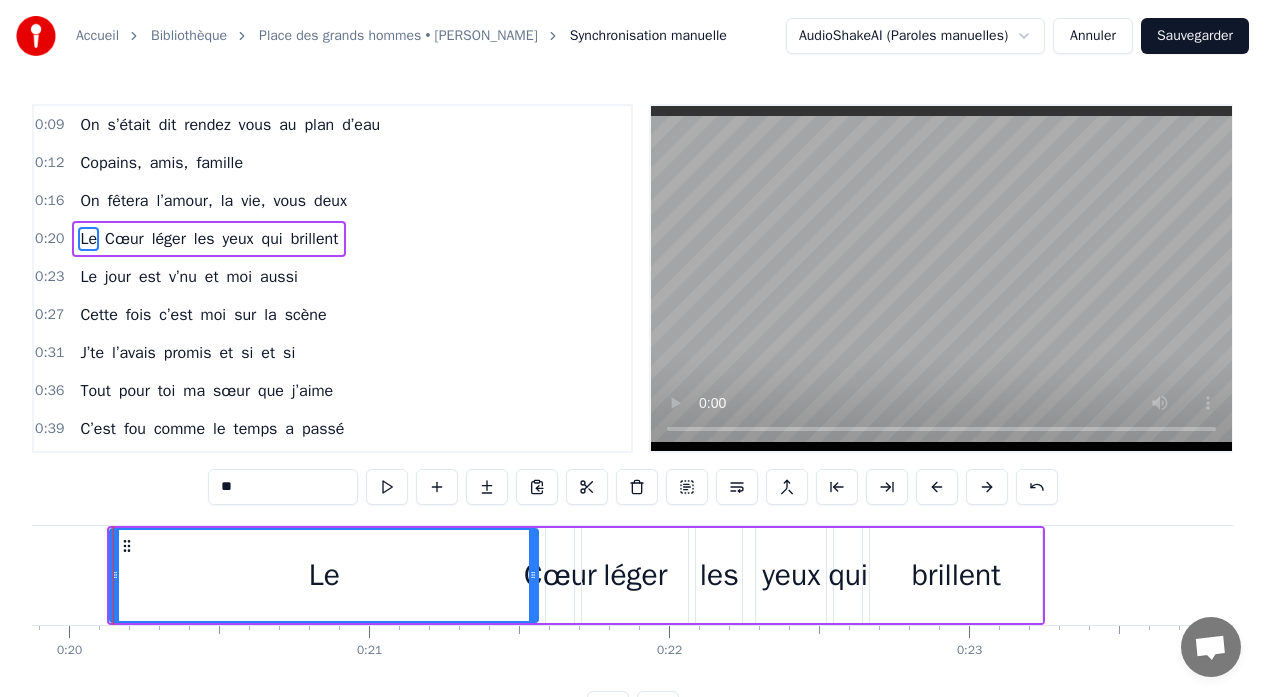 scroll, scrollTop: 0, scrollLeft: 5944, axis: horizontal 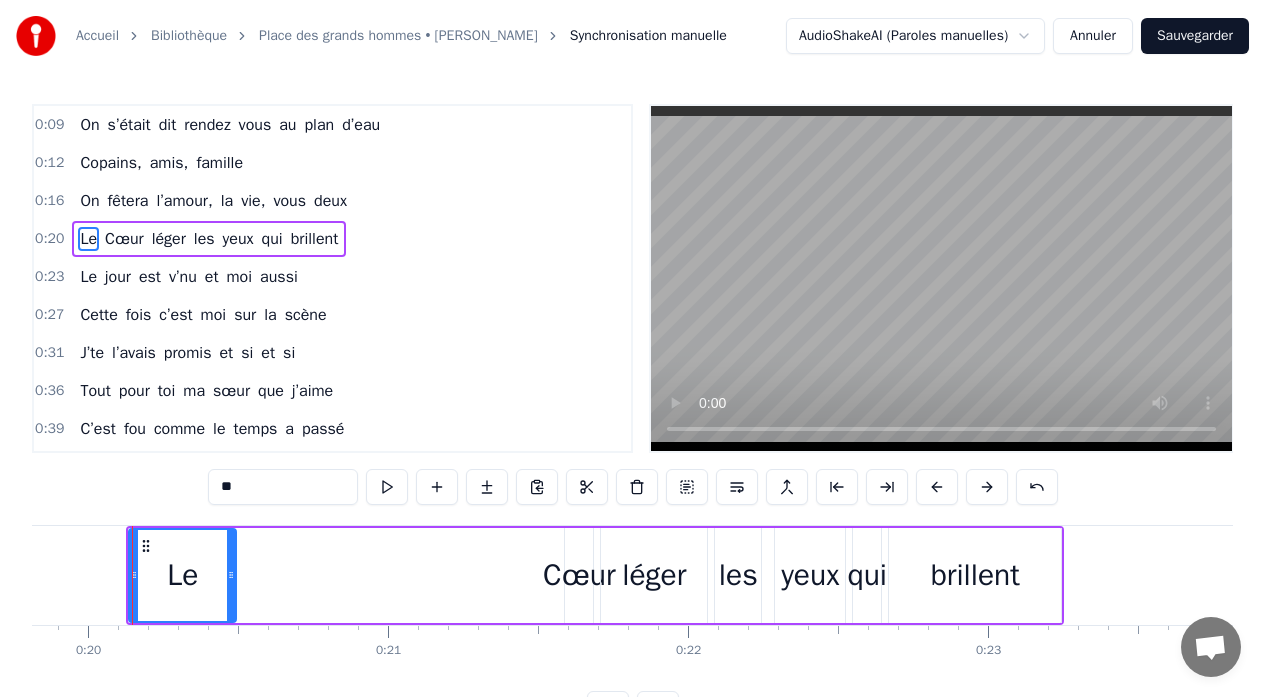 drag, startPoint x: 550, startPoint y: 536, endPoint x: 229, endPoint y: 570, distance: 322.7956 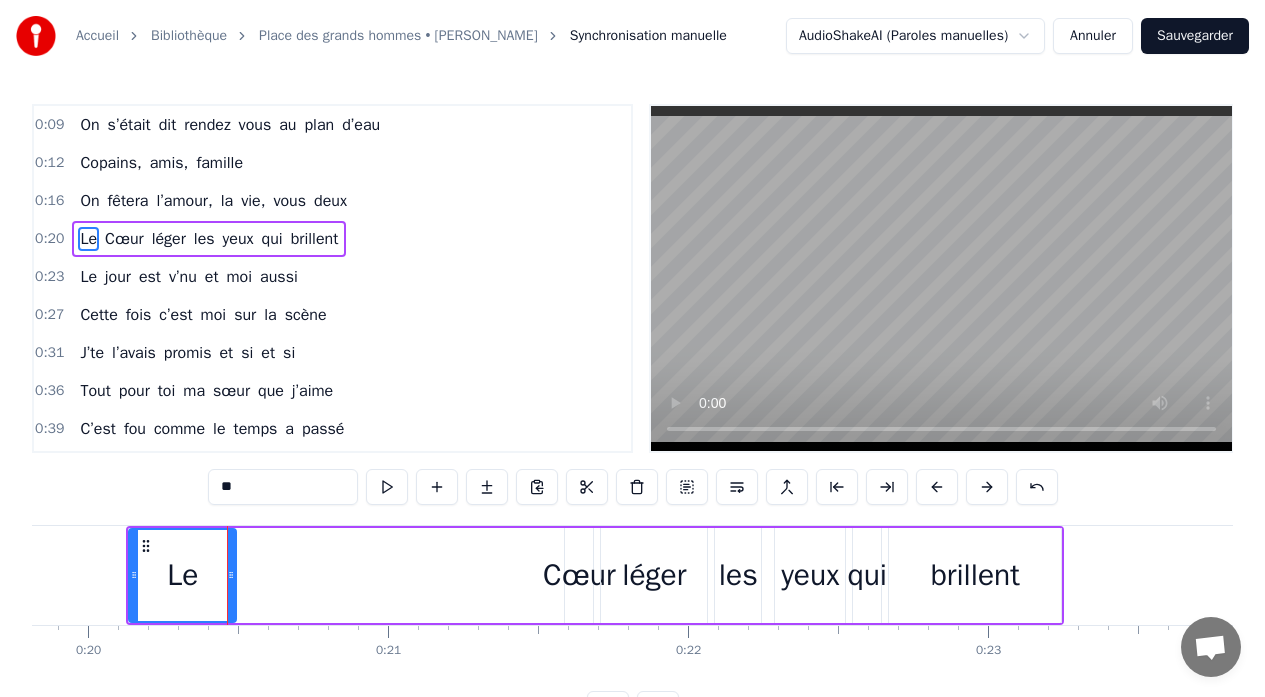 click on "Cœur" at bounding box center [579, 575] 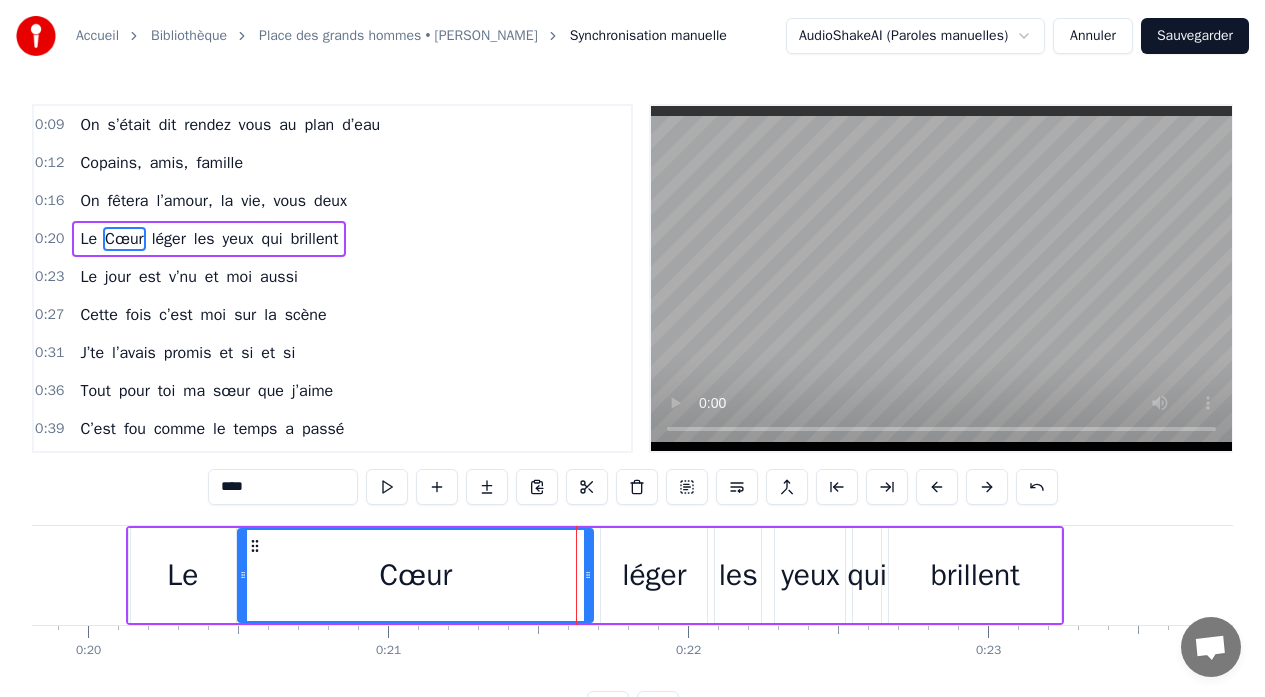 drag, startPoint x: 568, startPoint y: 553, endPoint x: 241, endPoint y: 574, distance: 327.6736 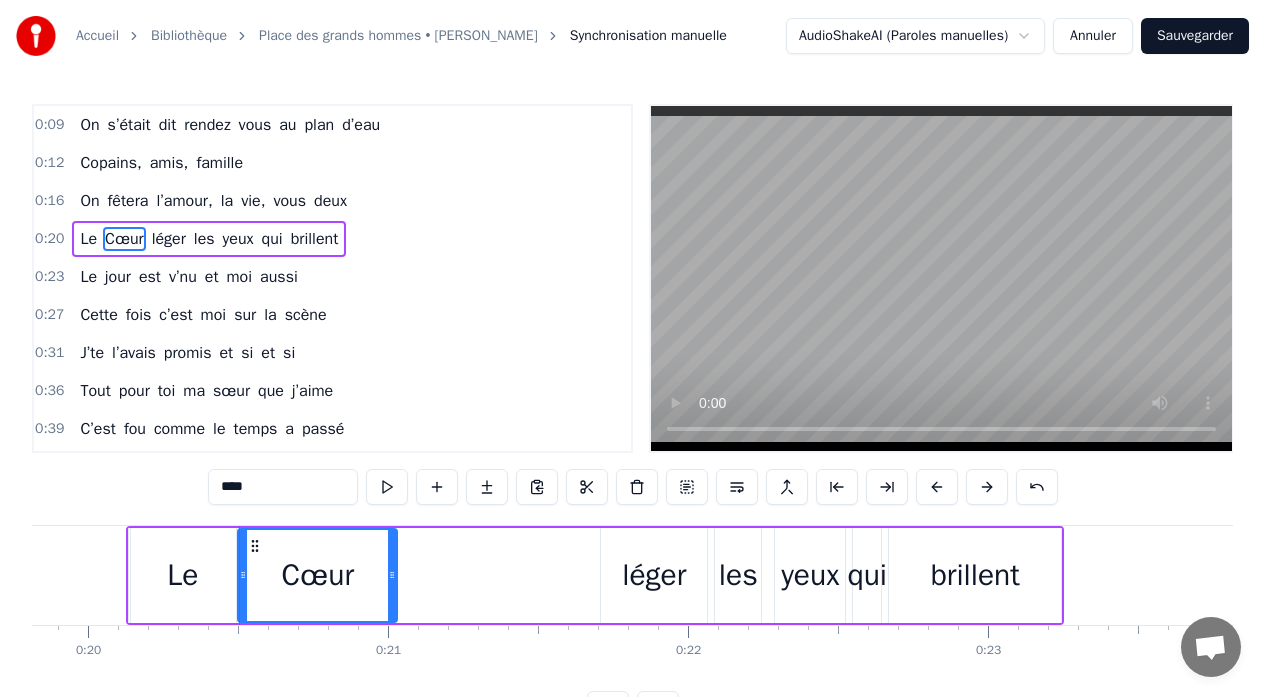 drag, startPoint x: 589, startPoint y: 553, endPoint x: 391, endPoint y: 576, distance: 199.33138 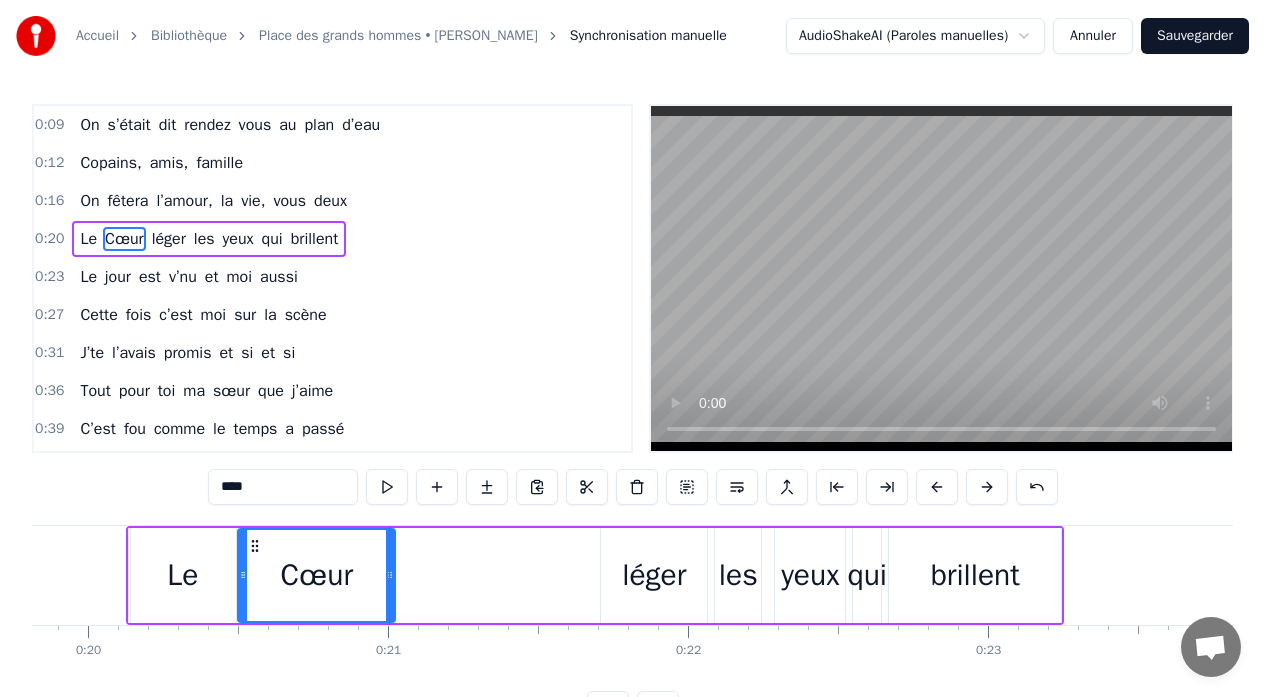 click on "léger" at bounding box center (654, 575) 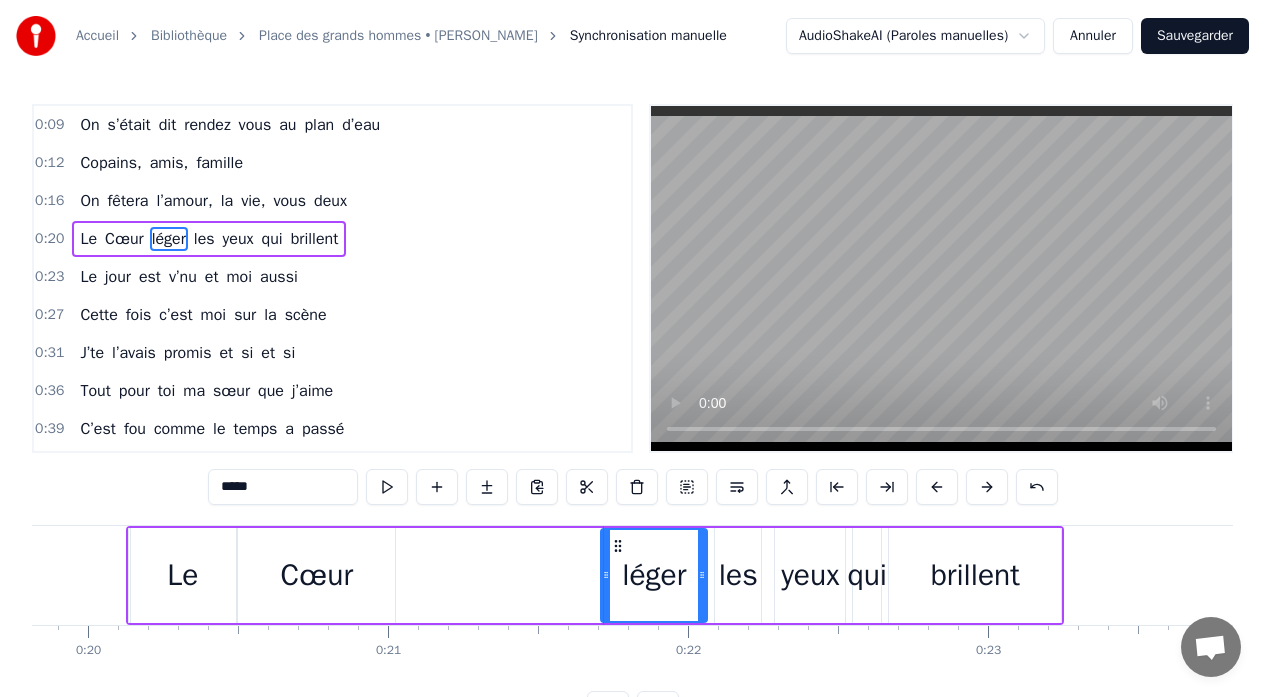 drag, startPoint x: 548, startPoint y: 559, endPoint x: 446, endPoint y: 563, distance: 102.0784 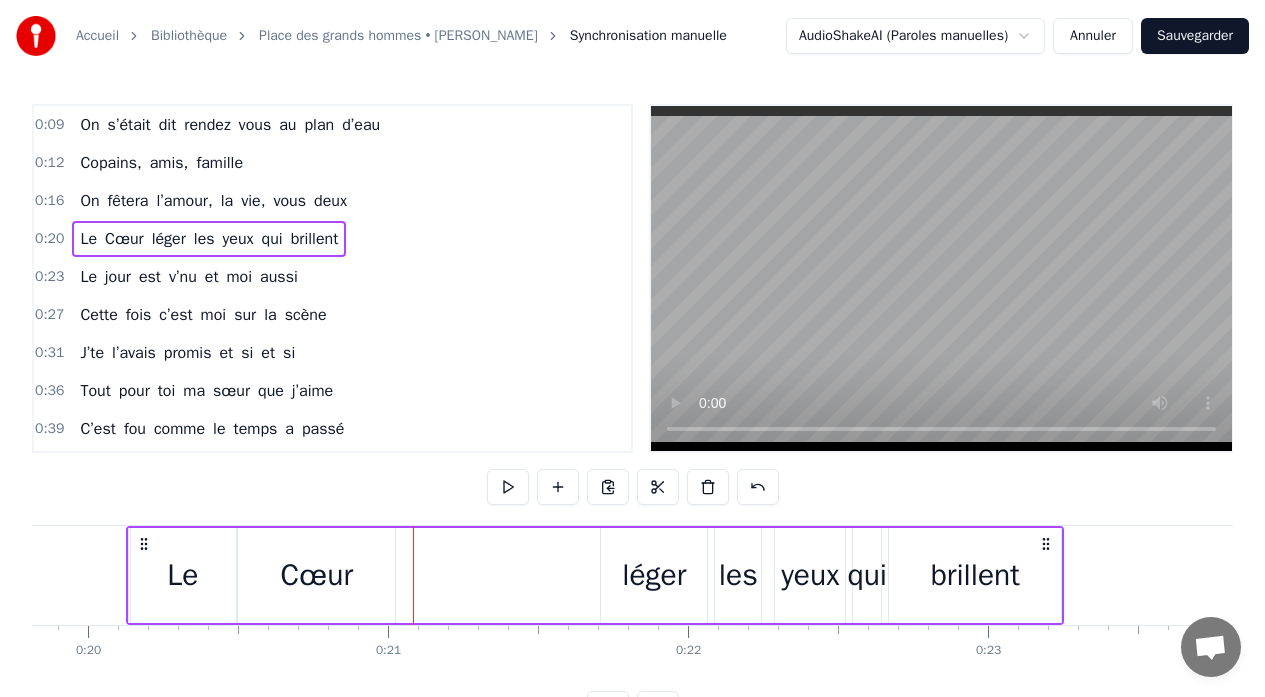 click on "léger" at bounding box center (654, 575) 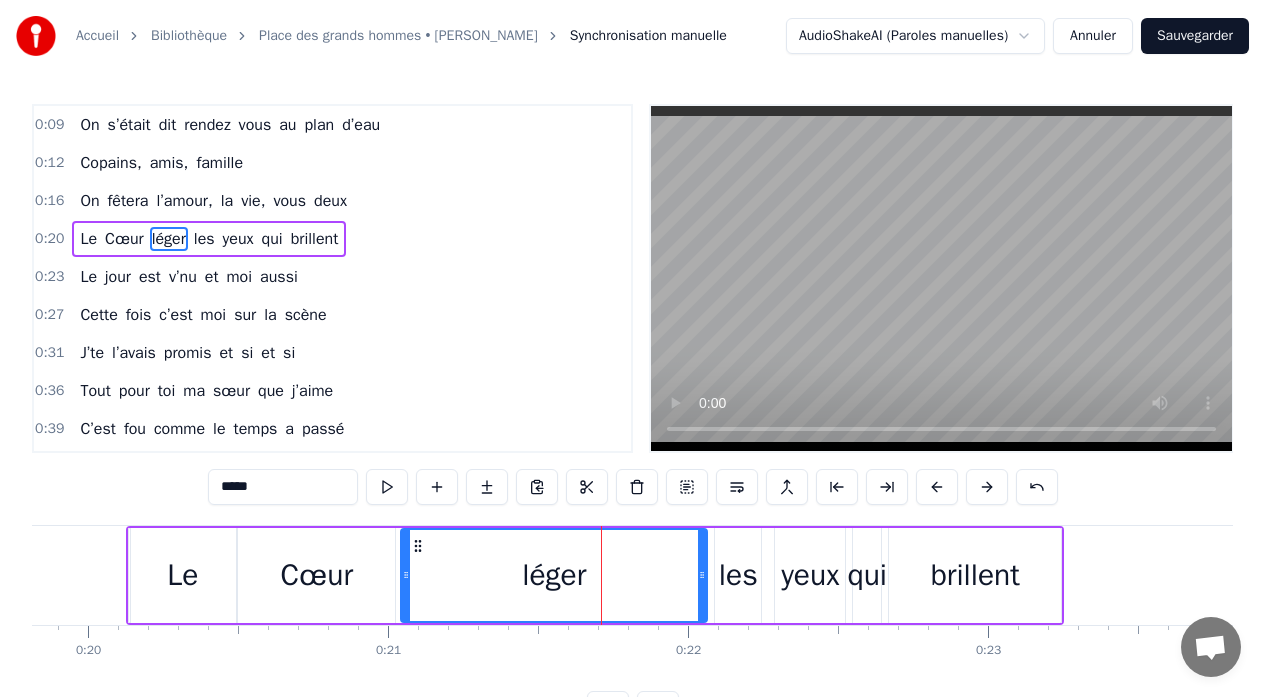drag, startPoint x: 606, startPoint y: 559, endPoint x: 406, endPoint y: 559, distance: 200 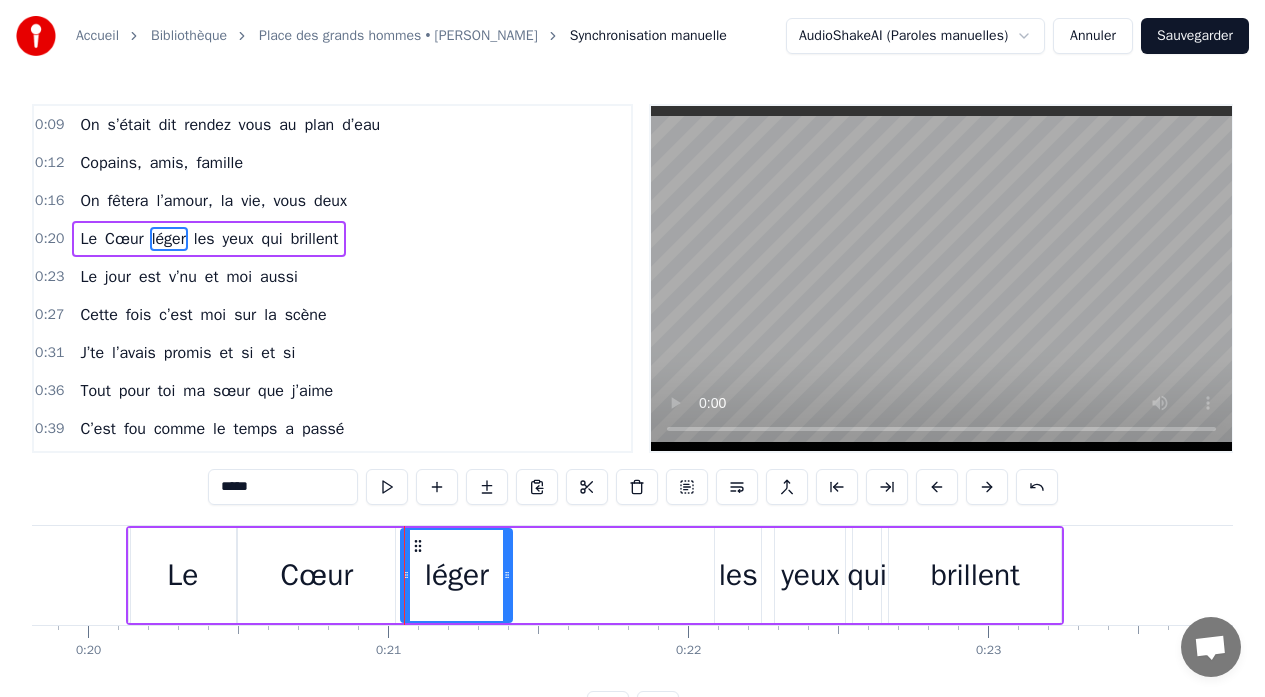 drag, startPoint x: 701, startPoint y: 563, endPoint x: 507, endPoint y: 566, distance: 194.0232 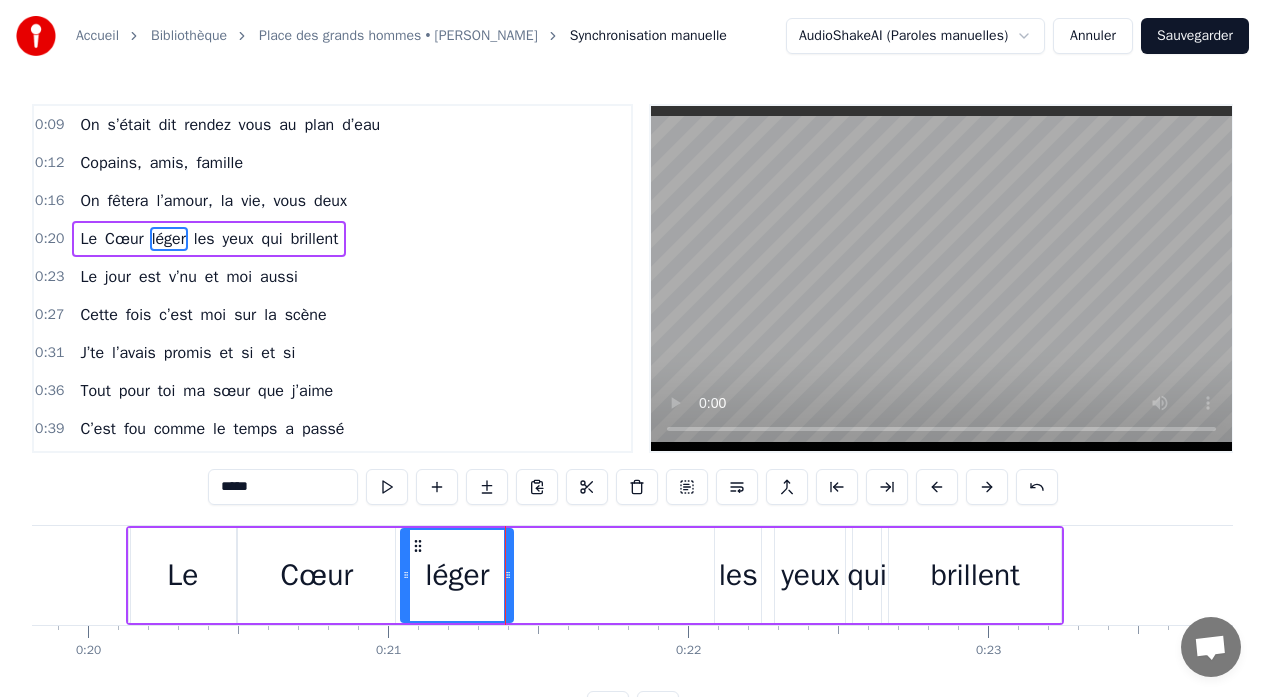 drag, startPoint x: 716, startPoint y: 553, endPoint x: 570, endPoint y: 566, distance: 146.57762 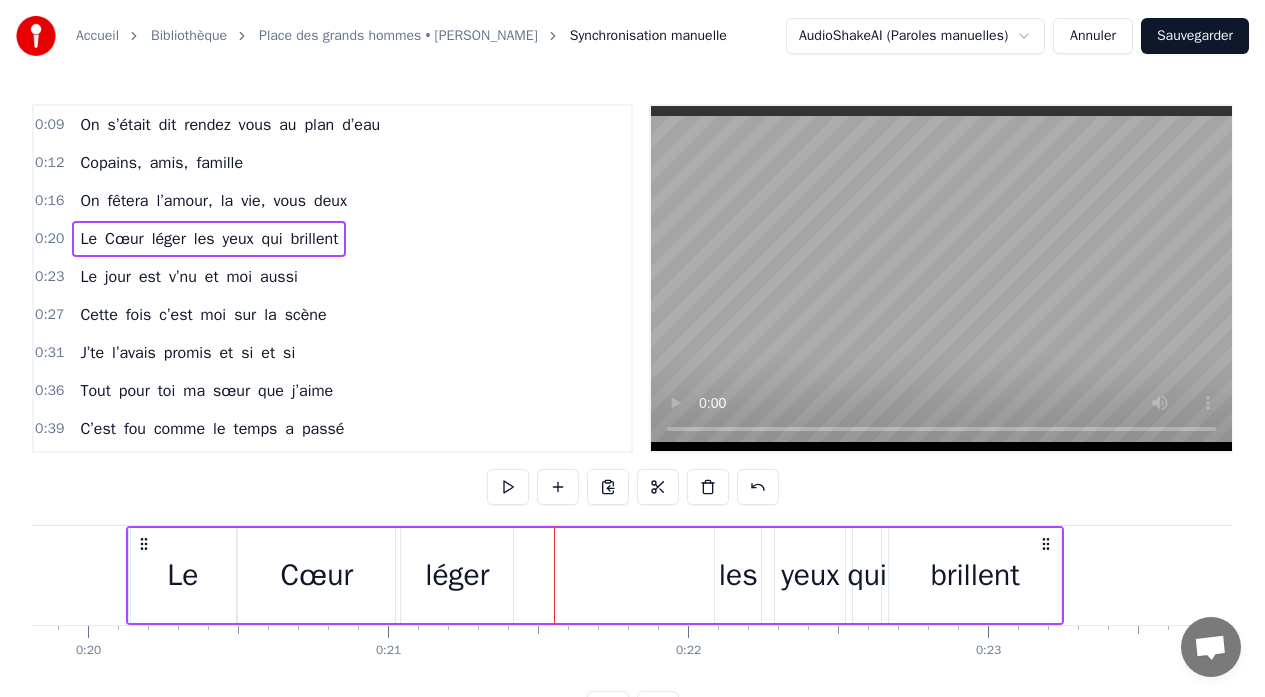 click on "les" at bounding box center [738, 575] 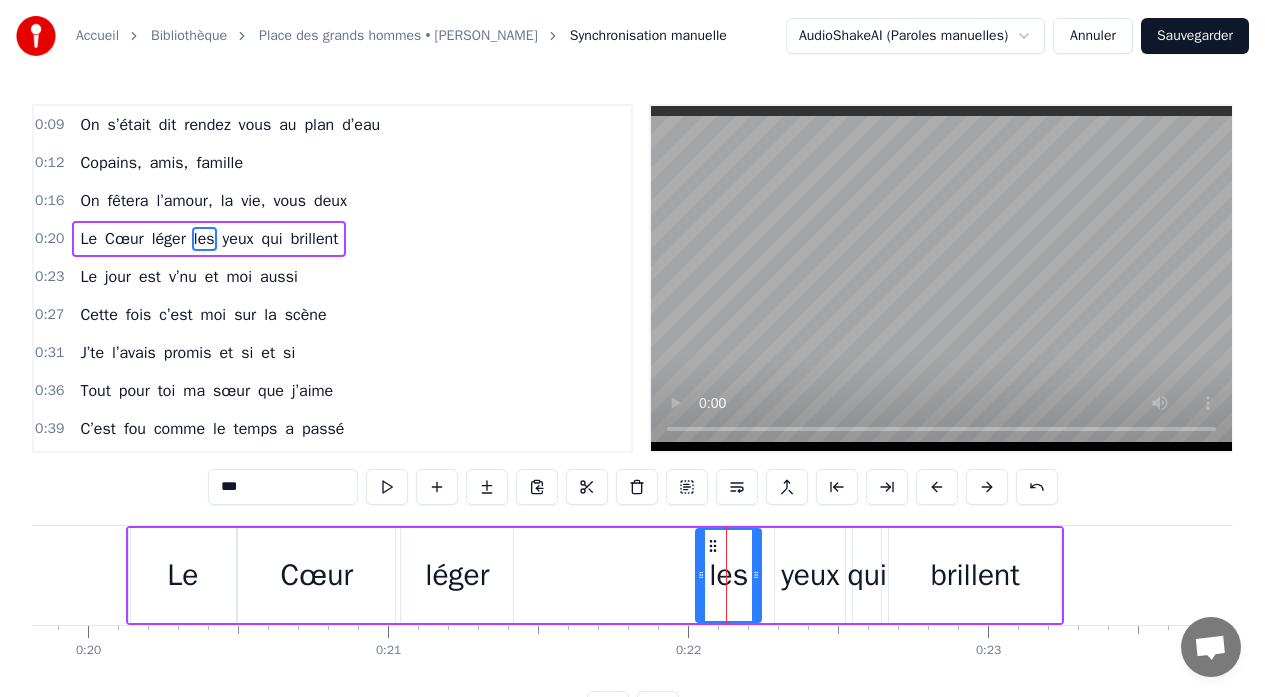 drag, startPoint x: 716, startPoint y: 557, endPoint x: 697, endPoint y: 558, distance: 19.026299 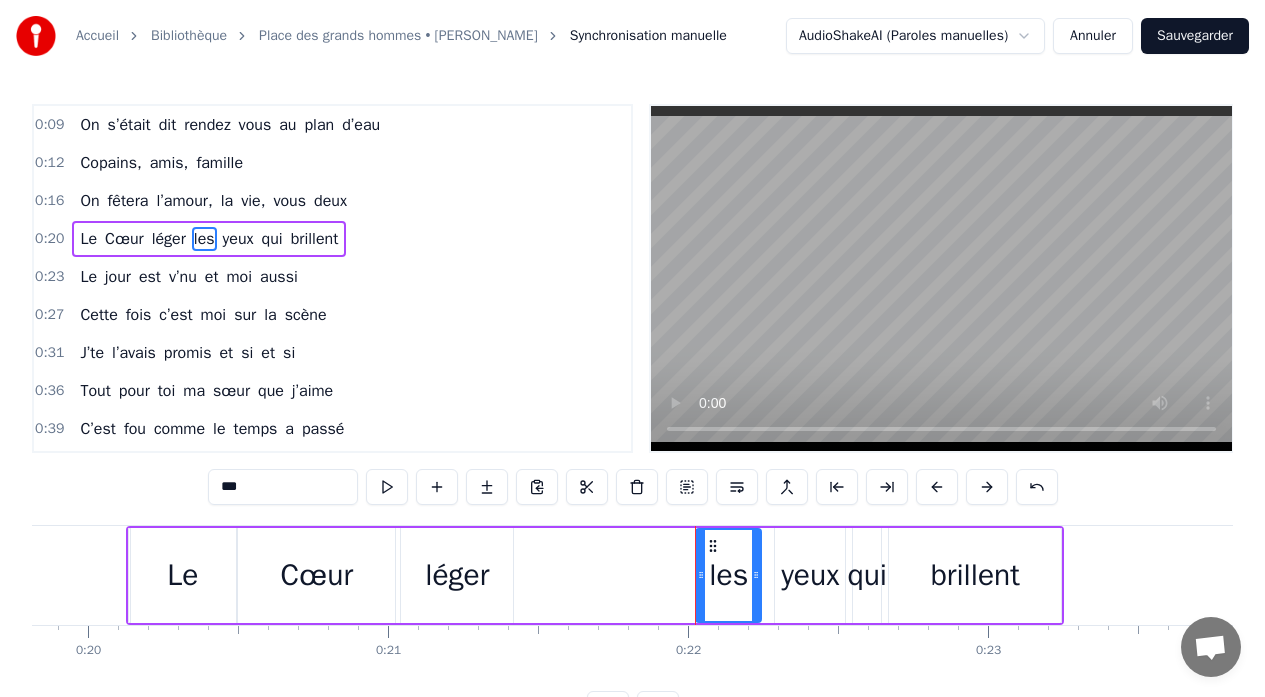click on "0:09 On s’était dit rendez vous au plan d’eau 0:12 Copains, amis, famille 0:16 On fêtera l’amour, la vie, vous deux 0:20 Le Cœur léger les yeux qui brillent 0:23 Le jour est v’nu et moi aussi 0:27 Cette fois c’est moi sur la scène 0:31 J’te l’avais promis et si et si 0:36 Tout pour toi ma sœur que j’aime 0:39 C’est fou comme le temps a passé 0:44 De l’arbre creux à nos soirées pocker 0:48 Aussi blessées par les absences et FUCK 0:55 Une vie d’amour partagée 0:58 De Sainte Marie à l’Albatros 1:03 Du foot ensemble à nos fous rires 1:12 D’Nos belles chansons à nos câlins 1:20 Et Puis [PERSON_NAME] 4 3 2 1 zéro 1:24 On s’était dit rendez- vous au plan d’eau 1:37 Copains, amis, famille 1:40 On fêtera l’amour, la vie, vous deux 1:43 Le Cœur léger les yeux qui brillent 1:49 [PERSON_NAME] maison du bonheur 1:54 Toujours un copain par là qui traîne 2:00 Et la famille soudée c’est important 2:04 Gardez tout ça pleins d’amour et de rire 2:12 C’est une telle joie voir" at bounding box center (632, 415) 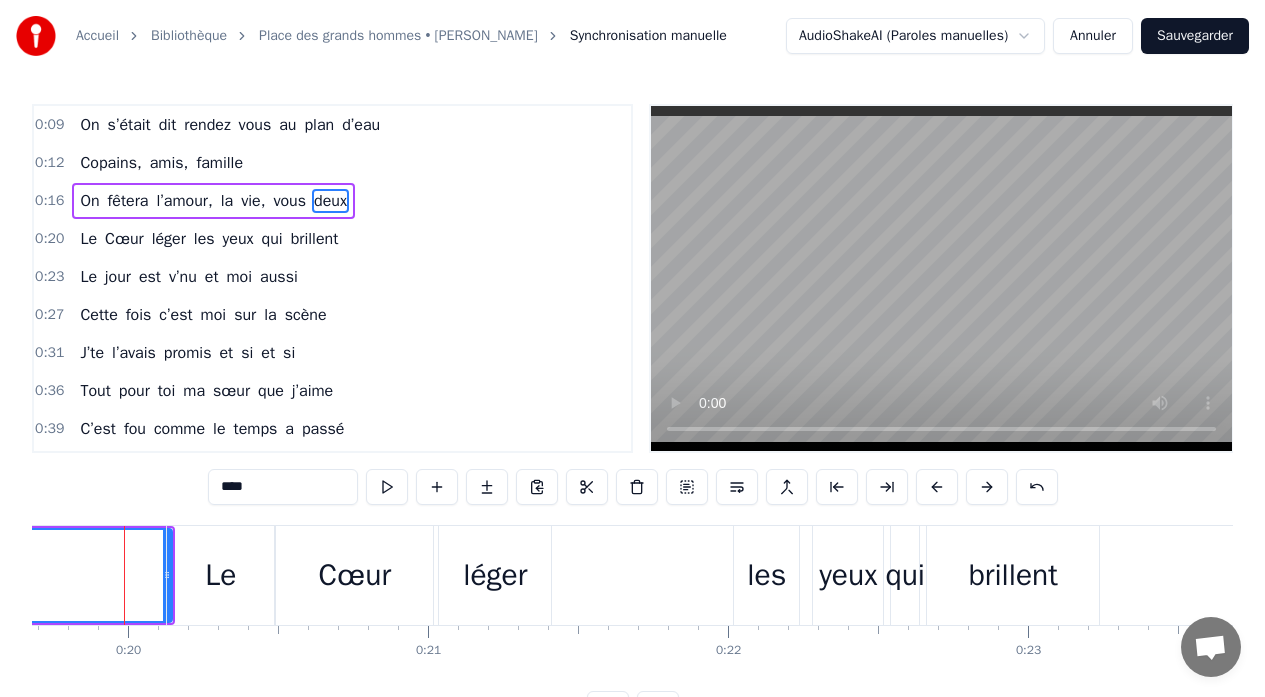 scroll, scrollTop: 0, scrollLeft: 5896, axis: horizontal 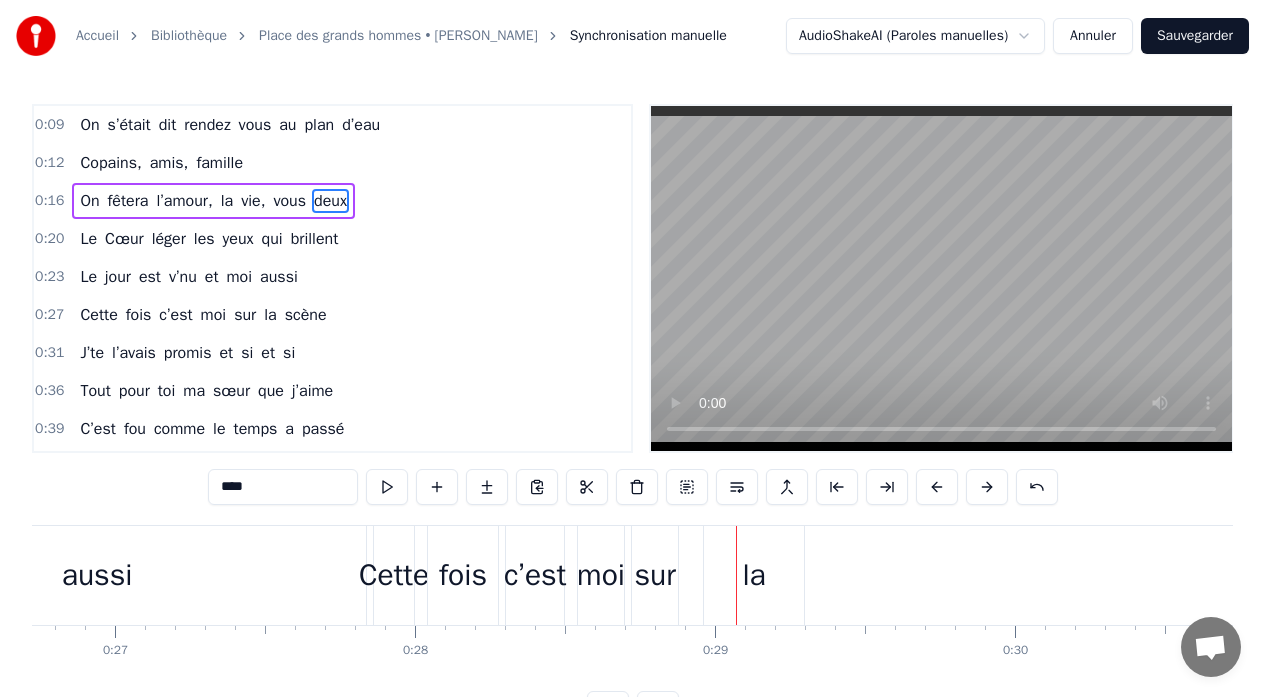 click on "On" at bounding box center (89, 125) 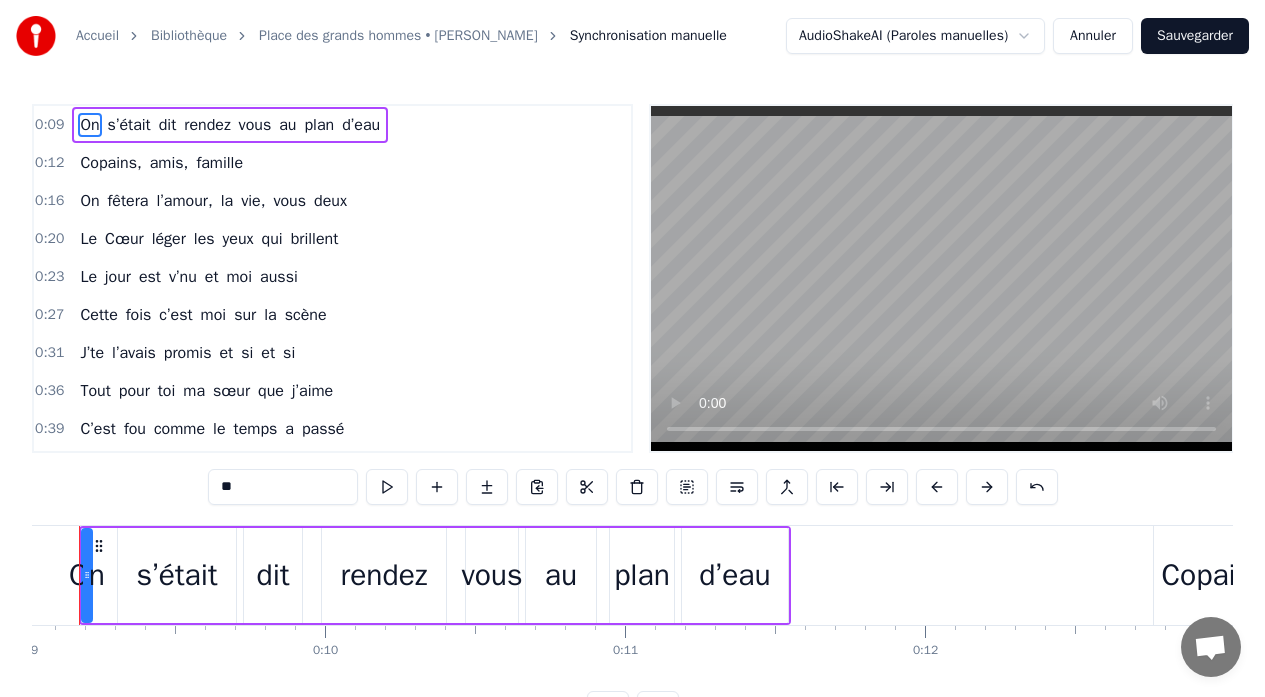 scroll, scrollTop: 0, scrollLeft: 2654, axis: horizontal 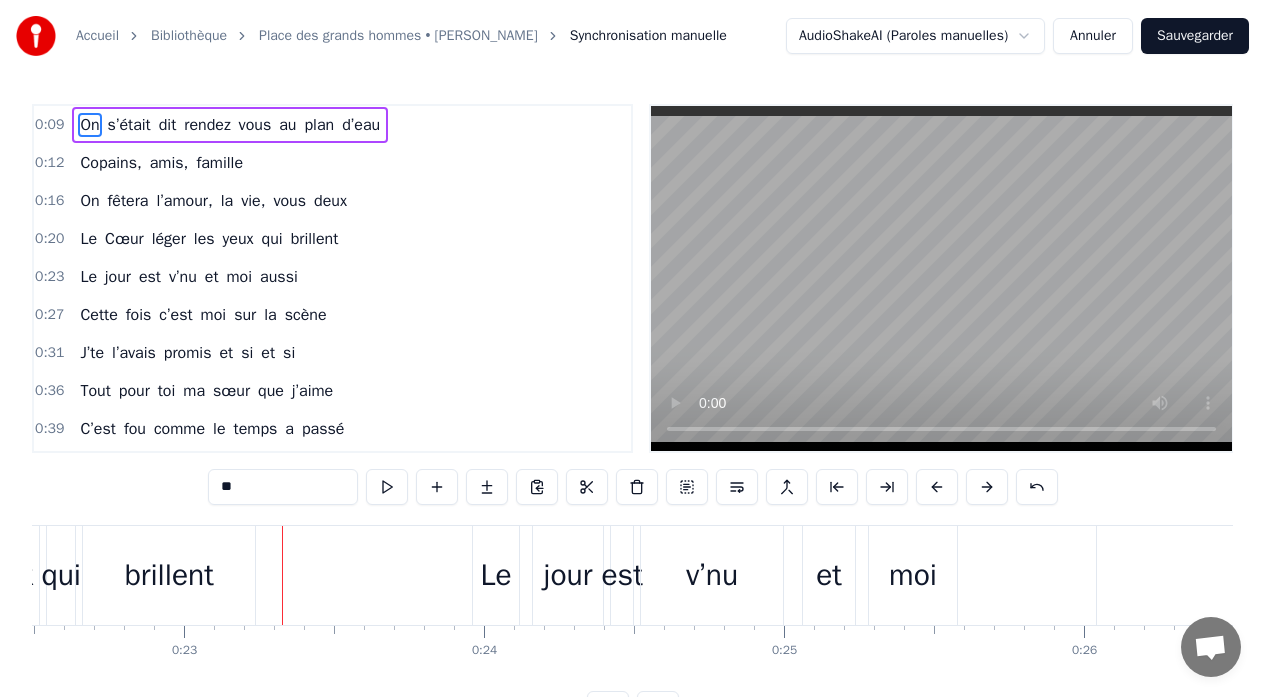 click on "yeux" at bounding box center (238, 239) 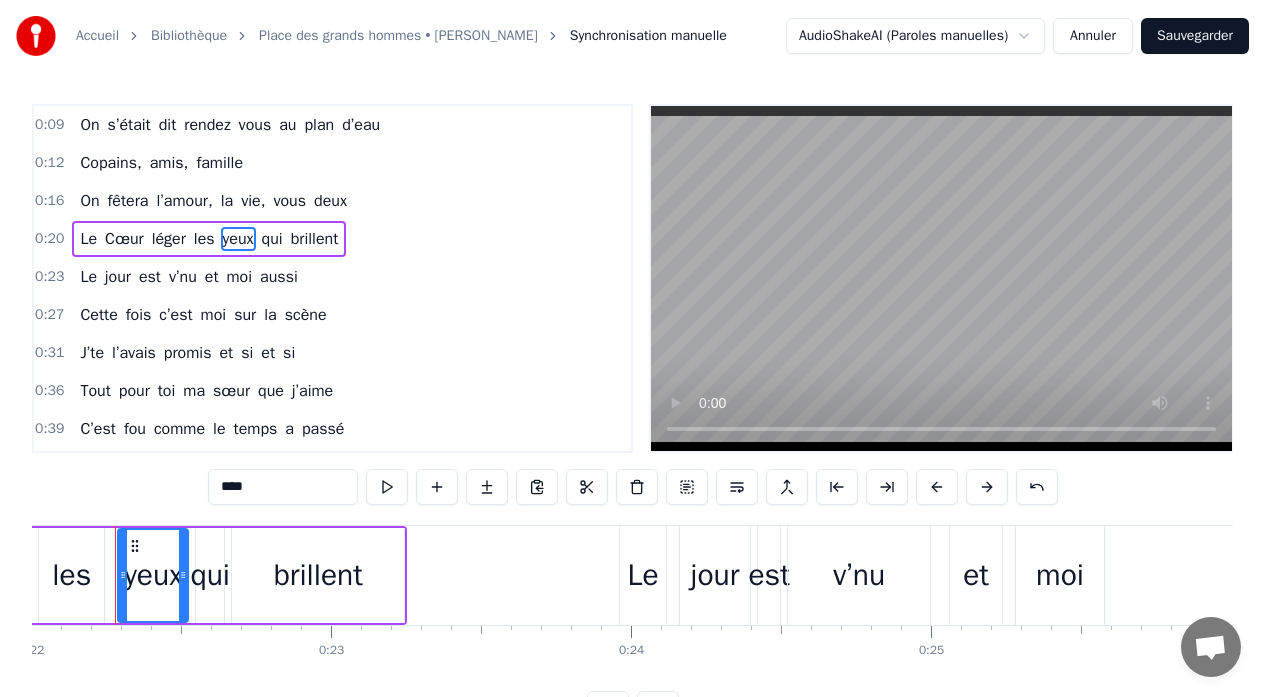 scroll, scrollTop: 0, scrollLeft: 6584, axis: horizontal 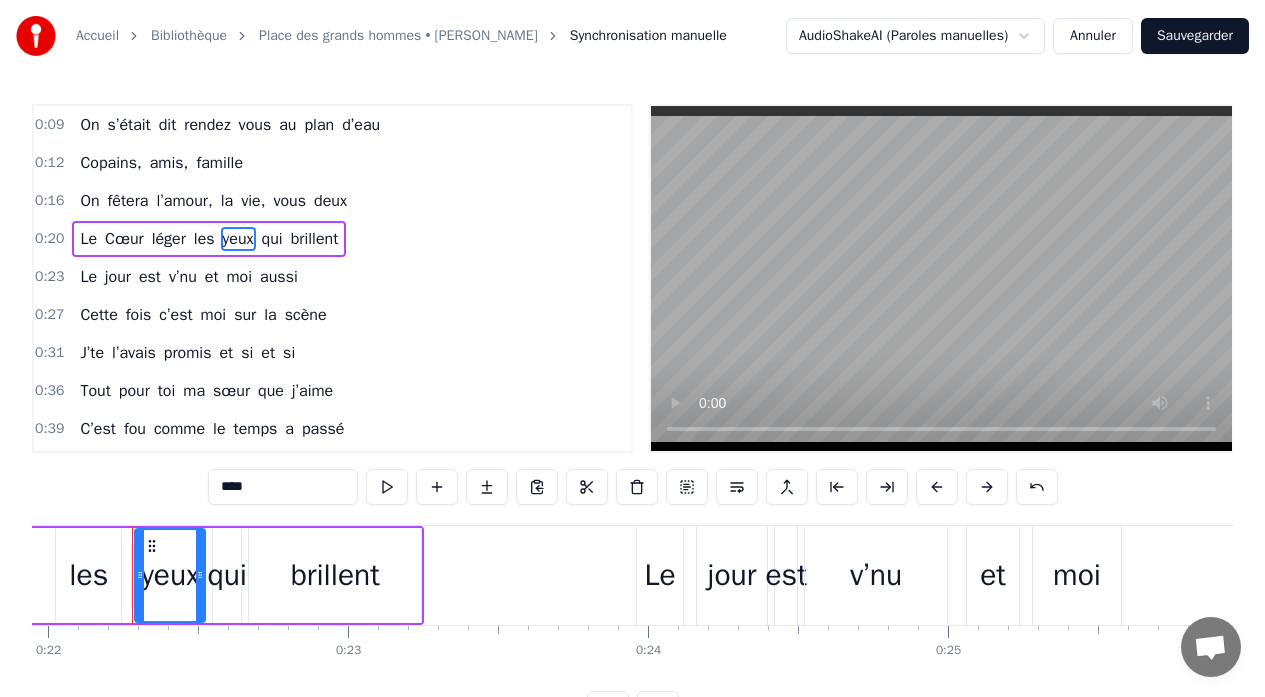 click on "les" at bounding box center (204, 239) 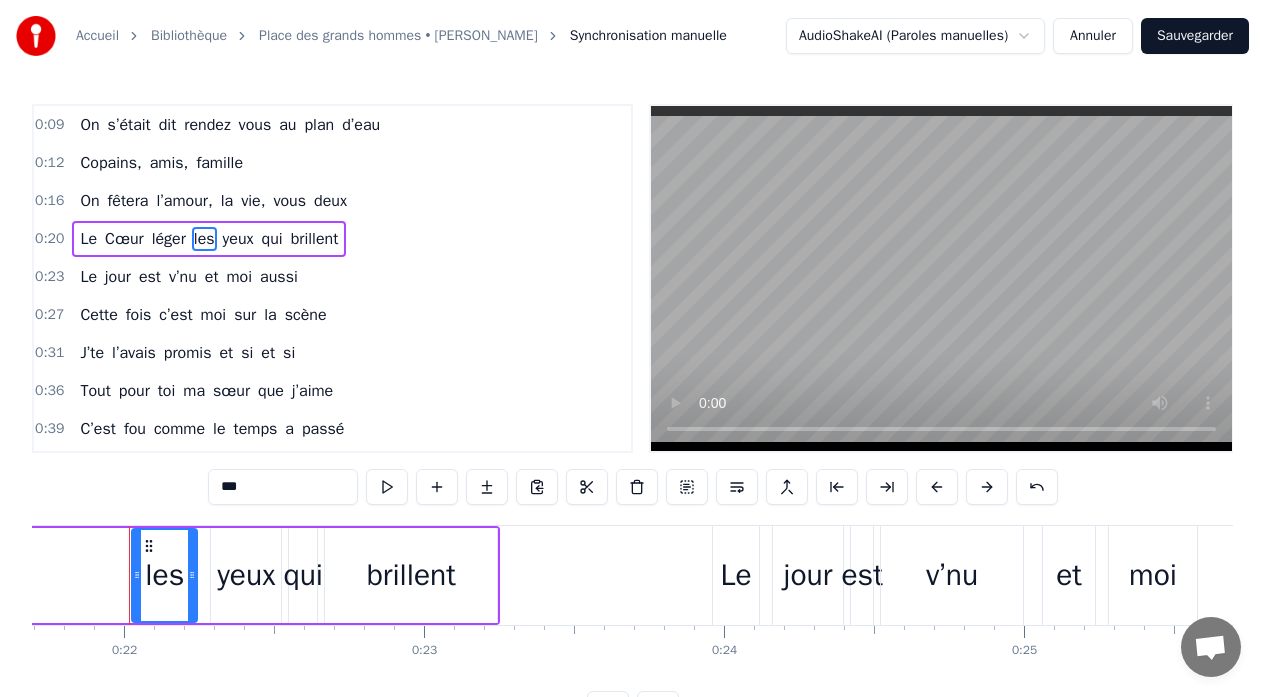 scroll, scrollTop: 0, scrollLeft: 6505, axis: horizontal 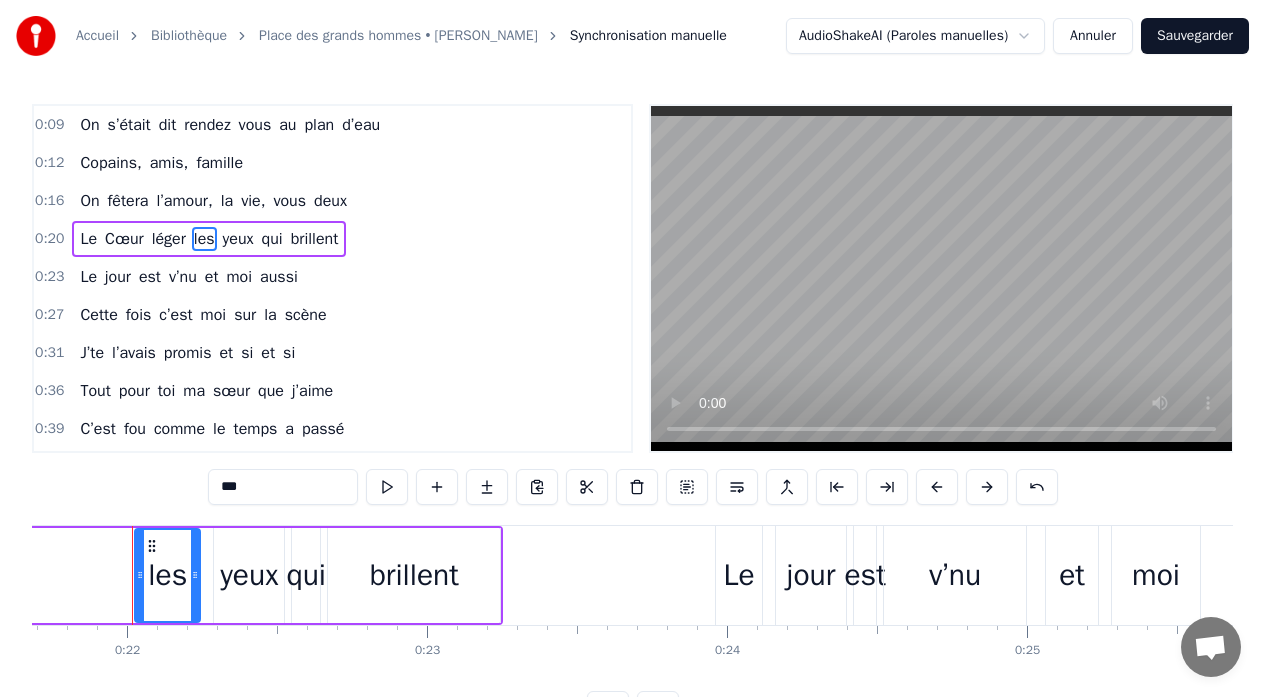 click on "léger" at bounding box center [169, 239] 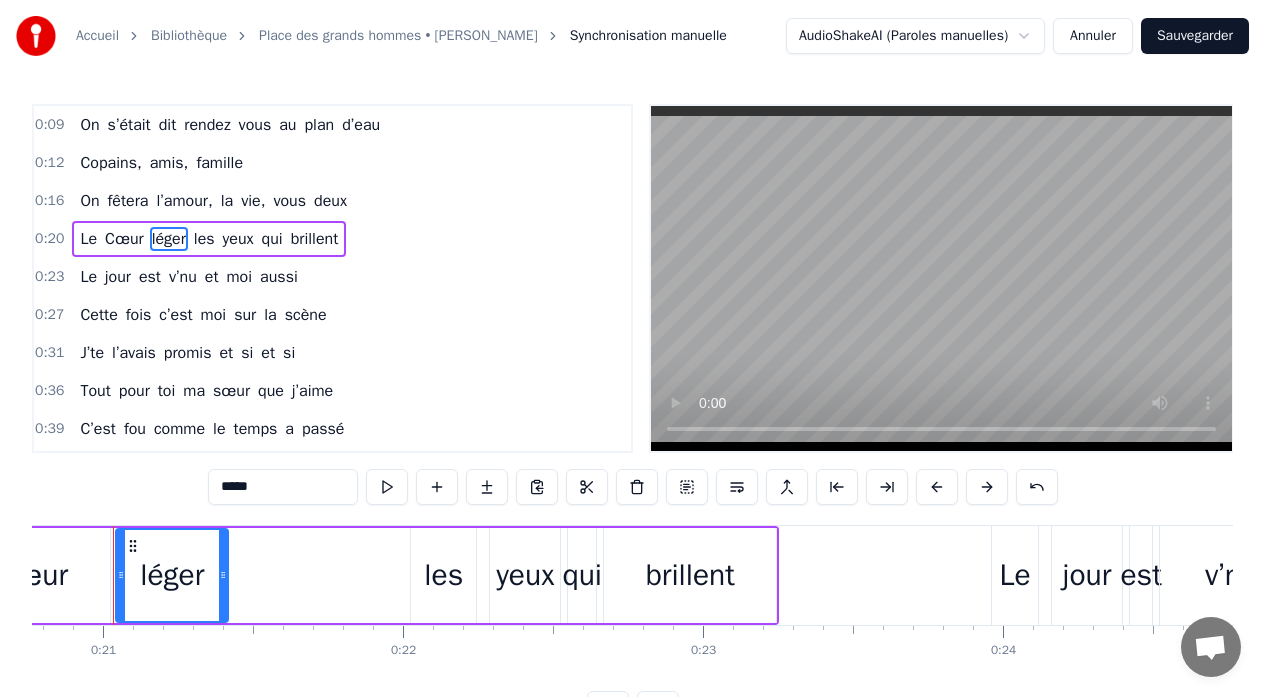 scroll, scrollTop: 0, scrollLeft: 6210, axis: horizontal 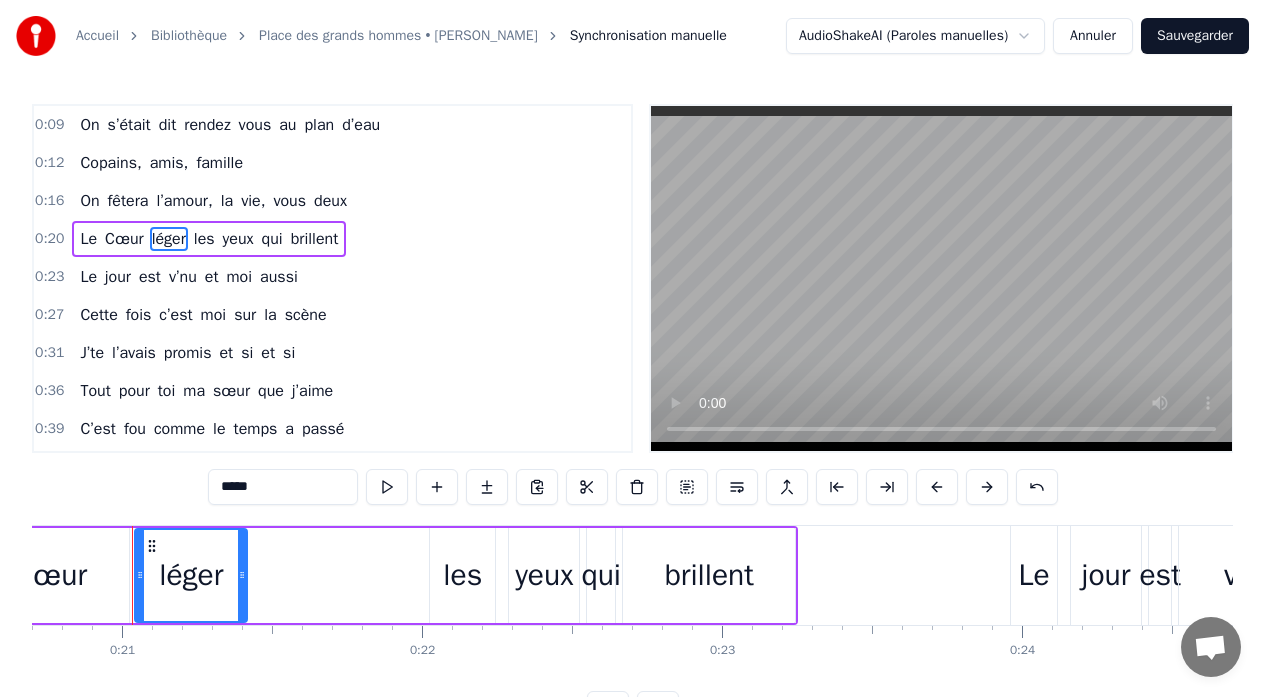 click on "les" at bounding box center (462, 575) 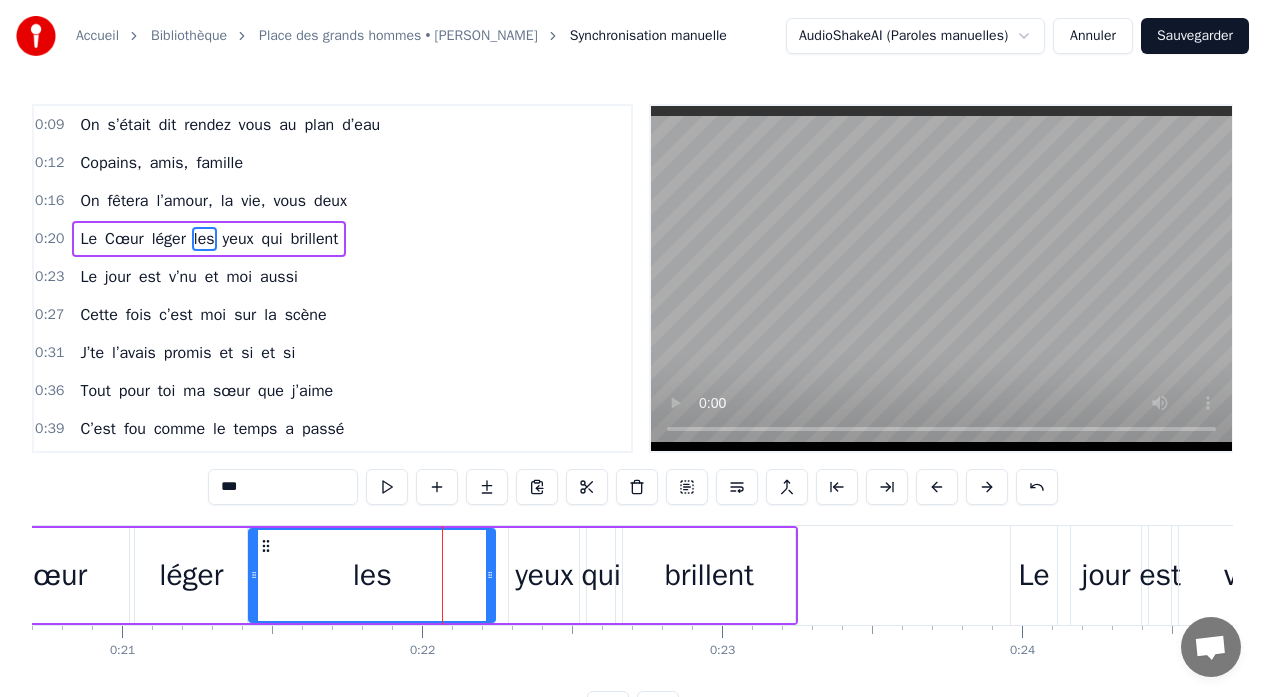 drag, startPoint x: 434, startPoint y: 563, endPoint x: 253, endPoint y: 565, distance: 181.01105 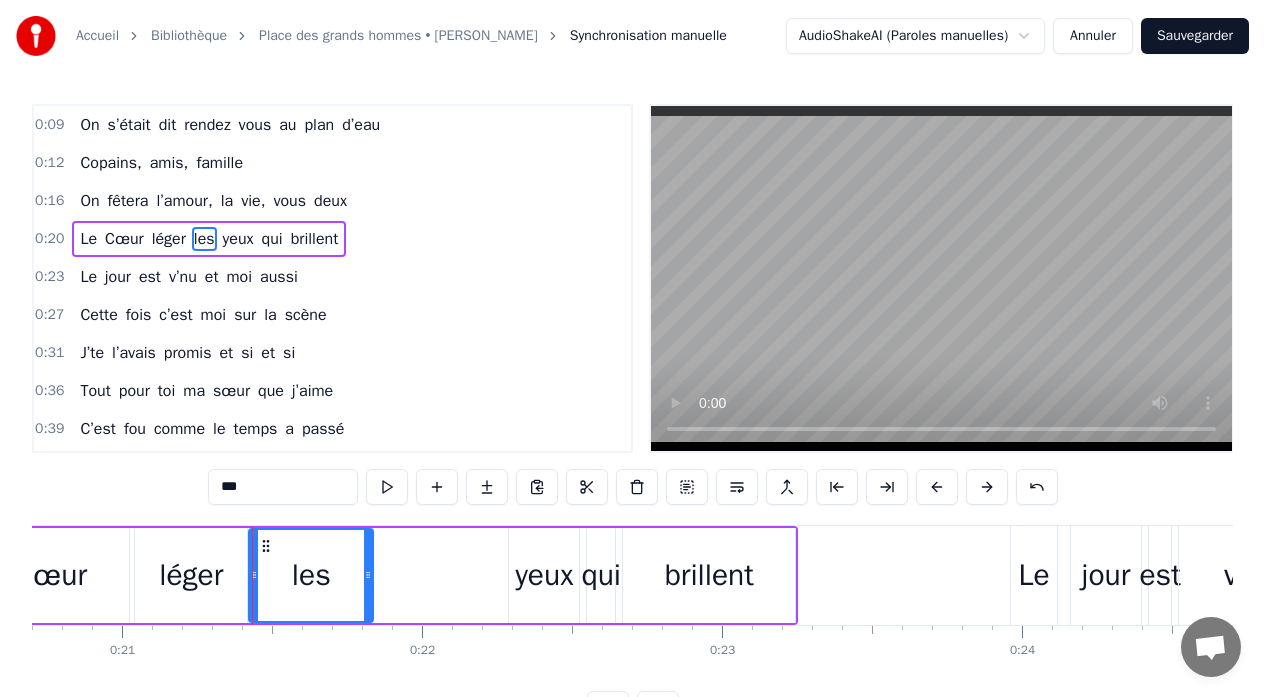 drag, startPoint x: 486, startPoint y: 568, endPoint x: 428, endPoint y: 567, distance: 58.00862 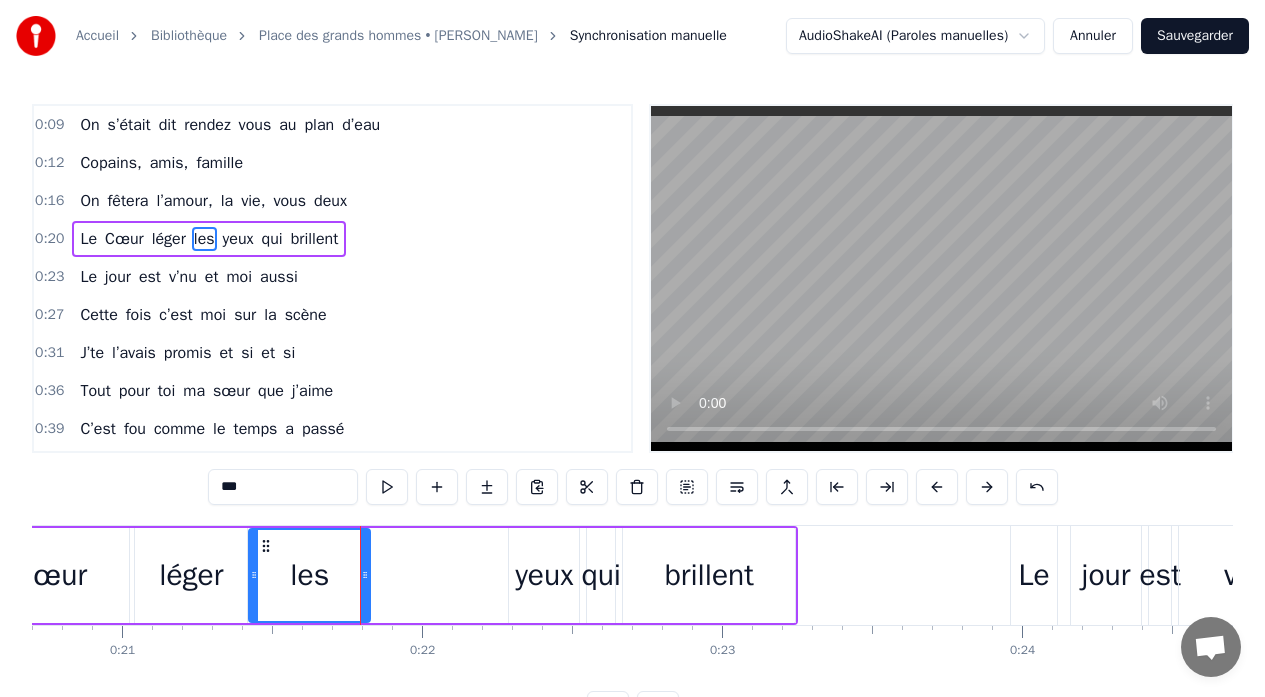 click on "Le Cœur léger les yeux qui brillent" at bounding box center [329, 575] 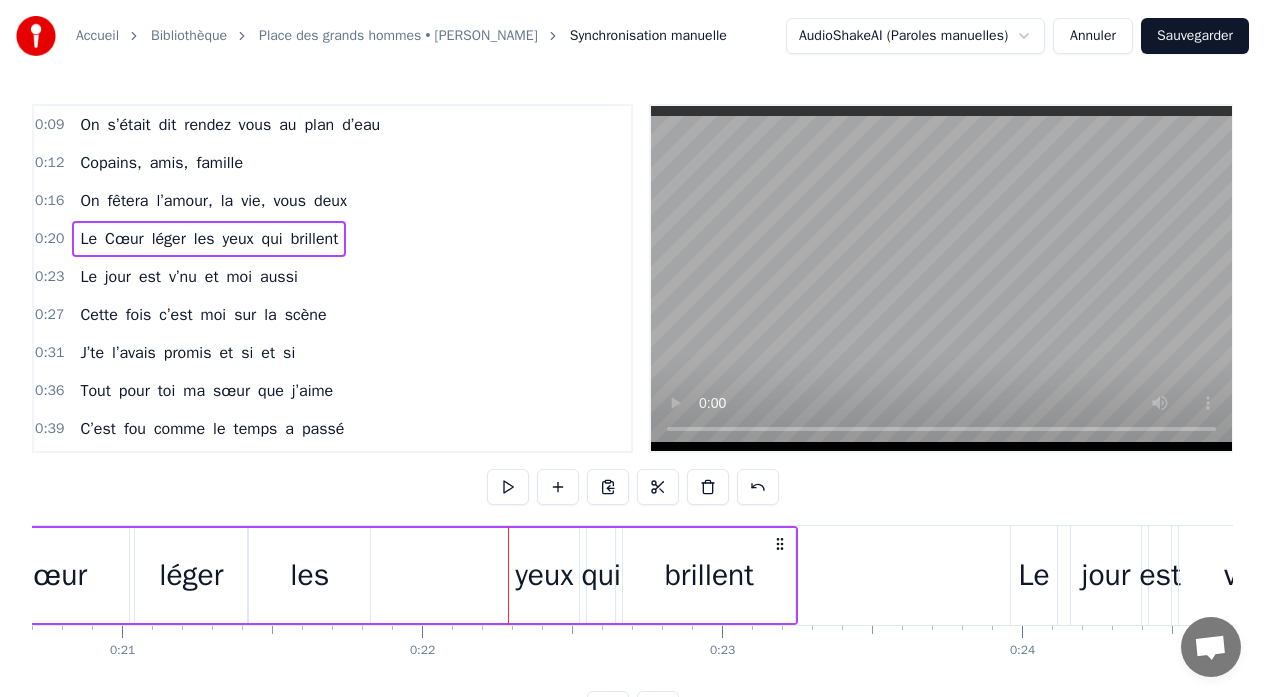 drag, startPoint x: 795, startPoint y: 557, endPoint x: 760, endPoint y: 557, distance: 35 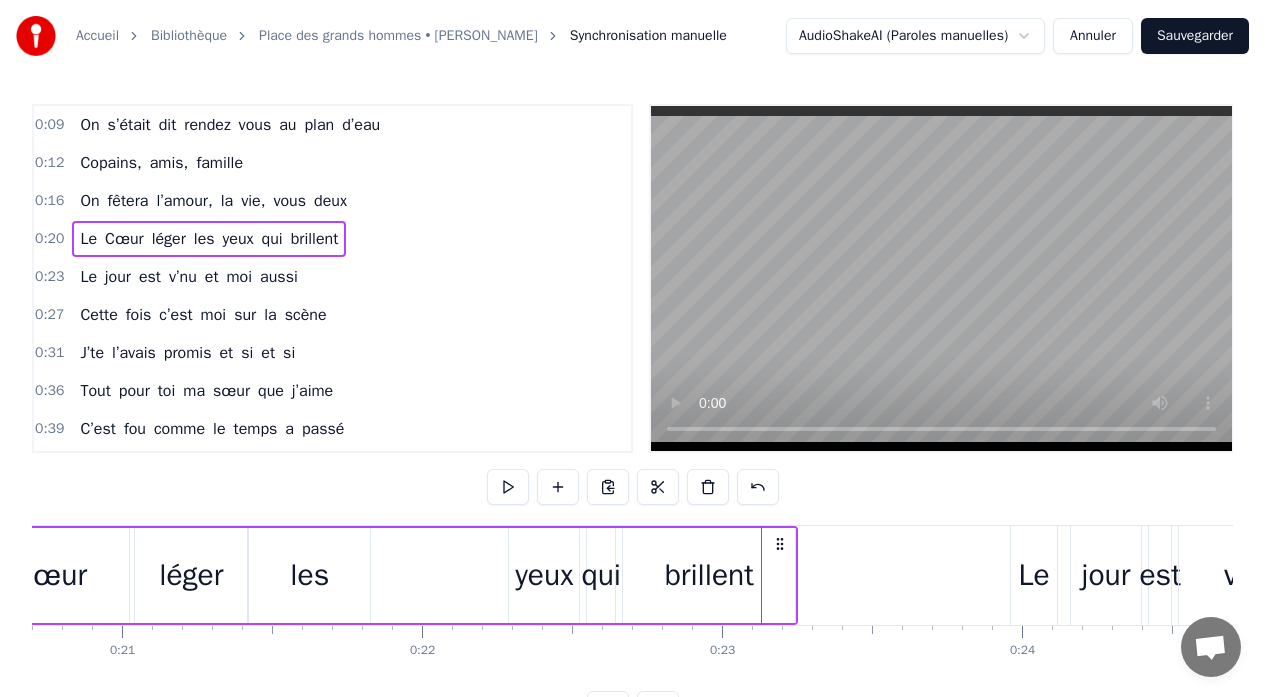 click on "On s’était dit rendez vous au plan d’eau Copains, amis, famille On fêtera l’amour, la vie, vous deux Le Cœur léger les yeux qui brillent Le jour est v’nu et moi aussi Cette fois c’est moi sur la scène J’te l’avais promis et si et si Tout pour toi ma sœur que j’aime C’est fou comme le temps a passé De l’arbre creux à nos soirées pocker Aussi blessées par les absences et FUCK Une vie d’amour partagée De [PERSON_NAME] à l’Albatros Du foot ensemble à nos fous rires D’Nos belles chansons à nos câlins Et Puis [PERSON_NAME] 4 3 2 1 zéro On s’était dit rendez- vous au plan d’eau Copains, amis, famille On fêtera l’amour, la vie, vous deux Le Cœur léger les yeux qui brillent [PERSON_NAME] maison du bonheur Toujours un copain par là qui traîne Et la famille soudée c’est important Gardez tout ça pleins d’amour et de rire C’est une telle joie d’vous voir vous soutenir Et d’vous aimer, soudés par les années Le mariage prend tout son sens ici J’imagine l’avenir" at bounding box center [35197, 575] 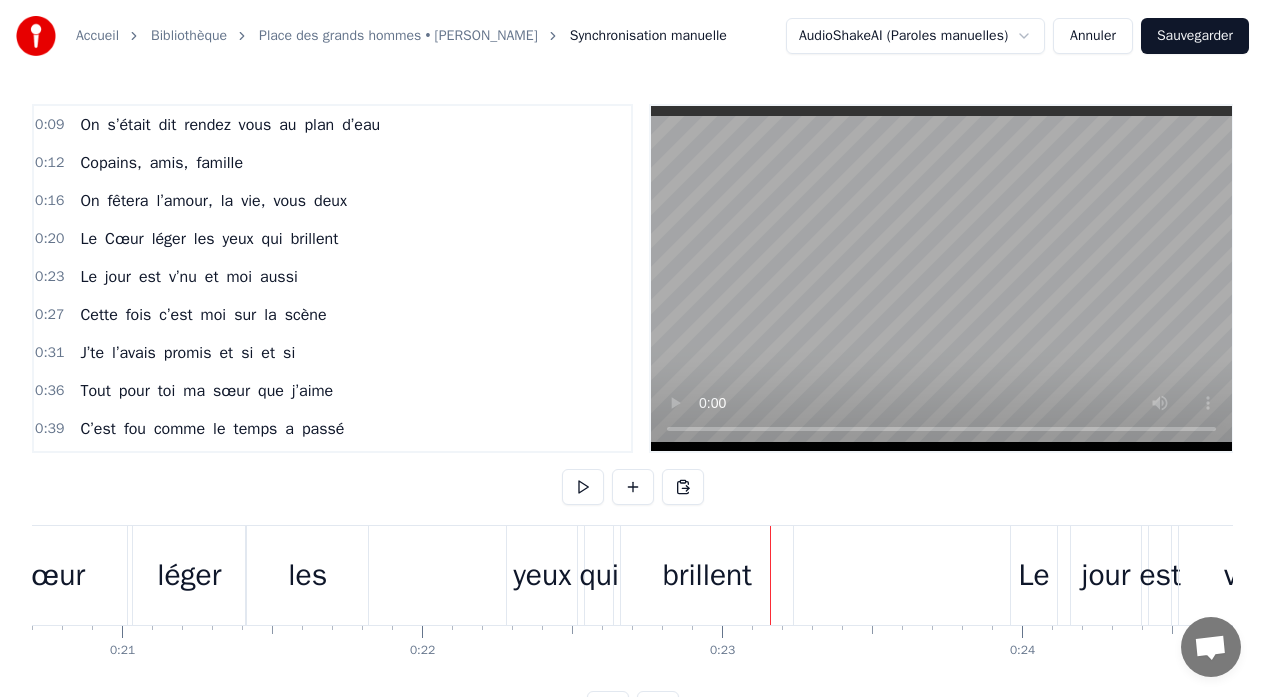 click on "Le Cœur léger les yeux qui brillent" at bounding box center [329, 575] 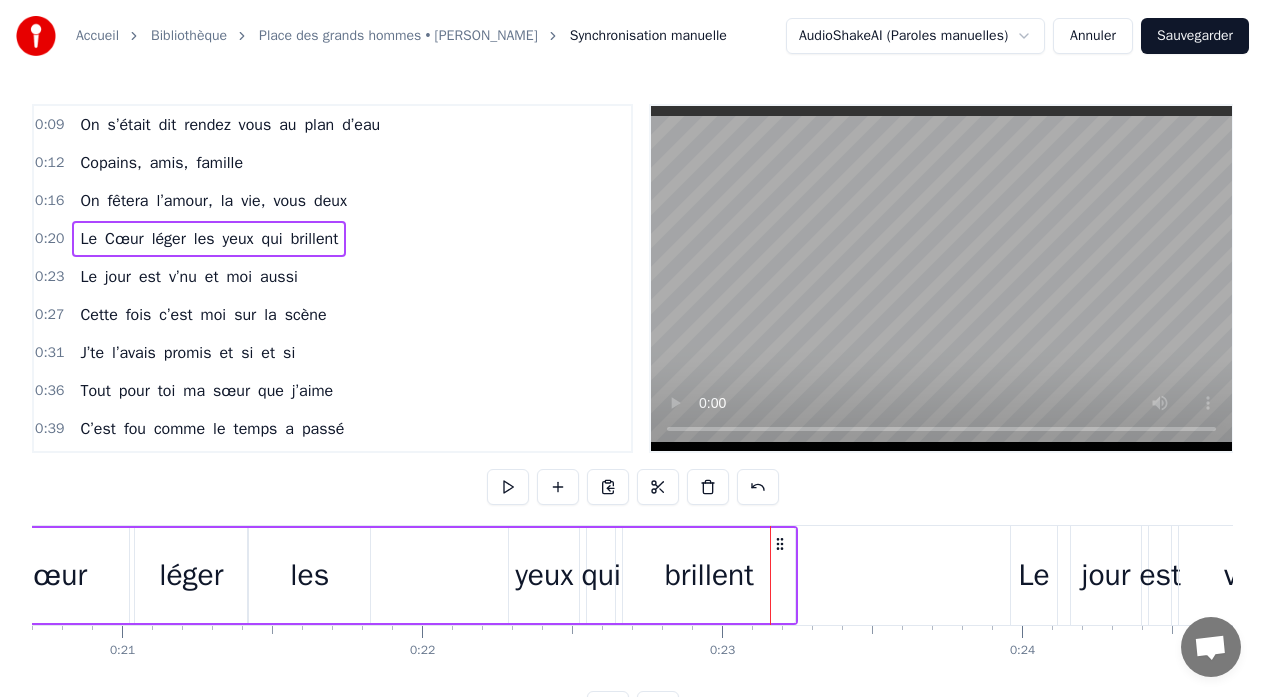 drag, startPoint x: 796, startPoint y: 531, endPoint x: 763, endPoint y: 536, distance: 33.37664 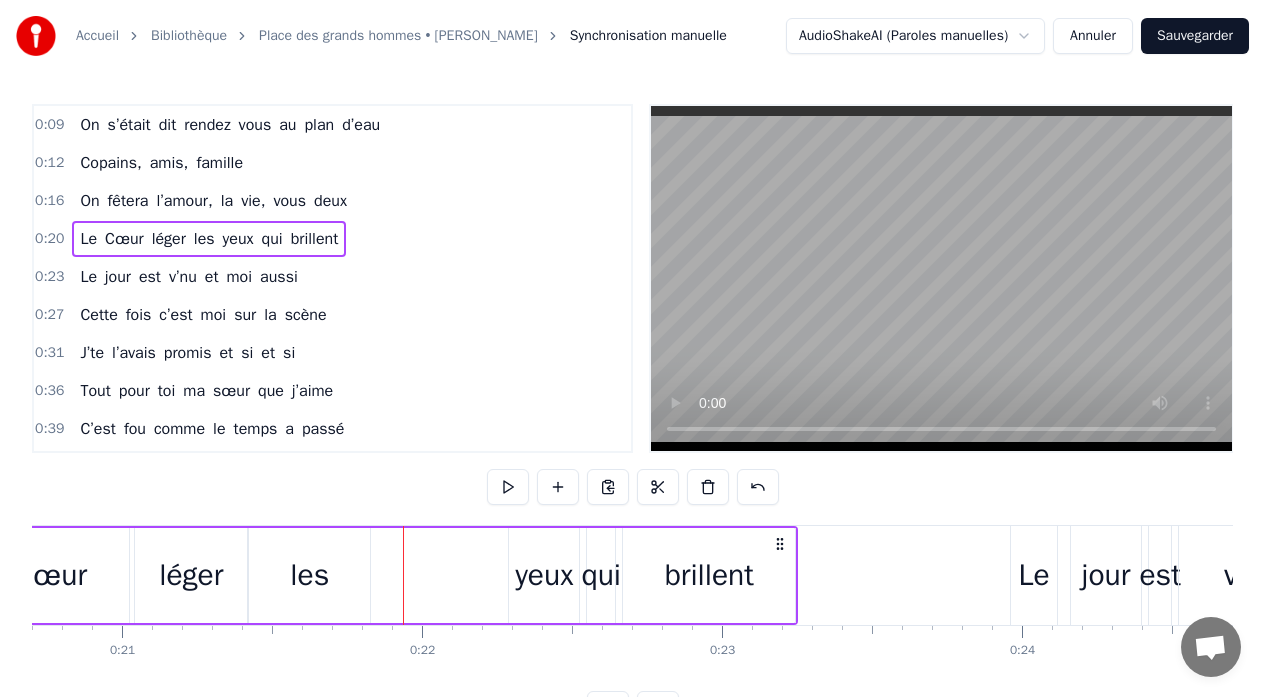 click on "yeux" at bounding box center [544, 575] 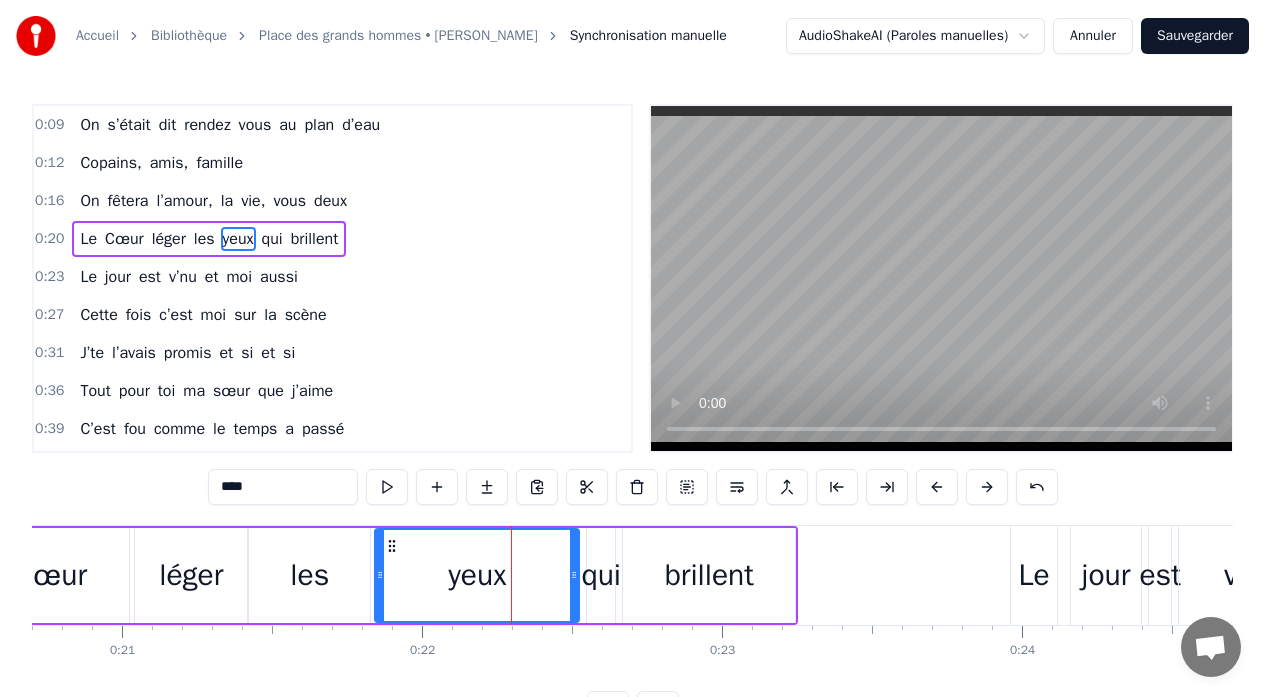 drag, startPoint x: 511, startPoint y: 560, endPoint x: 472, endPoint y: 559, distance: 39.012817 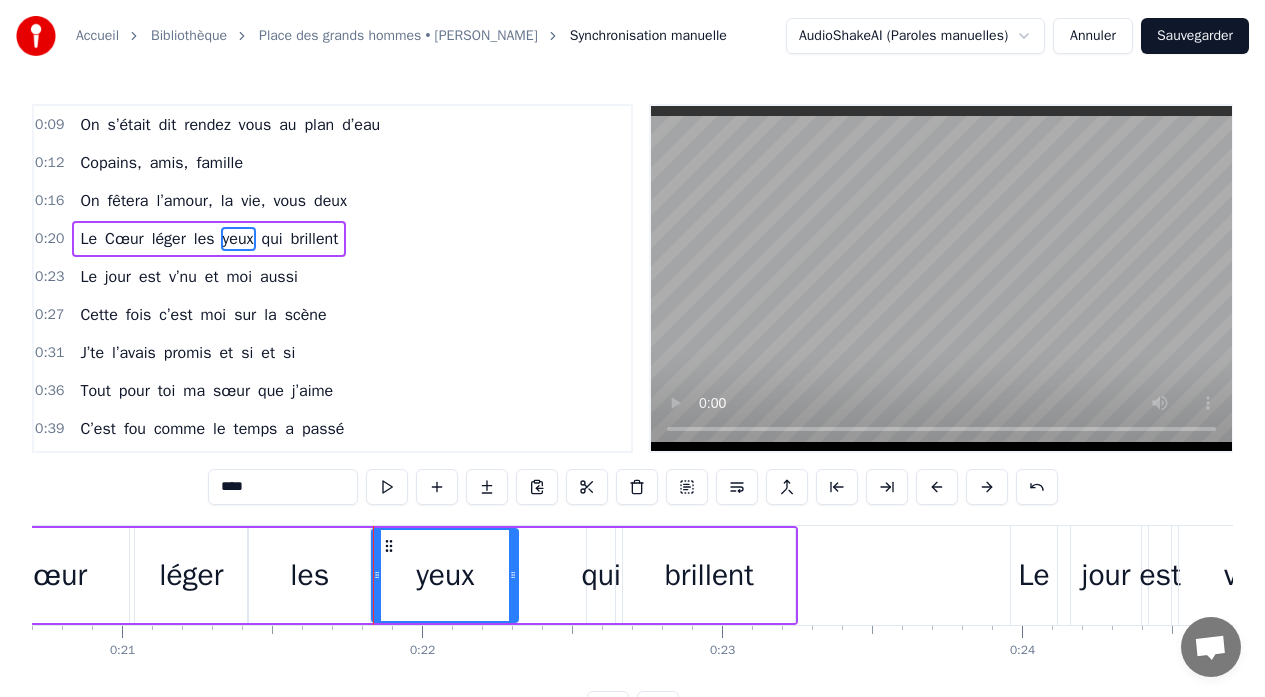 drag, startPoint x: 572, startPoint y: 562, endPoint x: 484, endPoint y: 564, distance: 88.02273 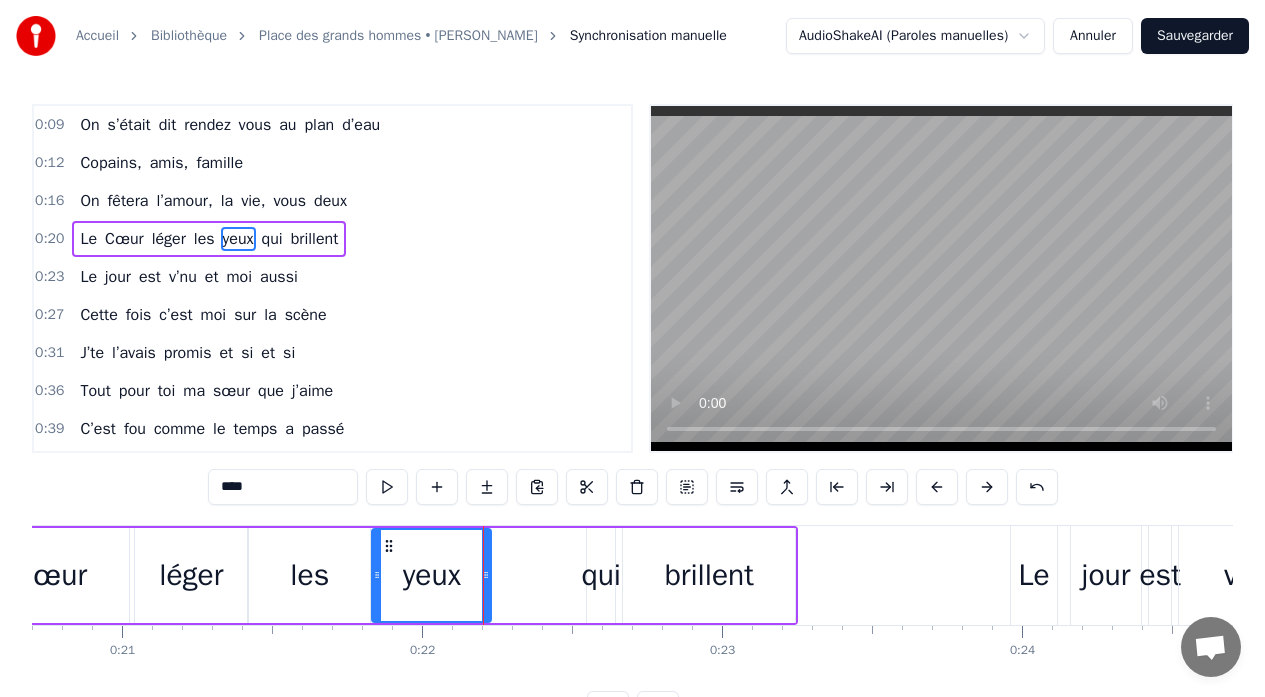 click on "qui" at bounding box center (602, 575) 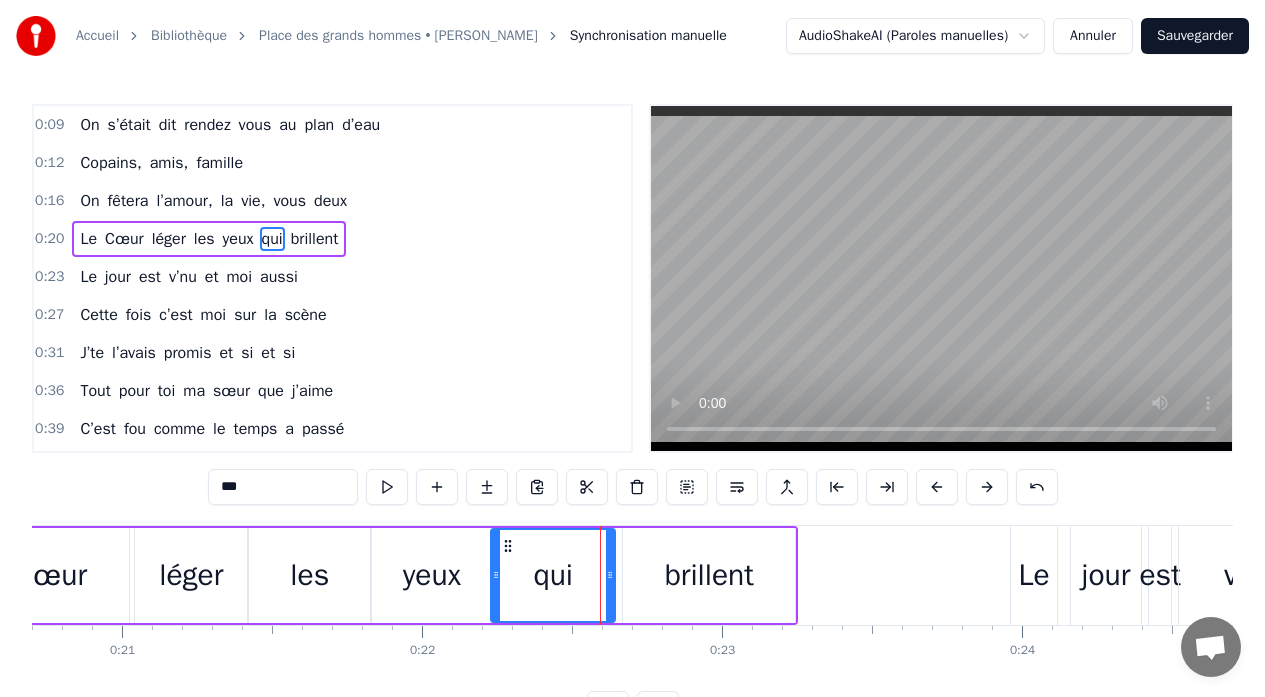 drag, startPoint x: 590, startPoint y: 556, endPoint x: 494, endPoint y: 556, distance: 96 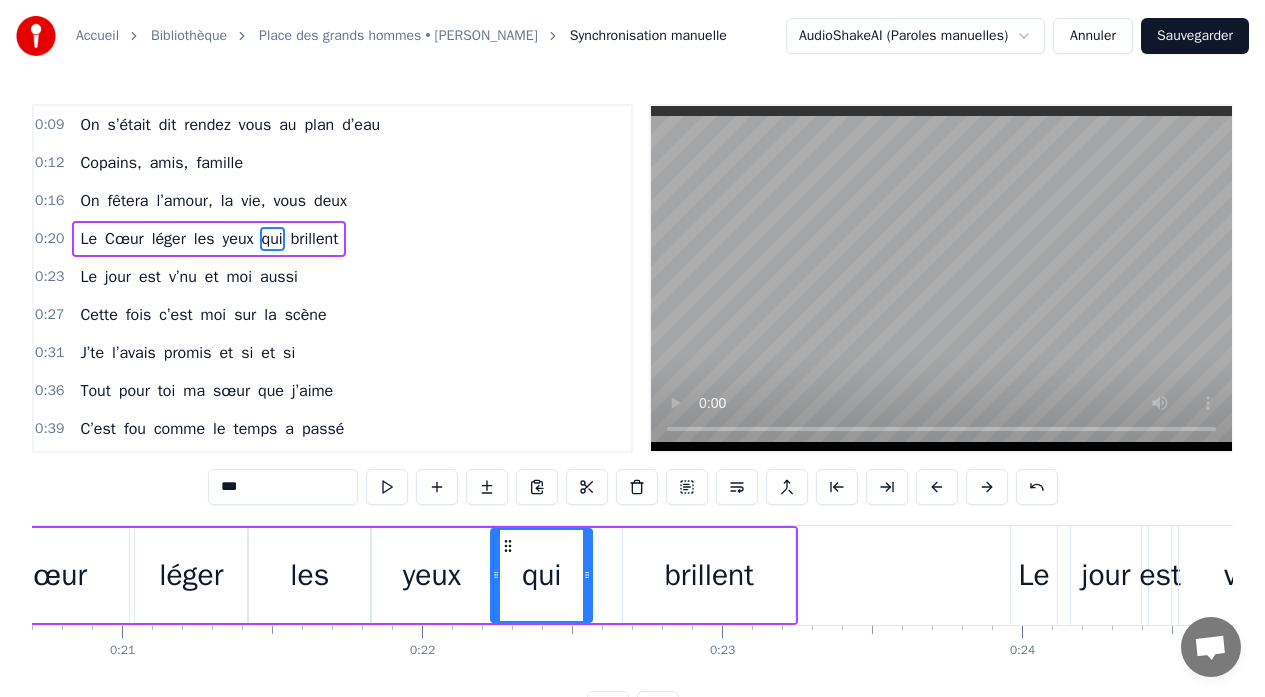 drag, startPoint x: 610, startPoint y: 557, endPoint x: 630, endPoint y: 559, distance: 20.09975 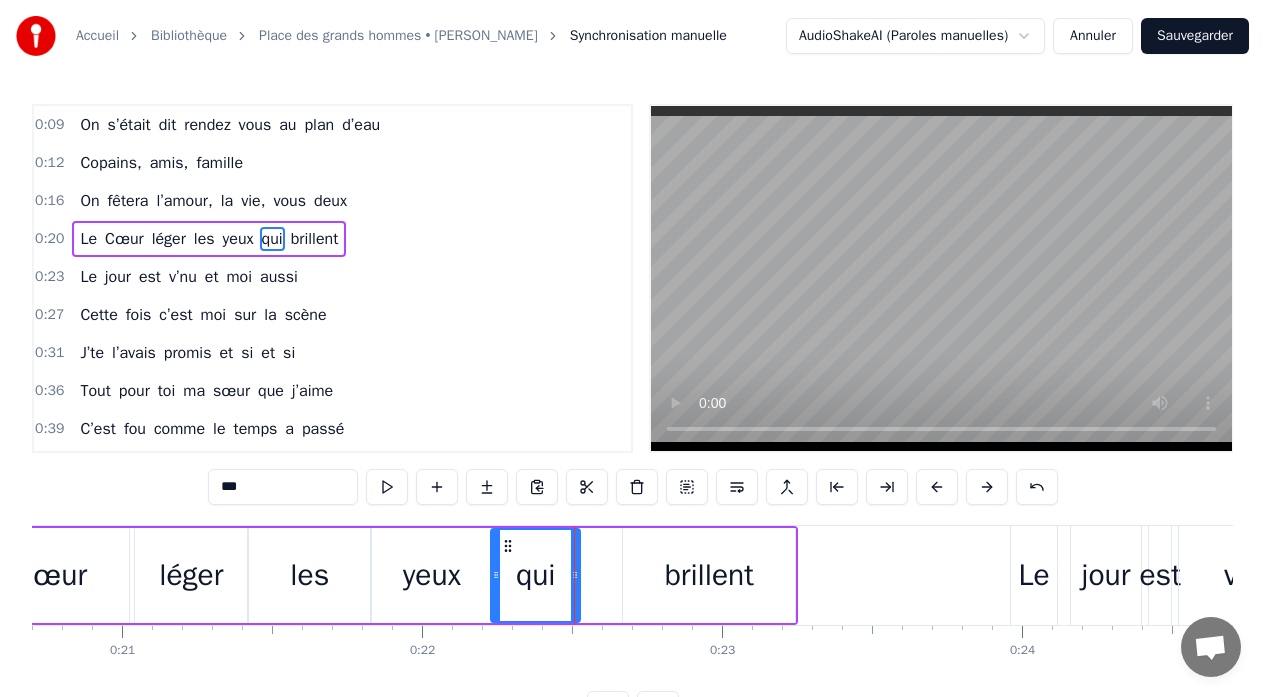 click on "brillent" at bounding box center [709, 575] 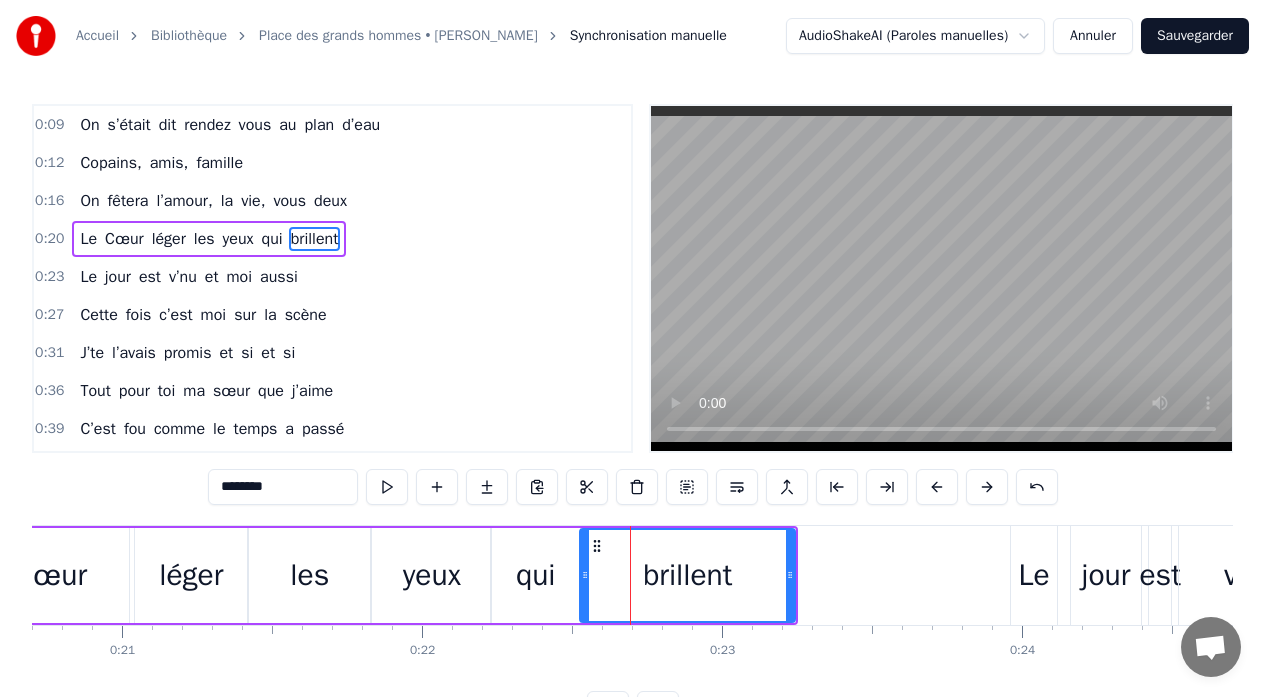 drag, startPoint x: 624, startPoint y: 560, endPoint x: 583, endPoint y: 560, distance: 41 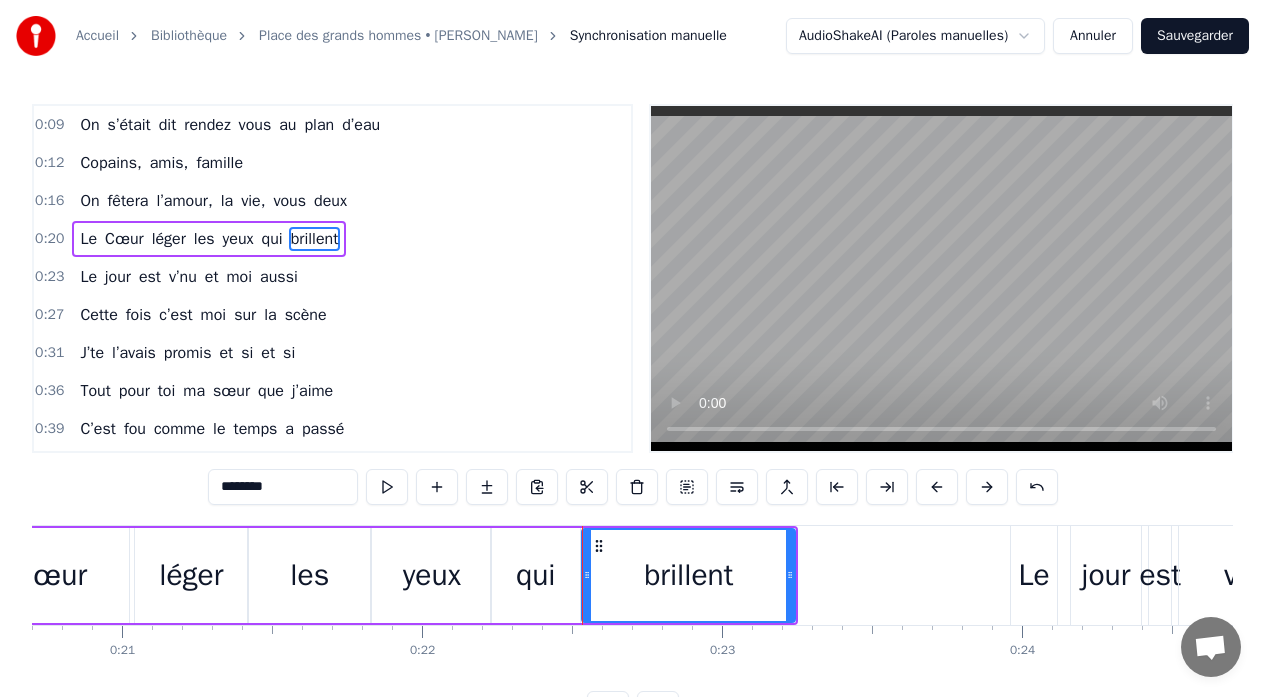 click on "l’amour," at bounding box center [184, 201] 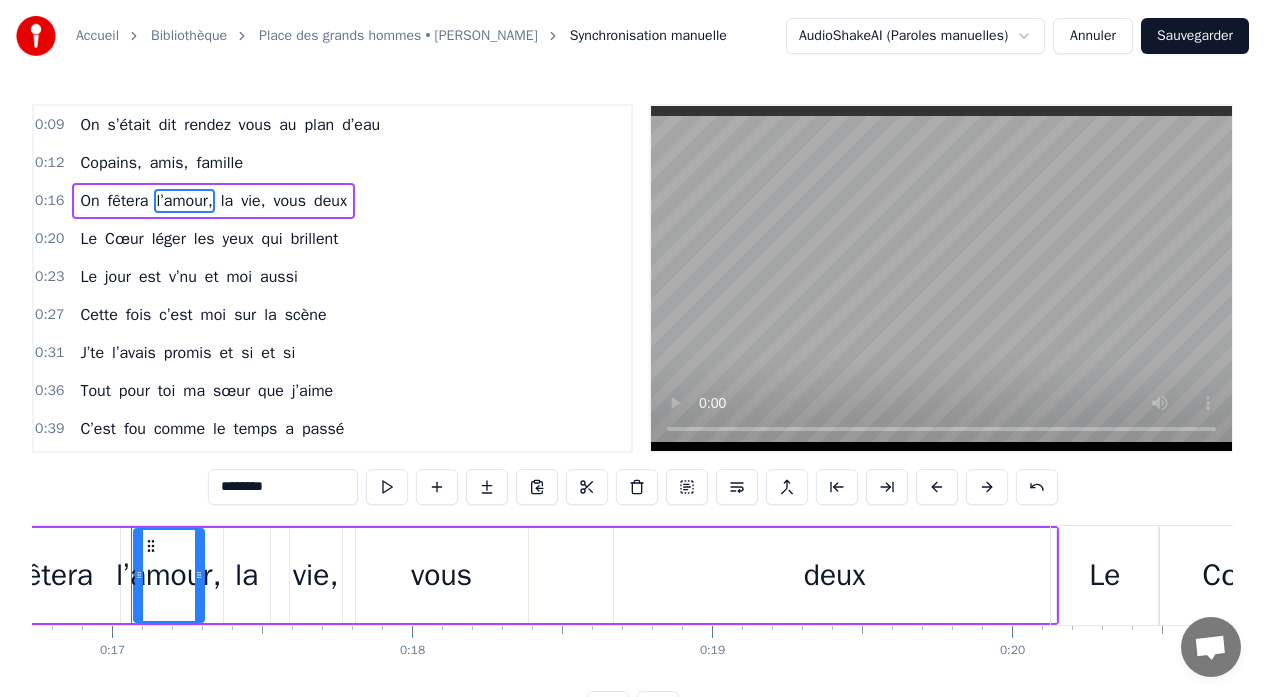 scroll, scrollTop: 0, scrollLeft: 5018, axis: horizontal 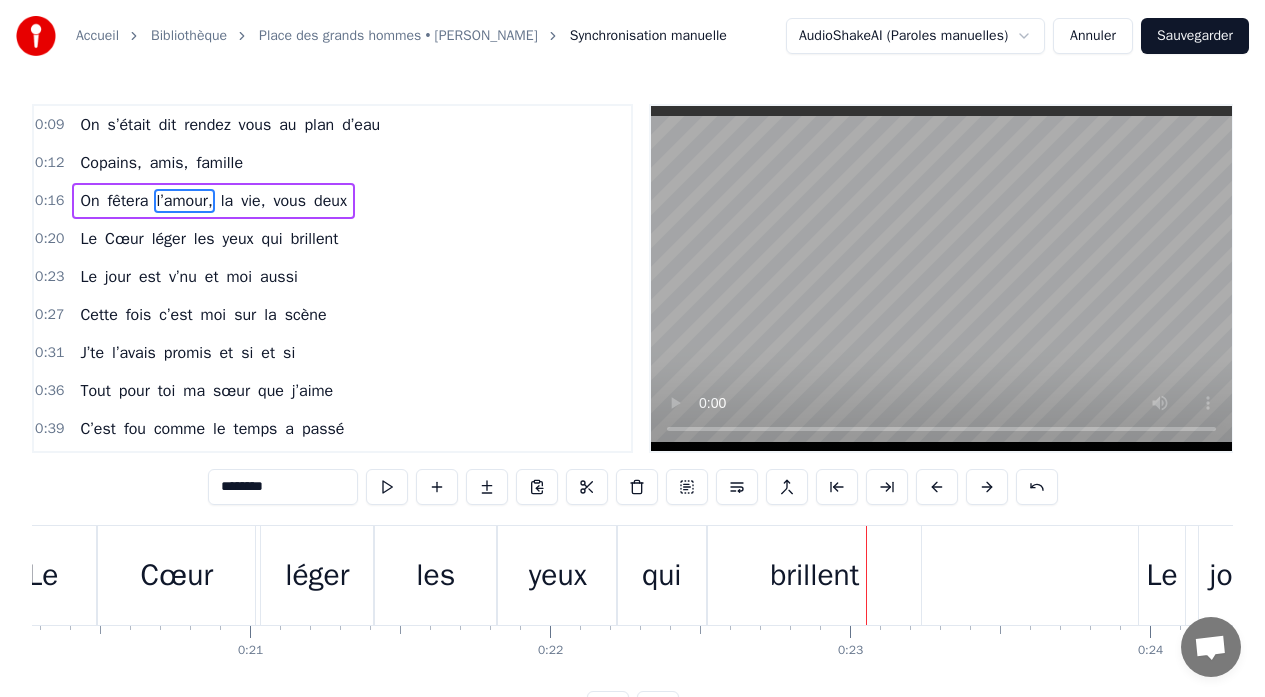 click on "Annuler" at bounding box center [1093, 36] 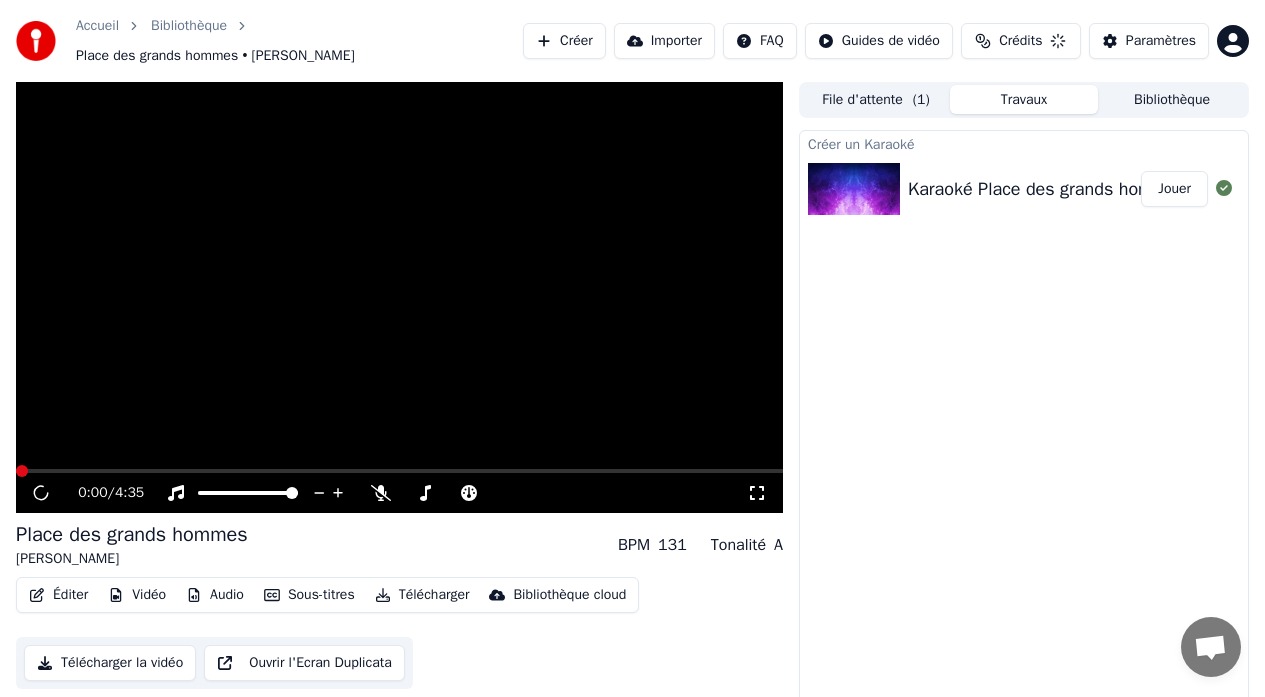 scroll, scrollTop: 25, scrollLeft: 0, axis: vertical 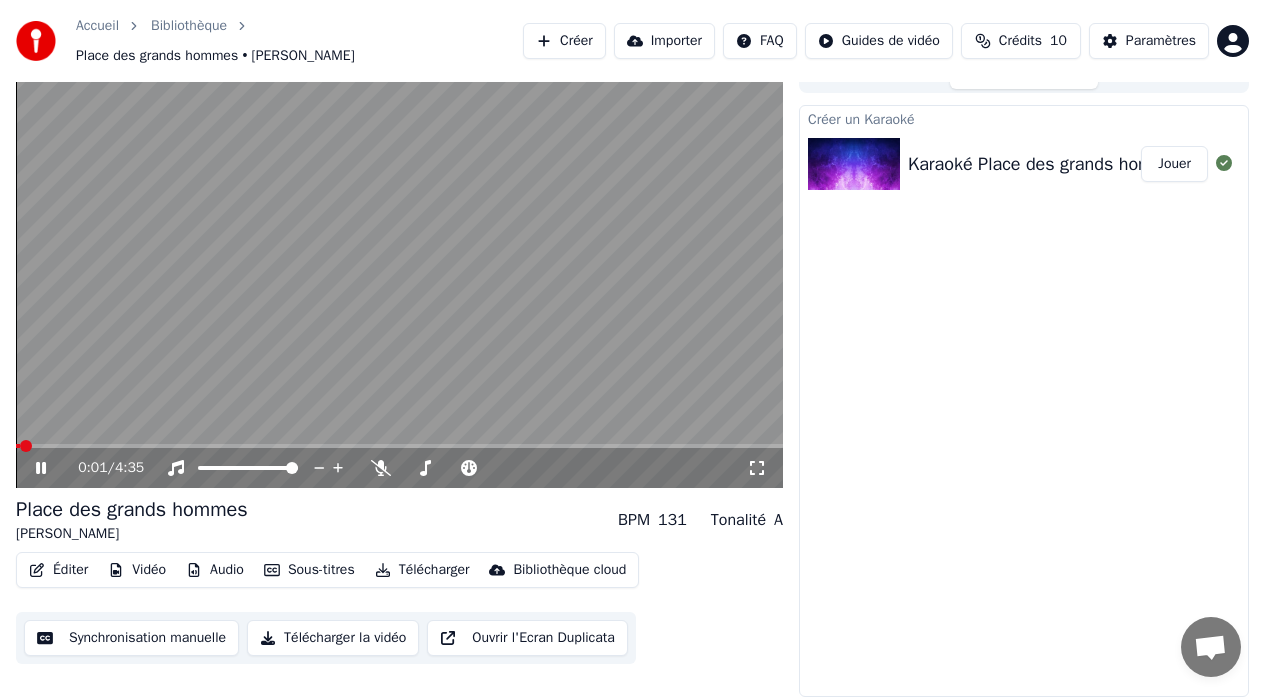 click on "Éditer" at bounding box center [58, 570] 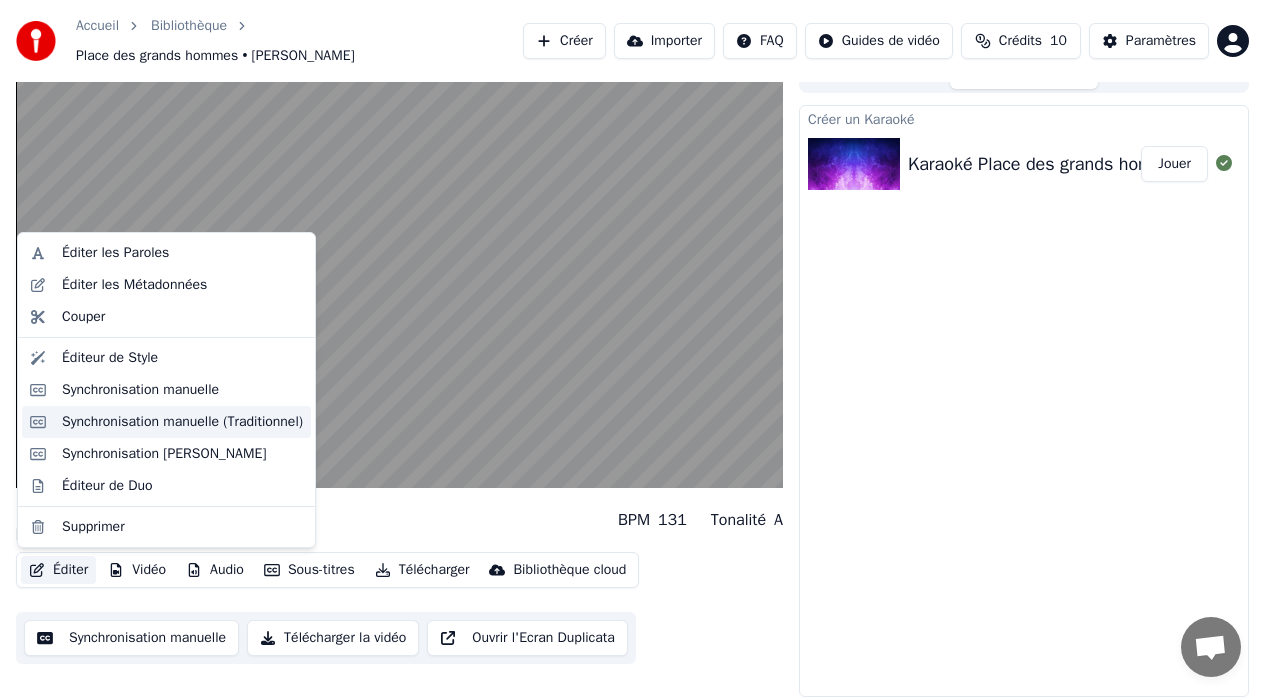 click on "Synchronisation manuelle (Traditionnel)" at bounding box center [182, 422] 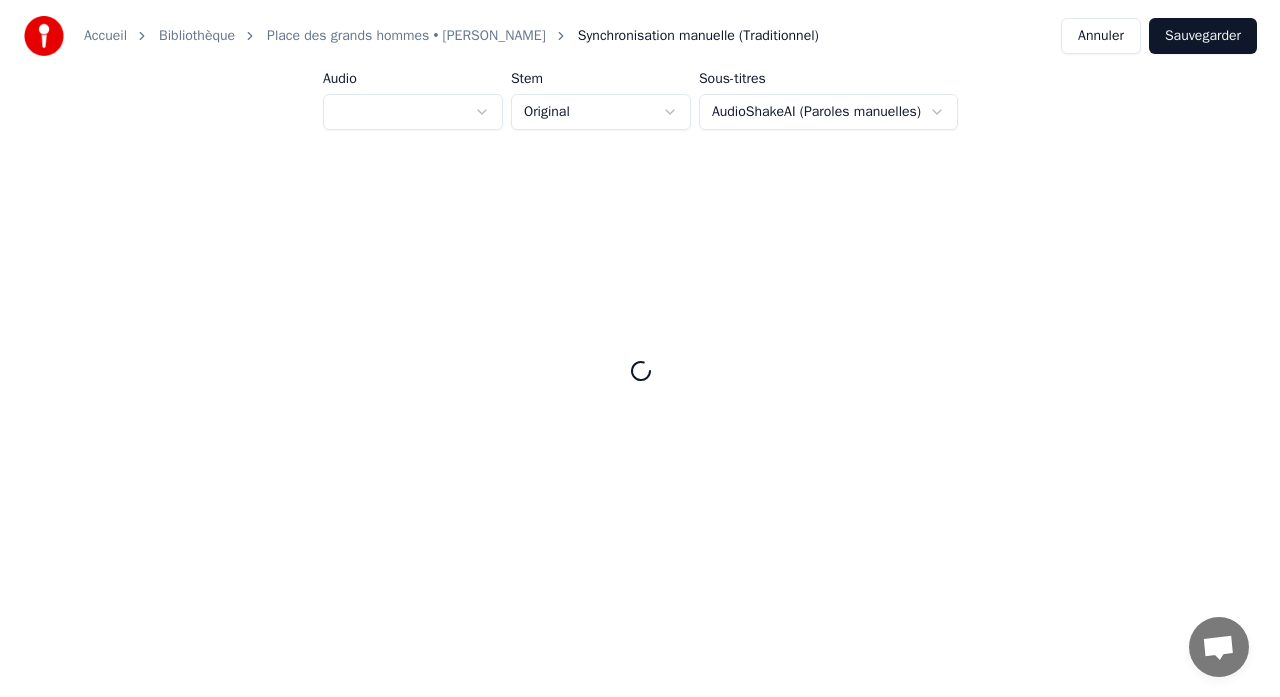 scroll, scrollTop: 0, scrollLeft: 0, axis: both 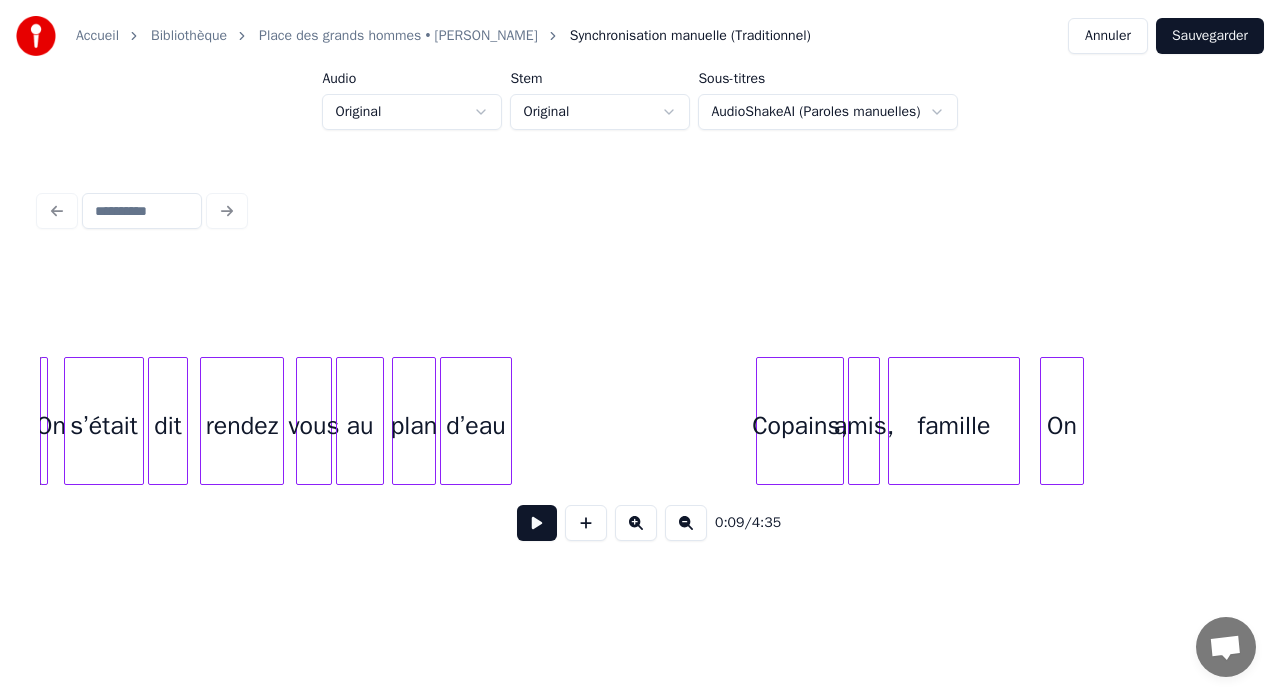 click at bounding box center (537, 523) 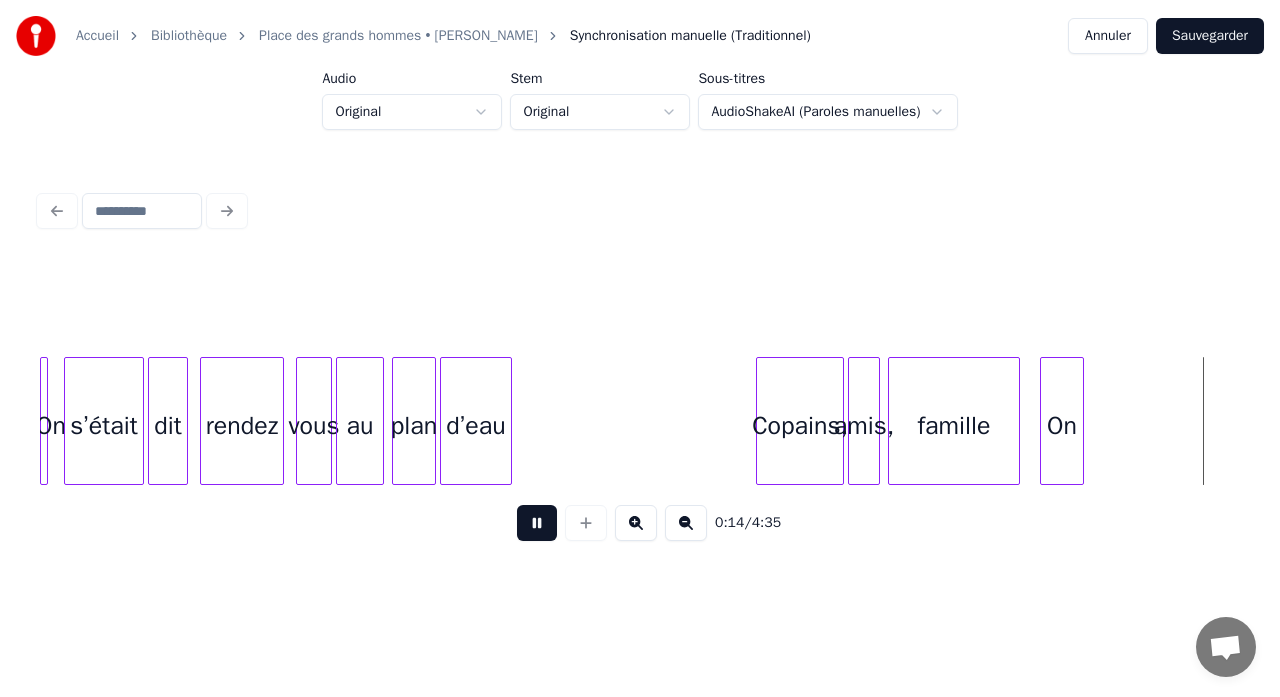 click at bounding box center [537, 523] 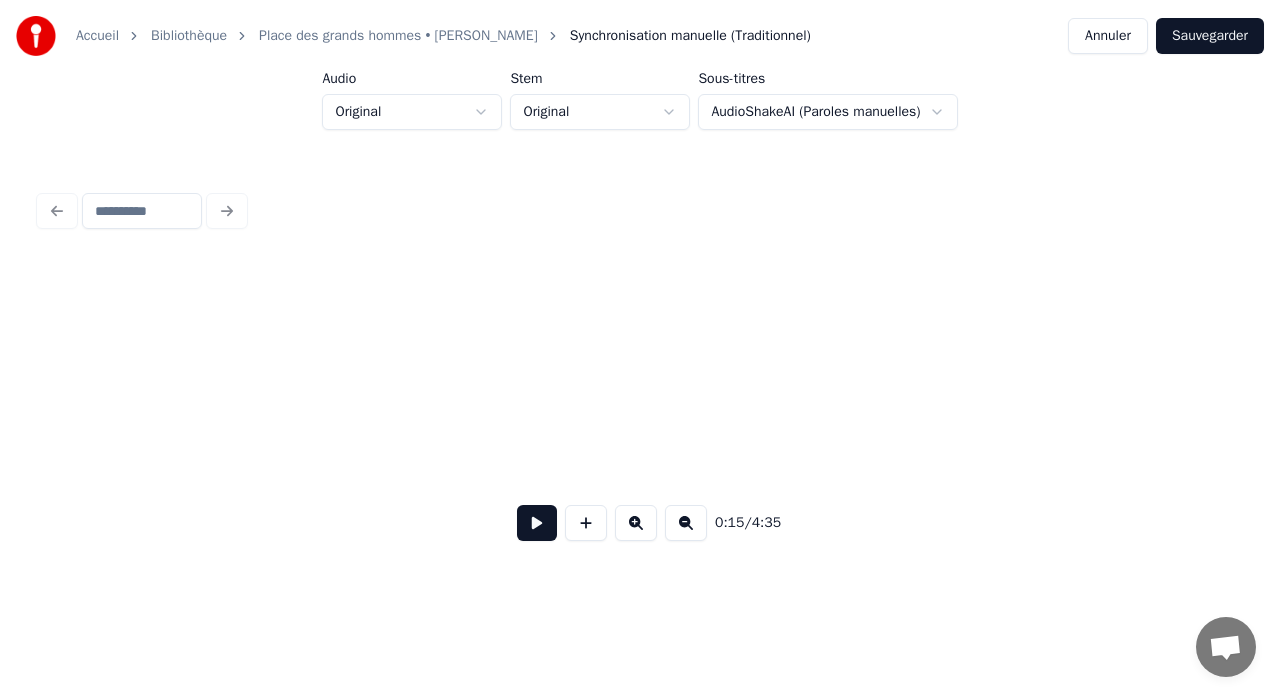 scroll, scrollTop: 0, scrollLeft: 3036, axis: horizontal 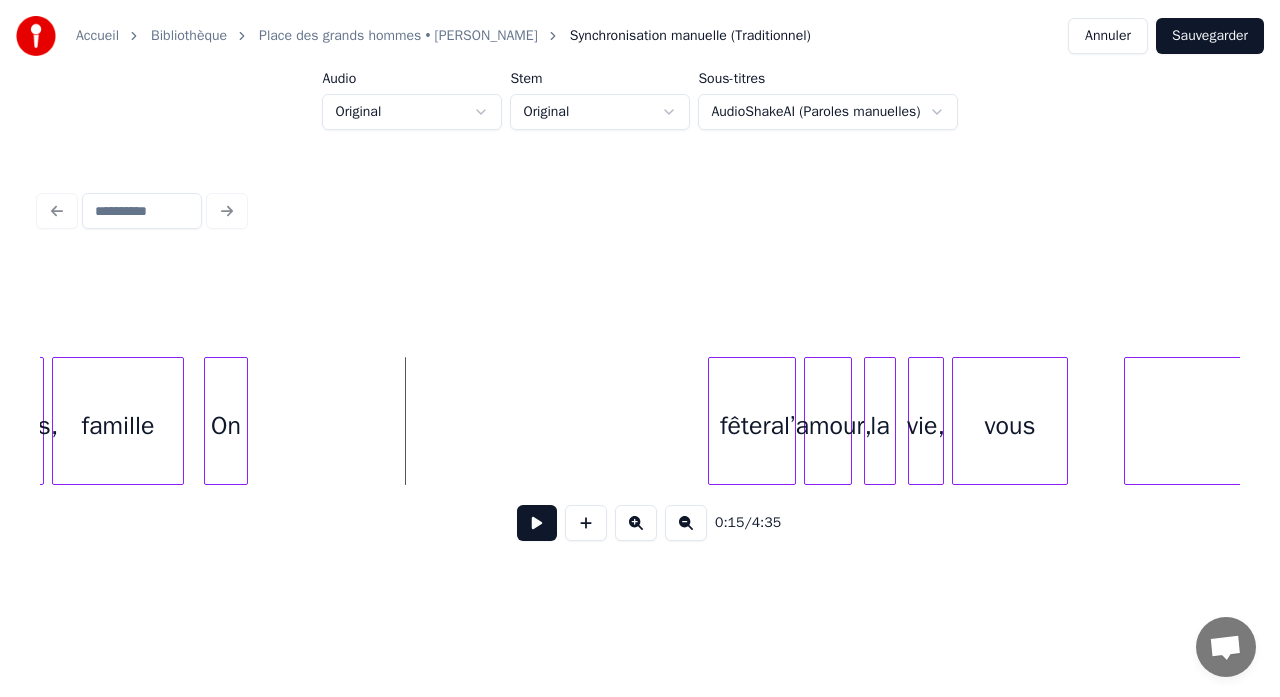 click on "On" at bounding box center (226, 426) 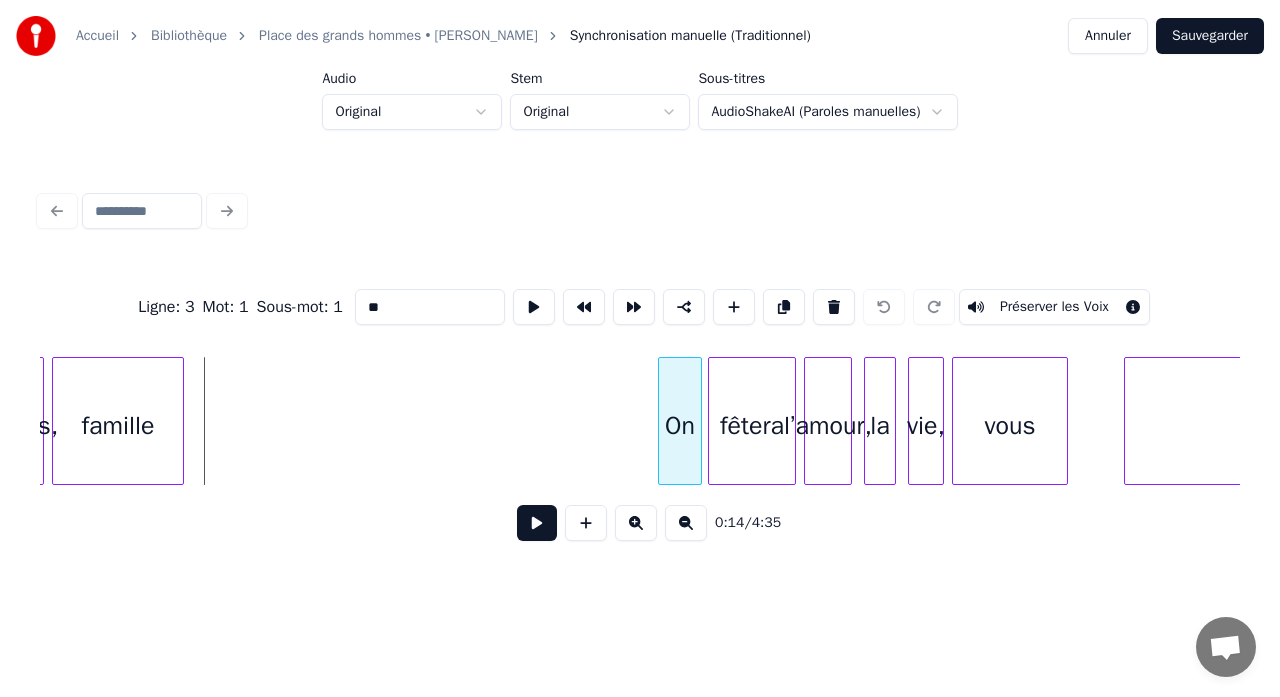 click on "On" at bounding box center [680, 426] 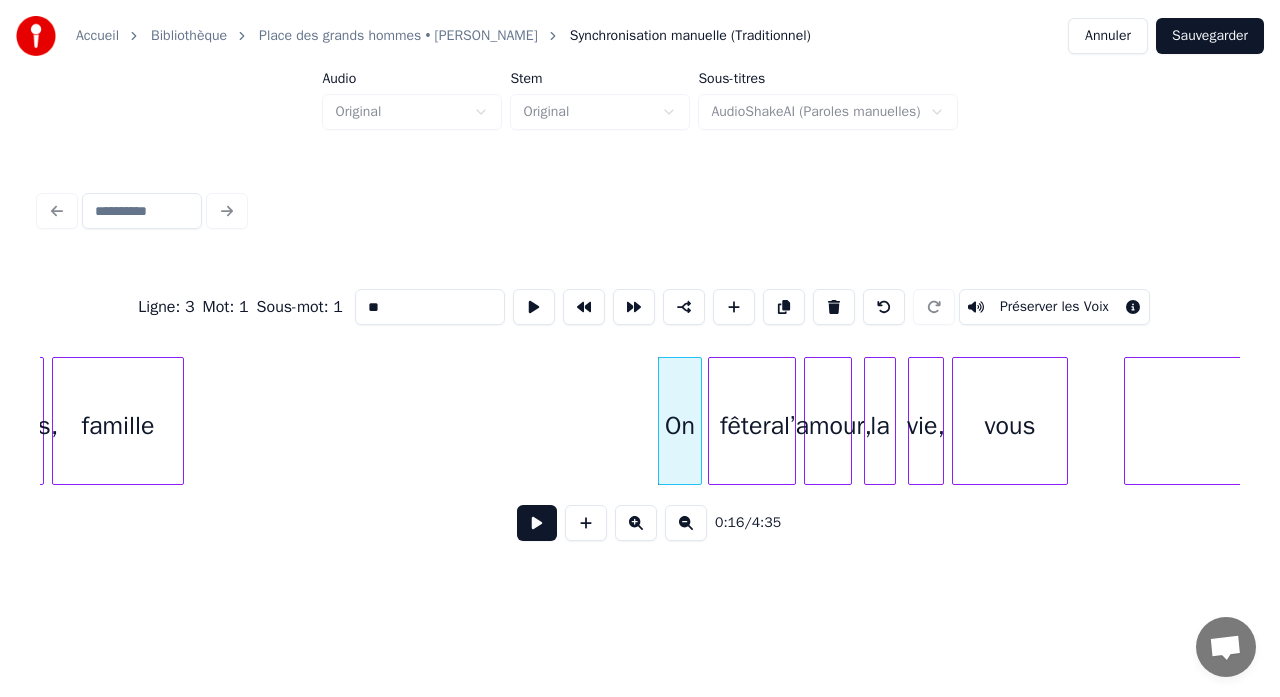 click on "famille" at bounding box center (118, 426) 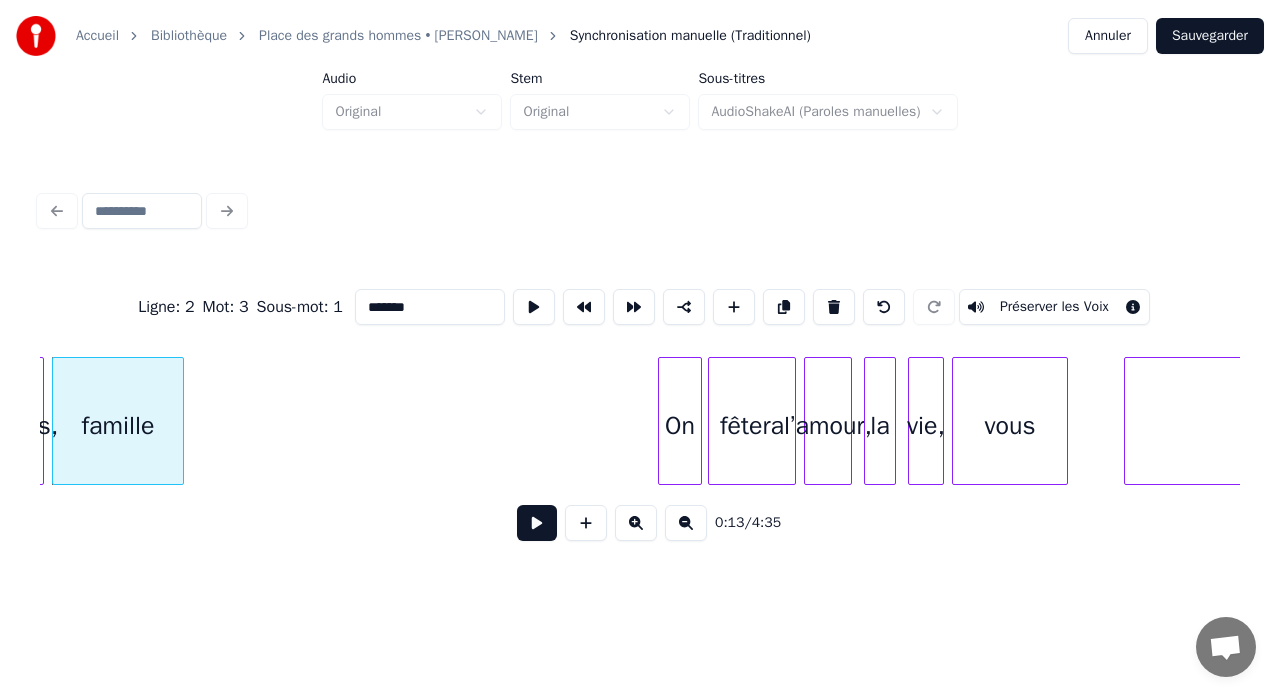 click at bounding box center (537, 523) 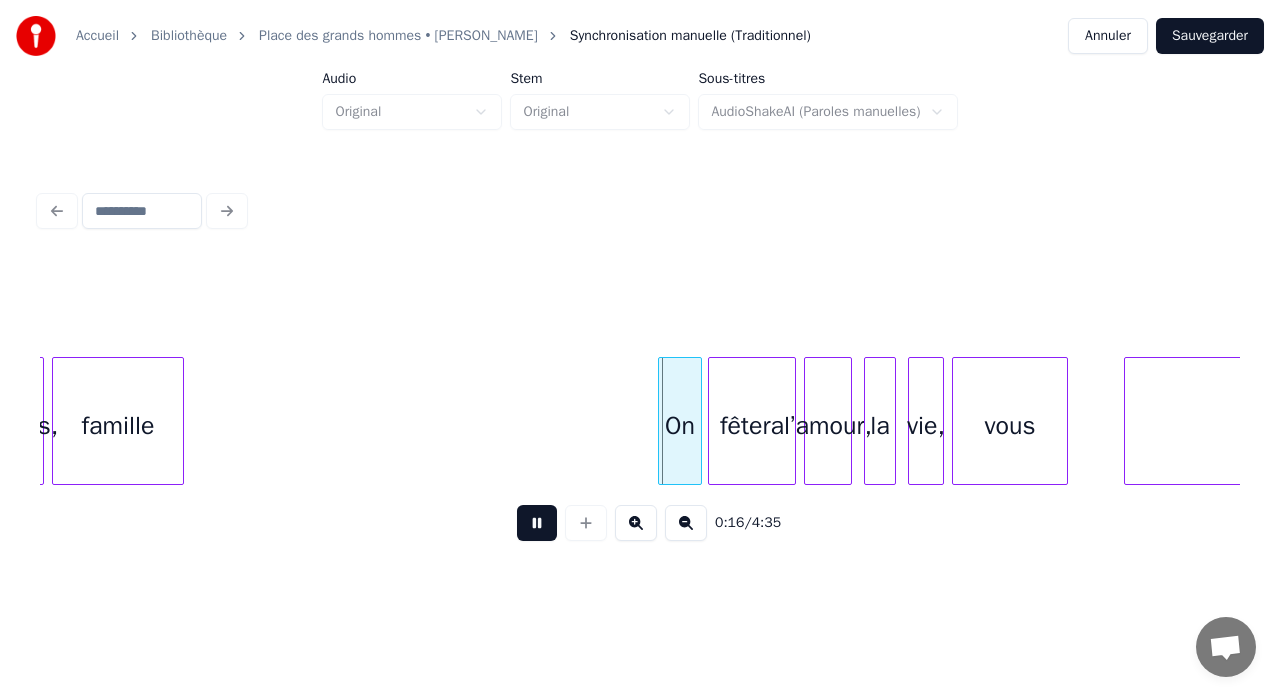 click at bounding box center [537, 523] 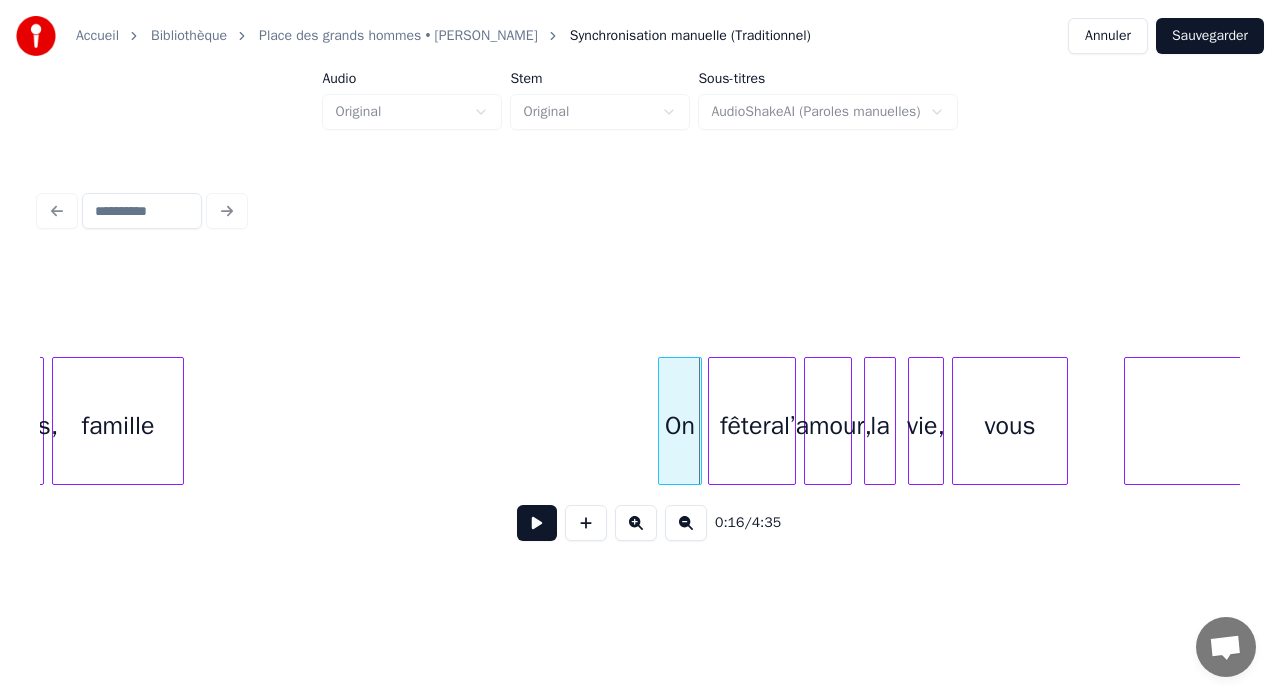 click at bounding box center [537, 523] 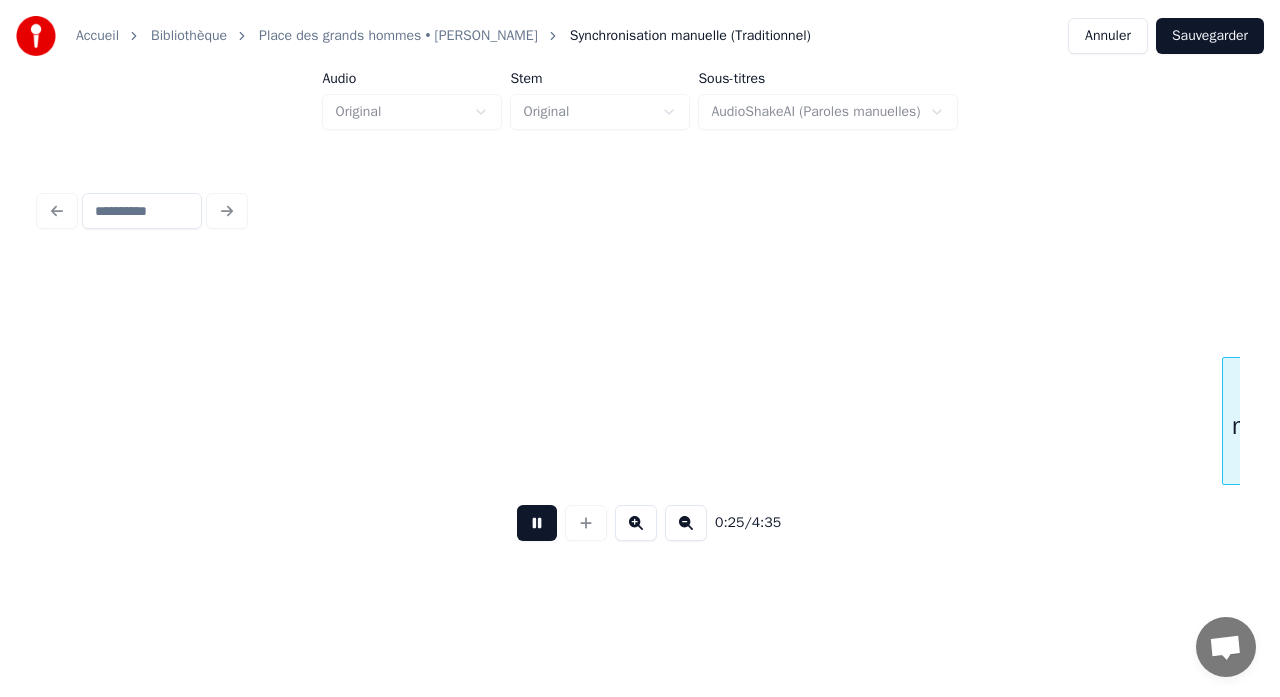 scroll, scrollTop: 0, scrollLeft: 5075, axis: horizontal 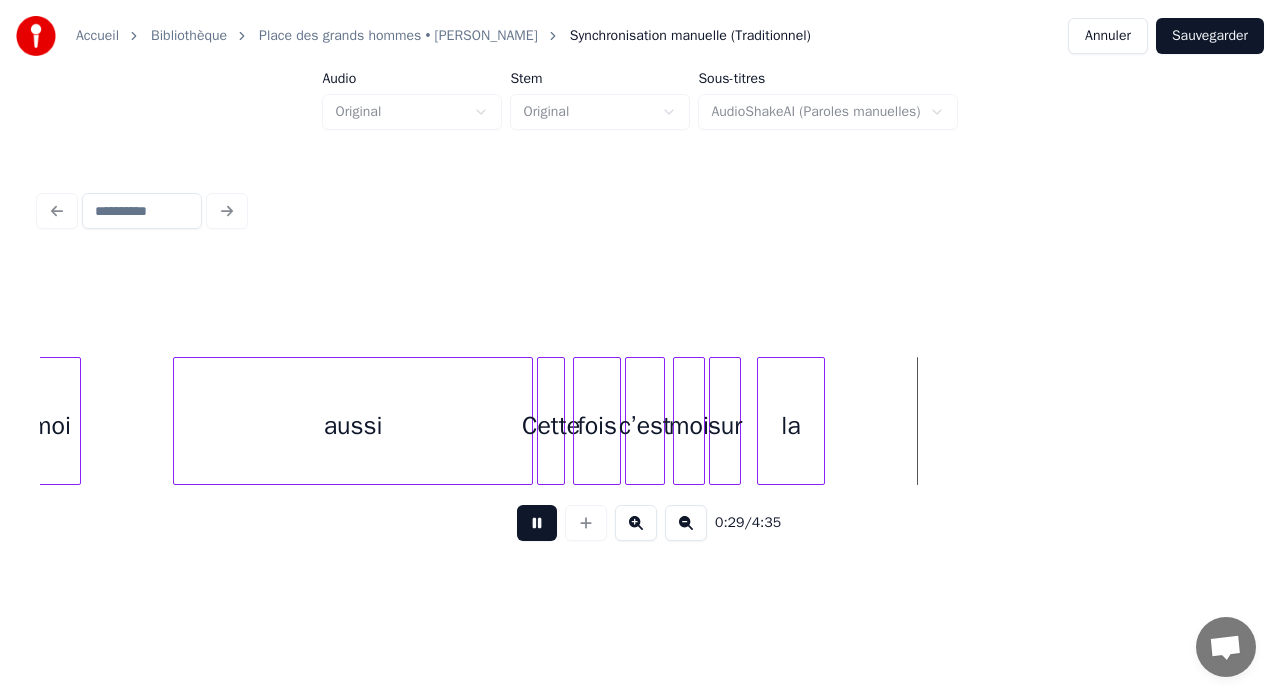 click at bounding box center [537, 523] 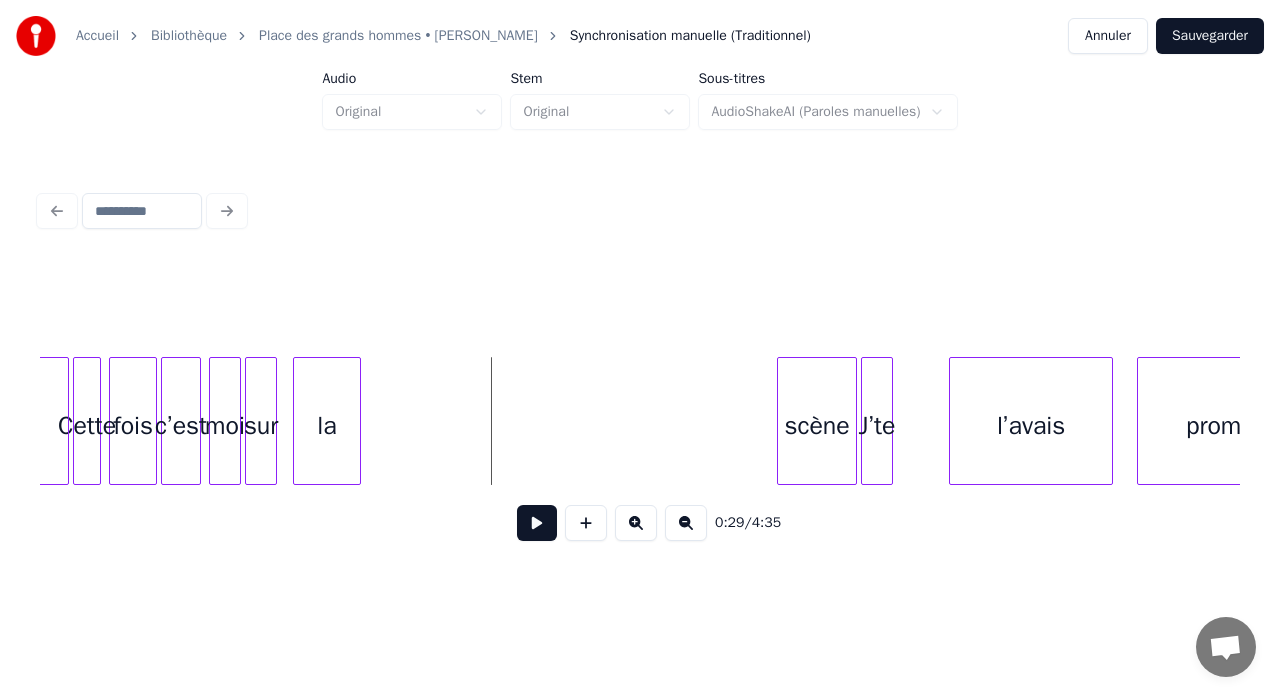 scroll, scrollTop: 0, scrollLeft: 5516, axis: horizontal 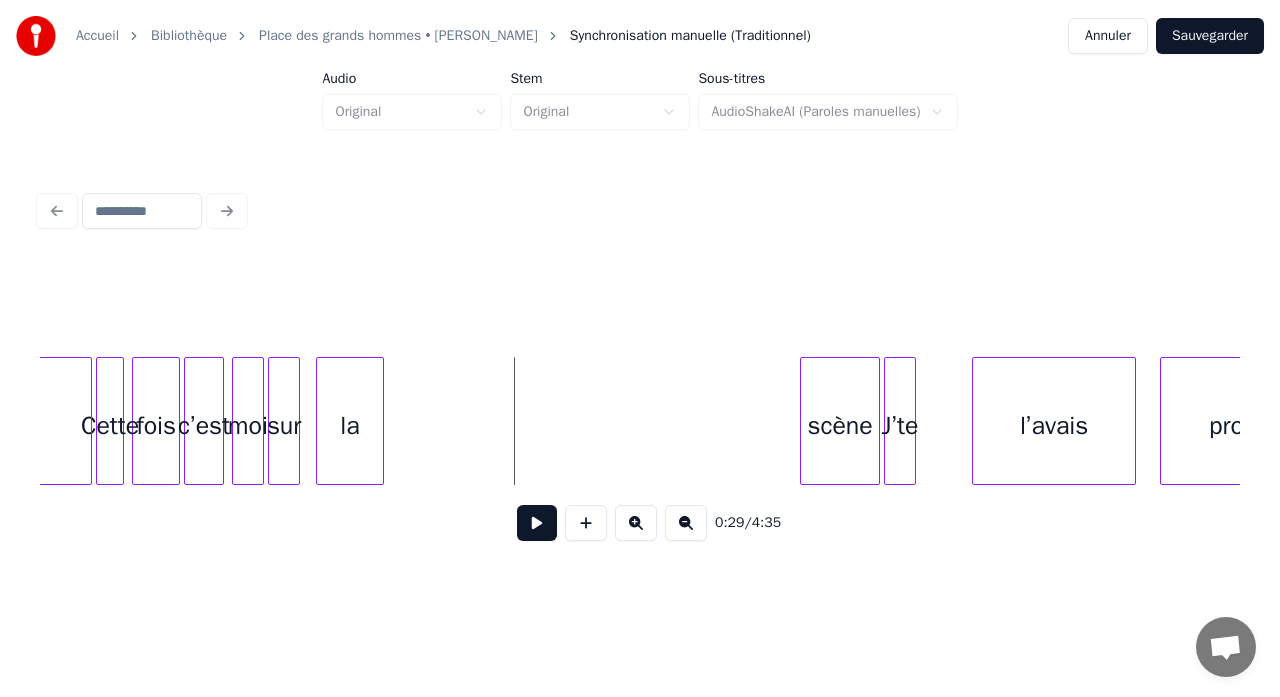 click at bounding box center (804, 421) 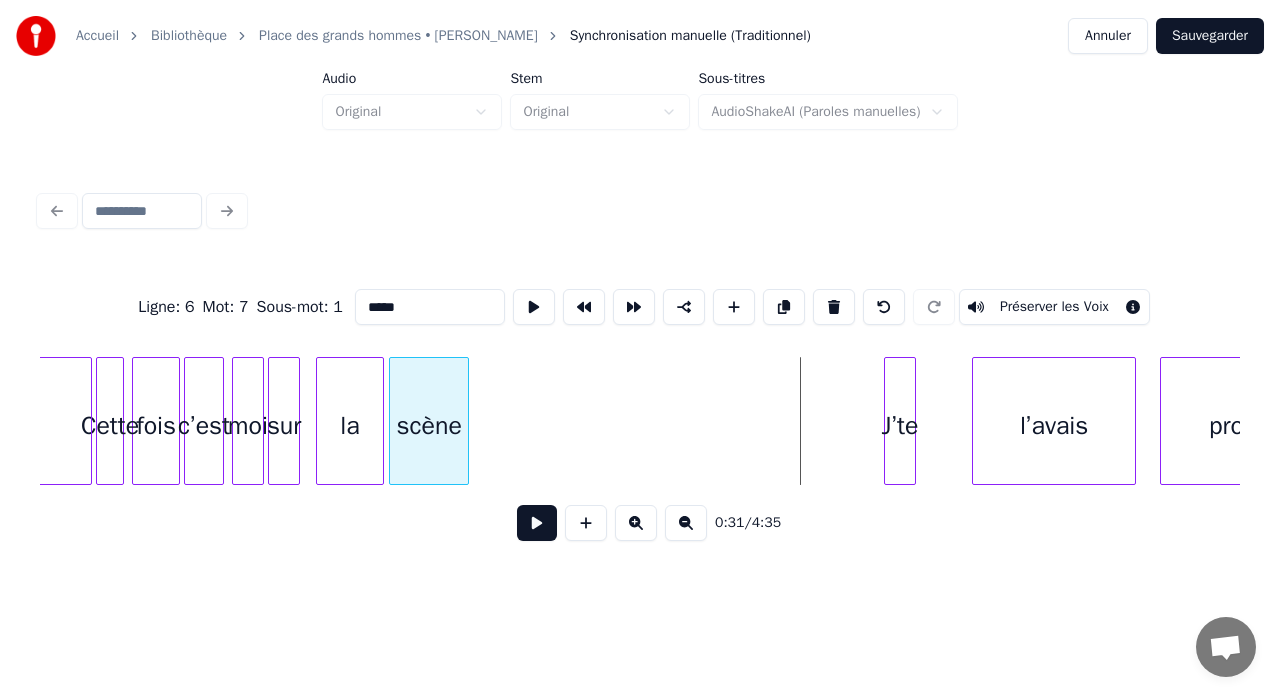 click on "scène" at bounding box center [429, 426] 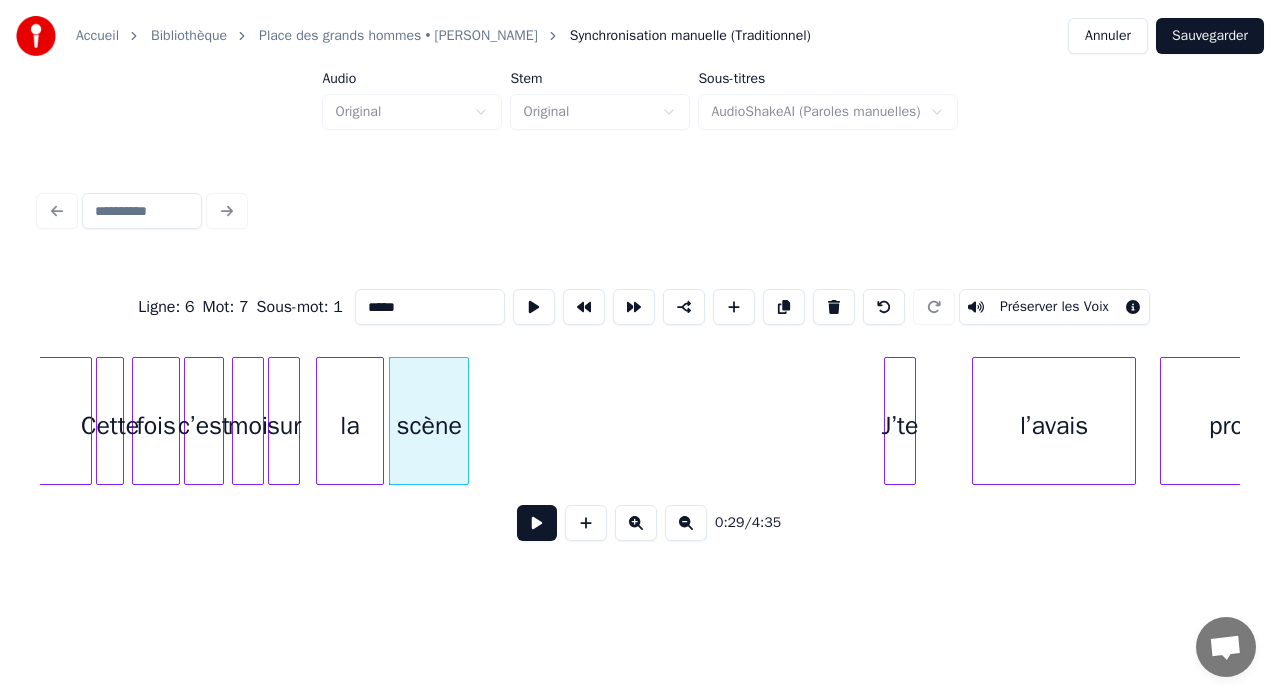 click on "la" at bounding box center (350, 426) 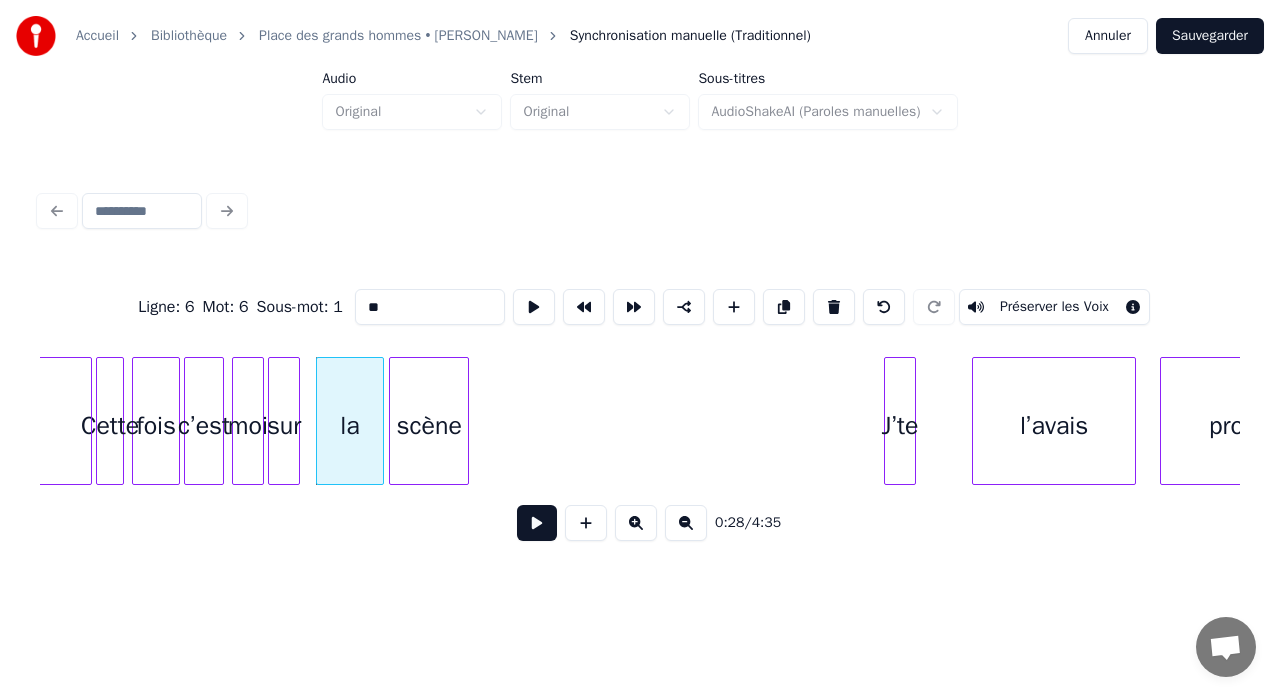 click at bounding box center [537, 523] 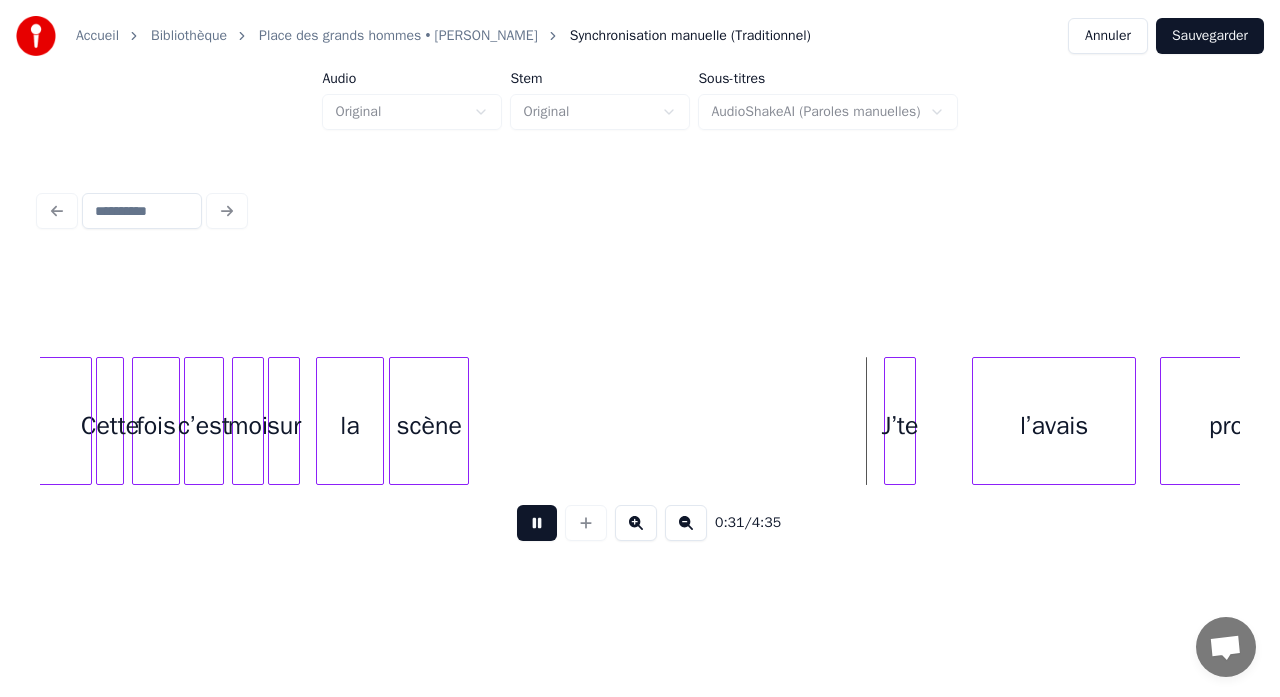 click at bounding box center (537, 523) 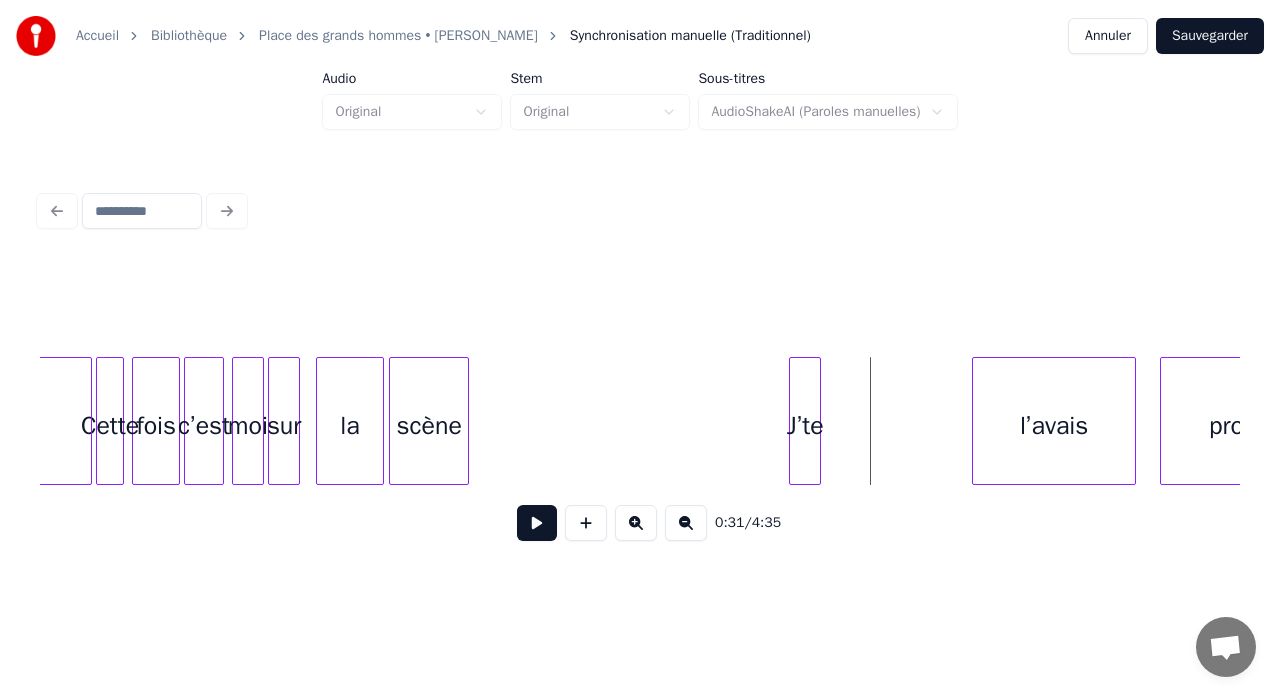 click on "J’te" at bounding box center (805, 426) 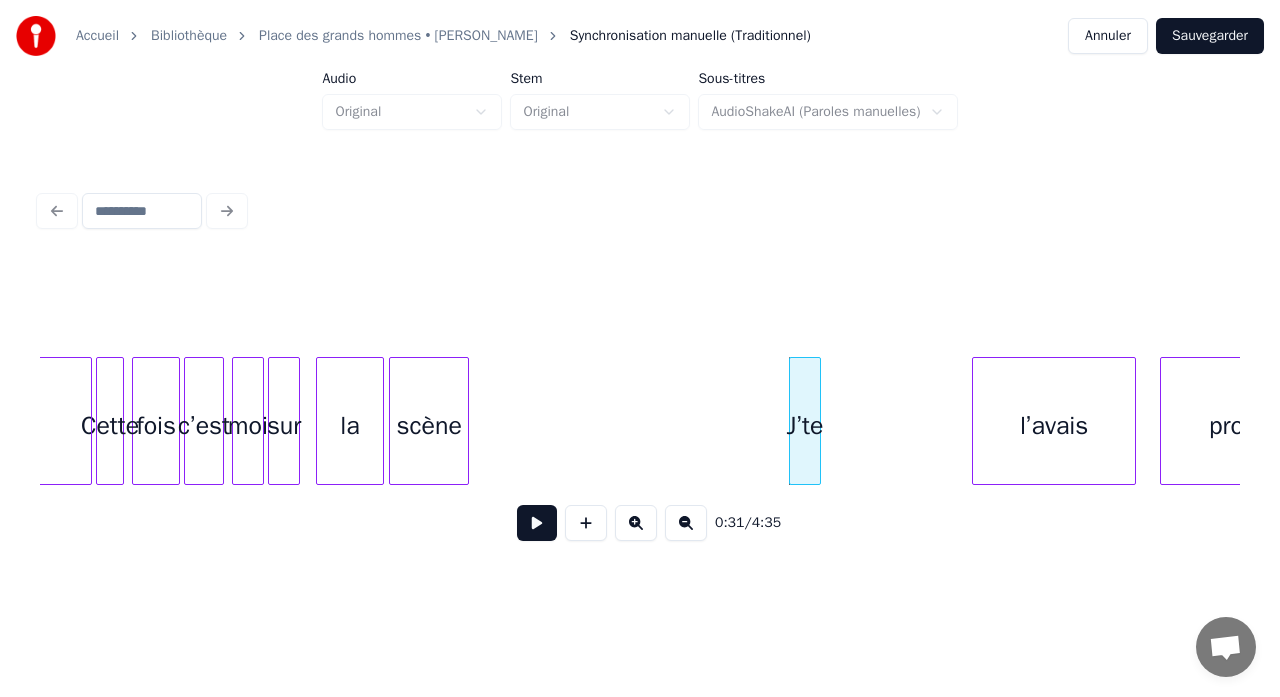 click on "scène J’te l’avais promis la sur moi fois c’est Cette aussi" at bounding box center [22102, 421] 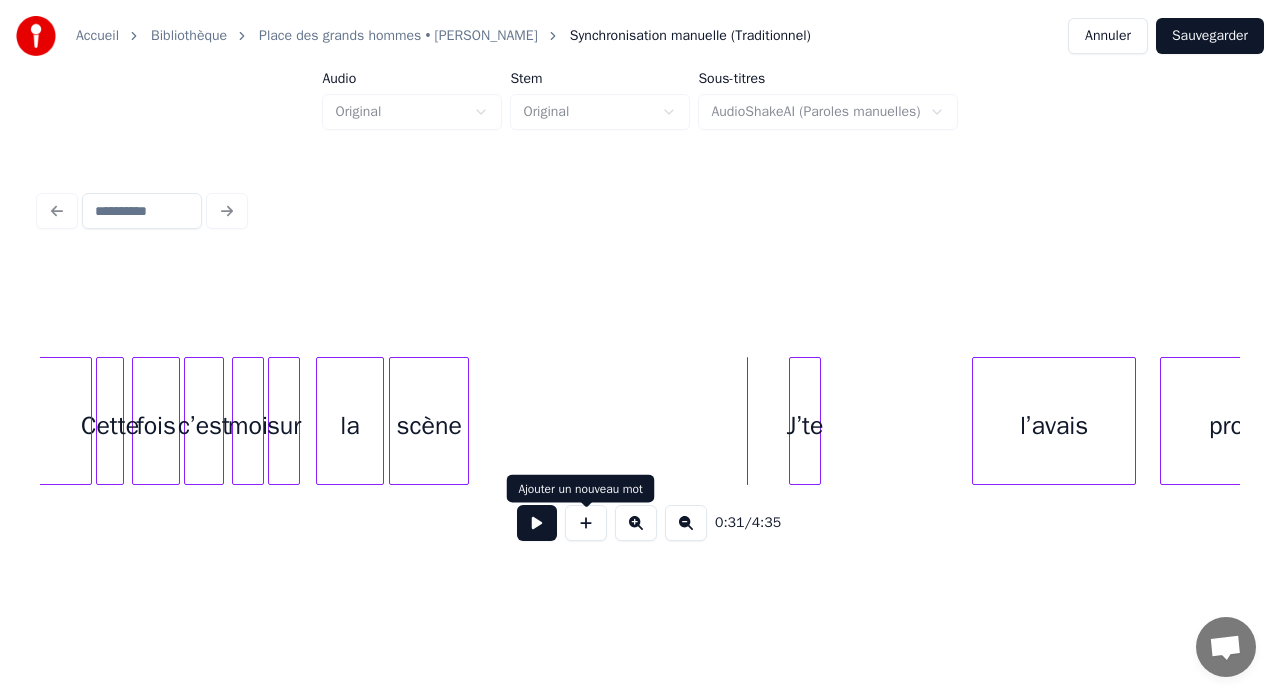 click at bounding box center (537, 523) 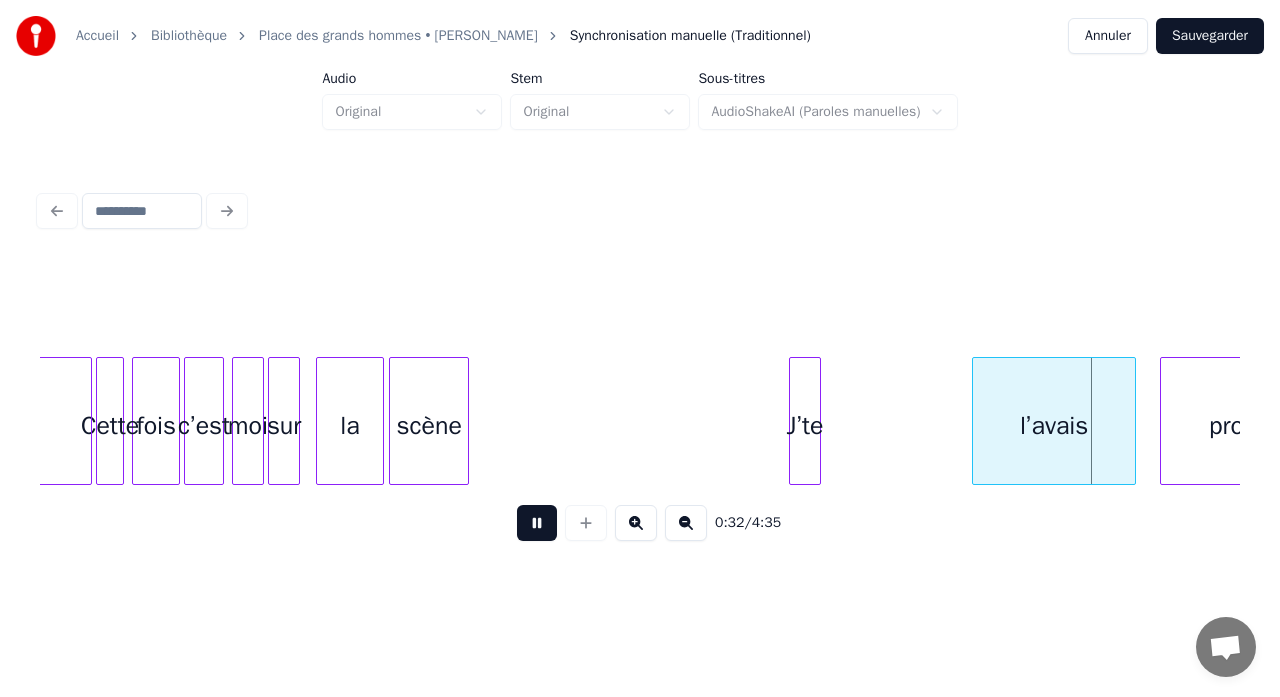 click at bounding box center (537, 523) 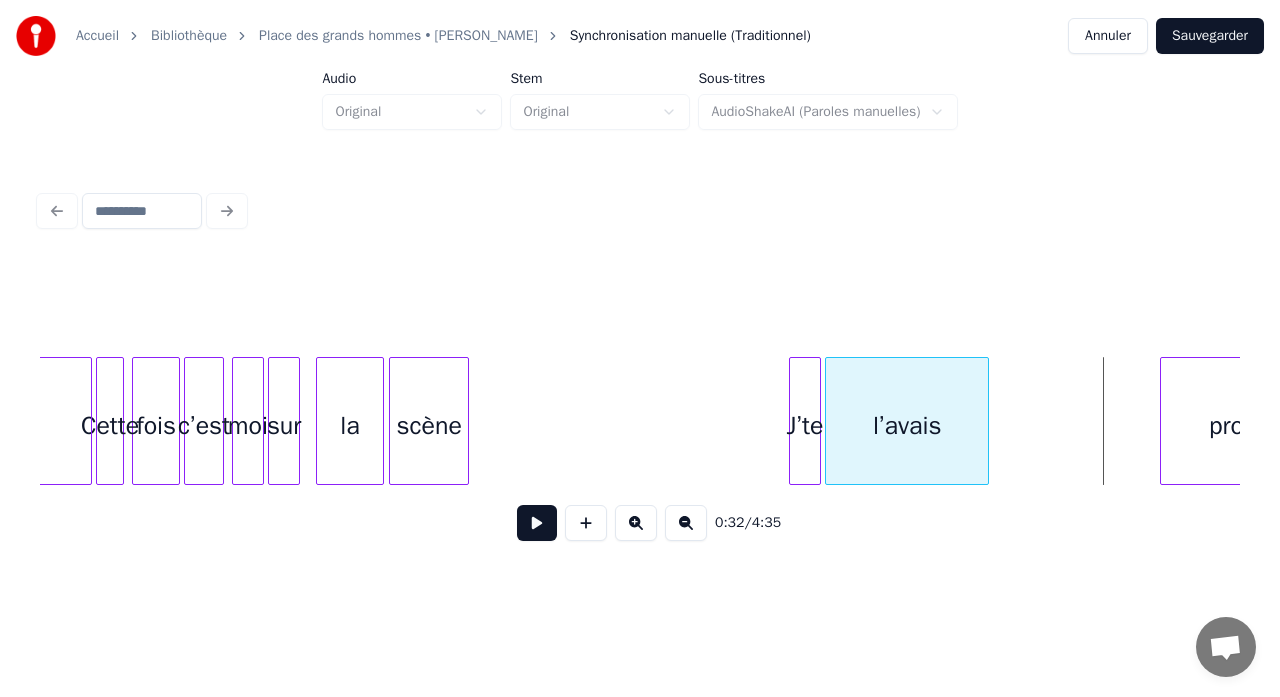 click on "l’avais" at bounding box center [907, 426] 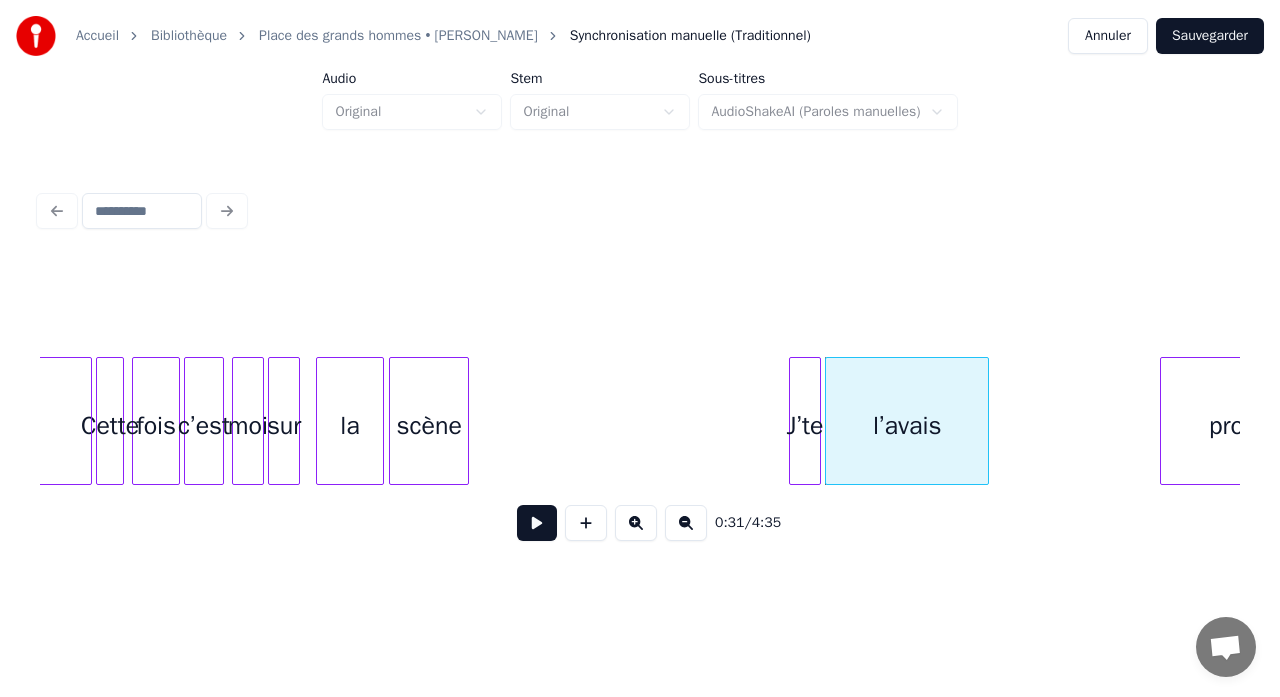 scroll, scrollTop: 0, scrollLeft: 5598, axis: horizontal 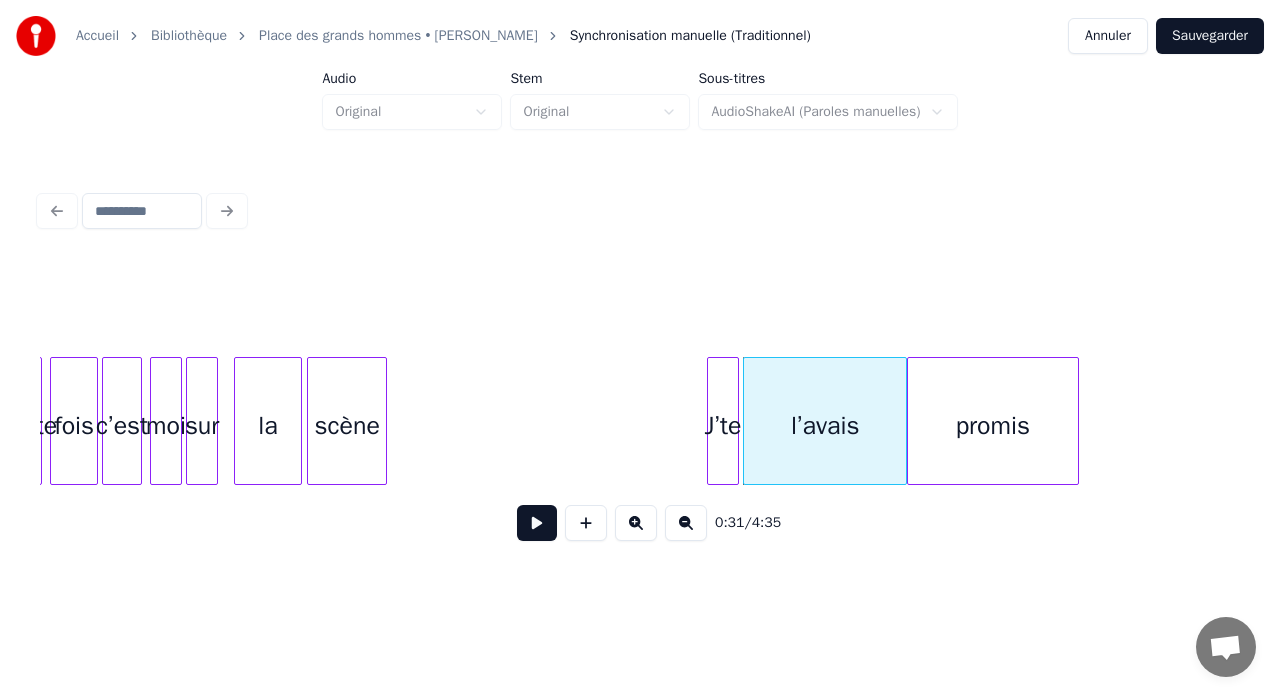 click on "promis" at bounding box center [993, 426] 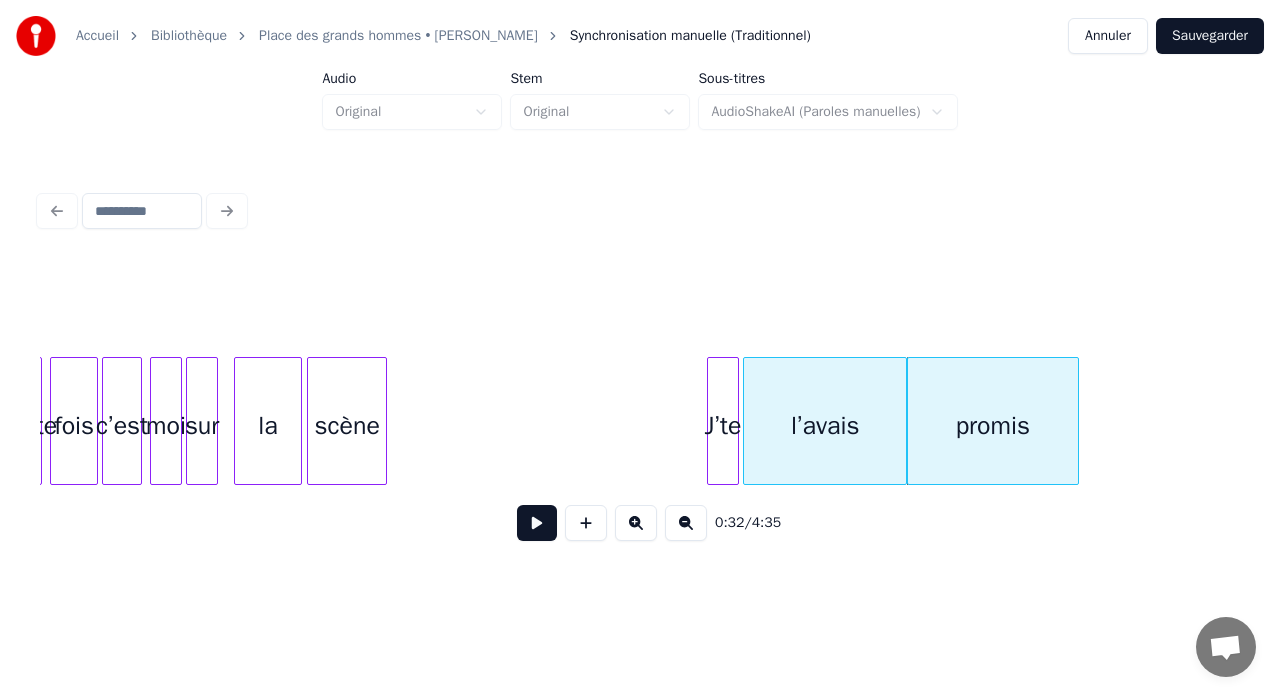 click on "scène J’te l’avais promis la sur moi fois c’est Cette" at bounding box center [22020, 421] 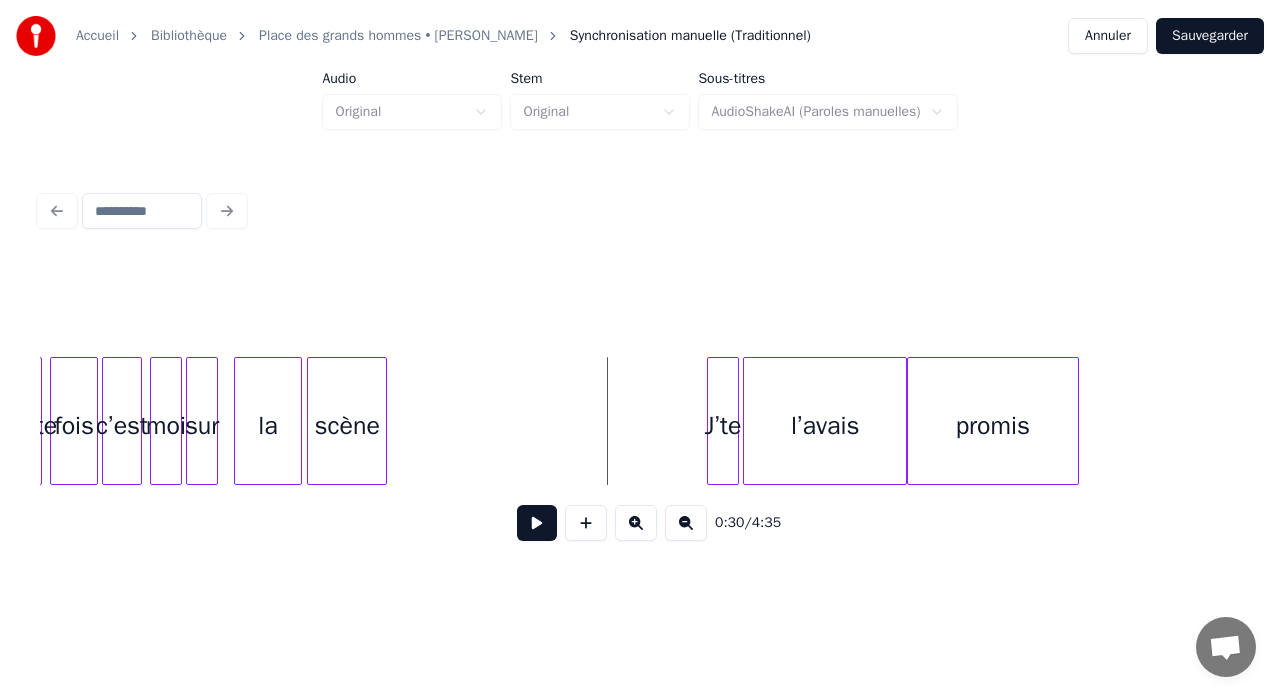 click at bounding box center [537, 523] 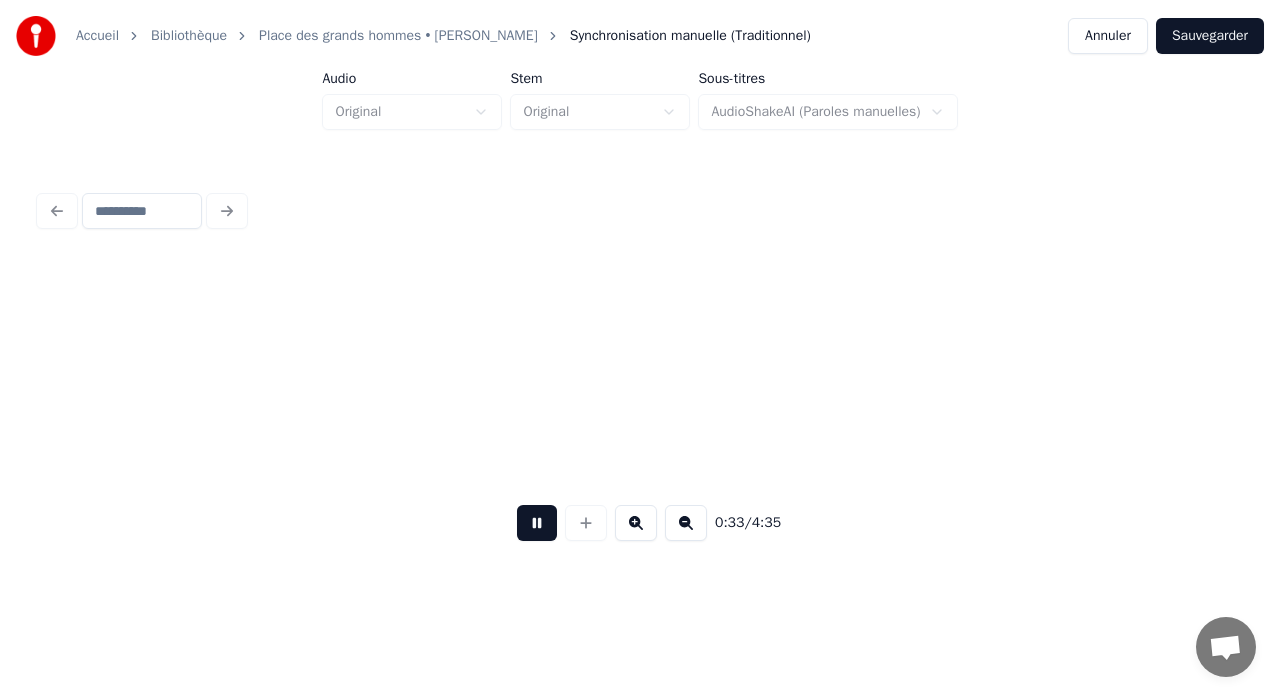 scroll, scrollTop: 0, scrollLeft: 6798, axis: horizontal 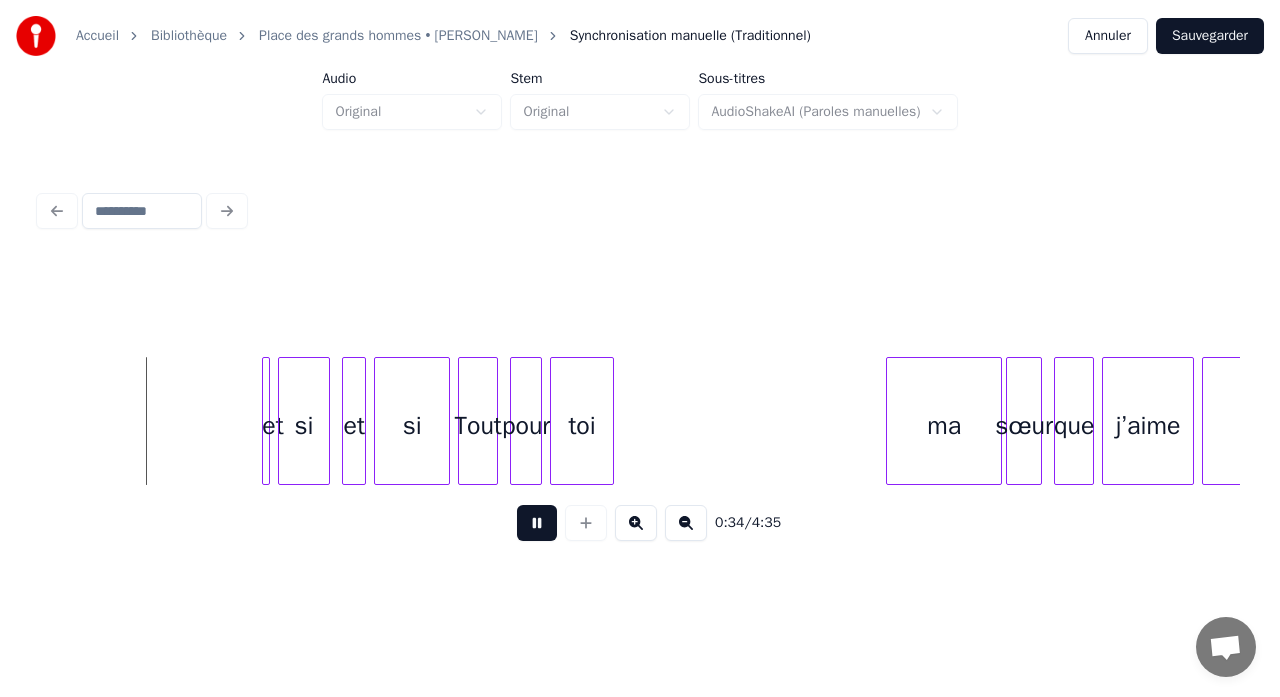 click at bounding box center (537, 523) 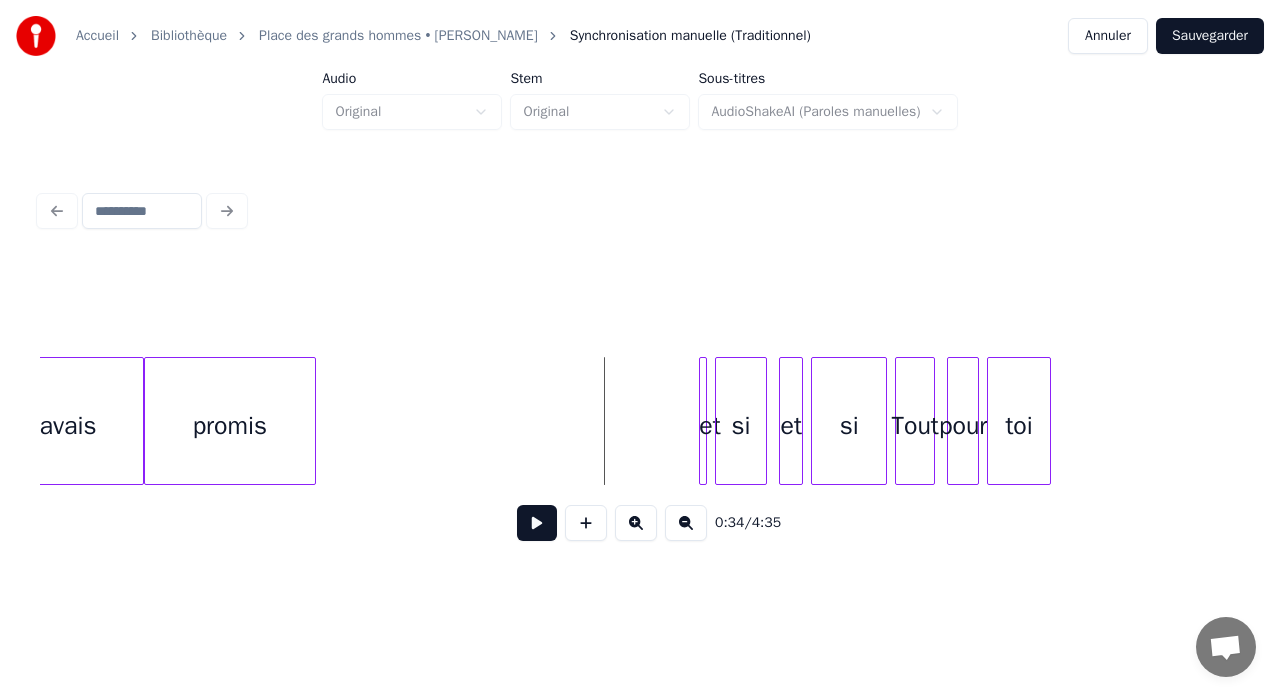 scroll, scrollTop: 0, scrollLeft: 6316, axis: horizontal 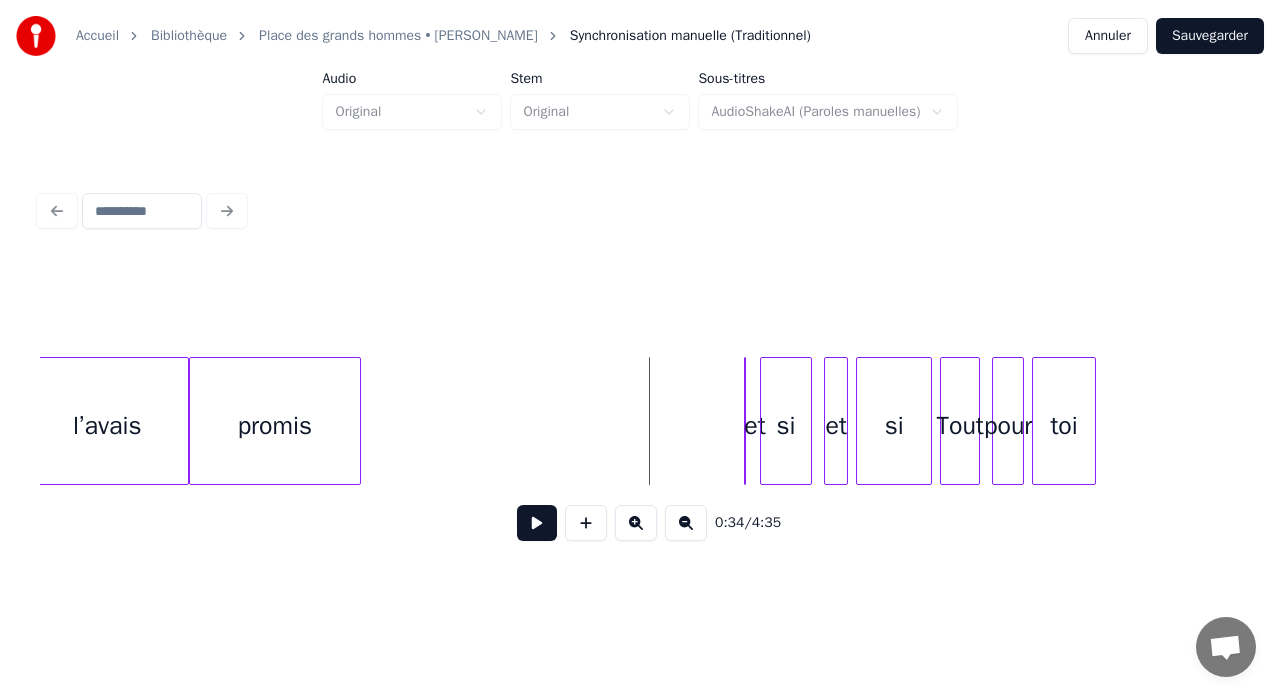 click on "et si et si Tout pour toi promis l’avais" at bounding box center (21302, 421) 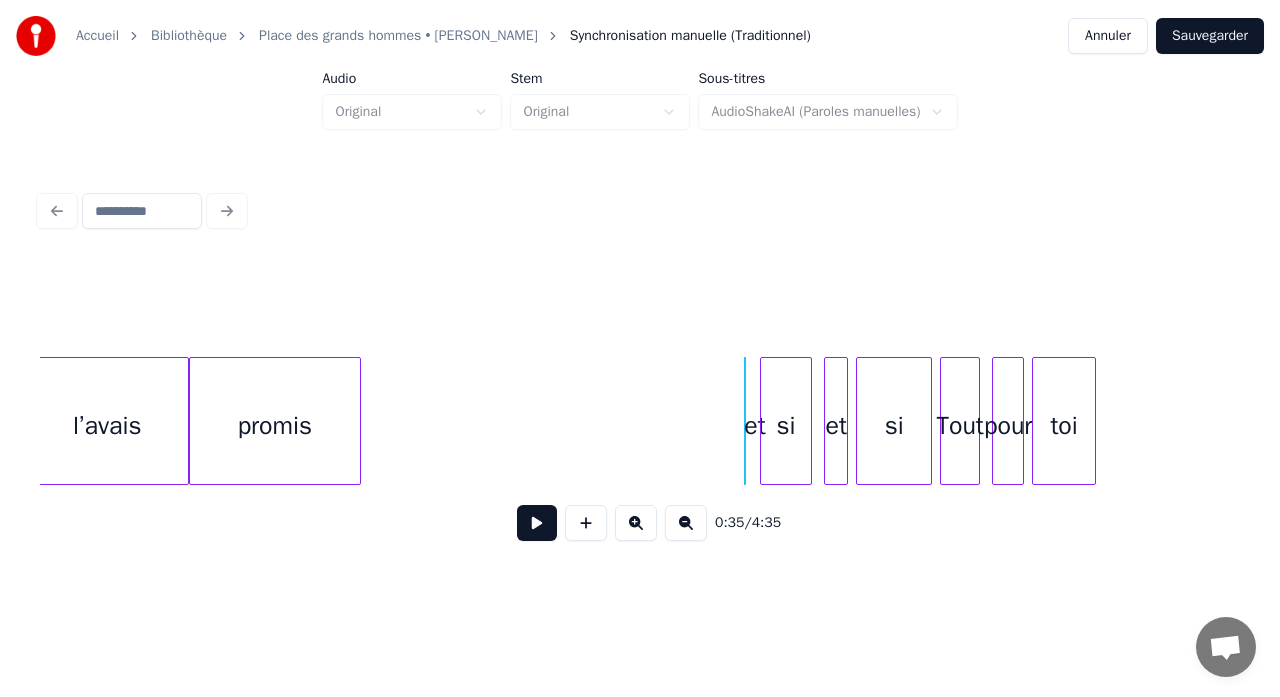 click on "si" at bounding box center [786, 426] 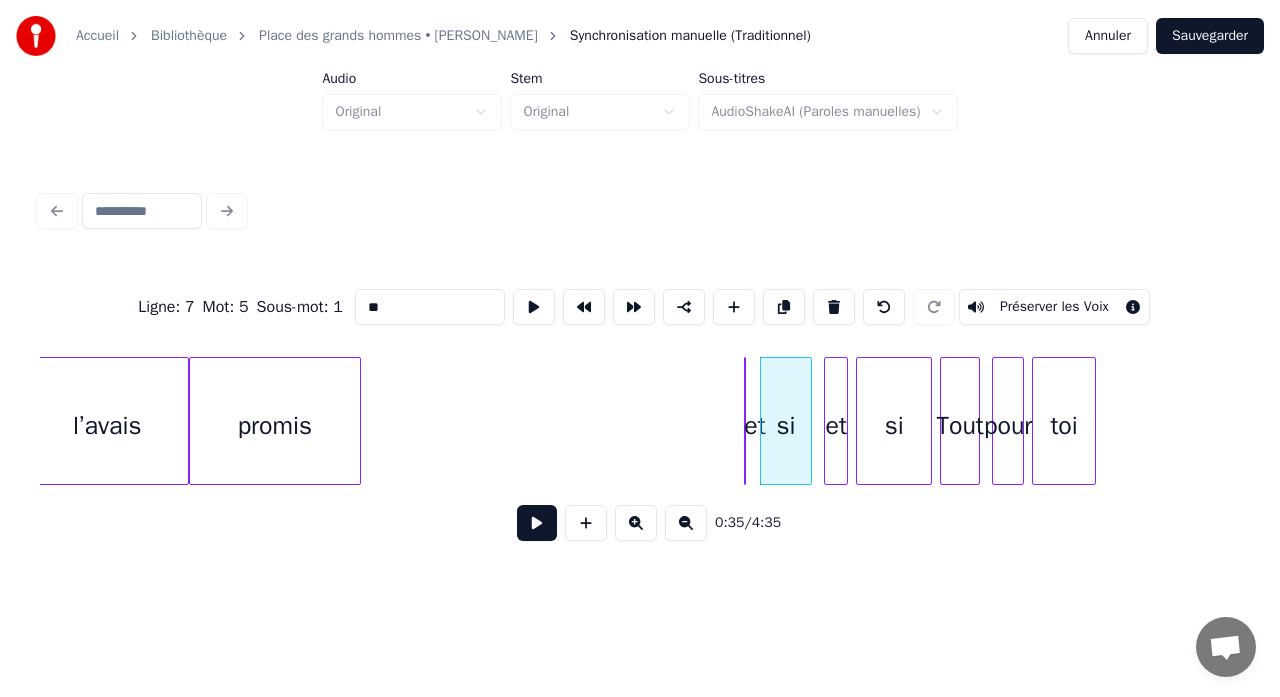 click at bounding box center [748, 421] 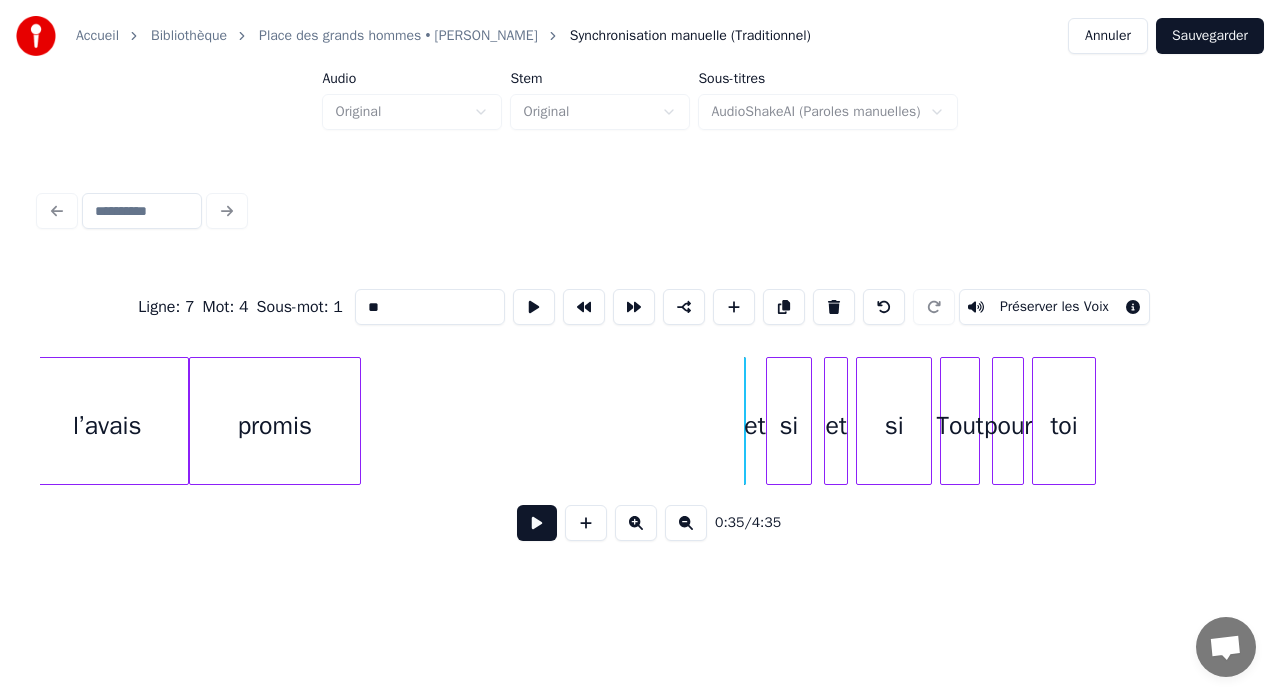 click at bounding box center [770, 421] 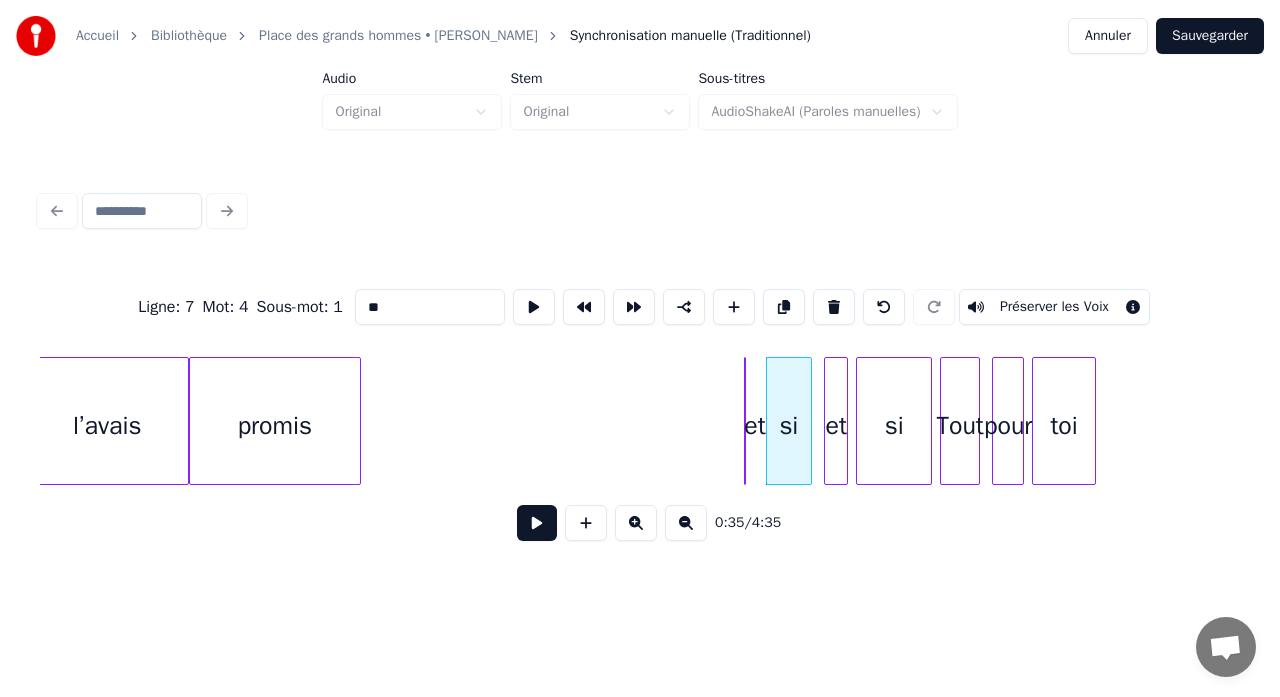 click at bounding box center (742, 421) 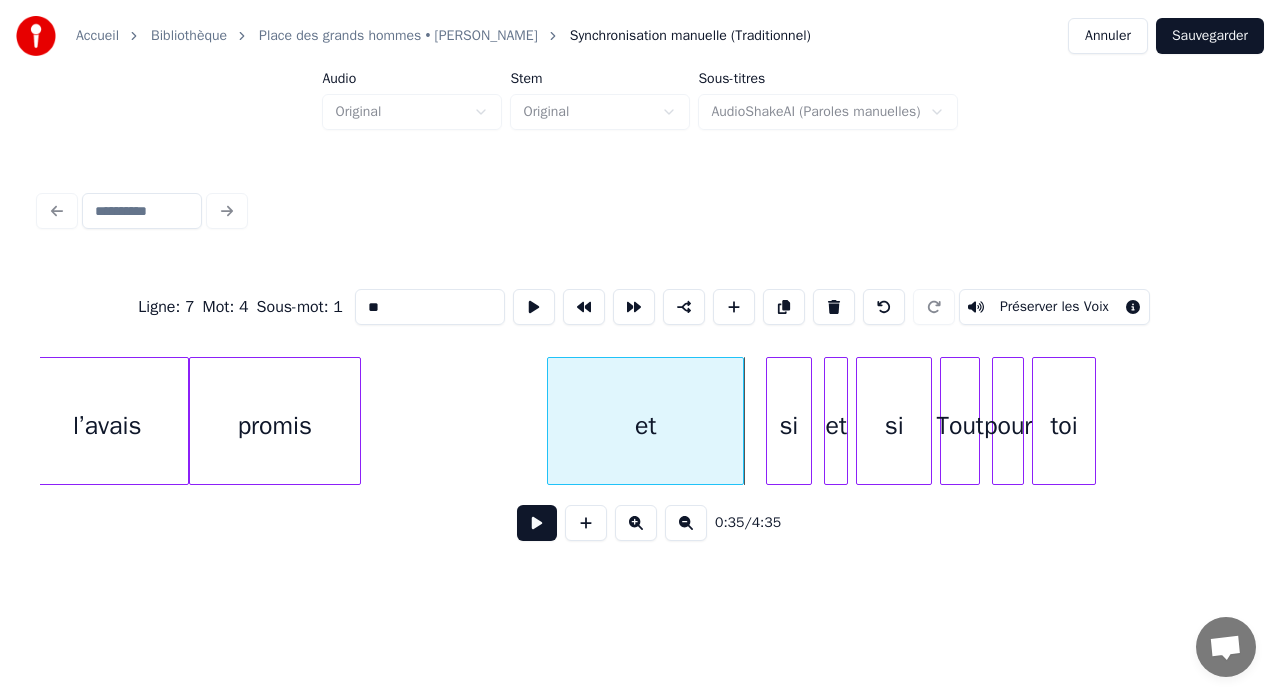 click at bounding box center (551, 421) 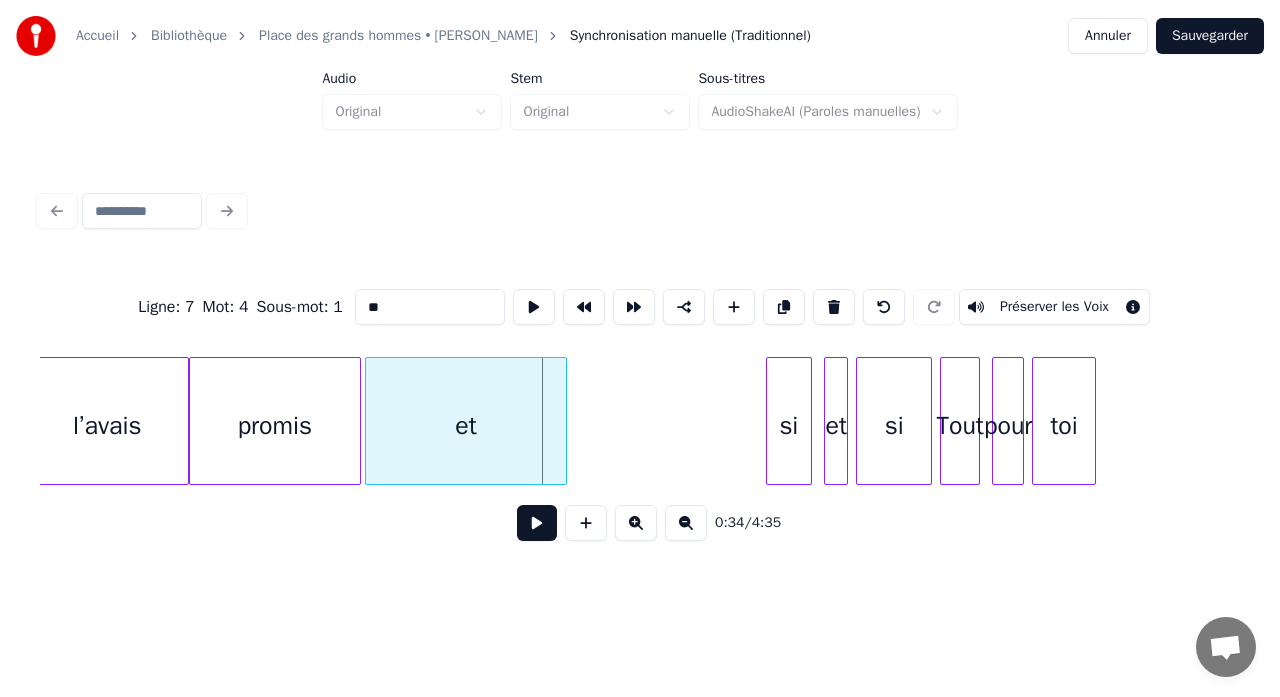 click on "et" at bounding box center [466, 426] 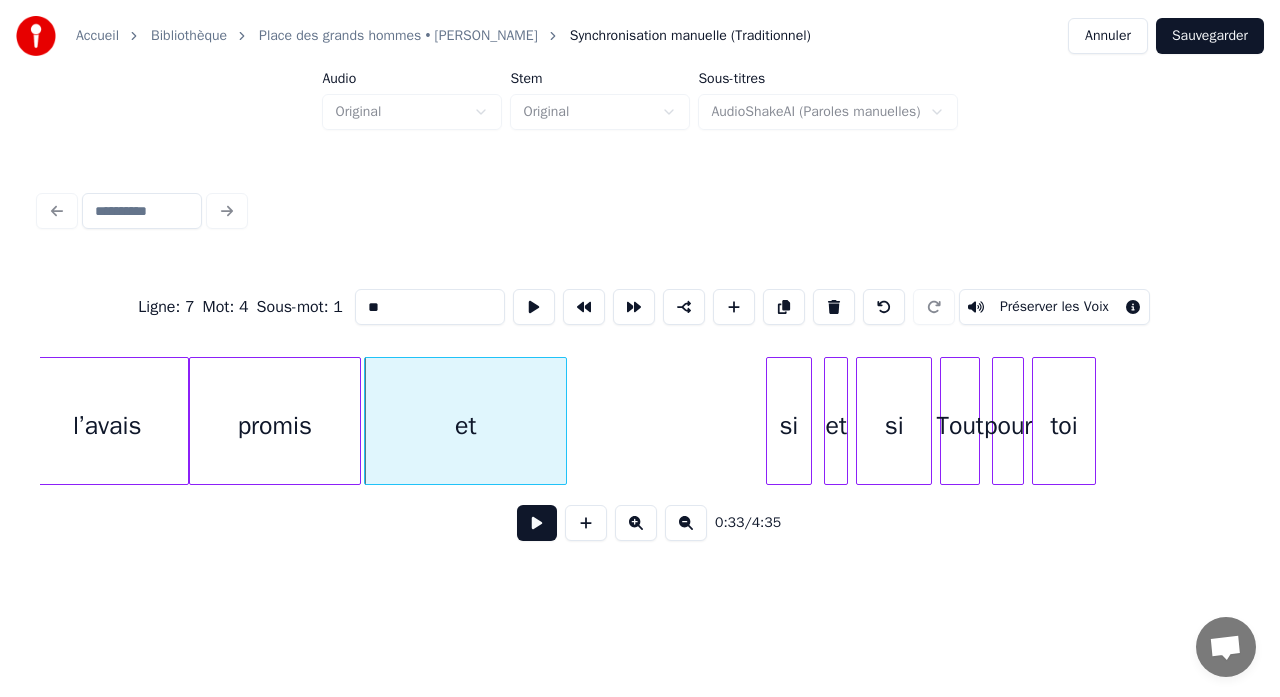 click on "et" at bounding box center [465, 421] 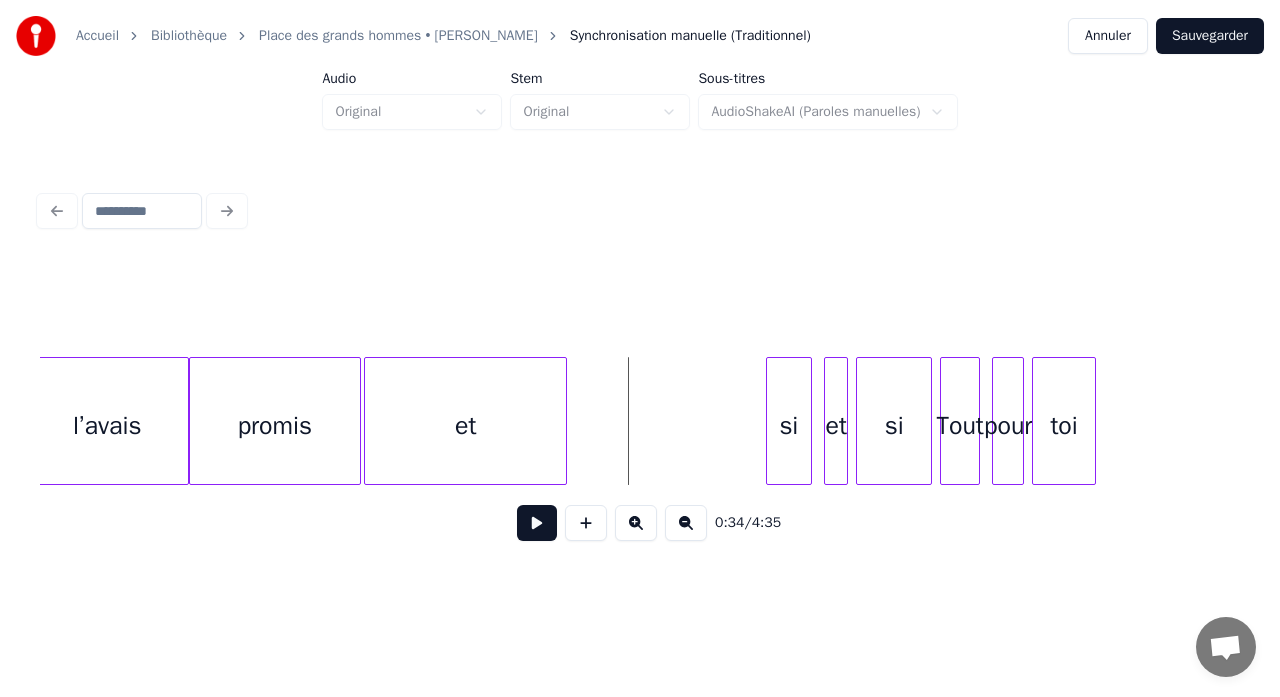 click on "et" at bounding box center (465, 426) 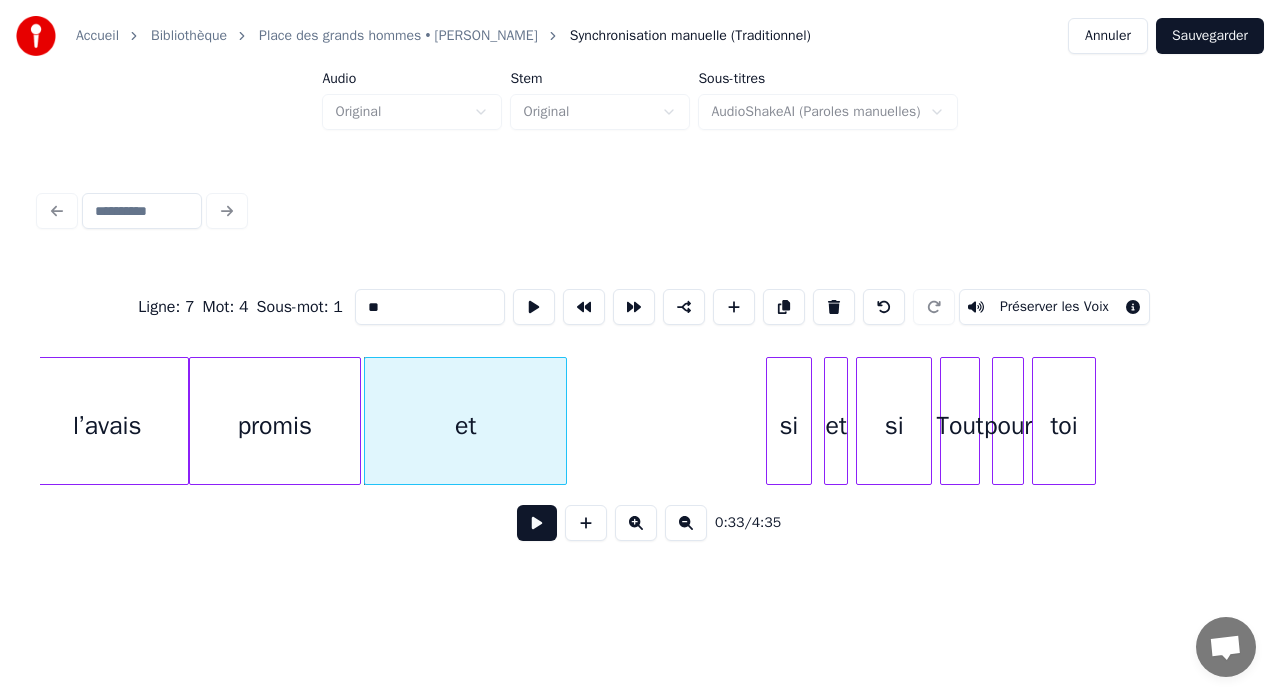 click on "et" at bounding box center (465, 426) 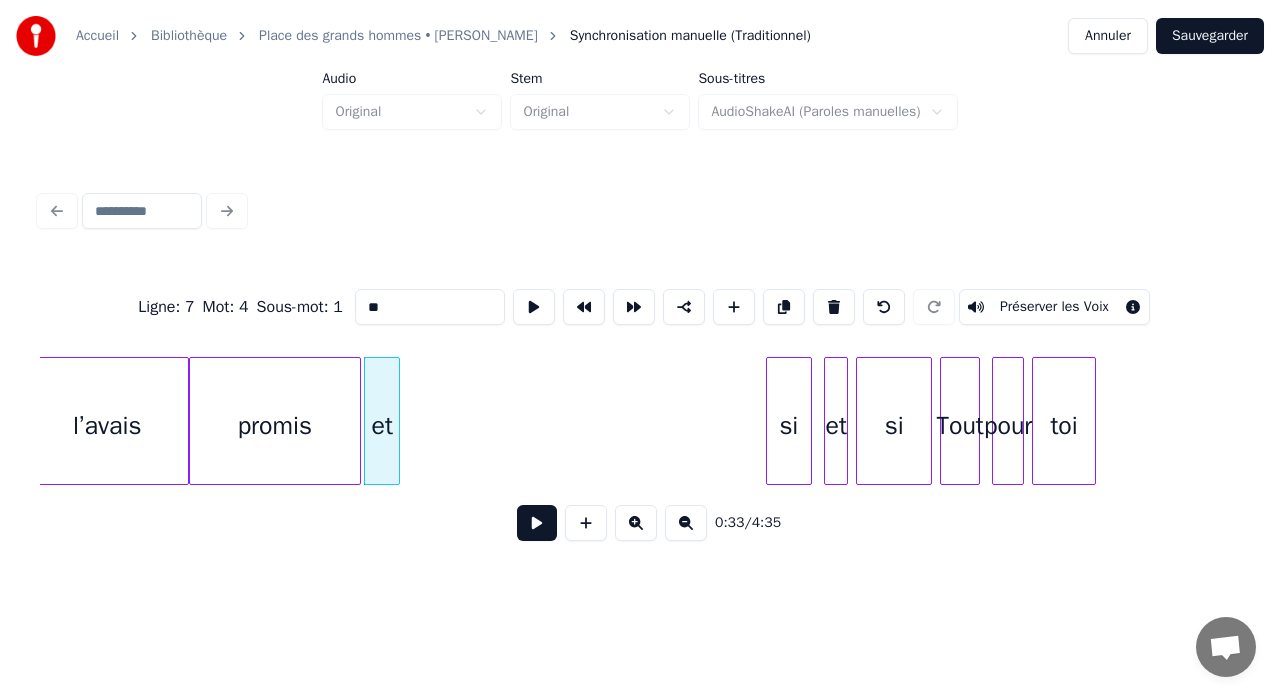 click at bounding box center [396, 421] 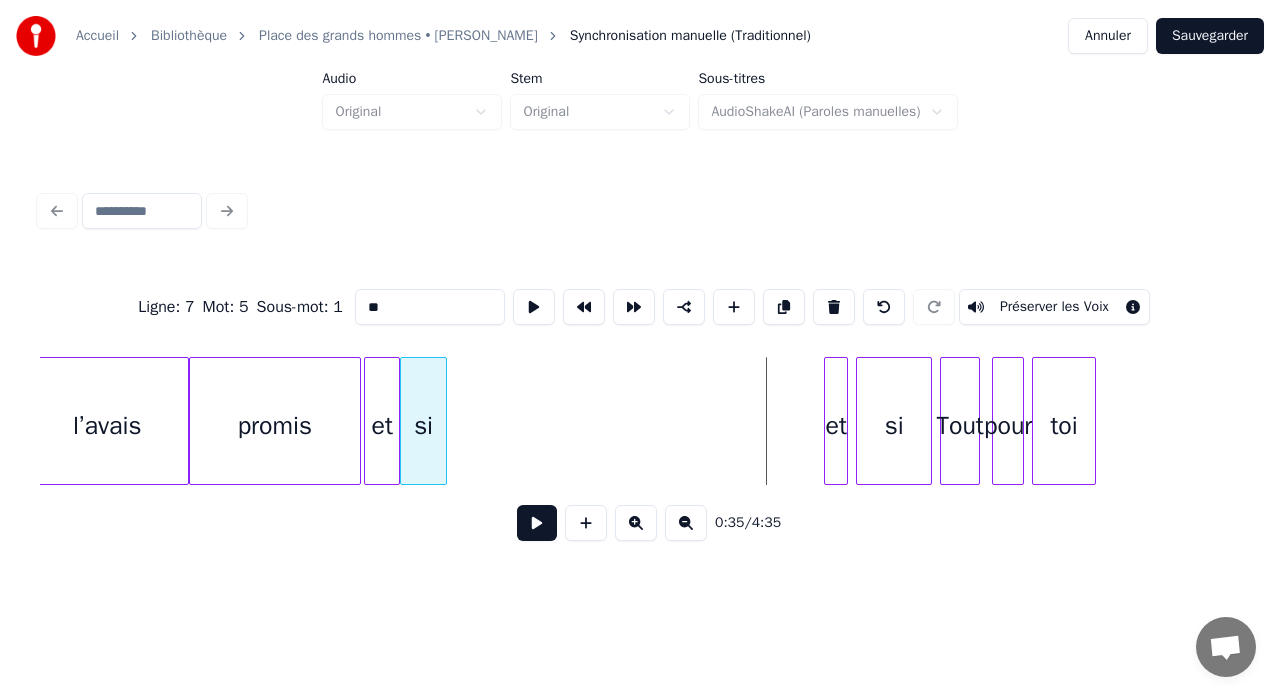 click on "si" at bounding box center [423, 426] 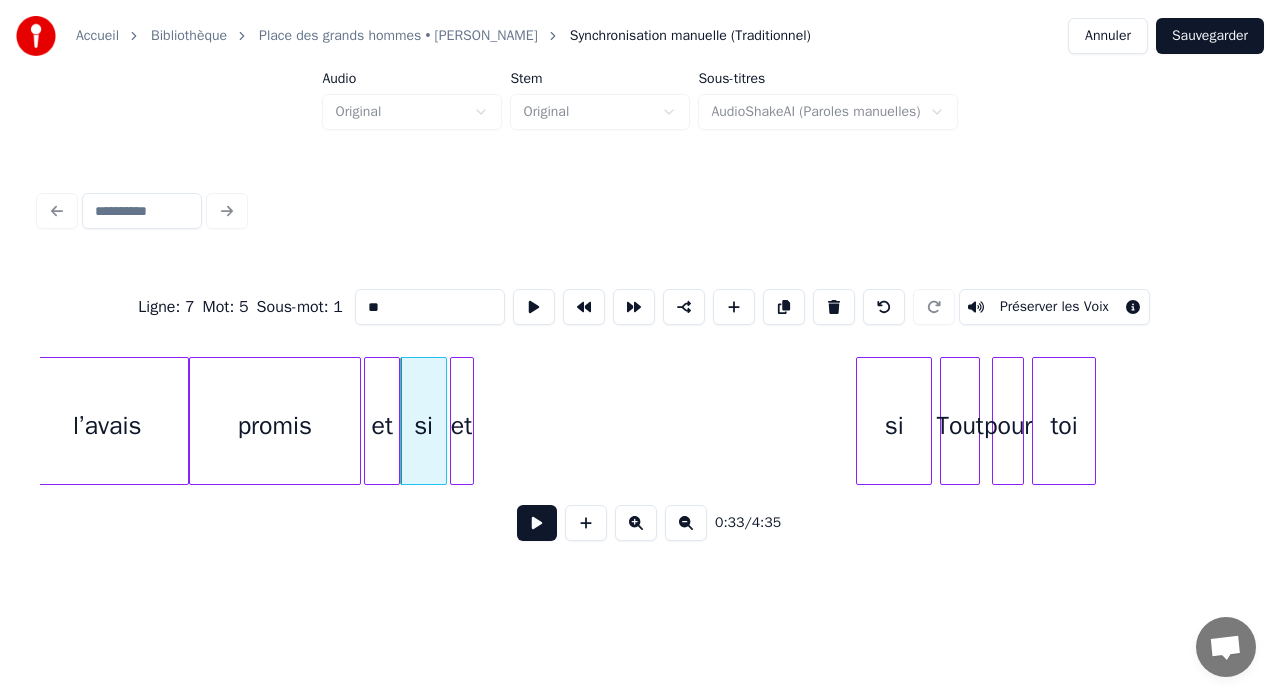 click on "et" at bounding box center [462, 426] 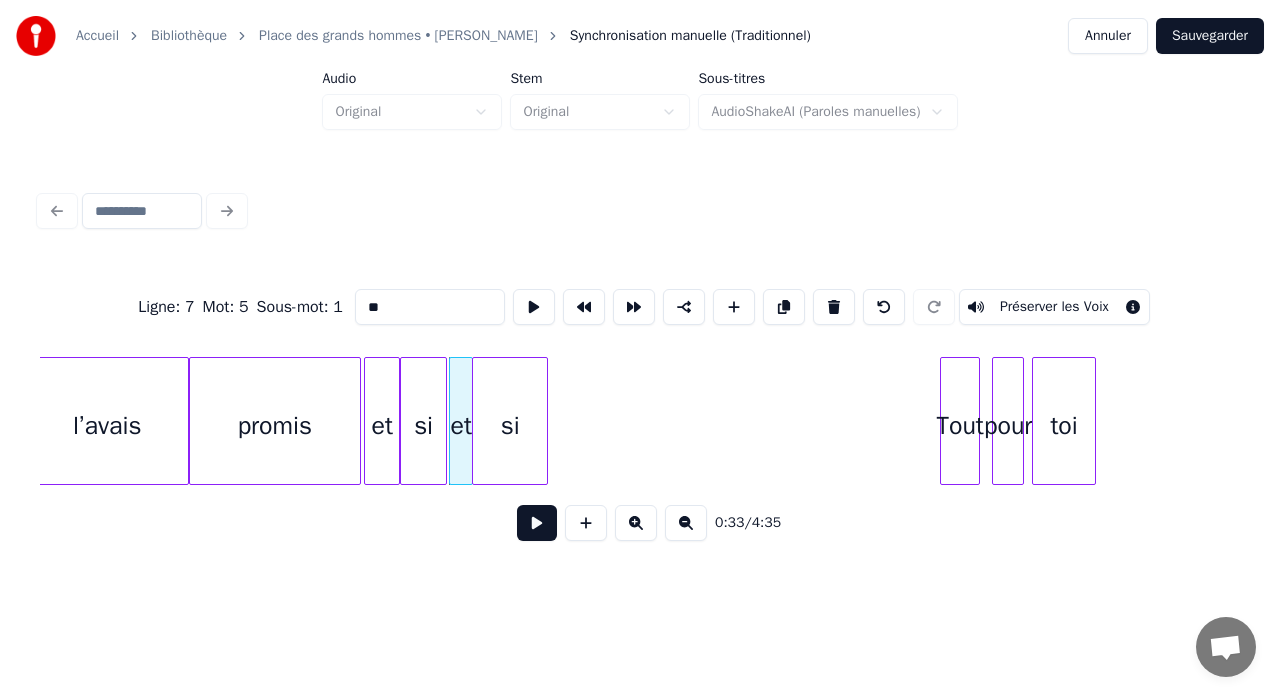 click on "si" at bounding box center [510, 426] 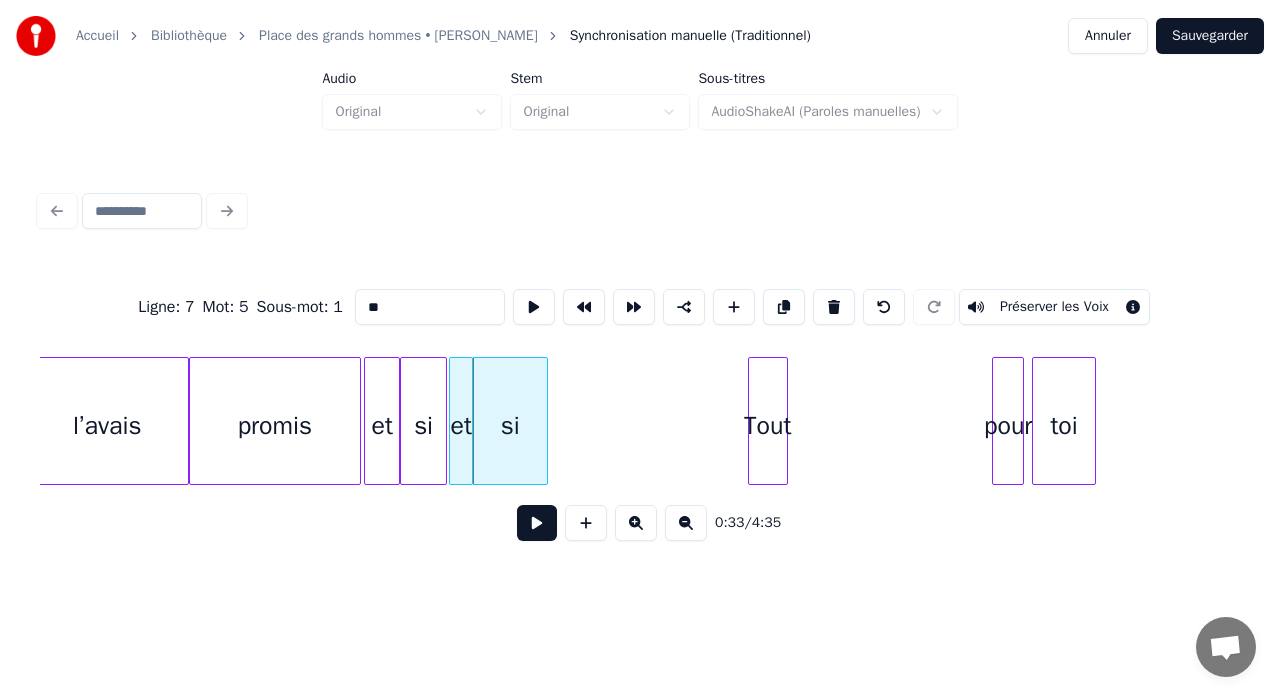 click on "Tout" at bounding box center [768, 426] 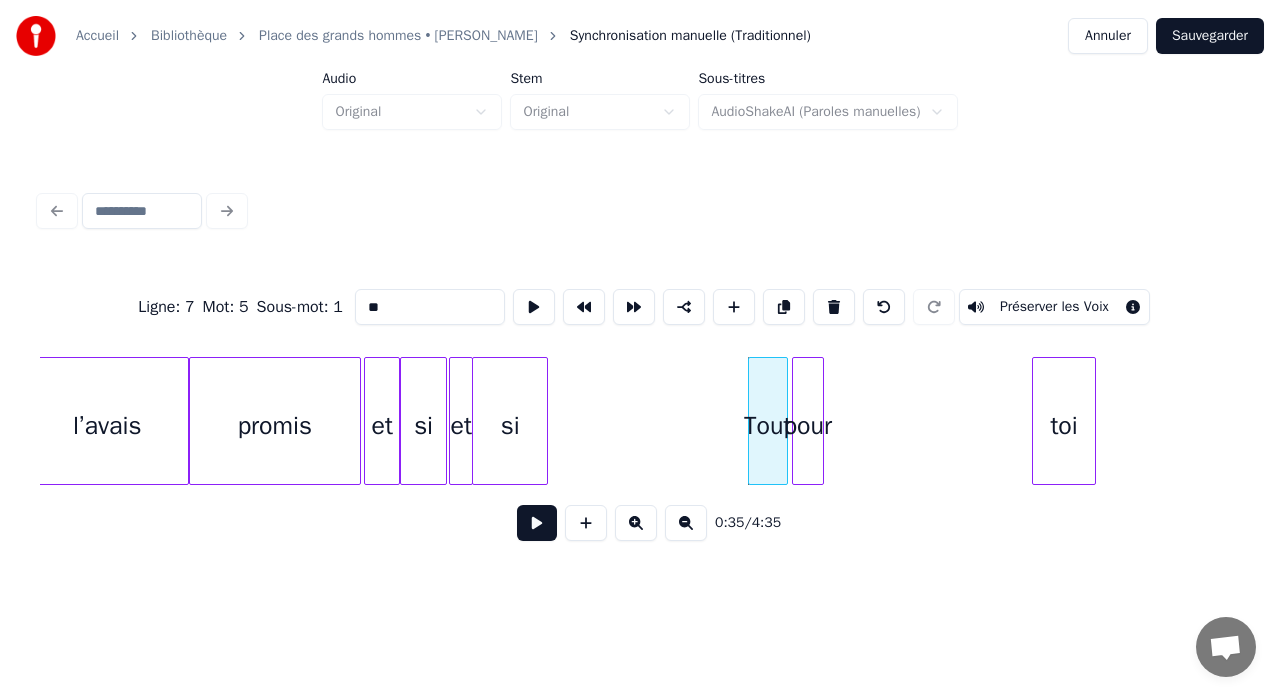 click on "pour" at bounding box center [808, 426] 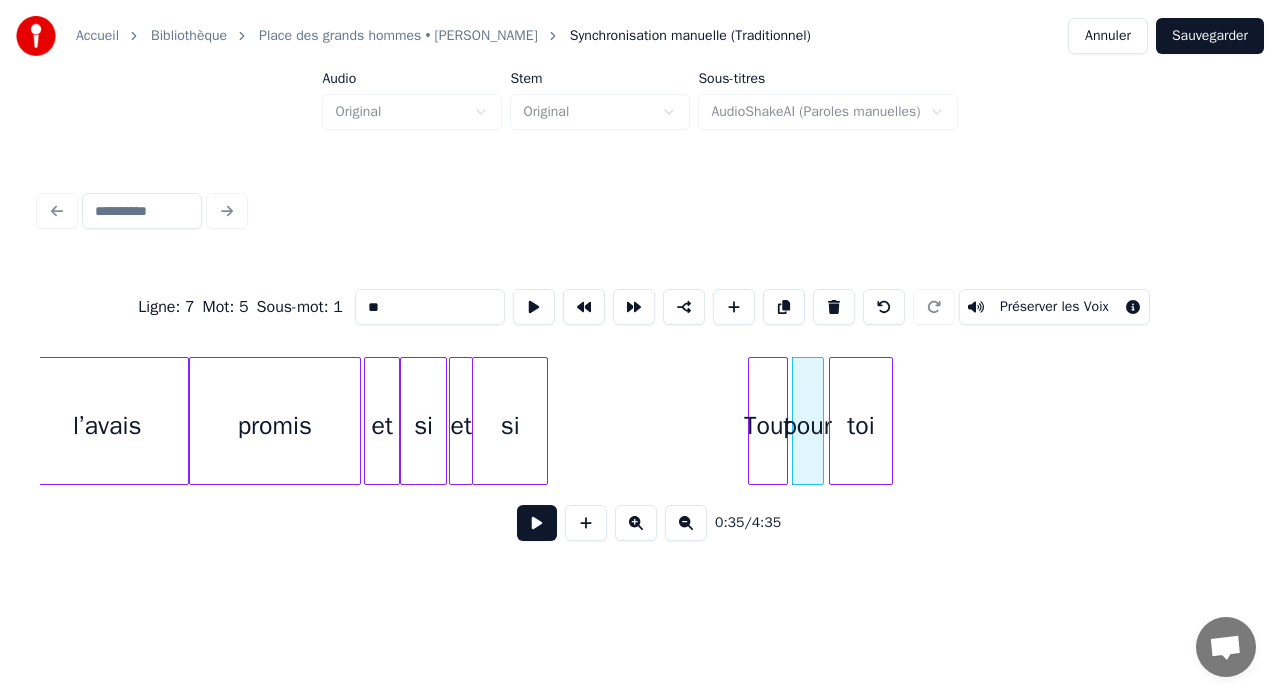 click on "toi" at bounding box center (861, 426) 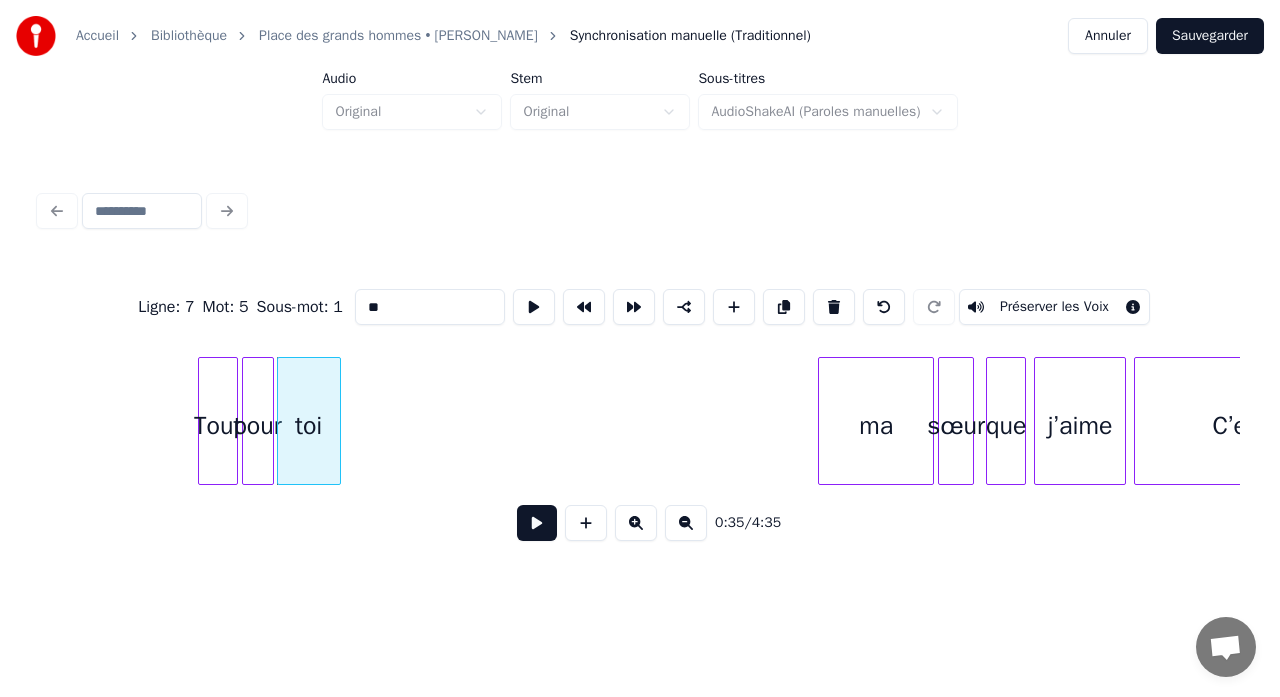 scroll, scrollTop: 0, scrollLeft: 6912, axis: horizontal 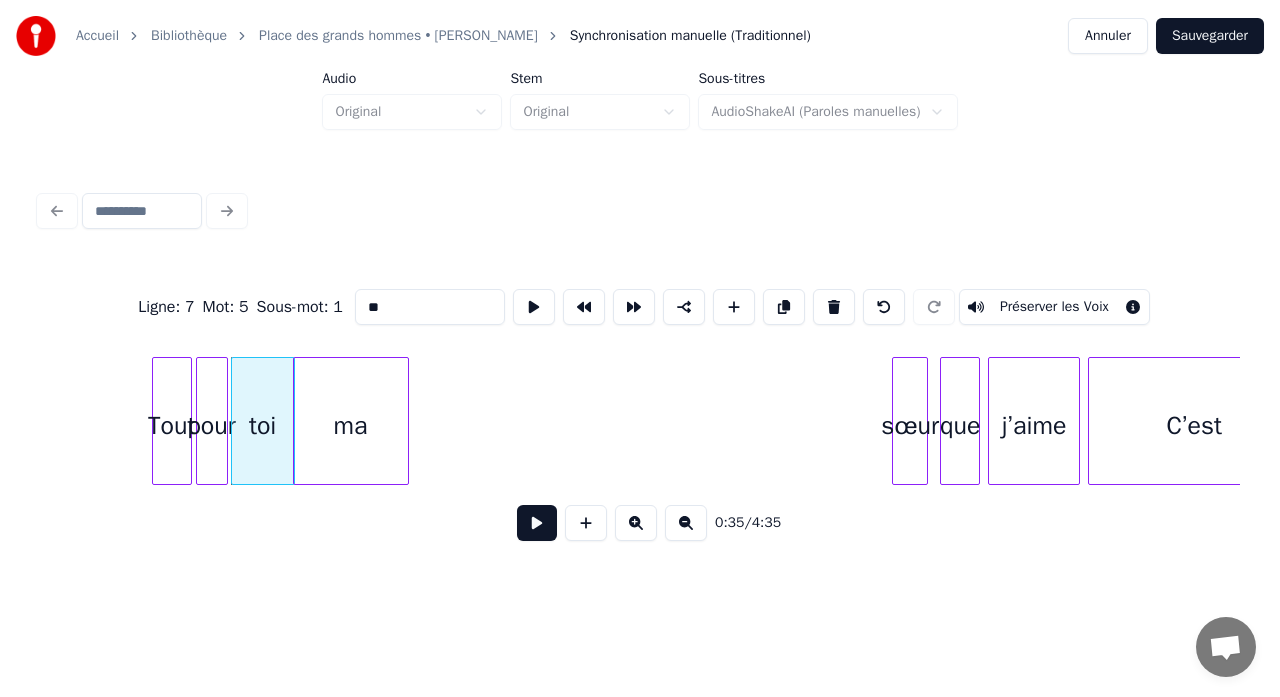 click on "ma" at bounding box center [351, 426] 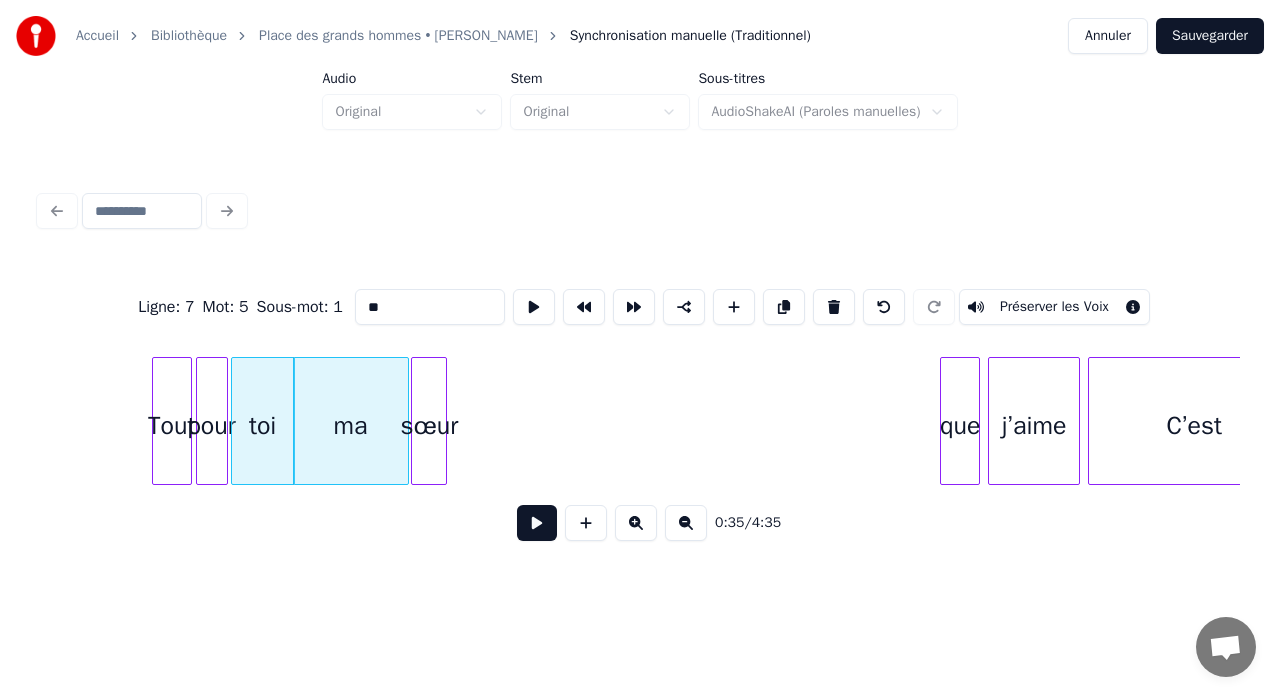 click on "sœur" at bounding box center (429, 426) 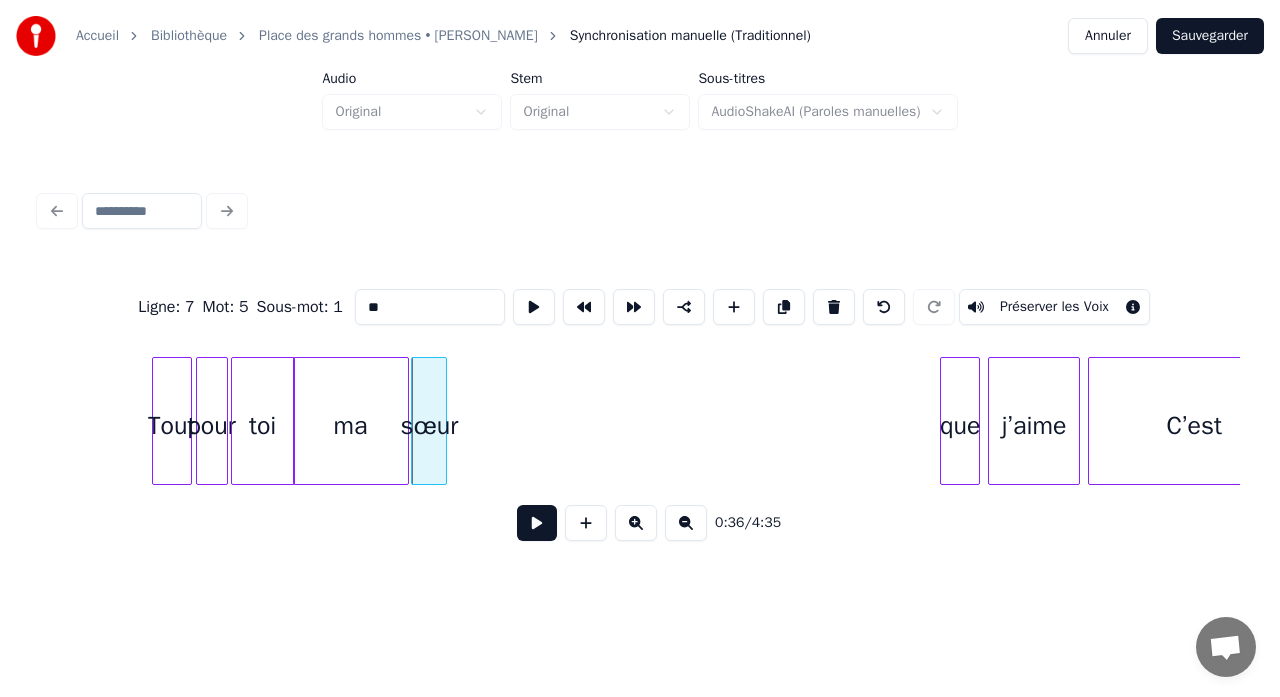 click on "ma" at bounding box center (351, 426) 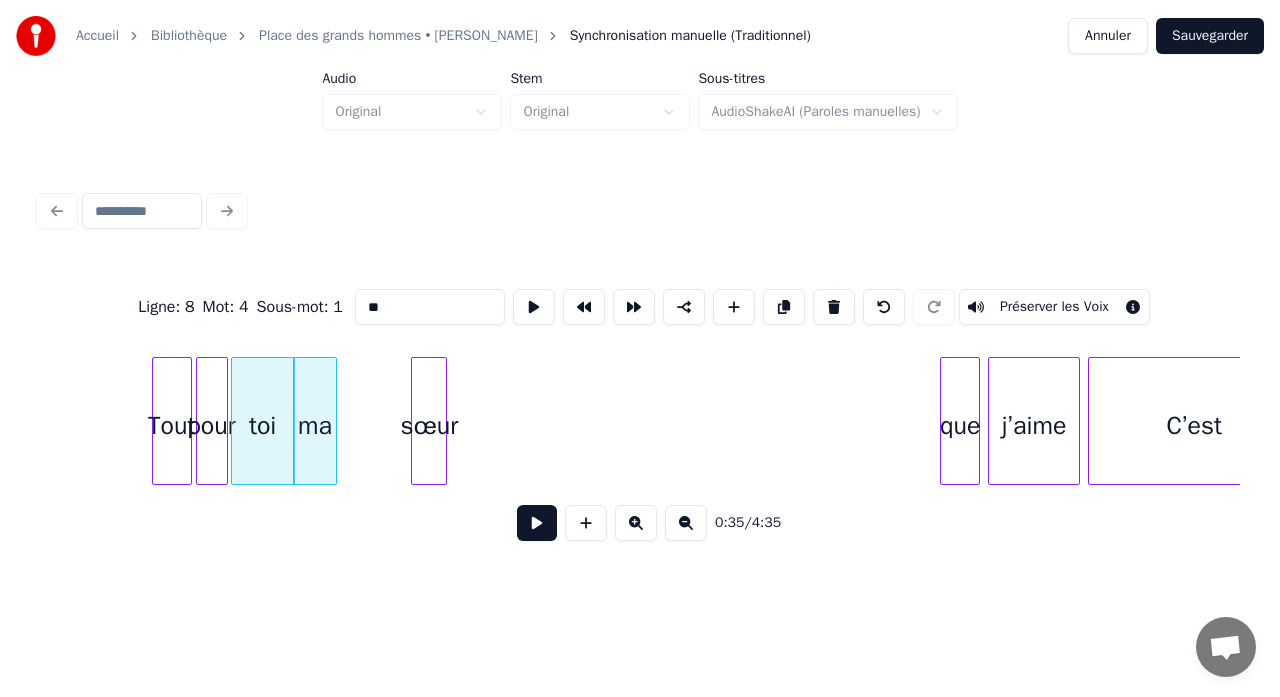 click at bounding box center [333, 421] 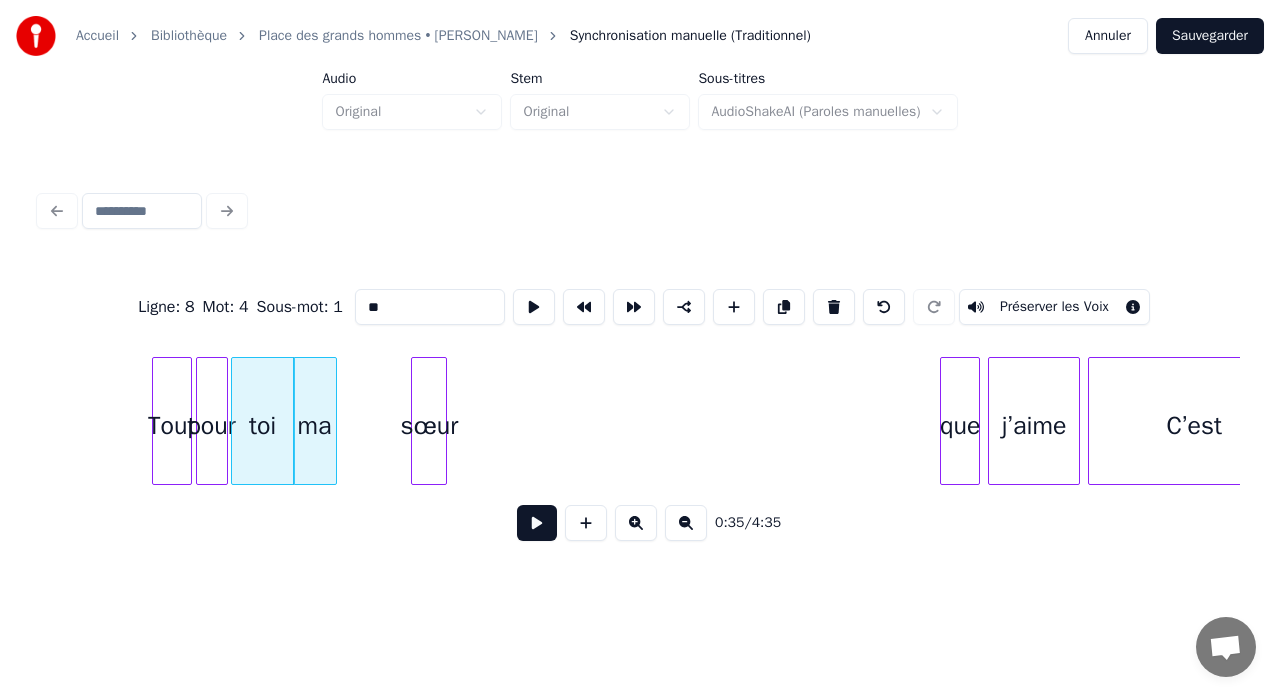 click on "sœur" at bounding box center (429, 426) 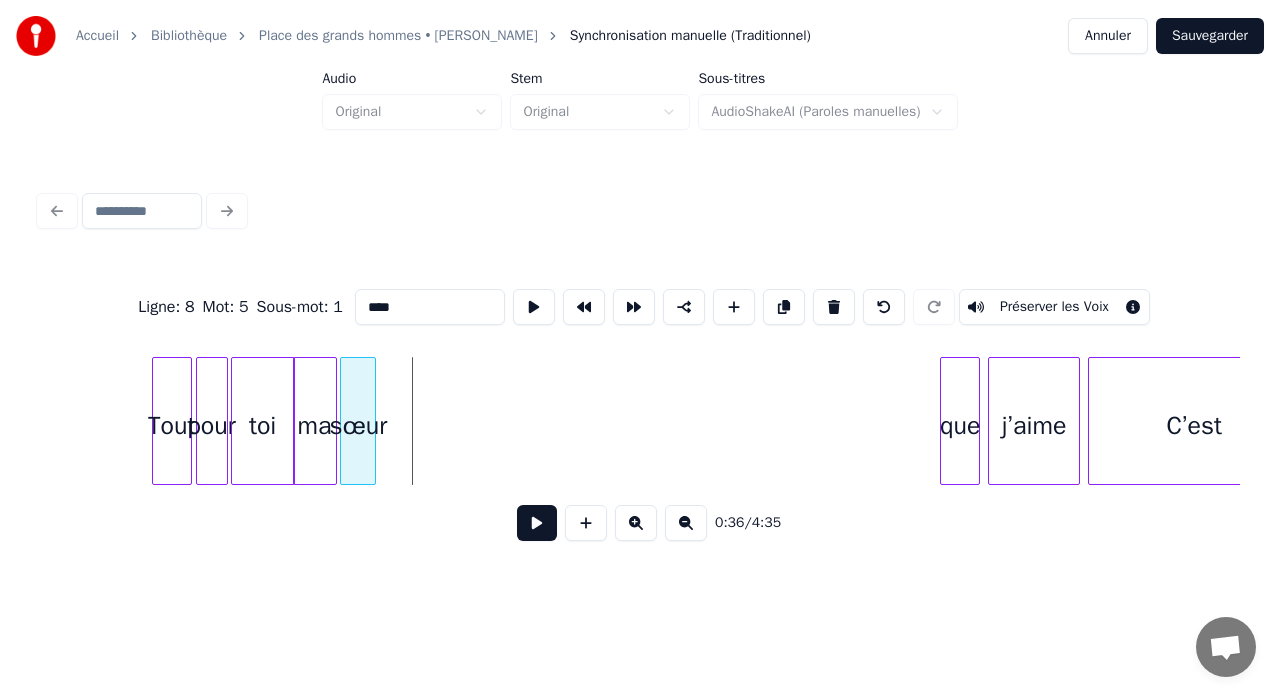 click on "sœur" at bounding box center [358, 426] 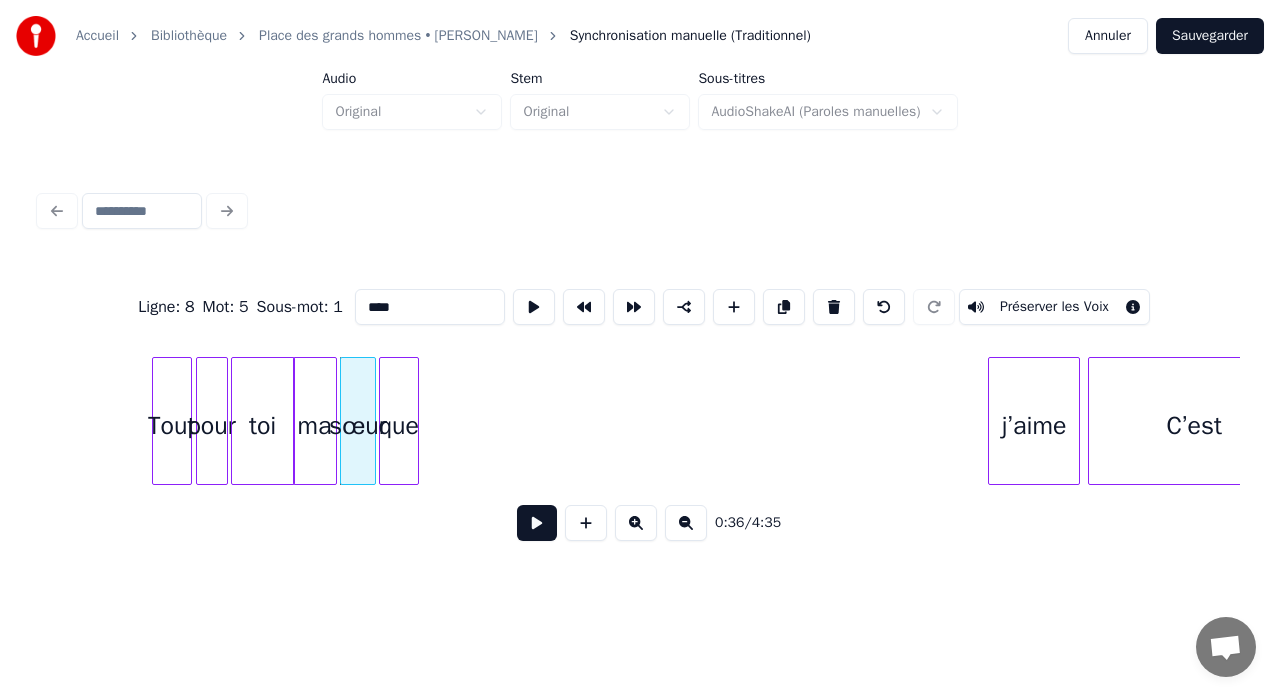 click on "que" at bounding box center (399, 426) 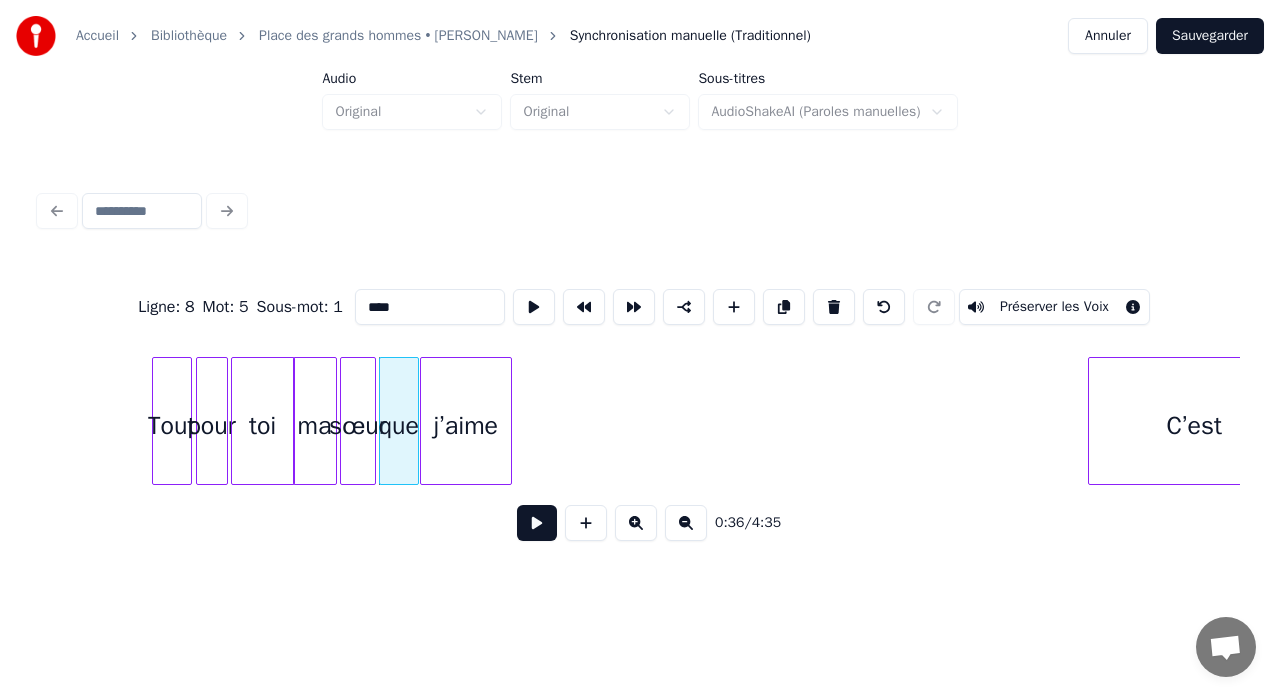 click on "j’aime" at bounding box center [466, 426] 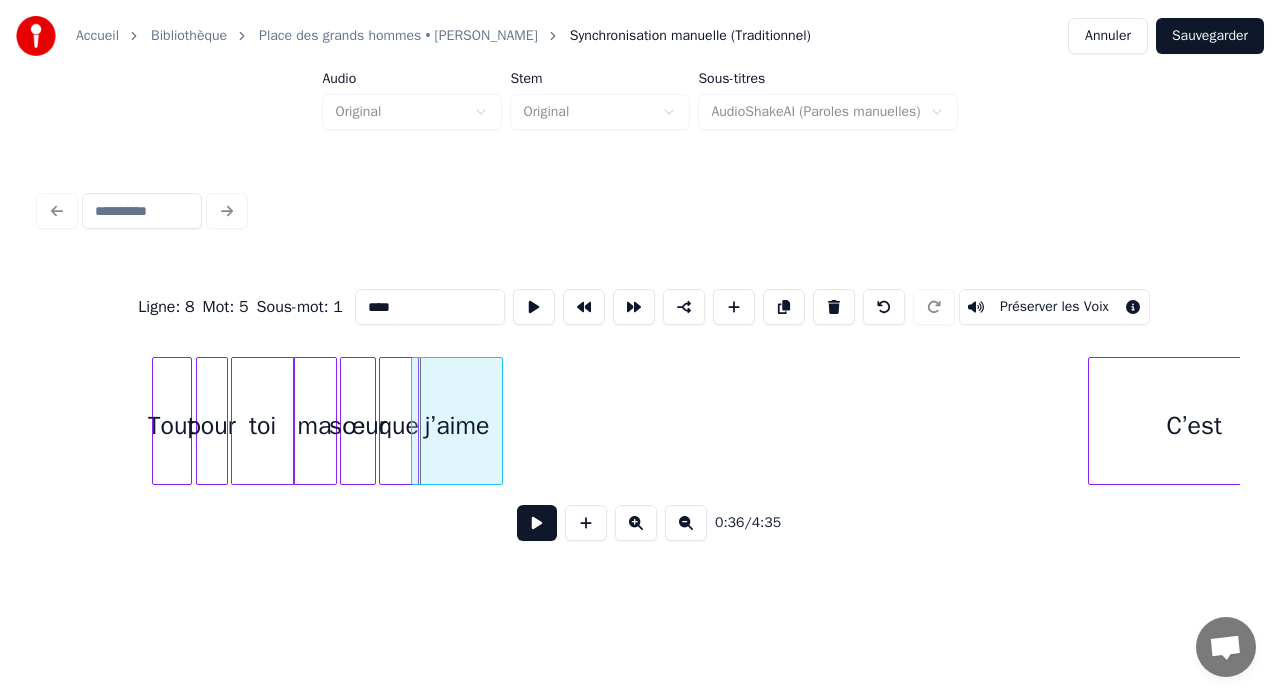 click on "j’aime" at bounding box center (457, 421) 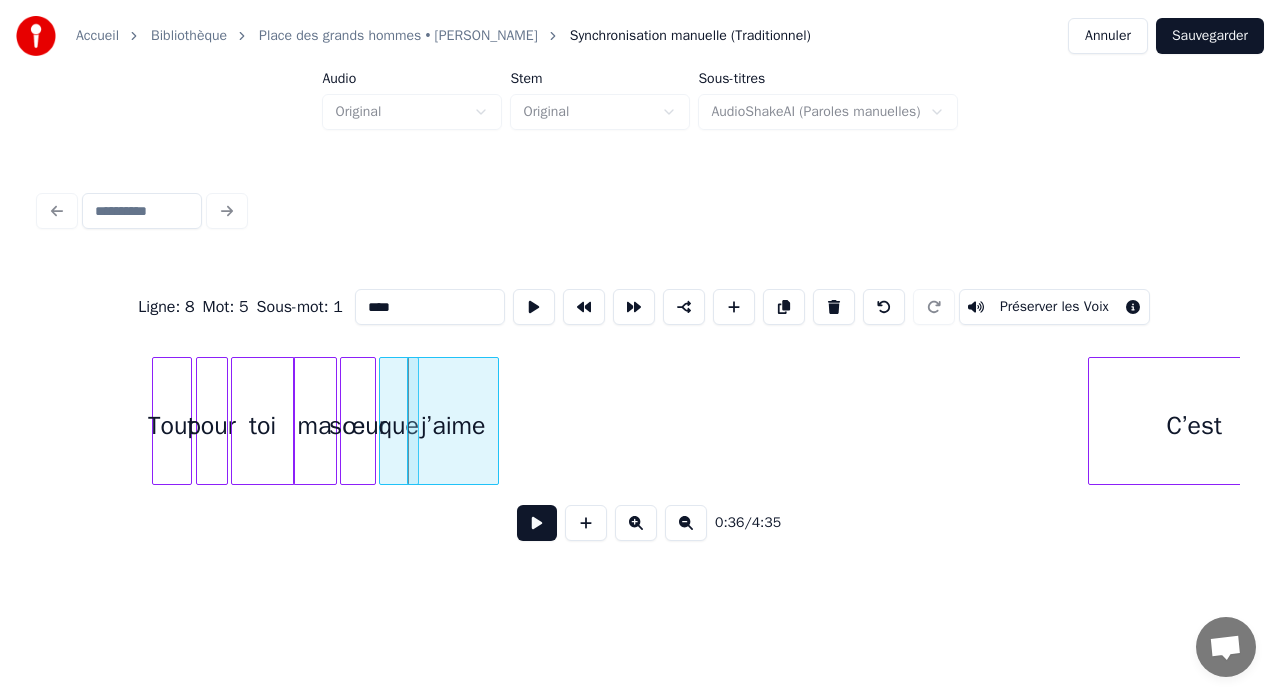 click on "Tout pour toi ma sœur que j’aime C’est" at bounding box center (20706, 421) 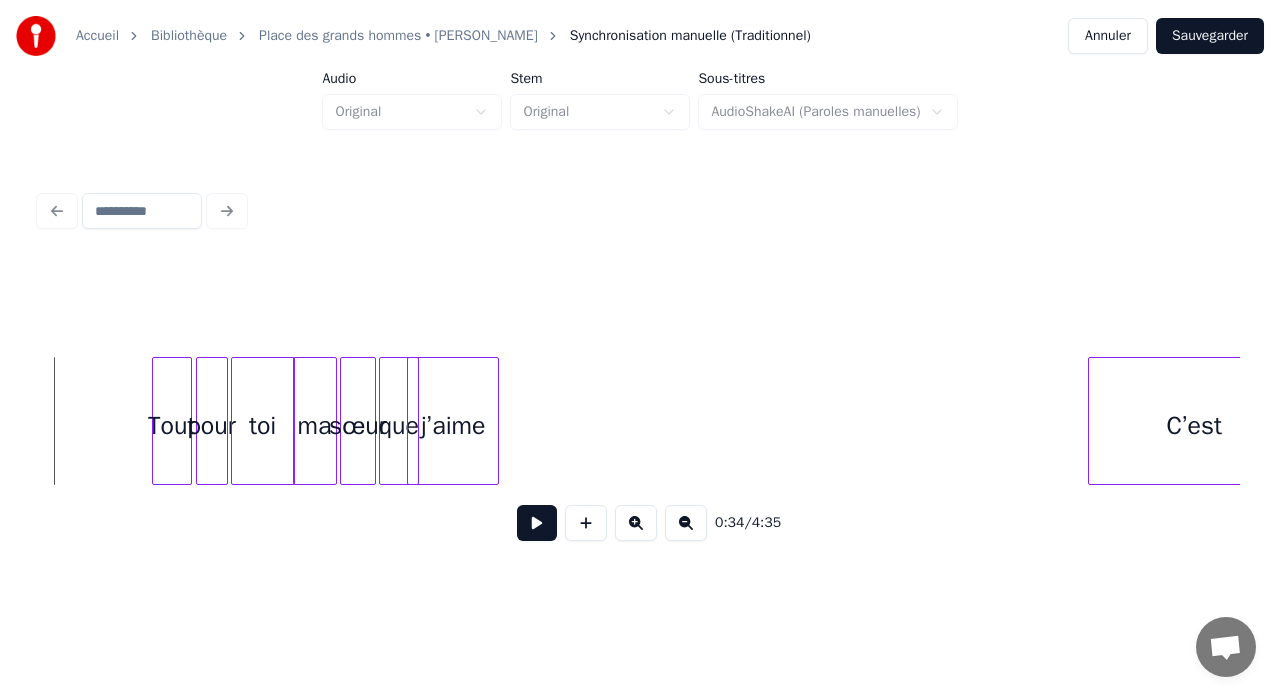 click at bounding box center (537, 523) 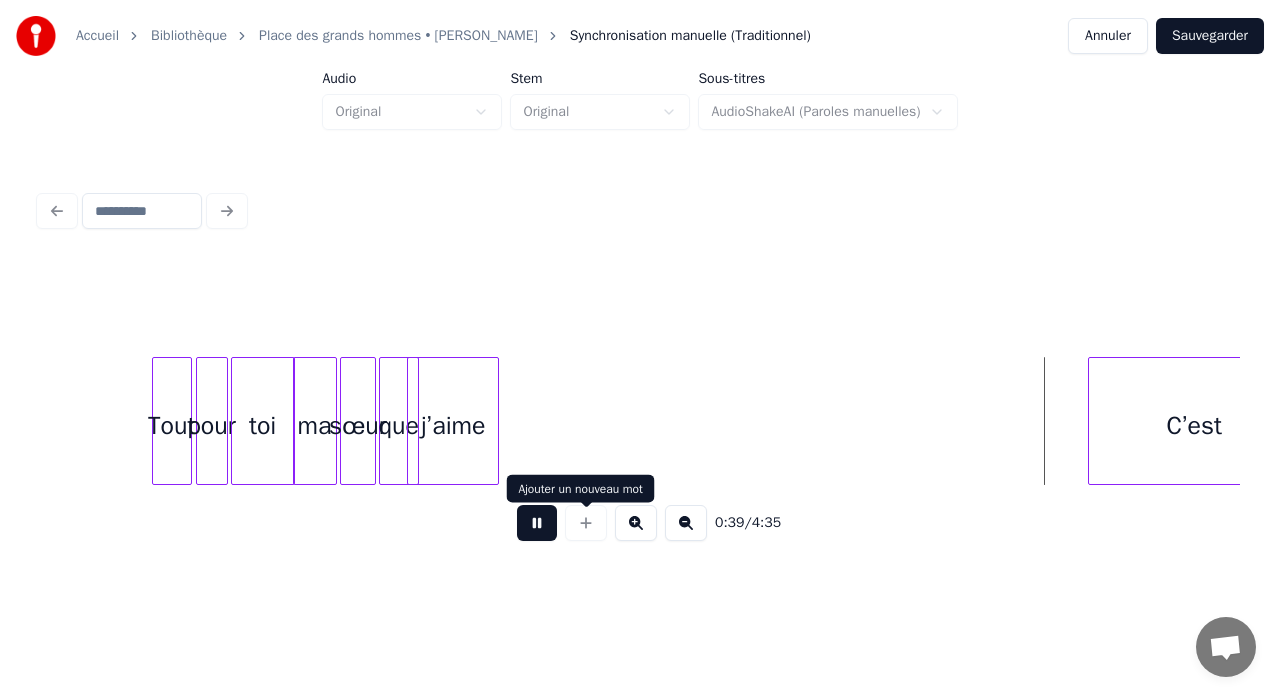 click at bounding box center (537, 523) 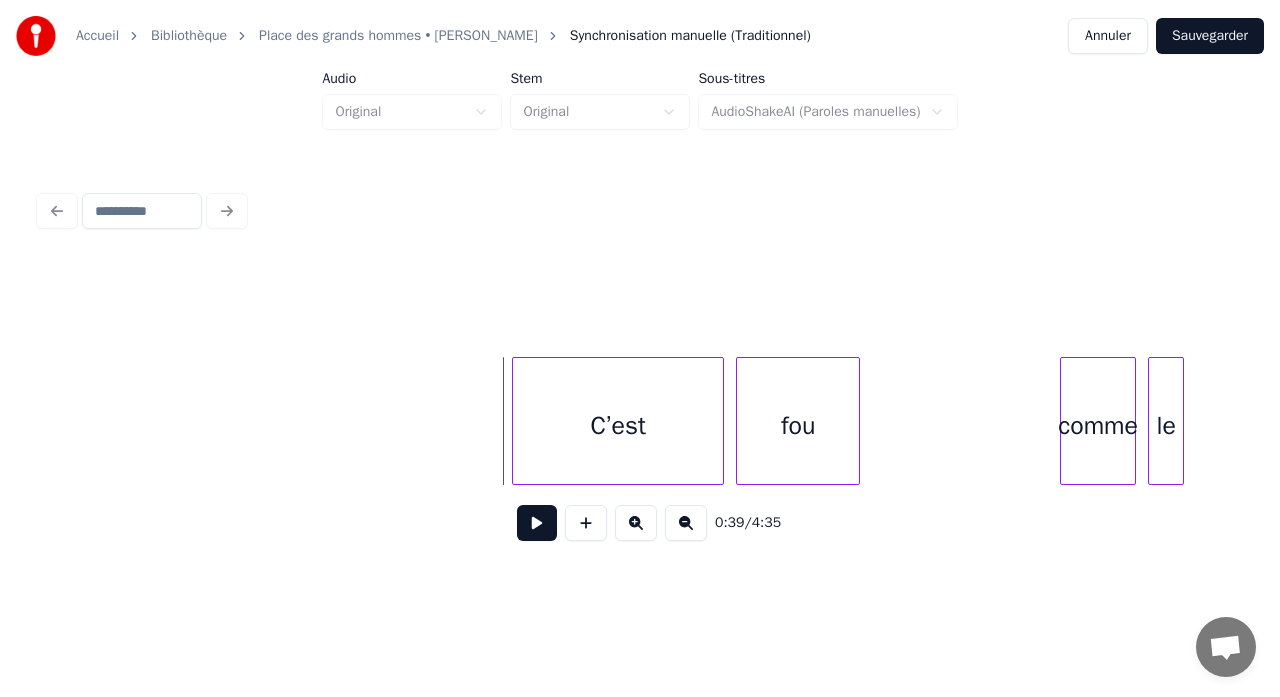 scroll, scrollTop: 0, scrollLeft: 7373, axis: horizontal 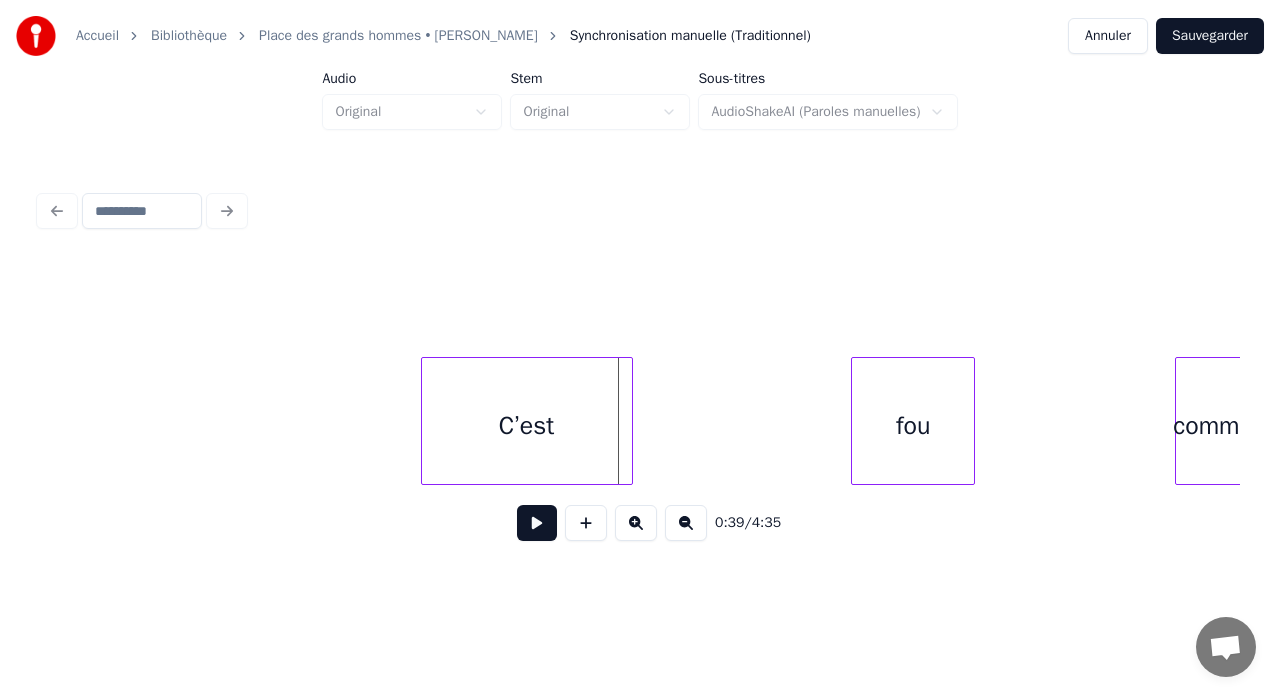 click on "C’est" at bounding box center (527, 426) 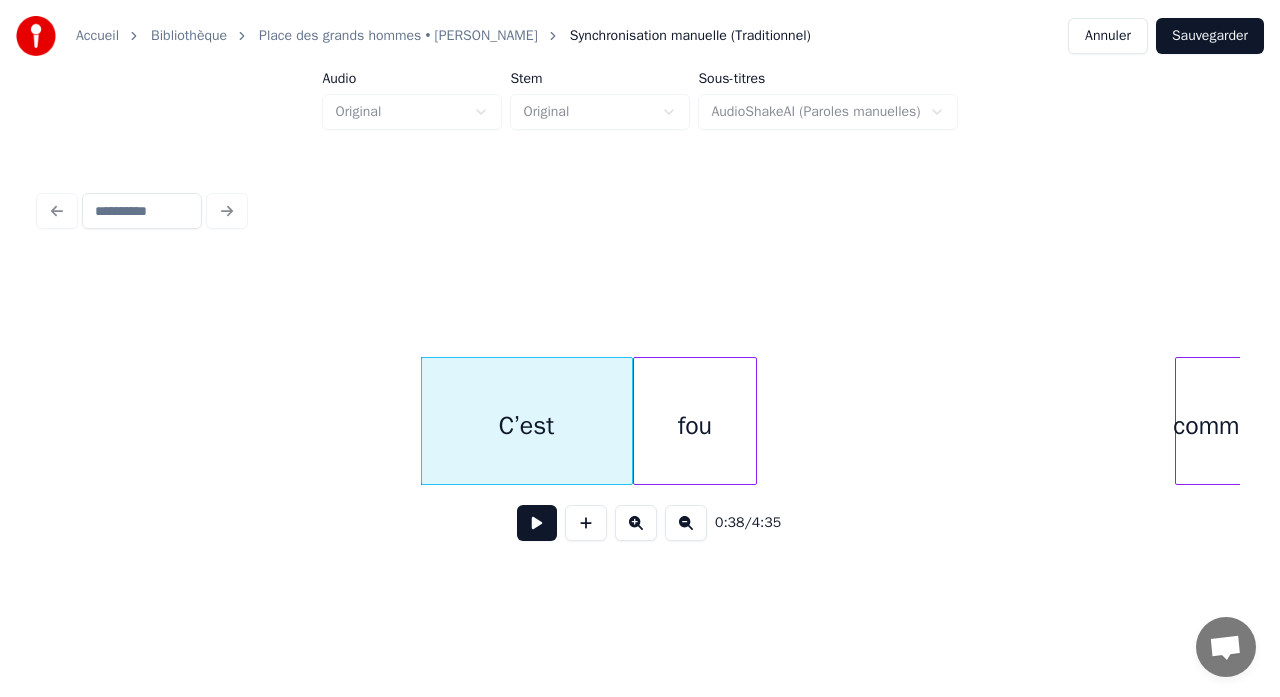 click on "fou" at bounding box center (695, 426) 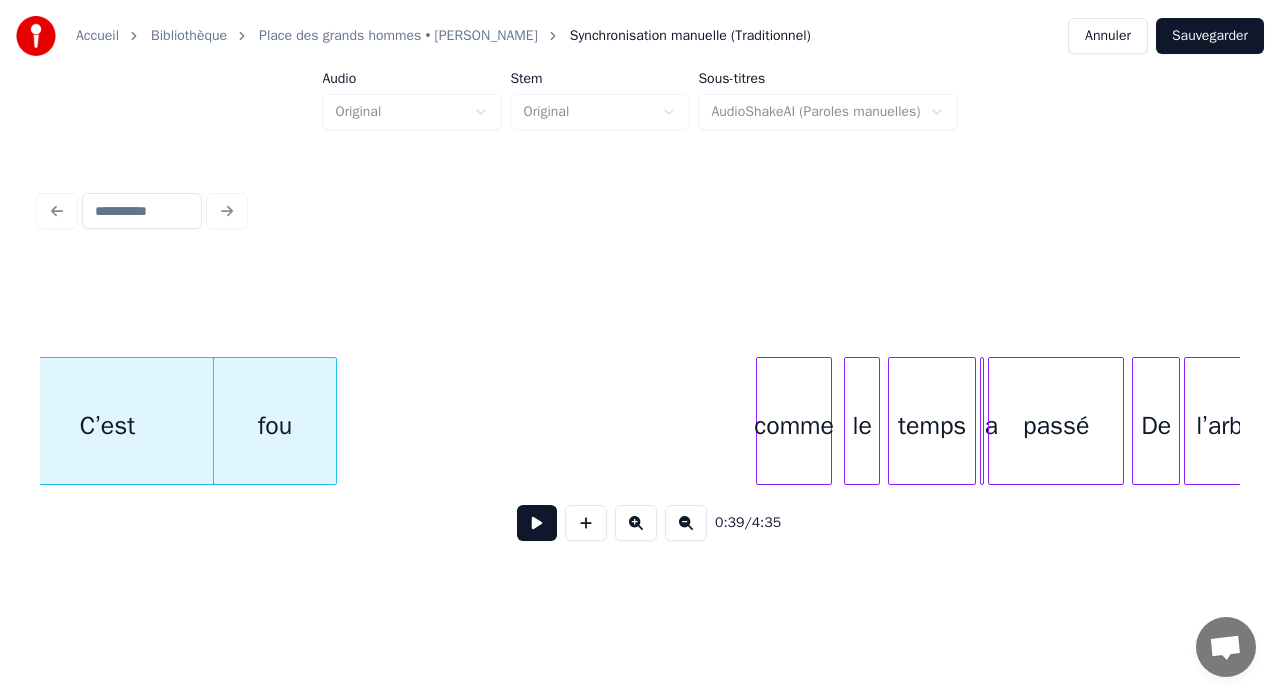 scroll, scrollTop: 0, scrollLeft: 7746, axis: horizontal 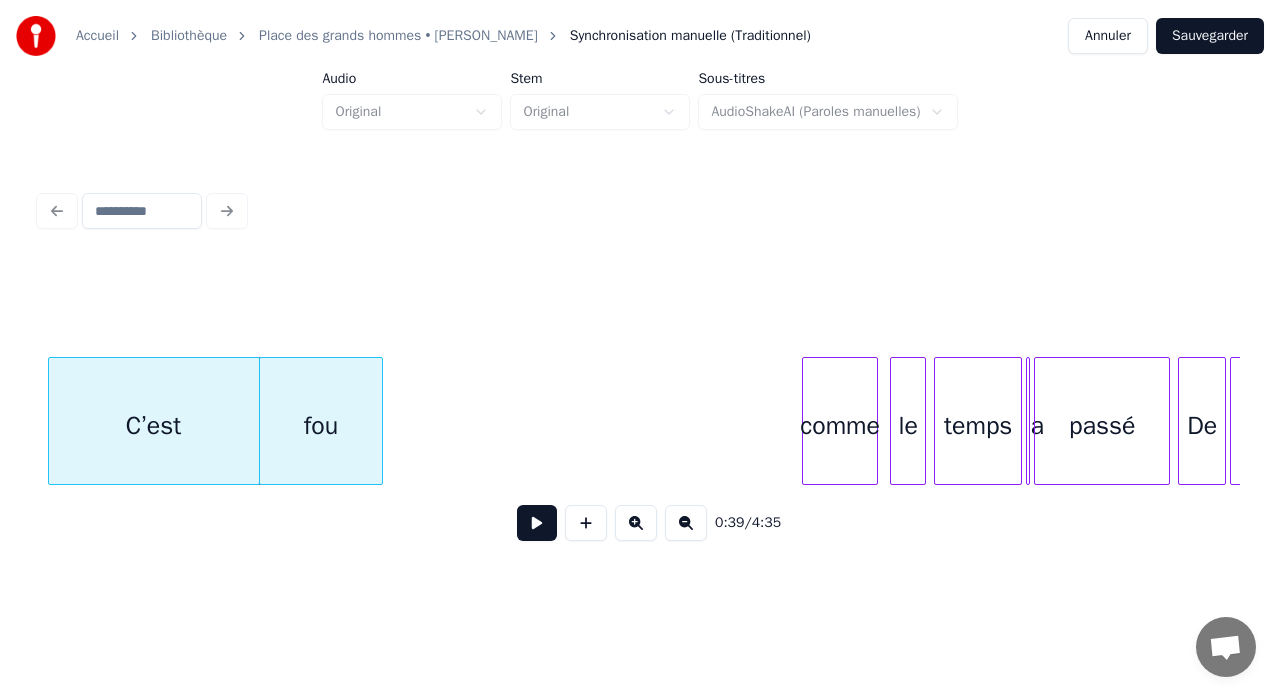 click on "C’est" at bounding box center (154, 426) 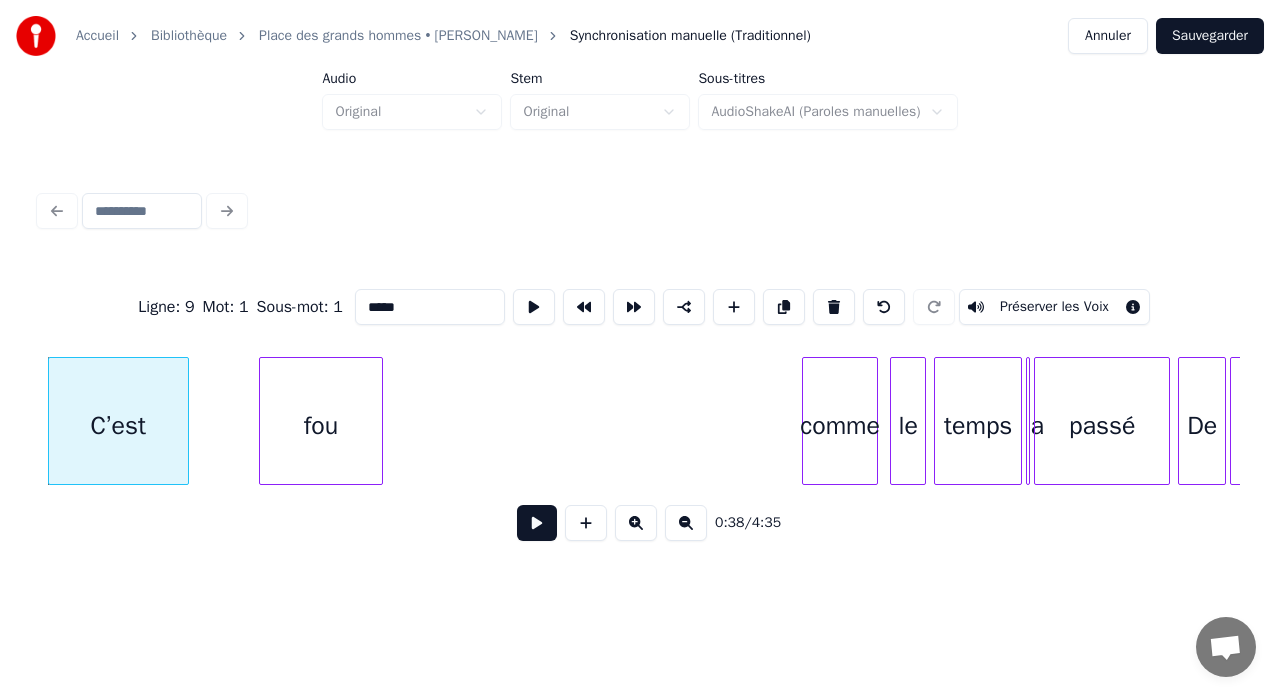 click at bounding box center [185, 421] 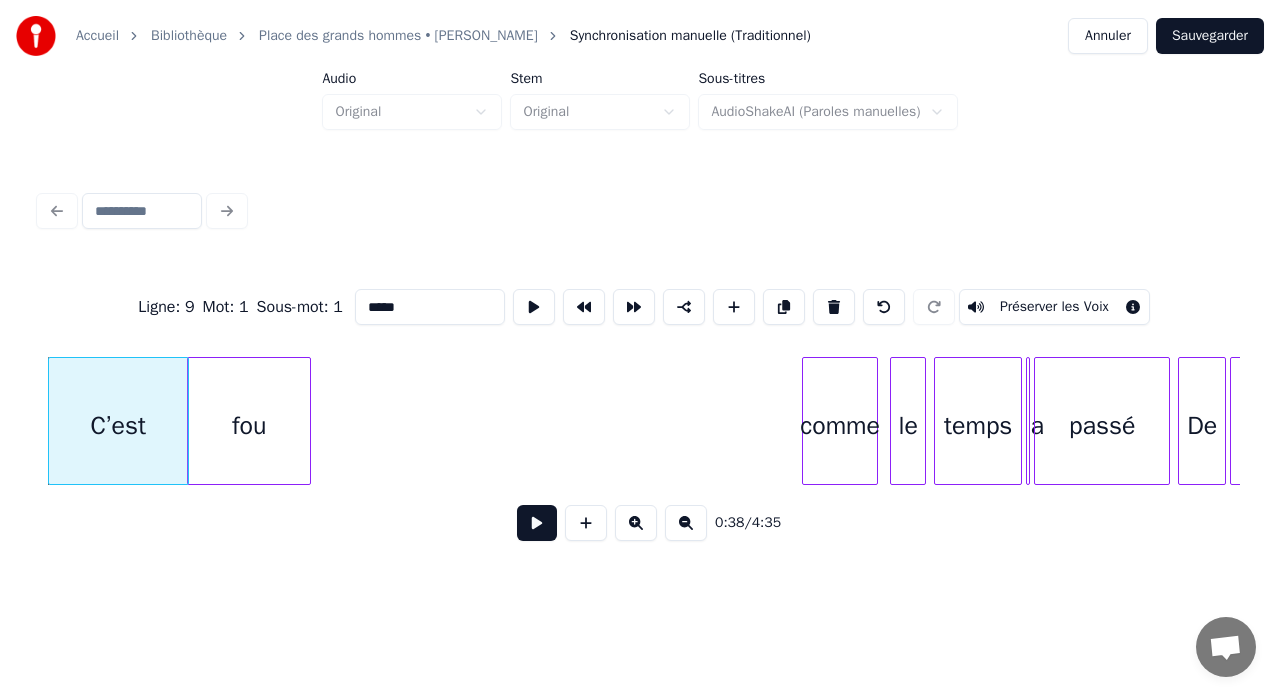 click on "fou" at bounding box center [249, 426] 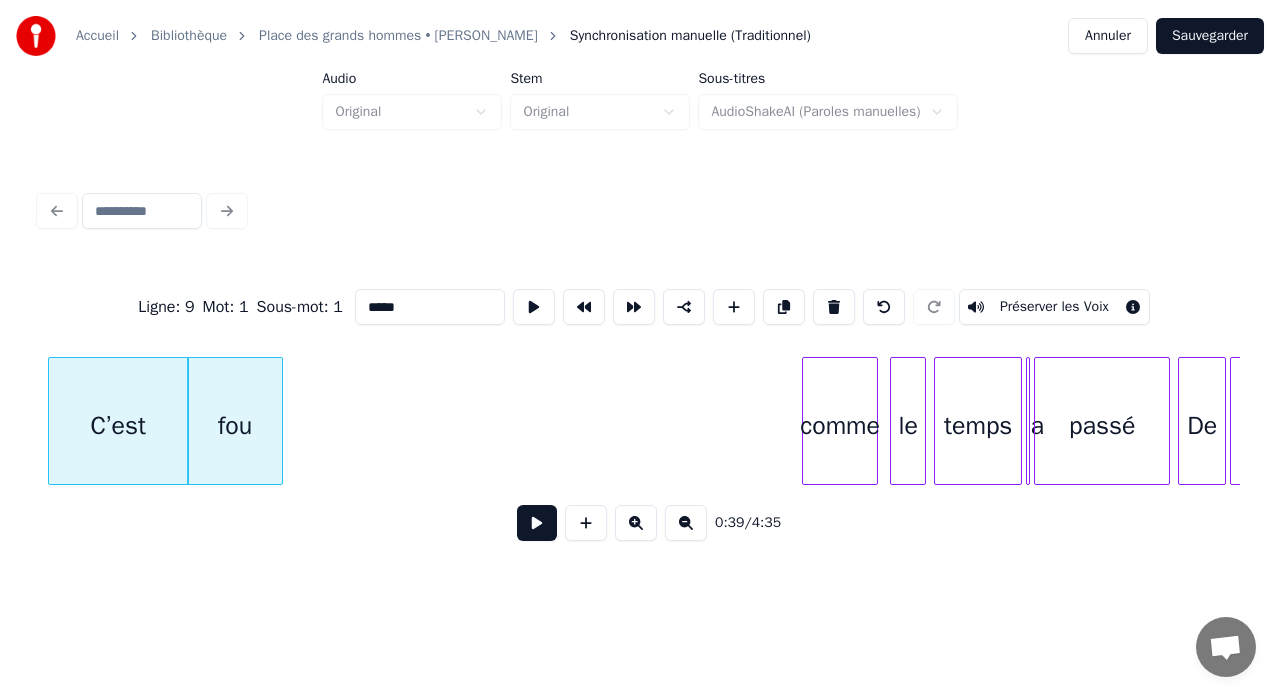 click at bounding box center [279, 421] 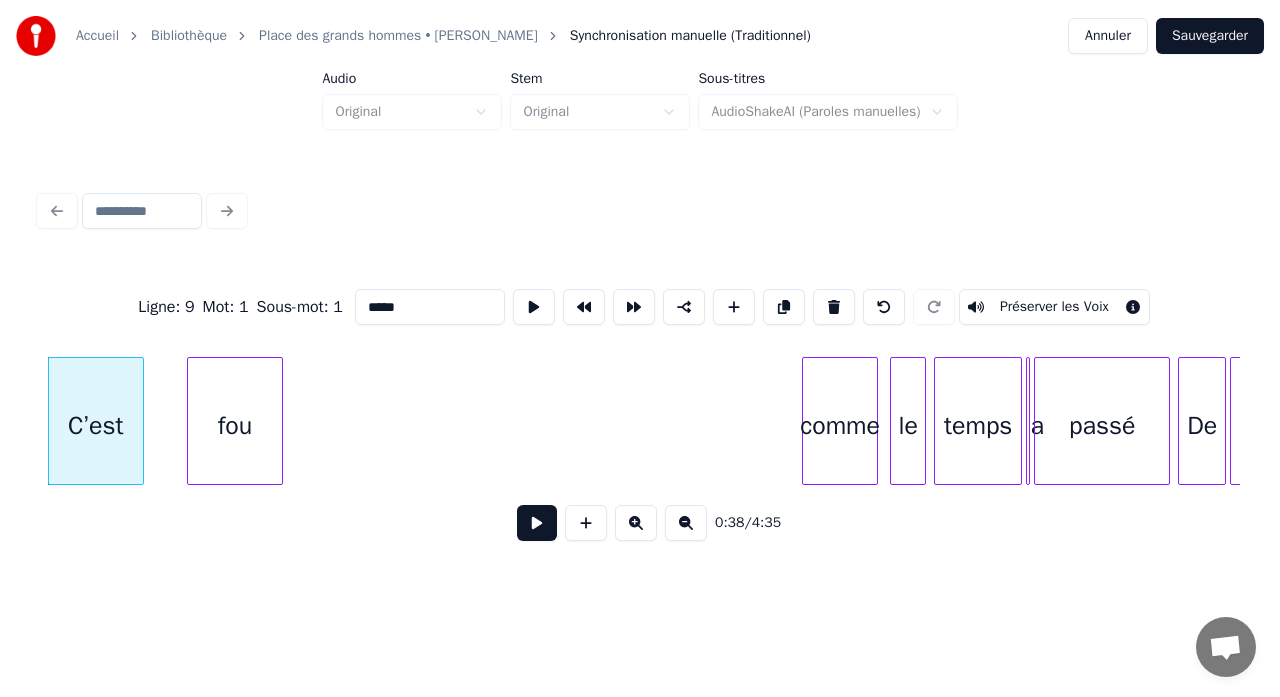 click at bounding box center (140, 421) 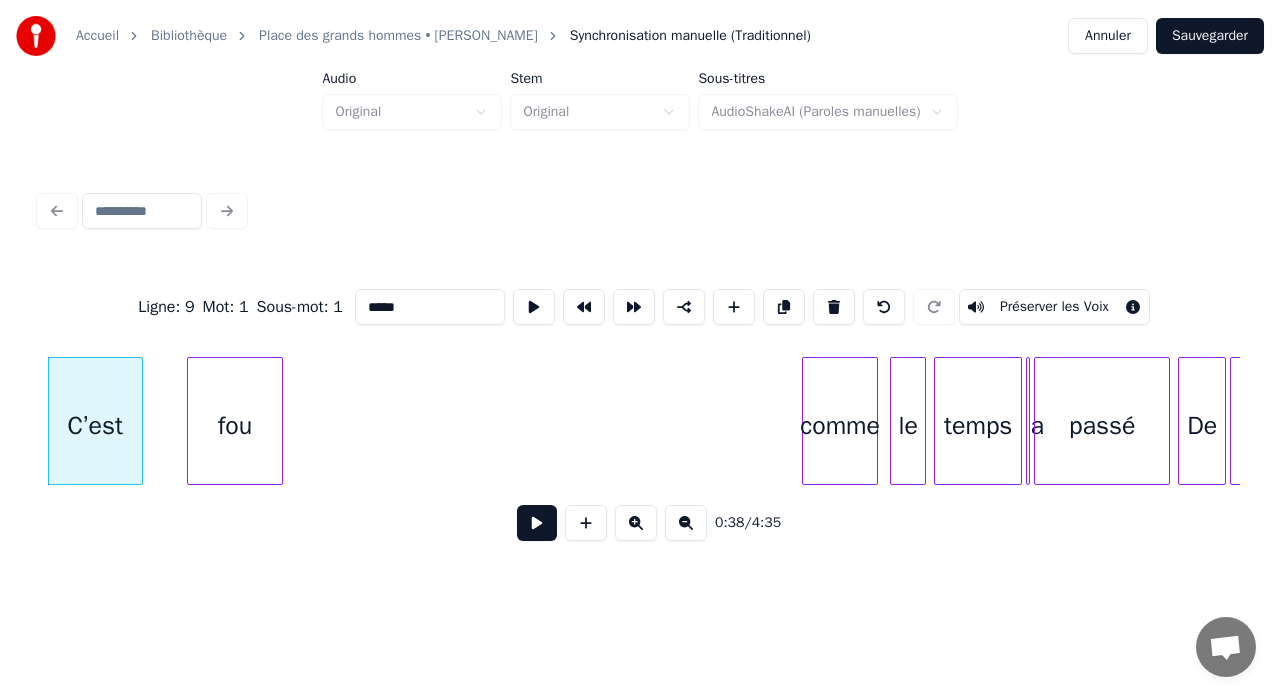 click on "fou" at bounding box center [234, 426] 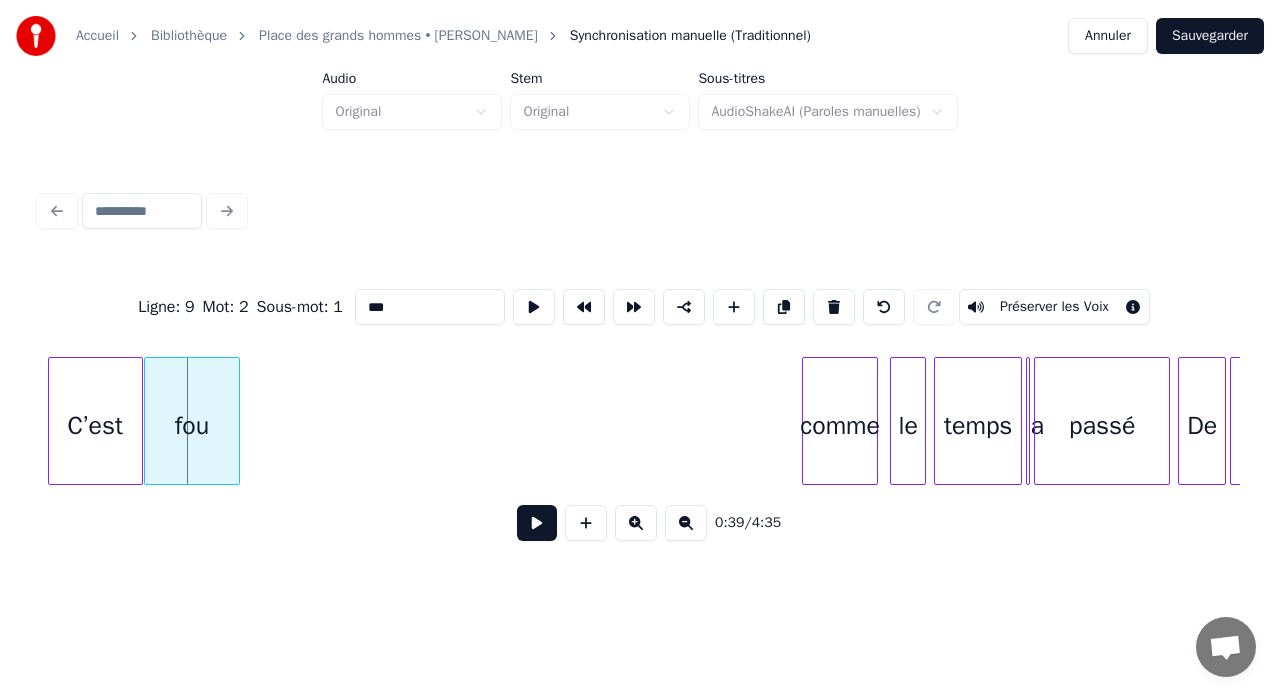 click on "fou" at bounding box center (191, 421) 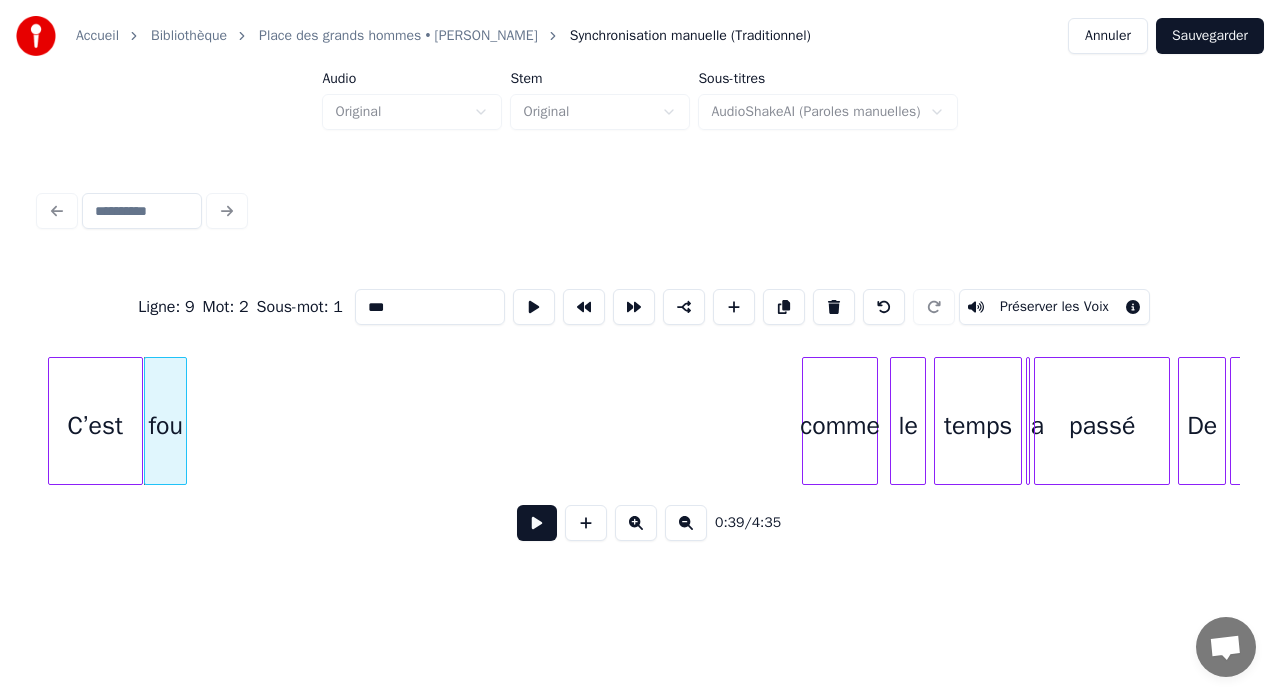click at bounding box center (183, 421) 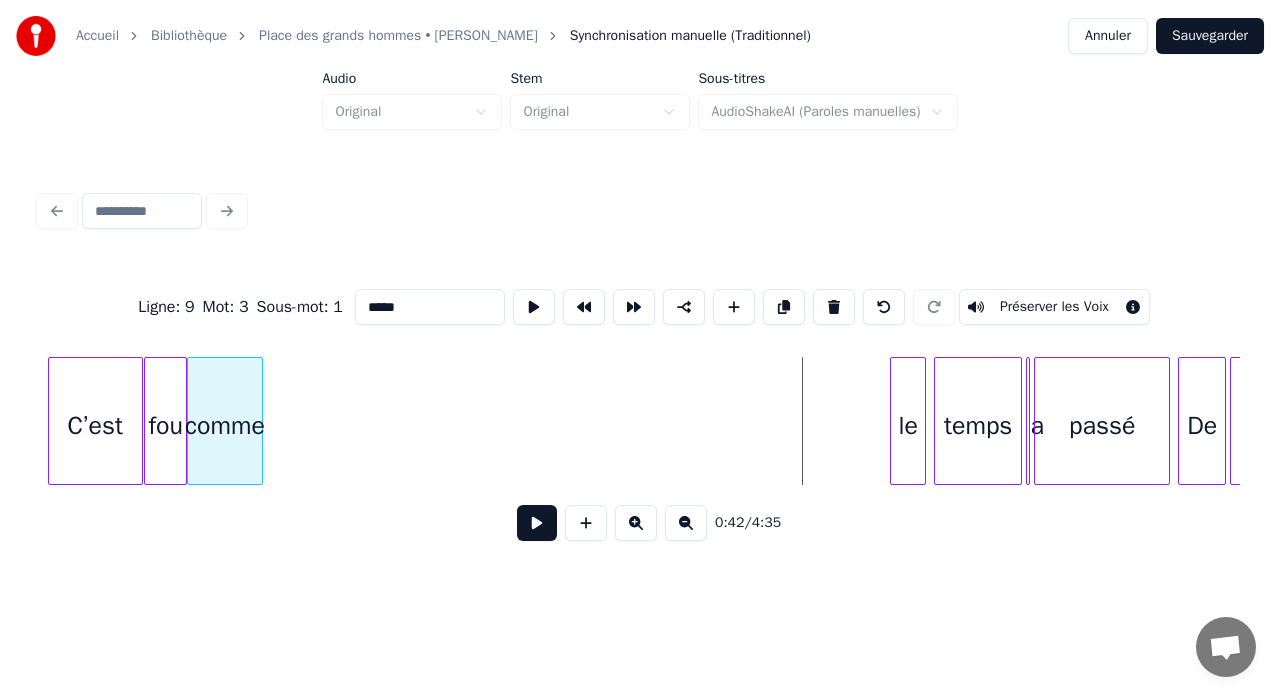 click on "comme" at bounding box center [225, 426] 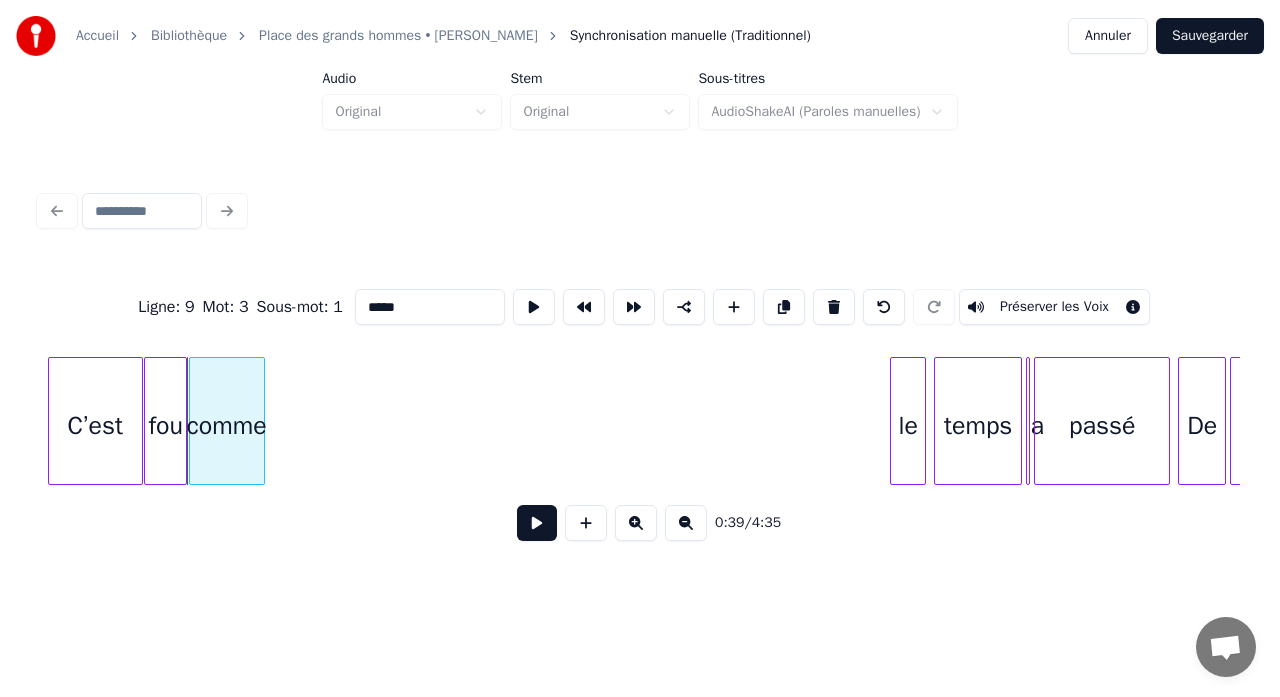 click on "comme" at bounding box center (227, 421) 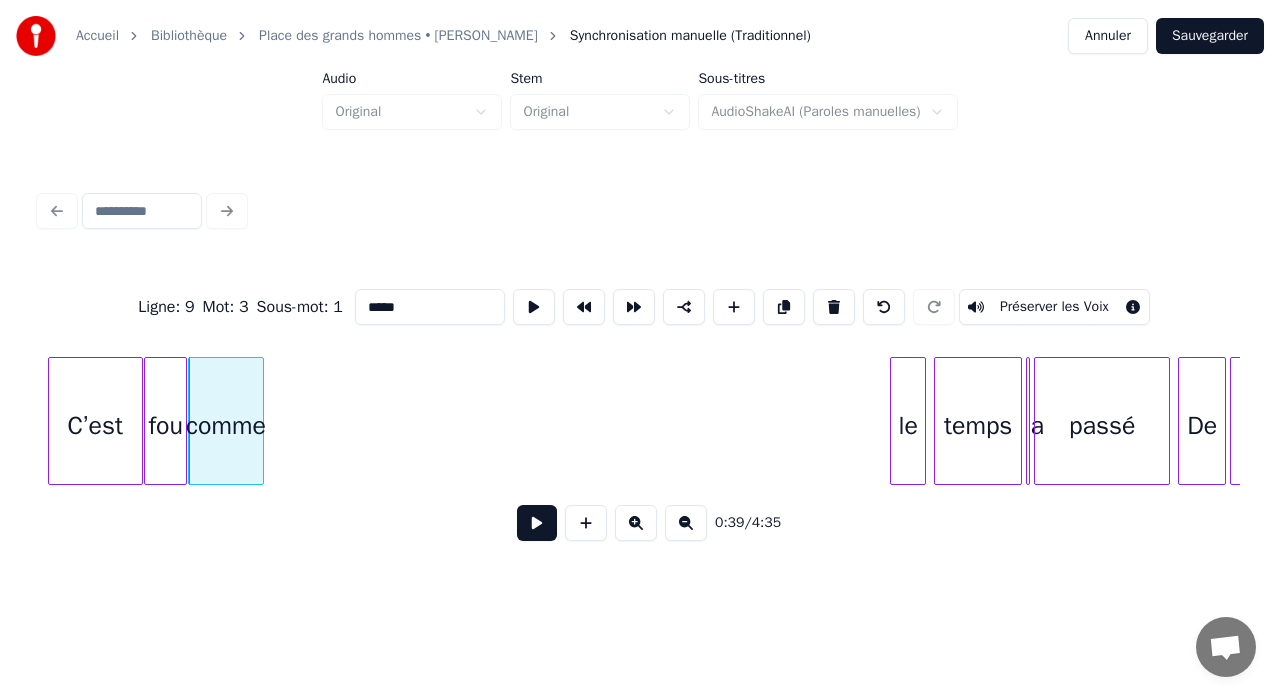 click on "comme" at bounding box center (226, 421) 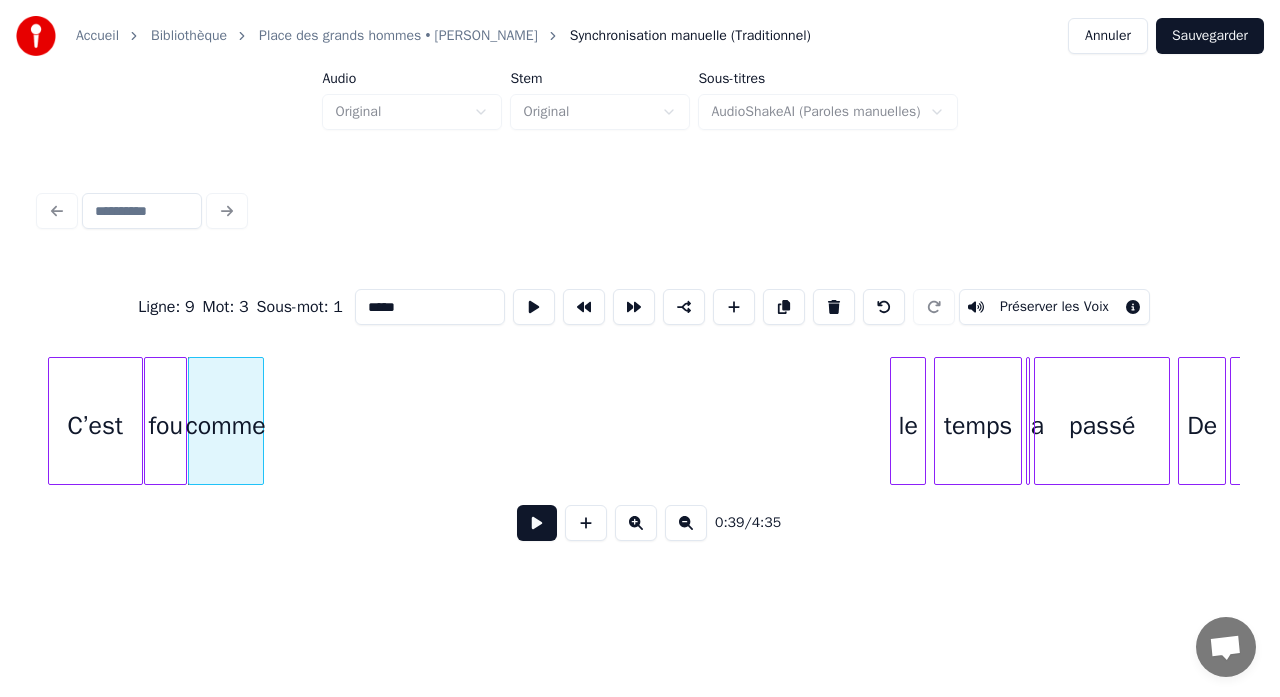 click on "comme" at bounding box center [226, 421] 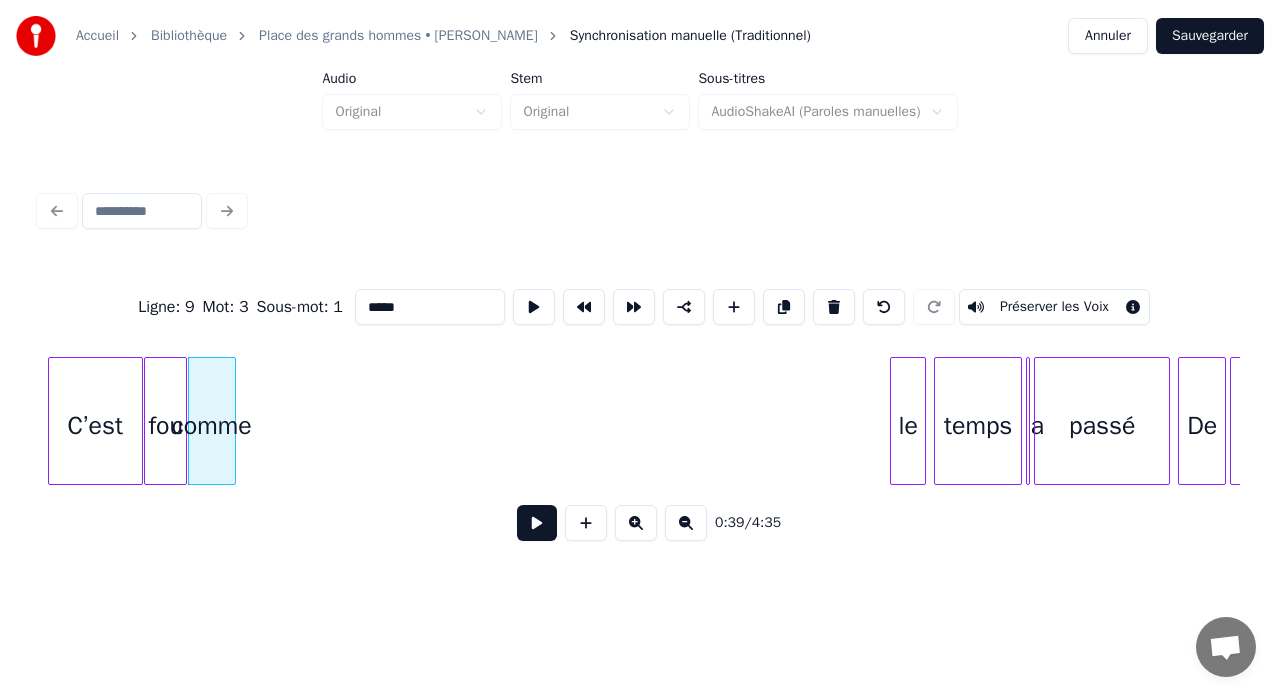 click at bounding box center (232, 421) 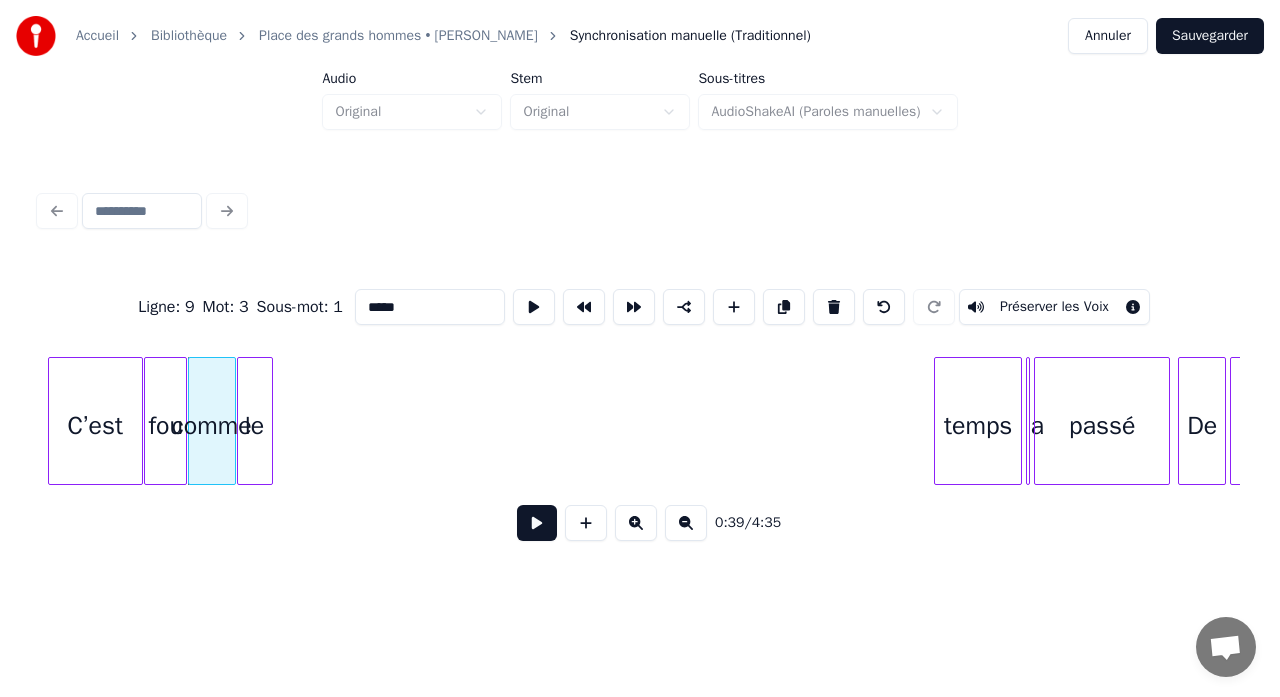 click on "le" at bounding box center [255, 426] 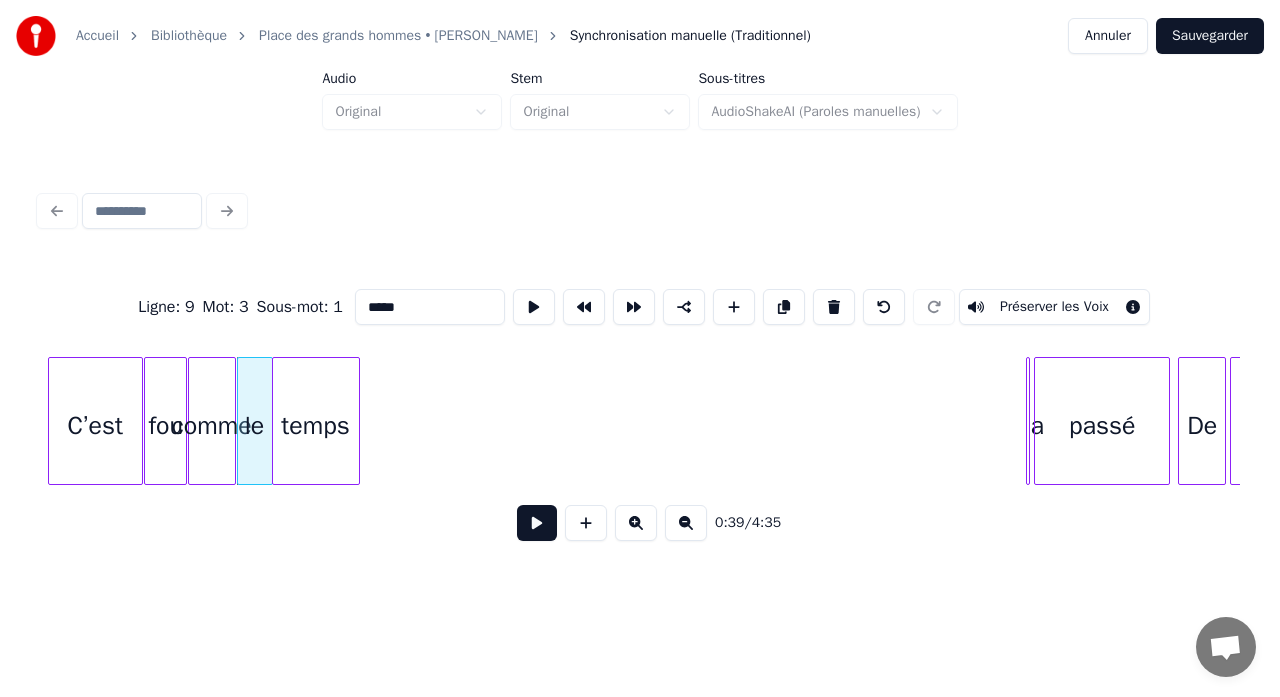 click on "temps" at bounding box center (316, 426) 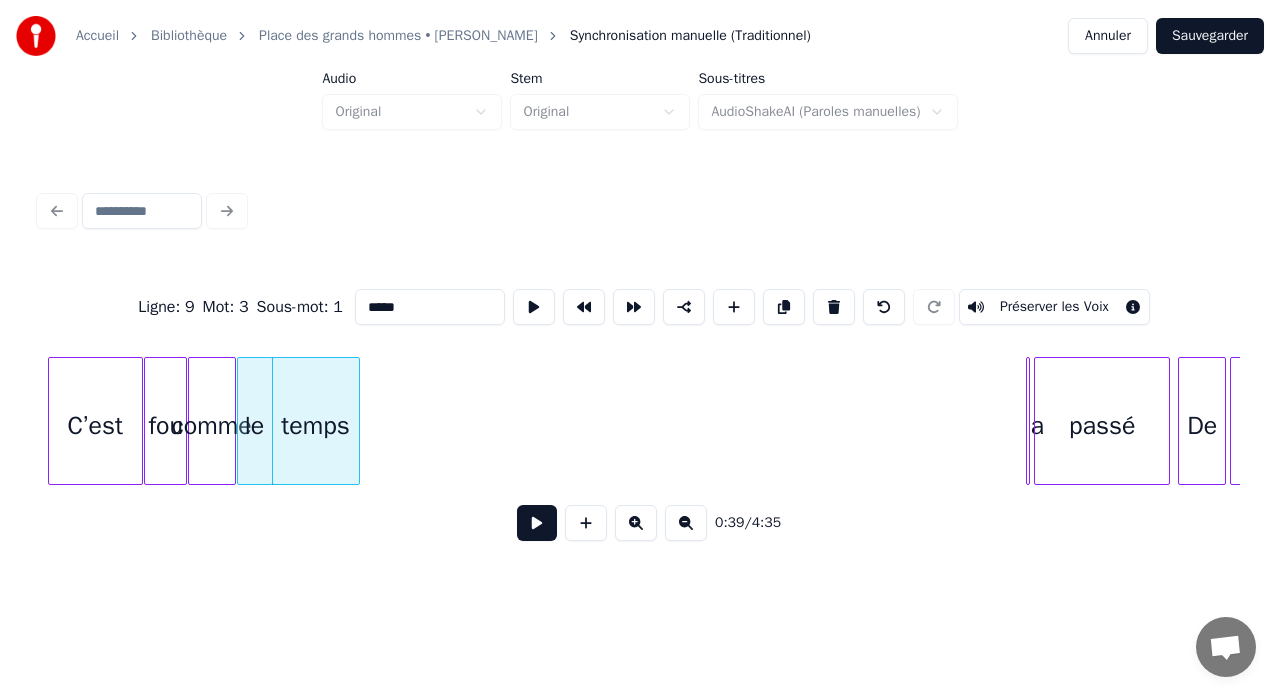 click at bounding box center [1026, 421] 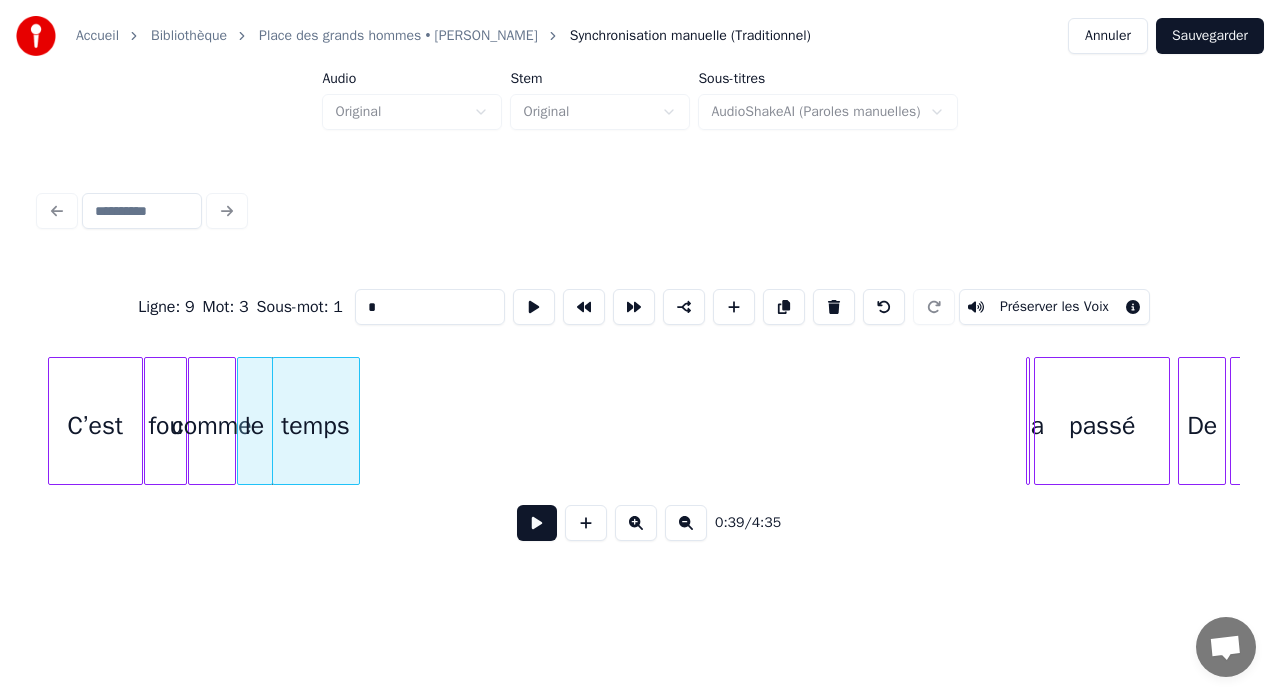 click at bounding box center (1026, 421) 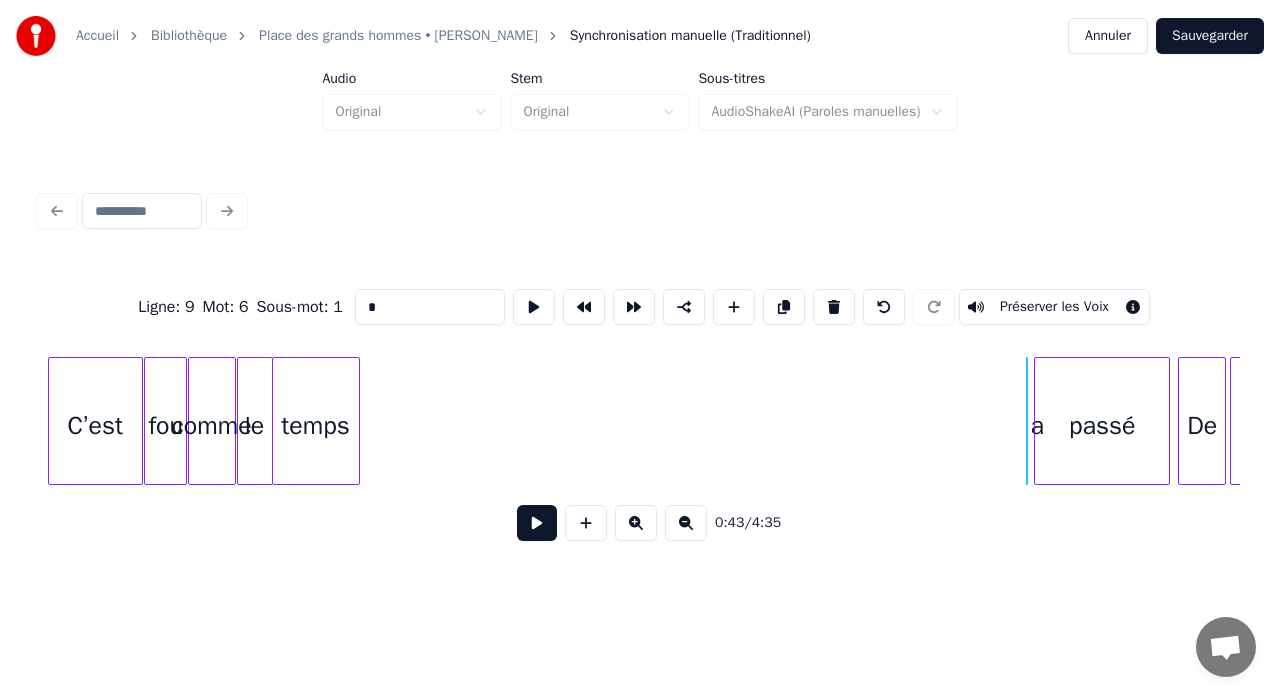 click on "fou comme le temps a passé De l’arbre C’est" at bounding box center [19872, 421] 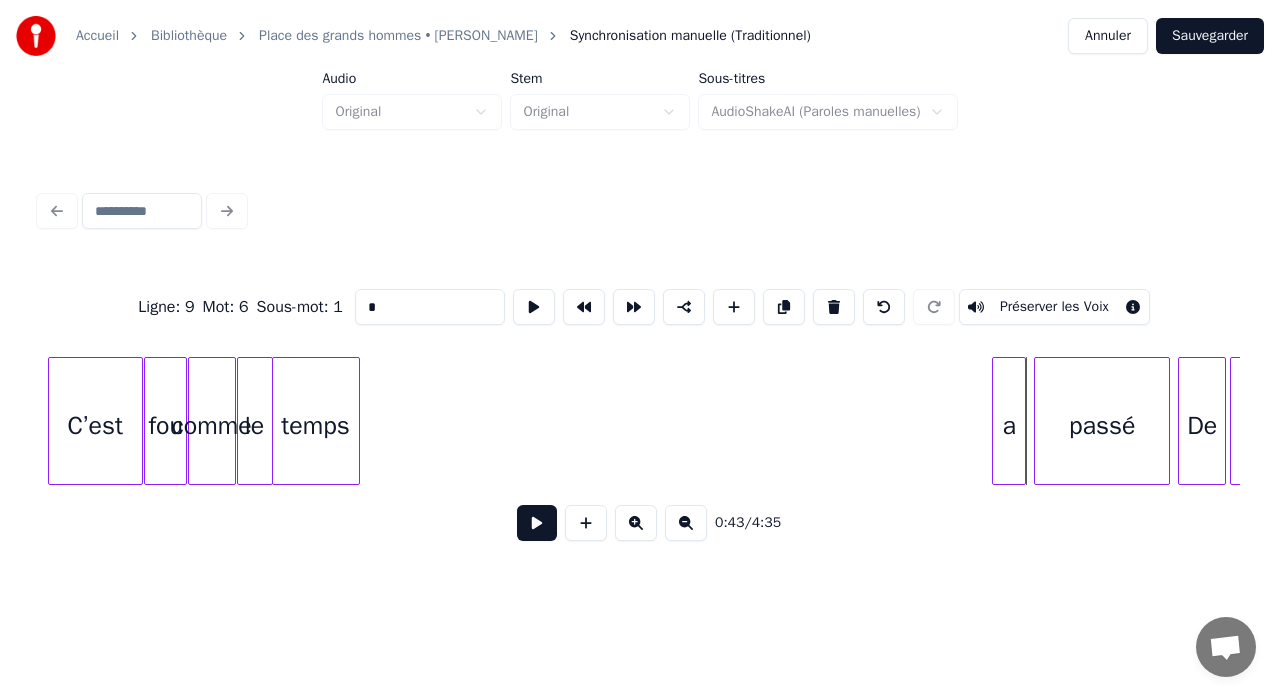click at bounding box center (996, 421) 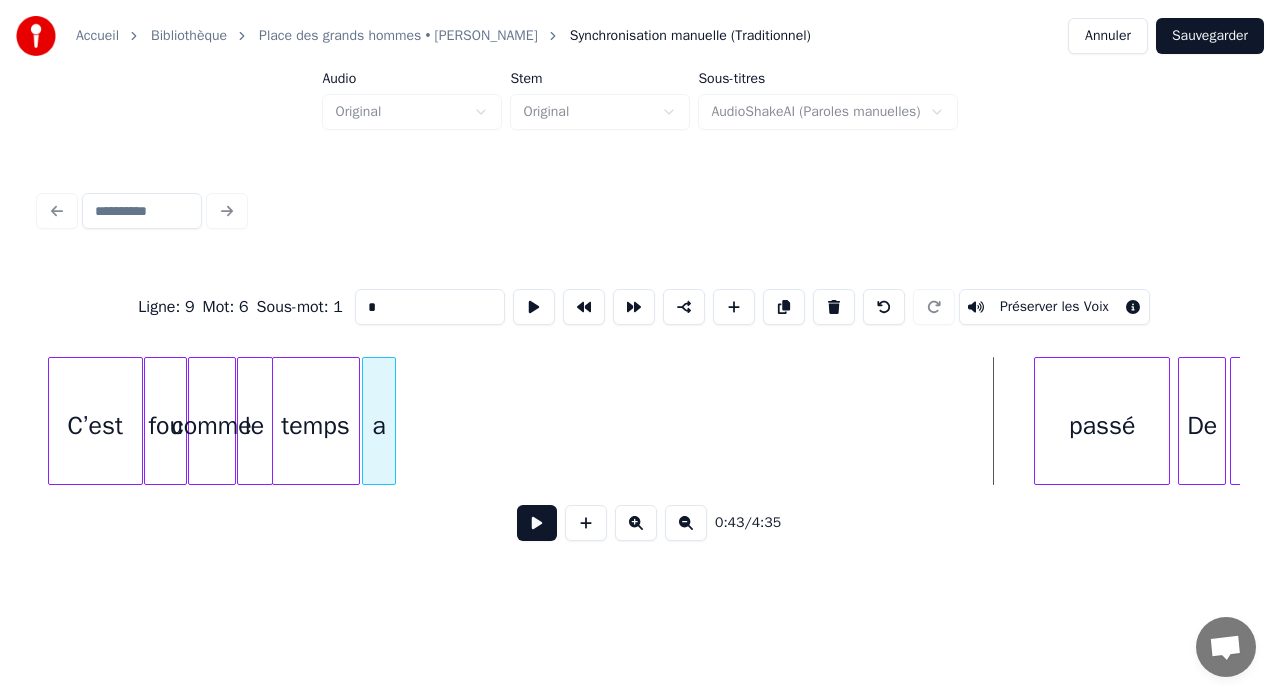 click on "a" at bounding box center [379, 426] 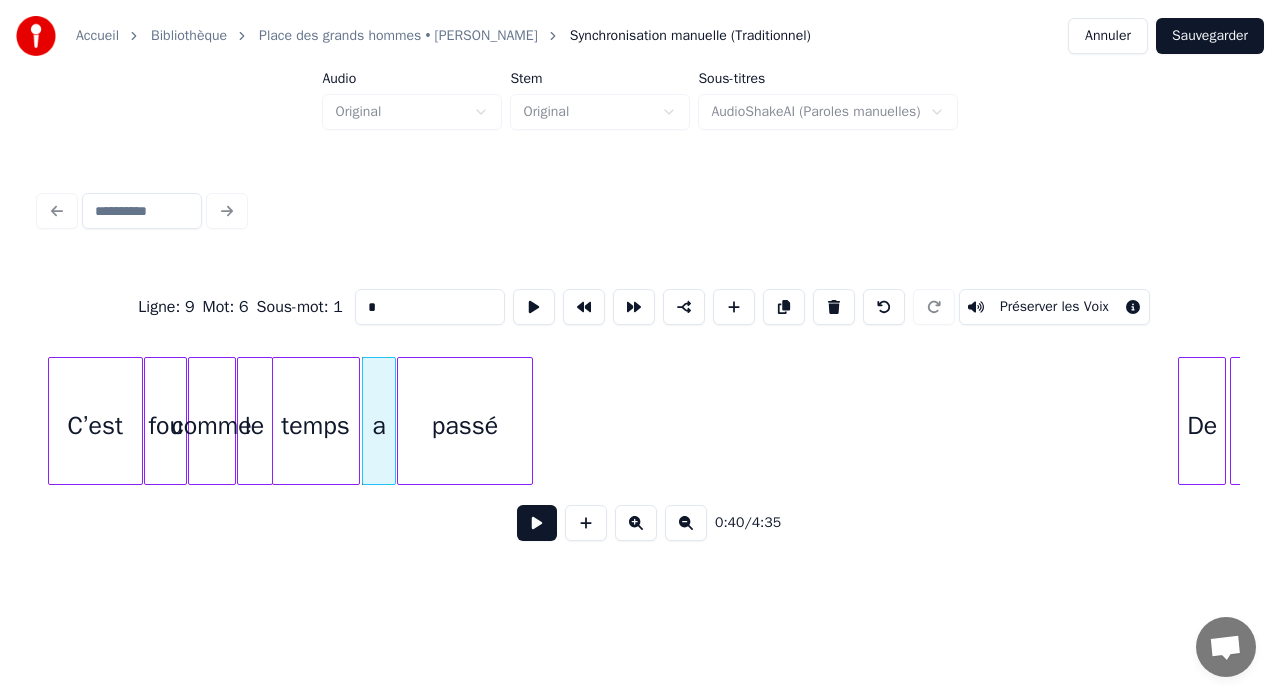 click on "passé" at bounding box center [465, 426] 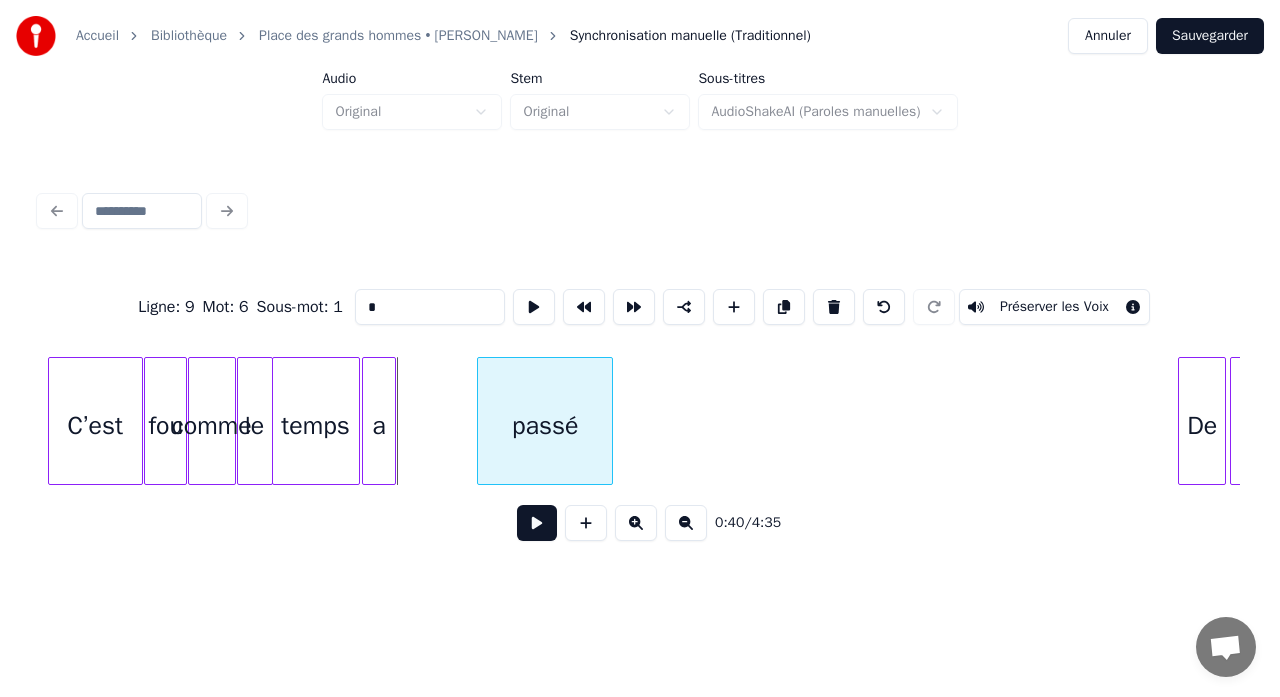 click on "passé" at bounding box center [545, 426] 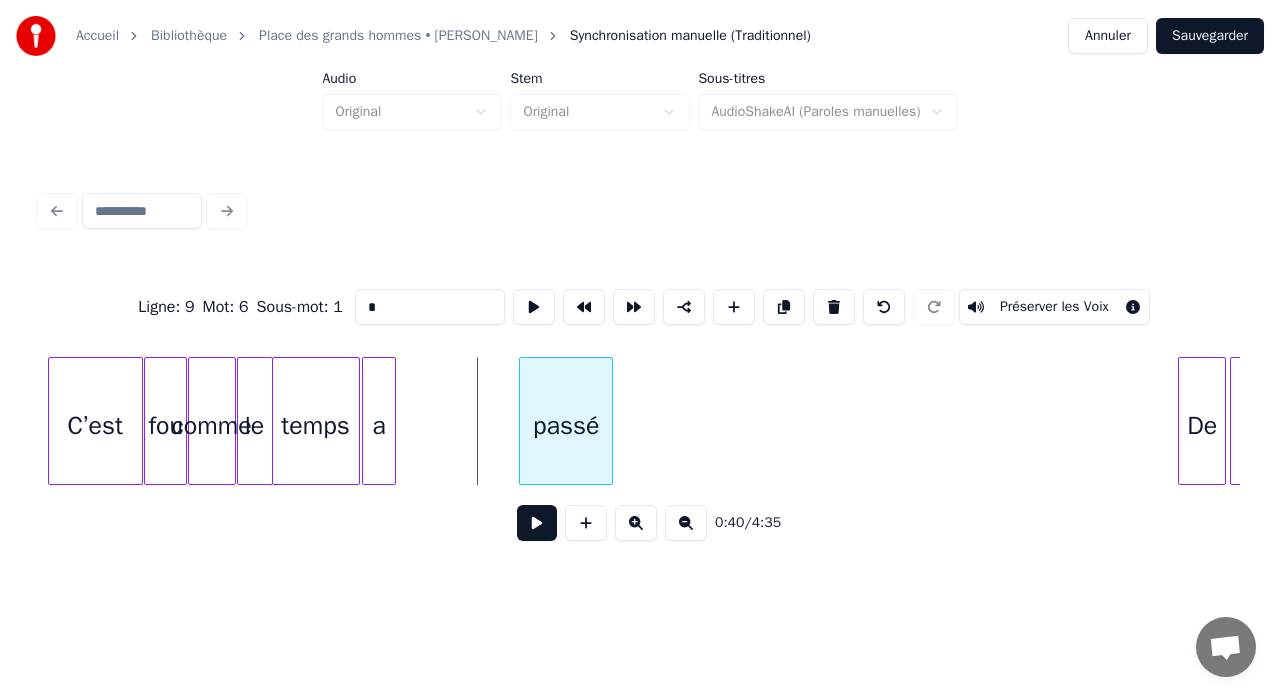 click at bounding box center [523, 421] 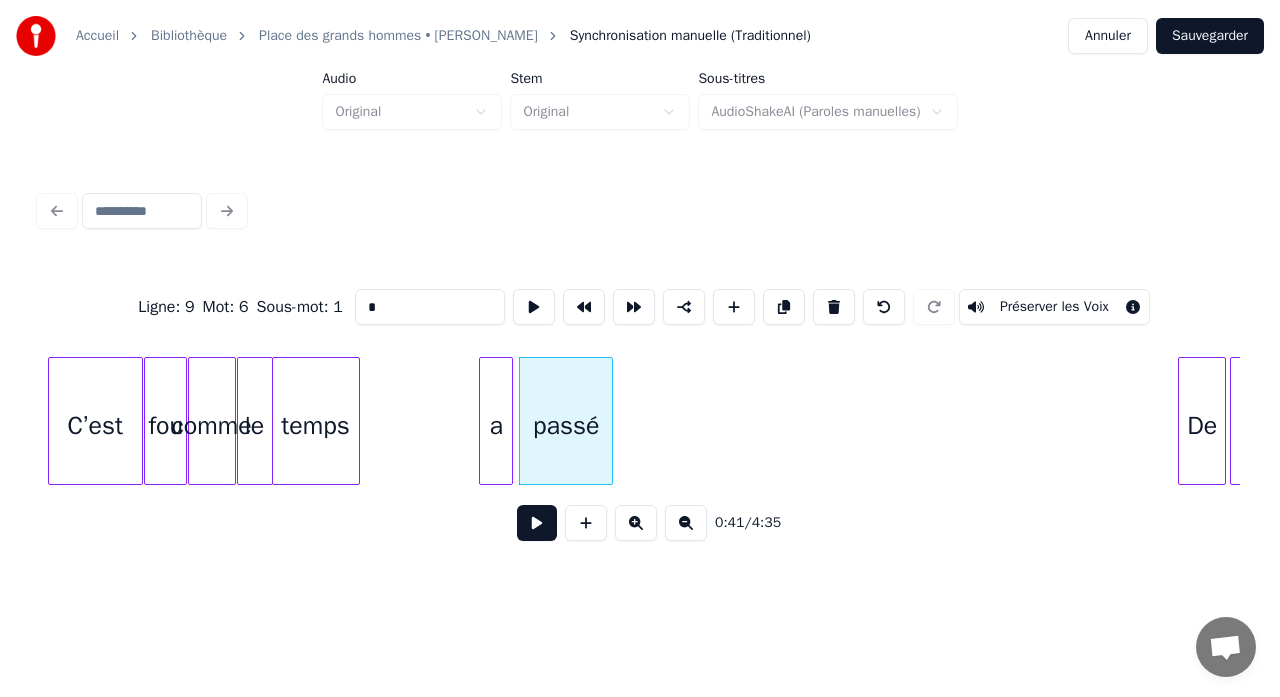 click on "a" at bounding box center (496, 426) 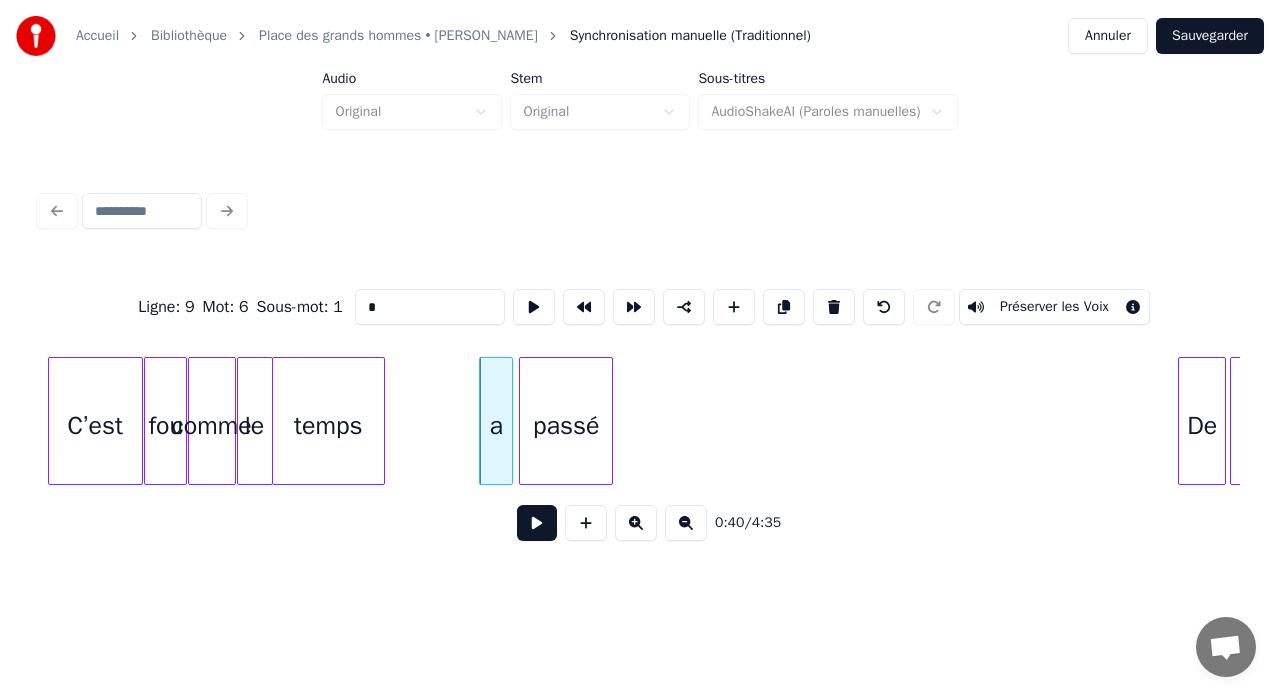 click at bounding box center (381, 421) 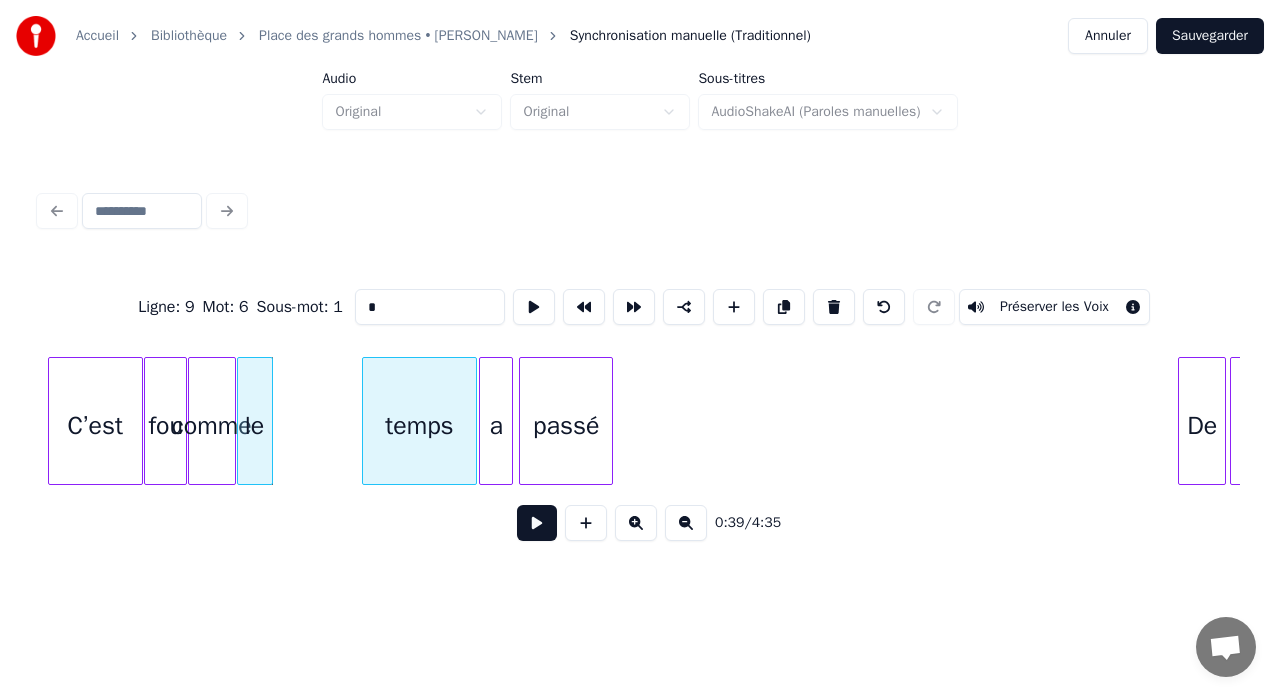 click on "temps" at bounding box center (419, 426) 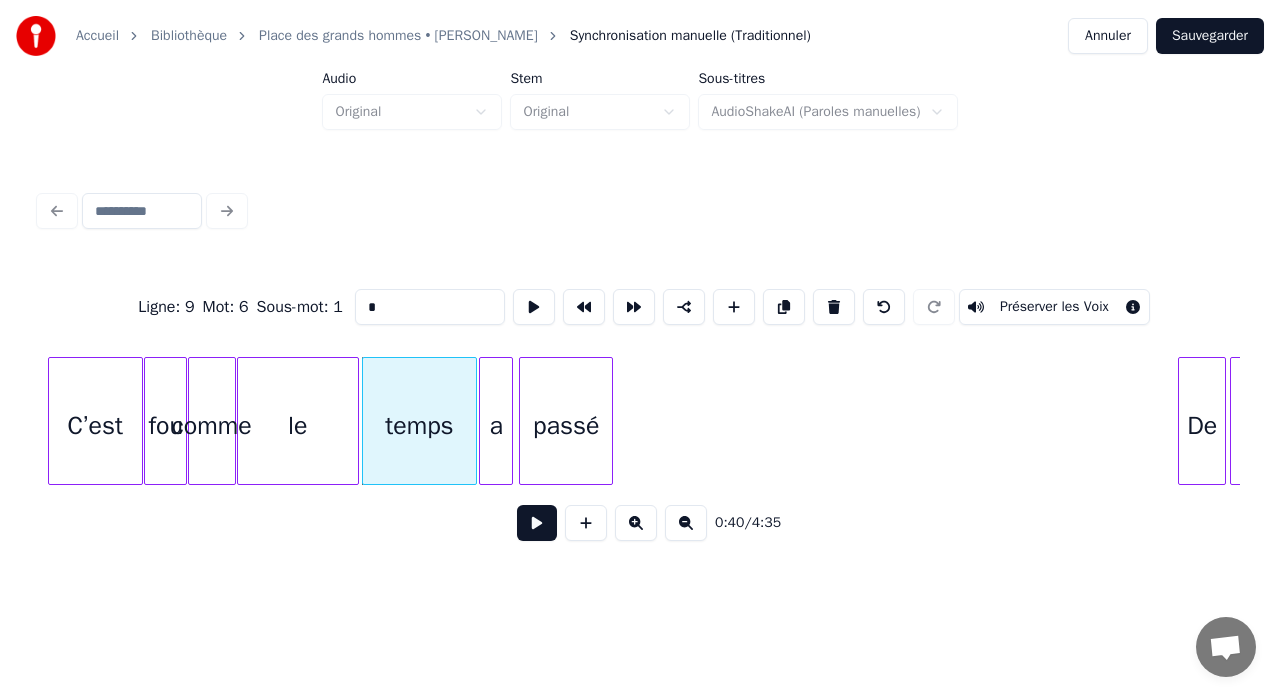 click at bounding box center (355, 421) 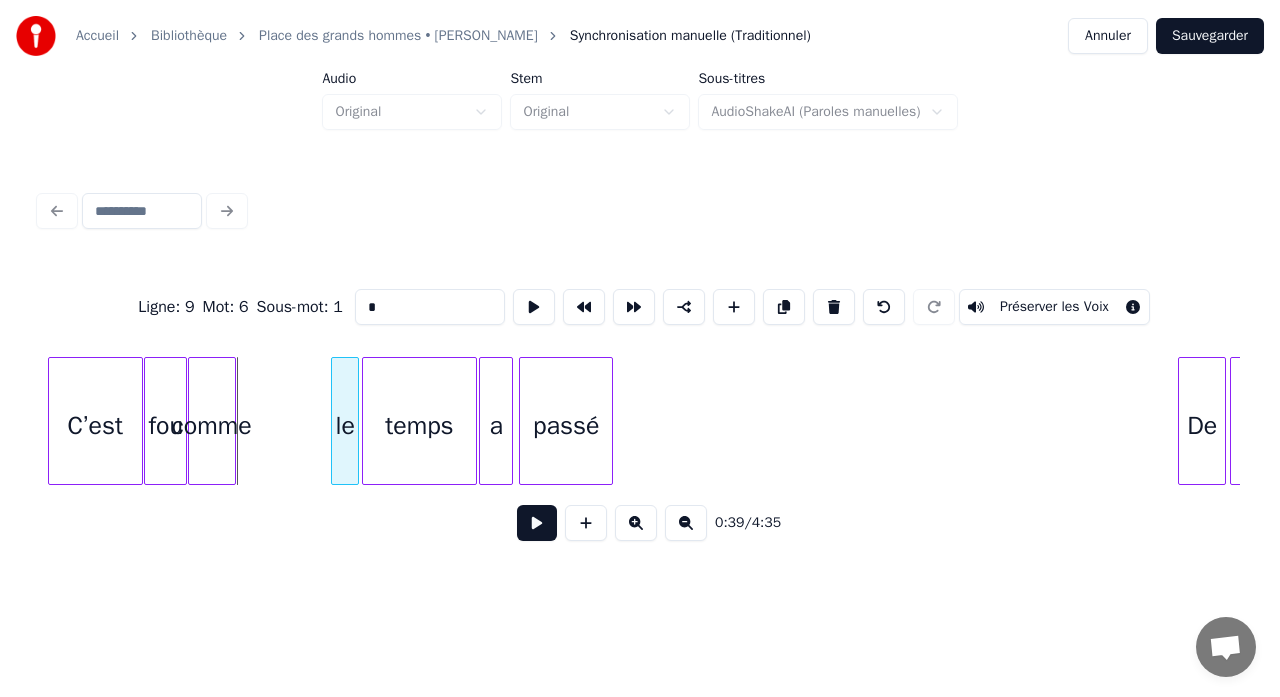 click at bounding box center [335, 421] 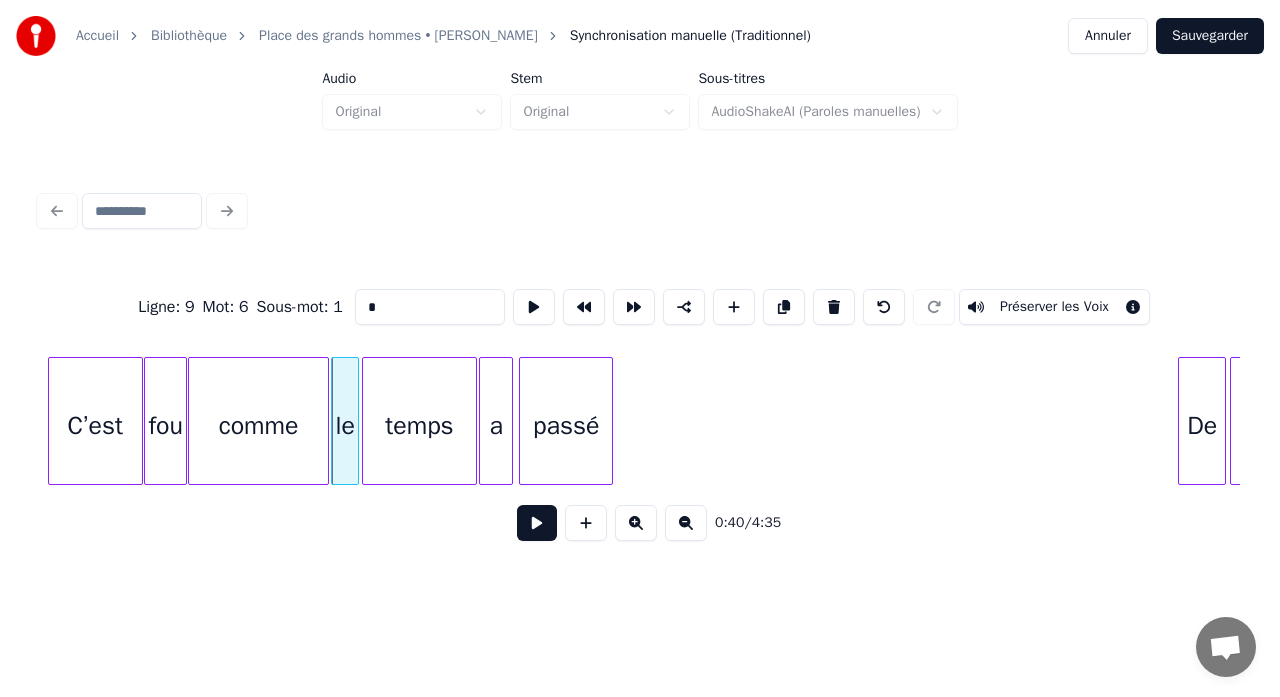 click at bounding box center [325, 421] 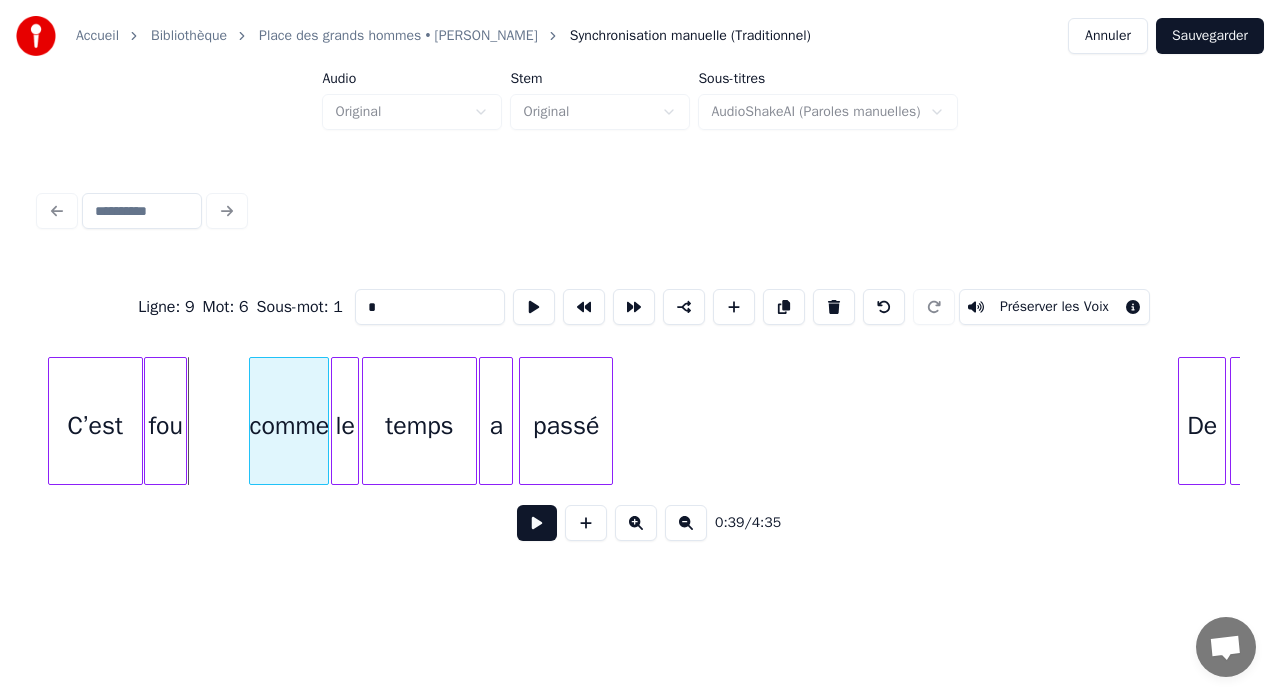 click at bounding box center (253, 421) 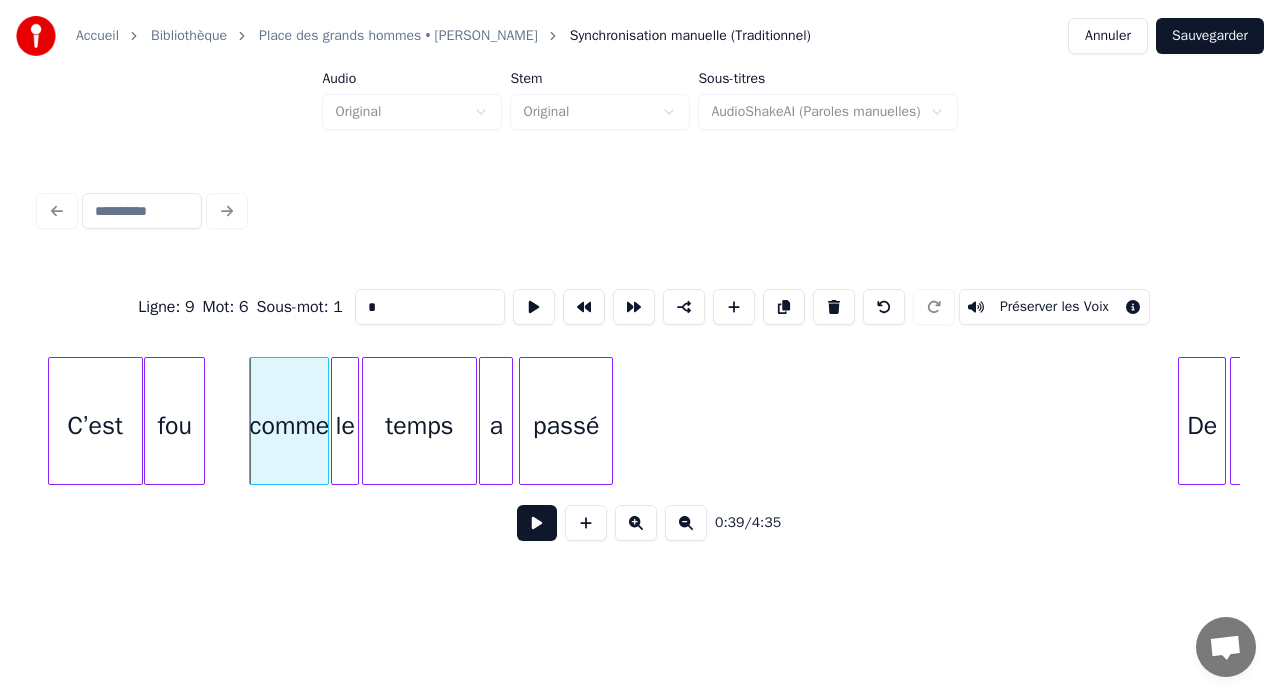 click at bounding box center [201, 421] 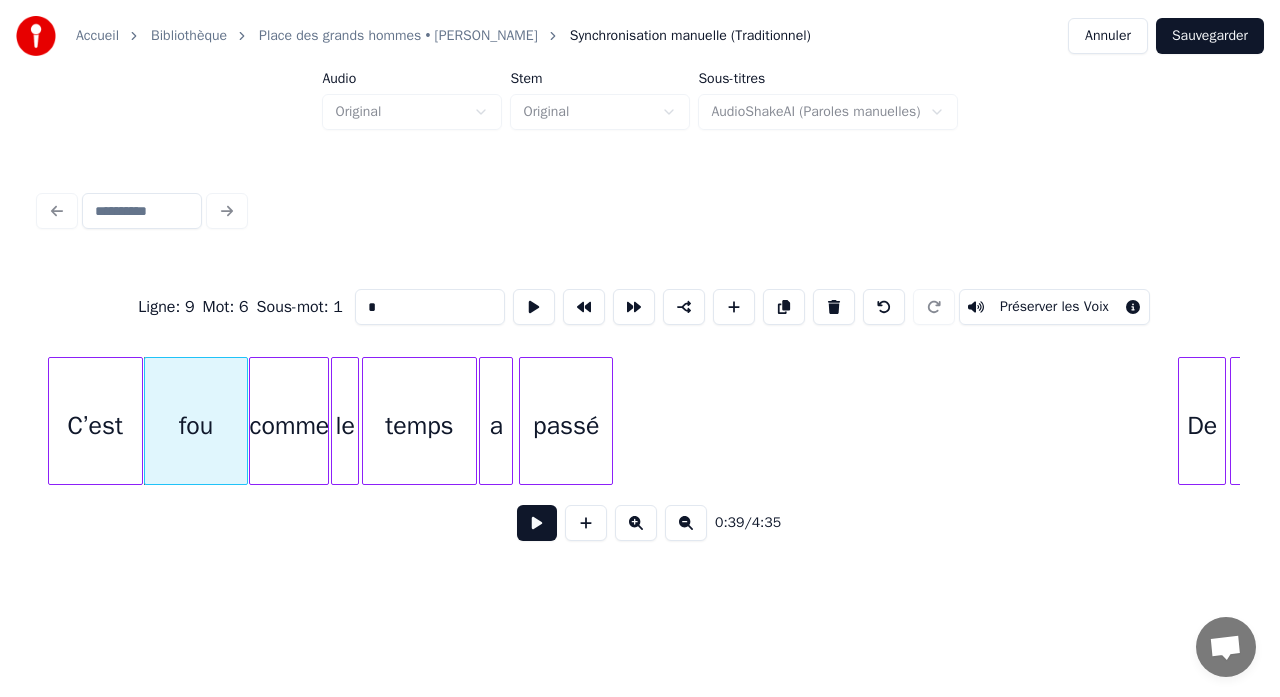 click at bounding box center [244, 421] 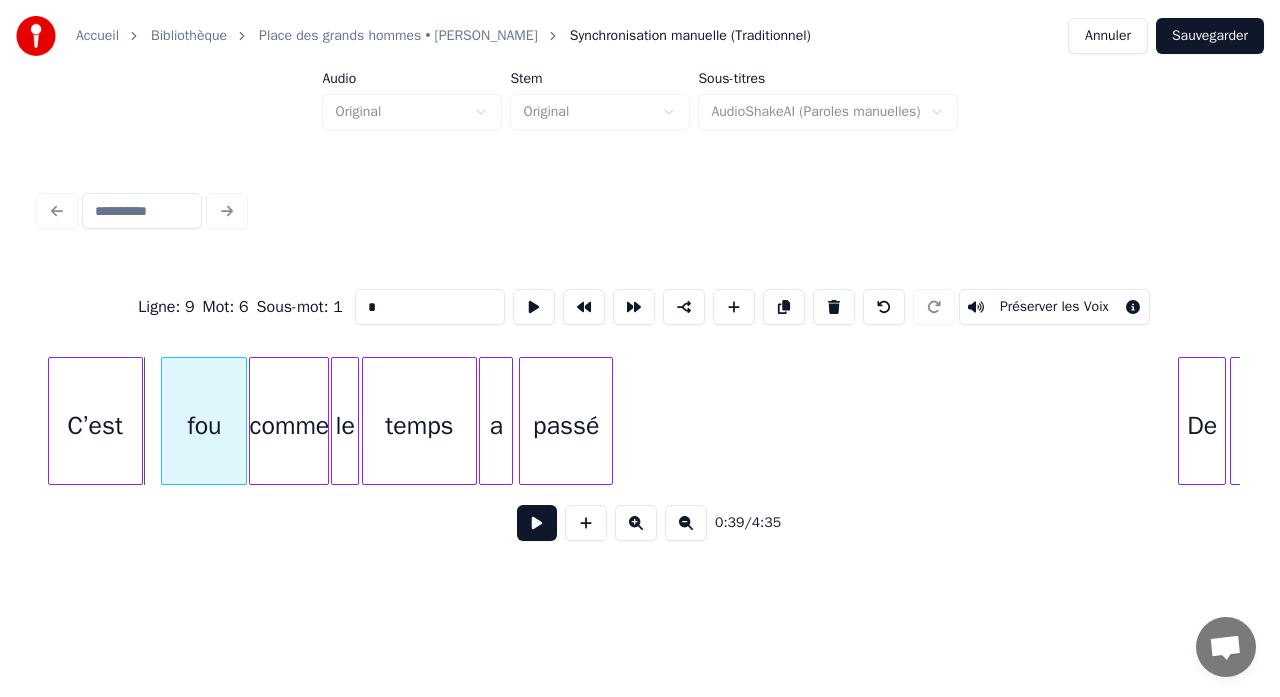click at bounding box center [165, 421] 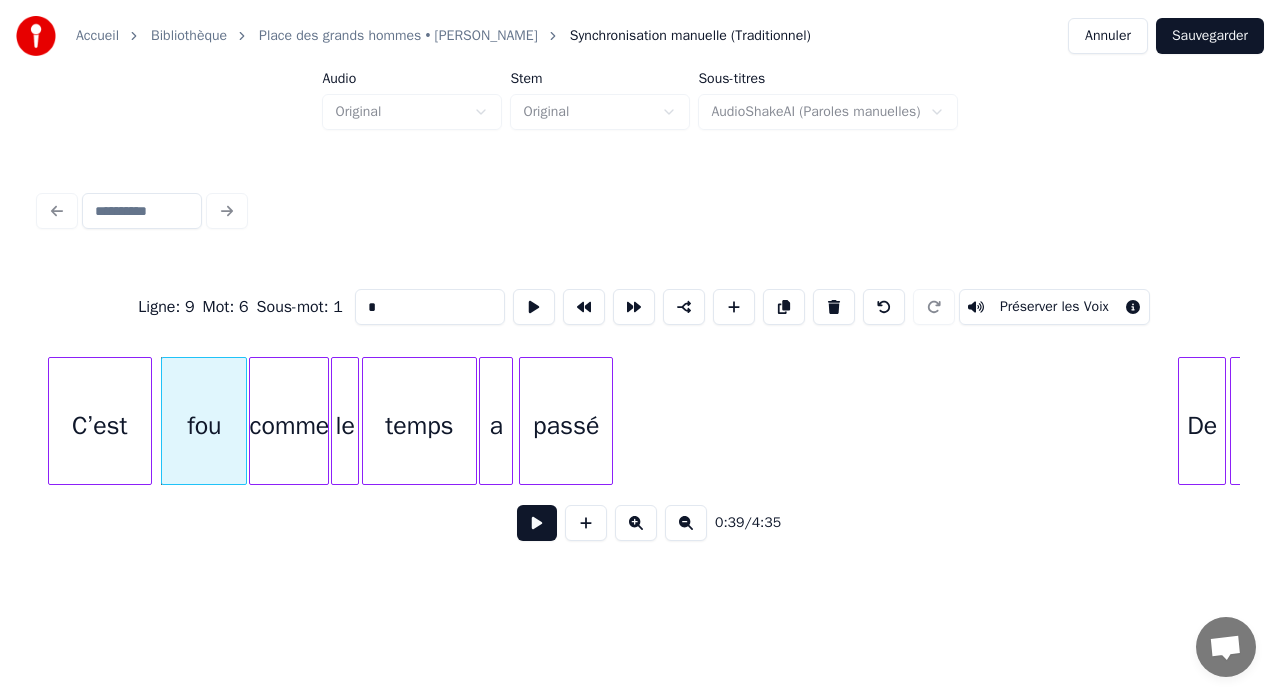 click at bounding box center [148, 421] 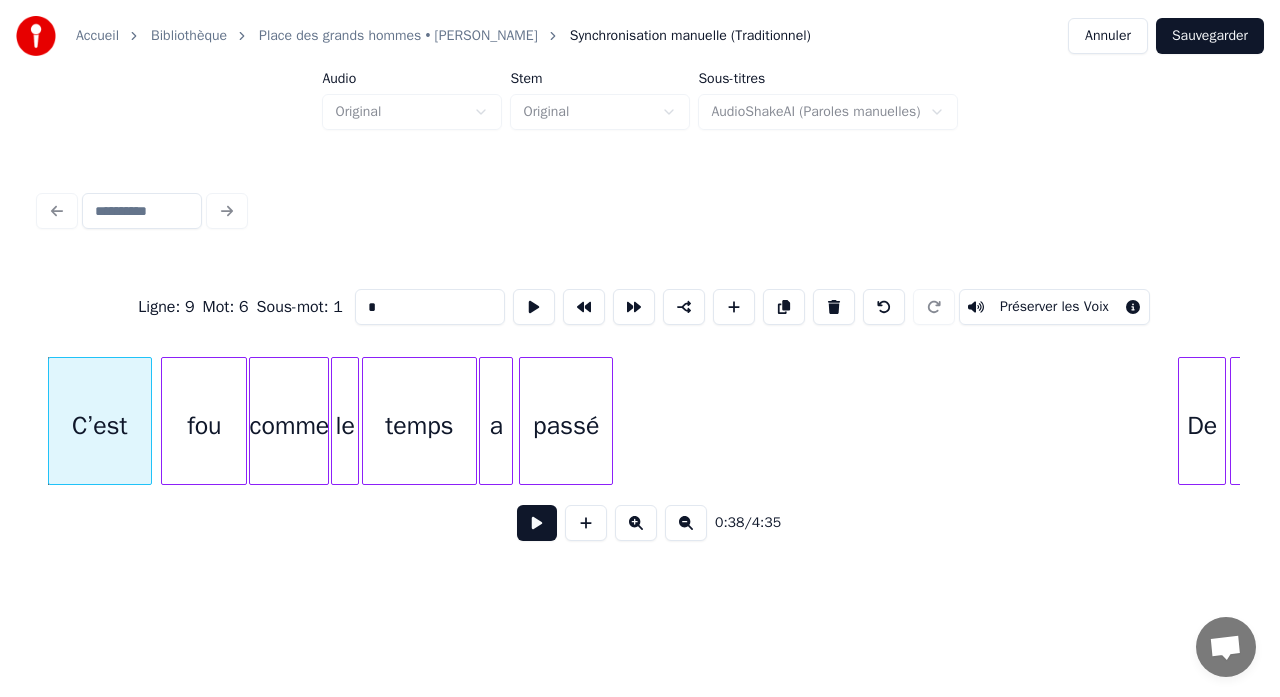 click on "Ligne :   9 Mot :   6 Sous-mot :   1 * Préserver les Voix 0:38  /  4:35" at bounding box center [640, 371] 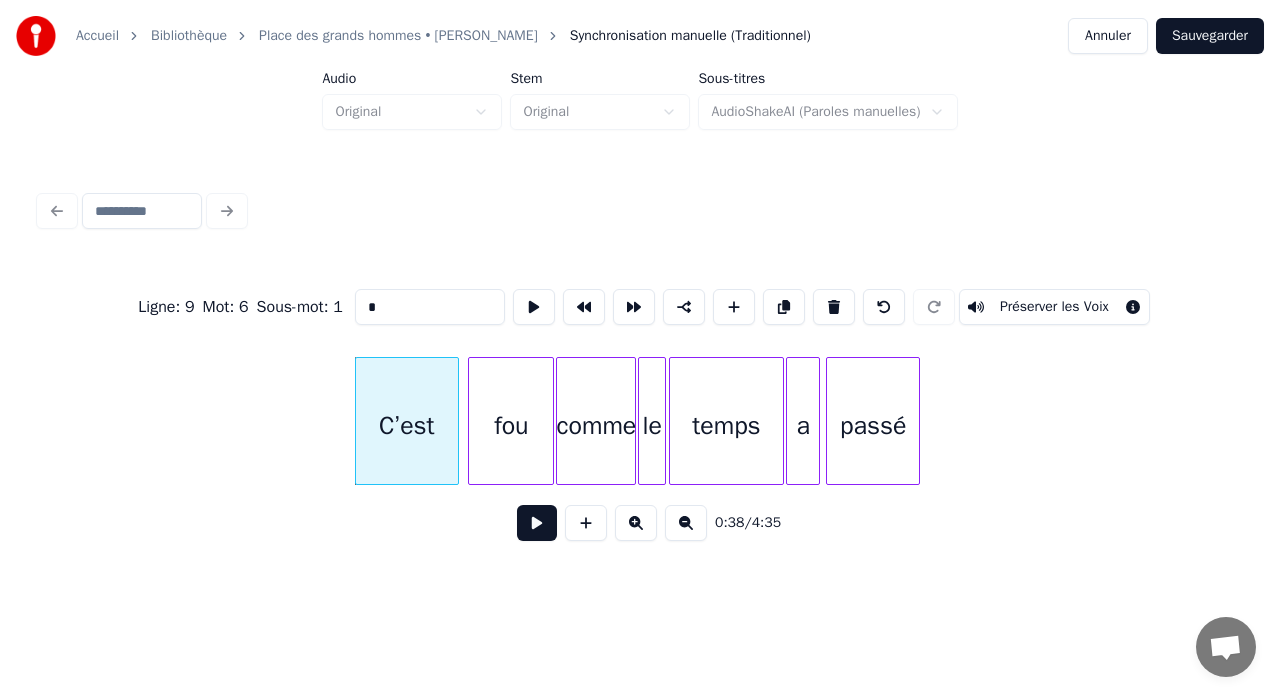scroll, scrollTop: 0, scrollLeft: 7416, axis: horizontal 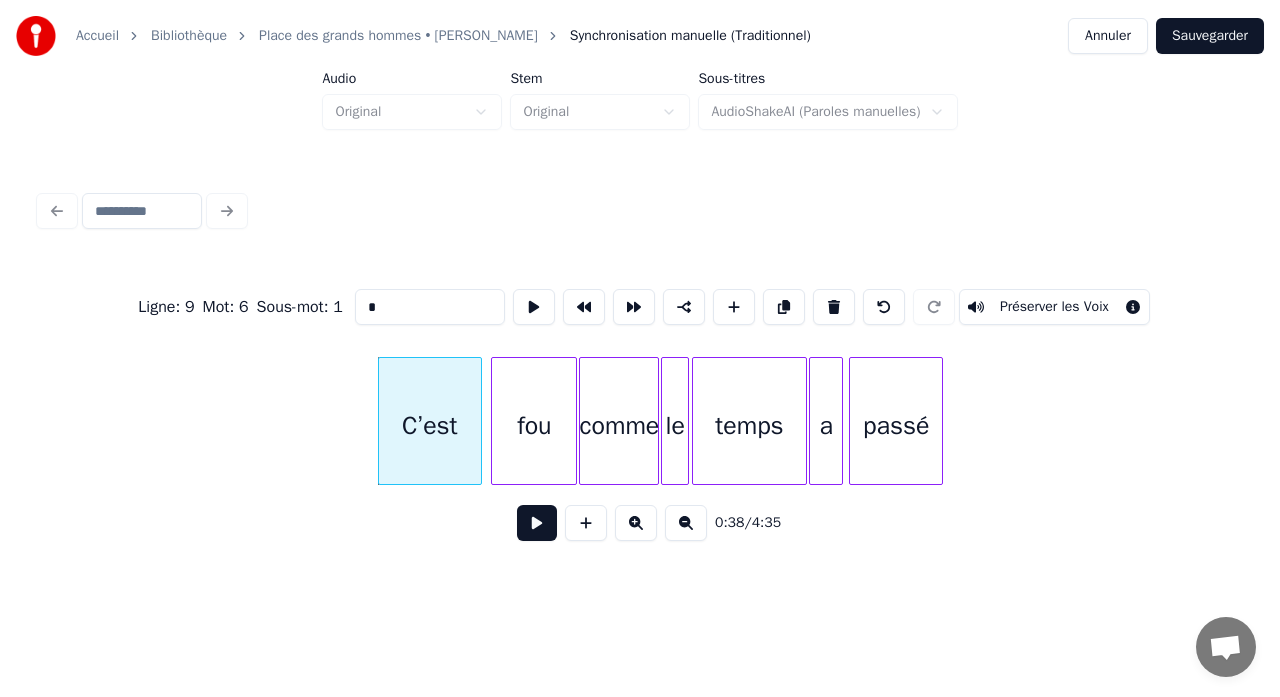 click on "fou comme le temps a passé C’est" at bounding box center (20202, 421) 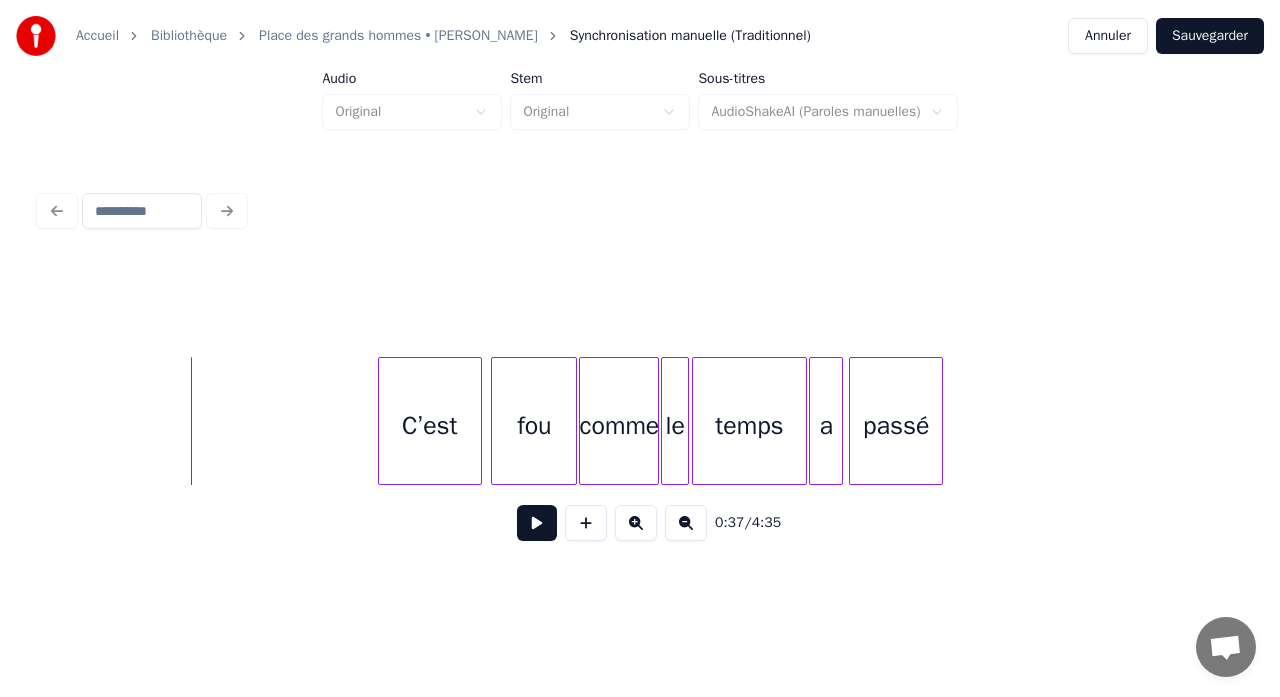 click at bounding box center (537, 523) 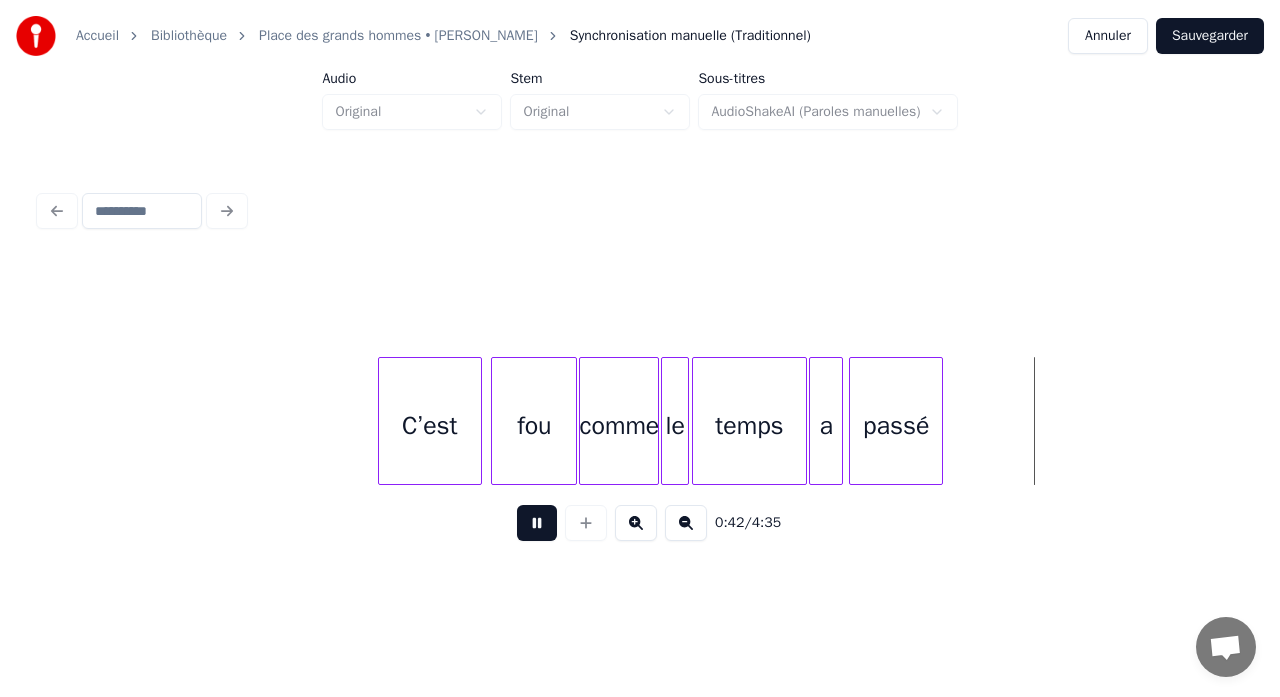 click at bounding box center [537, 523] 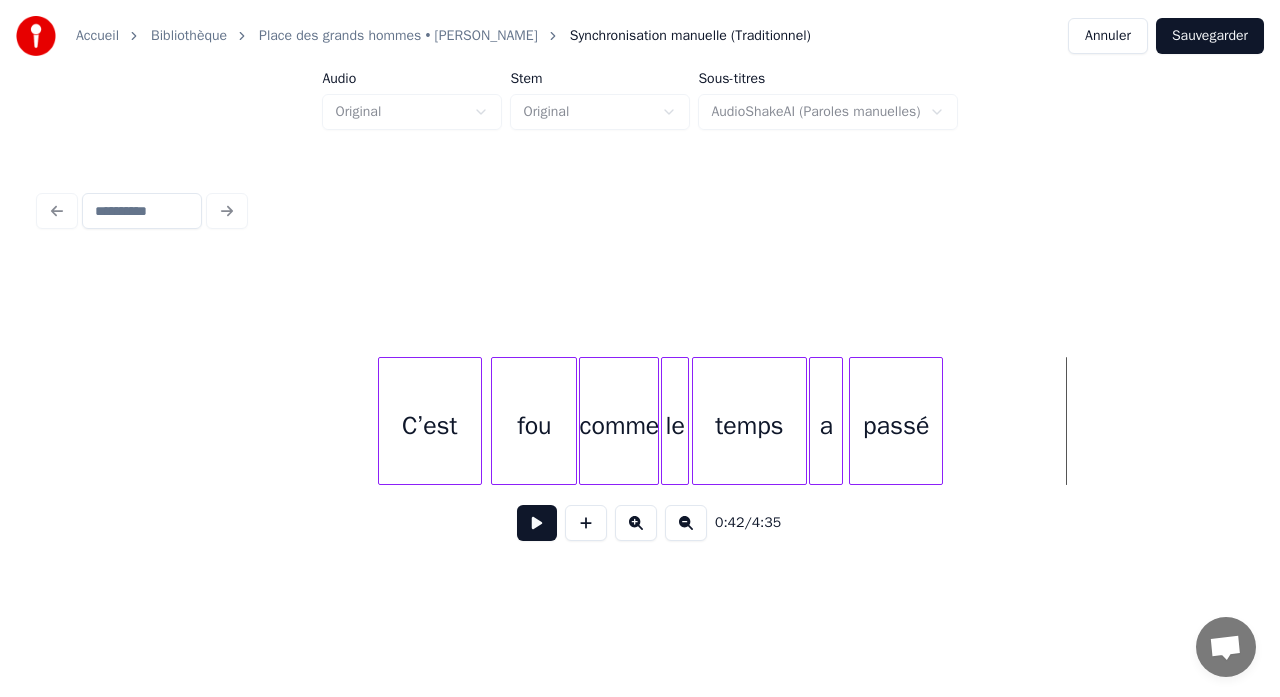 click on "fou comme le temps a passé C’est" at bounding box center [20202, 421] 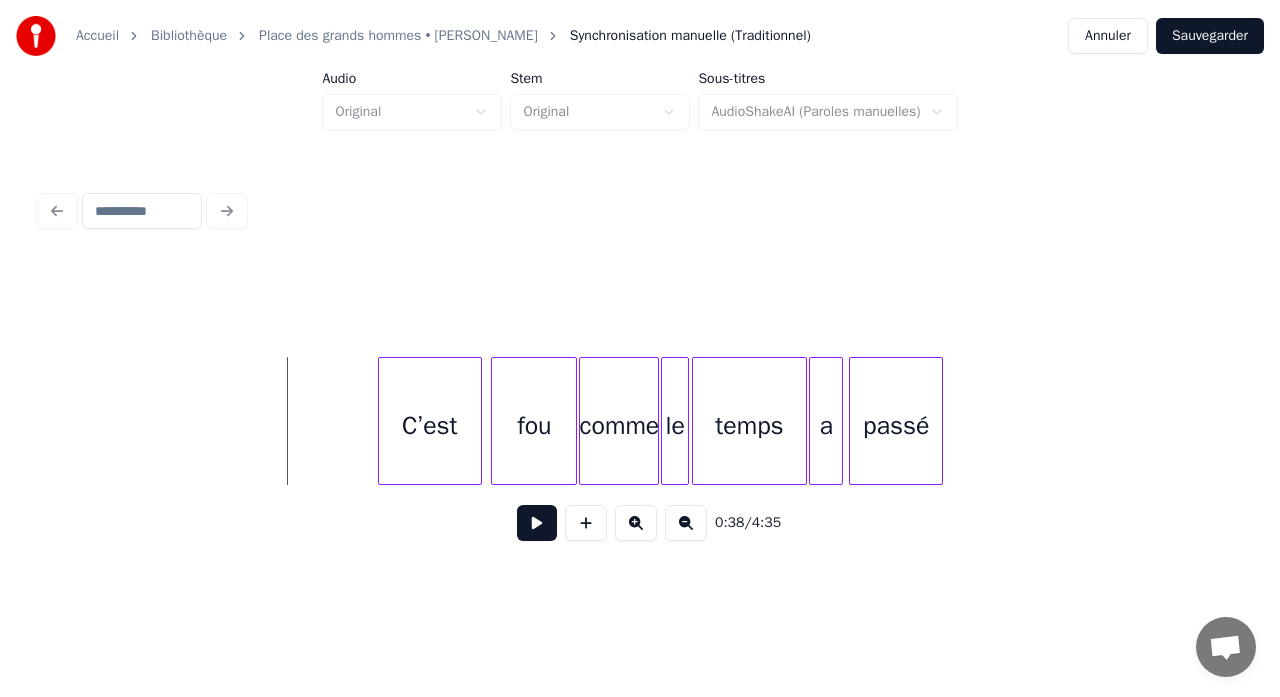 click at bounding box center [537, 523] 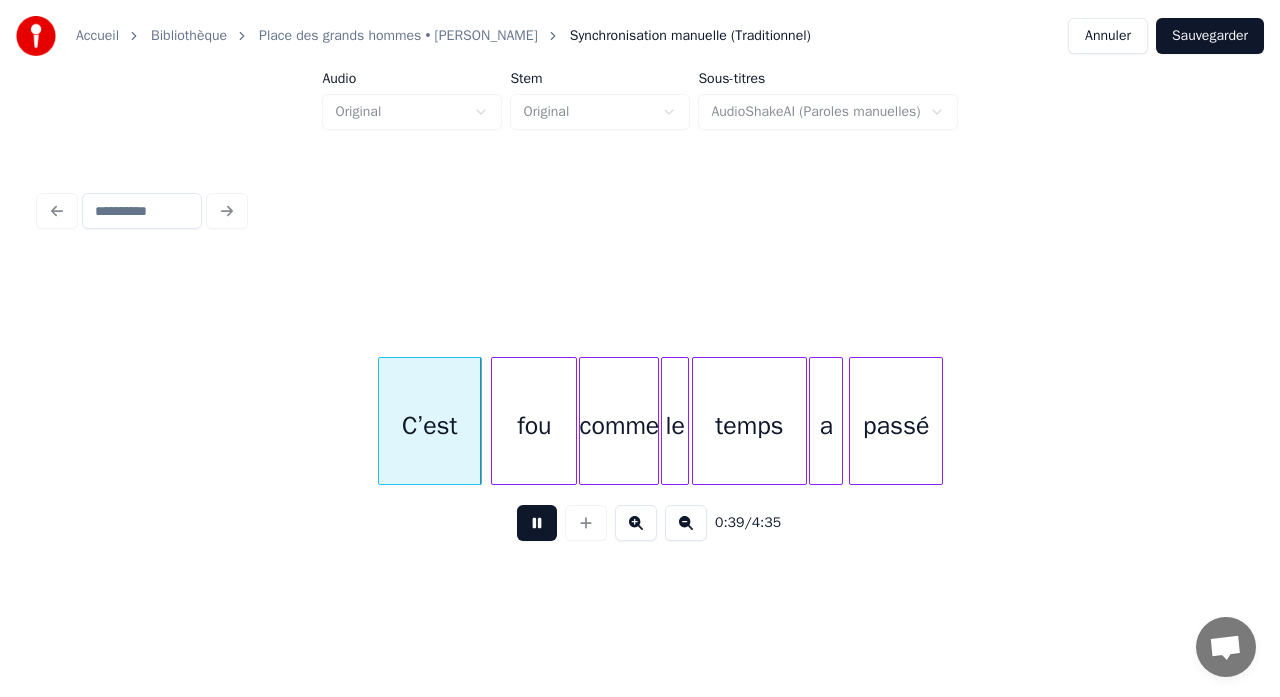 click at bounding box center [537, 523] 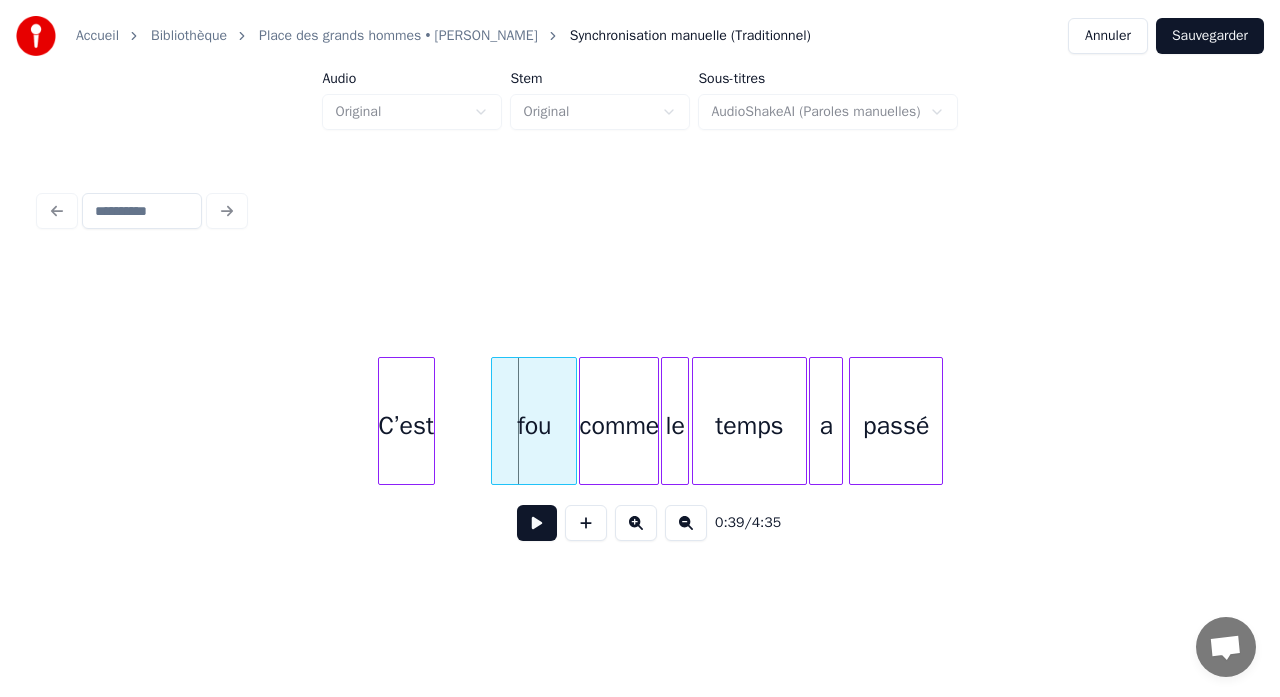 click at bounding box center [431, 421] 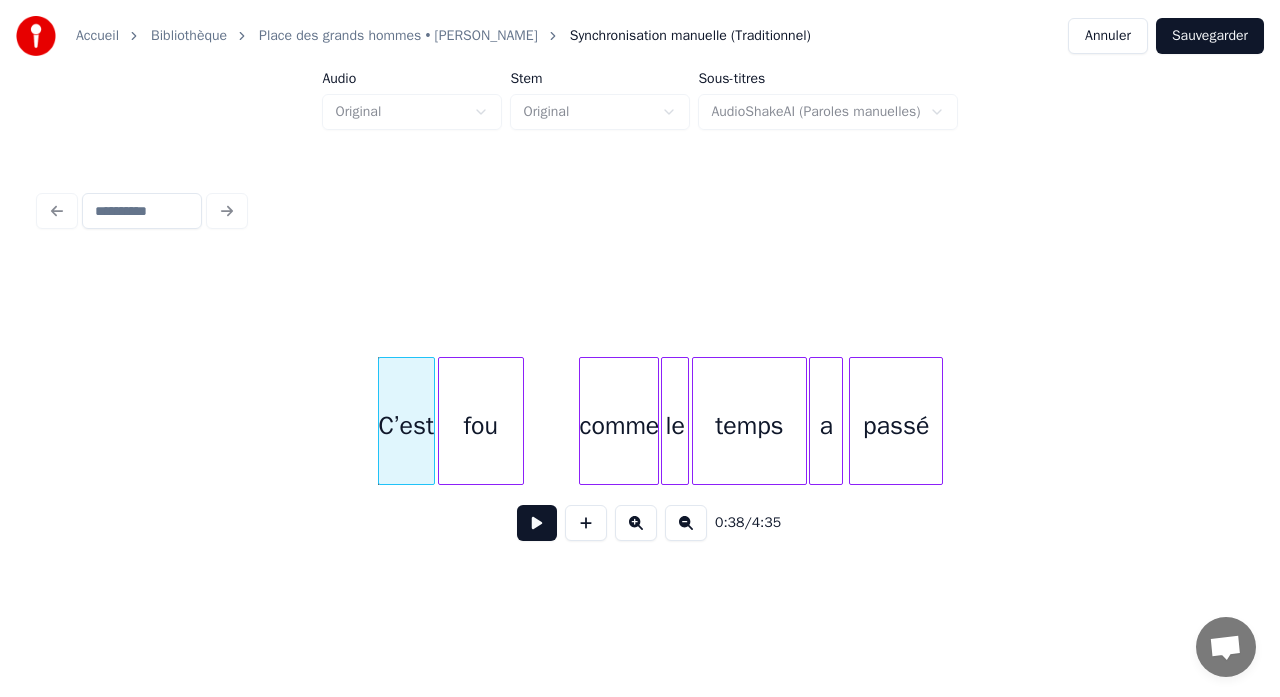 click on "fou" at bounding box center [481, 426] 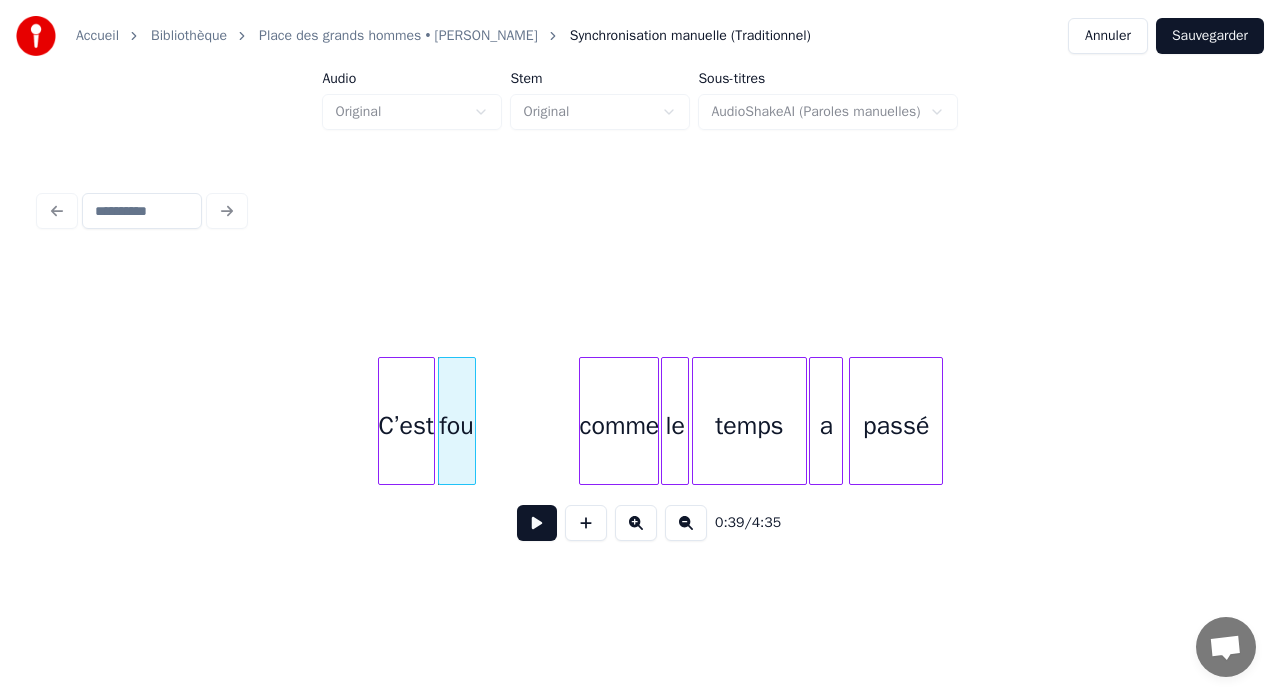 click at bounding box center [472, 421] 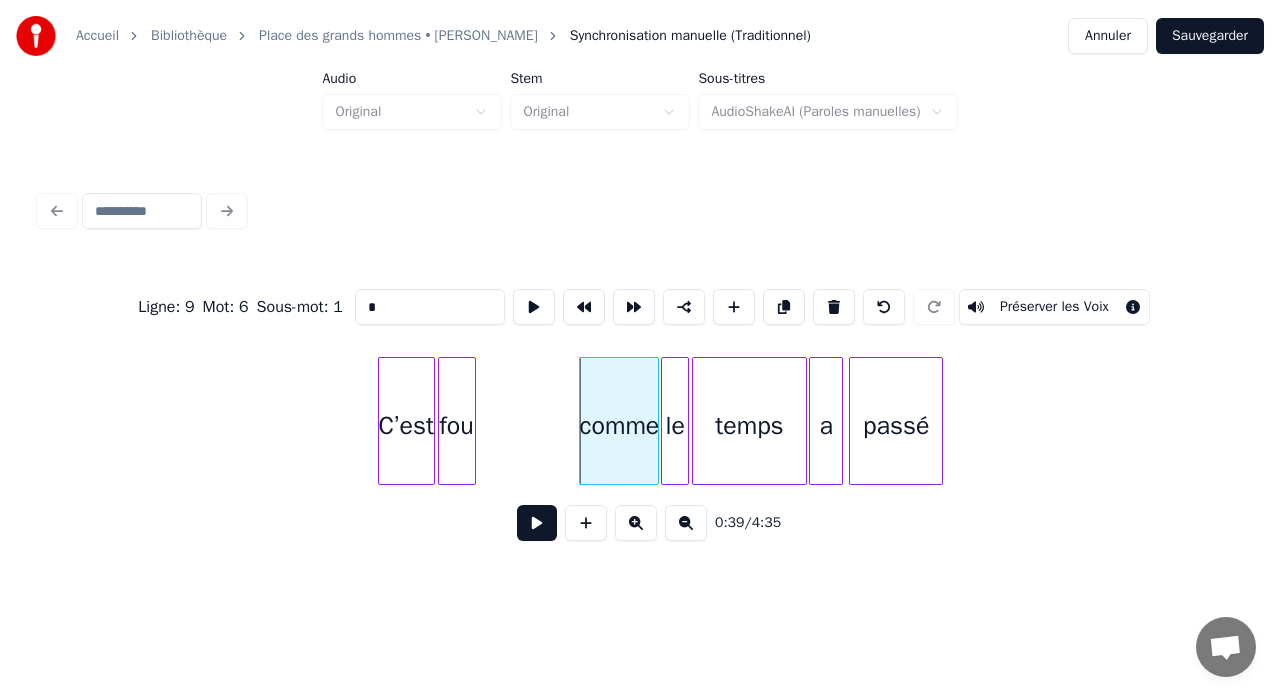 type on "*****" 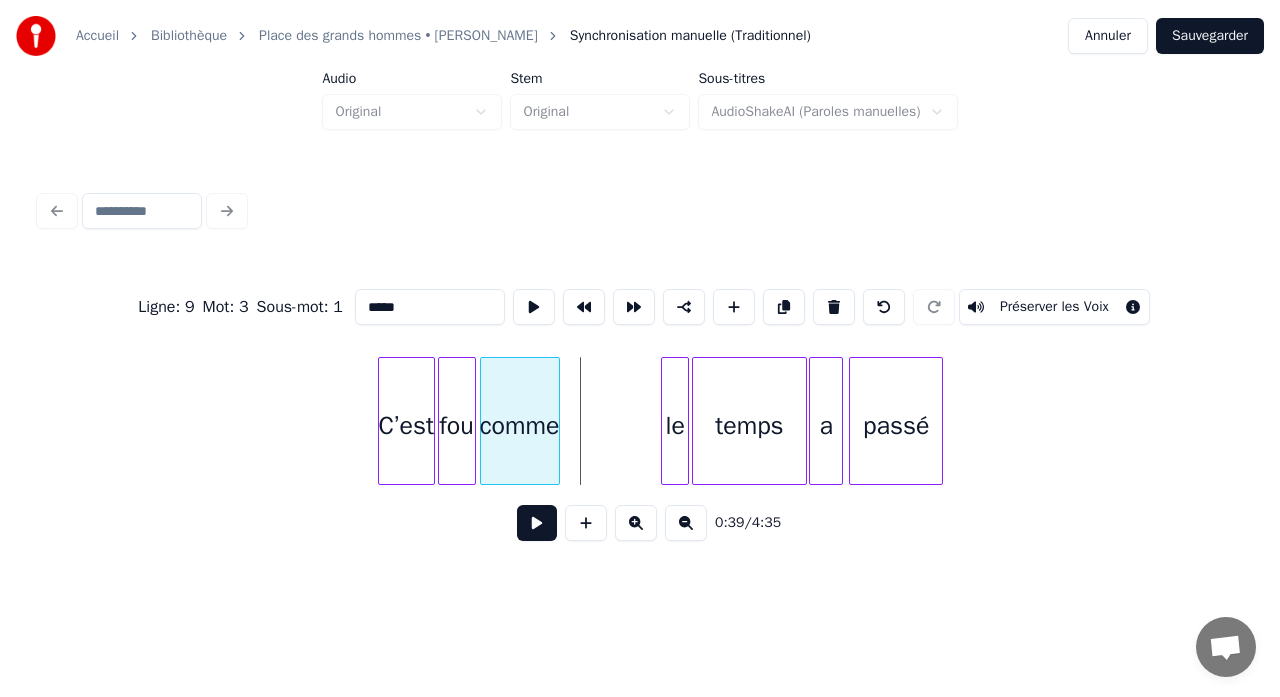 click on "comme" at bounding box center [520, 421] 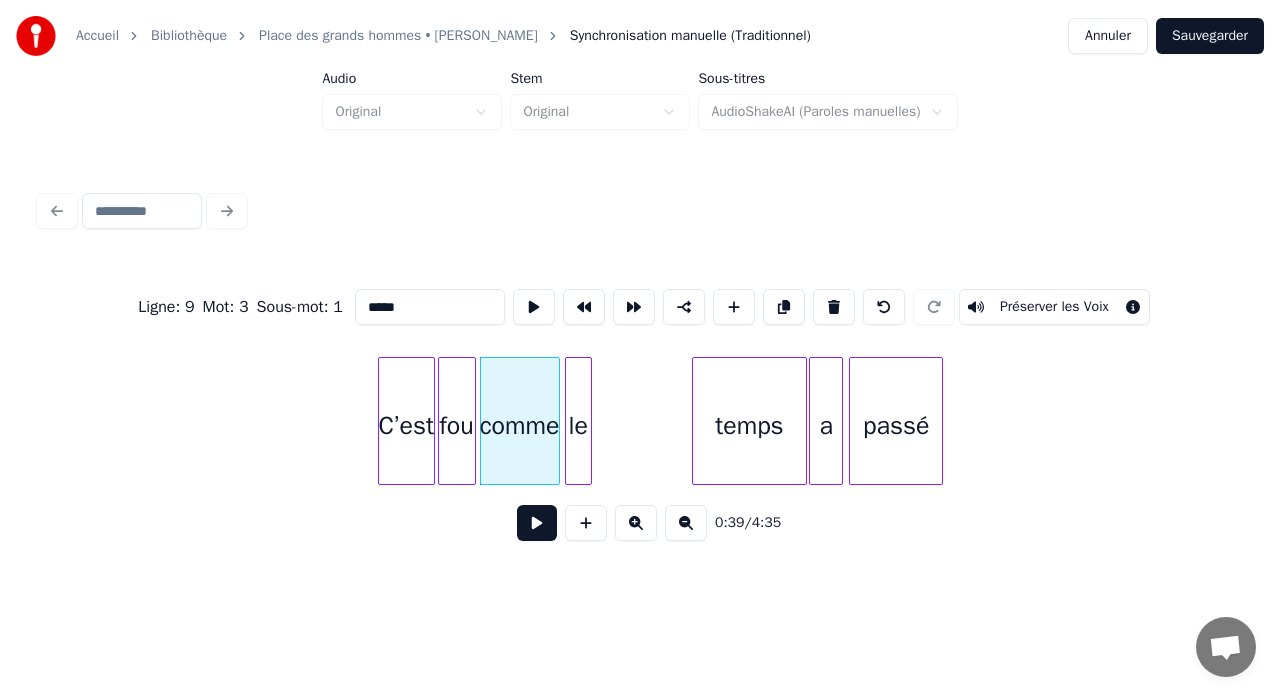 click on "le" at bounding box center (578, 426) 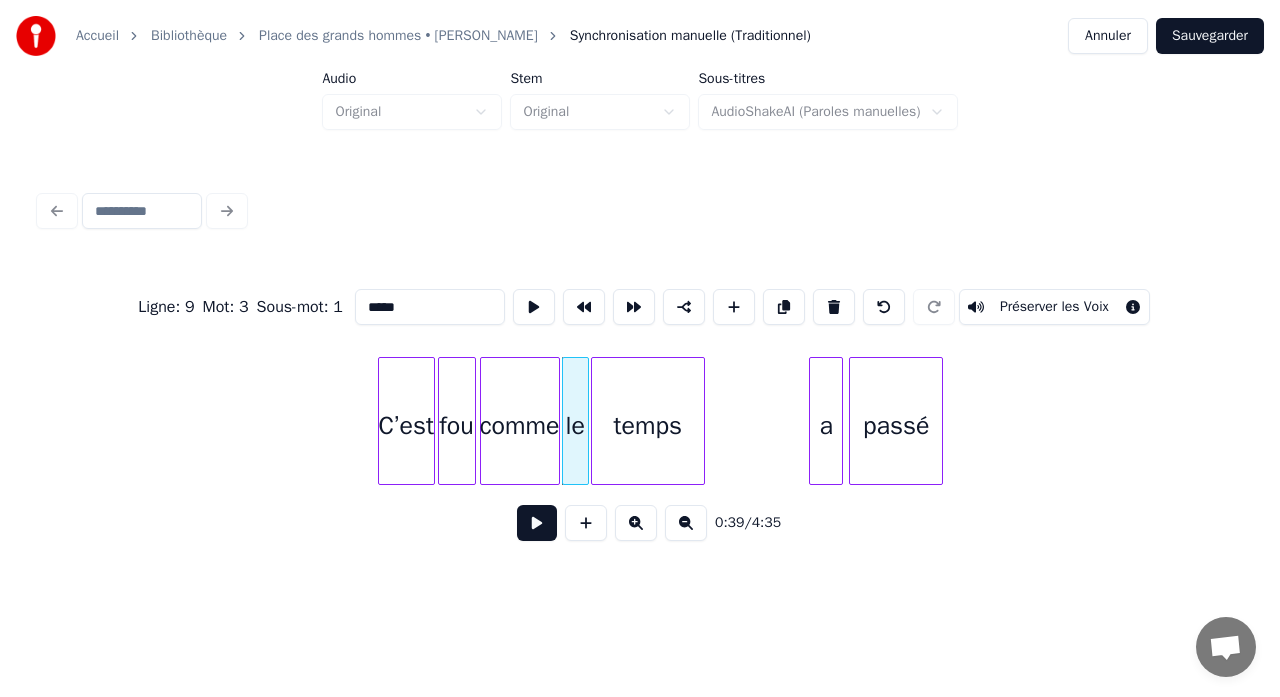 click on "temps" at bounding box center [648, 426] 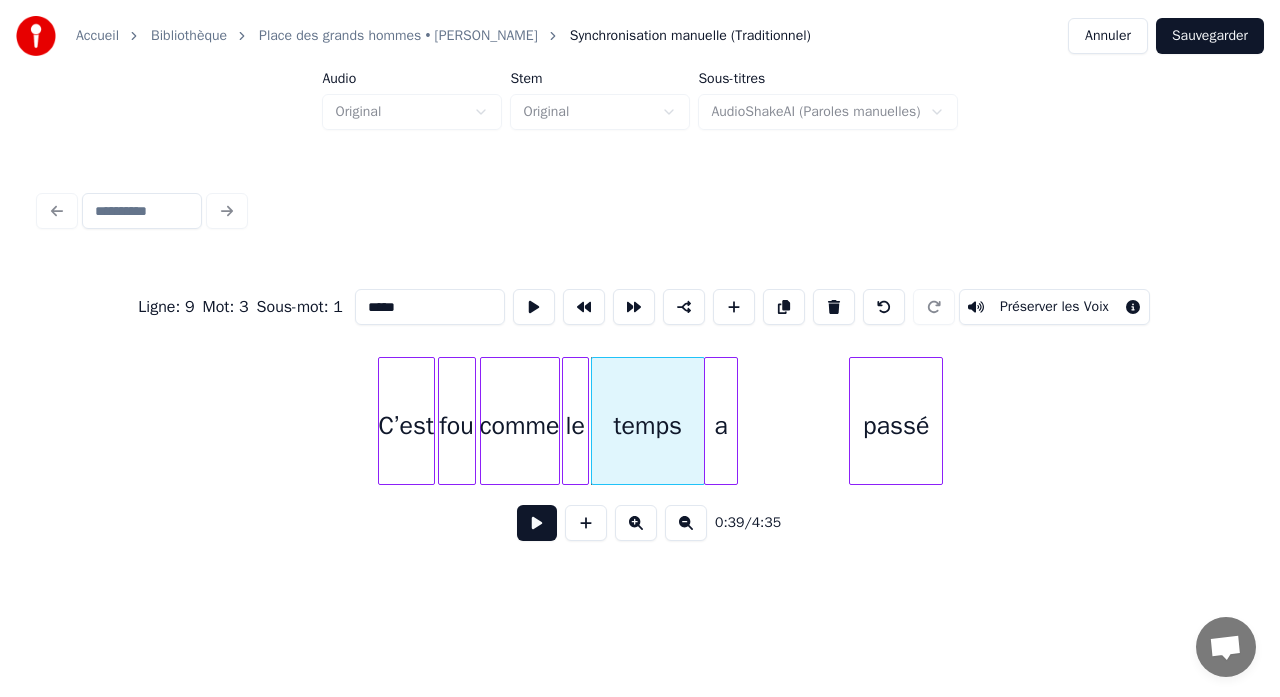 click on "a" at bounding box center (721, 426) 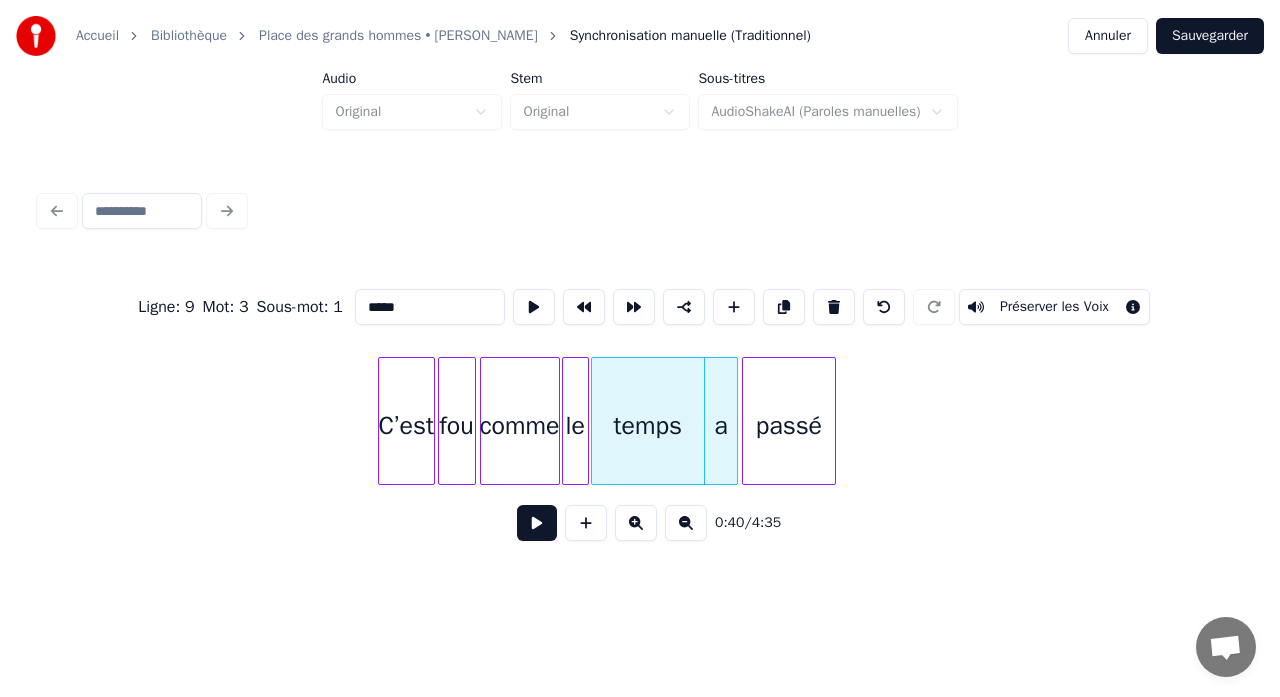 click on "passé" at bounding box center (789, 426) 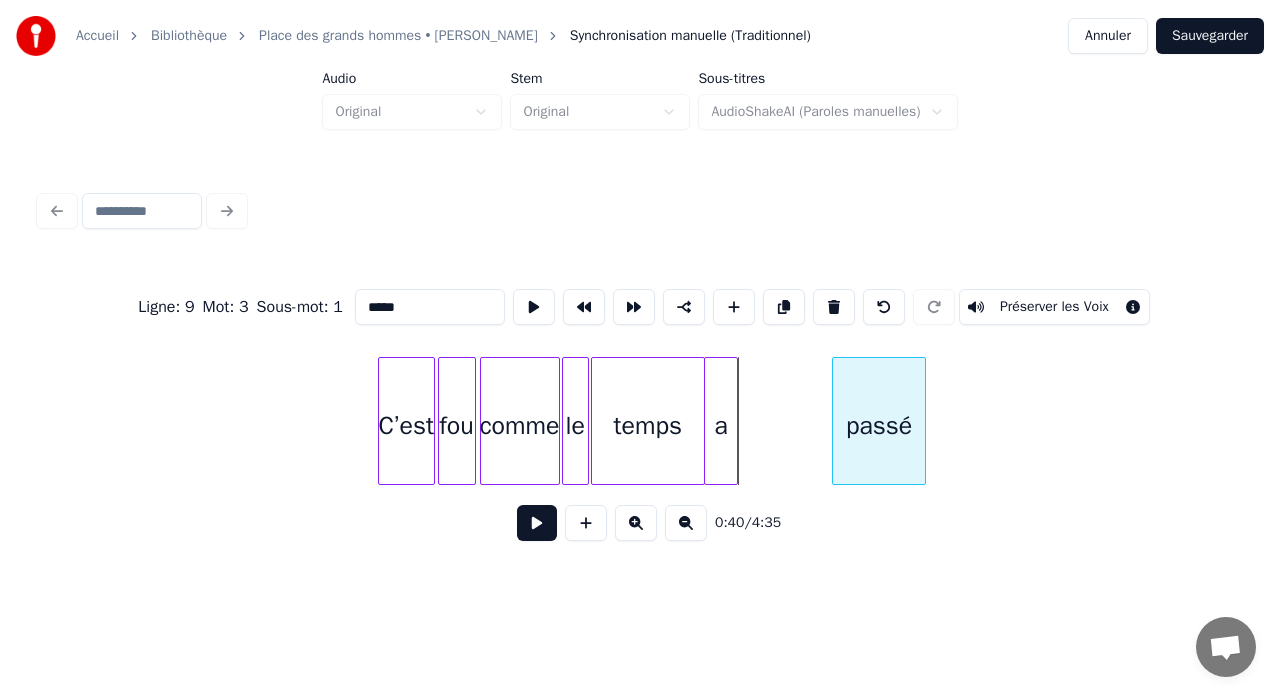 click on "passé" at bounding box center [879, 421] 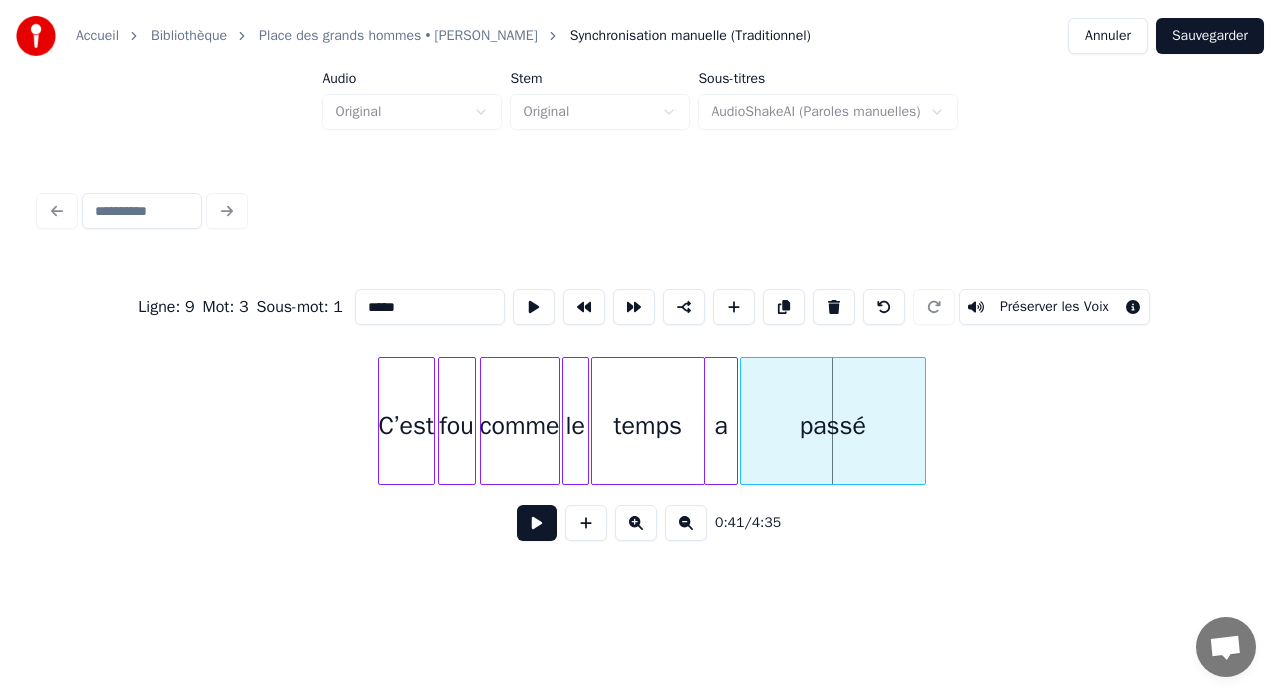 click at bounding box center (744, 421) 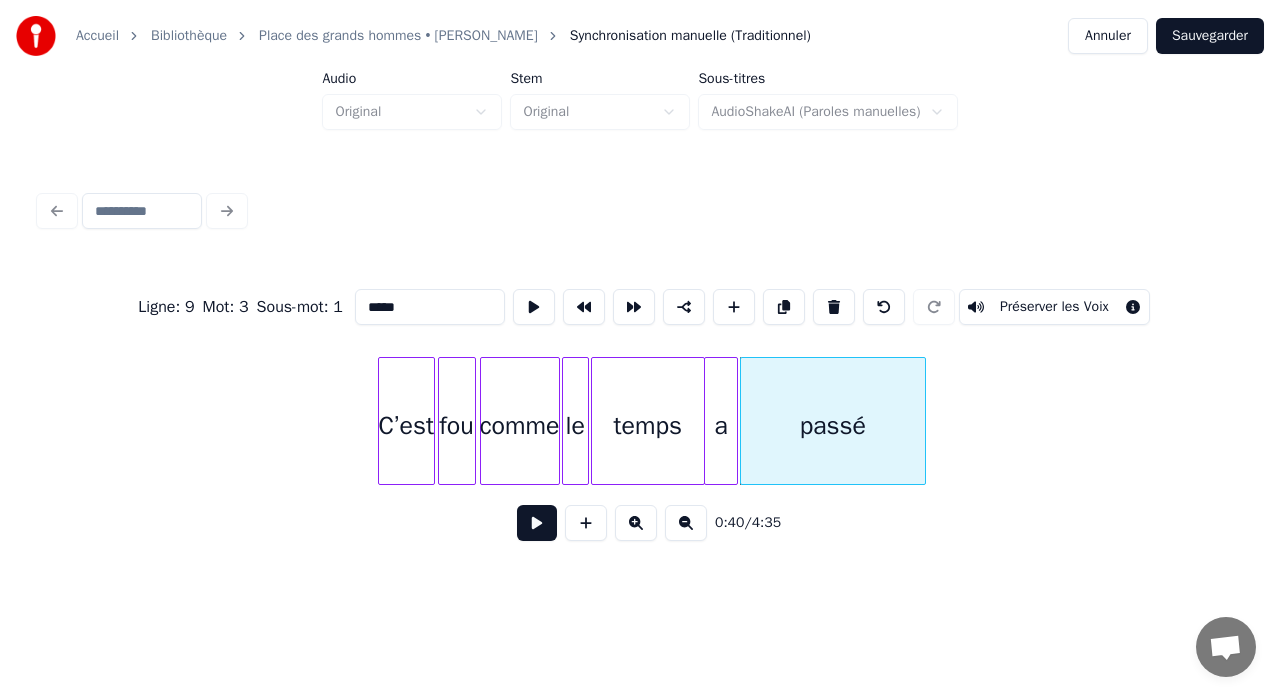 click on "fou comme le temps a passé C’est" at bounding box center [20202, 421] 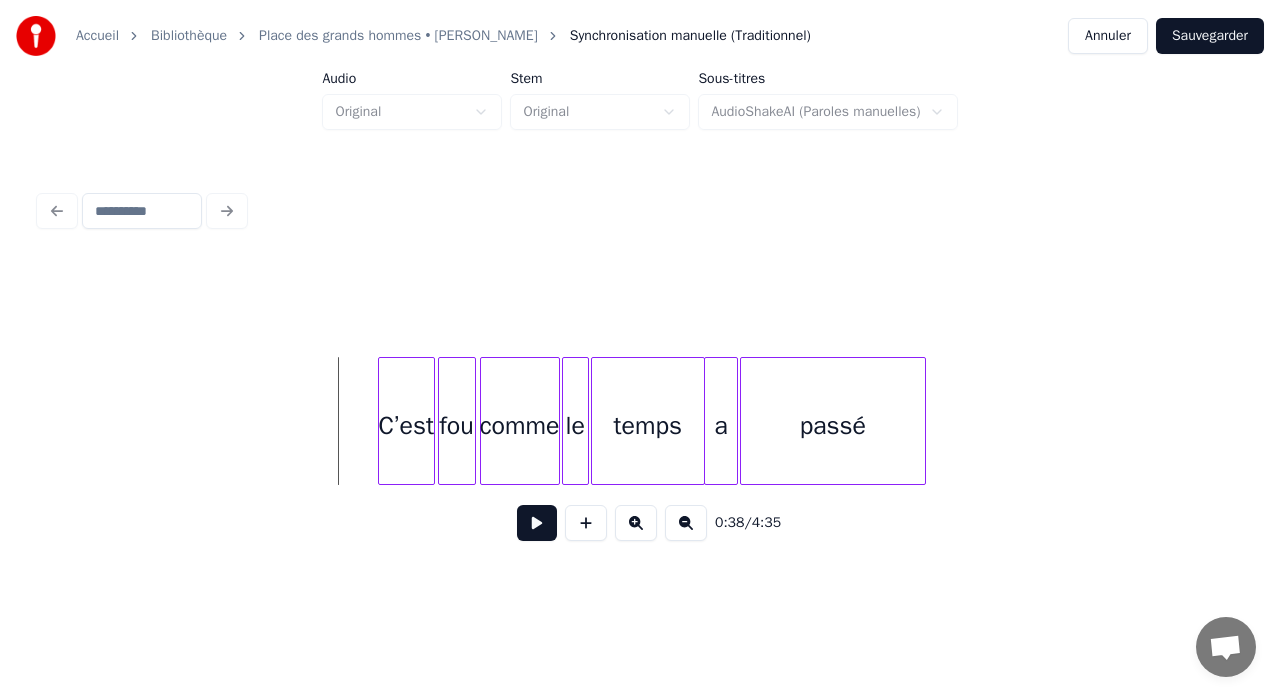 click at bounding box center (537, 523) 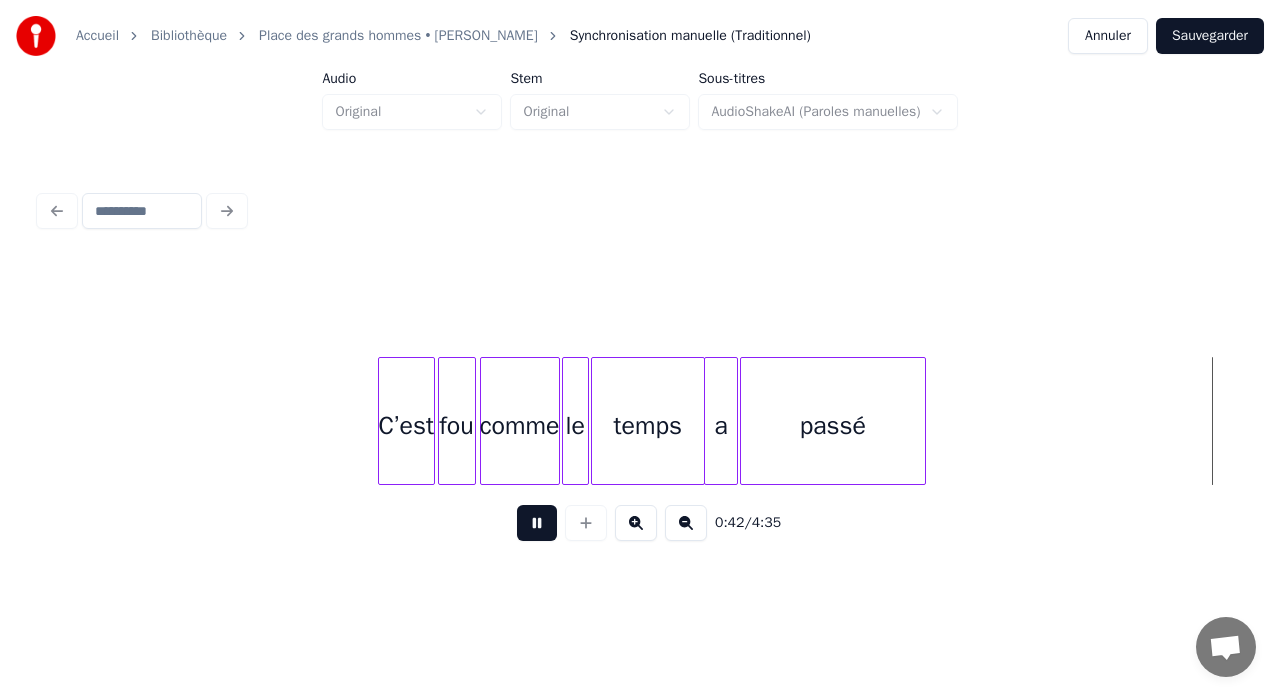 click at bounding box center (537, 523) 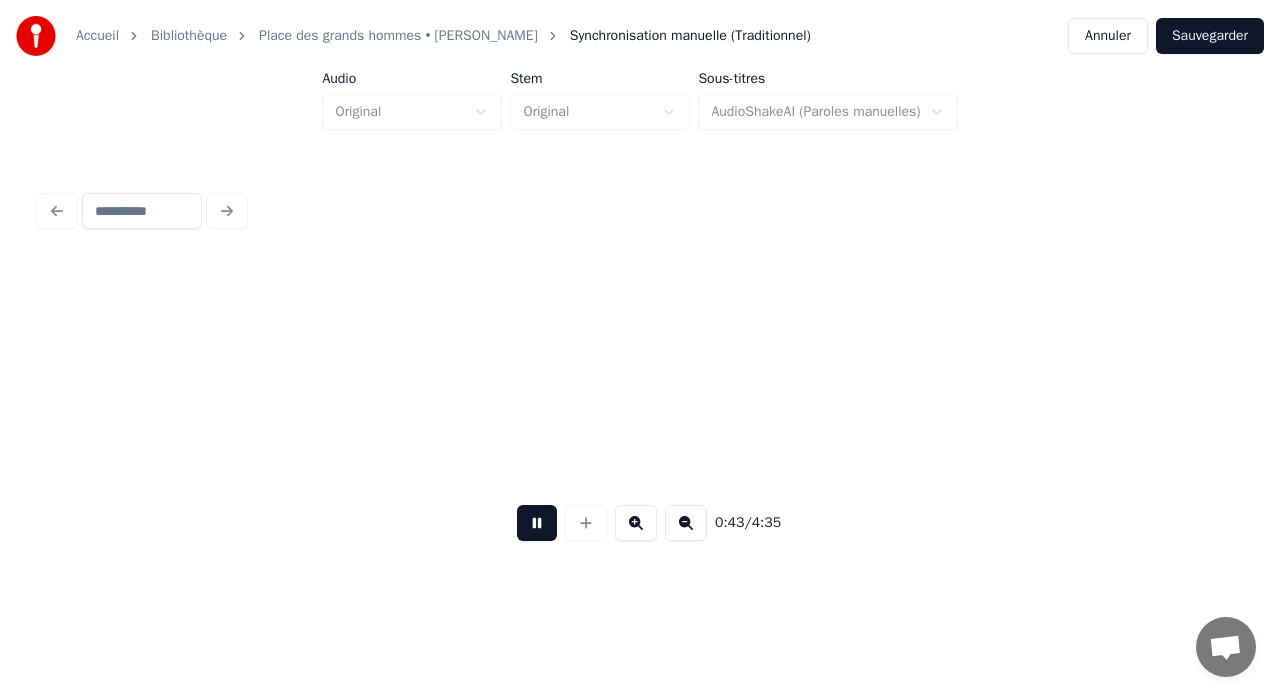 scroll, scrollTop: 0, scrollLeft: 8617, axis: horizontal 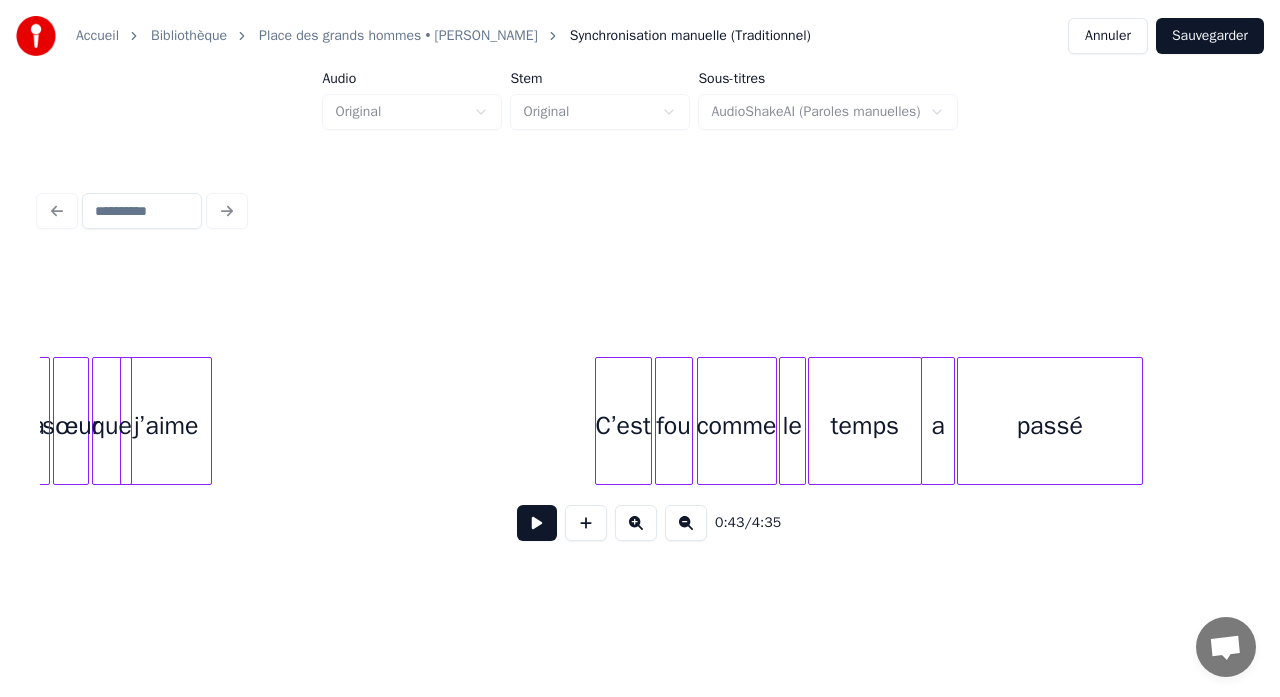 click on "passé temps a comme le fou C’est j’aime que sœur ma" at bounding box center [20419, 421] 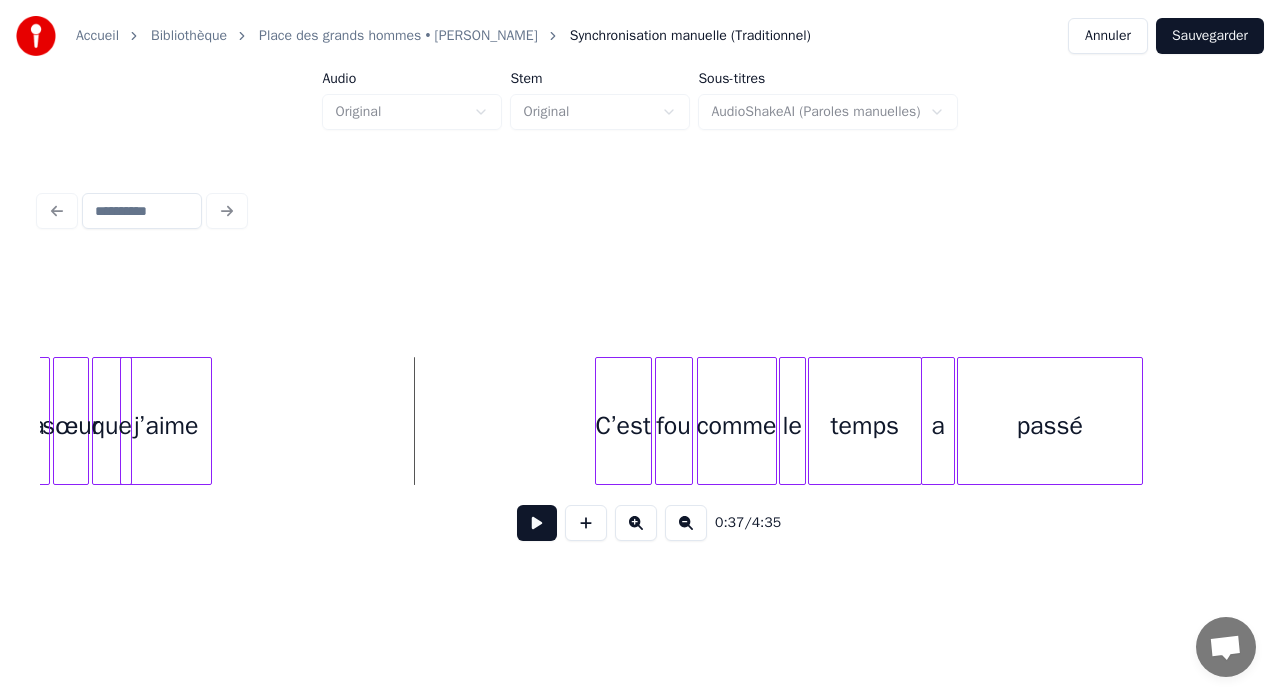 click at bounding box center (537, 523) 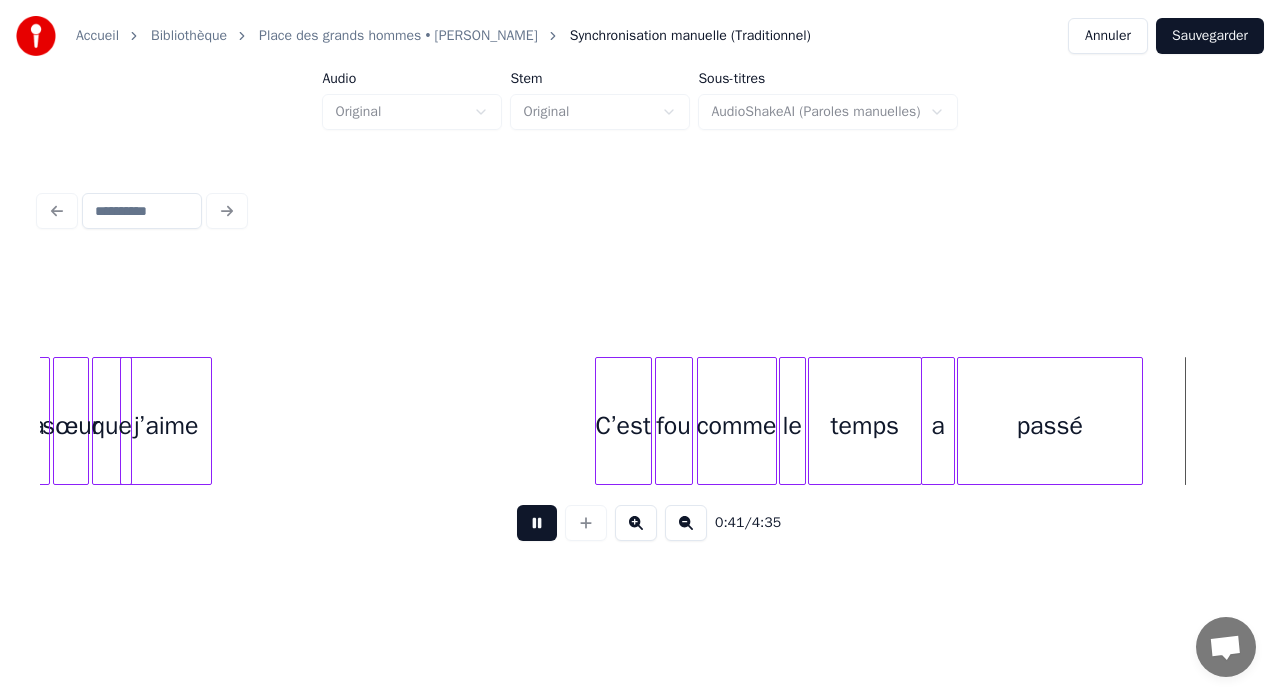 click at bounding box center (537, 523) 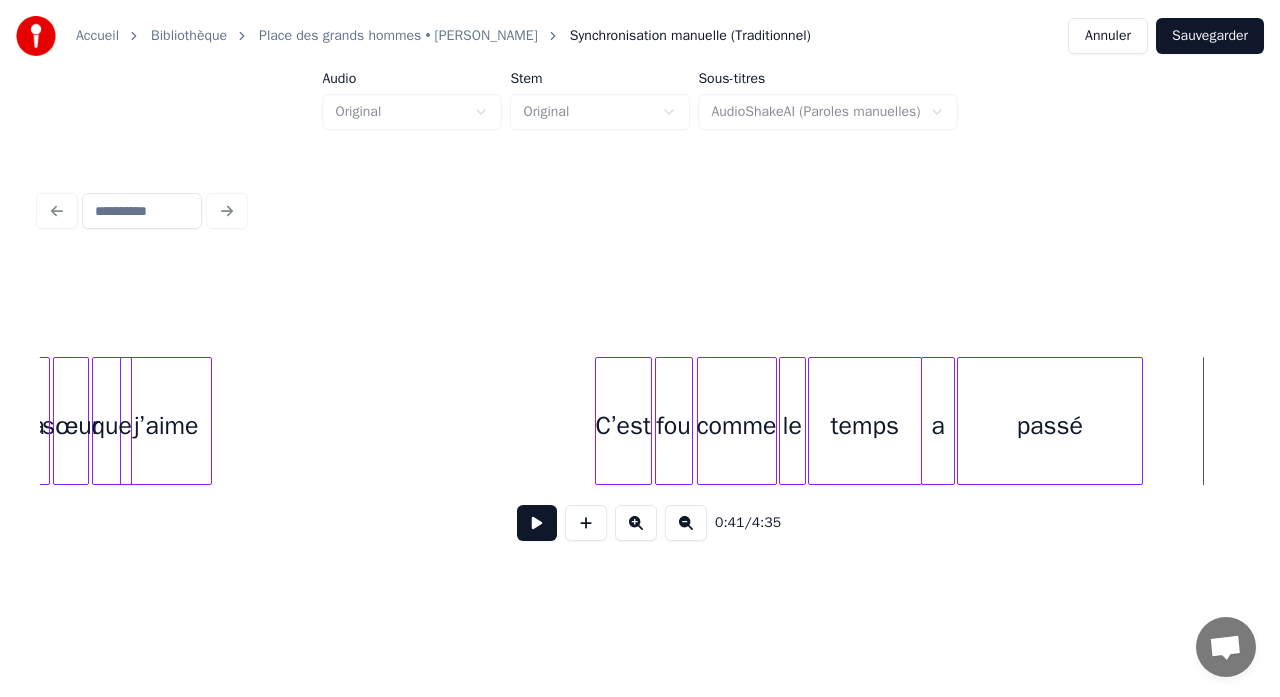 click on "comme" at bounding box center [737, 426] 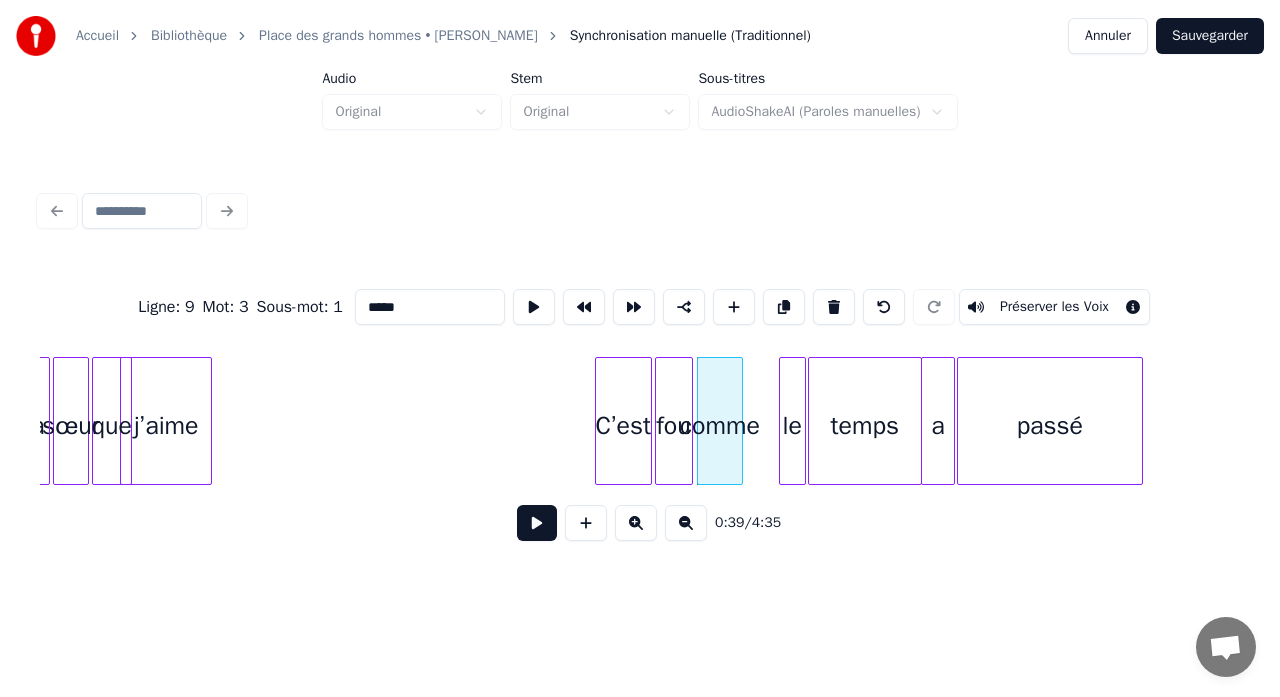 click at bounding box center [739, 421] 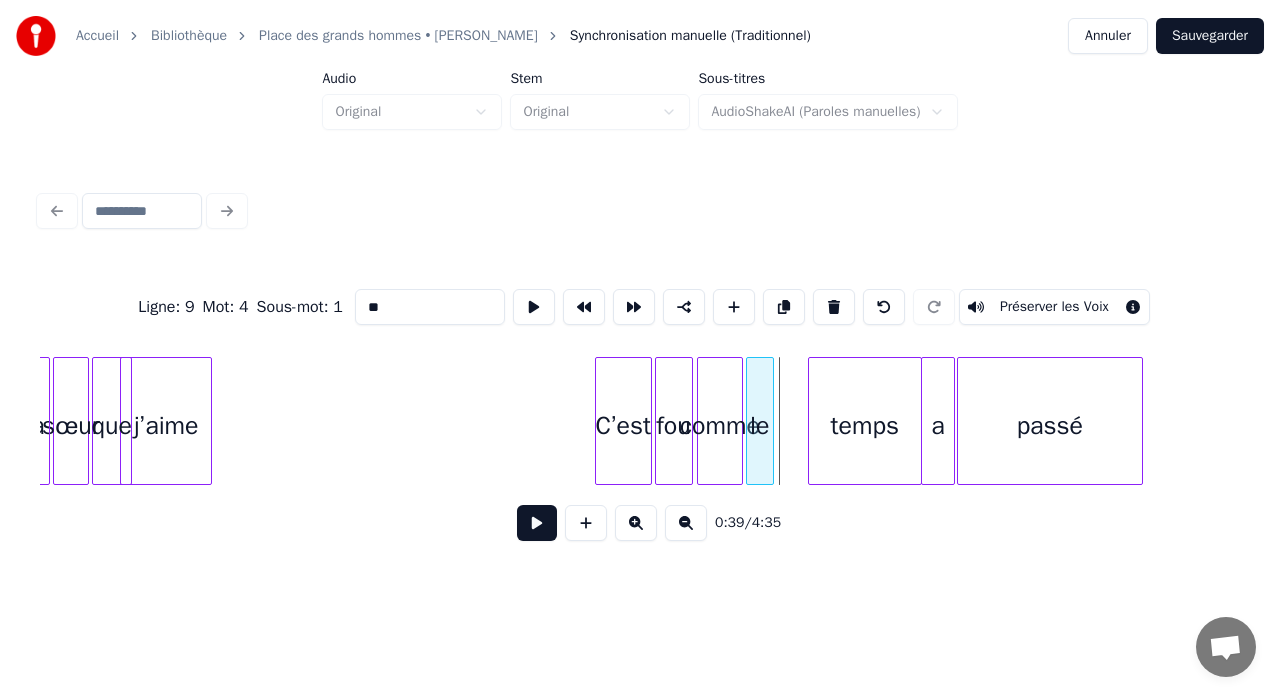 click on "le" at bounding box center [759, 421] 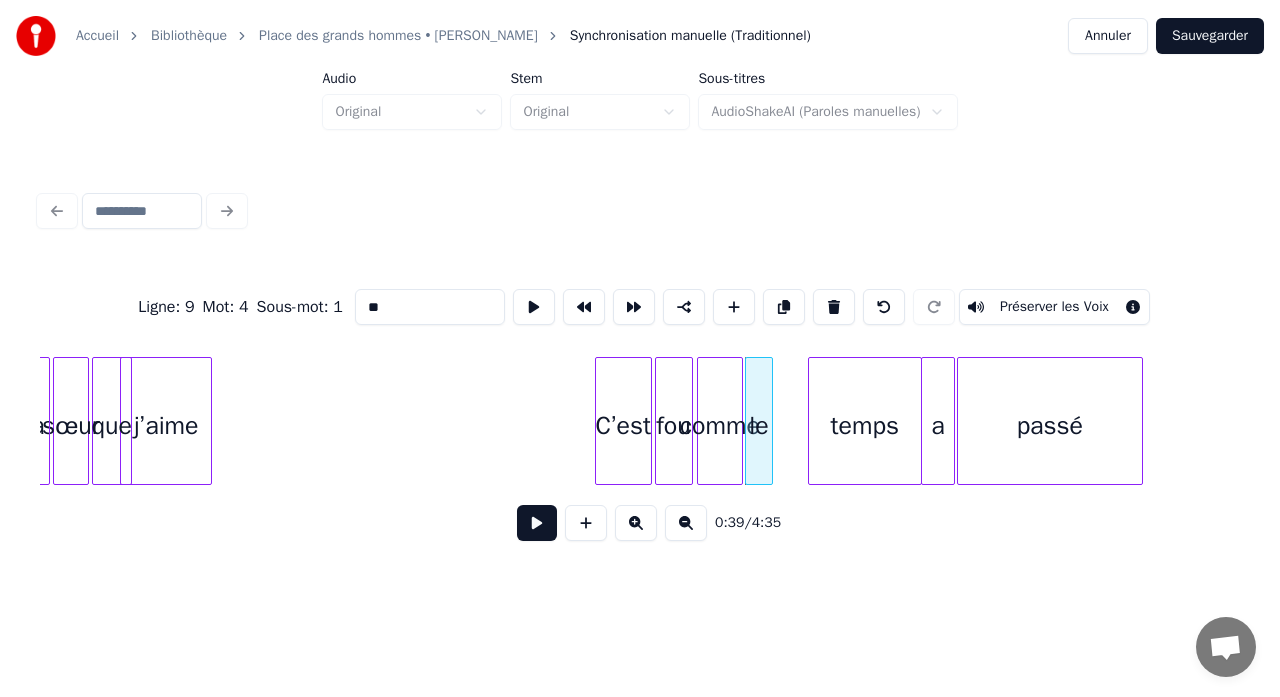 click at bounding box center [812, 421] 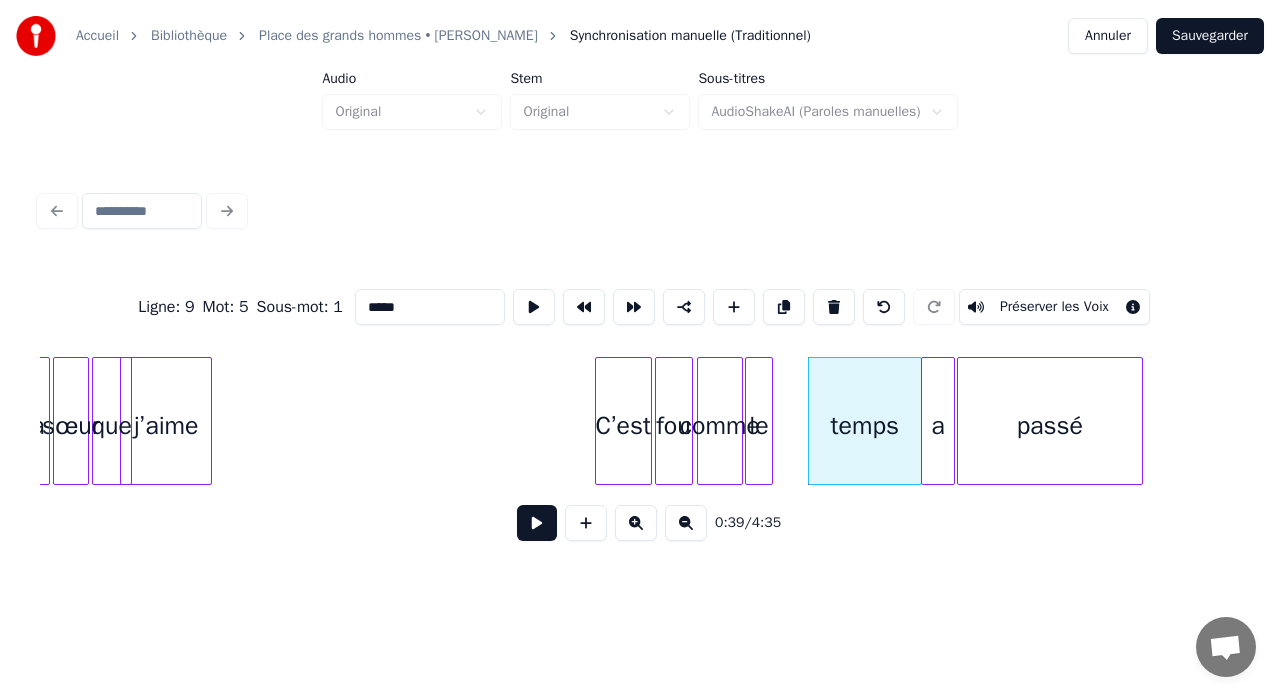 drag, startPoint x: 806, startPoint y: 428, endPoint x: 783, endPoint y: 430, distance: 23.086792 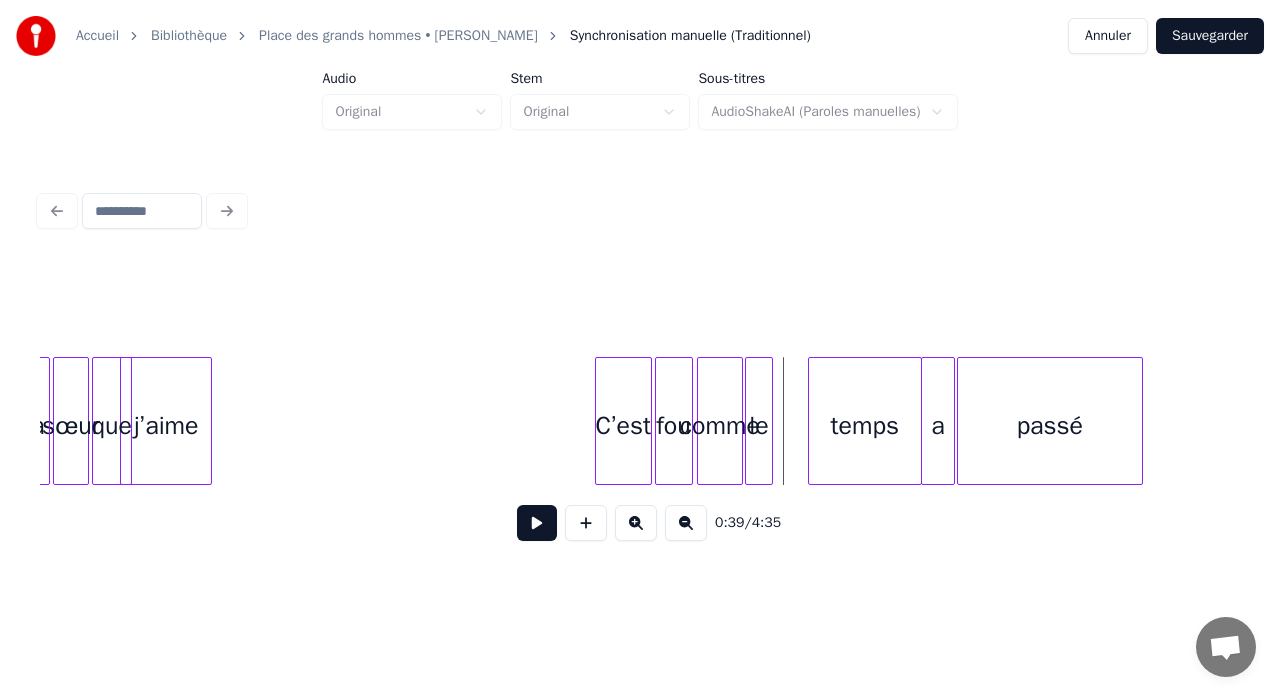 click on "temps" at bounding box center (865, 426) 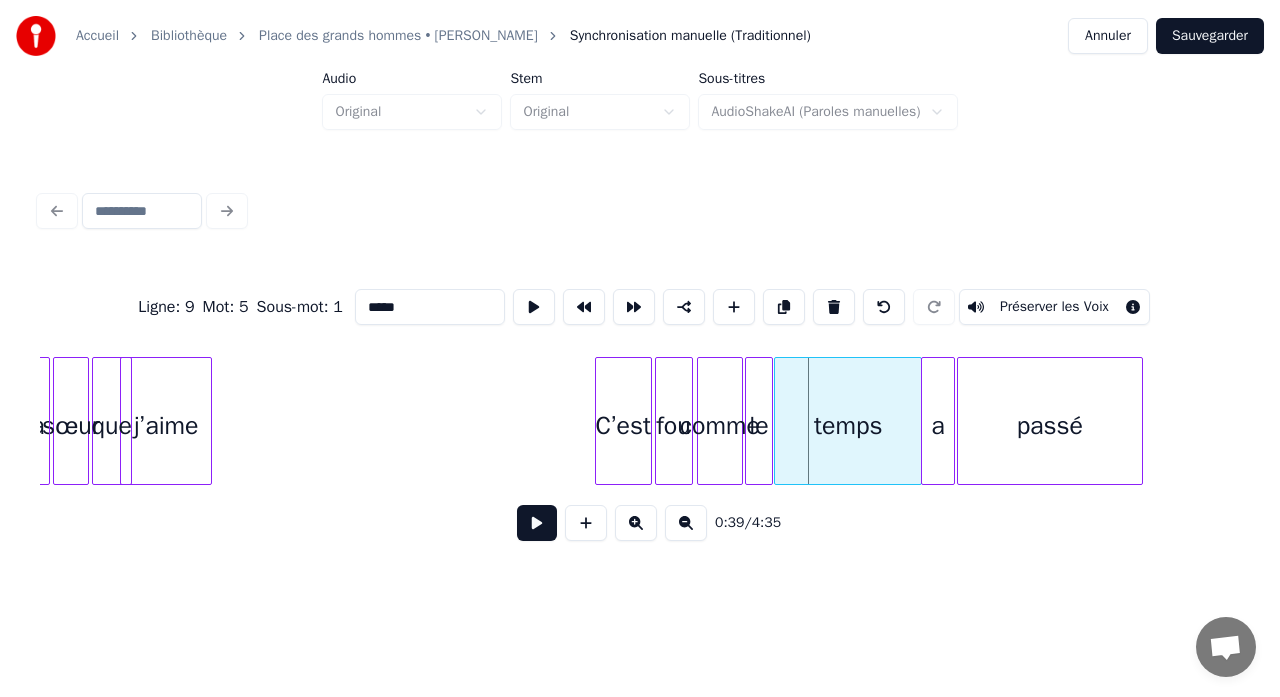 click at bounding box center (778, 421) 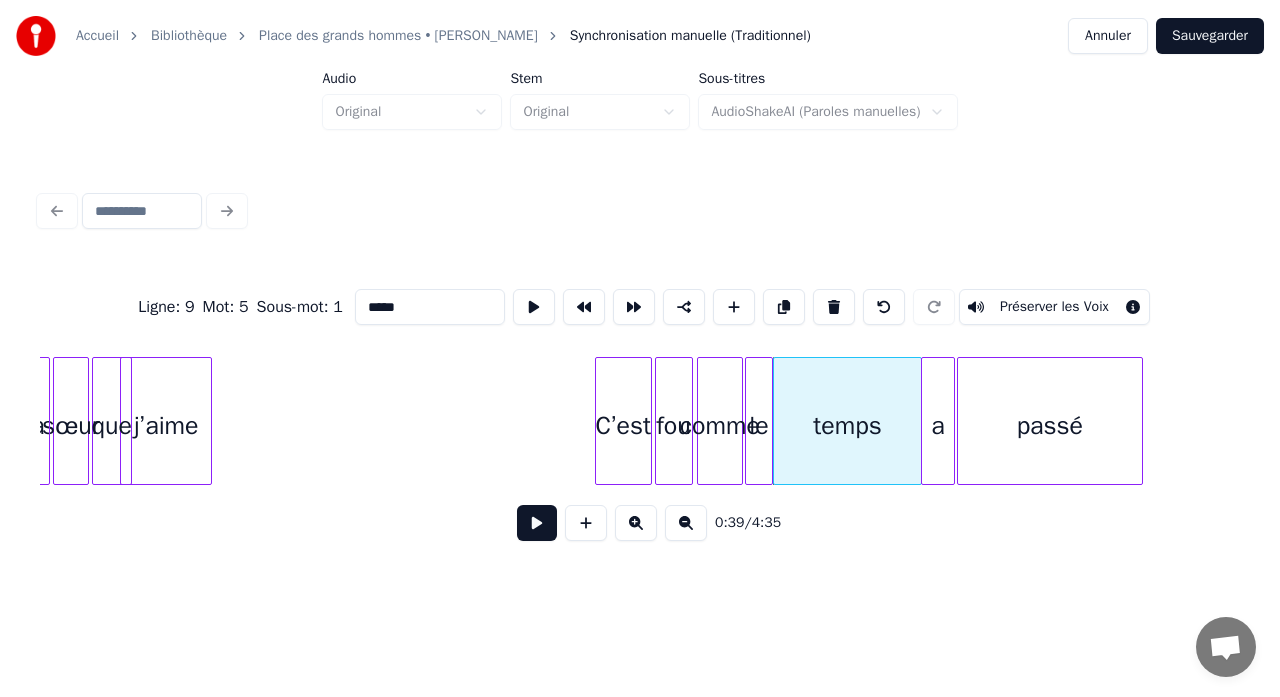 click on "passé temps a comme le fou C’est j’aime que sœur ma" at bounding box center (20419, 421) 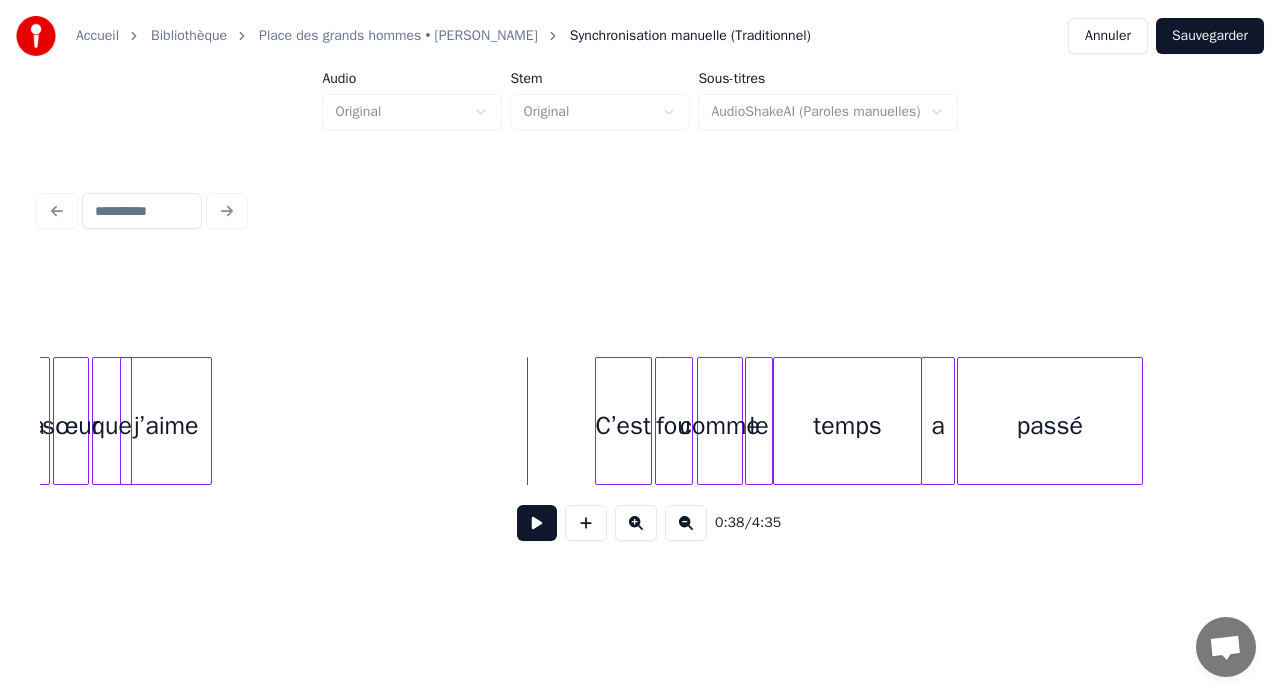 click at bounding box center [537, 523] 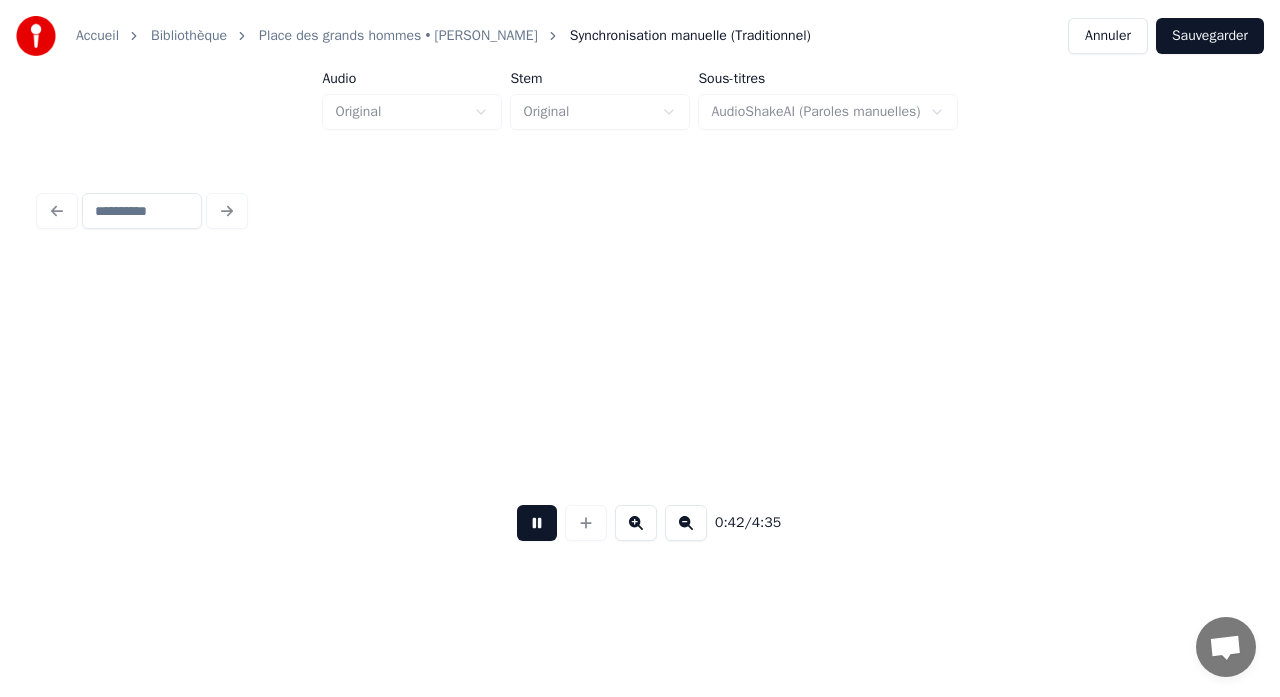 scroll, scrollTop: 0, scrollLeft: 8402, axis: horizontal 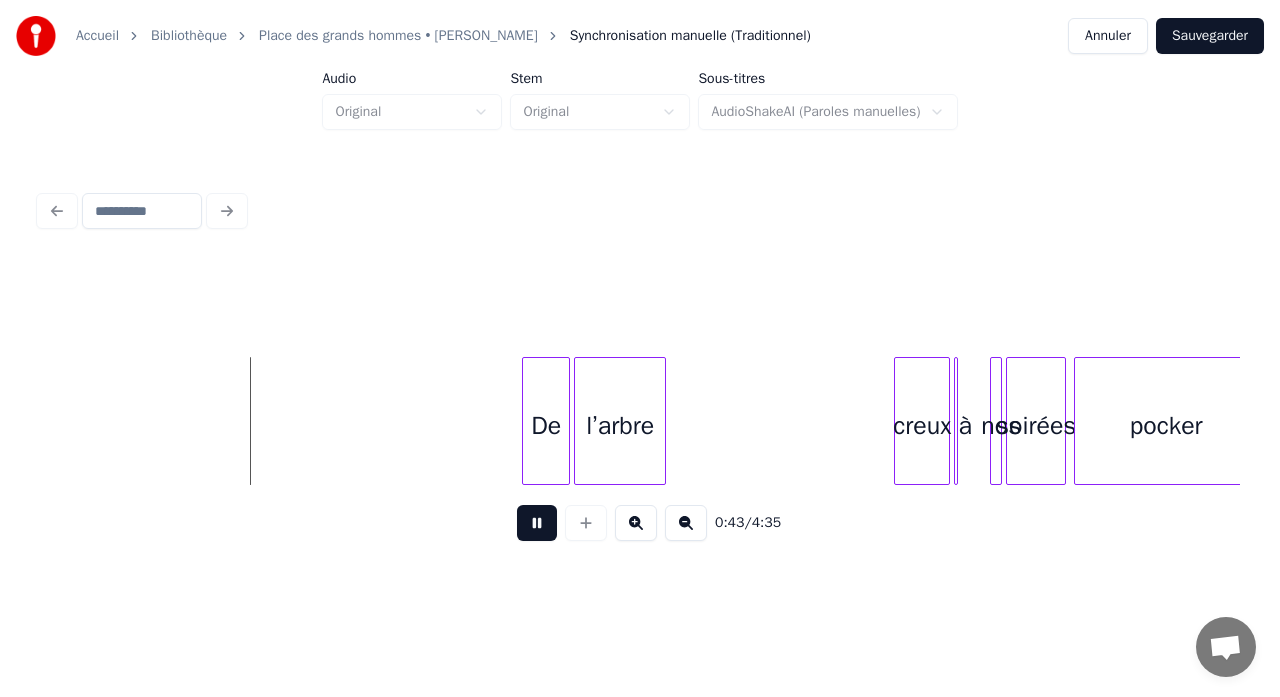 click at bounding box center [537, 523] 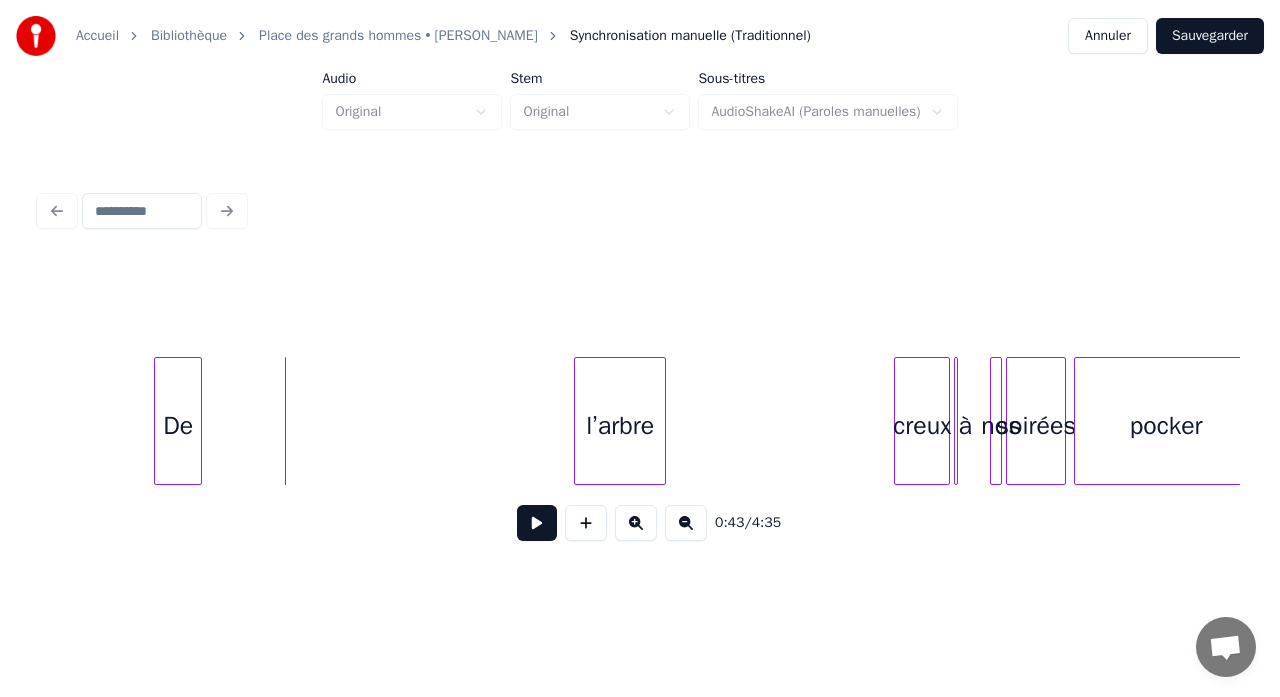 click on "De" at bounding box center (178, 426) 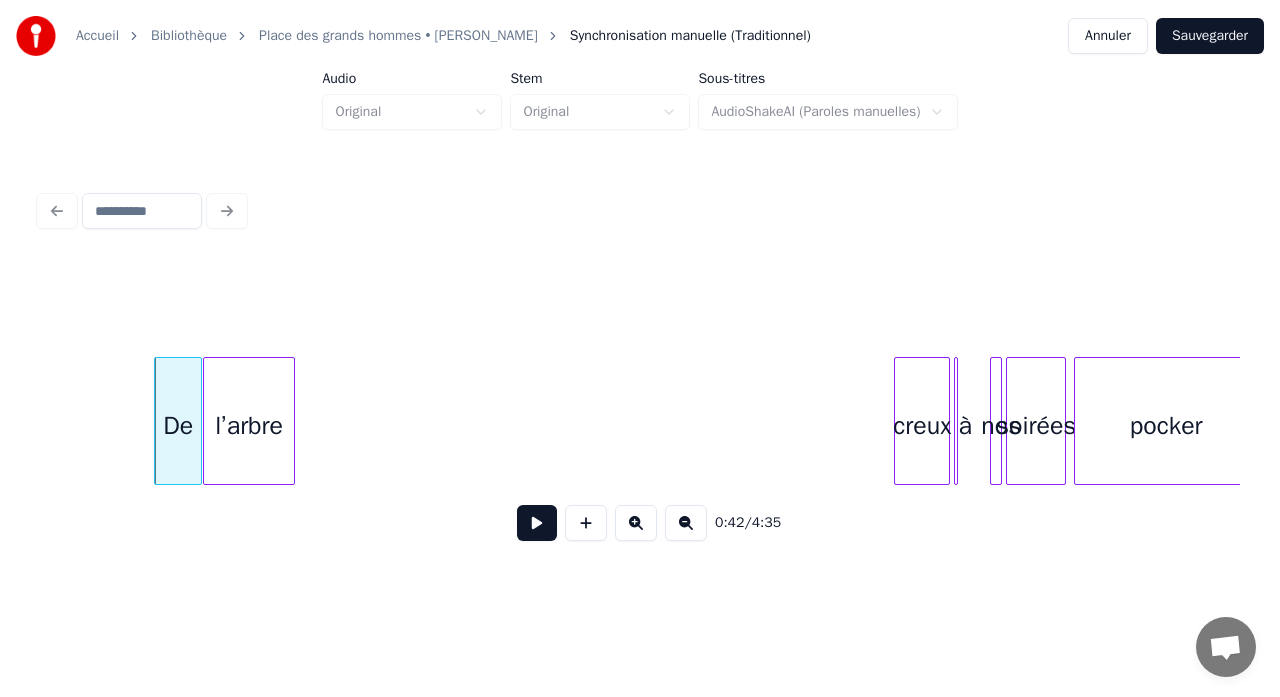 click on "l’arbre" at bounding box center (249, 426) 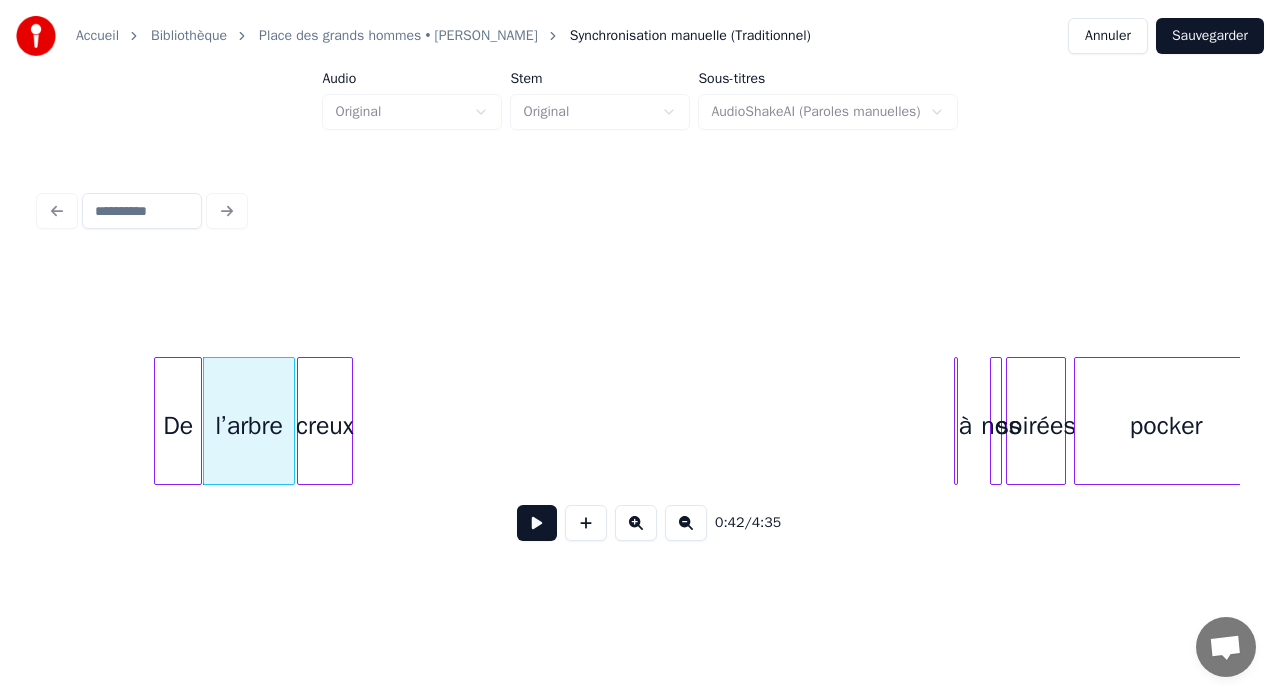 click on "creux" at bounding box center (325, 426) 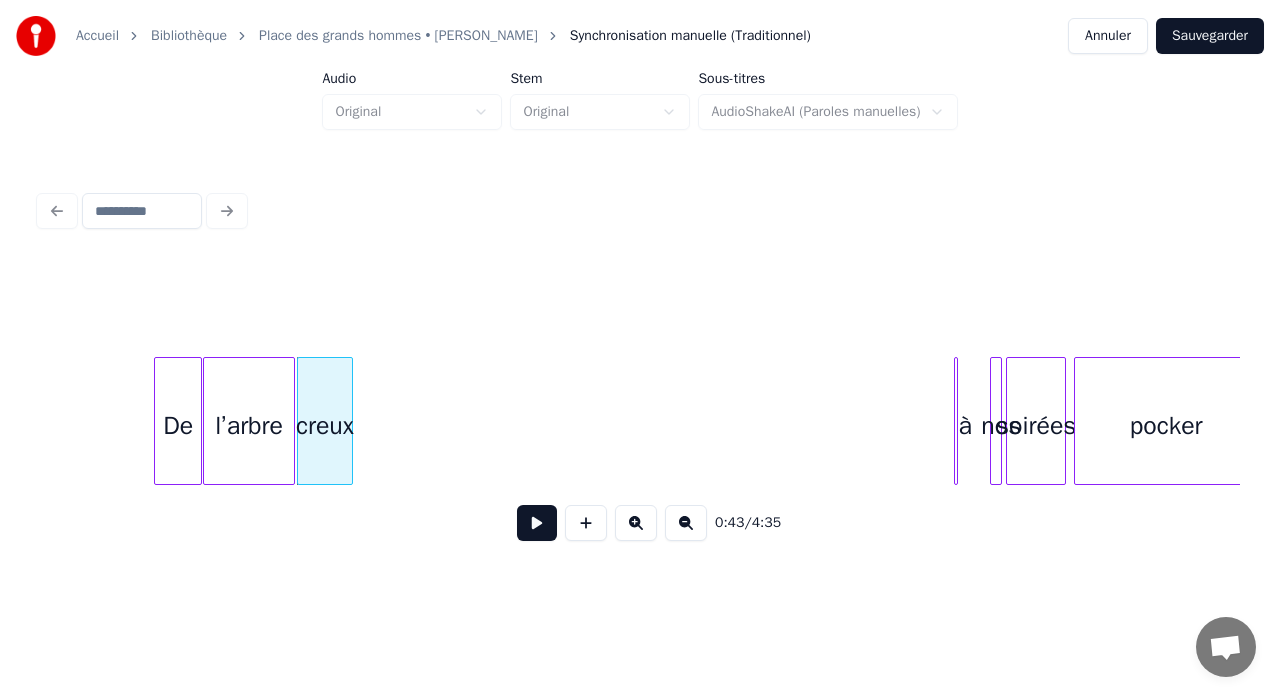 click on "De l’arbre creux à nos soirées pocker" at bounding box center [19216, 421] 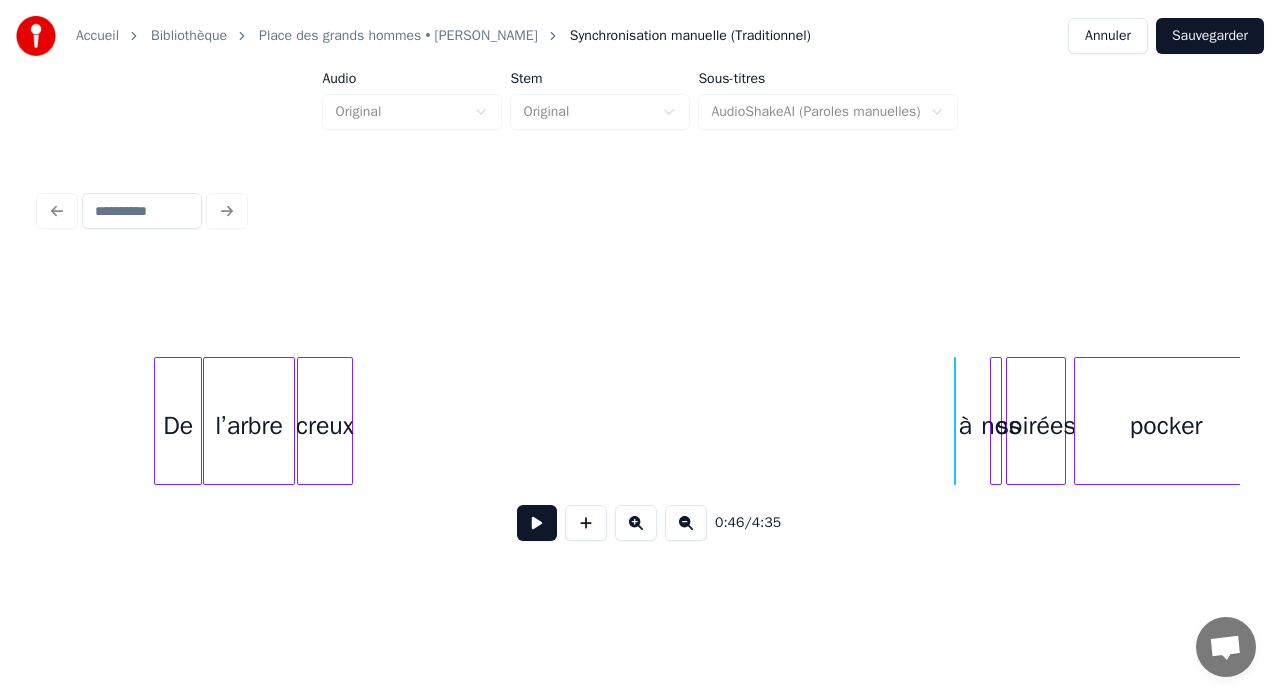 click on "De l’arbre creux à nos soirées pocker" at bounding box center [19216, 421] 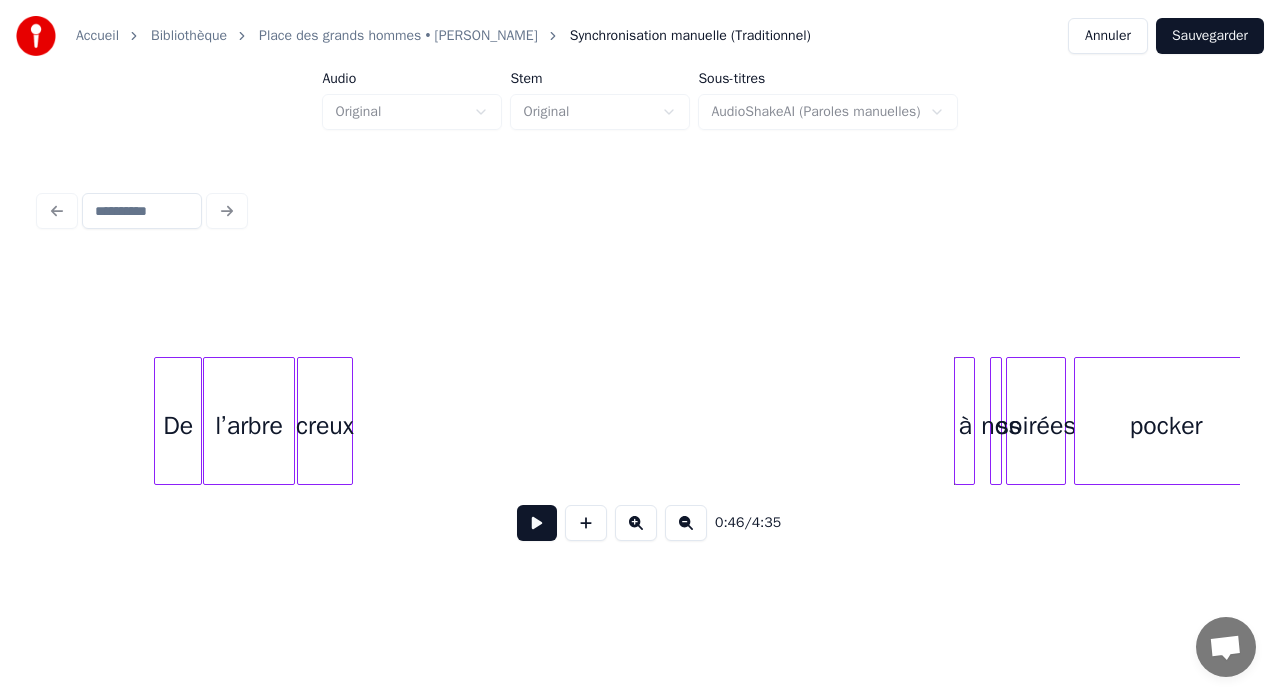 click at bounding box center (971, 421) 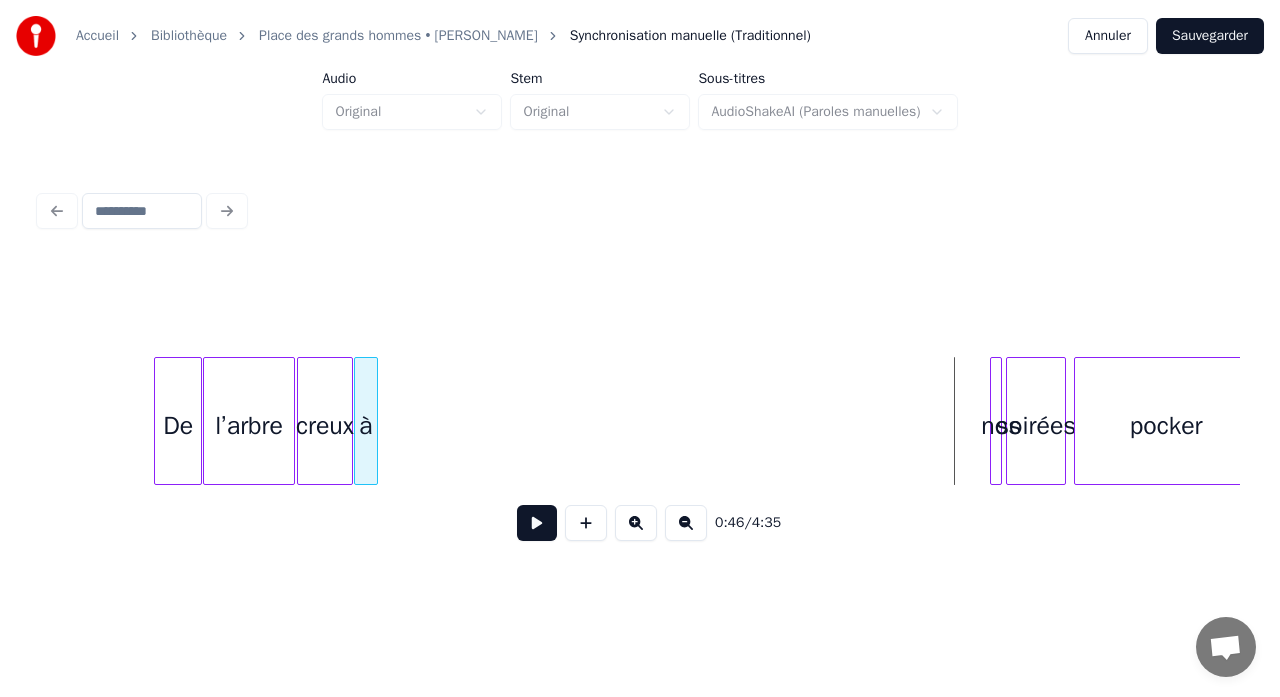 click on "à" at bounding box center [366, 426] 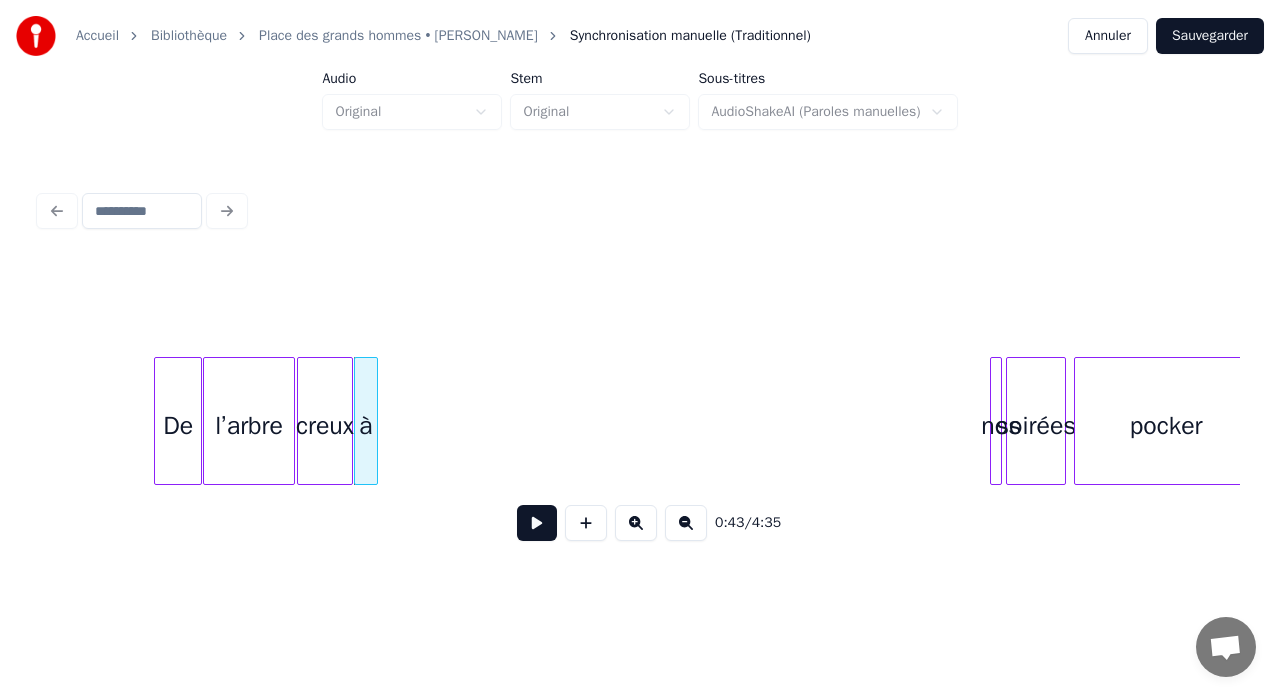 click at bounding box center [998, 421] 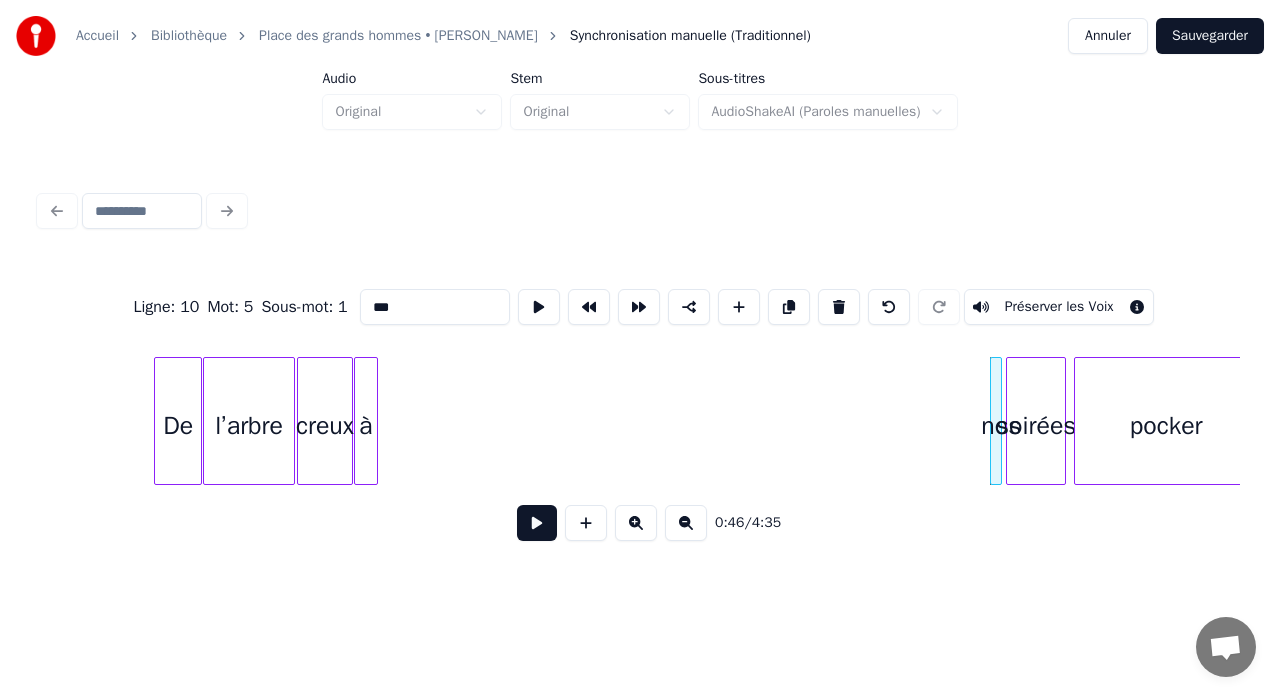 click on "nos" at bounding box center (996, 421) 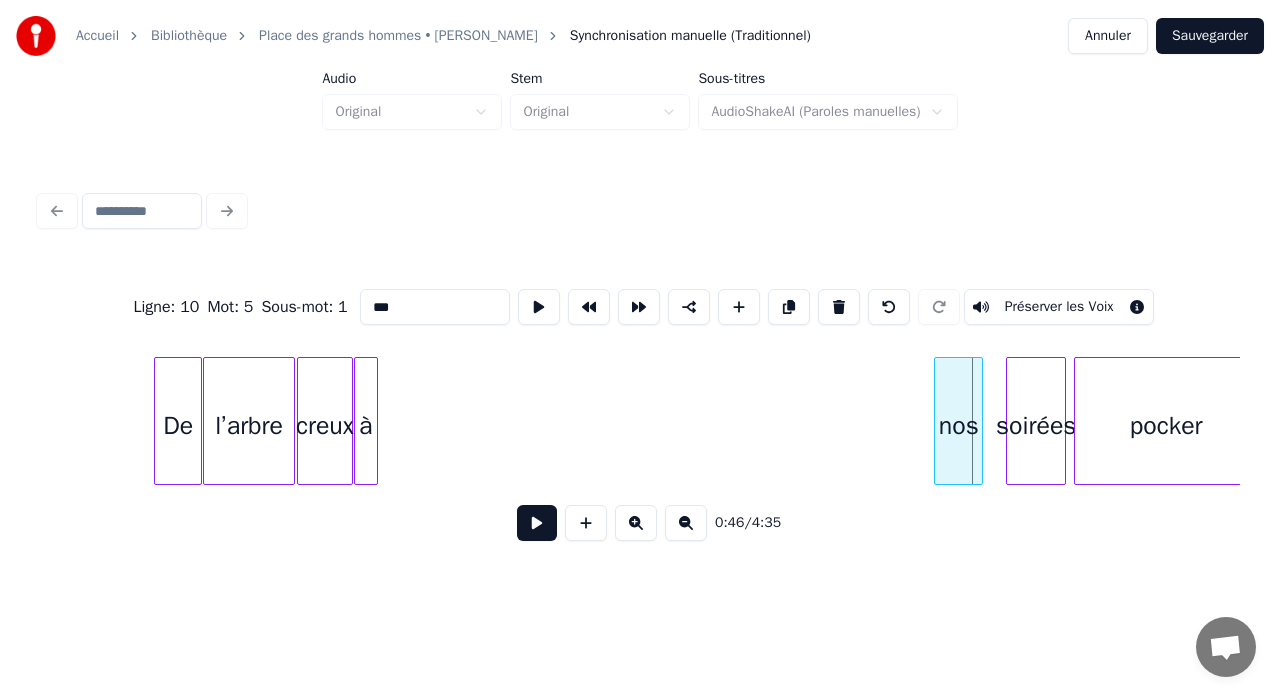 click at bounding box center (938, 421) 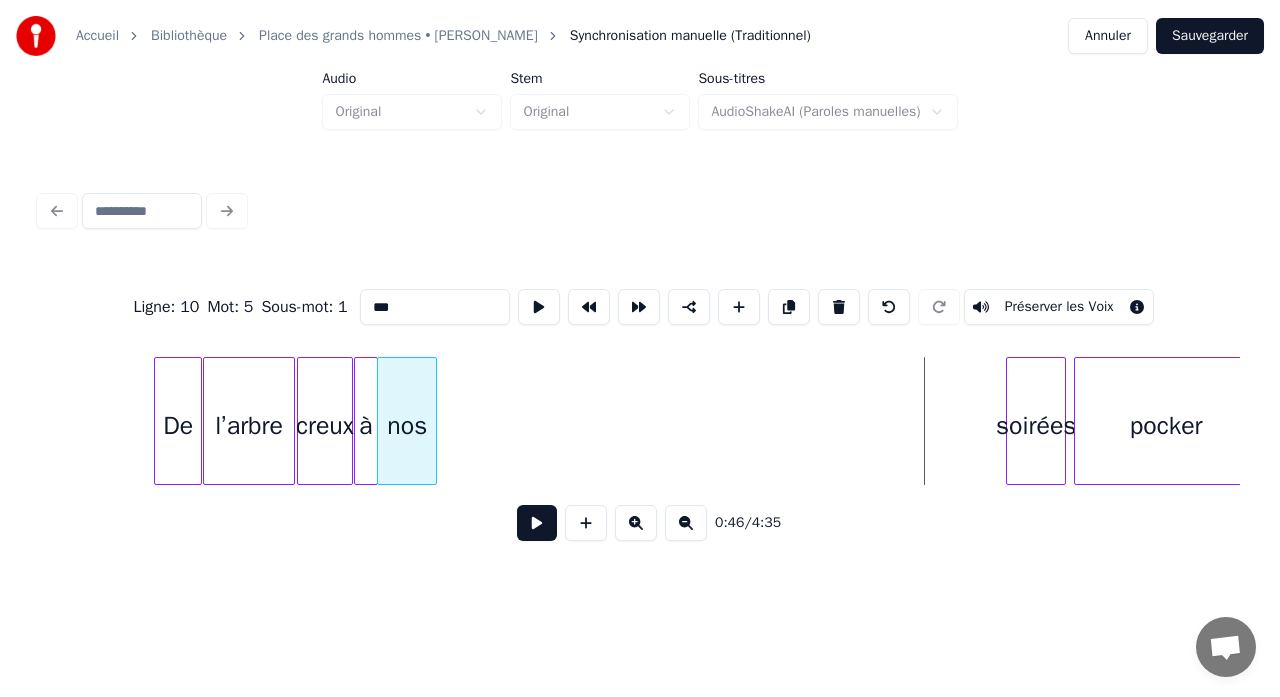click on "nos" at bounding box center (407, 426) 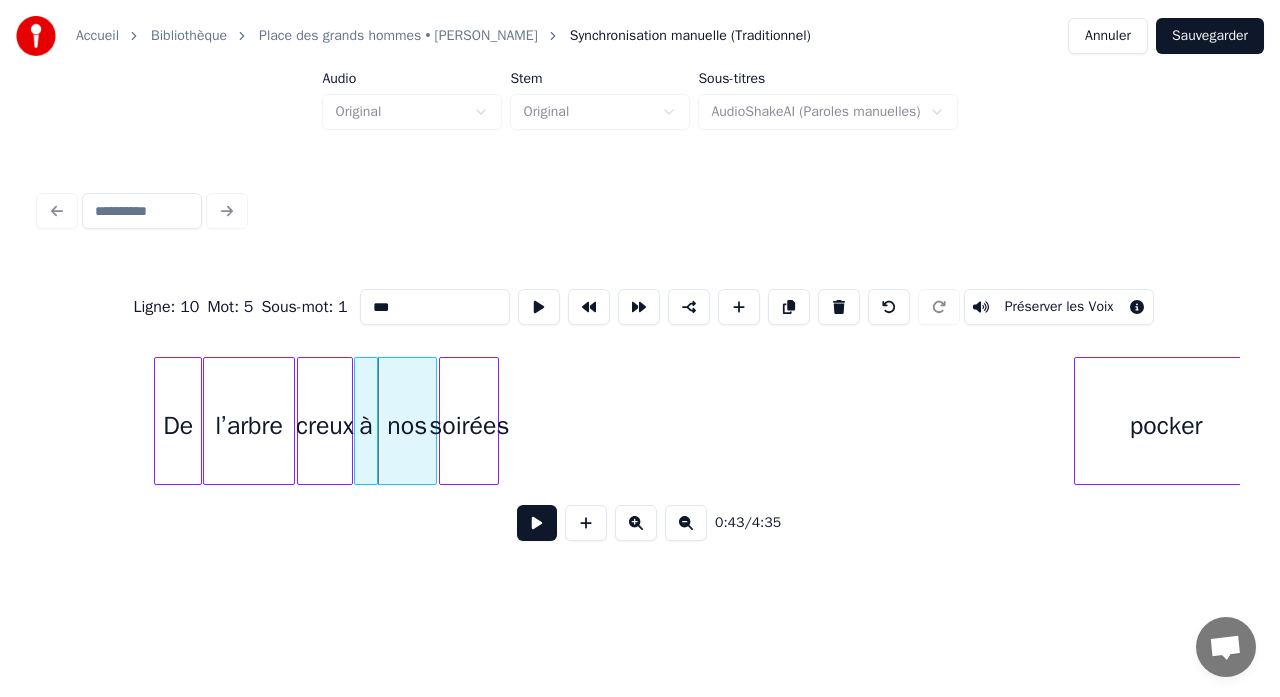 click on "soirées" at bounding box center (469, 426) 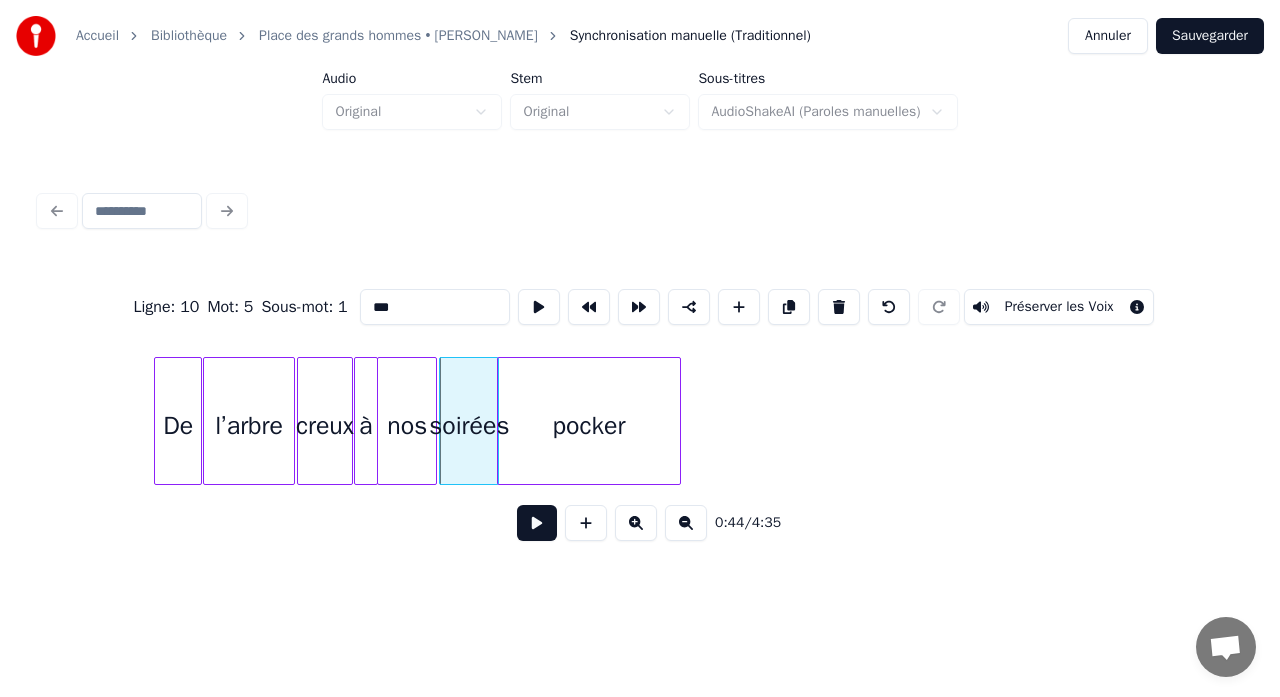 click on "pocker" at bounding box center (589, 426) 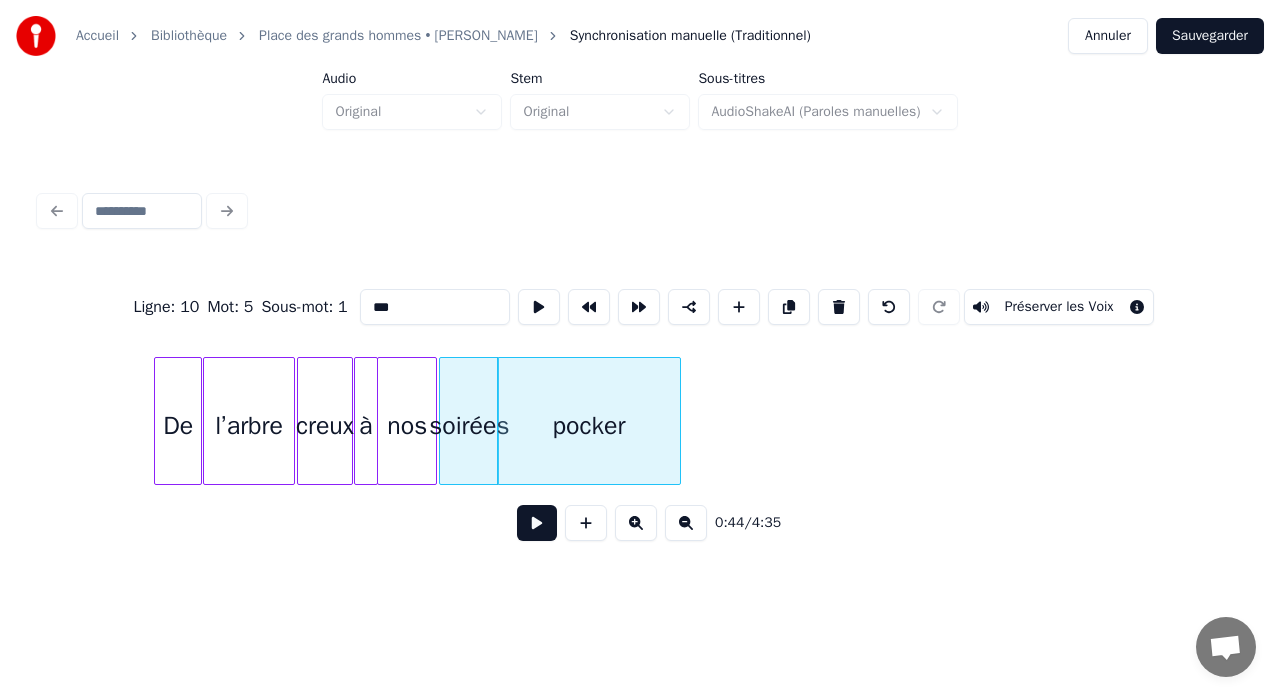 click on "De l’arbre creux à nos soirées pocker" at bounding box center [19216, 421] 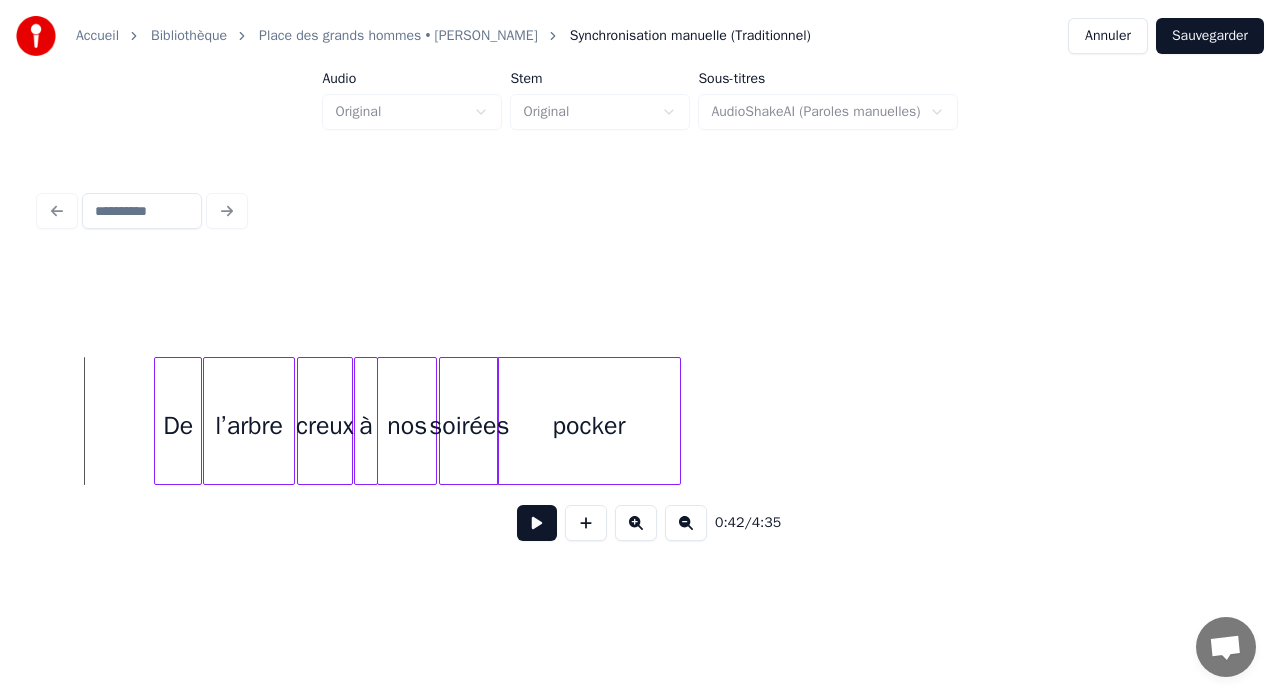 click at bounding box center (537, 523) 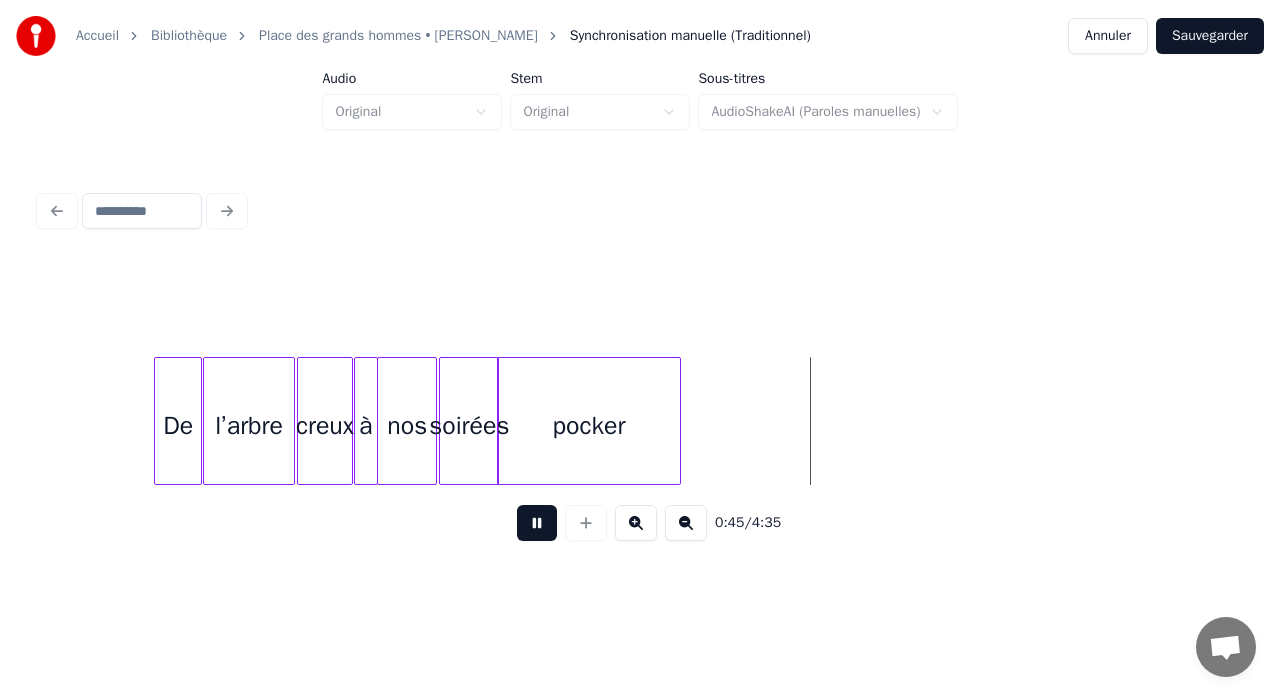 click at bounding box center [537, 523] 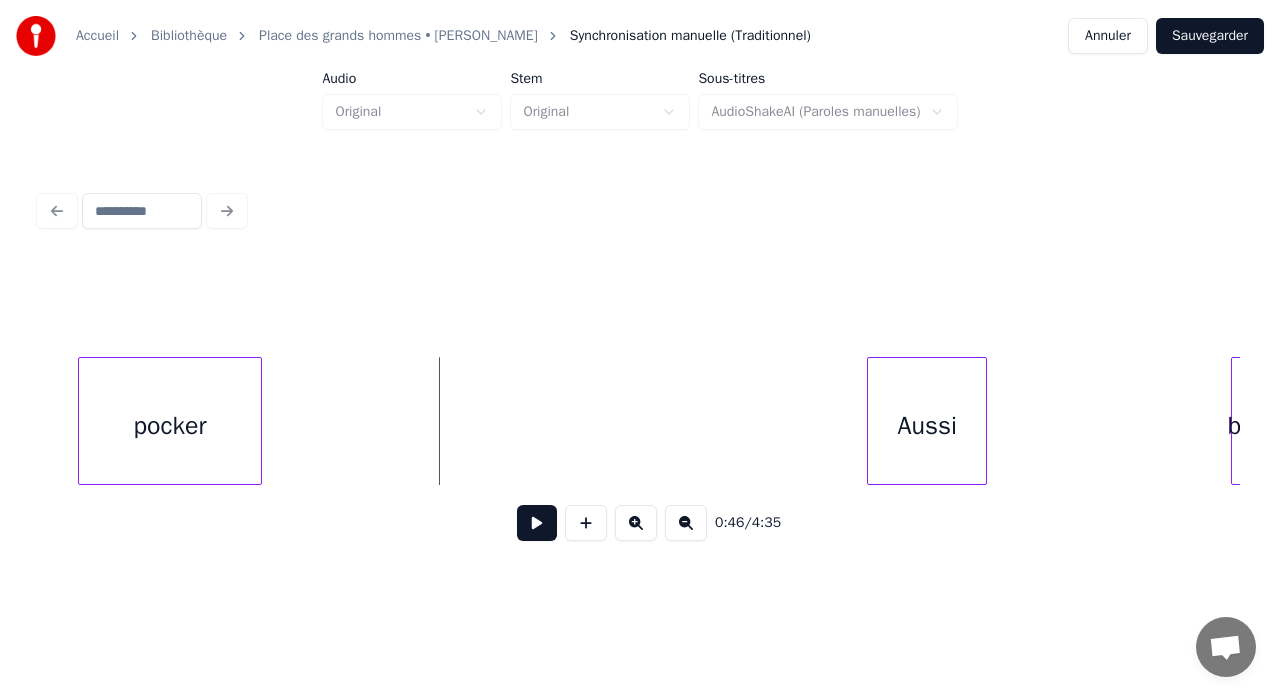 scroll, scrollTop: 0, scrollLeft: 9005, axis: horizontal 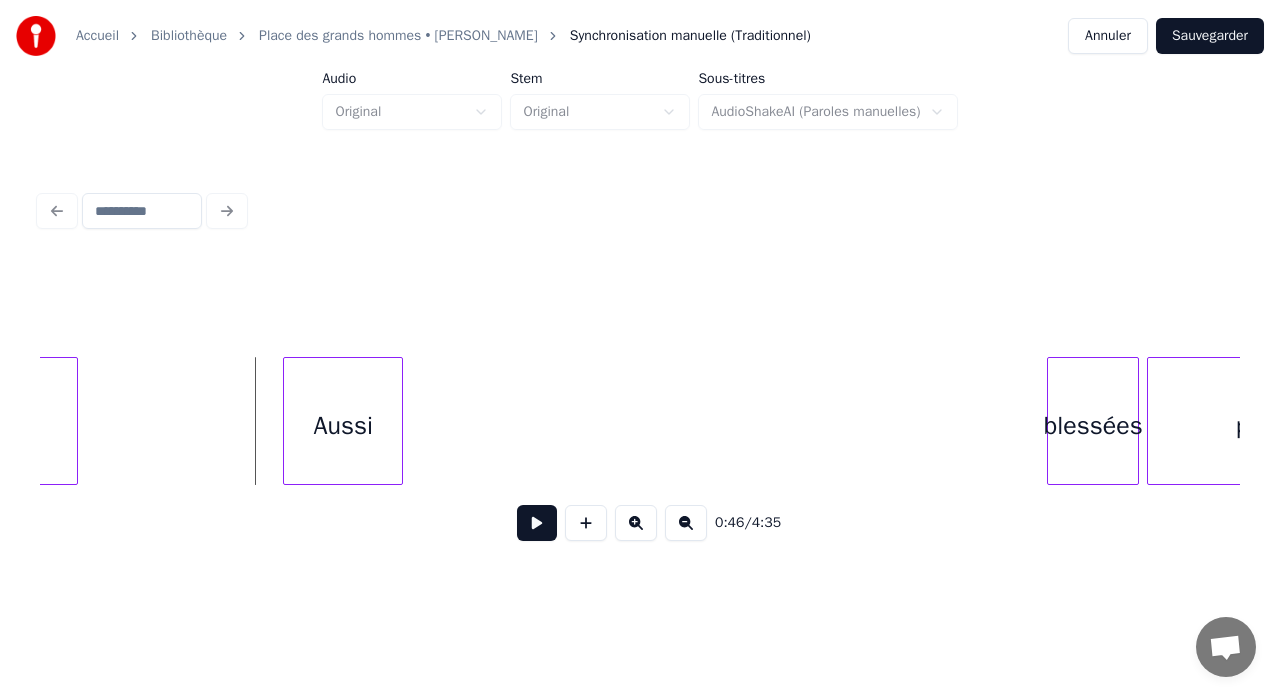 click on "Aussi" at bounding box center [343, 426] 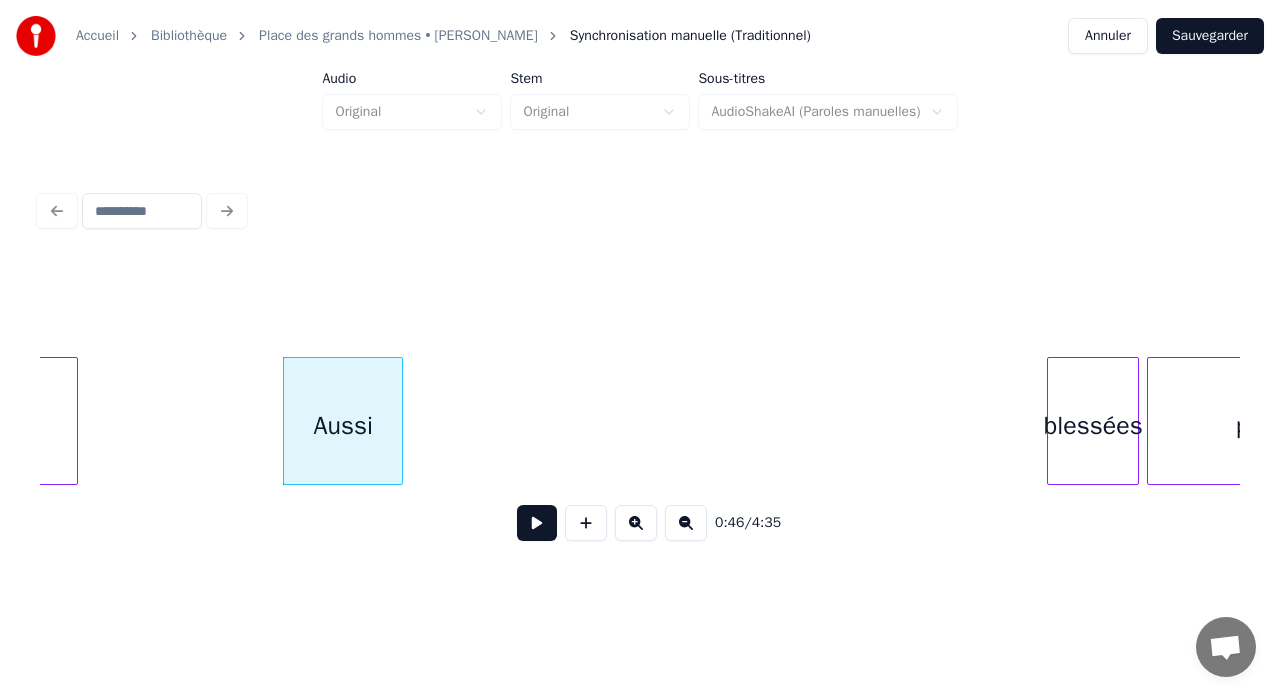 click on "pocker Aussi blessées par" at bounding box center [18613, 421] 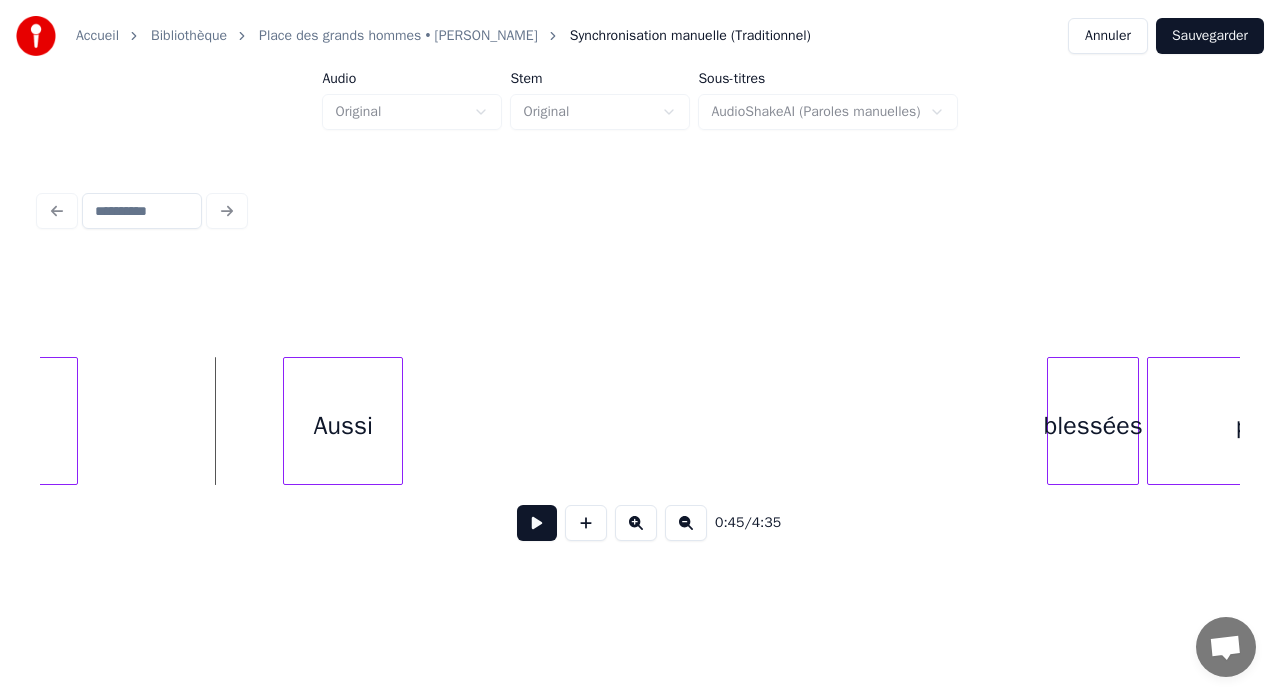 click at bounding box center [537, 523] 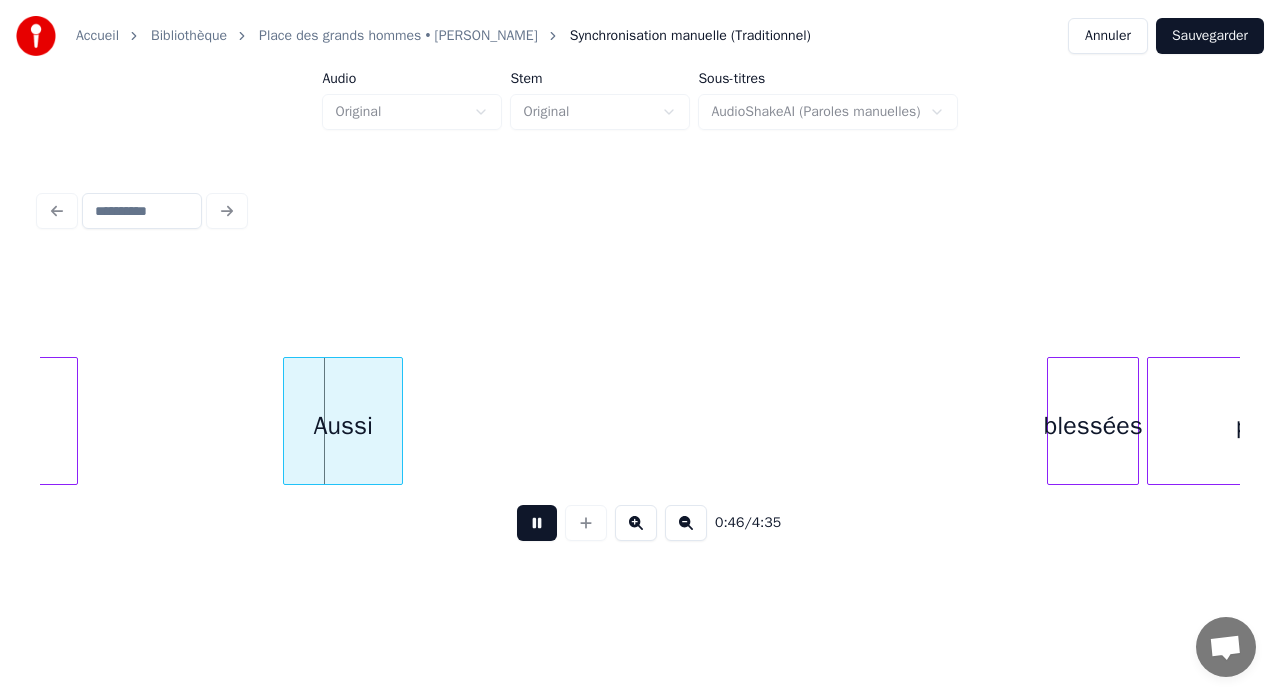 click at bounding box center [537, 523] 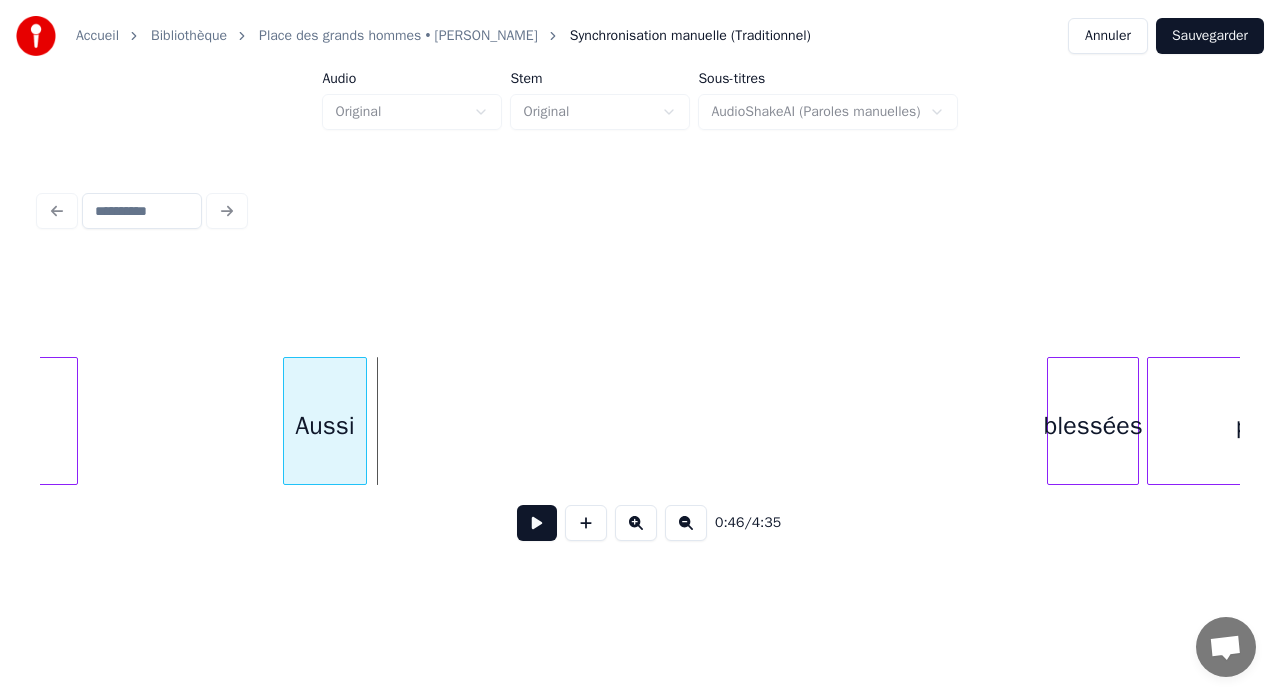click at bounding box center (363, 421) 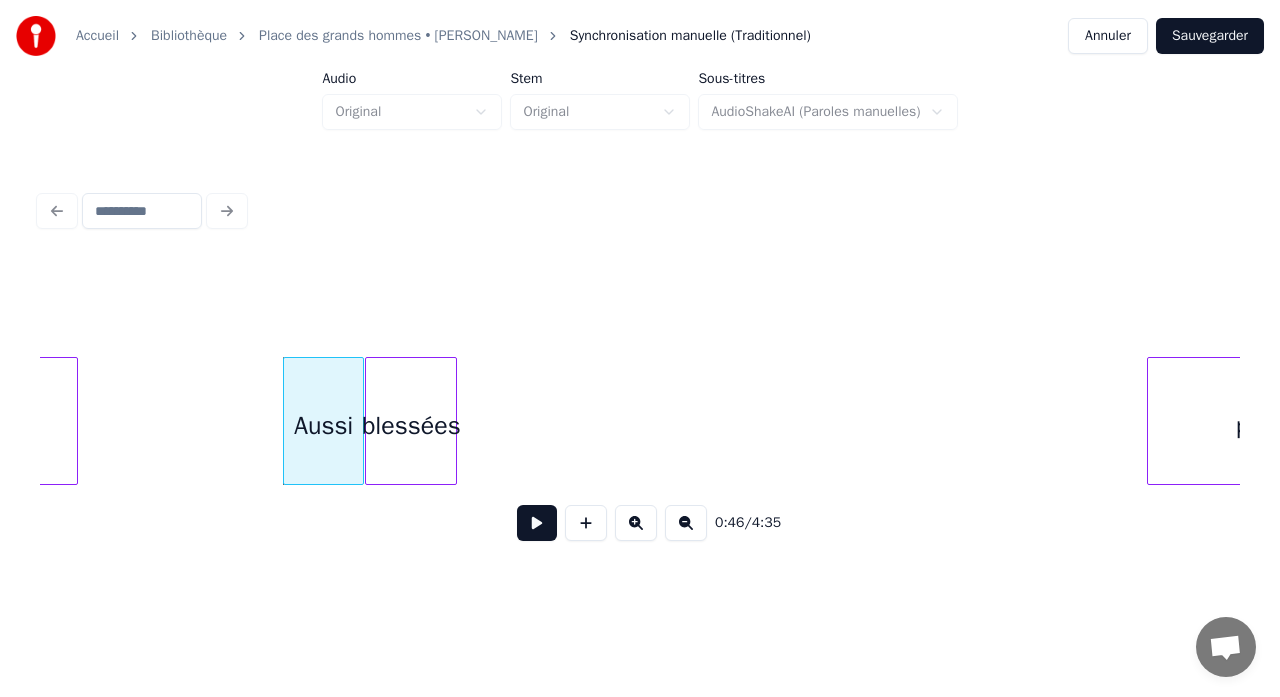 click on "blessées" at bounding box center [411, 426] 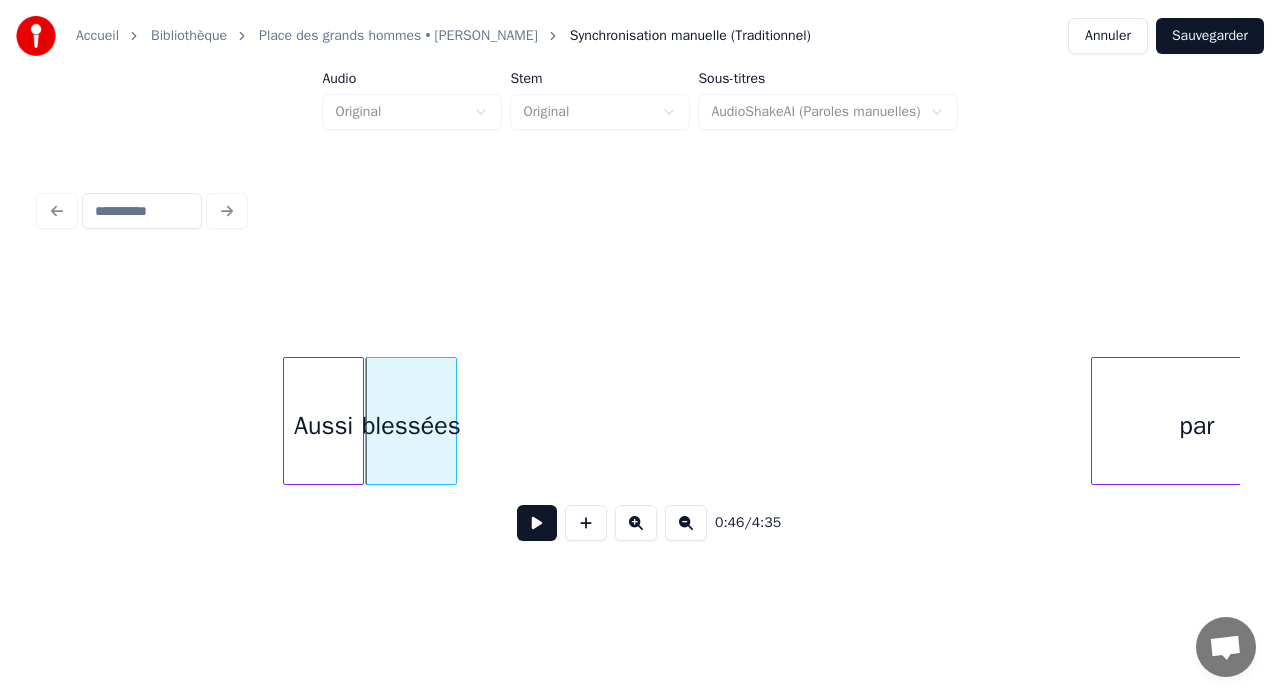 scroll, scrollTop: 0, scrollLeft: 9120, axis: horizontal 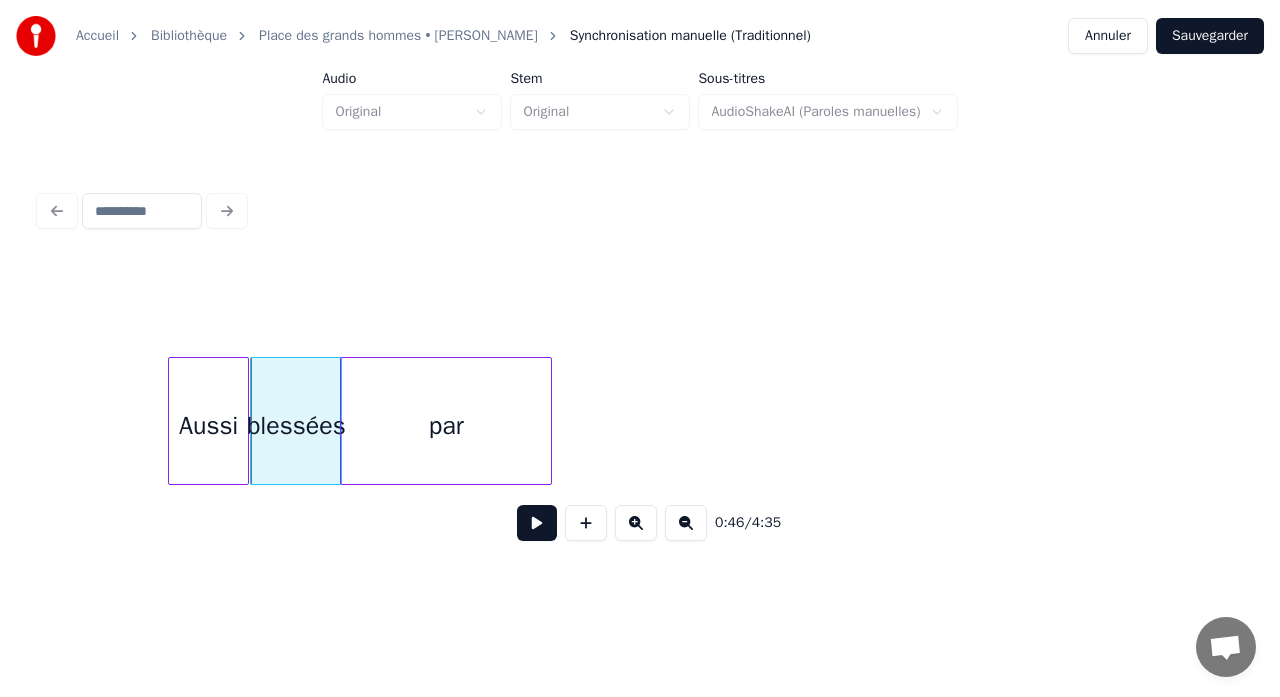 click on "par" at bounding box center [446, 426] 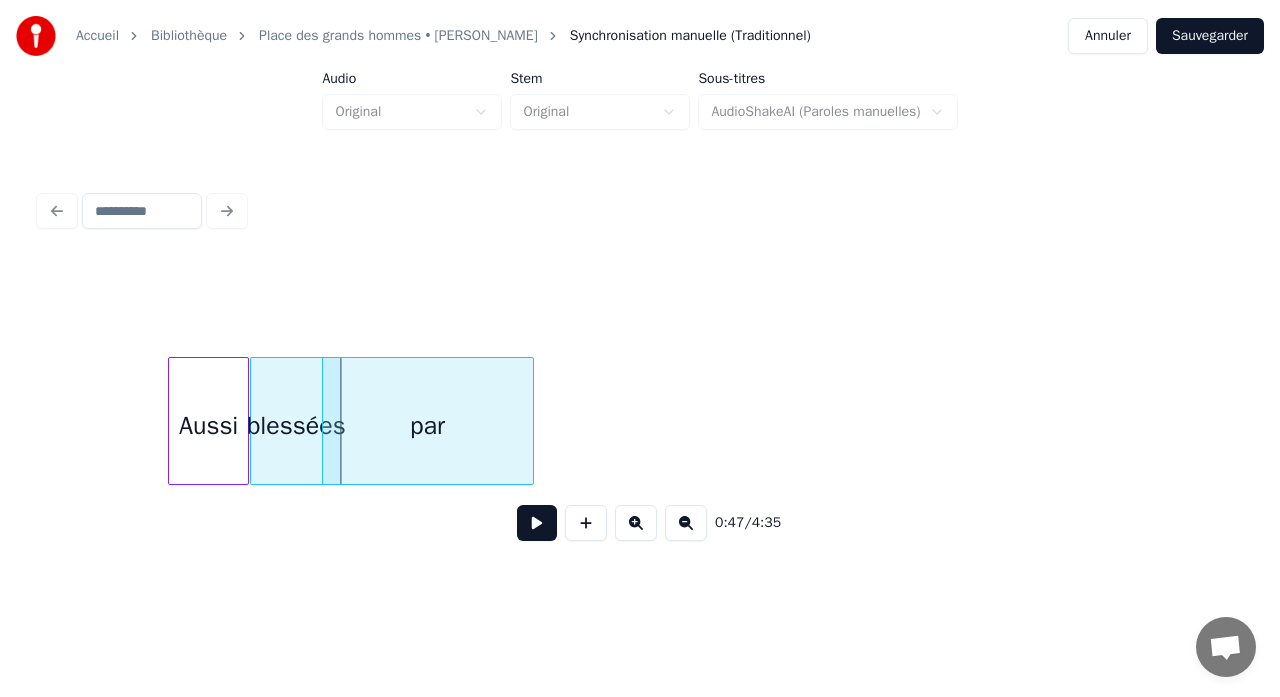click on "par" at bounding box center [428, 421] 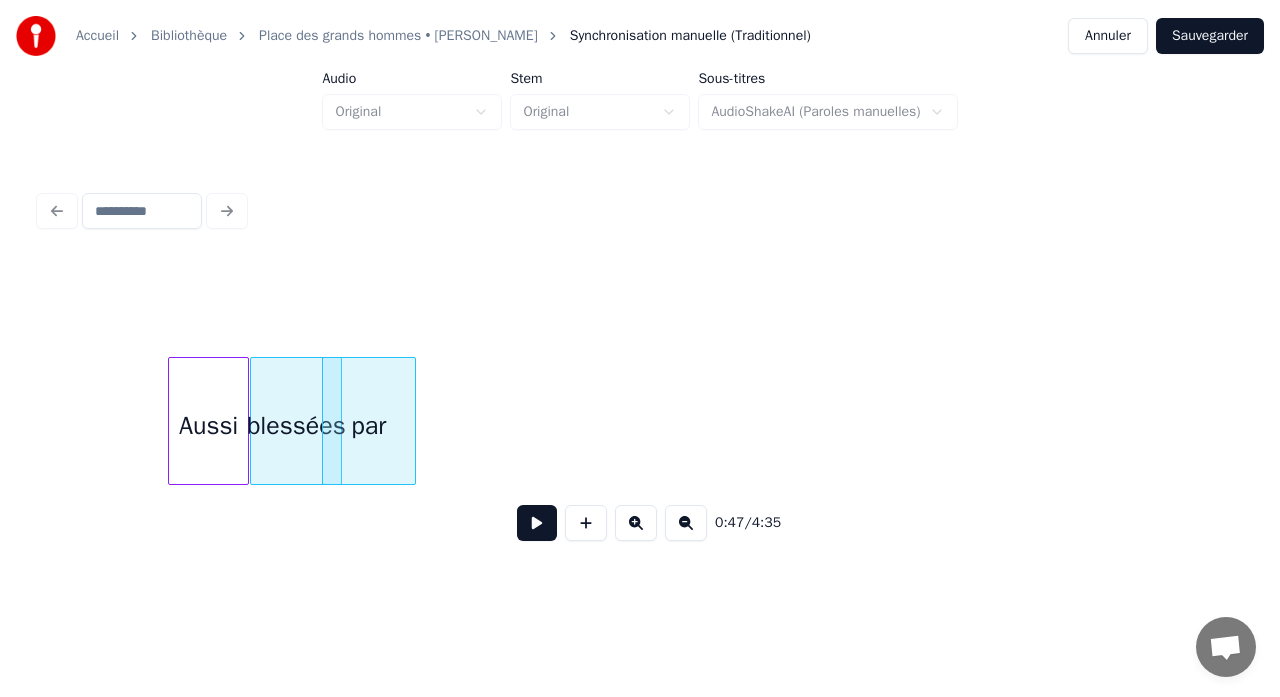 click at bounding box center (412, 421) 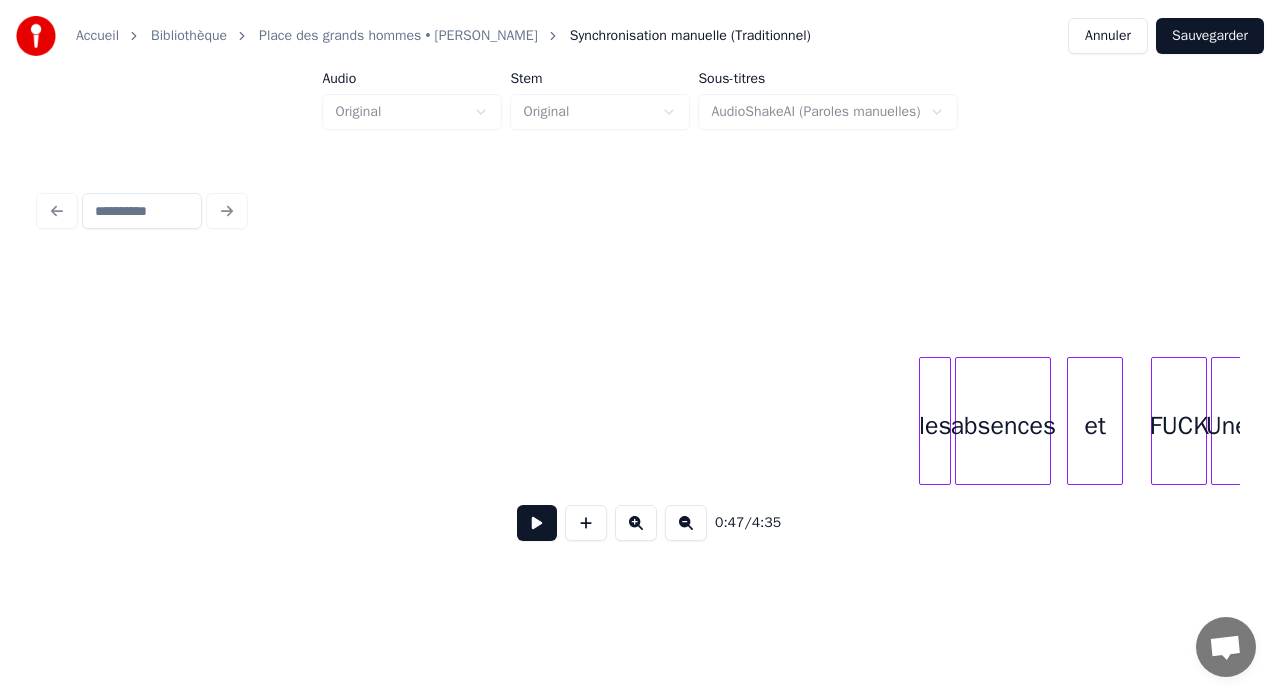 scroll, scrollTop: 0, scrollLeft: 9953, axis: horizontal 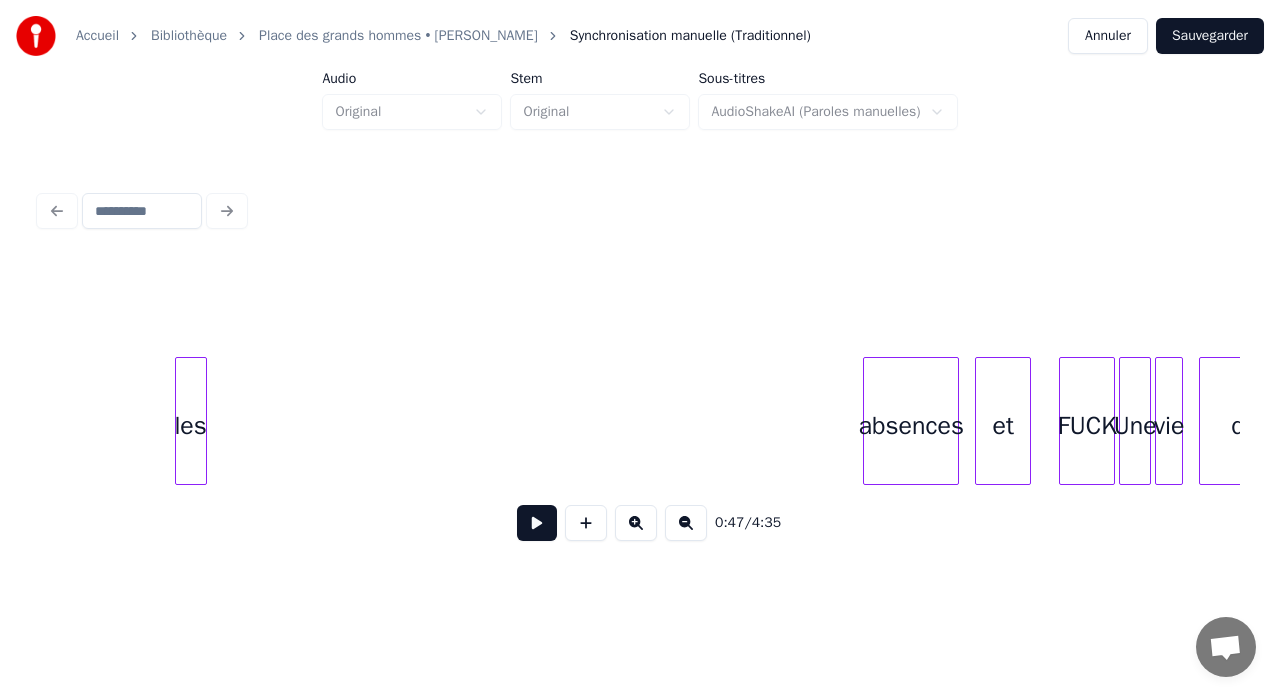 click on "les" at bounding box center (191, 426) 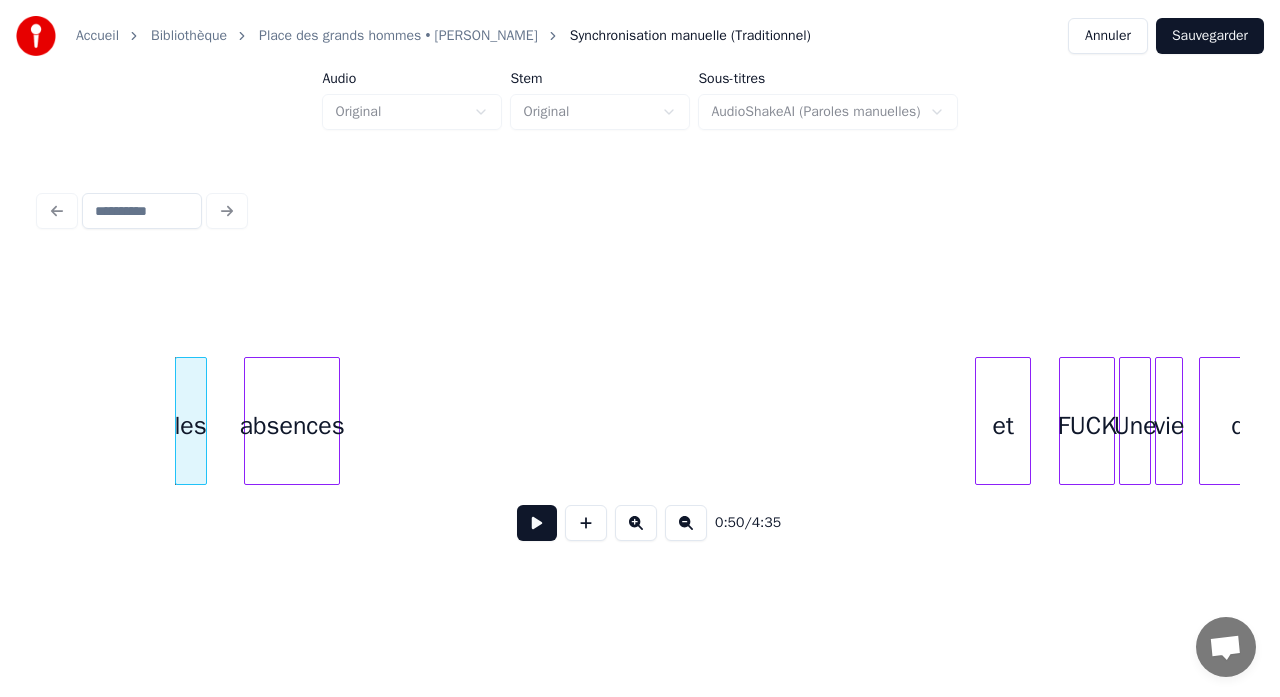 click on "absences" at bounding box center (292, 426) 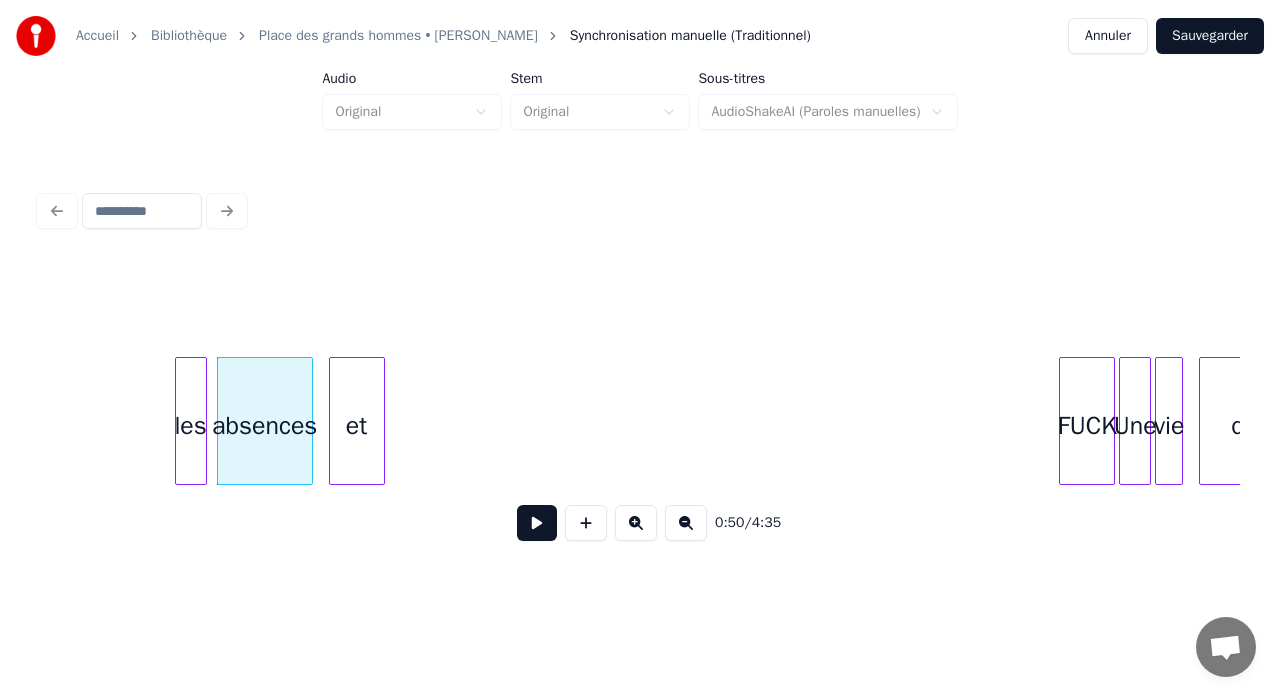 click on "et" at bounding box center (357, 426) 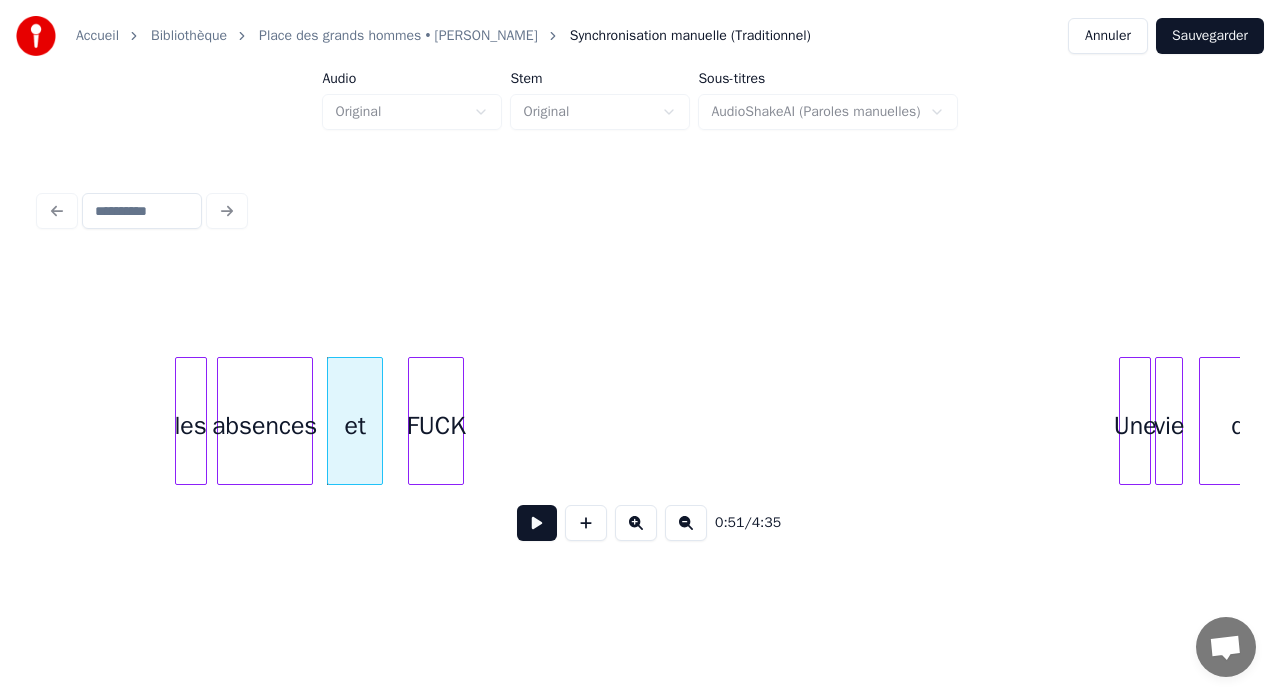 click on "FUCK" at bounding box center [436, 426] 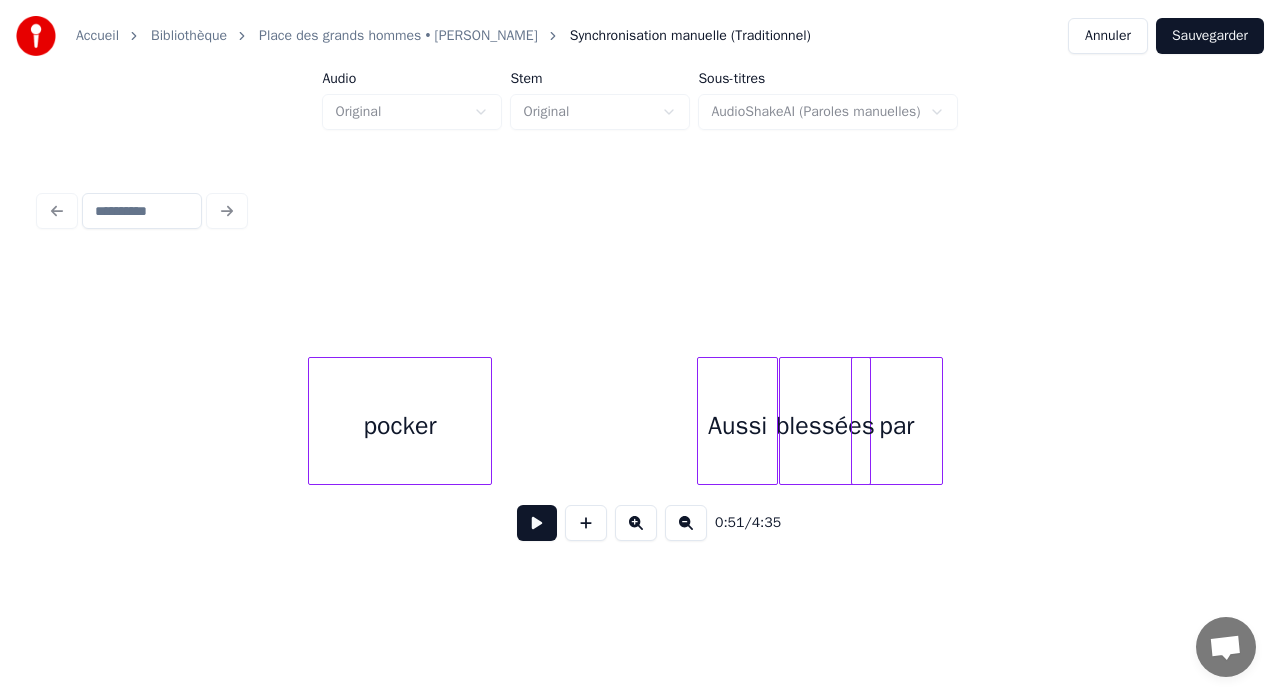 scroll, scrollTop: 0, scrollLeft: 9257, axis: horizontal 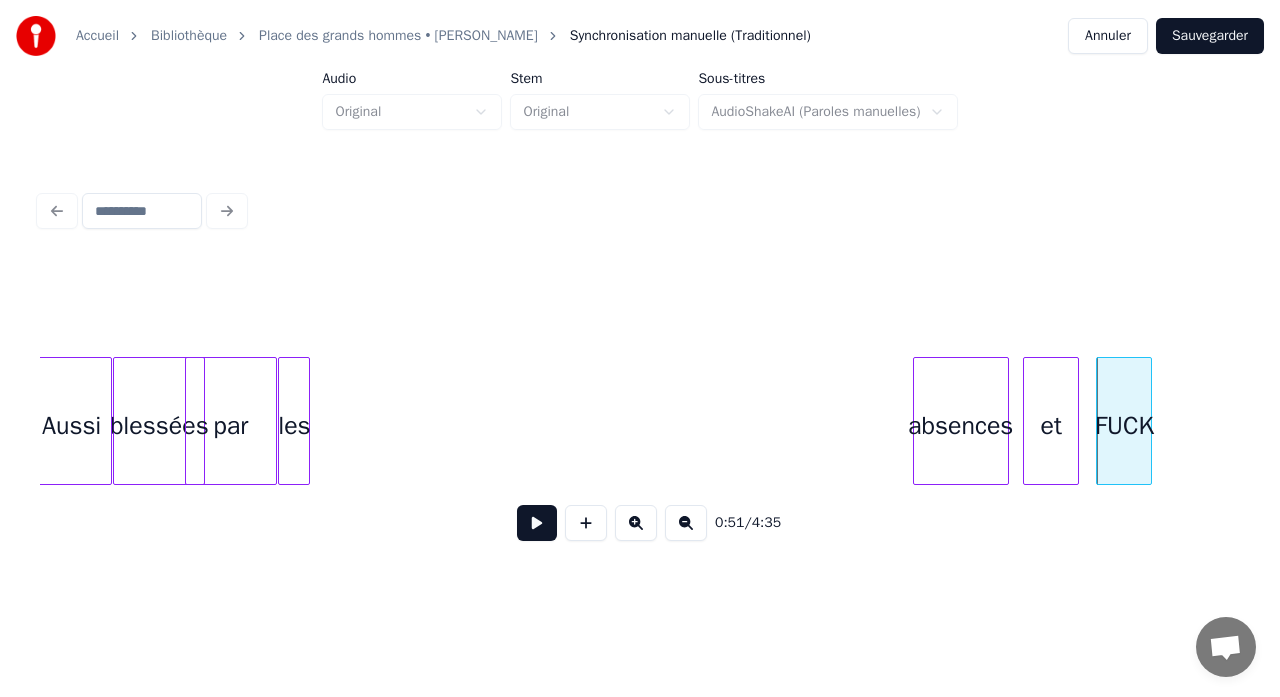 click on "les" at bounding box center [294, 426] 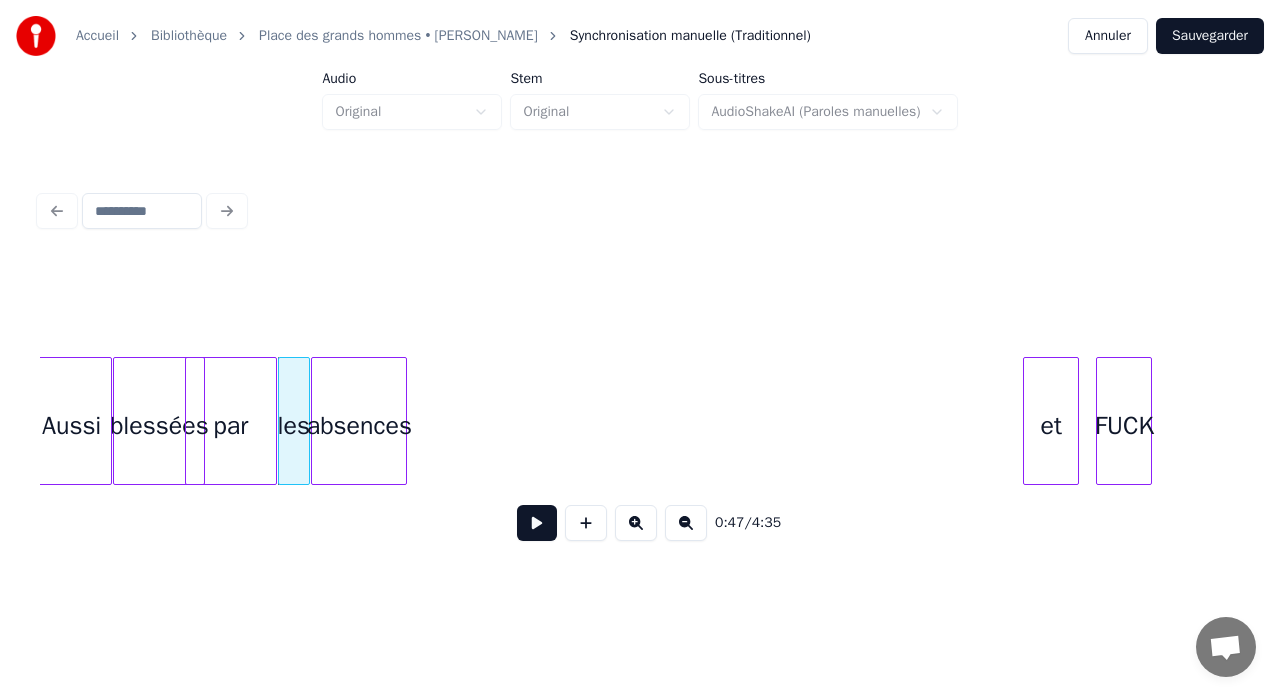 click on "absences" at bounding box center (359, 426) 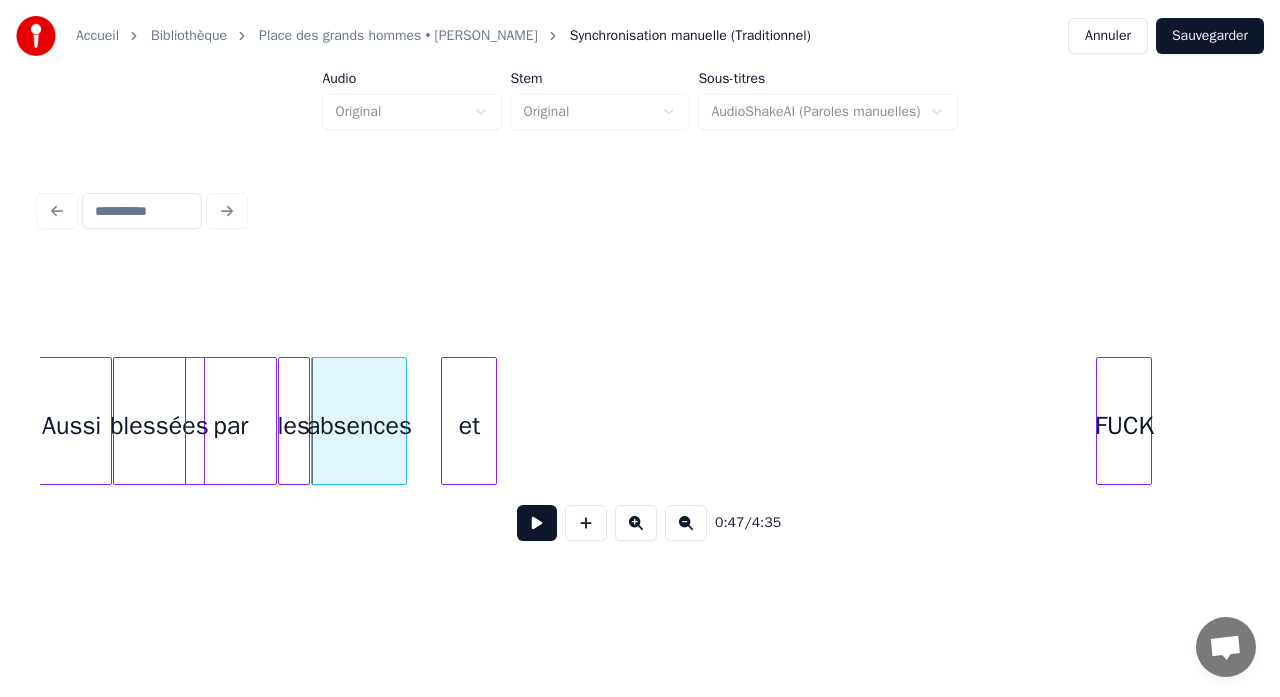 click on "et" at bounding box center (469, 426) 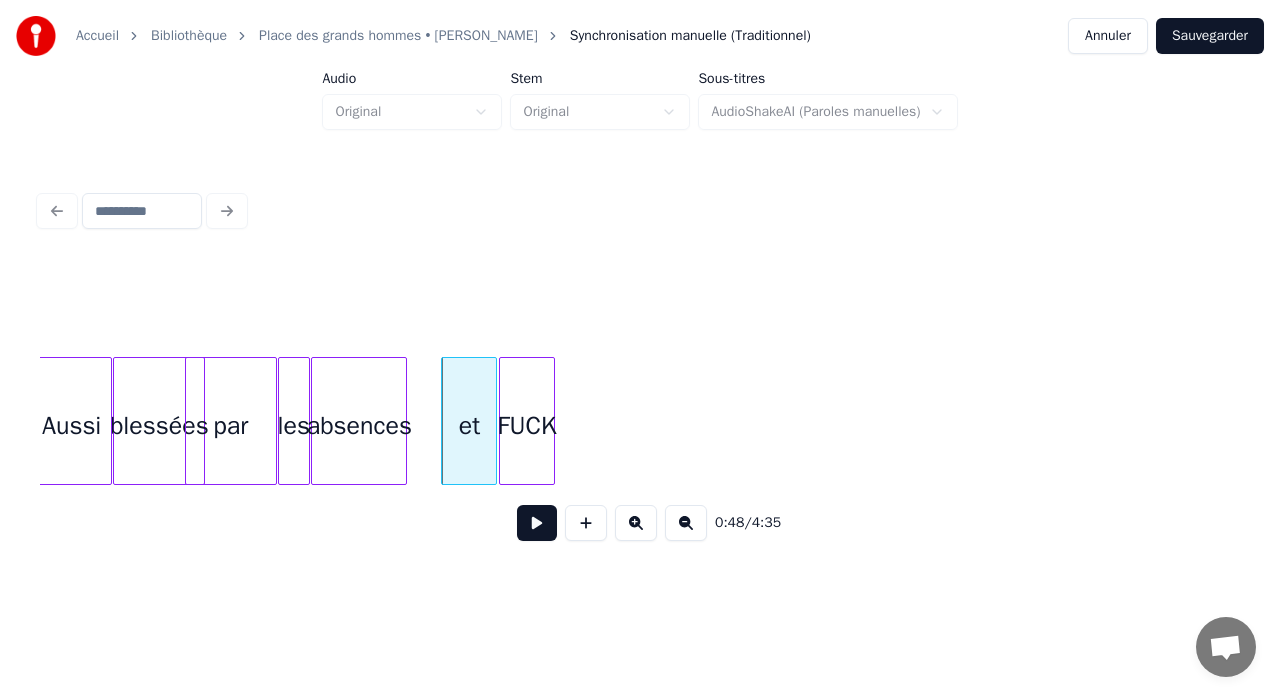 click on "FUCK" at bounding box center [527, 426] 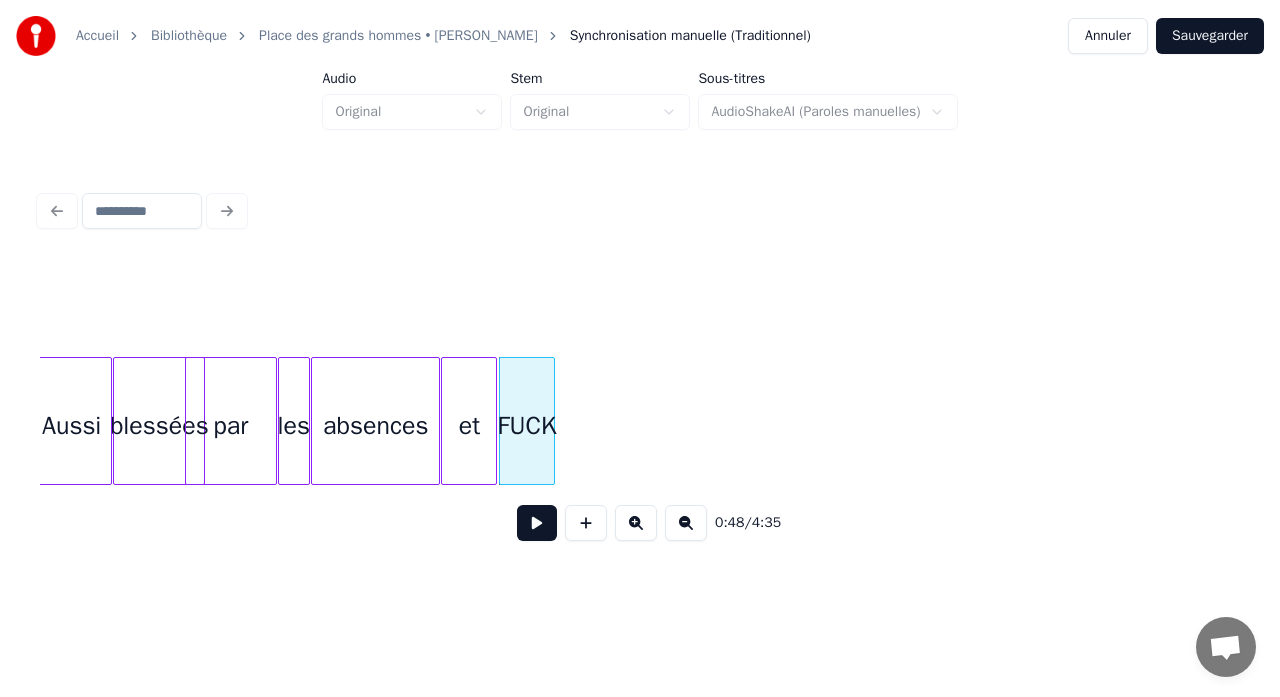 click at bounding box center [436, 421] 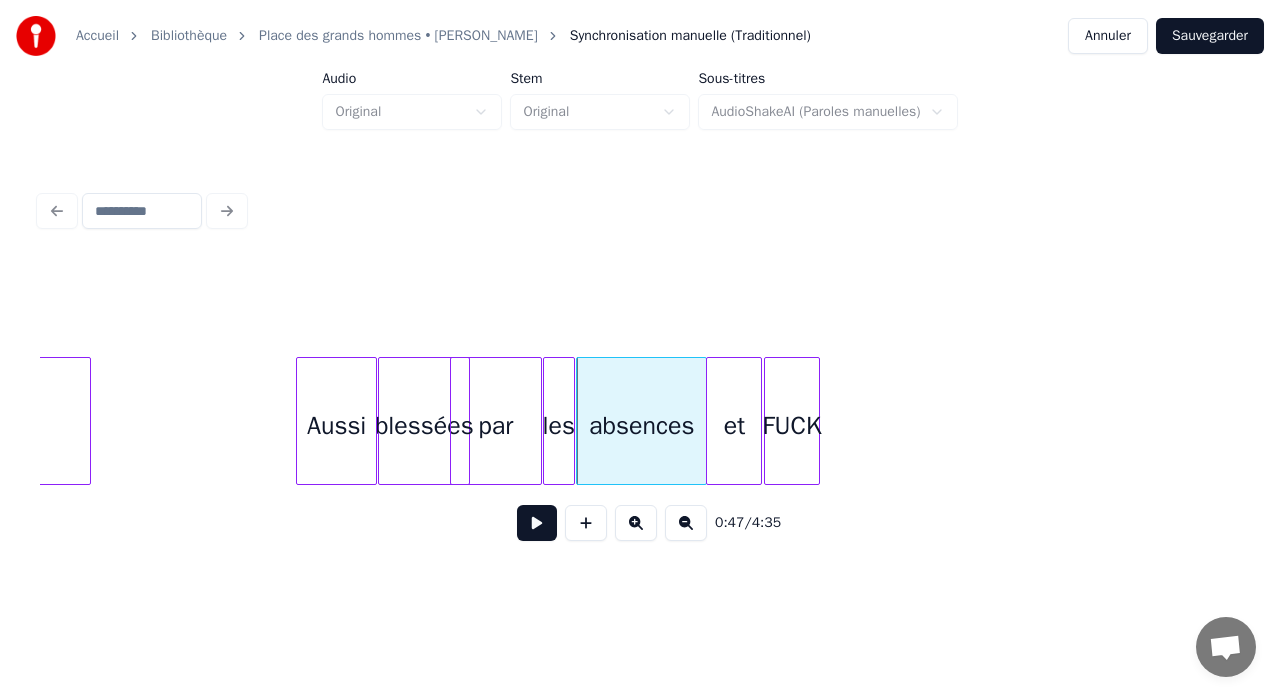 scroll, scrollTop: 0, scrollLeft: 8969, axis: horizontal 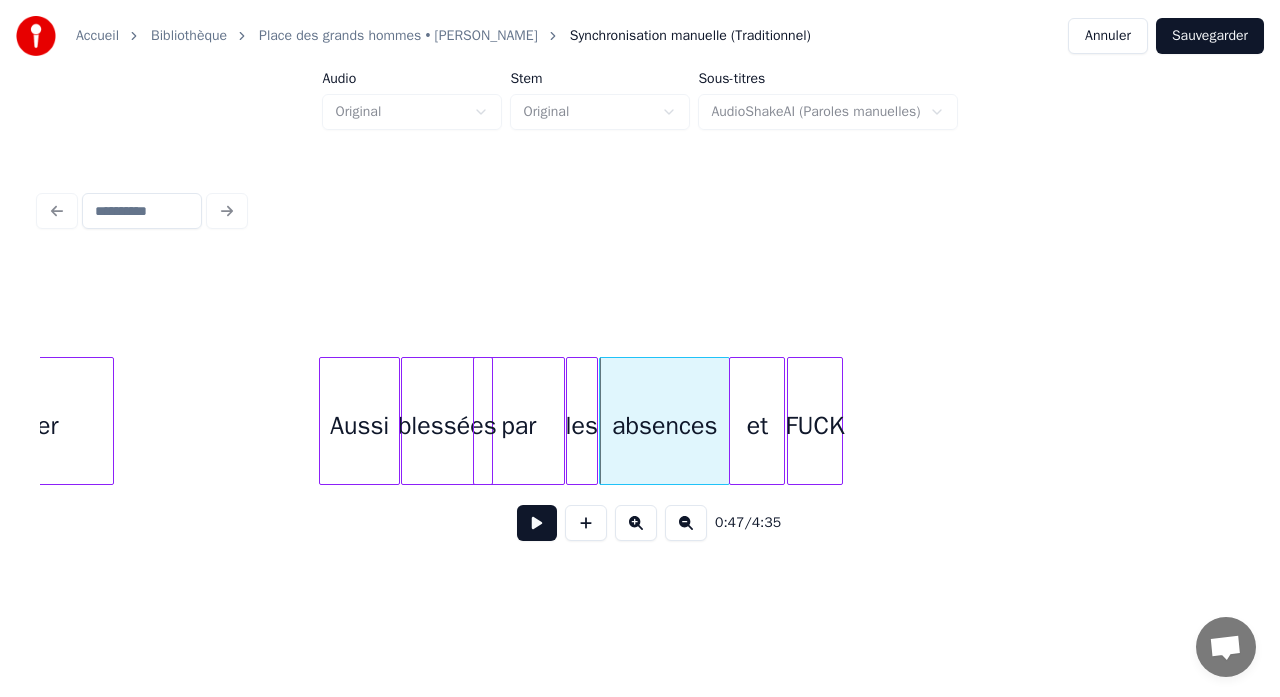 click on "blessées par [PERSON_NAME] les absences et FUCK pocker" at bounding box center [18649, 421] 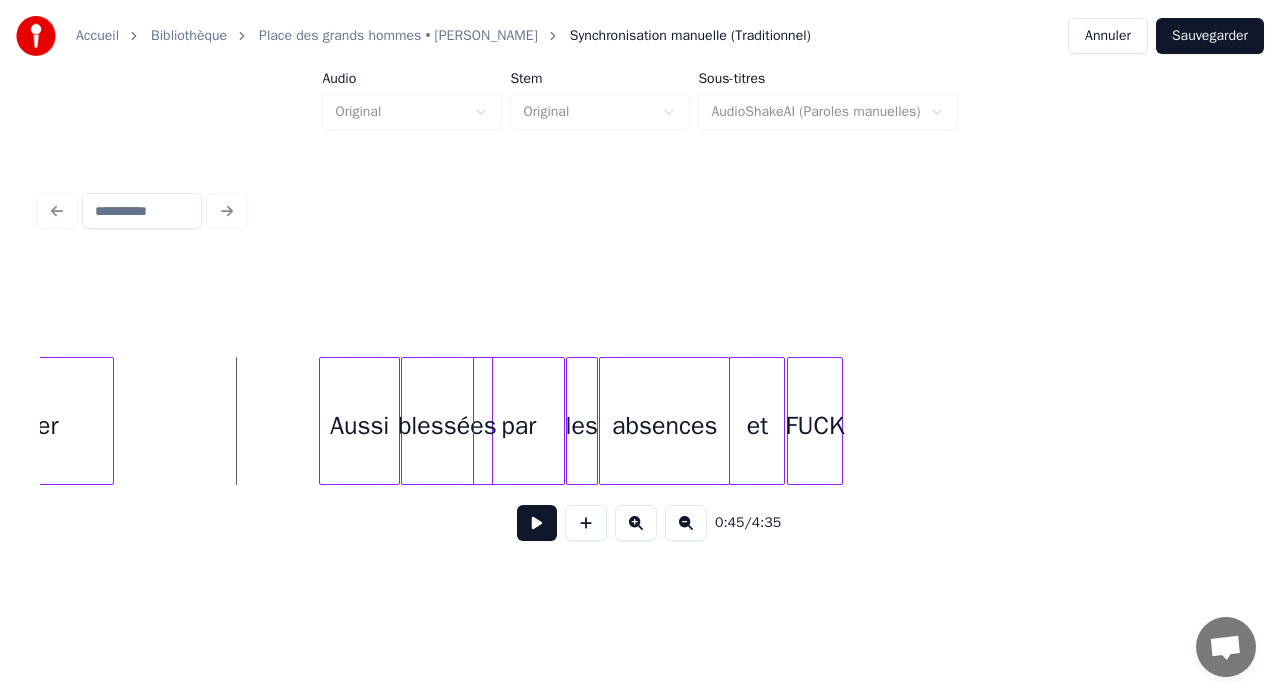 click on "0:45  /  4:35" at bounding box center [640, 523] 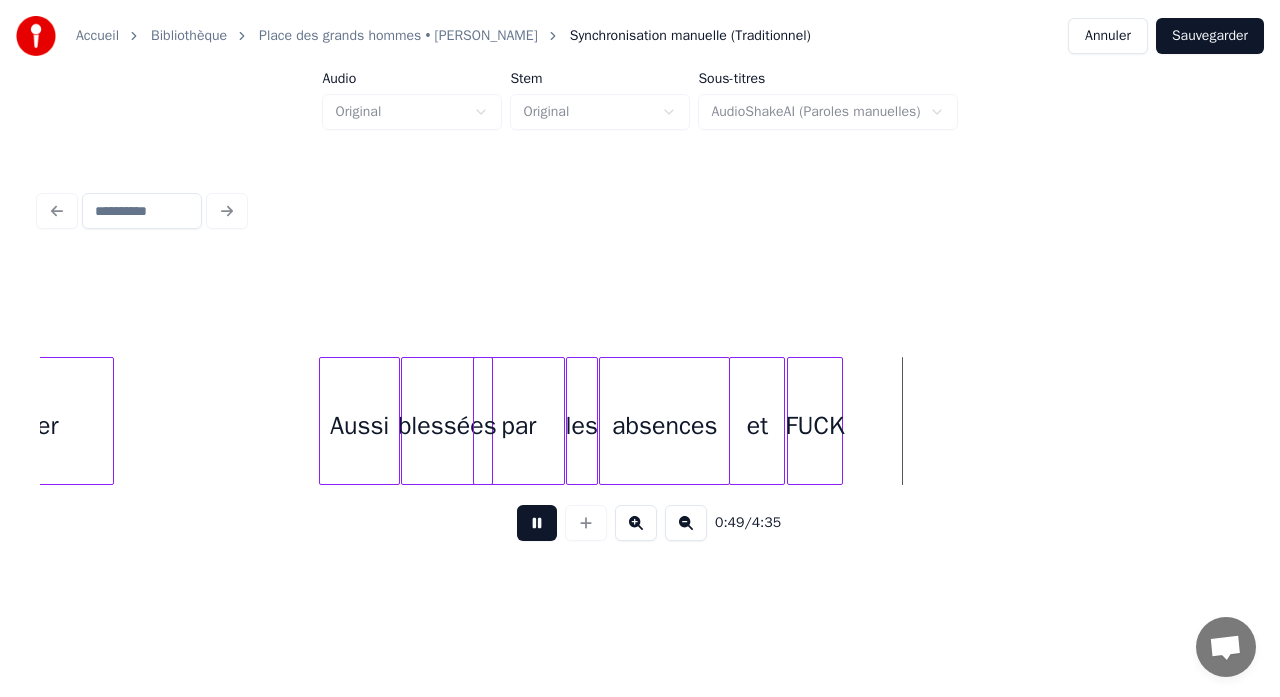 click at bounding box center (537, 523) 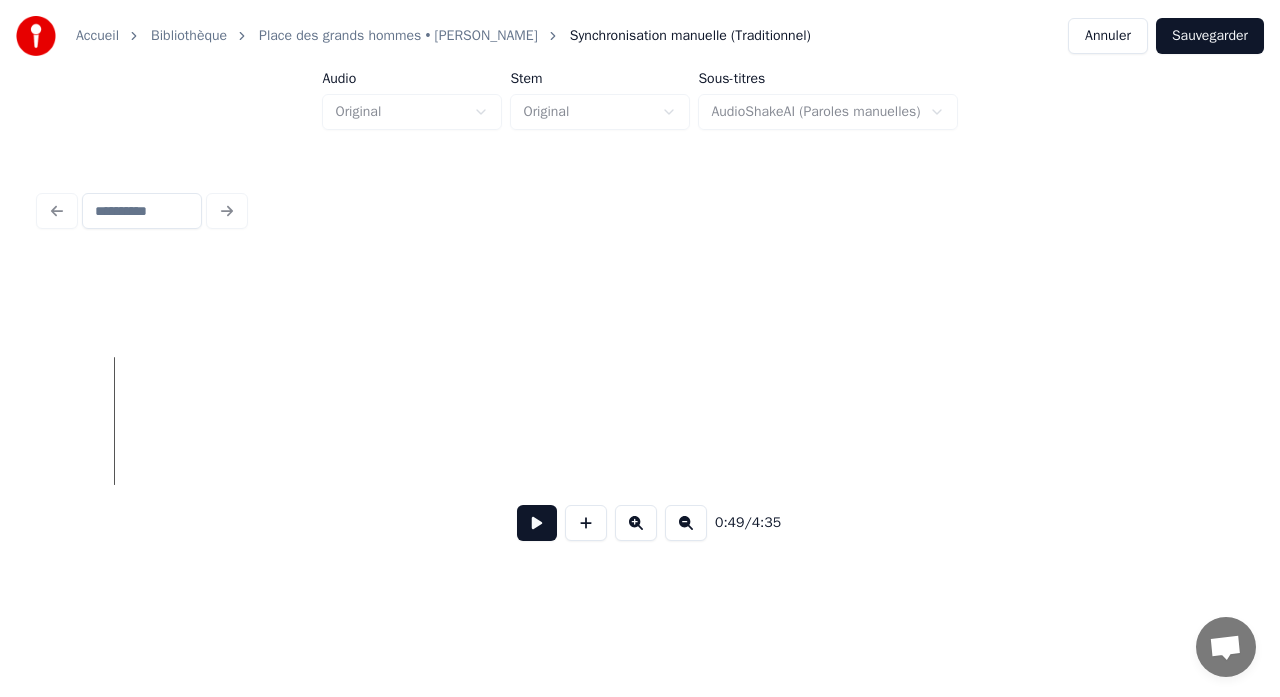 scroll, scrollTop: 0, scrollLeft: 9888, axis: horizontal 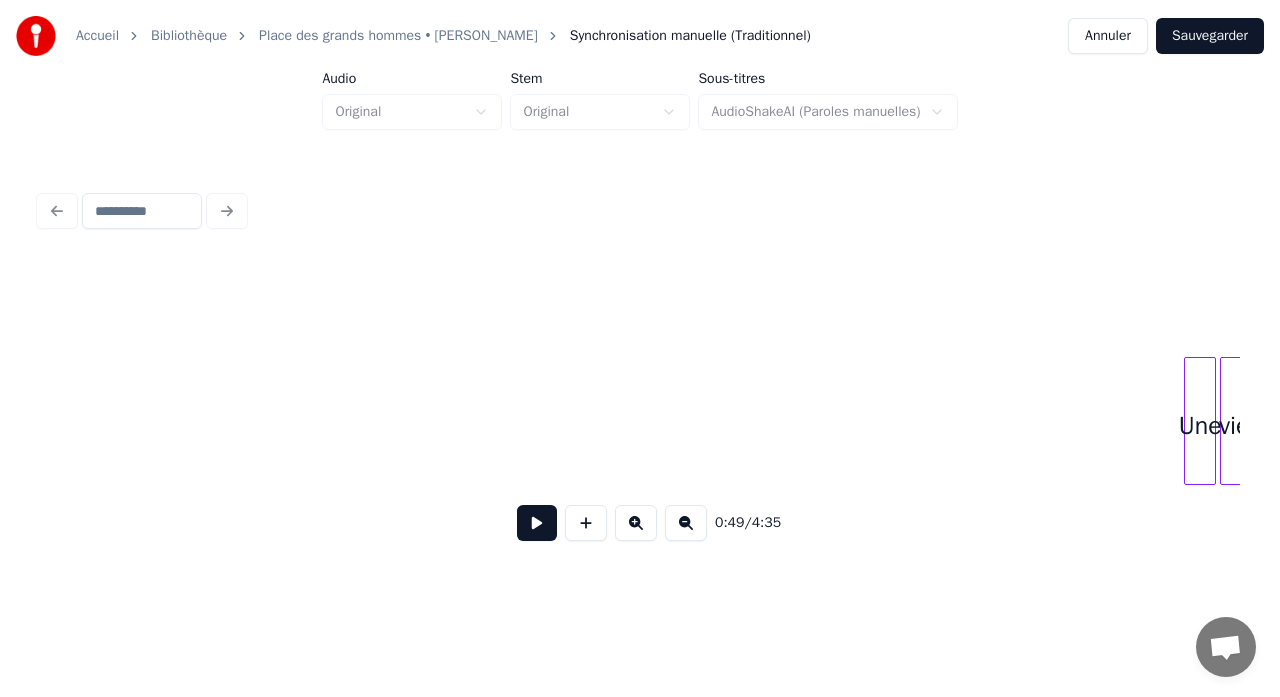 click at bounding box center [686, 523] 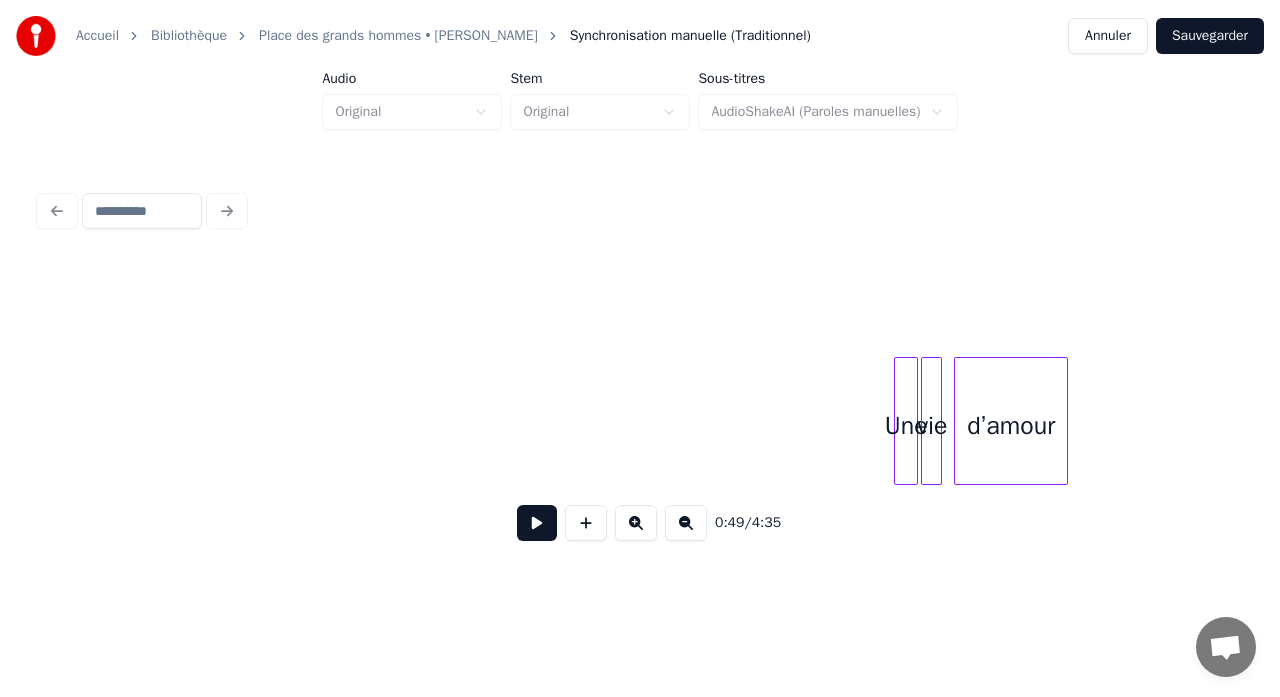 scroll, scrollTop: 0, scrollLeft: 7326, axis: horizontal 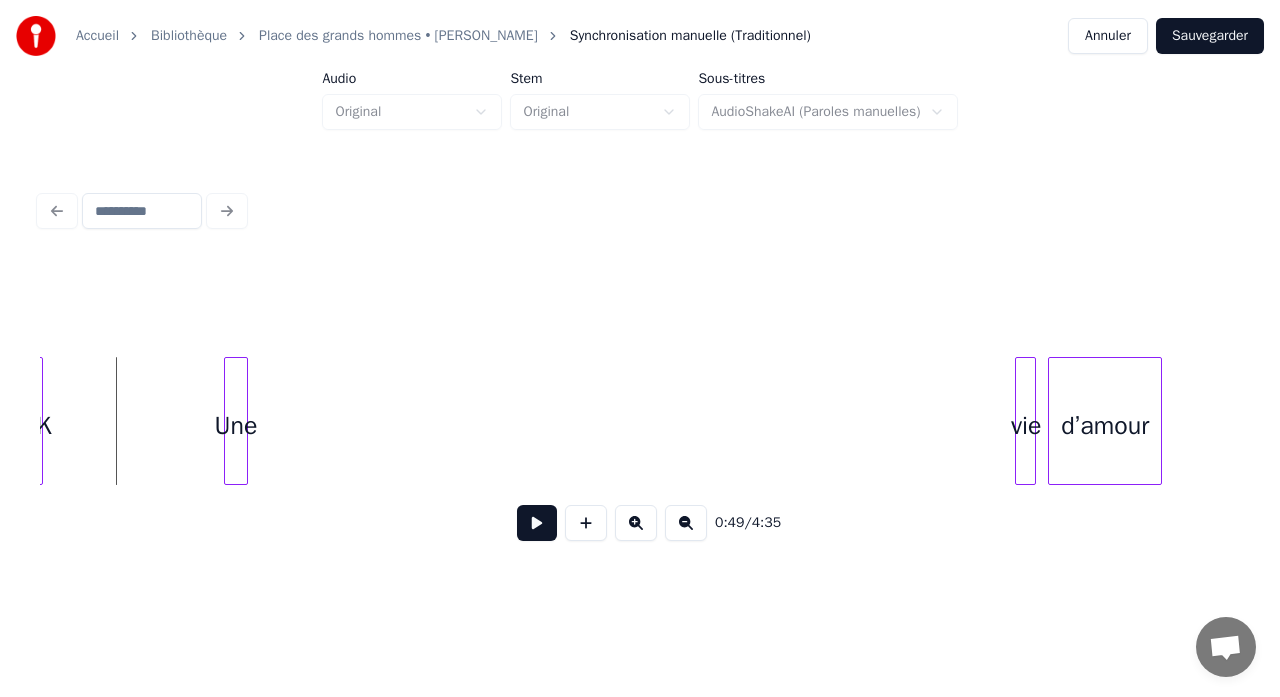 click on "Une" at bounding box center (236, 426) 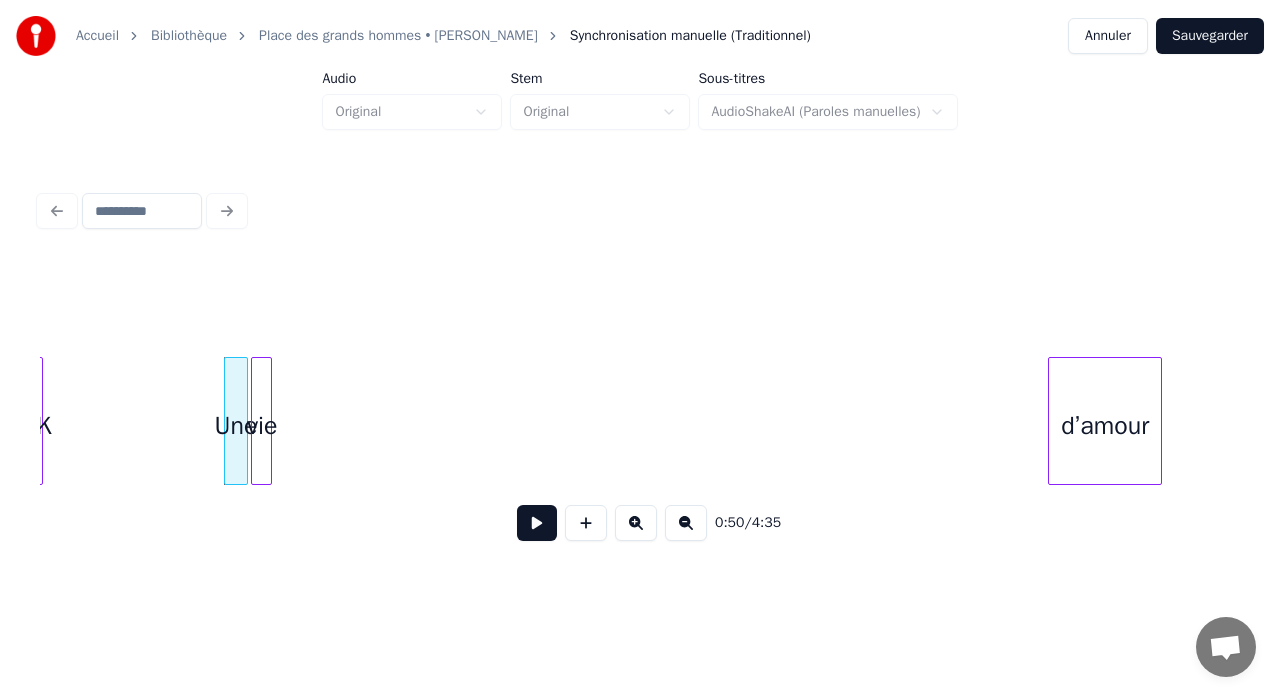 click on "vie" at bounding box center (262, 426) 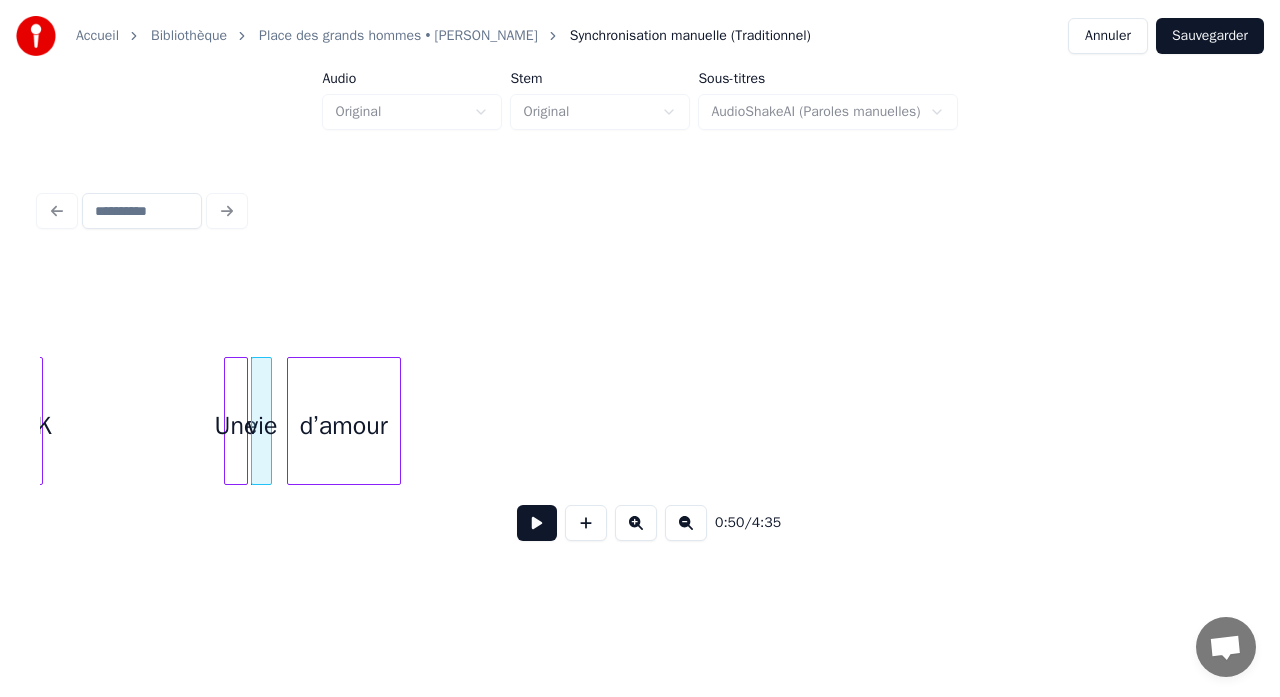 click on "d’amour" at bounding box center [344, 426] 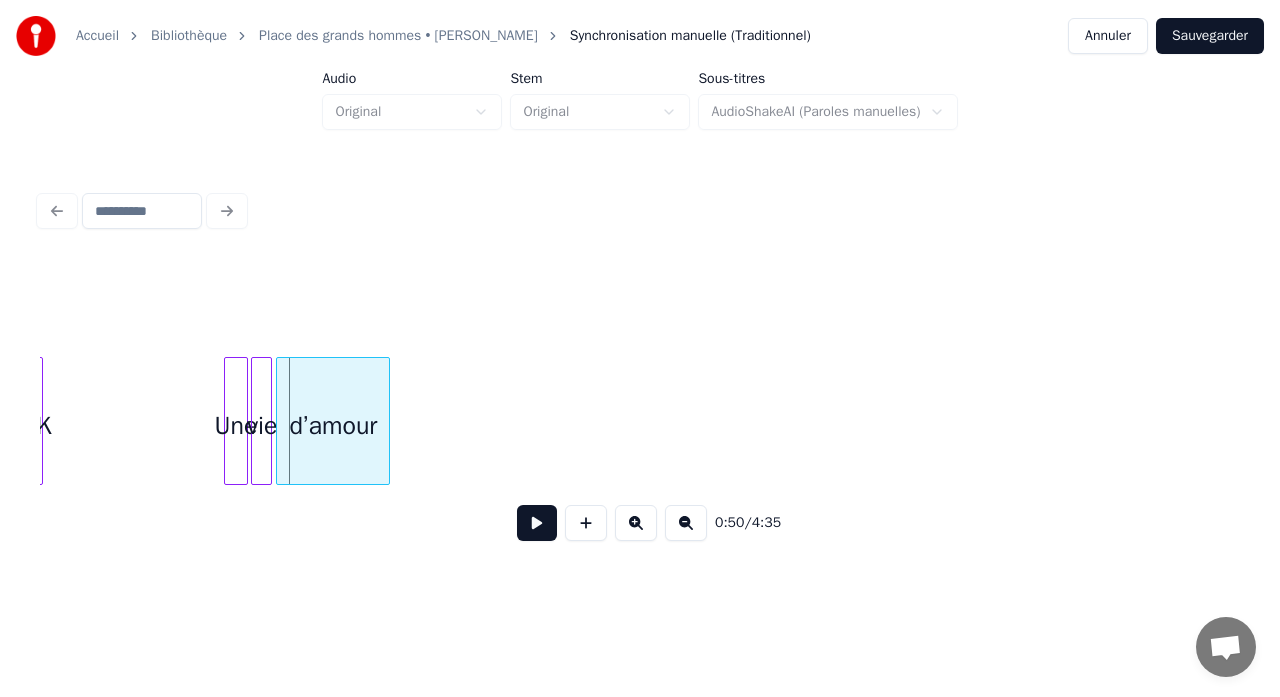 click on "d’amour" at bounding box center [333, 426] 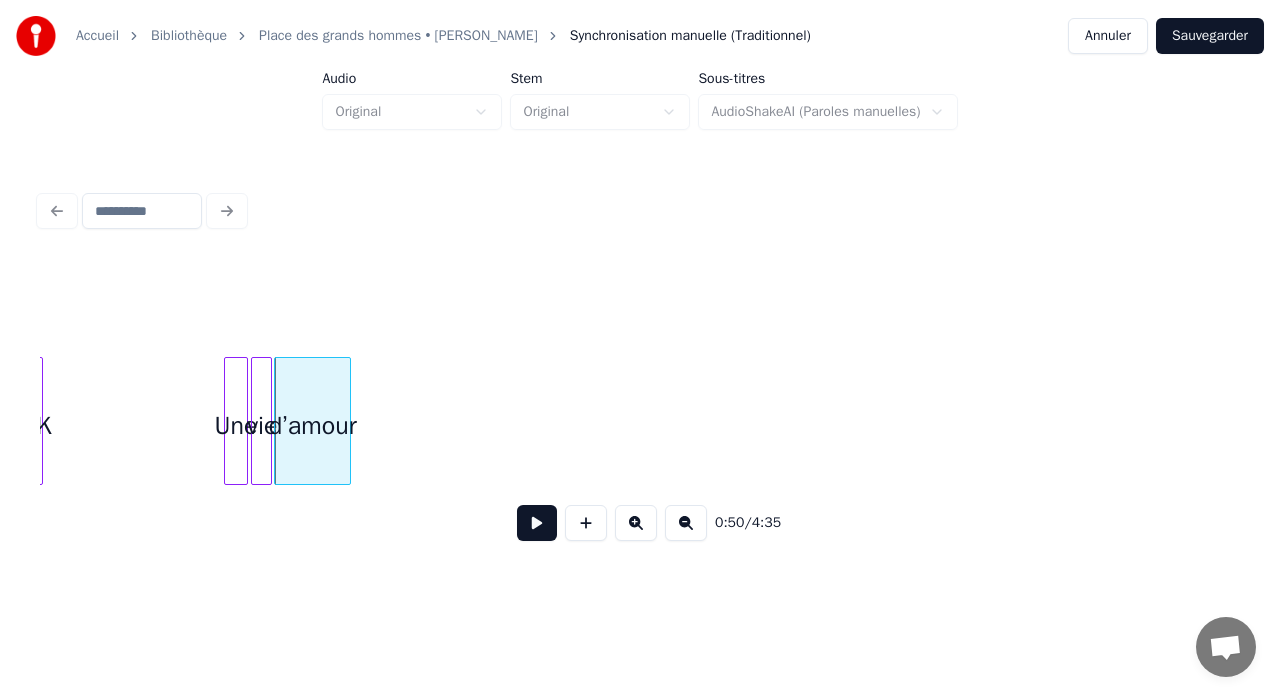 click at bounding box center [347, 421] 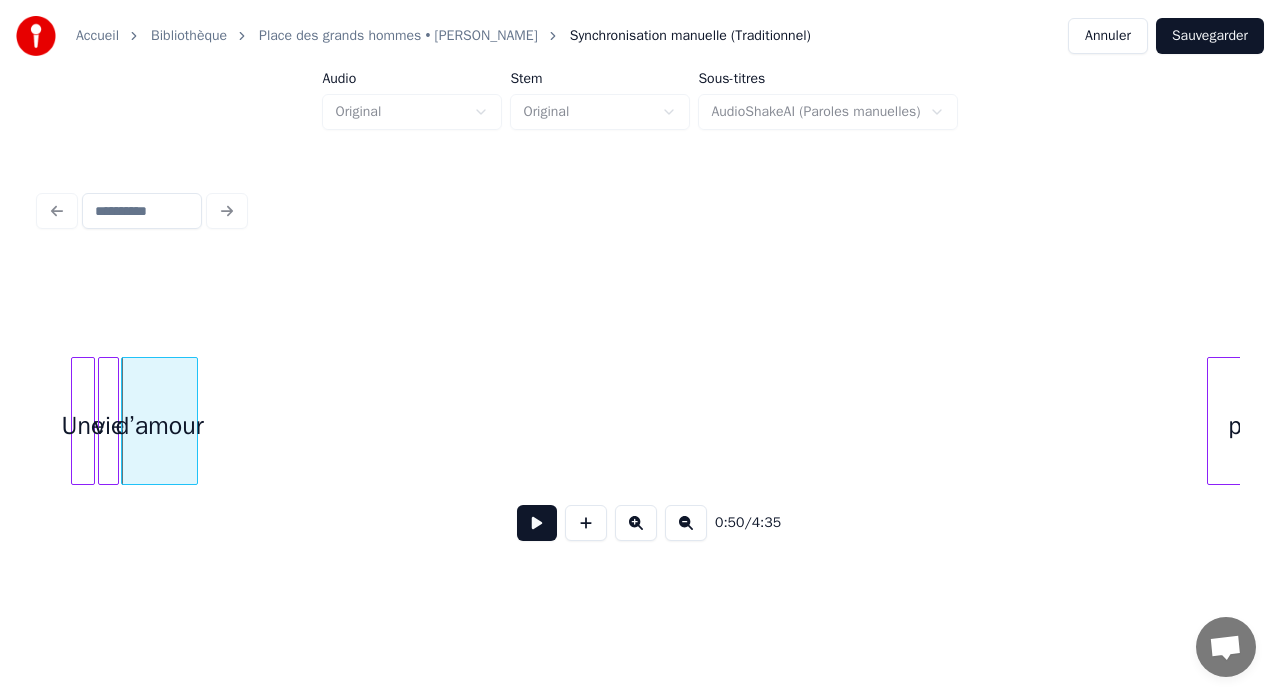 scroll, scrollTop: 0, scrollLeft: 7583, axis: horizontal 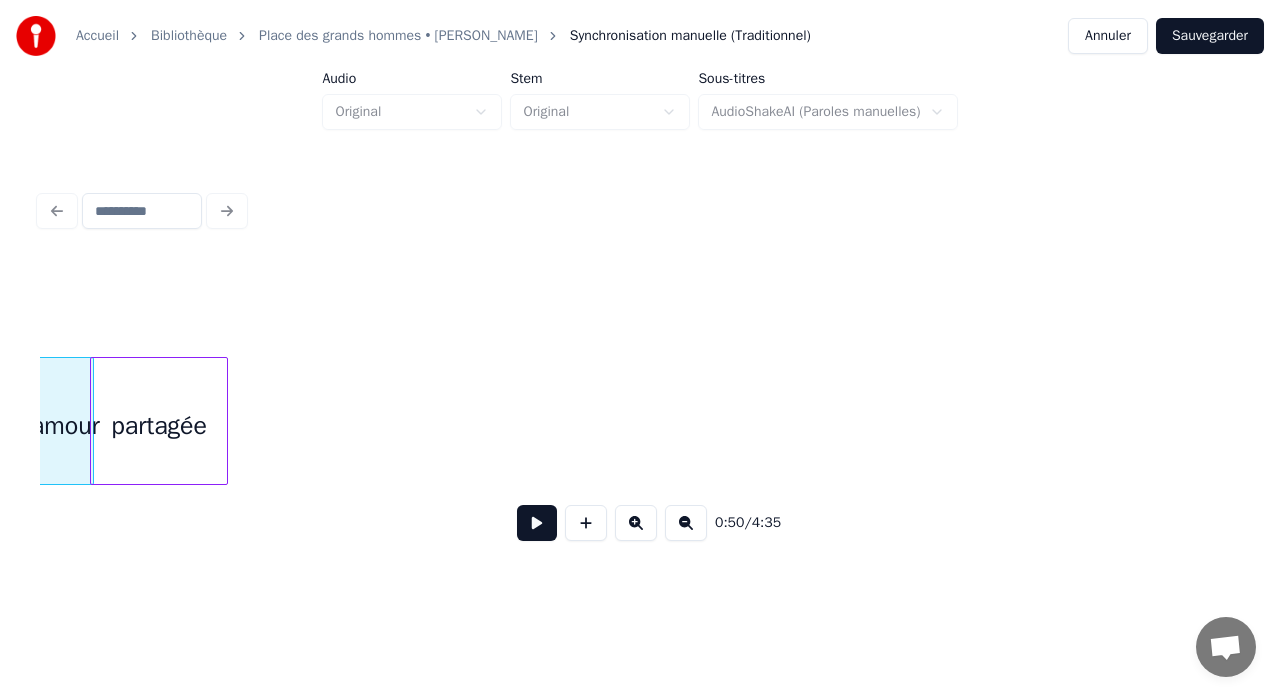click on "partagée" at bounding box center [159, 426] 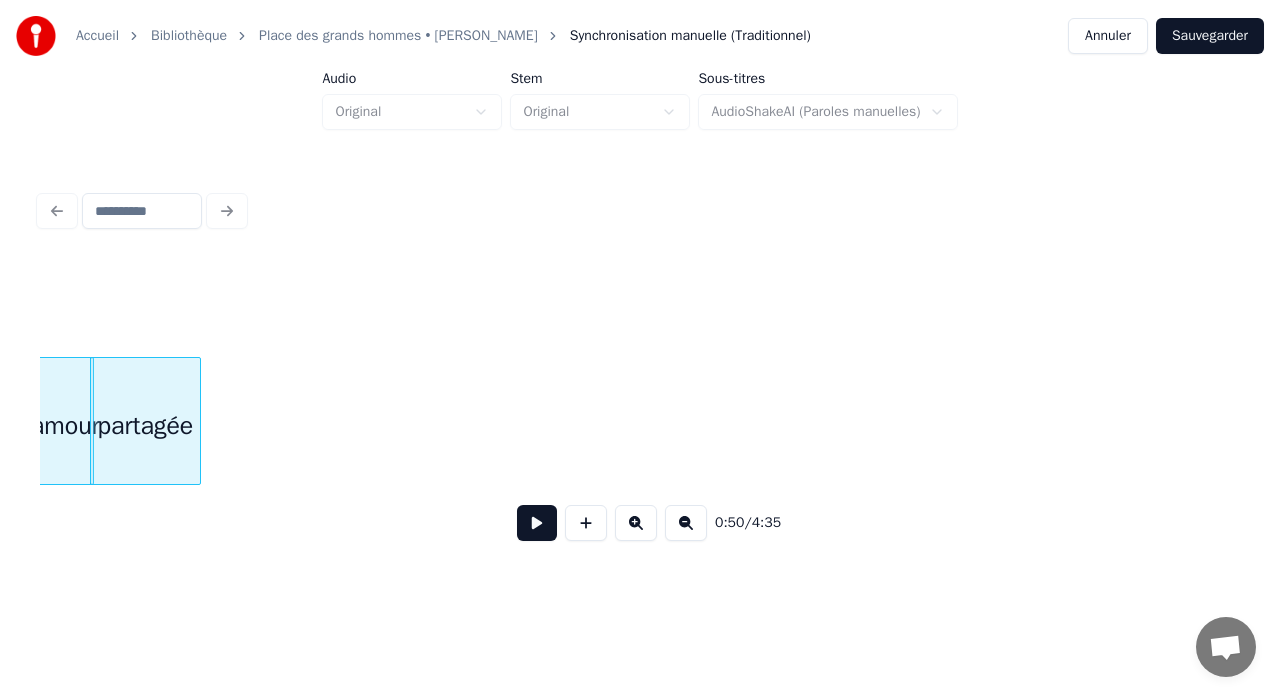 click at bounding box center [197, 421] 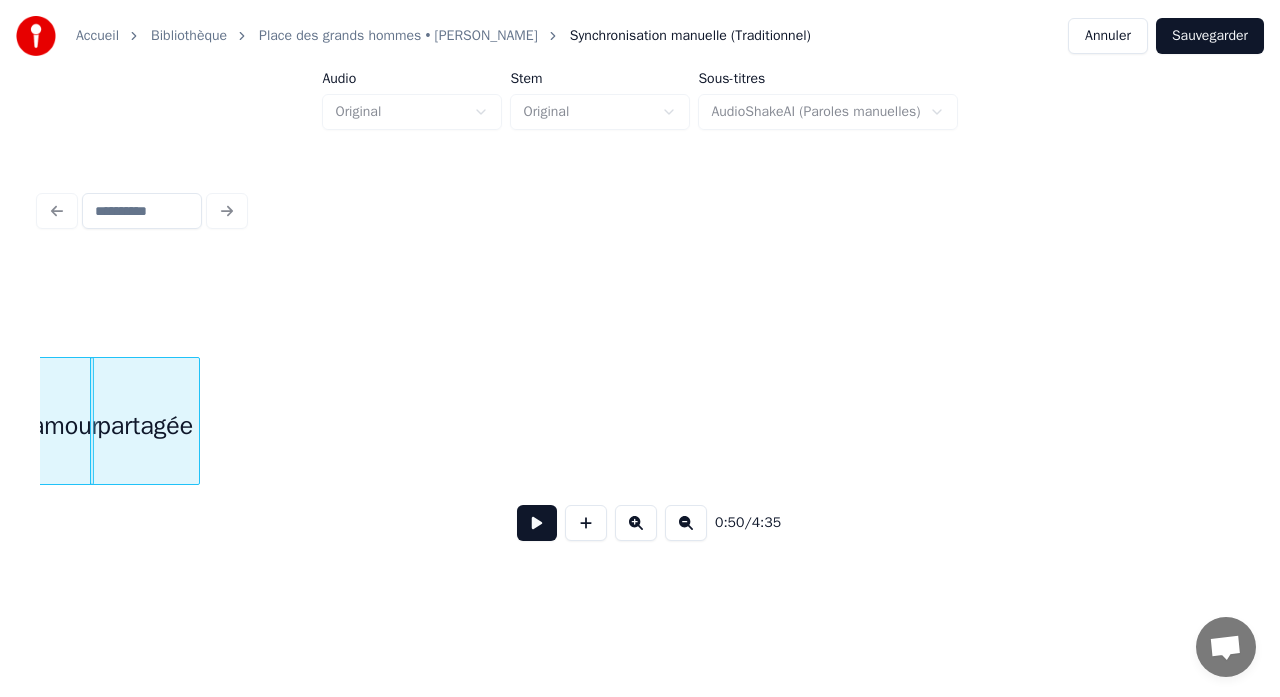 click at bounding box center (686, 523) 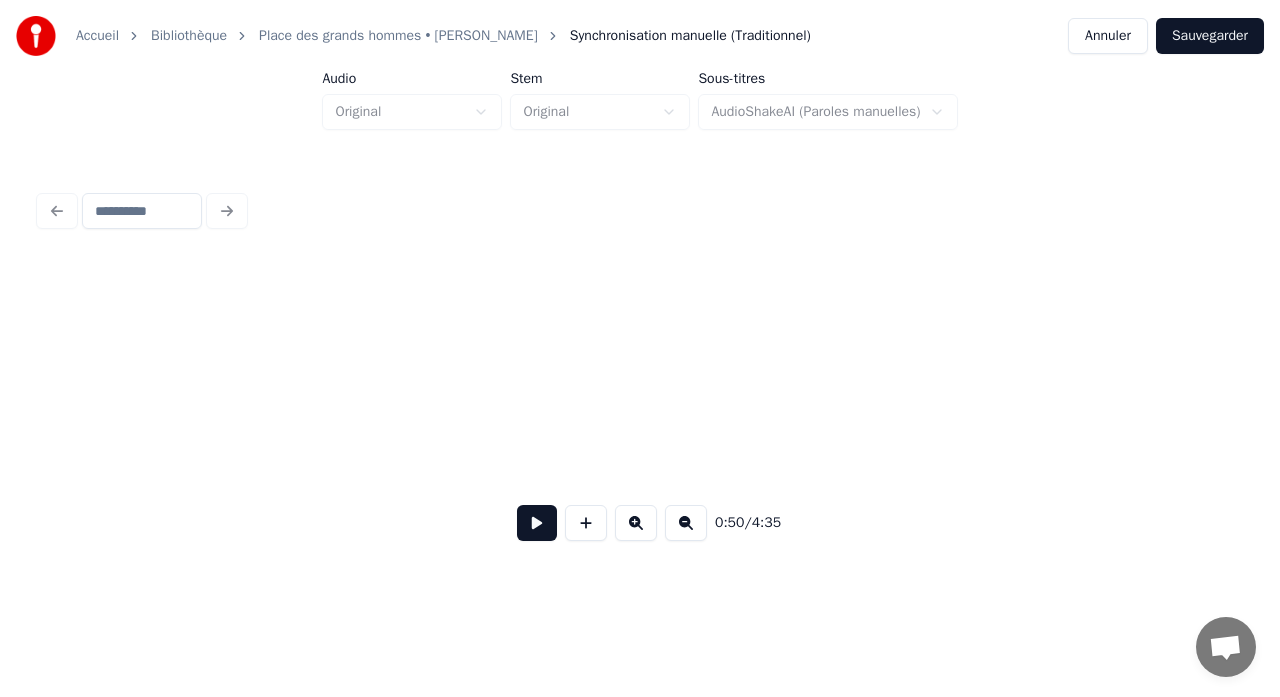 scroll, scrollTop: 0, scrollLeft: 5038, axis: horizontal 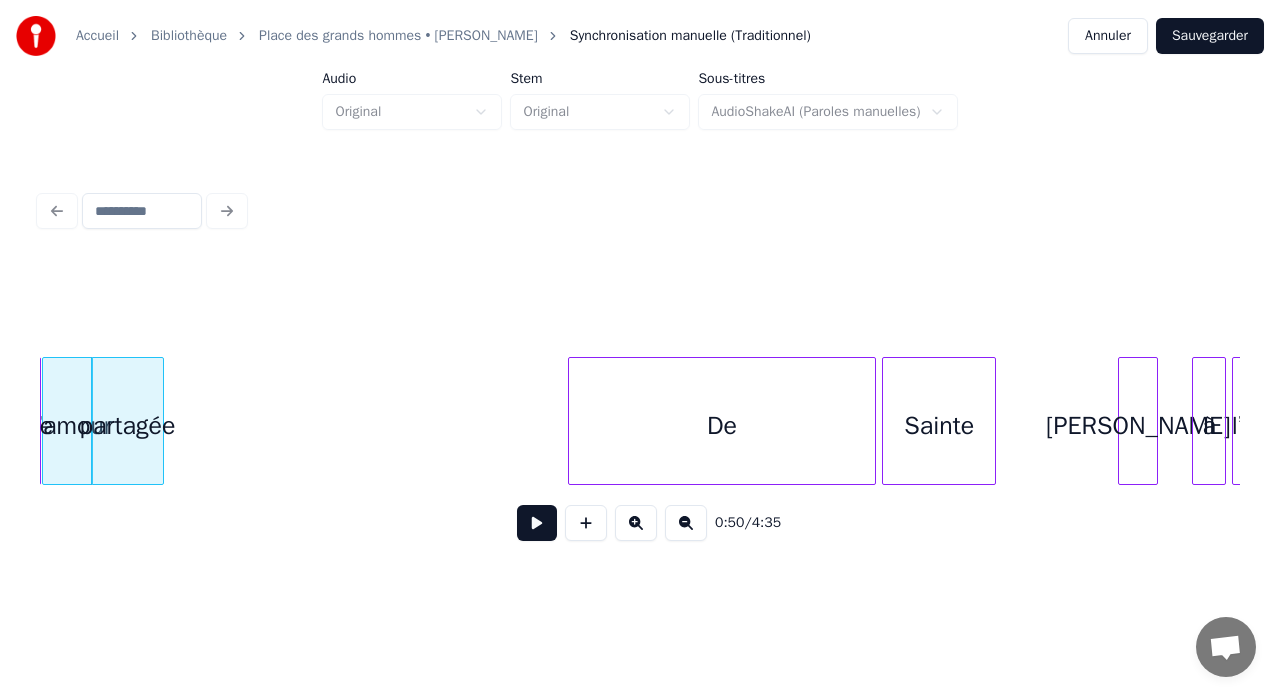 click at bounding box center [572, 421] 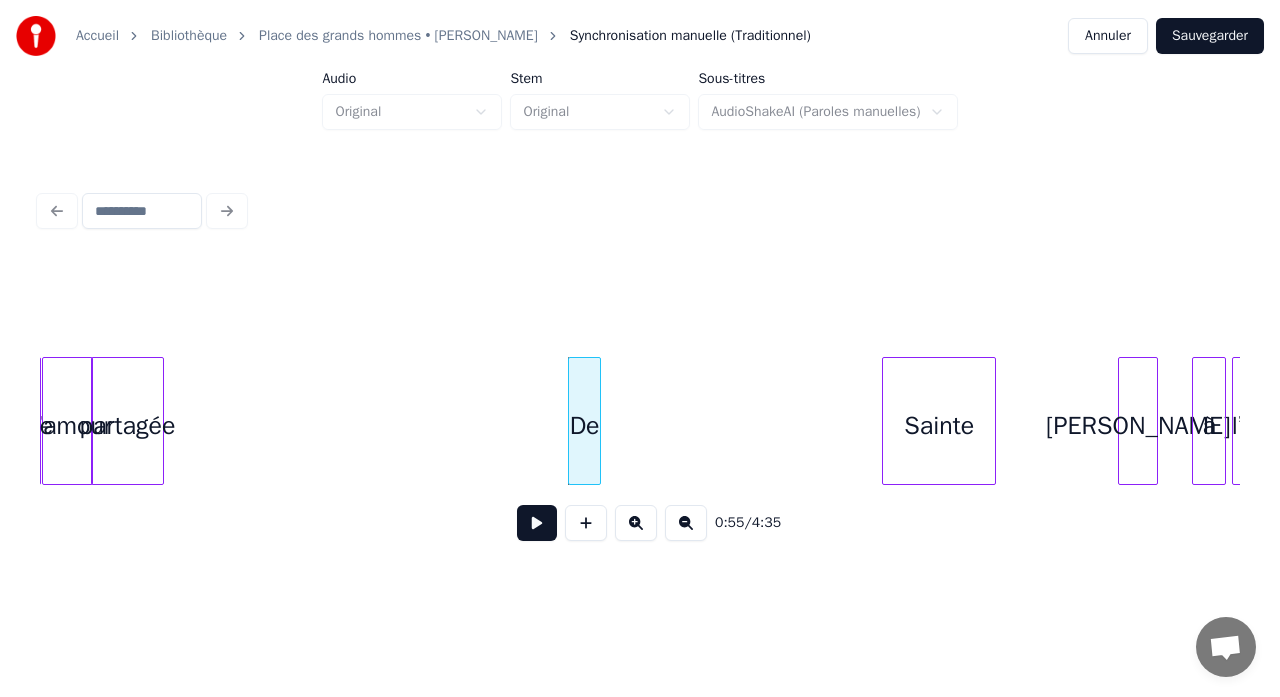 click at bounding box center (597, 421) 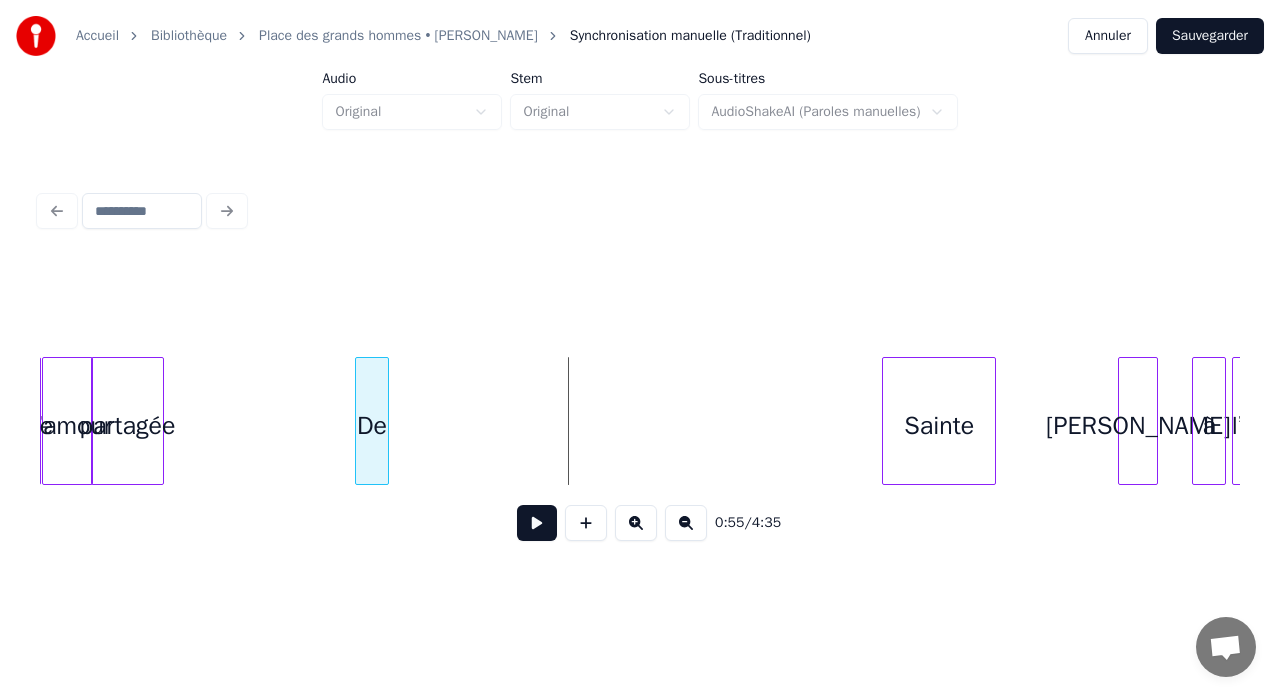 click on "De" at bounding box center (372, 426) 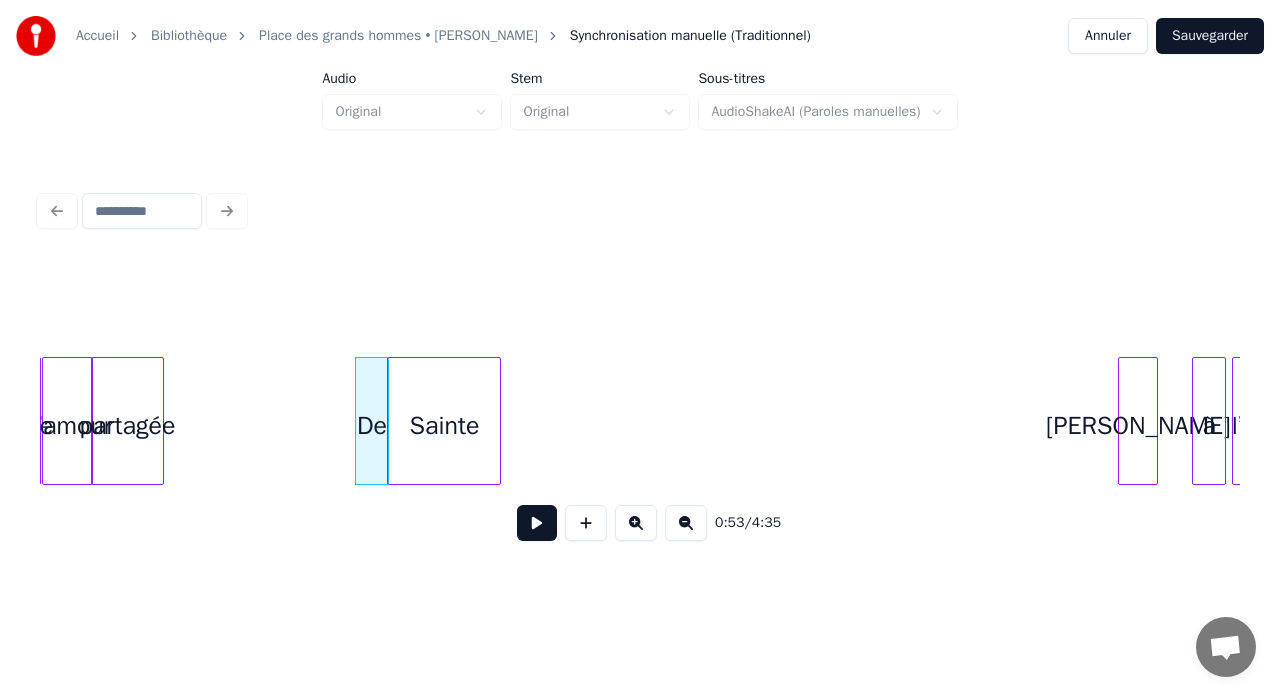 click on "Sainte" at bounding box center [444, 426] 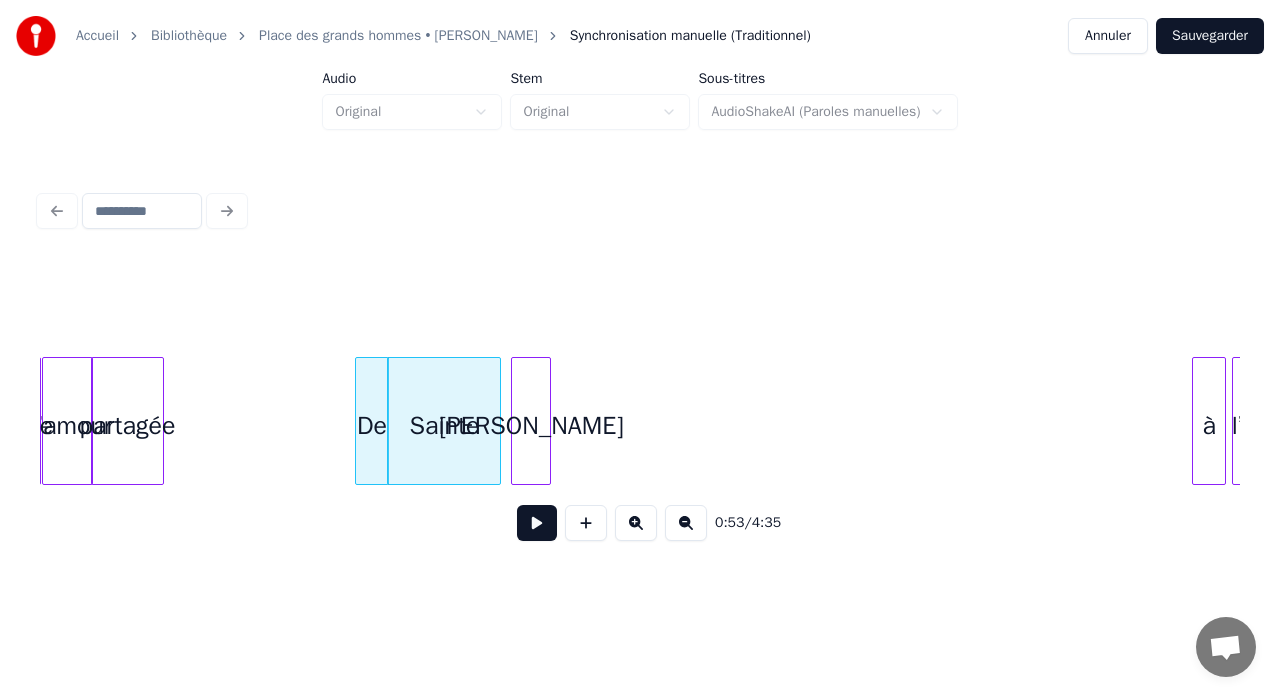 click on "[PERSON_NAME]" at bounding box center (531, 426) 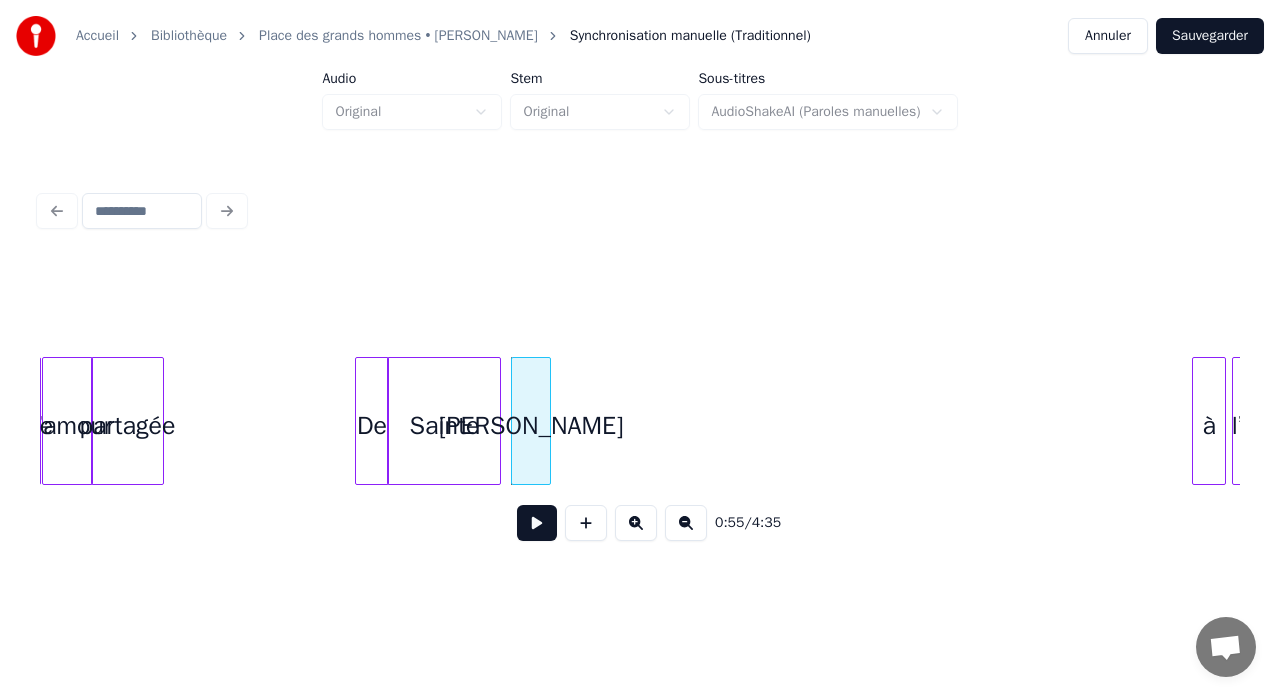 click on "Sainte" at bounding box center (444, 426) 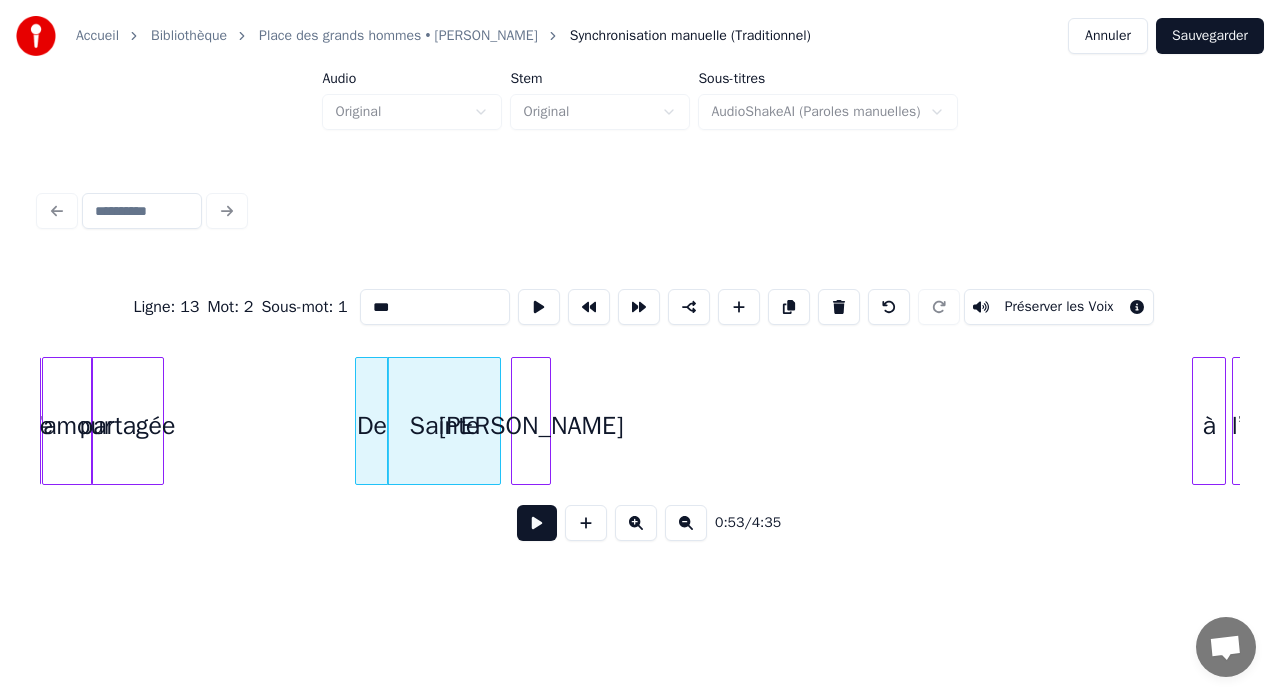 type on "******" 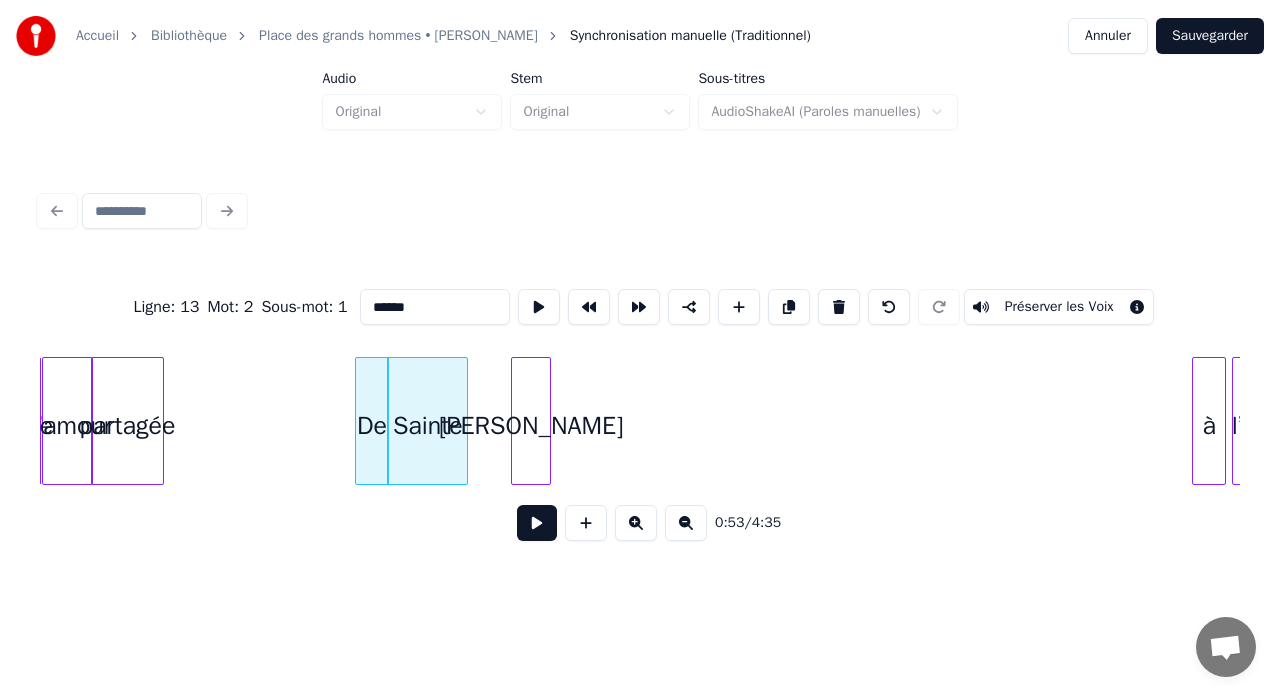 click at bounding box center (464, 421) 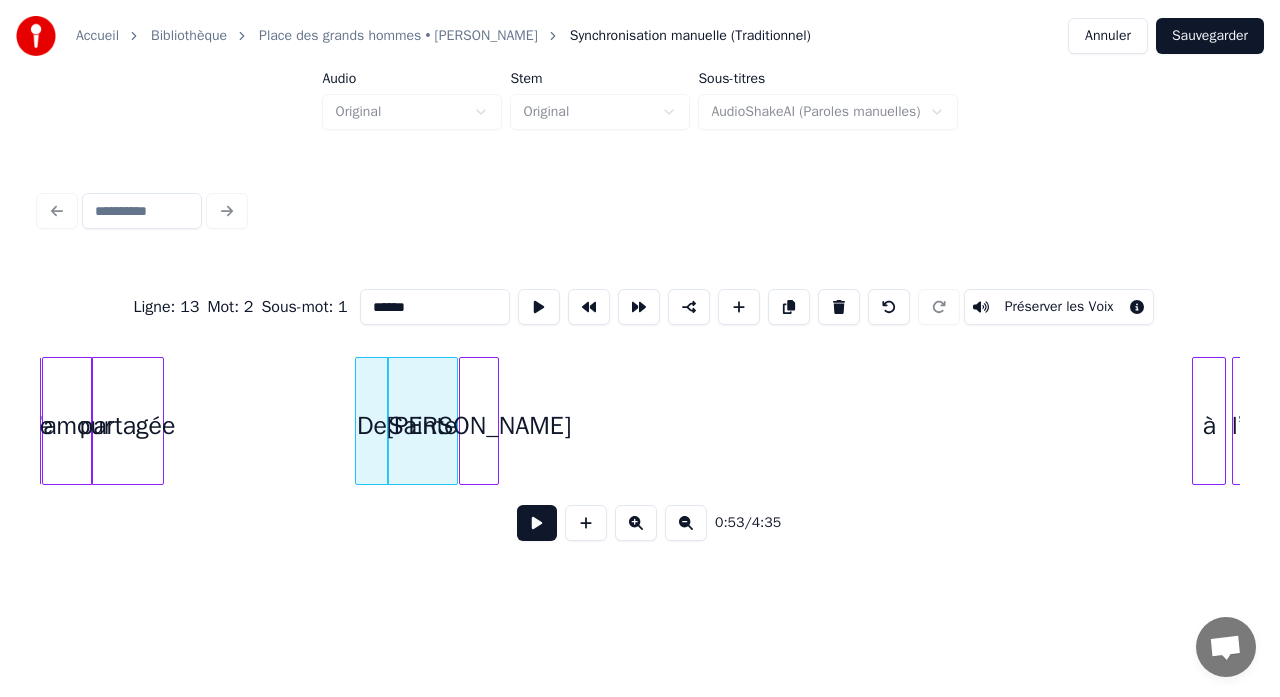 click on "[PERSON_NAME]" at bounding box center [479, 426] 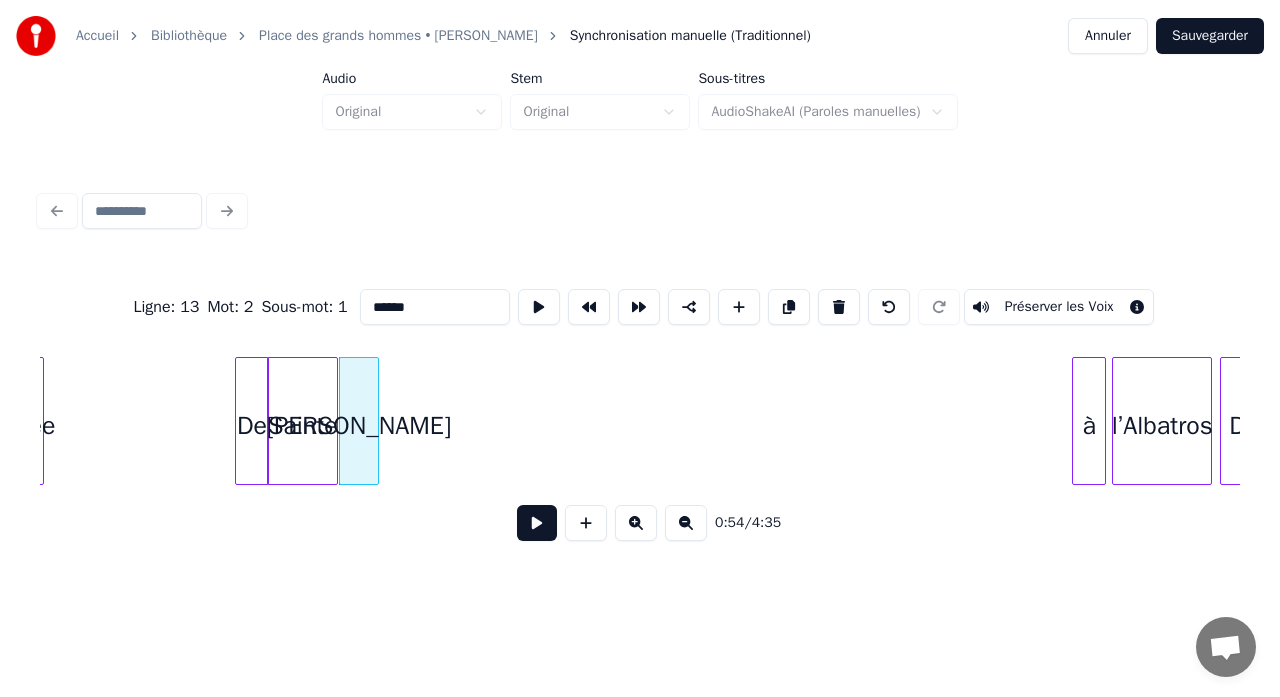 scroll, scrollTop: 0, scrollLeft: 5170, axis: horizontal 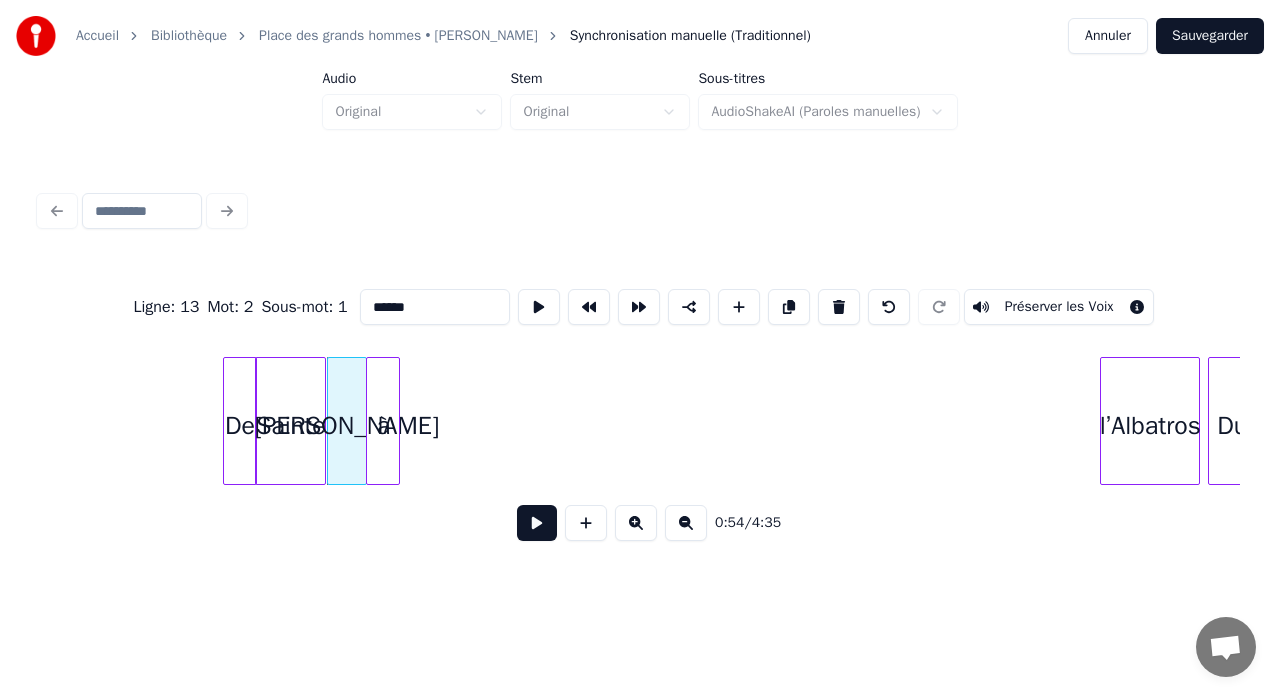 click on "à" at bounding box center [383, 426] 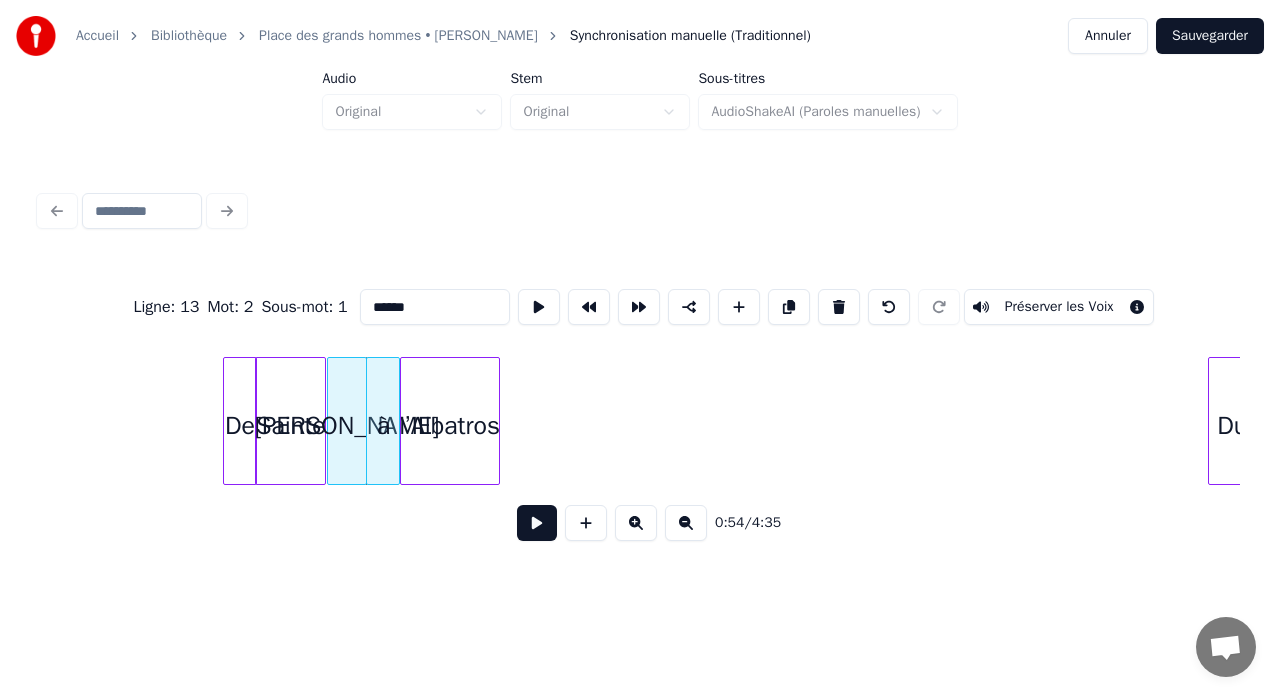 click on "l’Albatros" at bounding box center [450, 426] 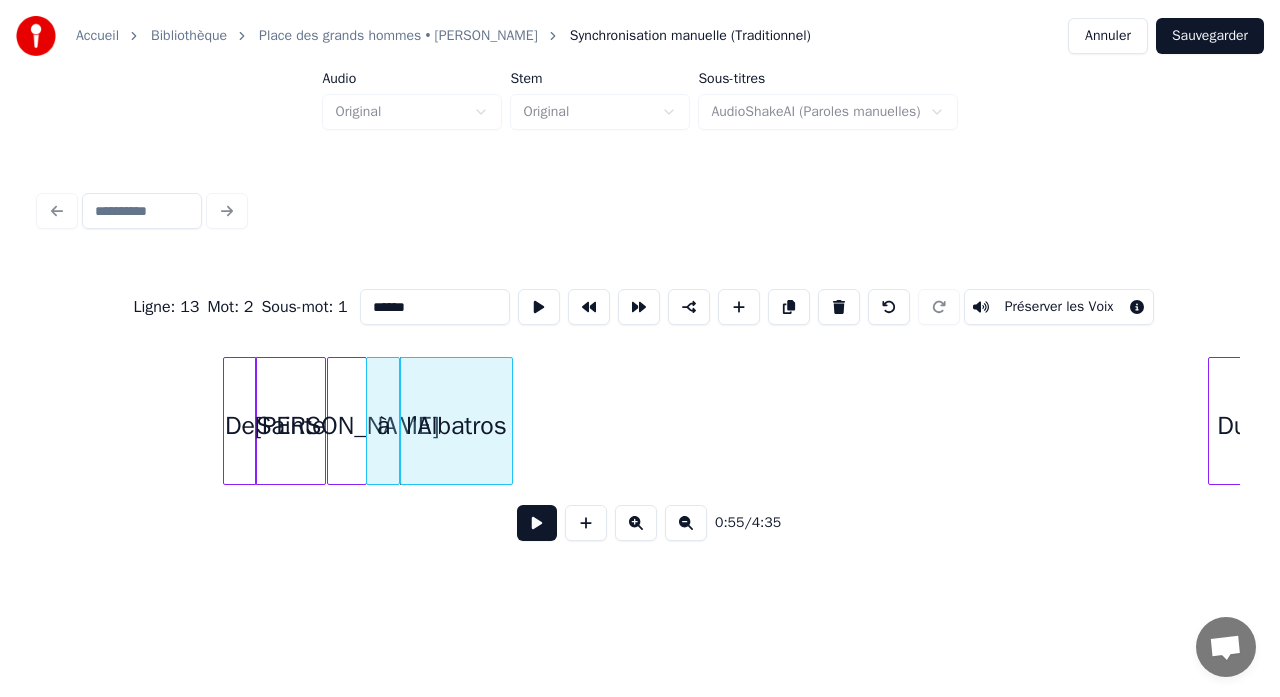 click at bounding box center (509, 421) 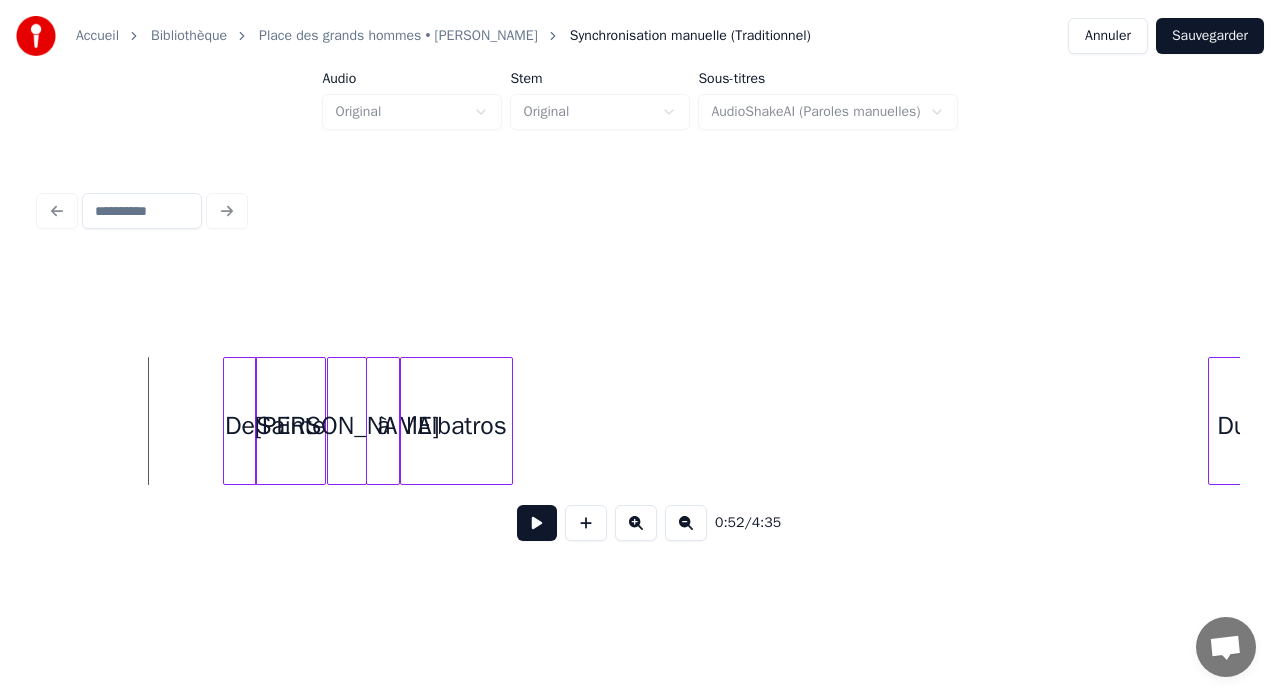 click at bounding box center (537, 523) 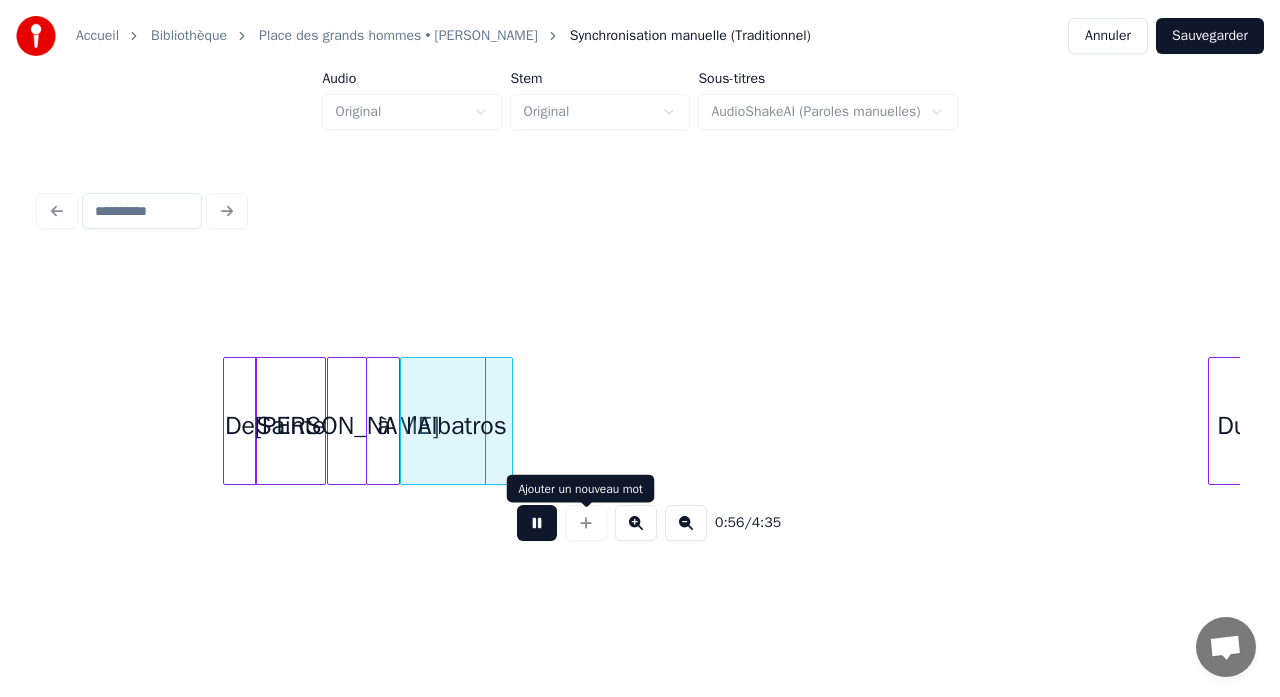 click at bounding box center (537, 523) 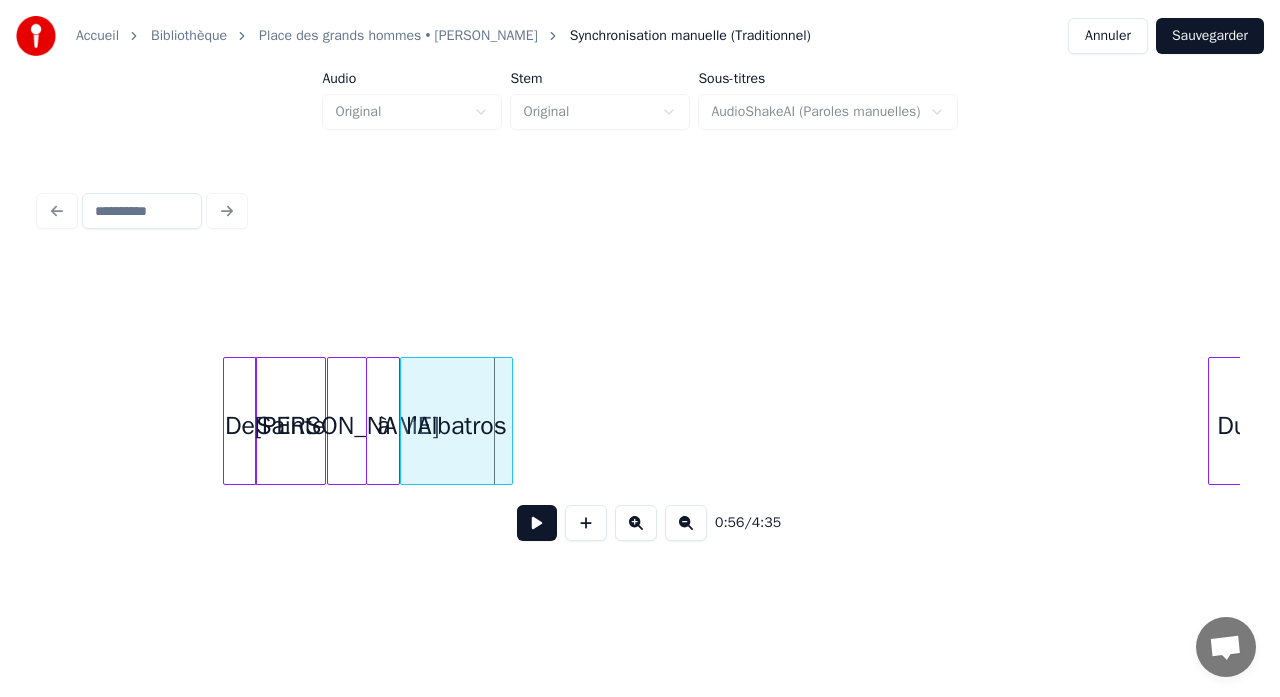 click on "Sainte" at bounding box center [290, 426] 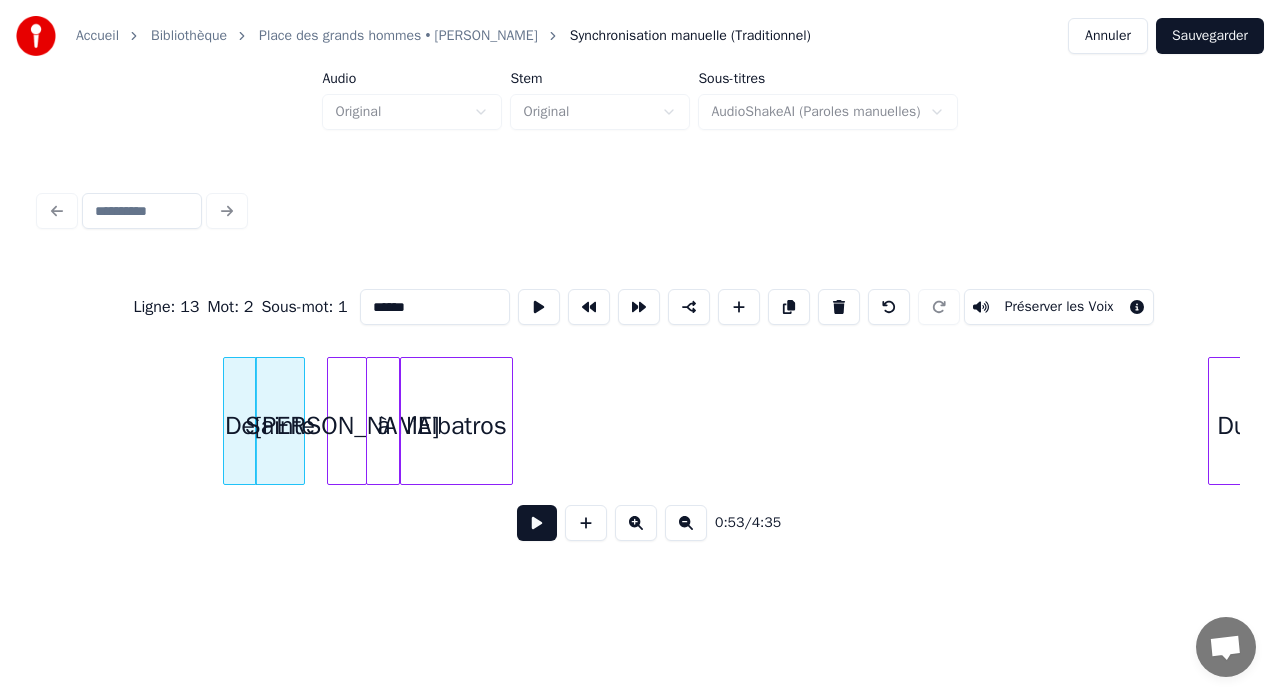 click at bounding box center [301, 421] 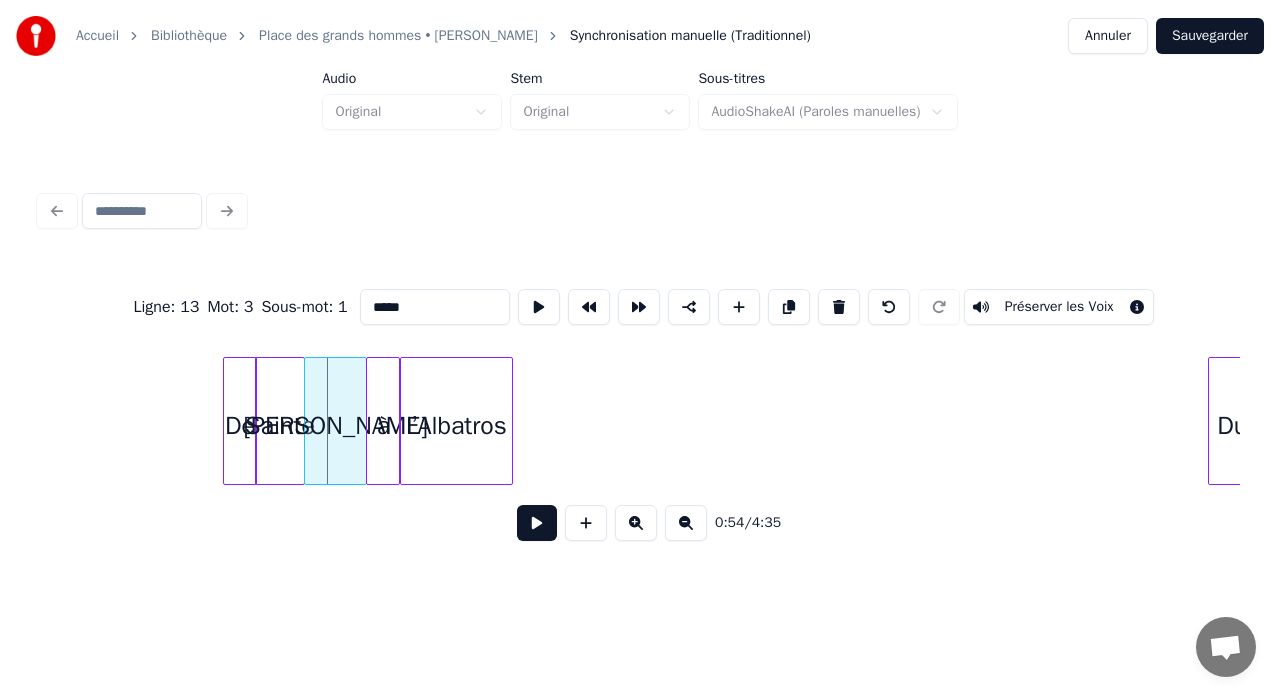 click at bounding box center (308, 421) 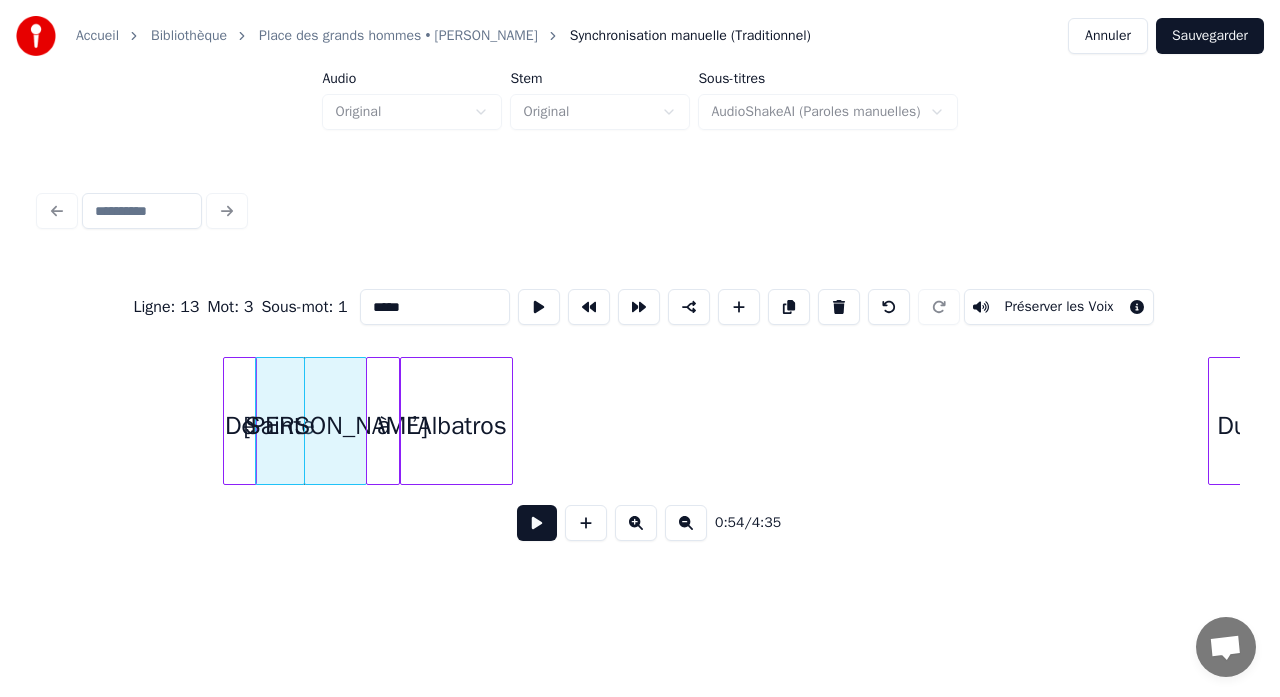 click on "De Sainte Marie à l’Albatros Du" at bounding box center [8659, 421] 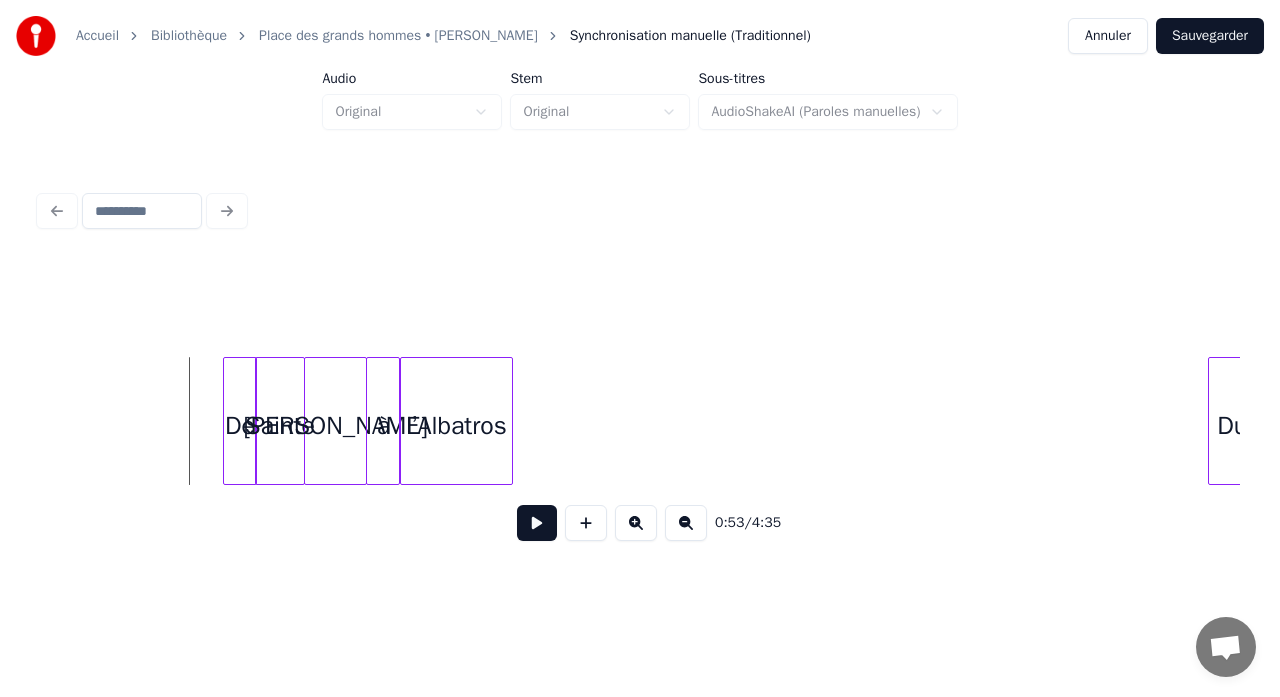click at bounding box center (537, 523) 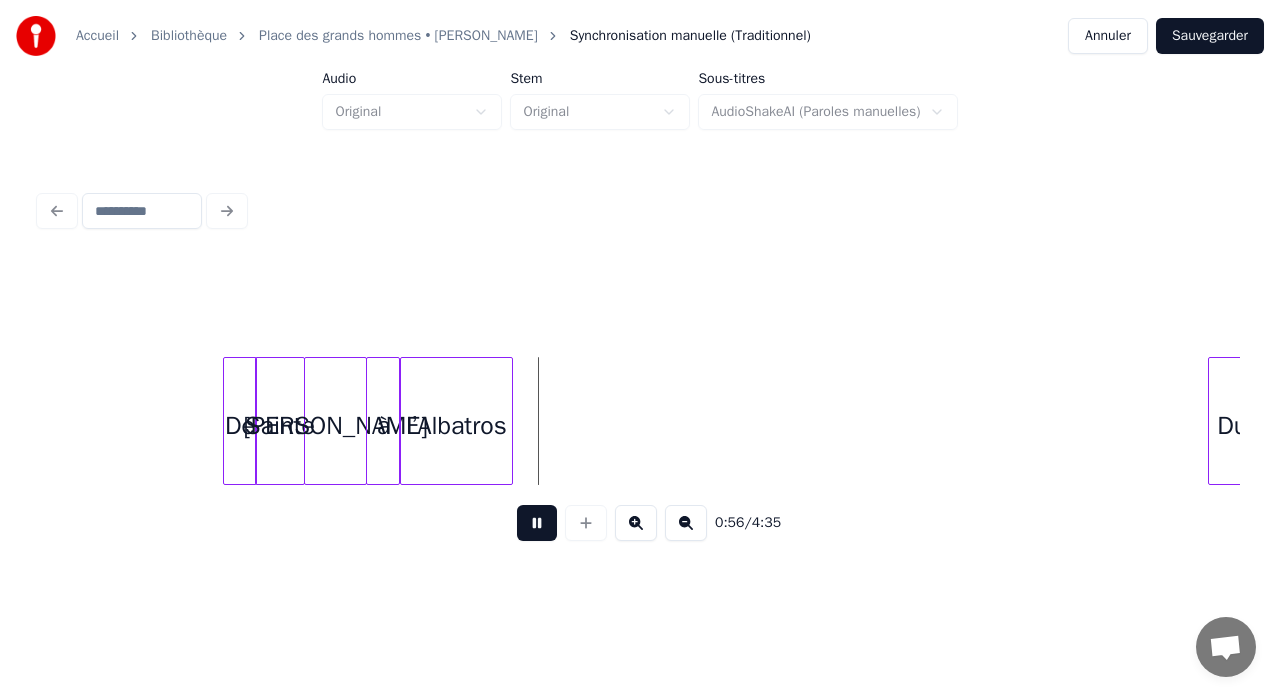 click at bounding box center [537, 523] 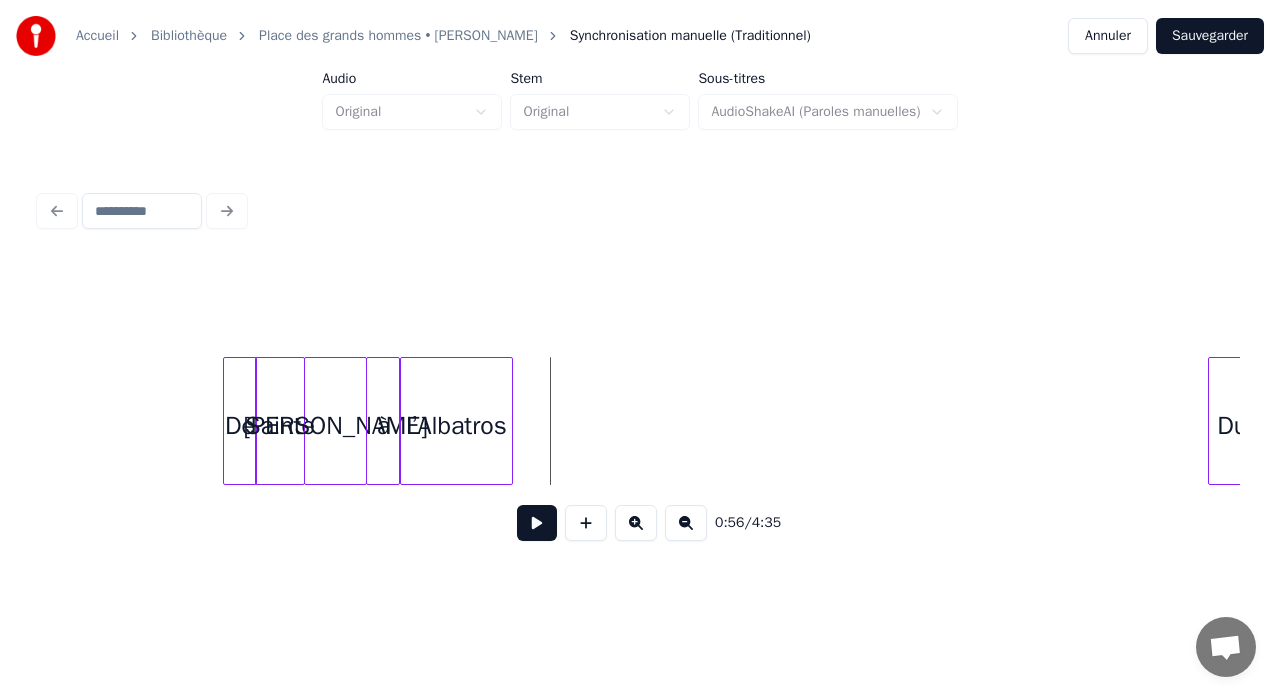 click on "De Sainte Marie à l’Albatros Du" at bounding box center [8659, 421] 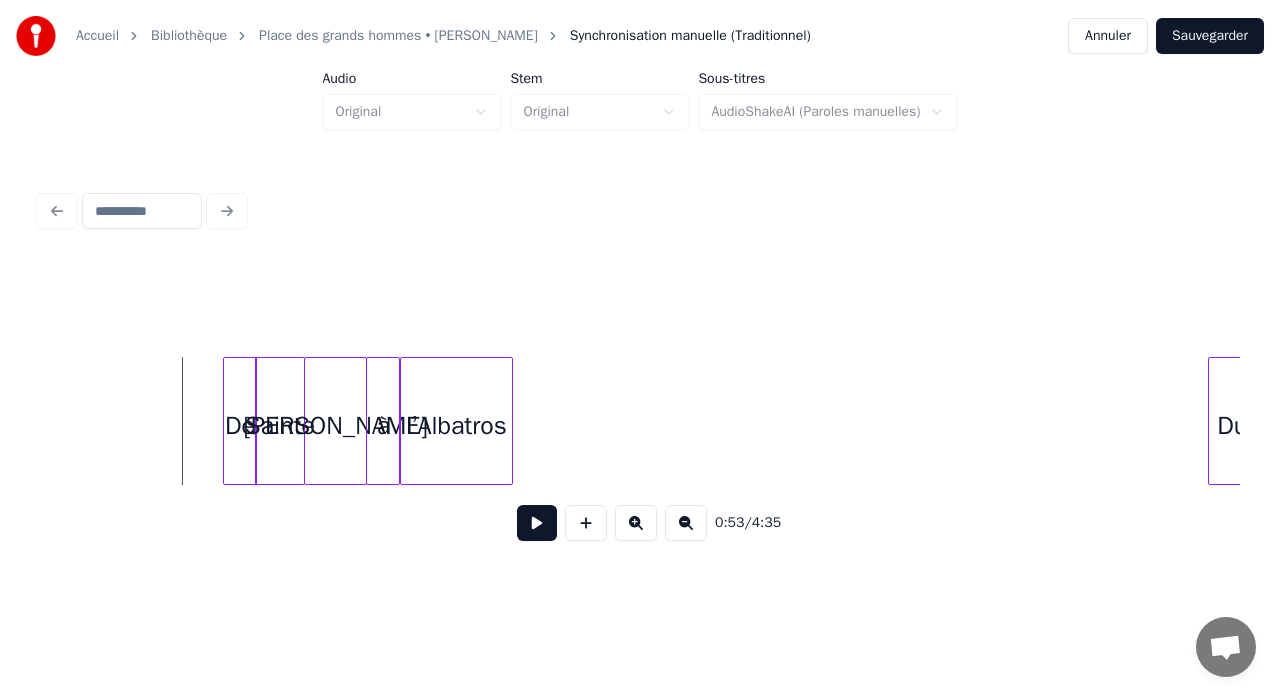 click at bounding box center (537, 523) 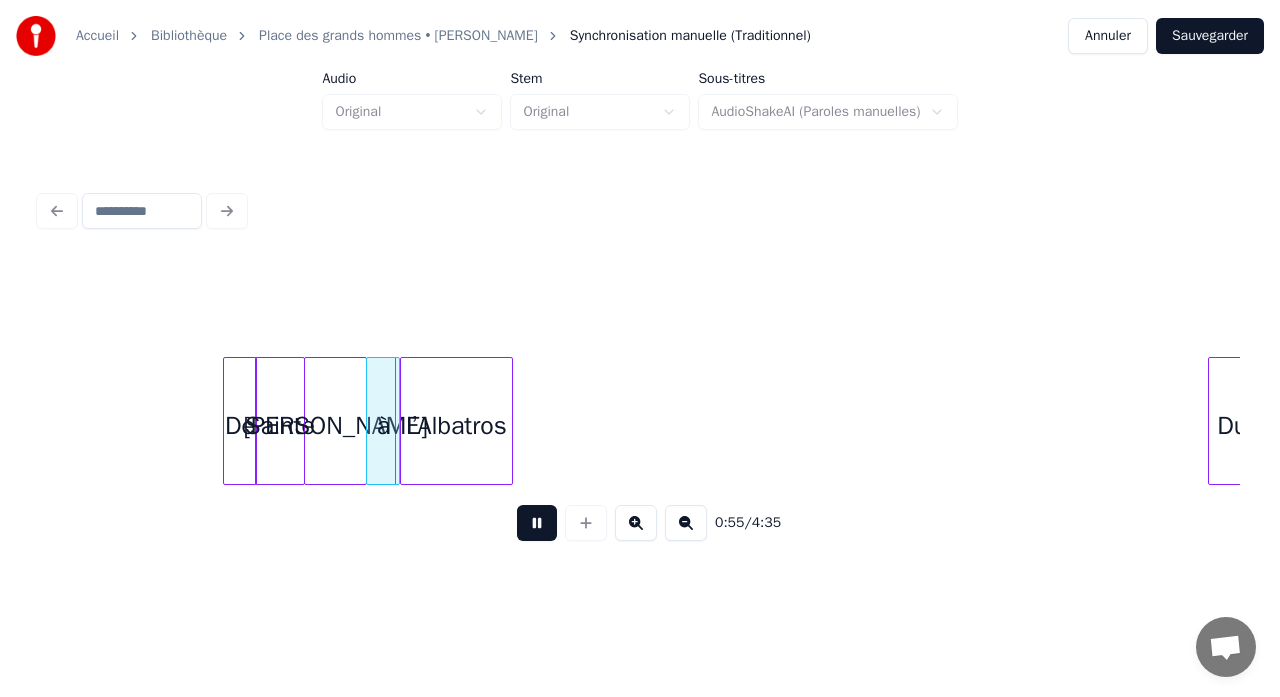 click at bounding box center [537, 523] 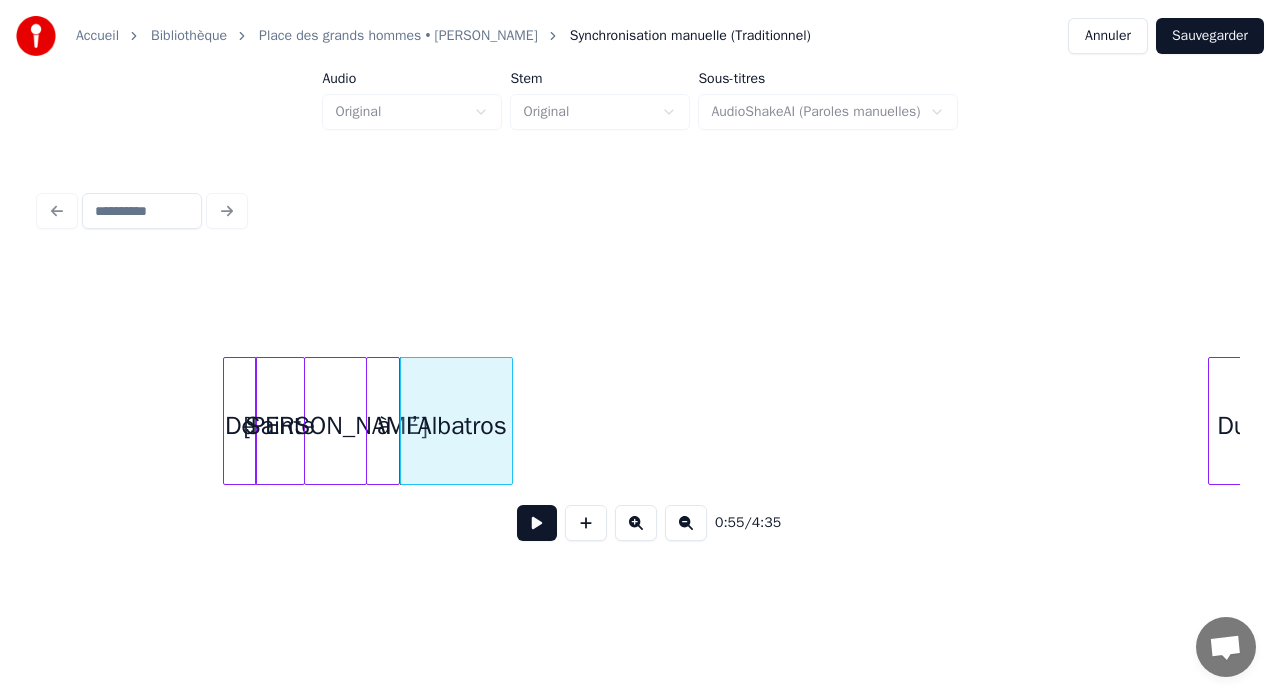 click on "De Sainte Marie à l’Albatros Du" at bounding box center (8659, 421) 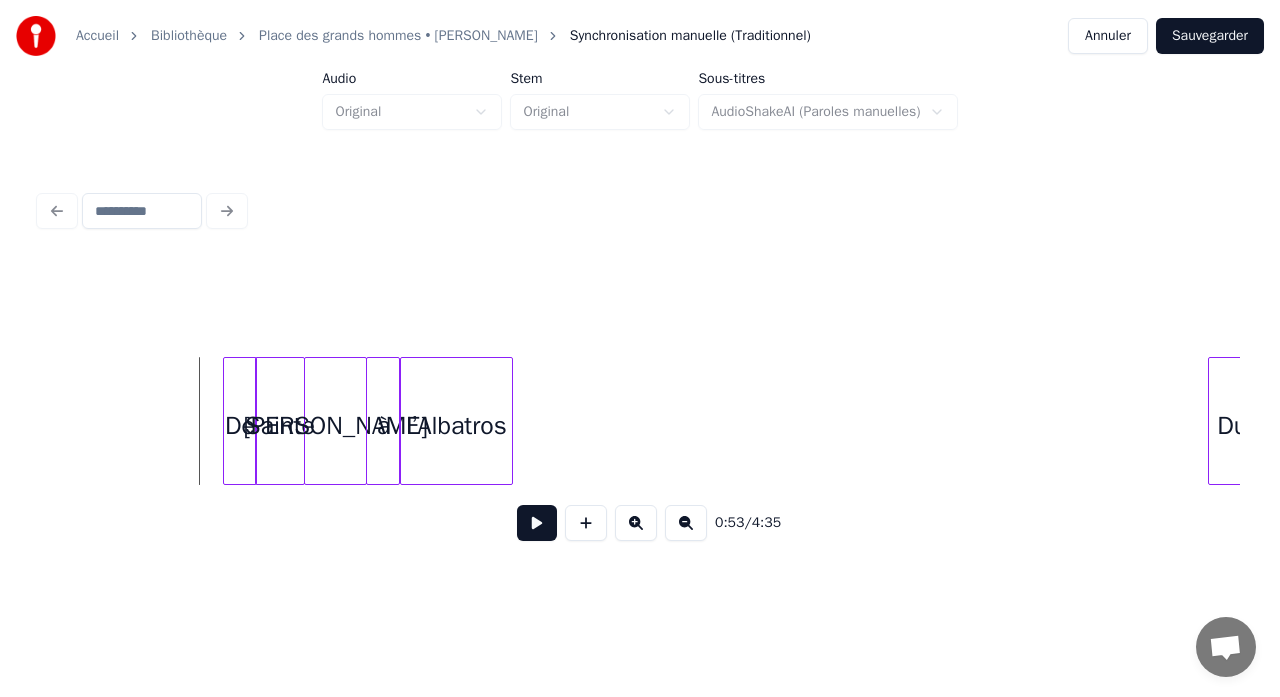 click at bounding box center (537, 523) 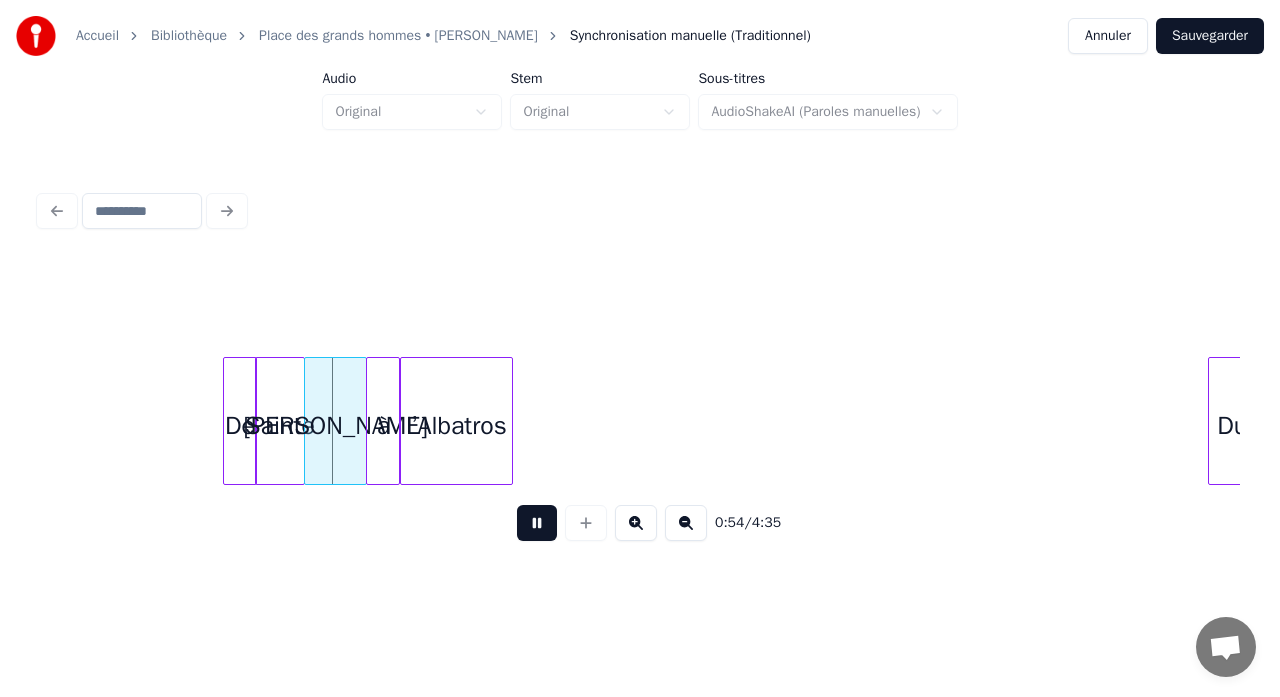 click at bounding box center (537, 523) 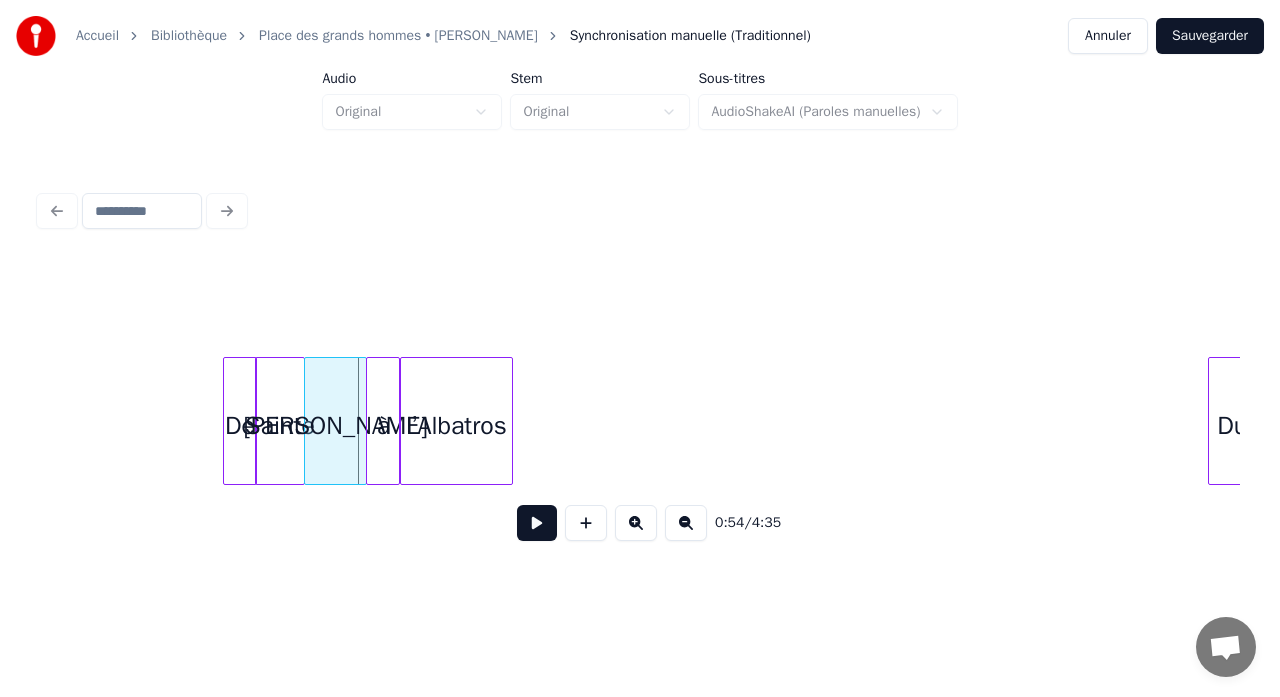 click on "[PERSON_NAME]" at bounding box center (335, 426) 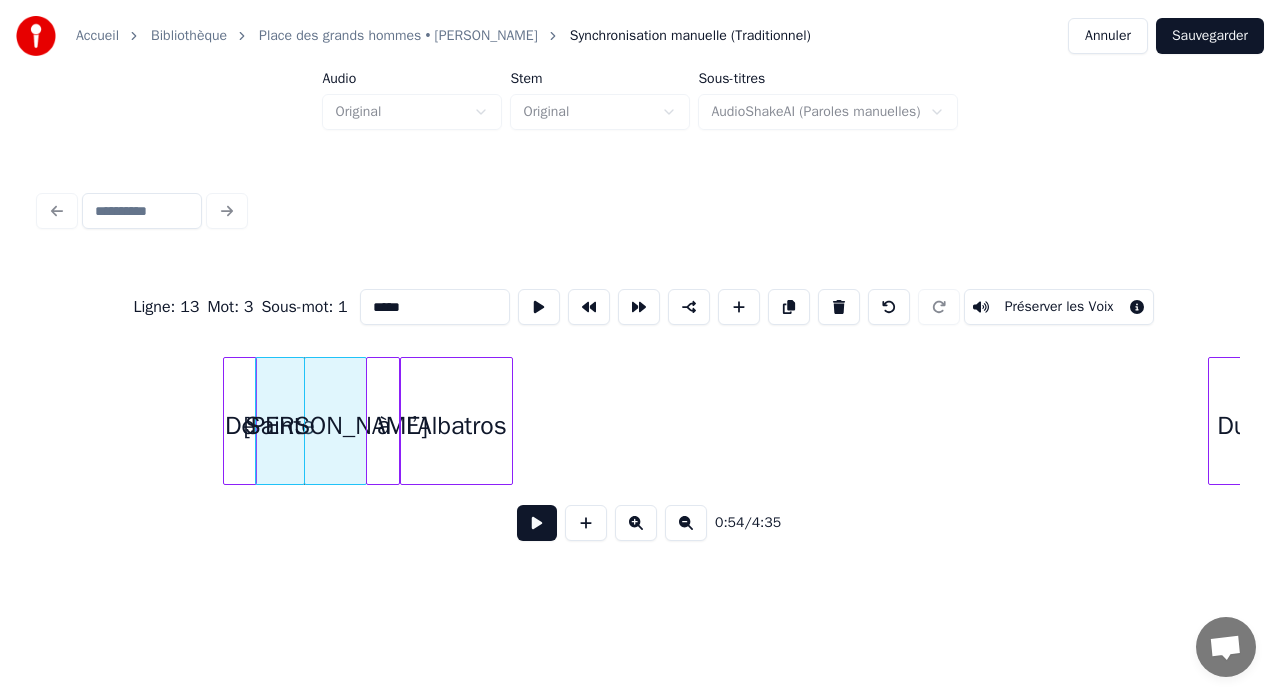 click at bounding box center [370, 421] 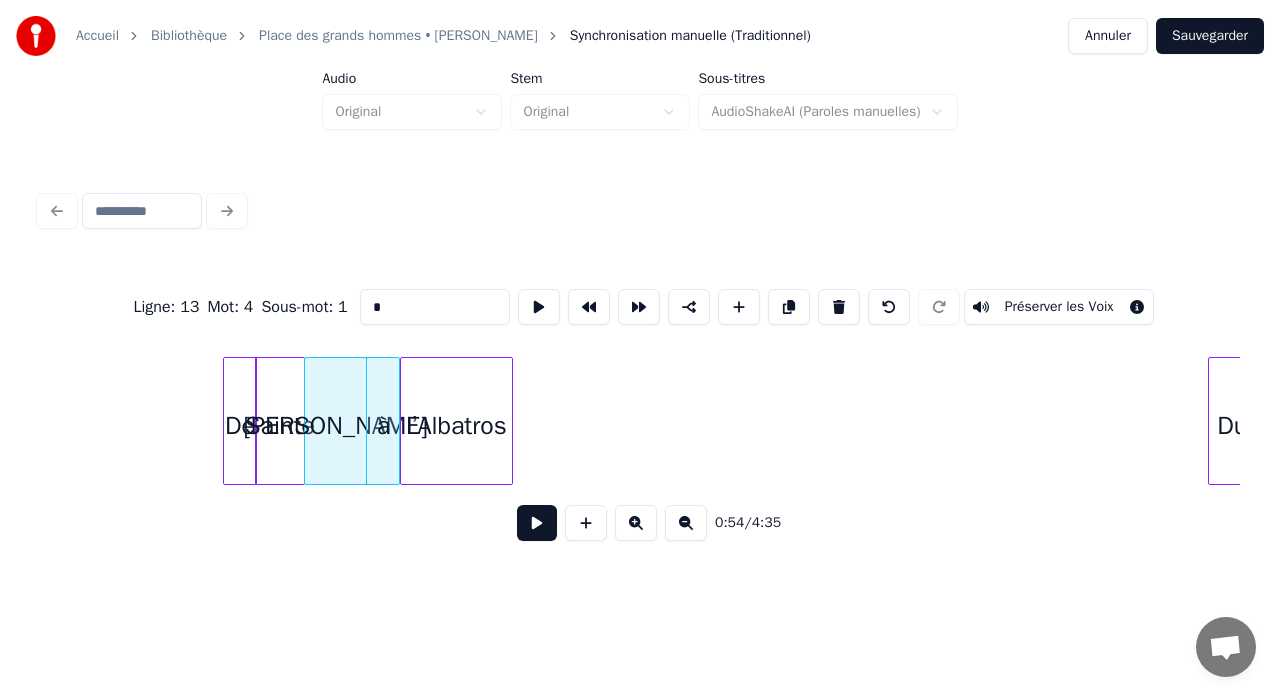 click on "[PERSON_NAME]" at bounding box center [335, 426] 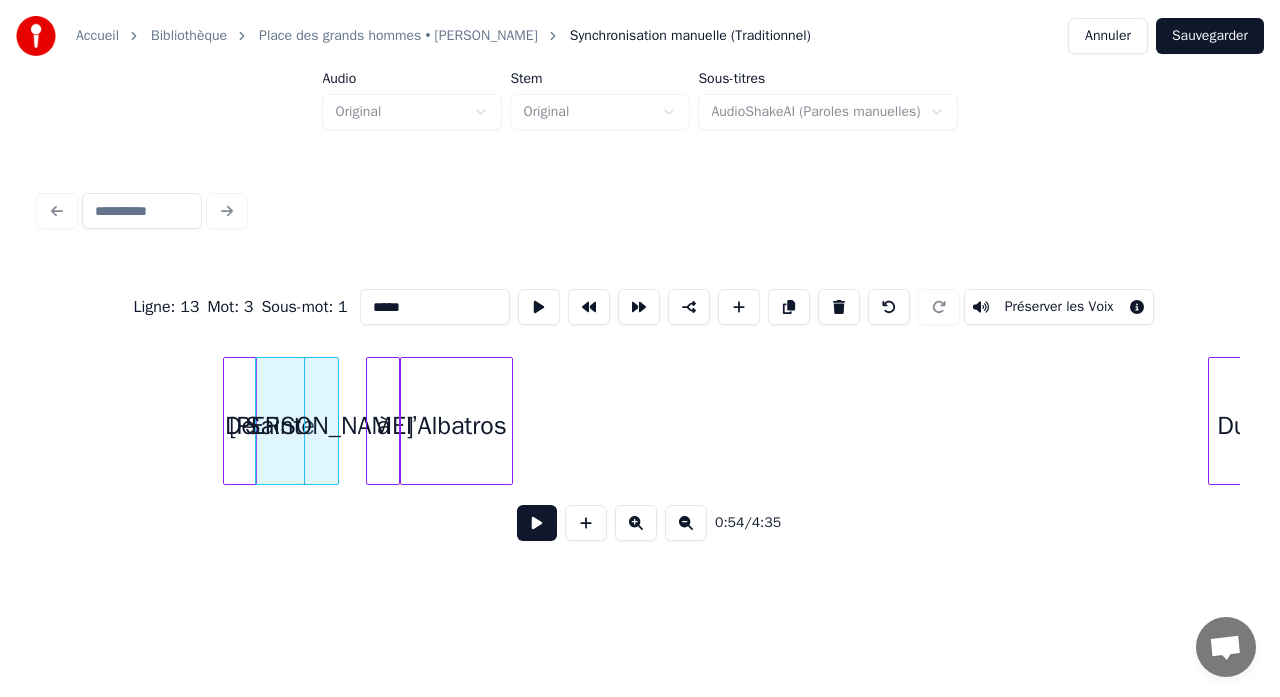 click at bounding box center (335, 421) 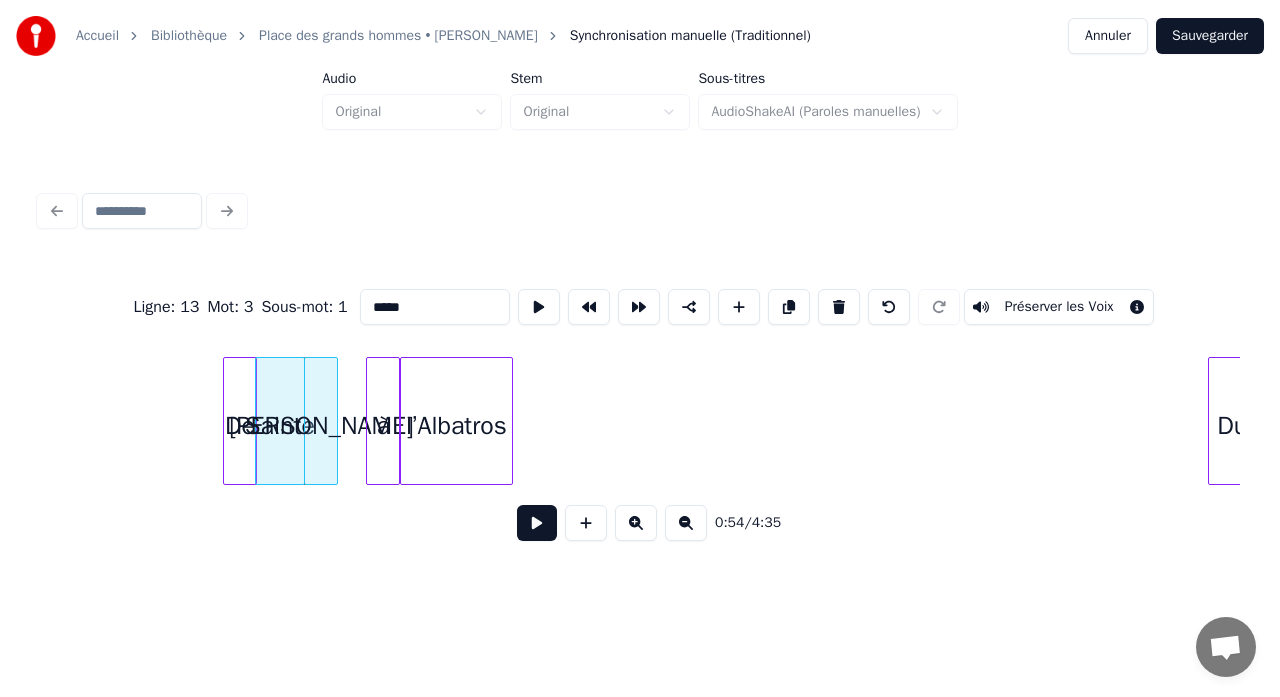 click on "Sainte" at bounding box center (279, 426) 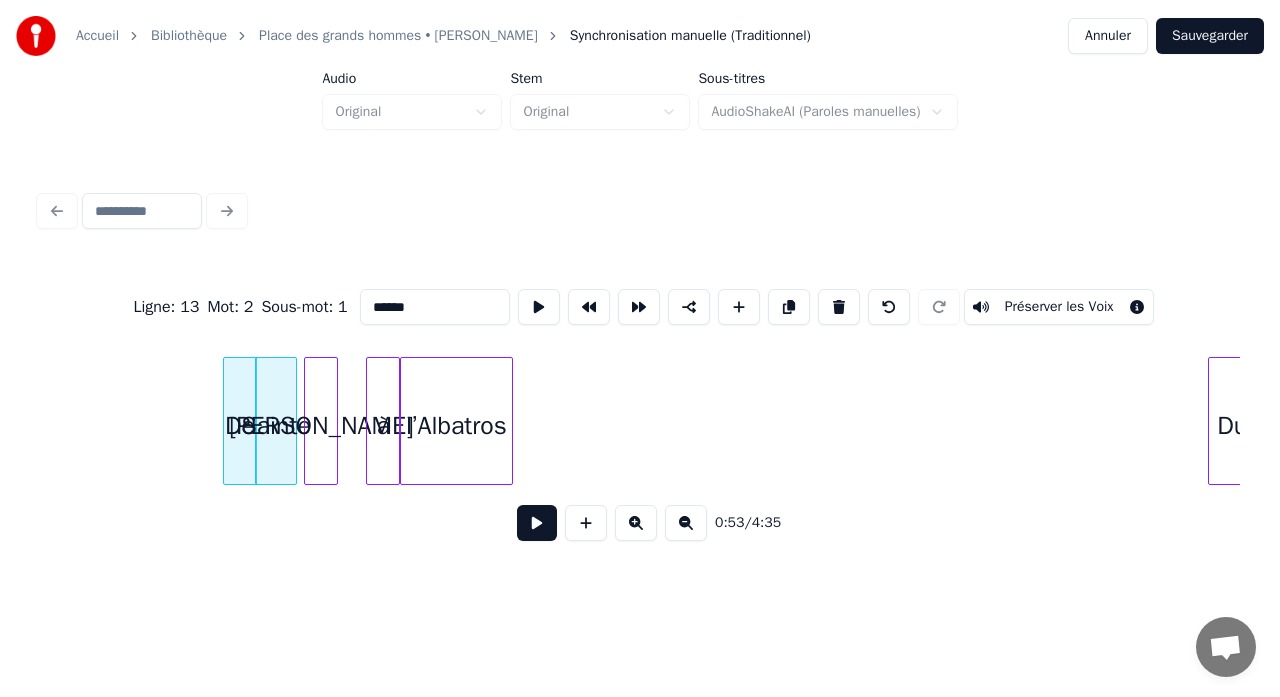 click at bounding box center (293, 421) 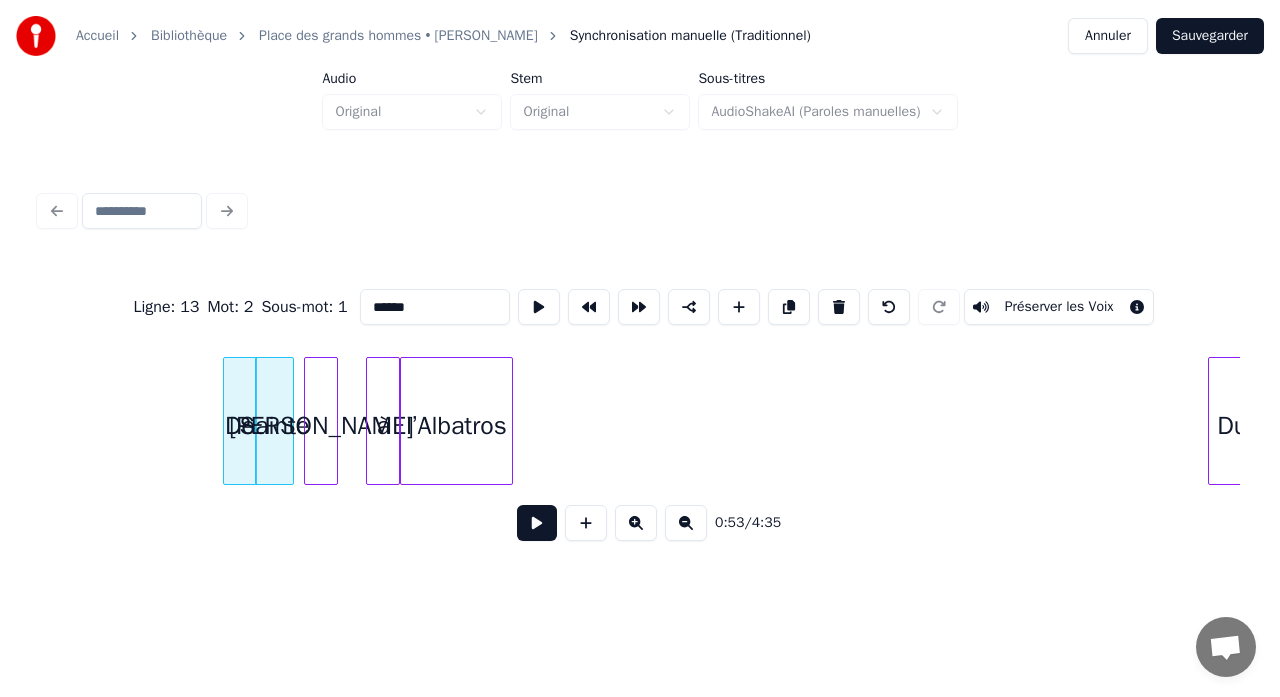 click at bounding box center [253, 421] 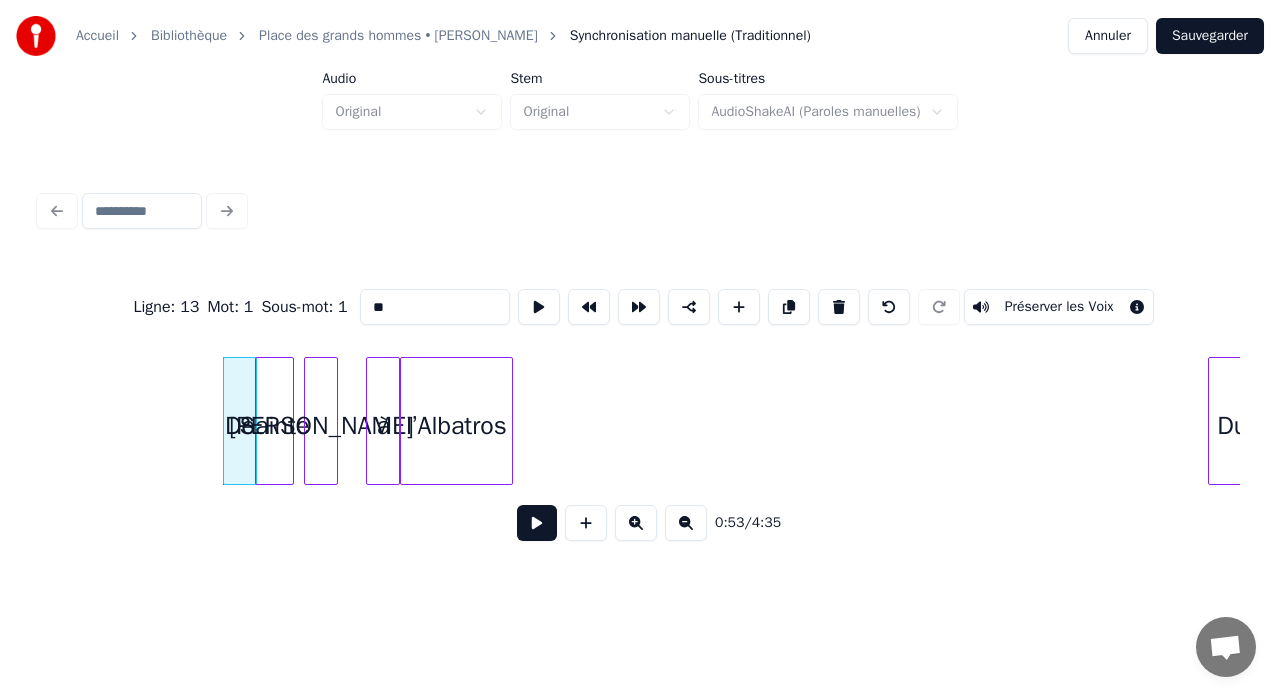 click on "De" at bounding box center [240, 426] 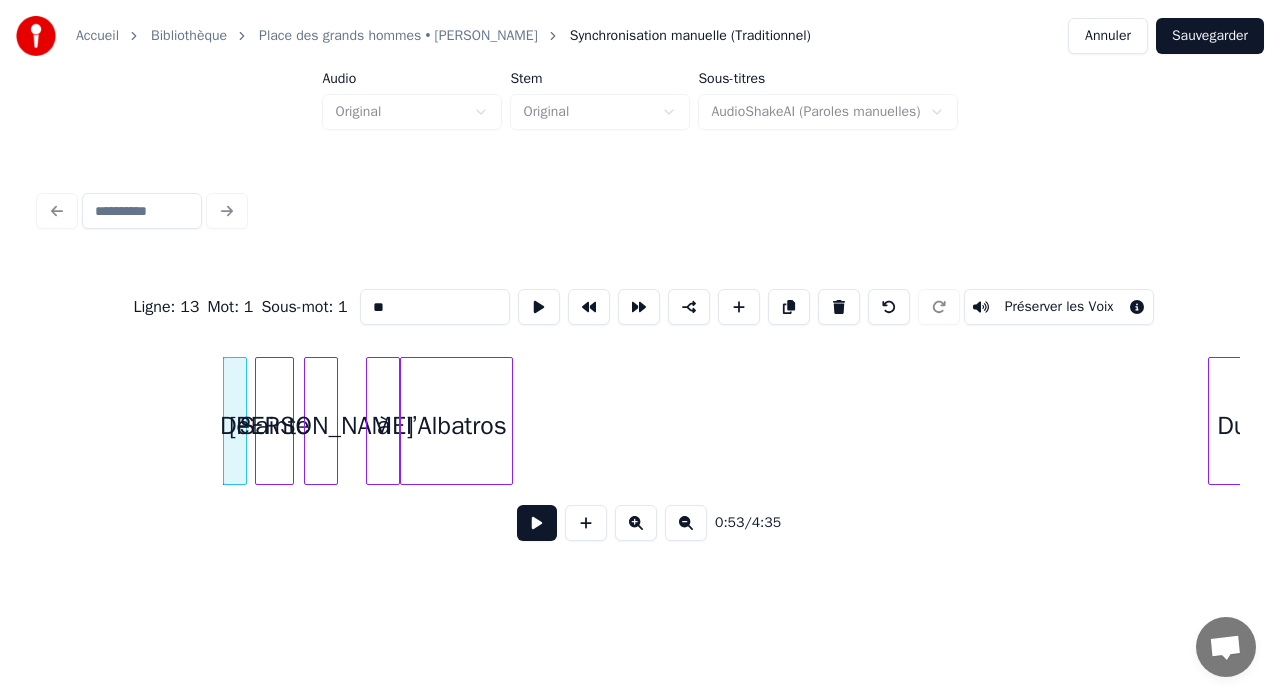 click at bounding box center (243, 421) 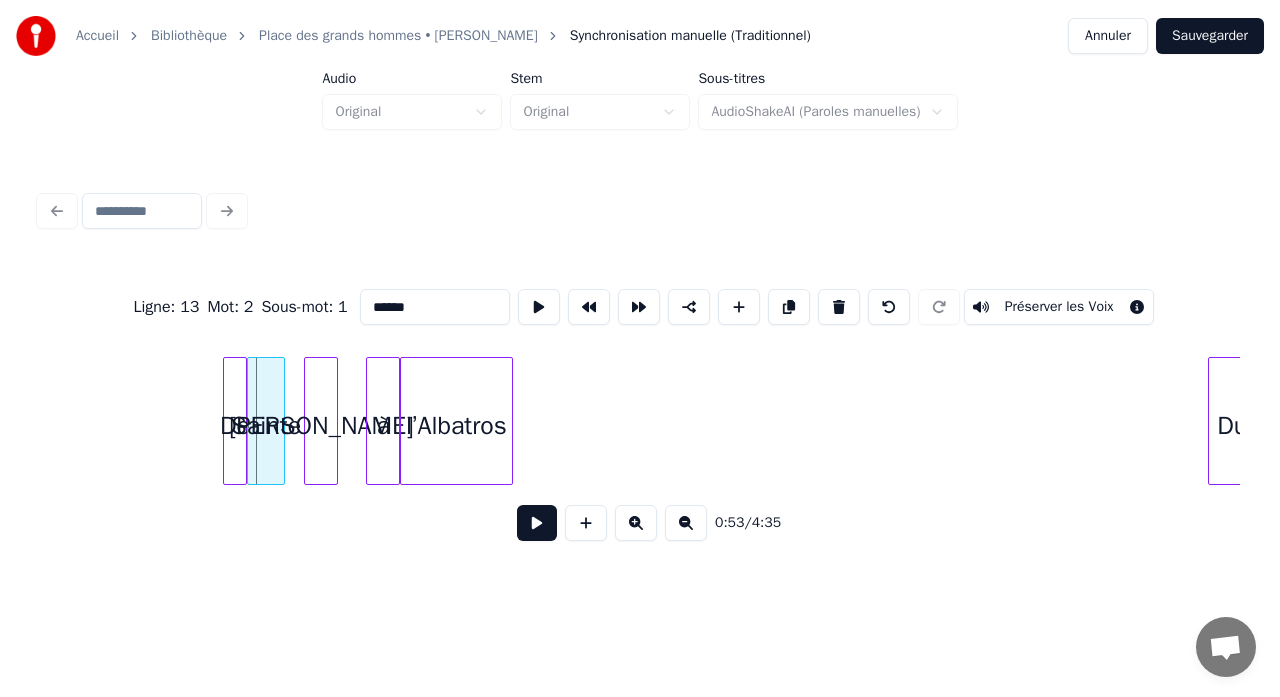 click on "Sainte" at bounding box center [266, 421] 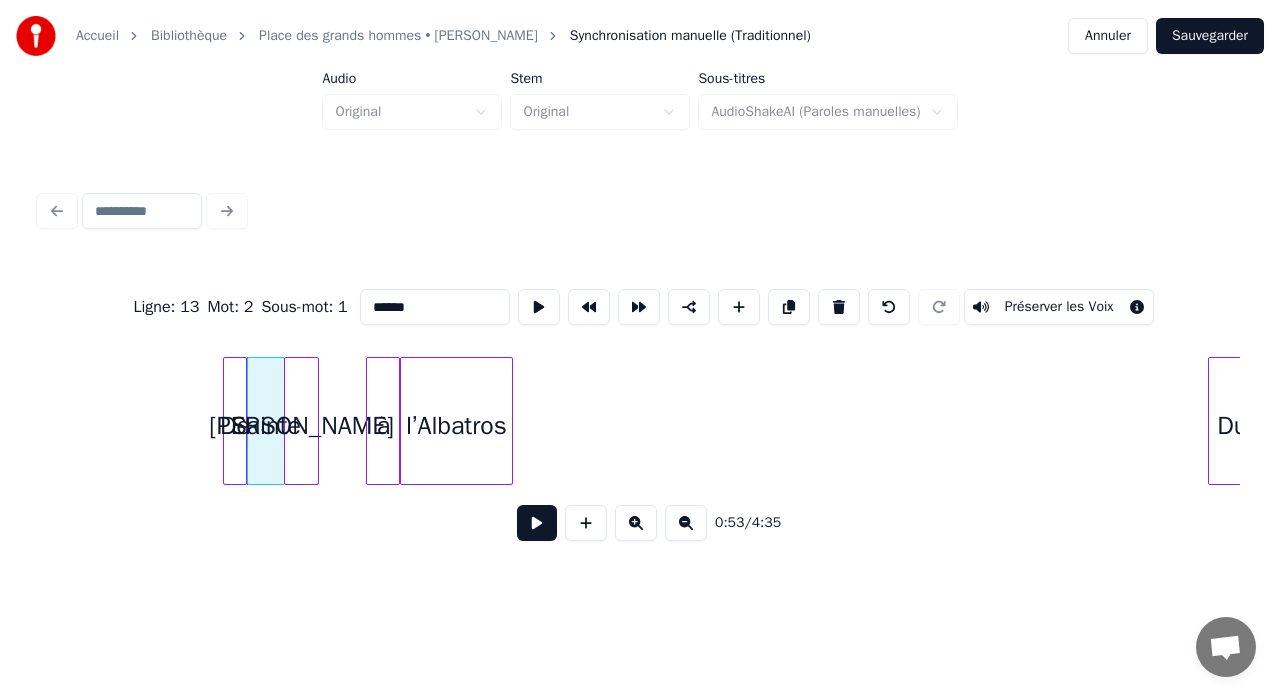 click on "[PERSON_NAME]" at bounding box center [301, 426] 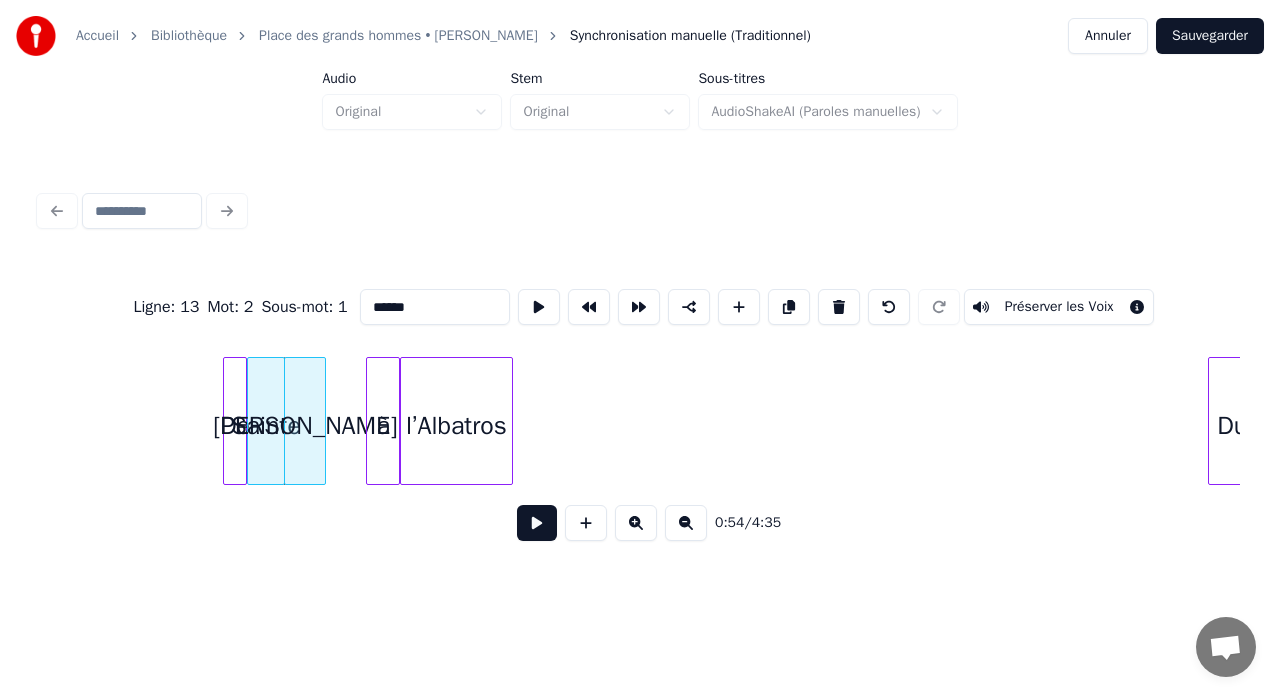 click at bounding box center (322, 421) 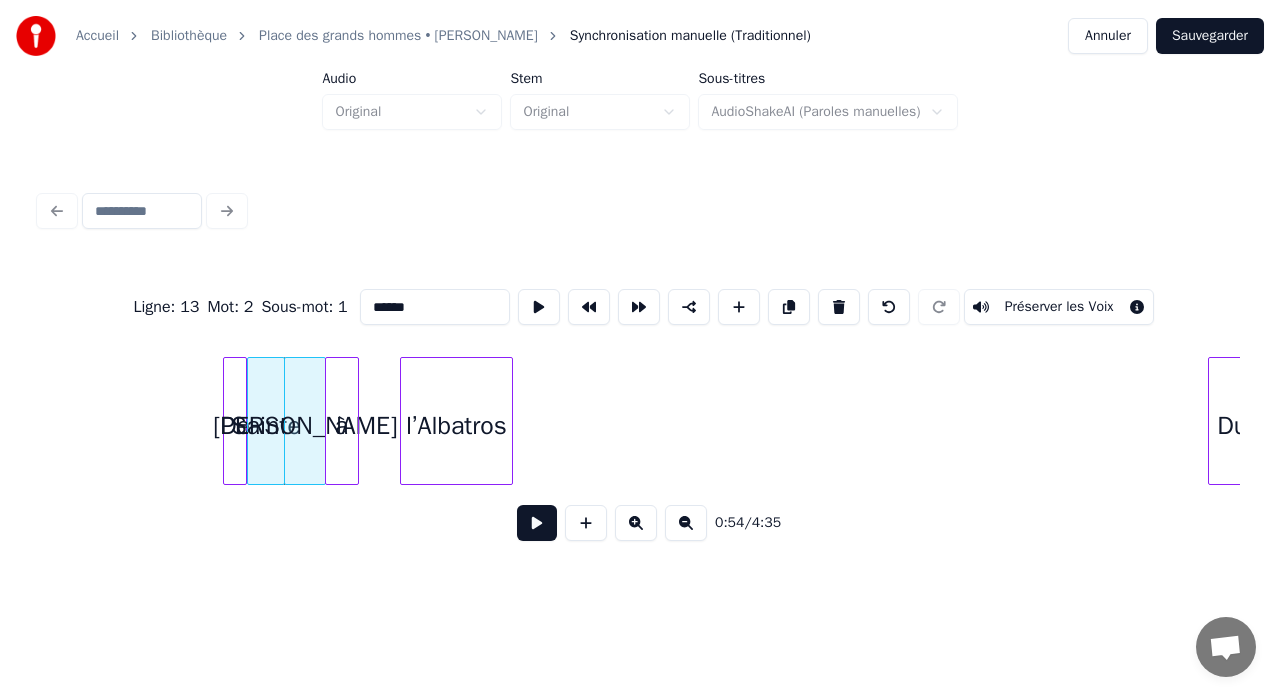 click on "à" at bounding box center [342, 426] 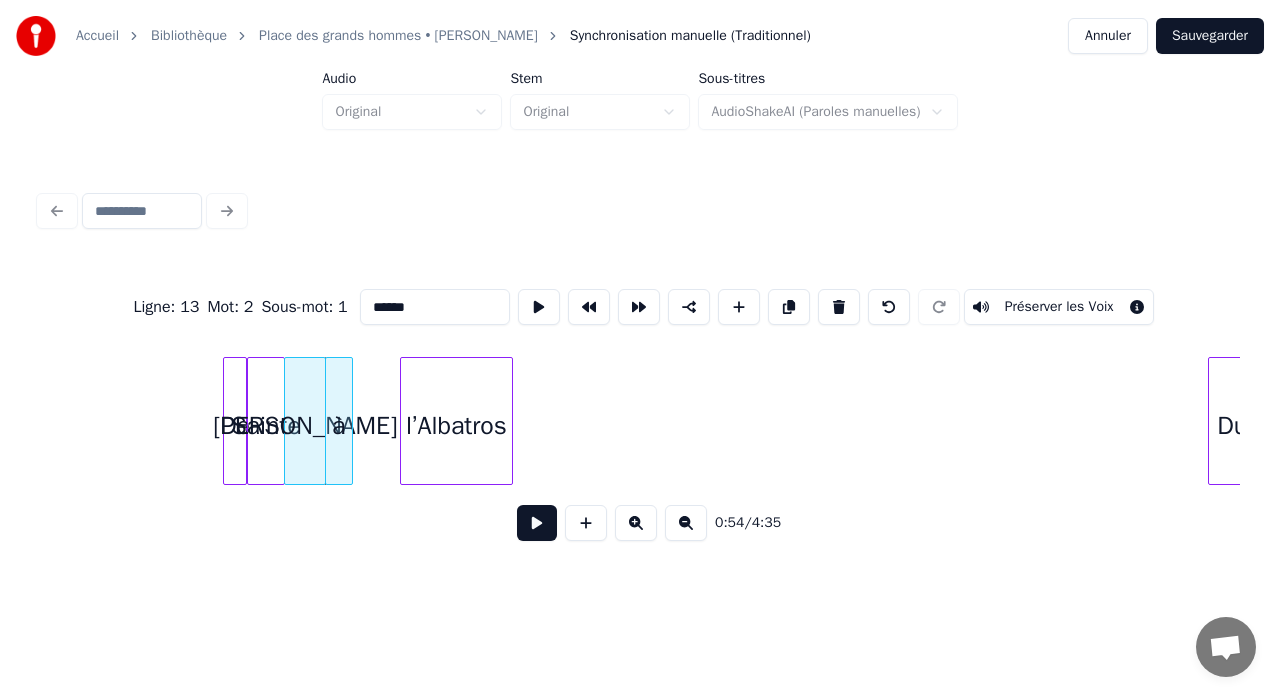 click at bounding box center [349, 421] 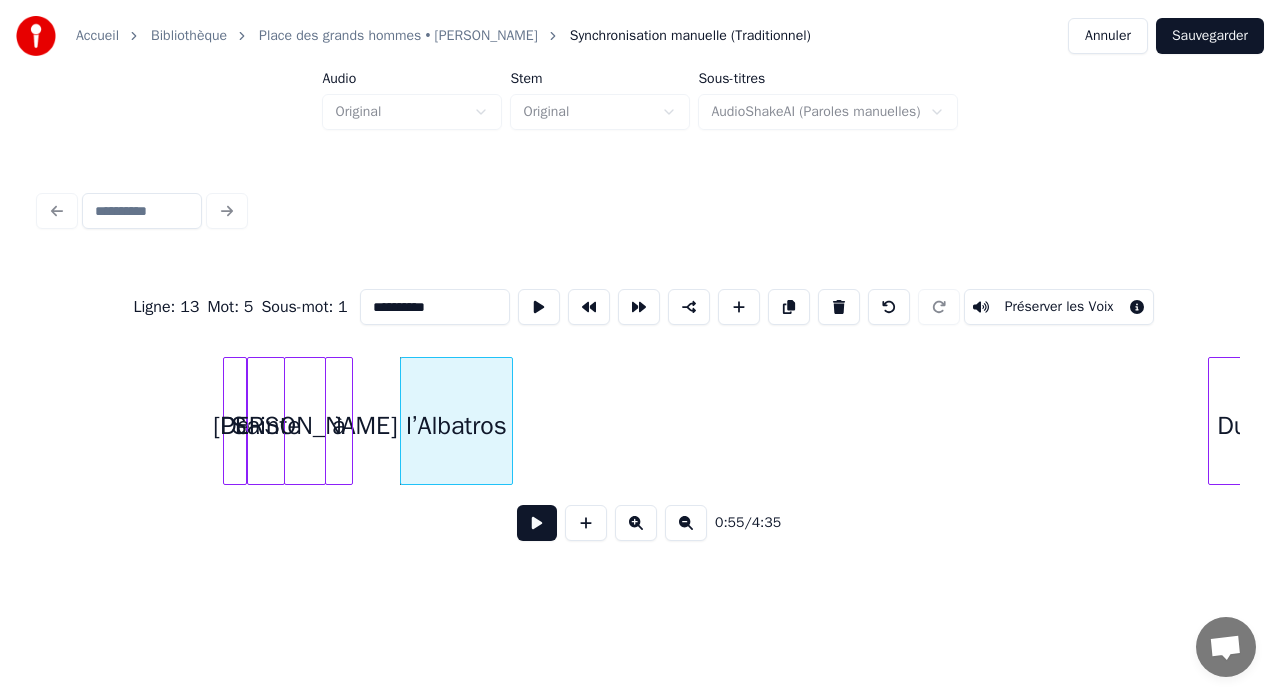 click on "l’Albatros" at bounding box center [457, 421] 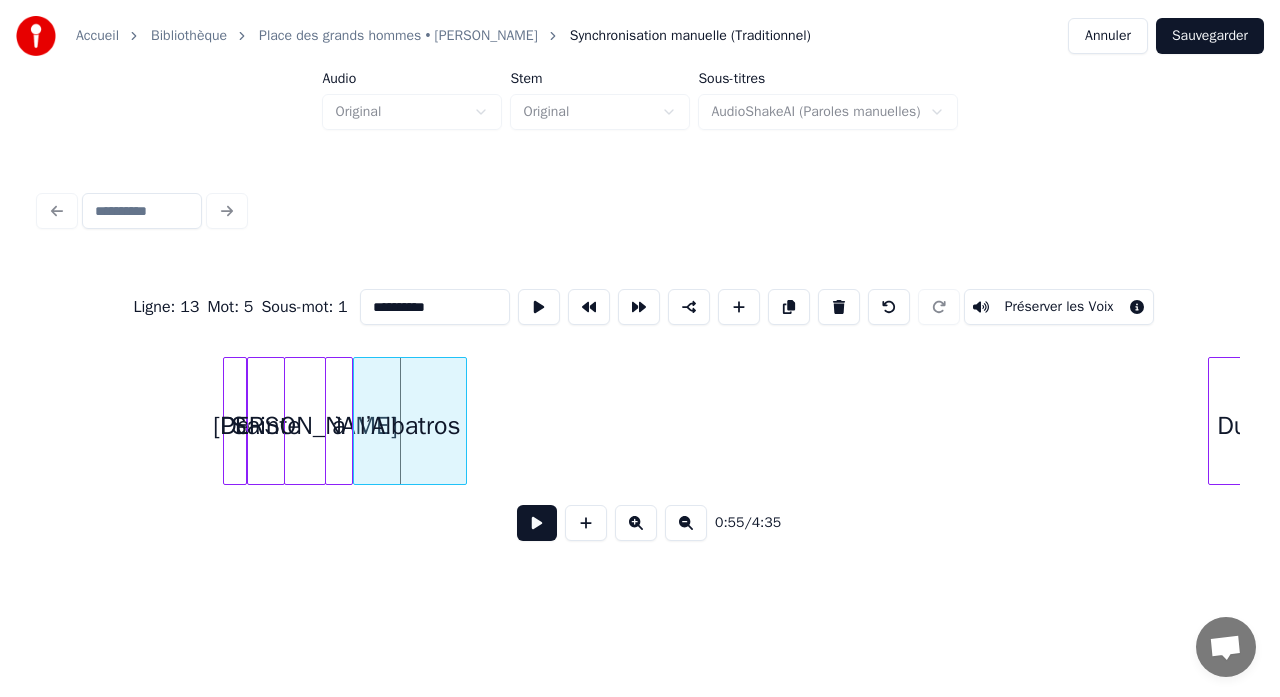 click on "l’Albatros" at bounding box center (410, 421) 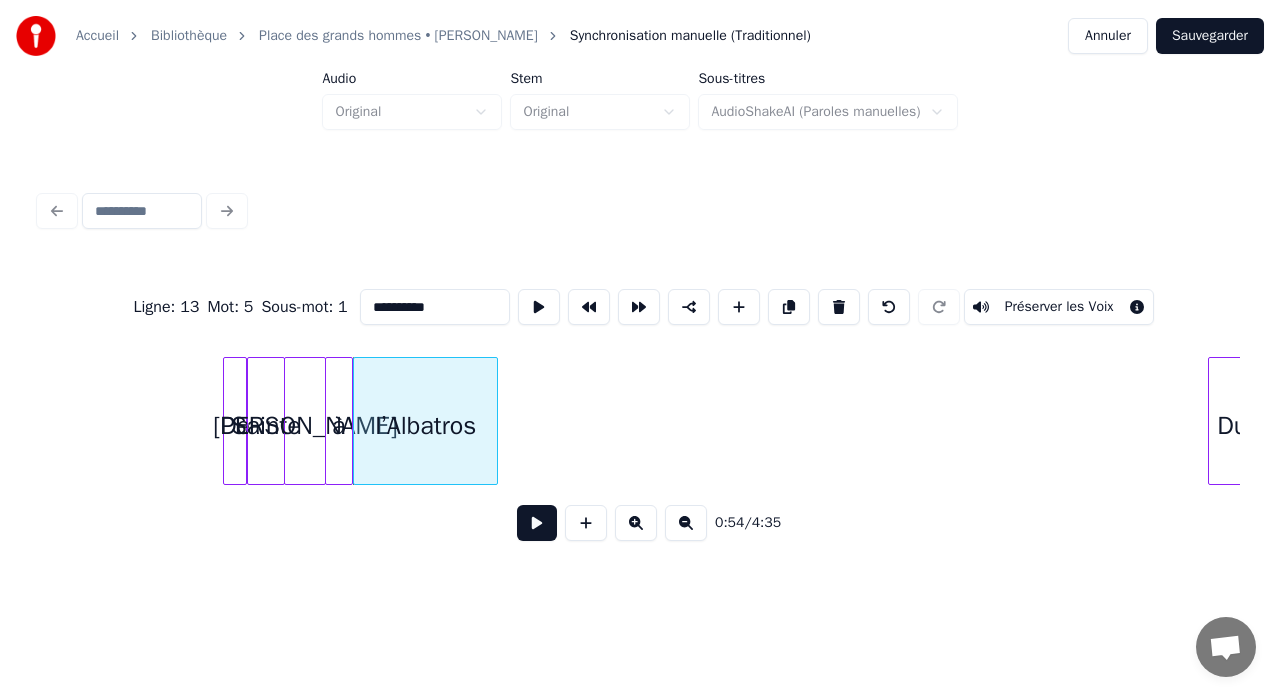 click at bounding box center (494, 421) 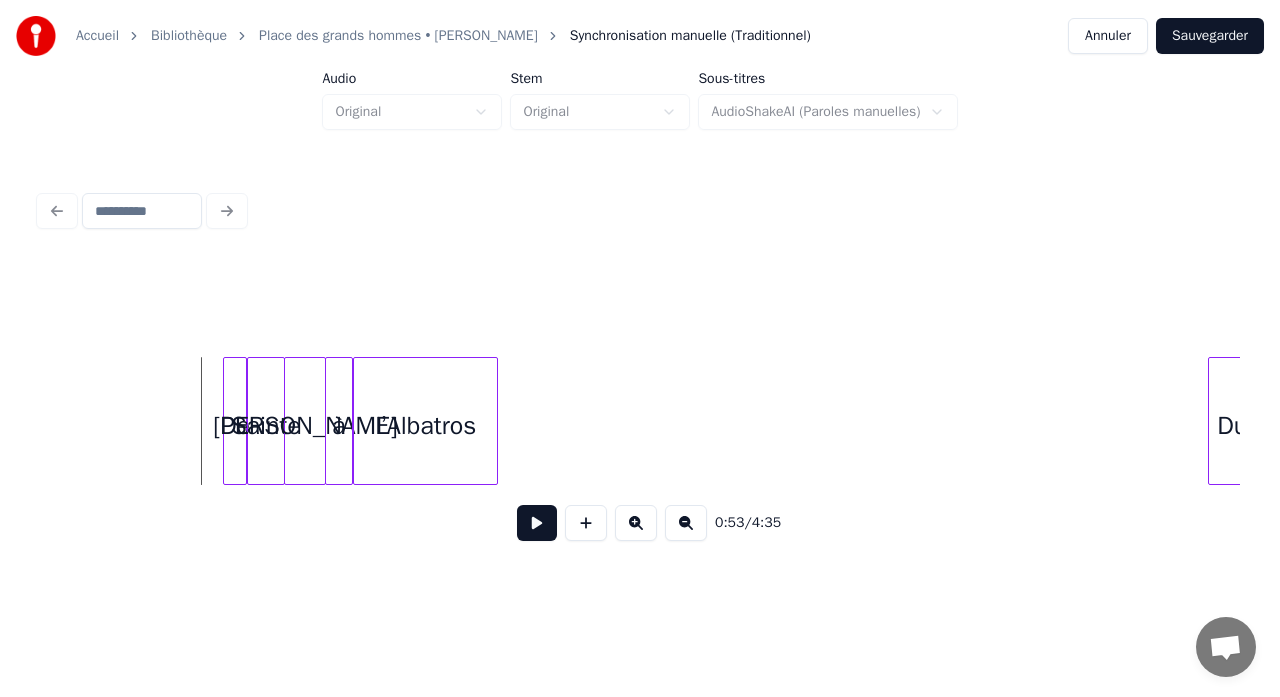 click at bounding box center [537, 523] 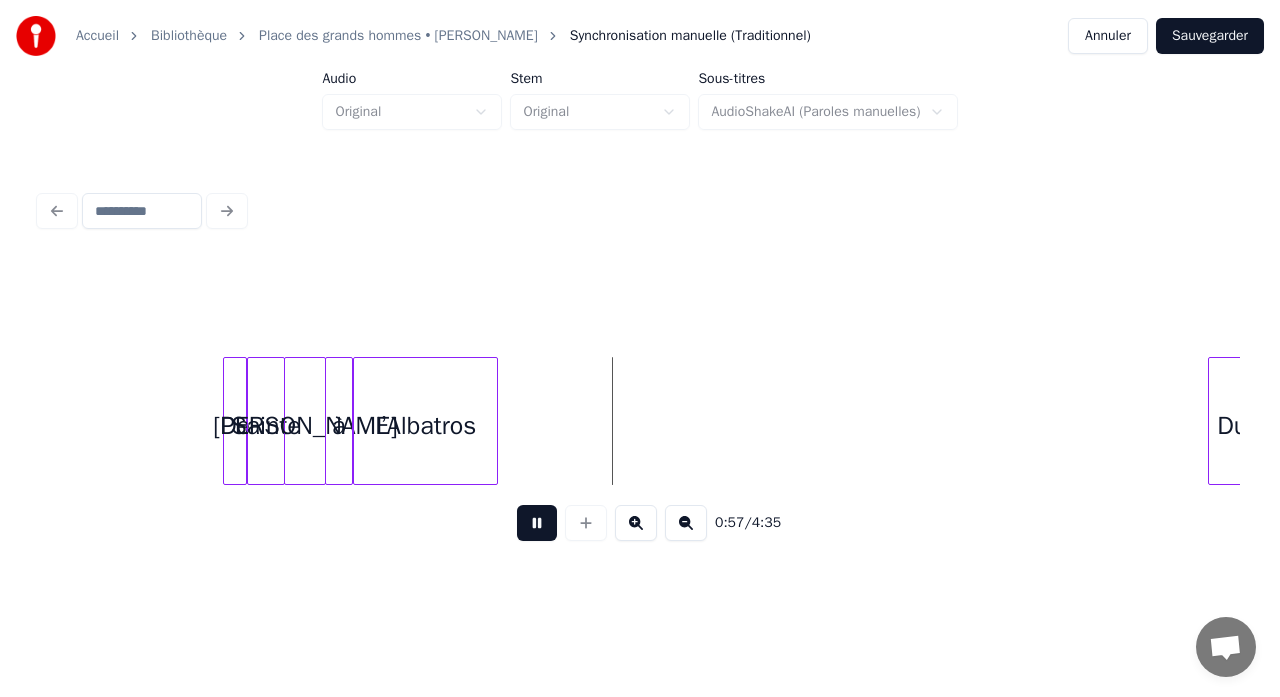 click at bounding box center [537, 523] 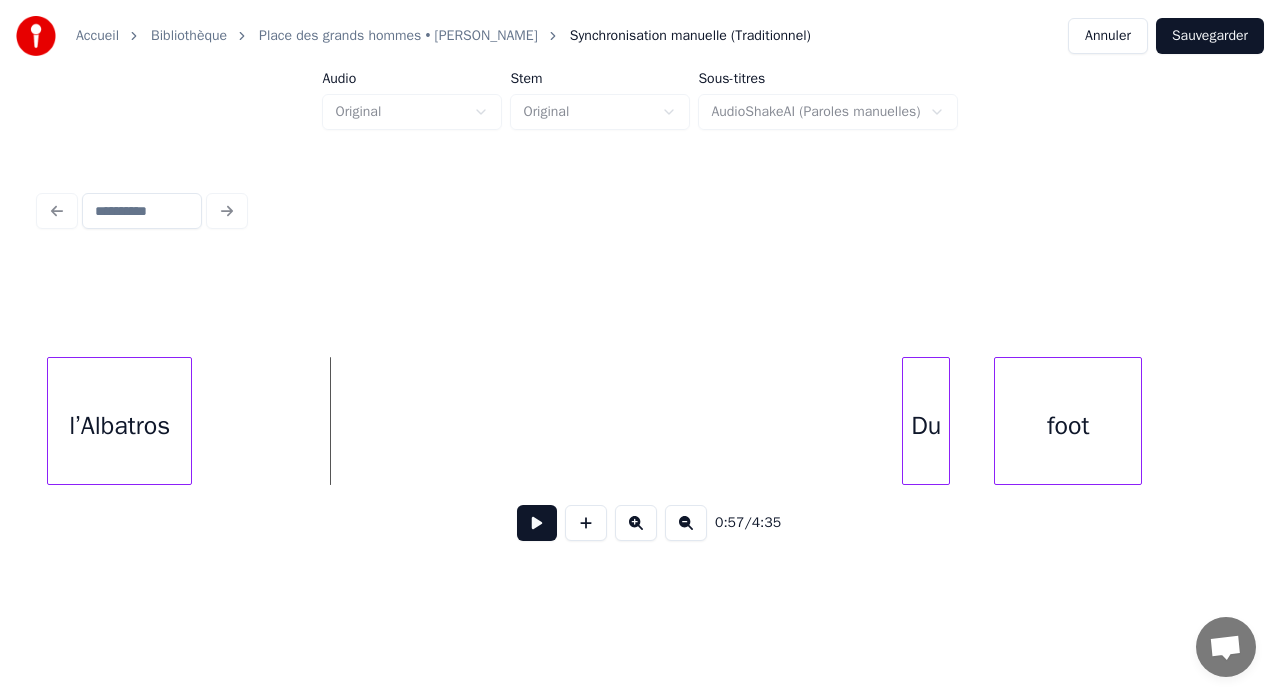 scroll, scrollTop: 0, scrollLeft: 5487, axis: horizontal 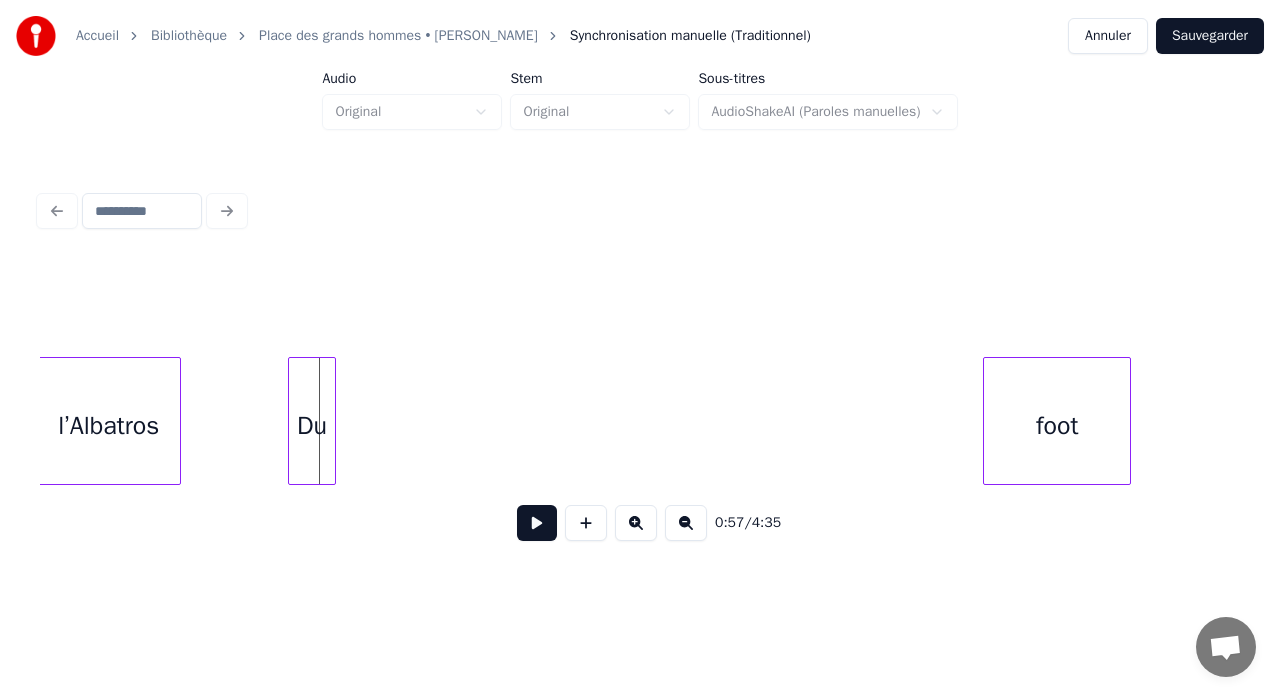 click on "Du" at bounding box center (312, 426) 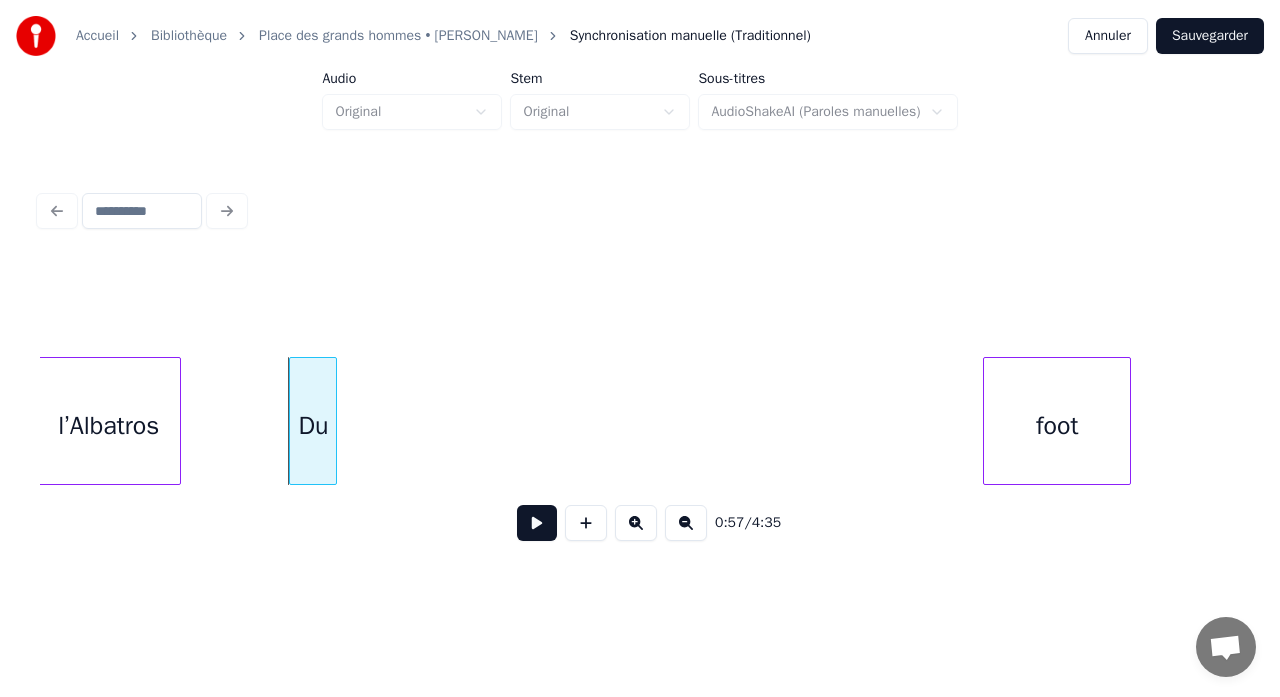 click on "Du" at bounding box center (313, 421) 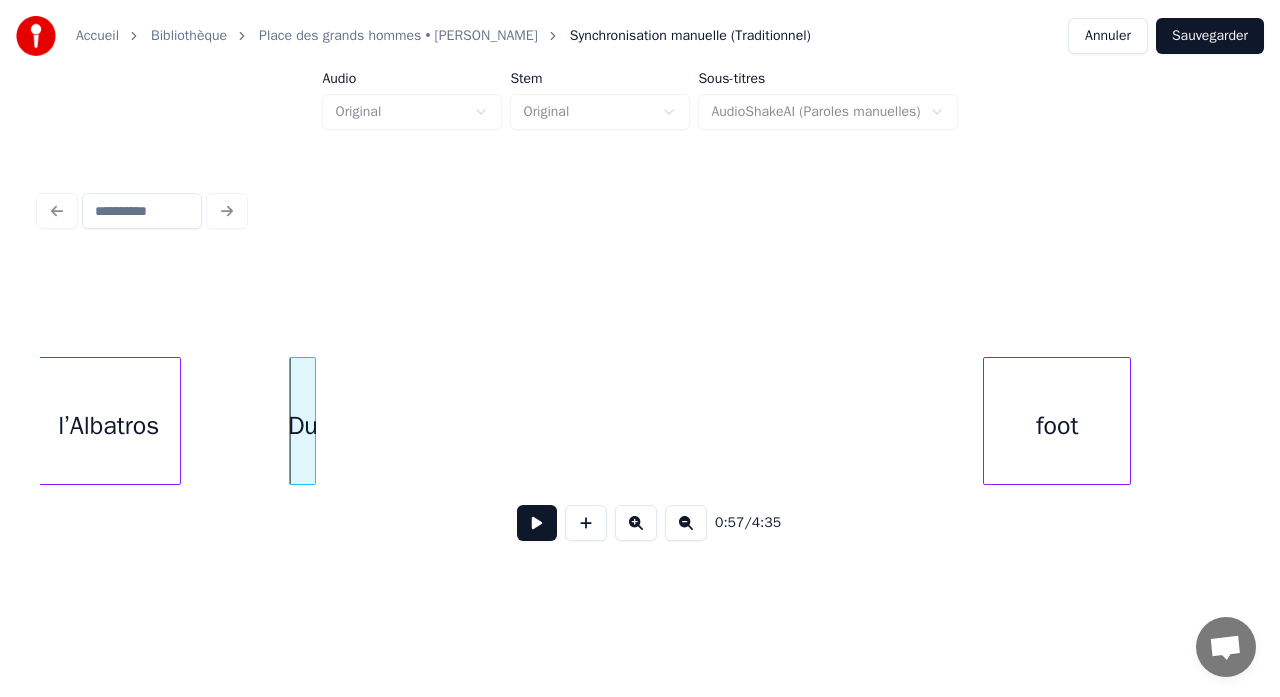 click at bounding box center (312, 421) 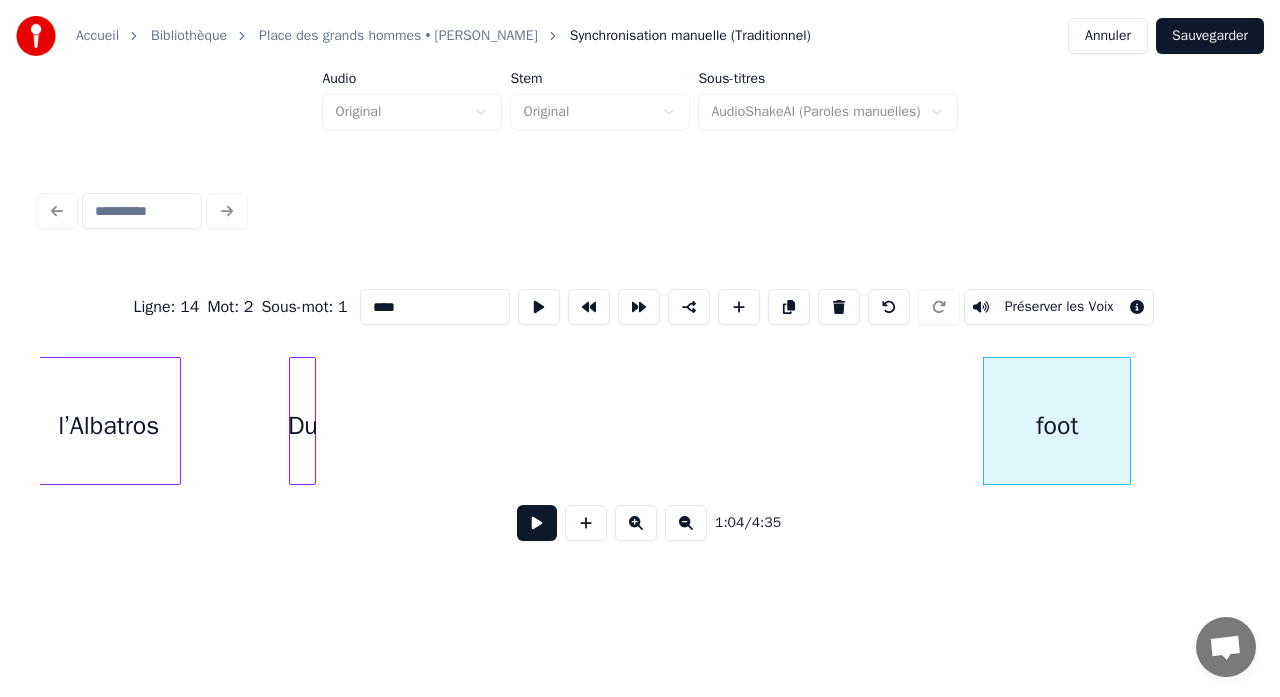 click on "l’Albatros Du foot" at bounding box center [8342, 421] 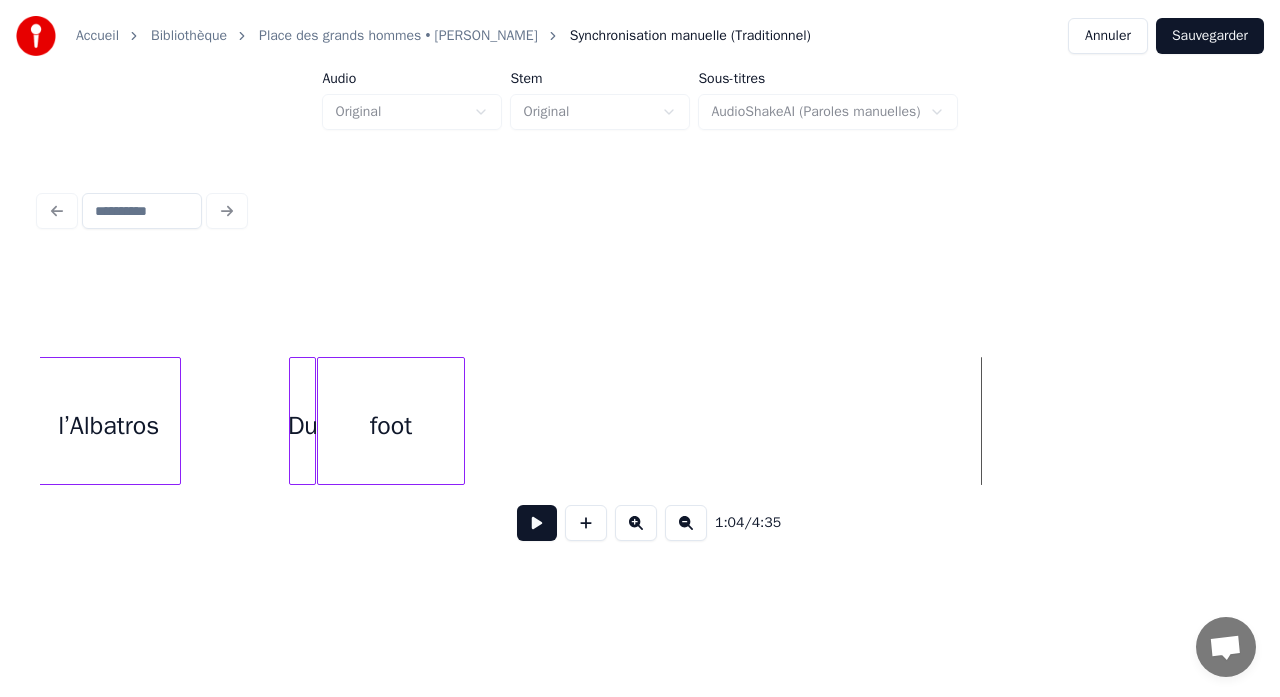 click on "foot" at bounding box center [391, 426] 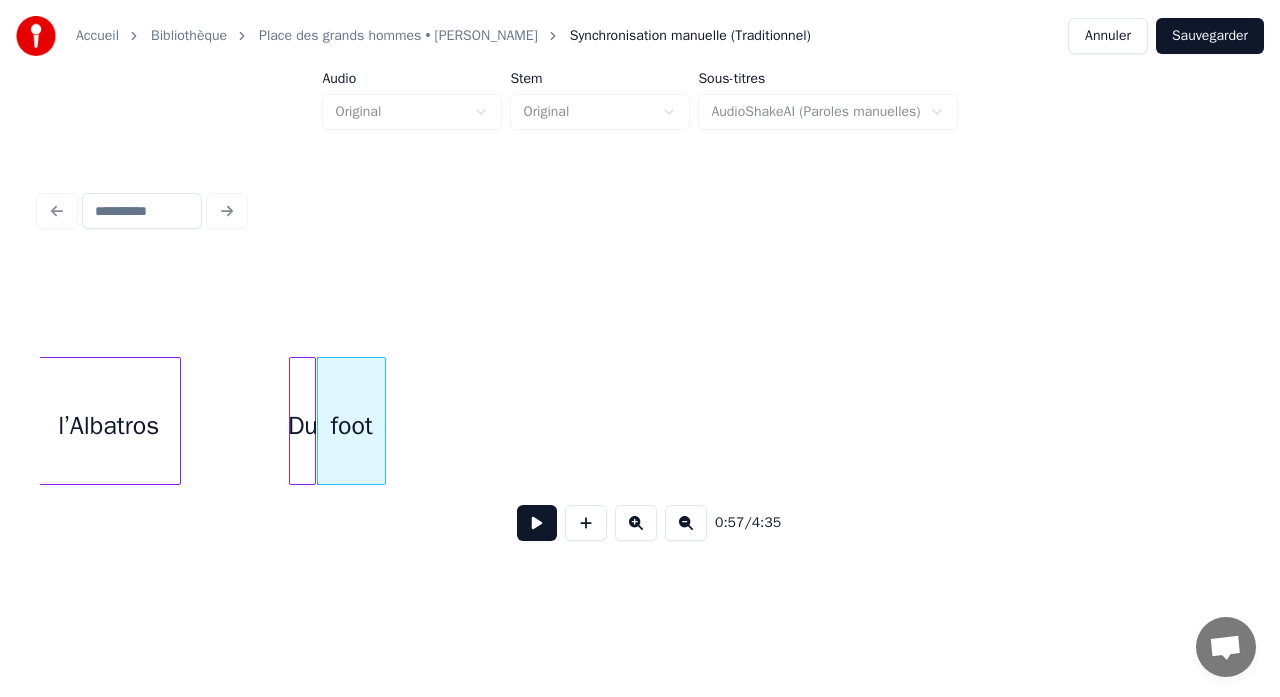 click at bounding box center [382, 421] 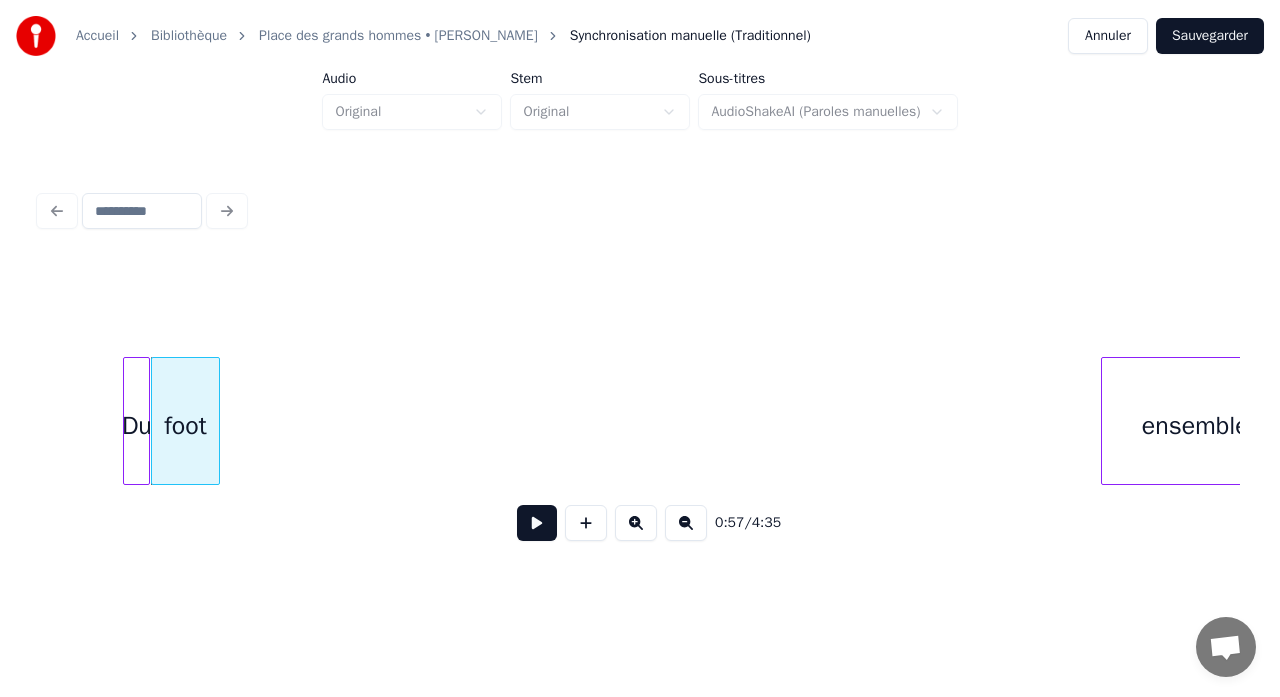 scroll, scrollTop: 0, scrollLeft: 5676, axis: horizontal 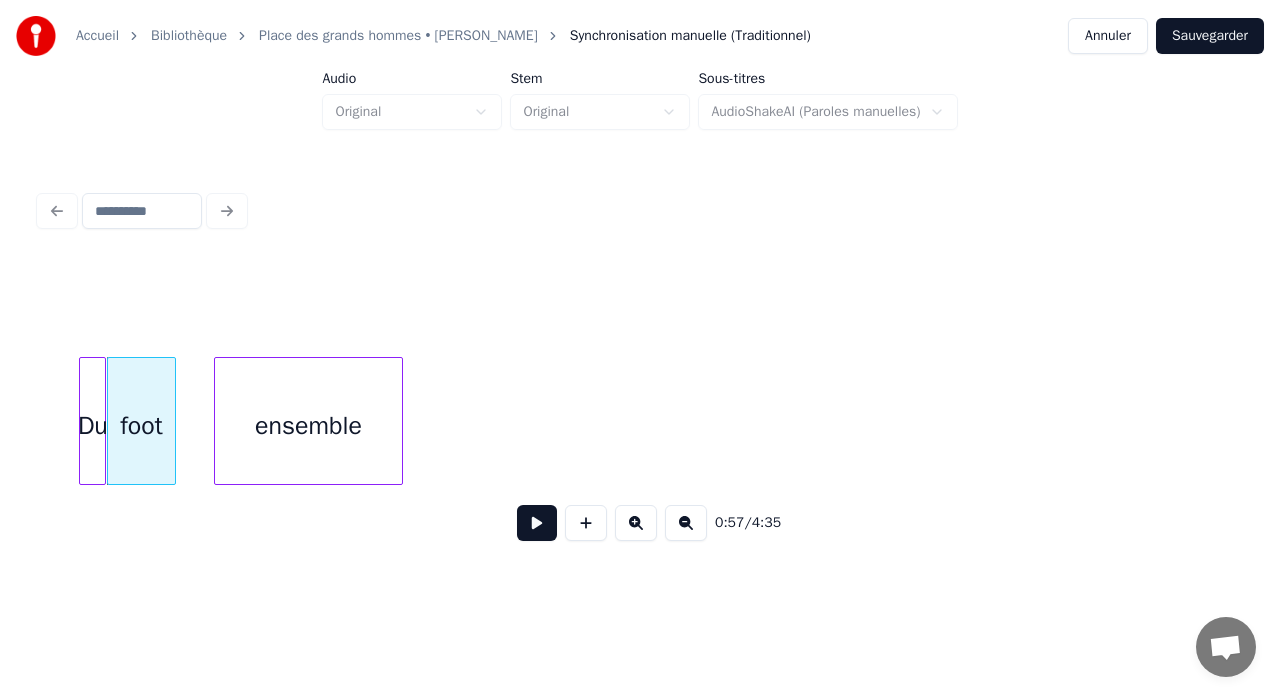click on "ensemble" at bounding box center (308, 426) 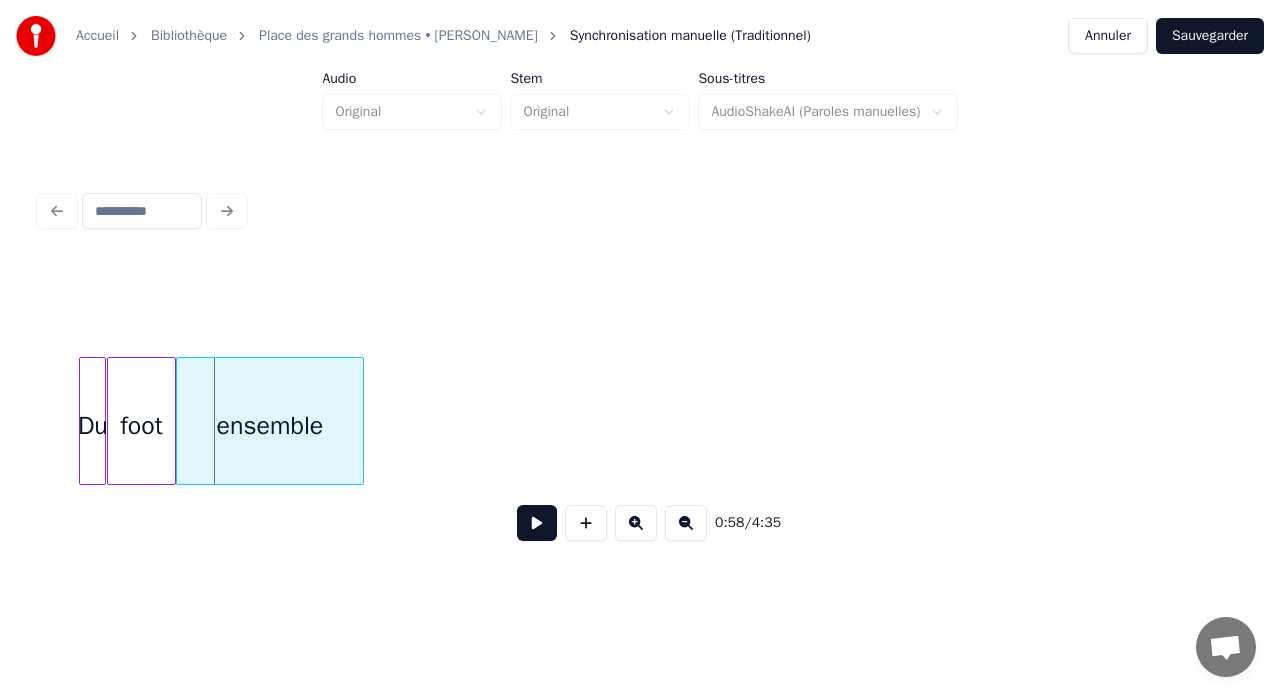 click on "ensemble" at bounding box center [270, 426] 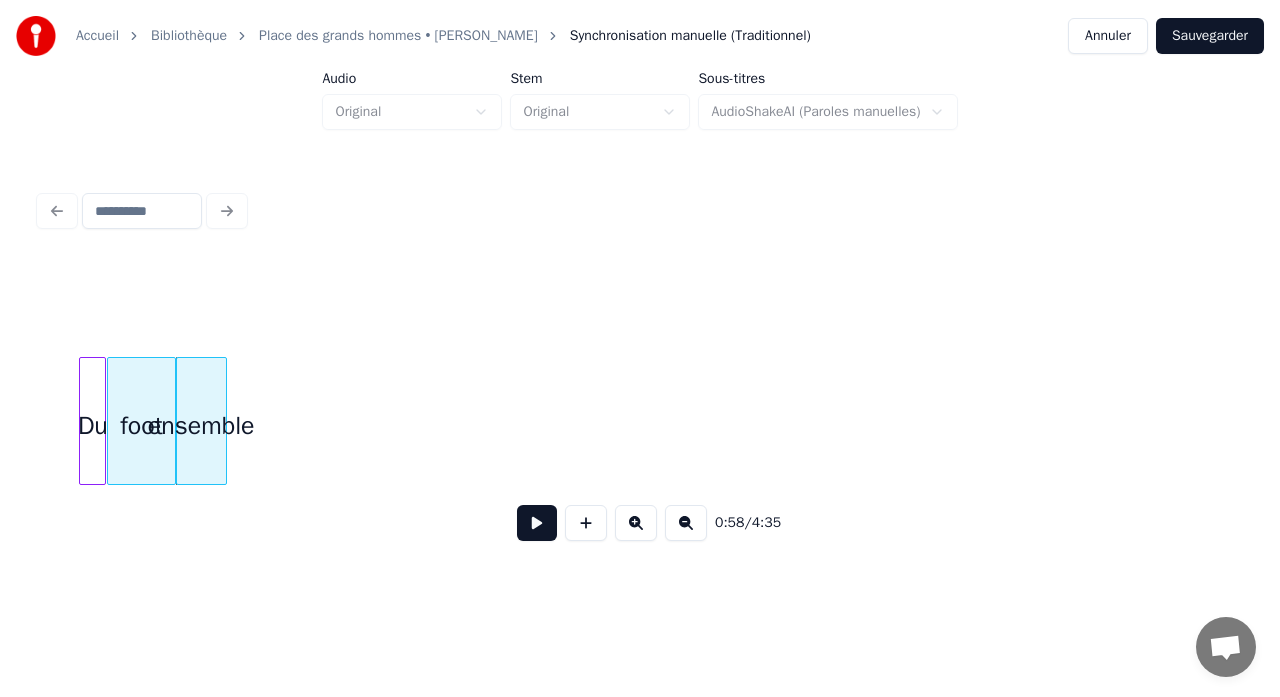 click at bounding box center [223, 421] 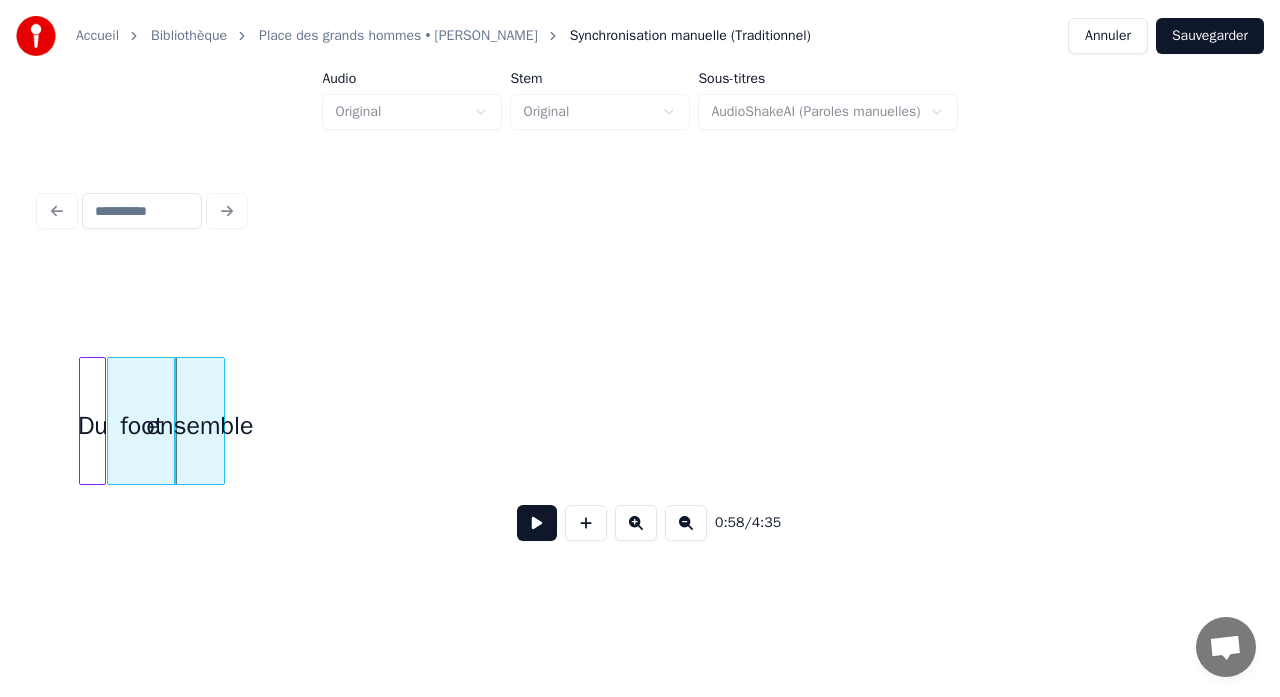 click on "ensemble" at bounding box center [199, 426] 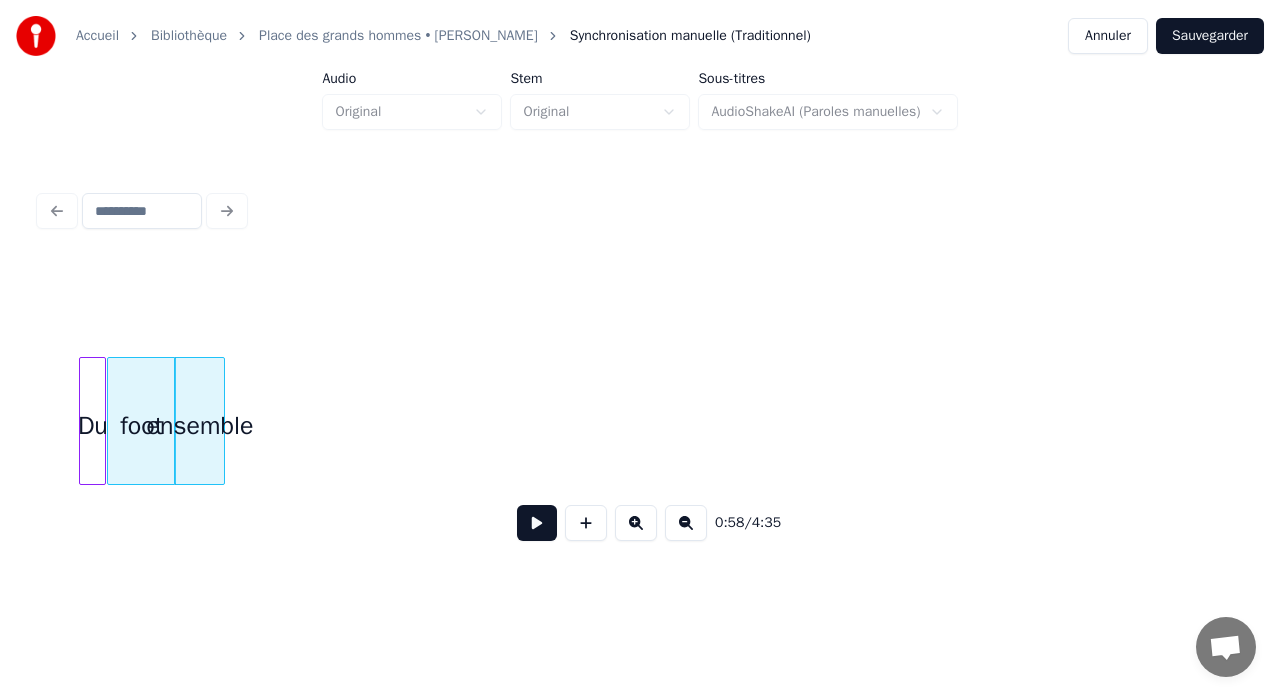 click at bounding box center (686, 523) 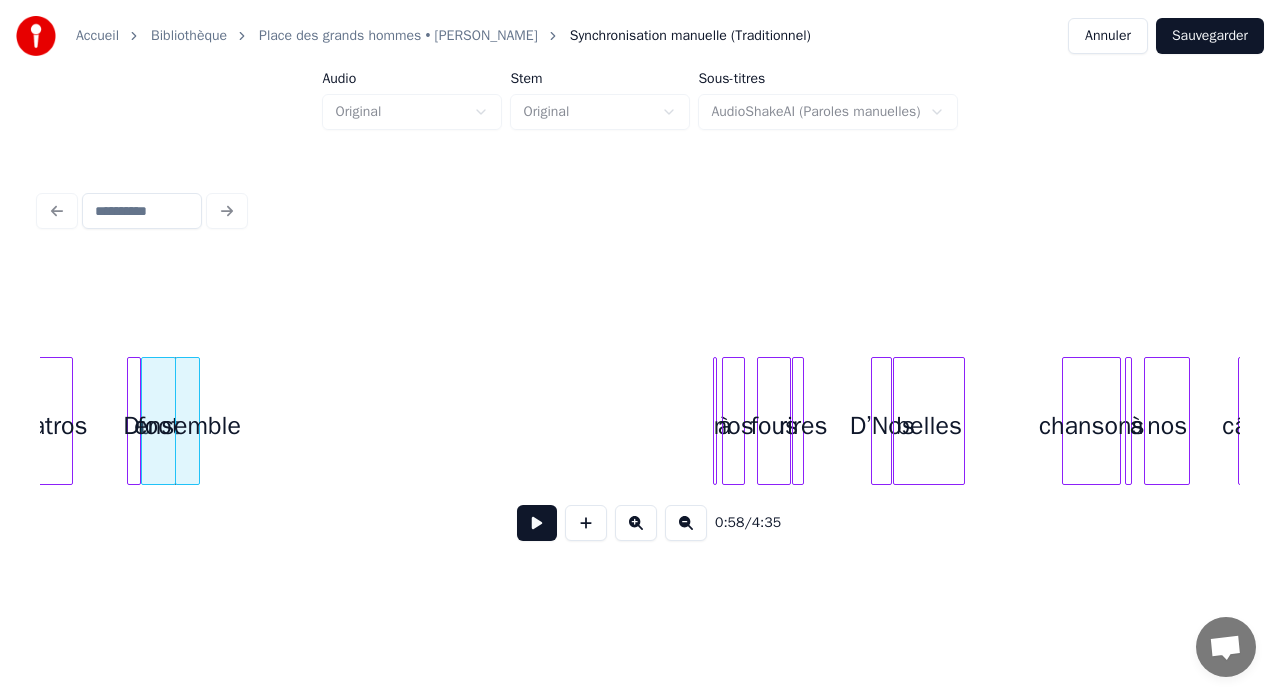 click on "Du foot ensemble l’Albatros à nos fous rires D’Nos belles chansons à nos câlins" at bounding box center (4154, 421) 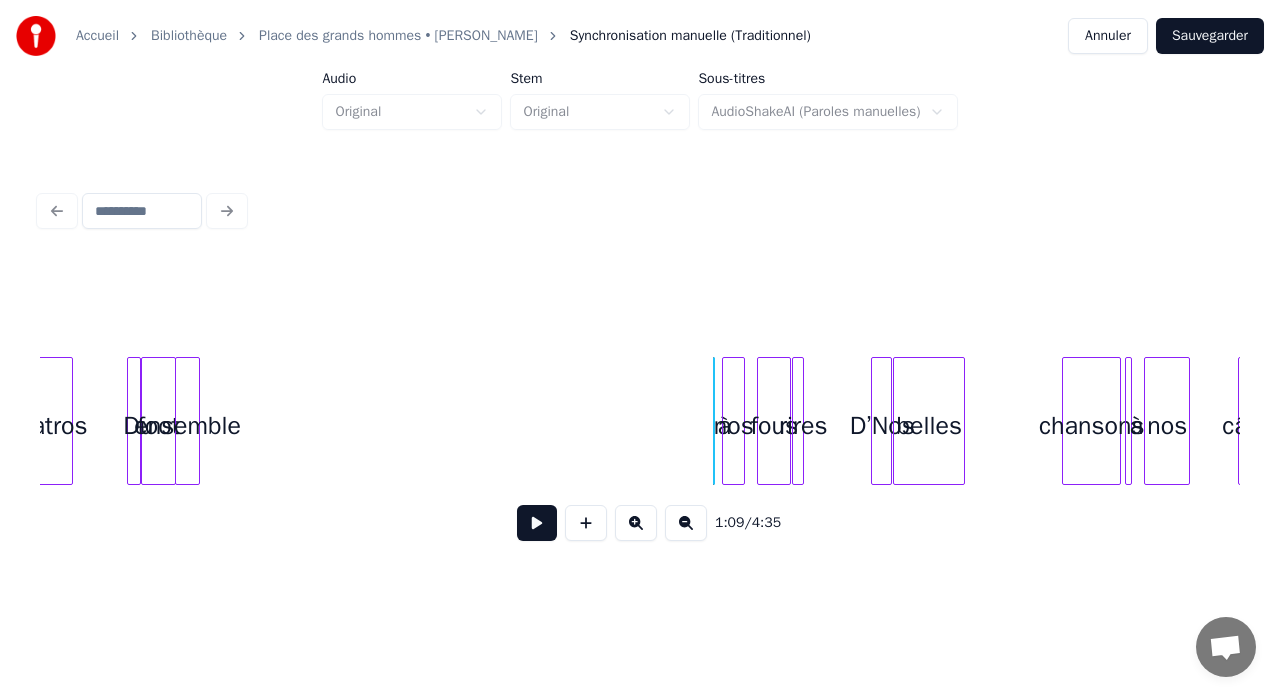 click on "Du foot ensemble l’Albatros à nos fous rires D’Nos belles chansons à nos câlins" at bounding box center (4154, 421) 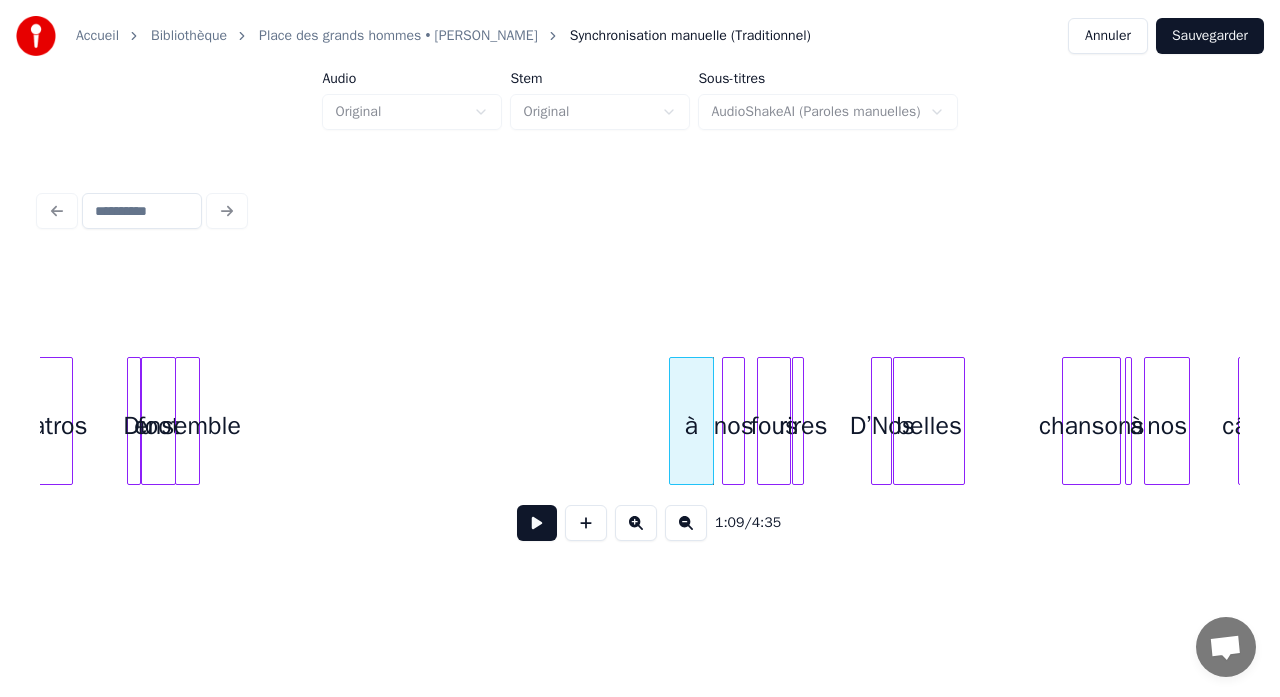click at bounding box center [673, 421] 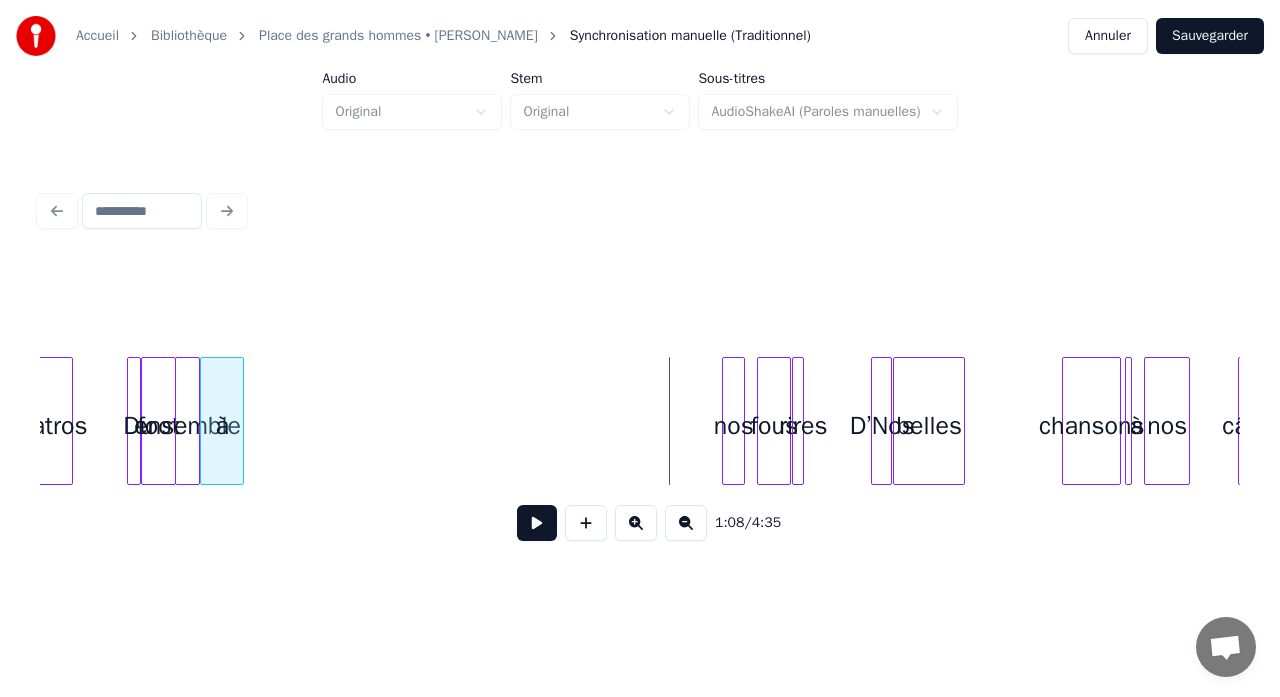 click on "à" at bounding box center [222, 426] 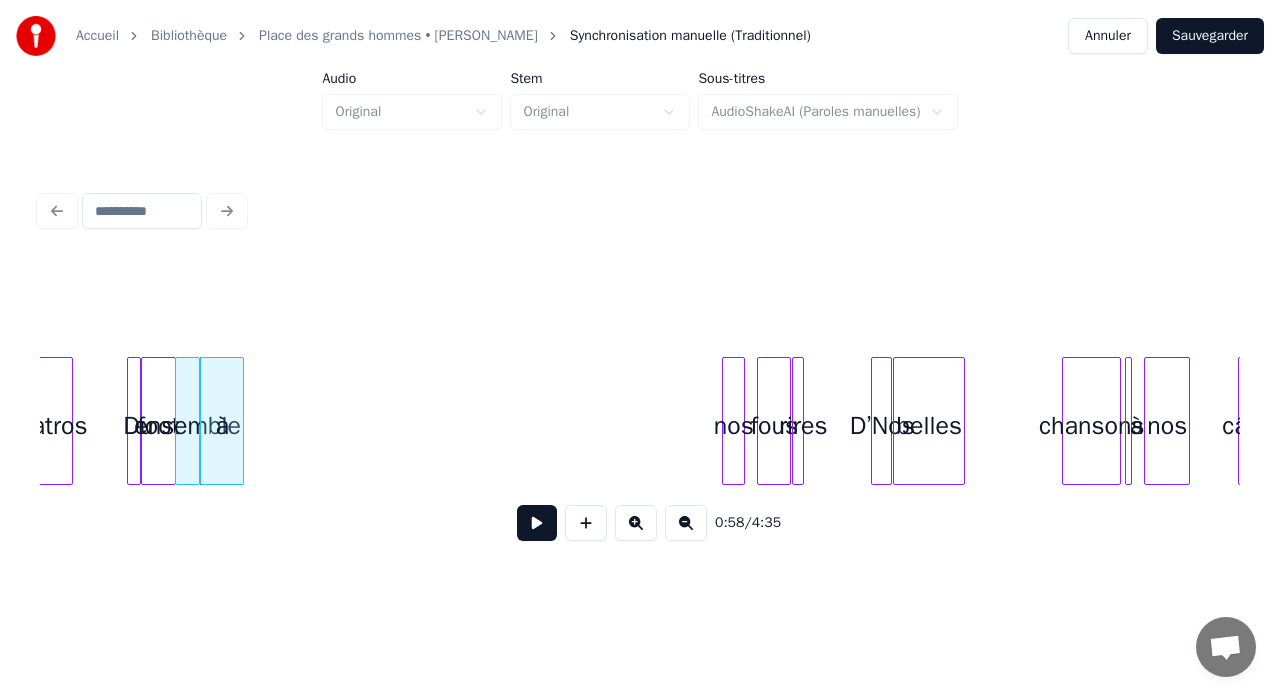 click on "Du foot ensemble l’Albatros à nos fous rires D’Nos belles chansons à nos câlins" at bounding box center (4154, 421) 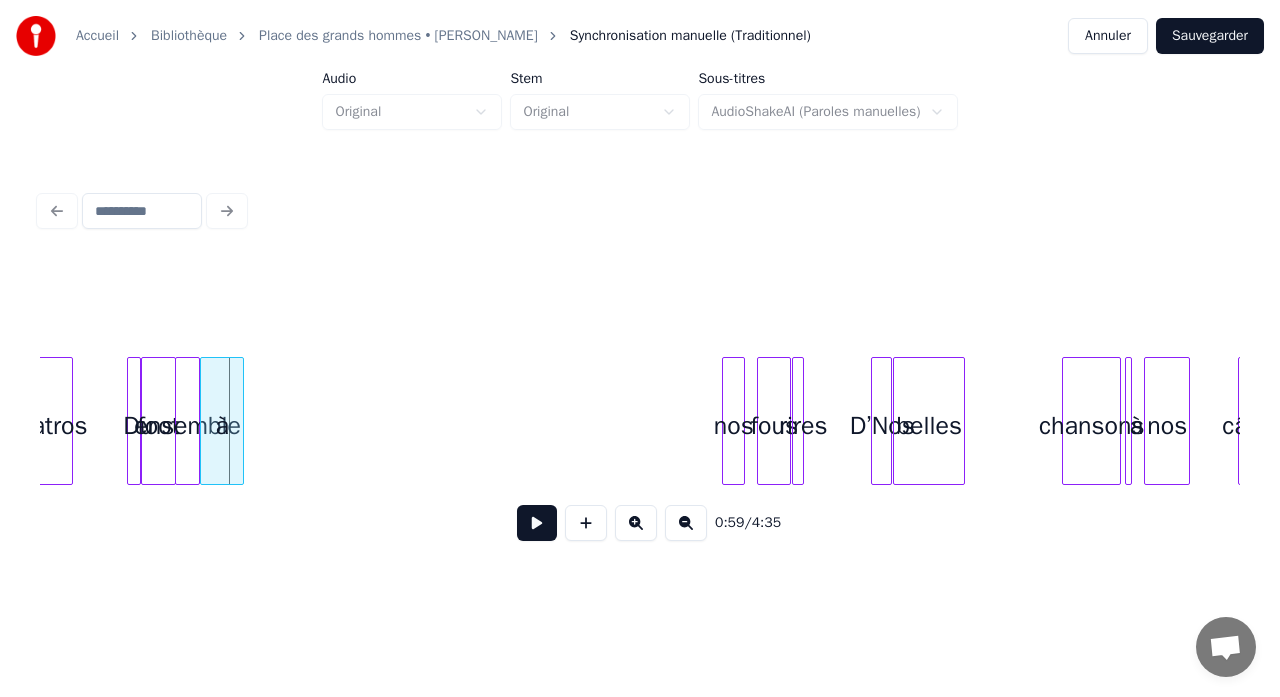click on "à" at bounding box center [222, 421] 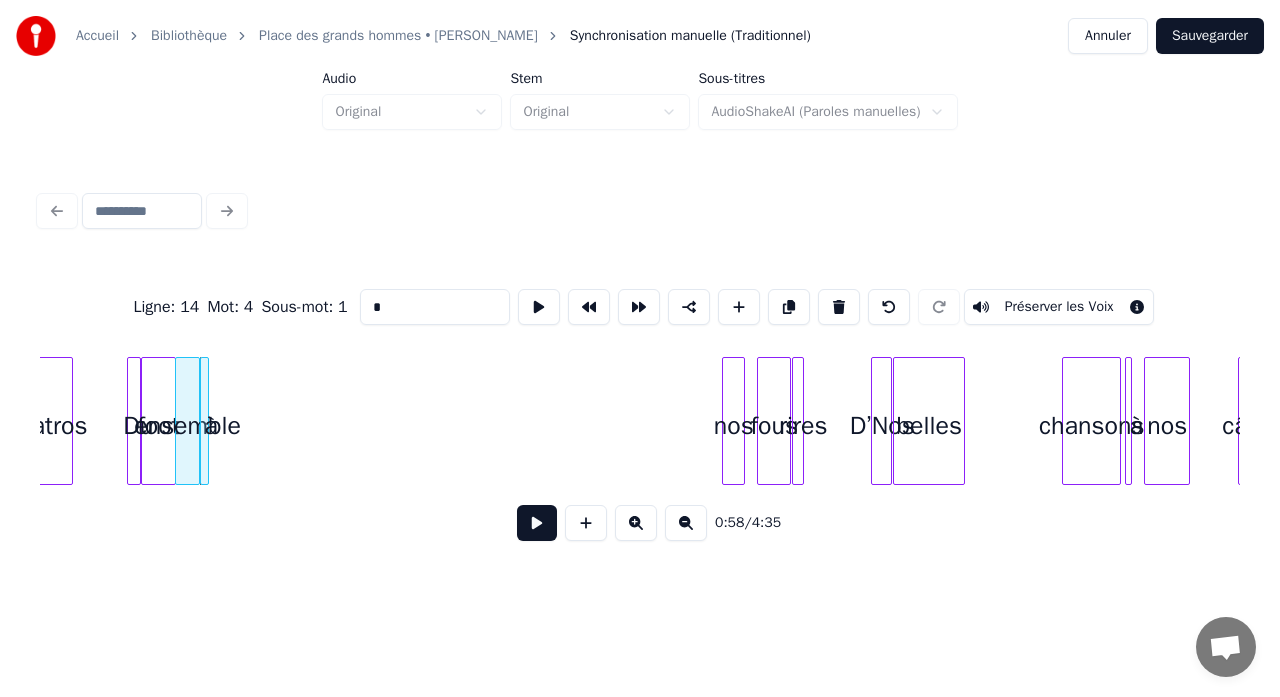 click at bounding box center [205, 421] 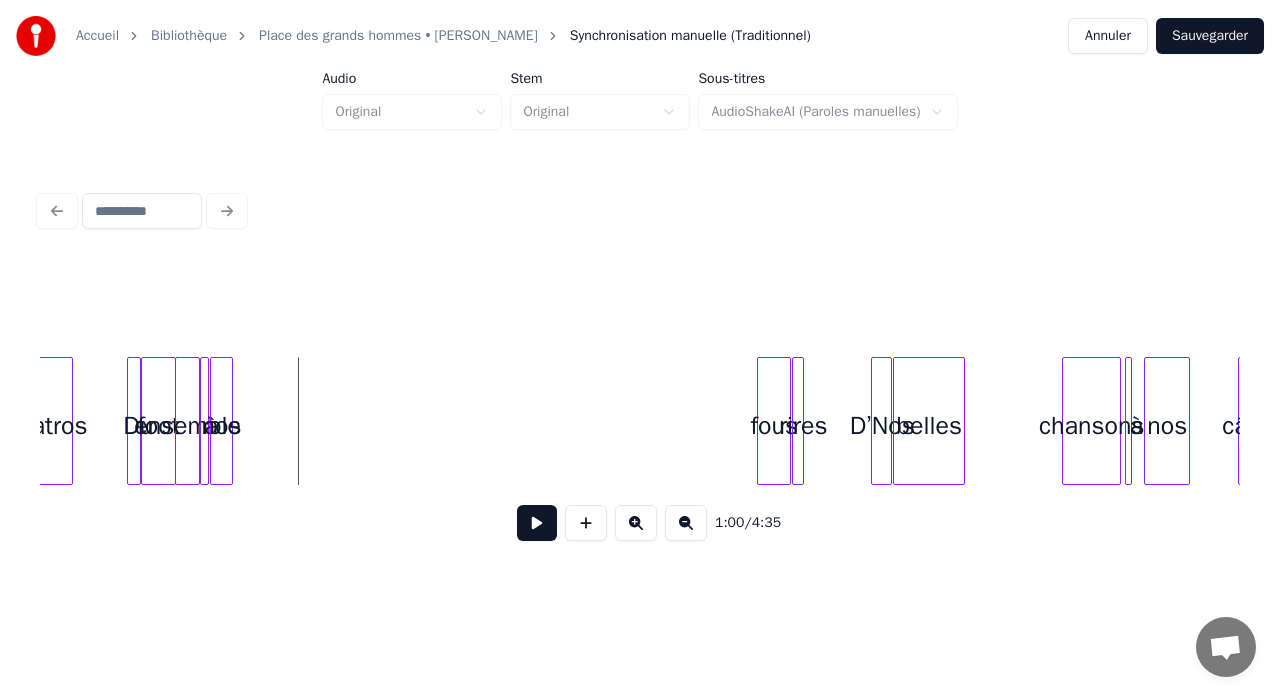 click on "nos" at bounding box center (221, 426) 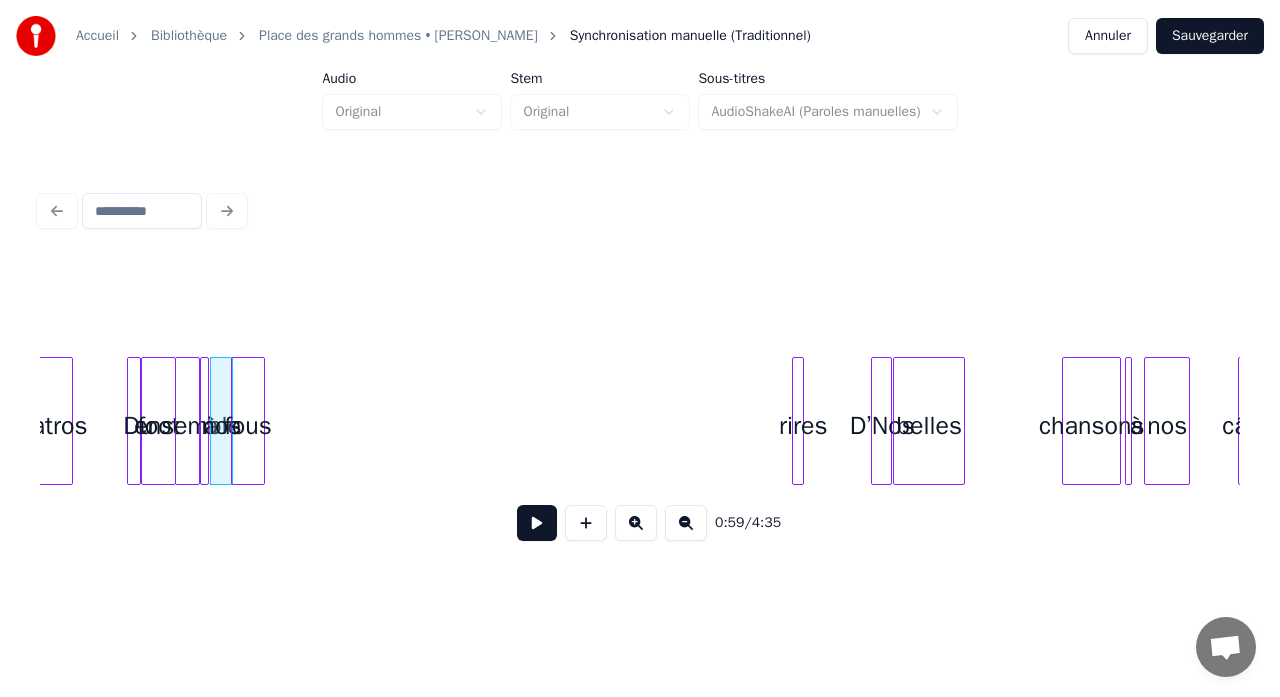 click on "fous" at bounding box center (248, 426) 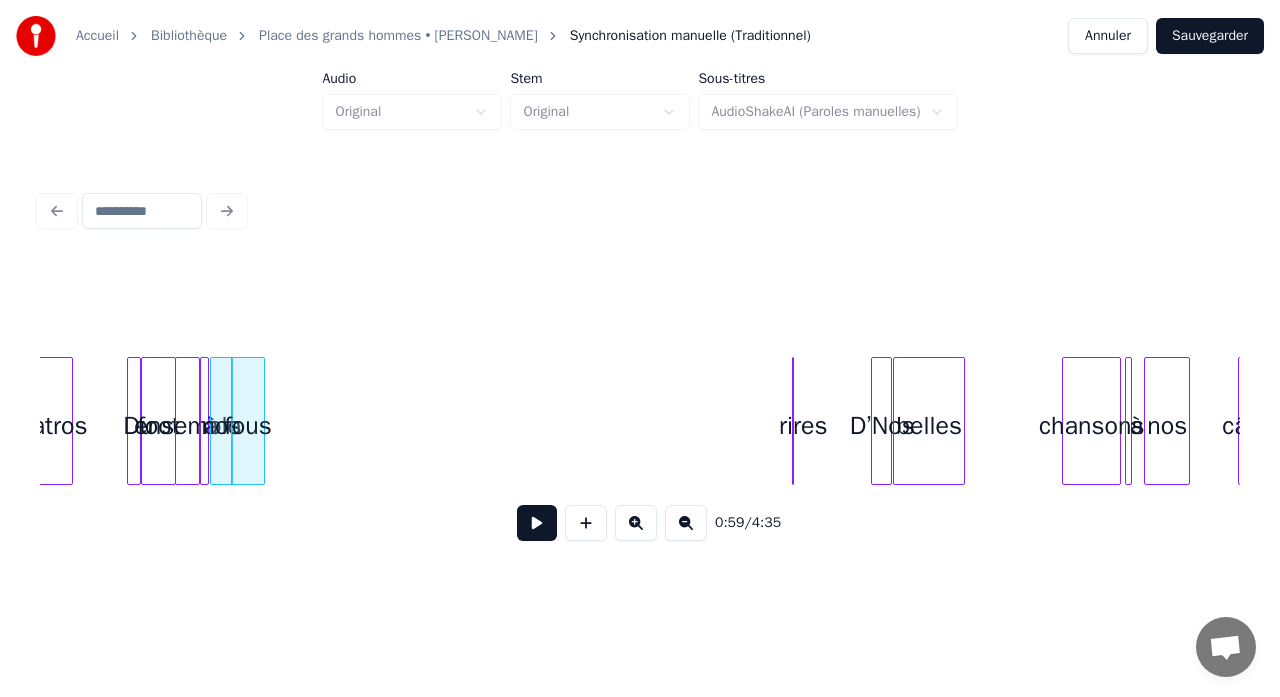 click on "Du foot ensemble l’Albatros à nos fous rires D’Nos belles chansons à nos câlins" at bounding box center (4154, 421) 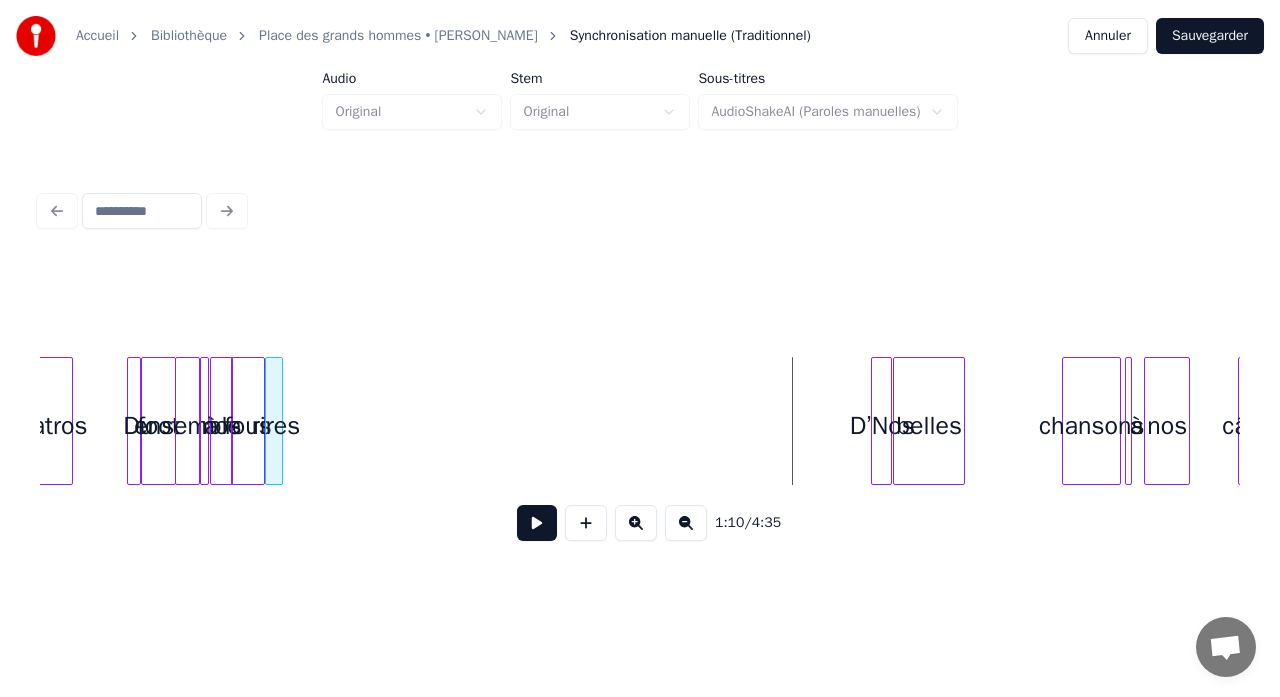 click on "rires" at bounding box center (276, 426) 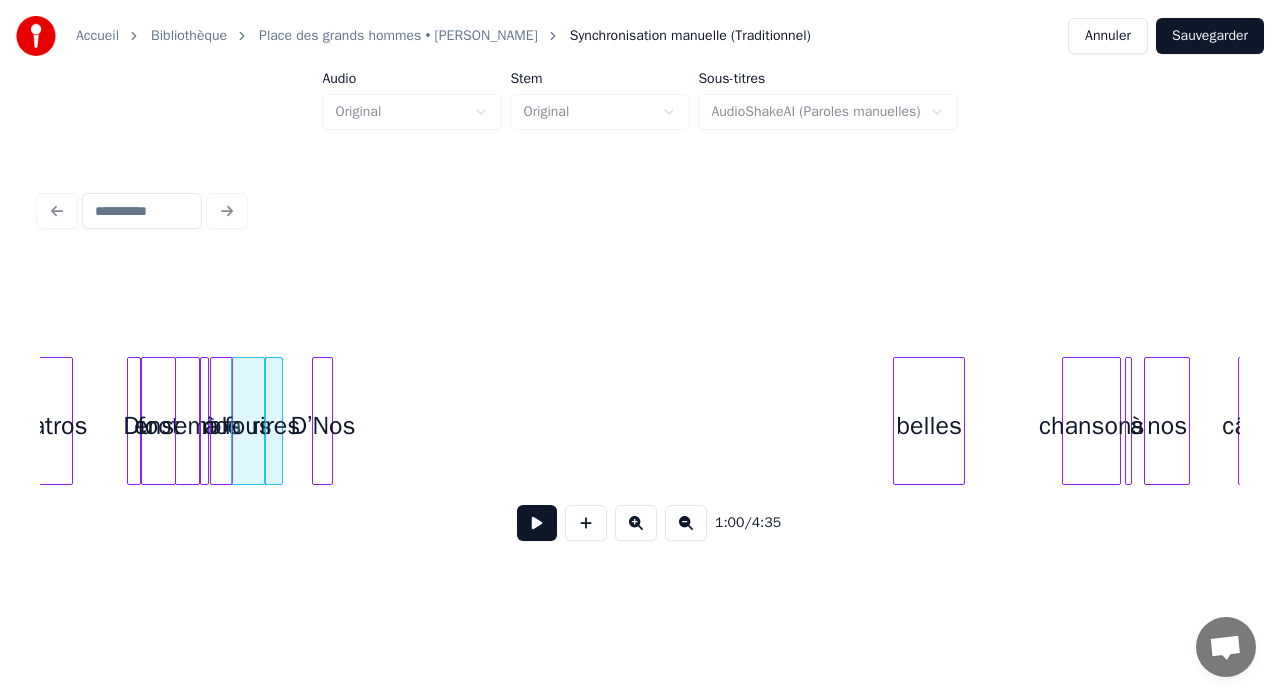 click on "D’Nos" at bounding box center [323, 426] 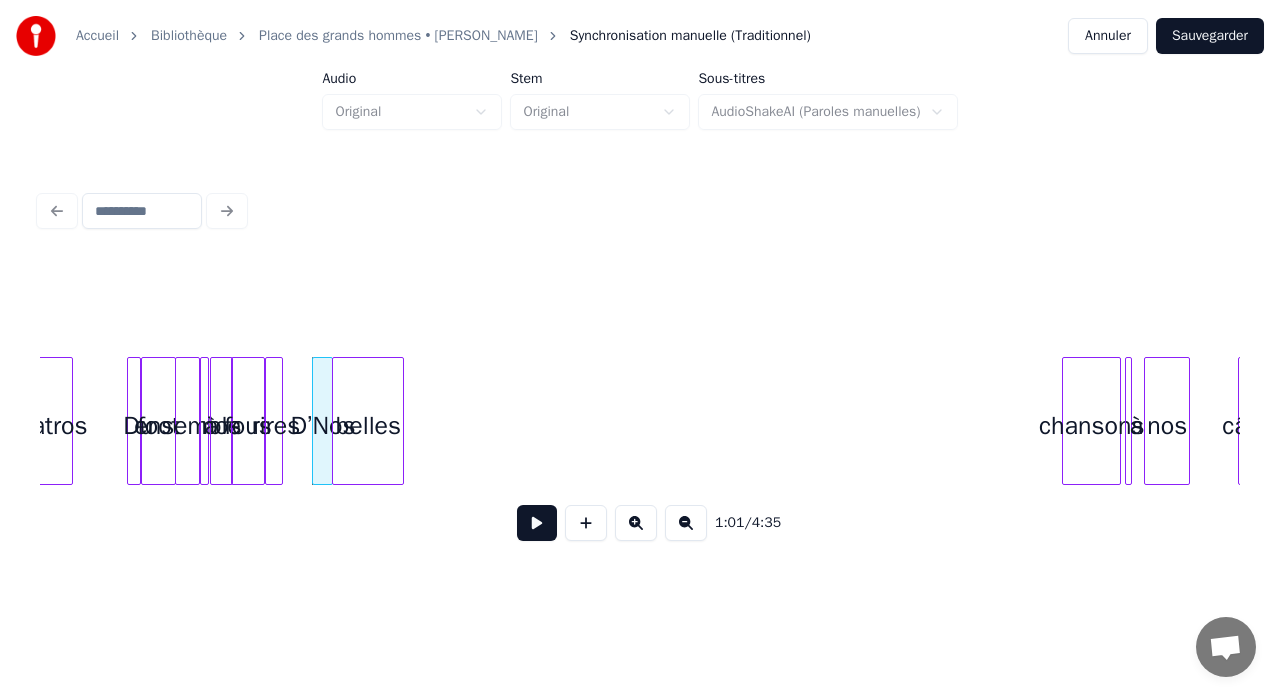 click on "belles" at bounding box center (368, 426) 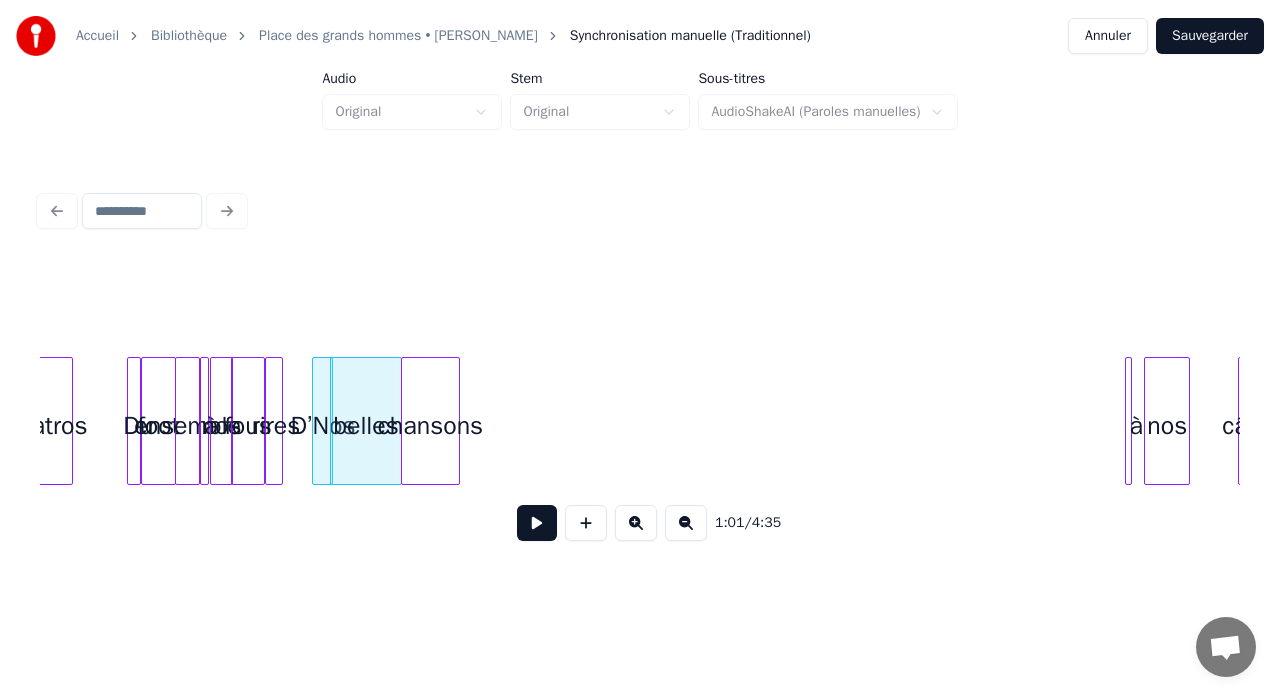 click on "chansons" at bounding box center [430, 426] 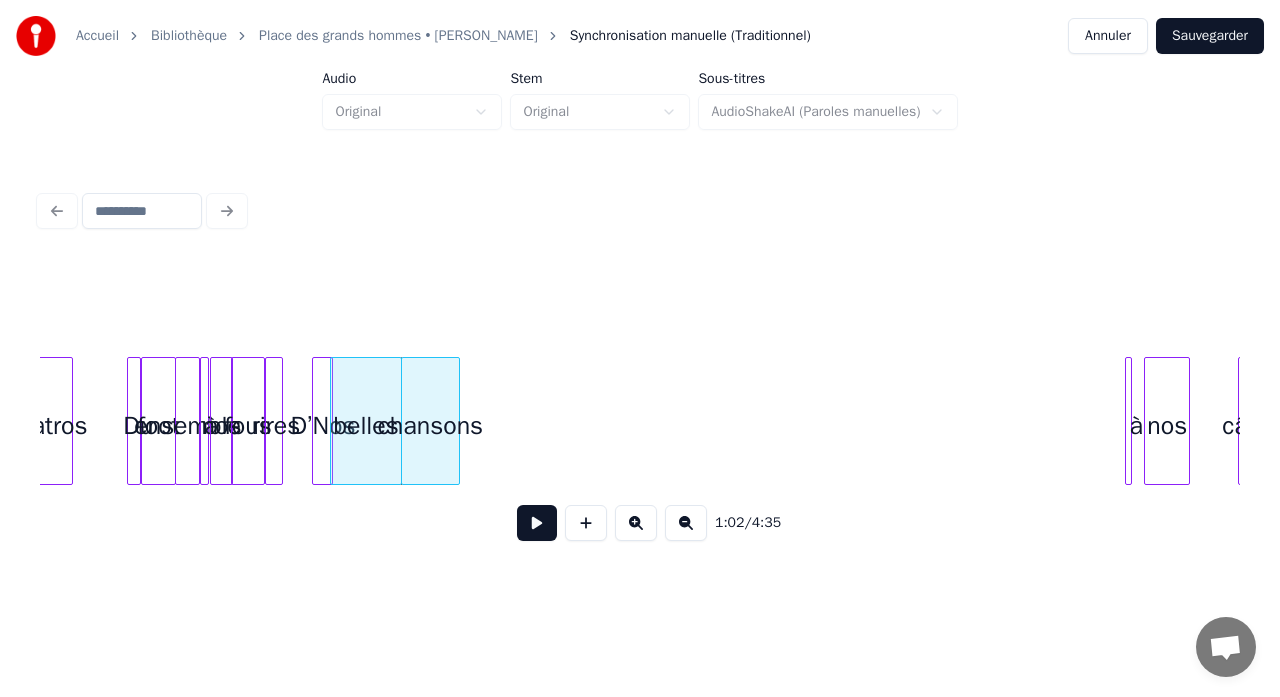 click at bounding box center [1128, 421] 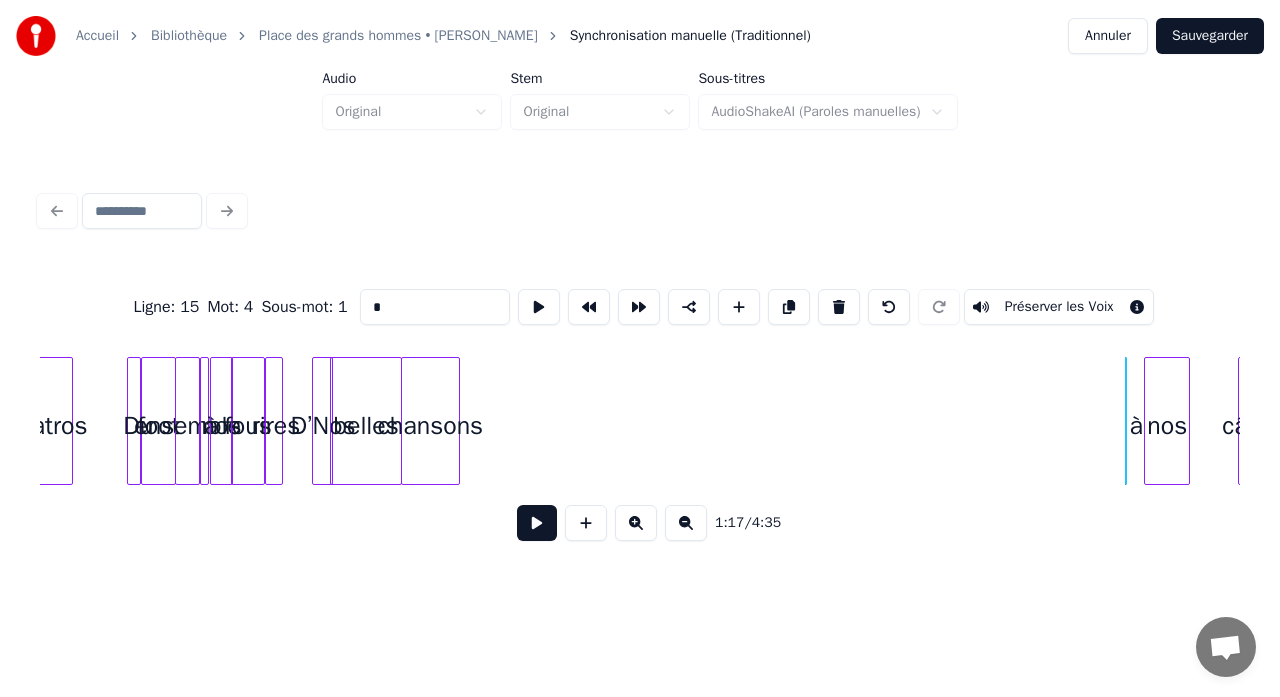 click on "Du foot ensemble l’Albatros à nos fous rires D’Nos belles chansons à nos câlins" at bounding box center [4154, 421] 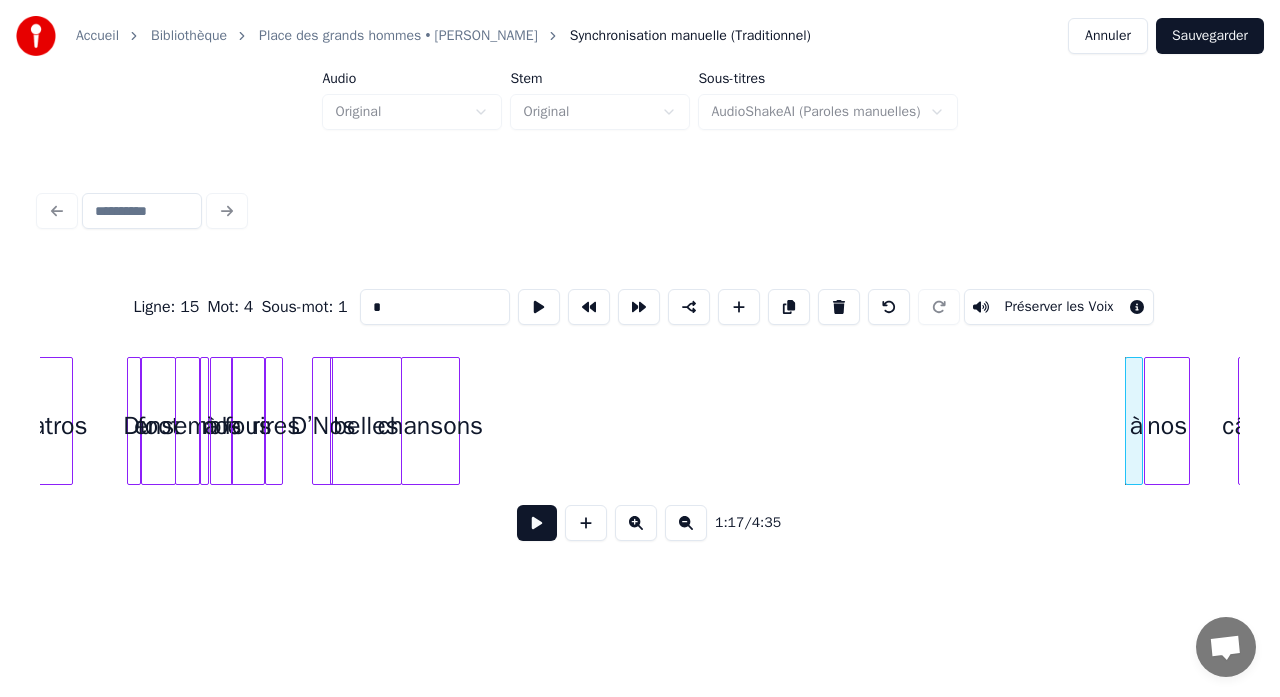 click at bounding box center (1139, 421) 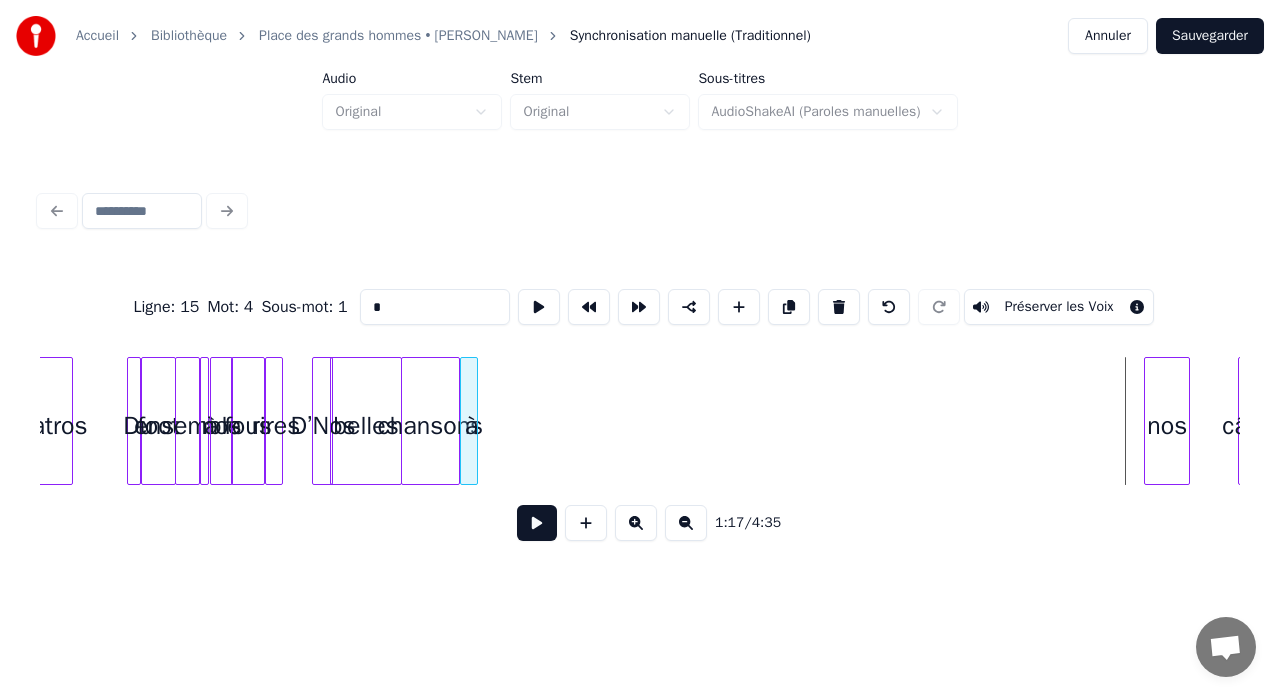 click on "à" at bounding box center (471, 426) 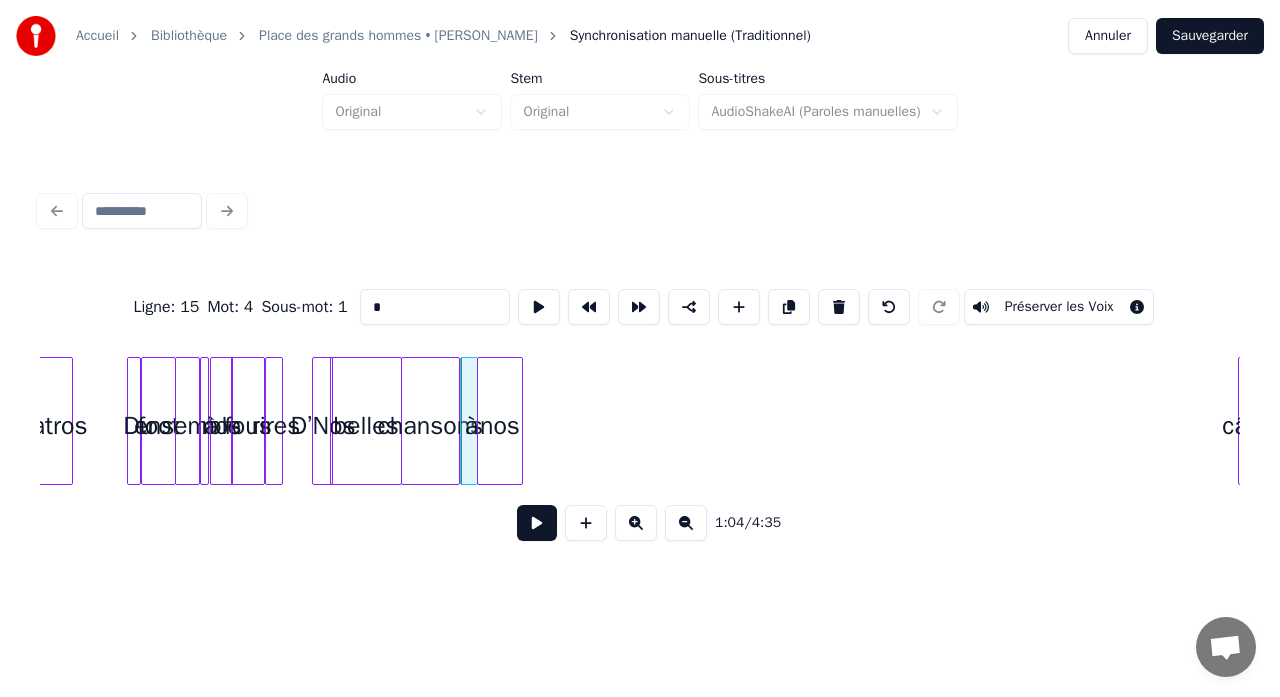 click on "nos" at bounding box center (500, 426) 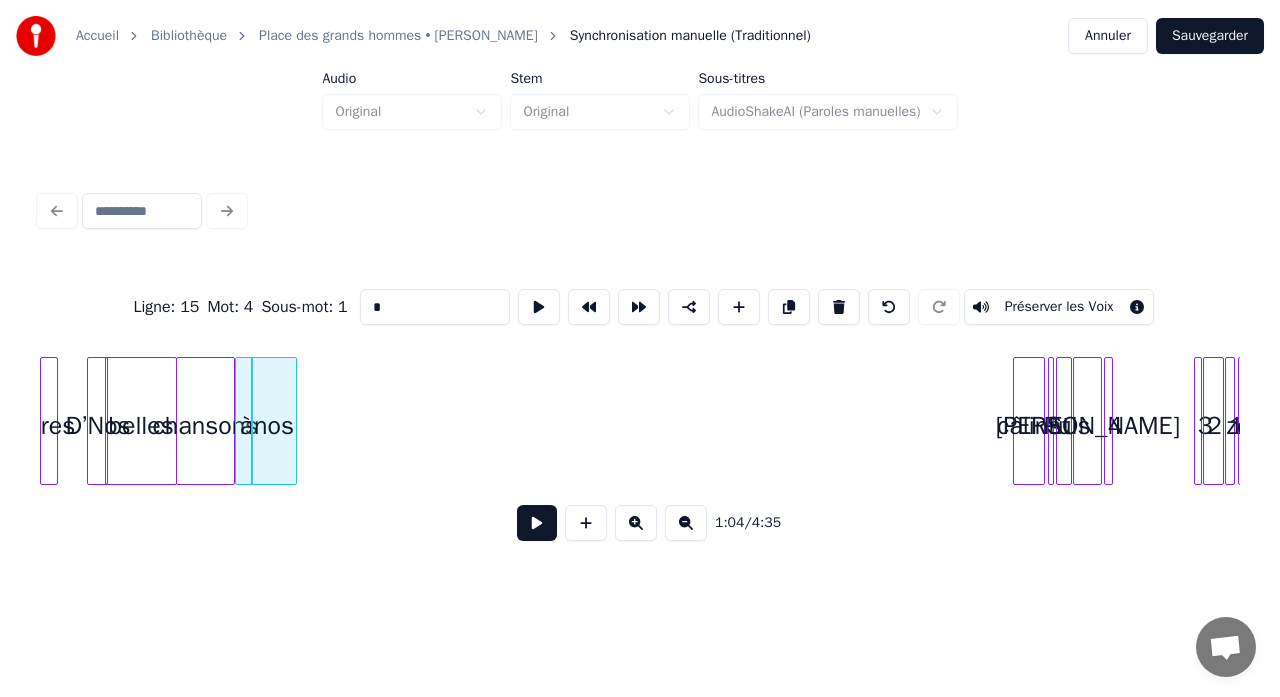 scroll, scrollTop: 0, scrollLeft: 3011, axis: horizontal 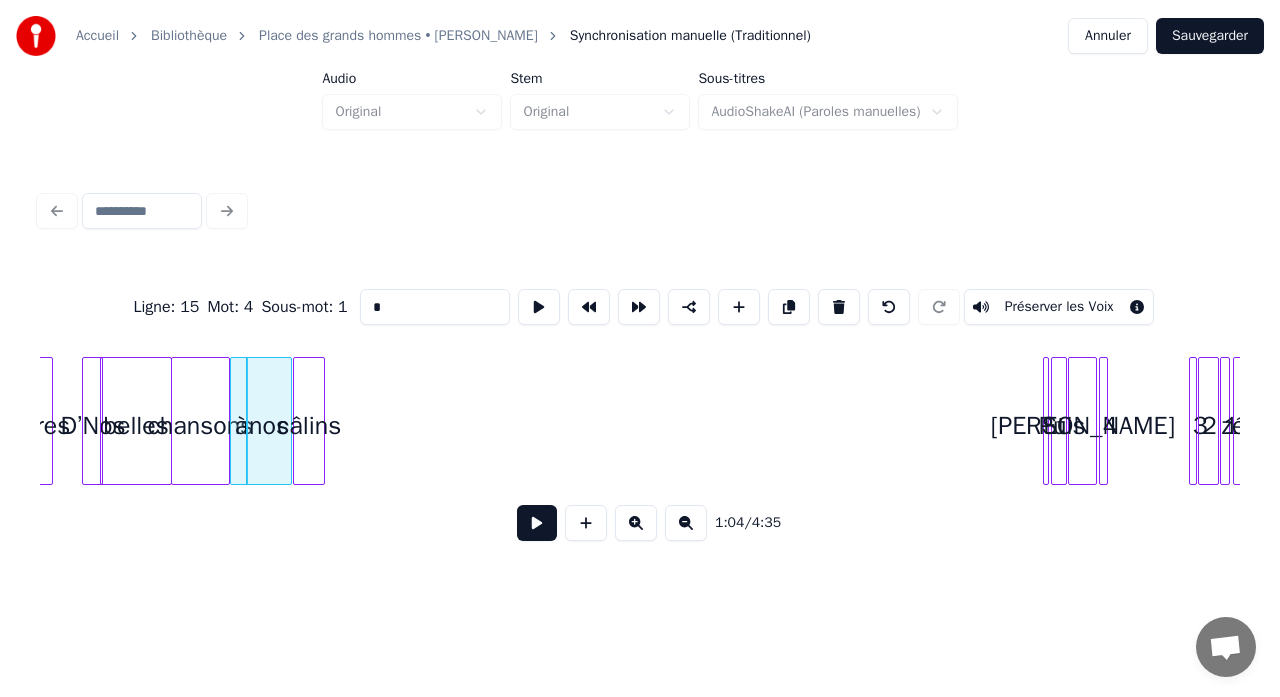 click on "câlins" at bounding box center (309, 426) 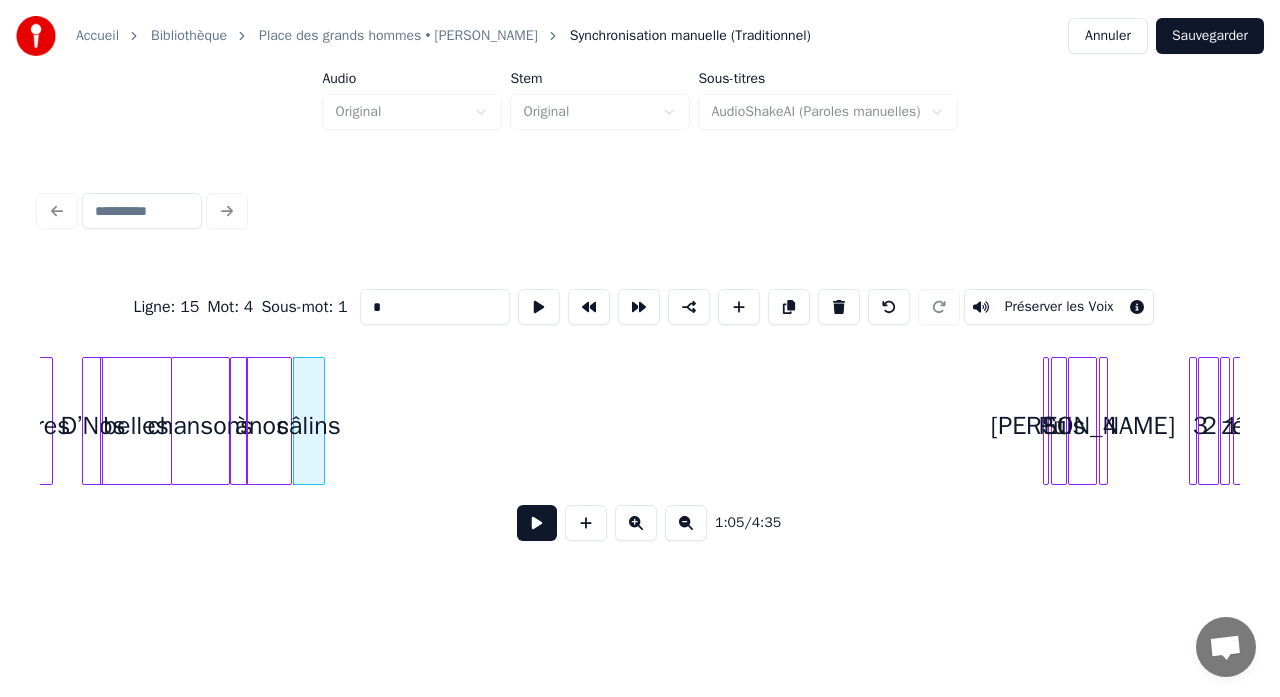 drag, startPoint x: 1029, startPoint y: 335, endPoint x: 1138, endPoint y: 498, distance: 196.08672 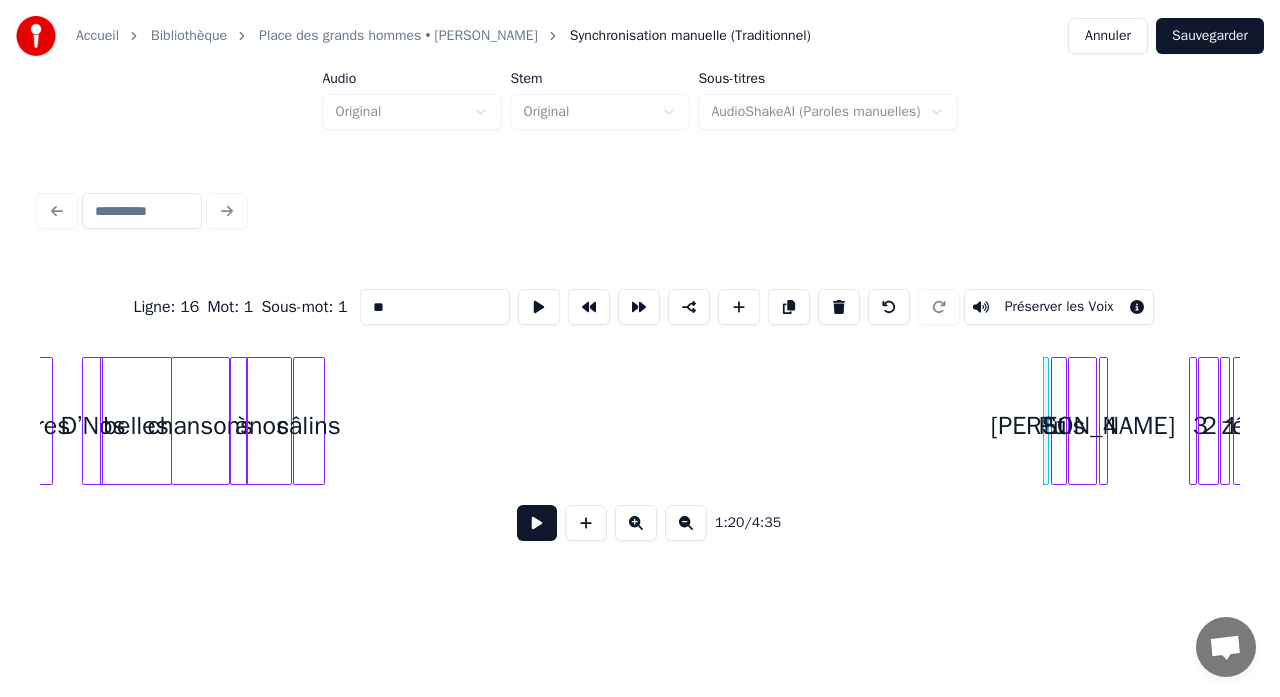 click at bounding box center [1055, 421] 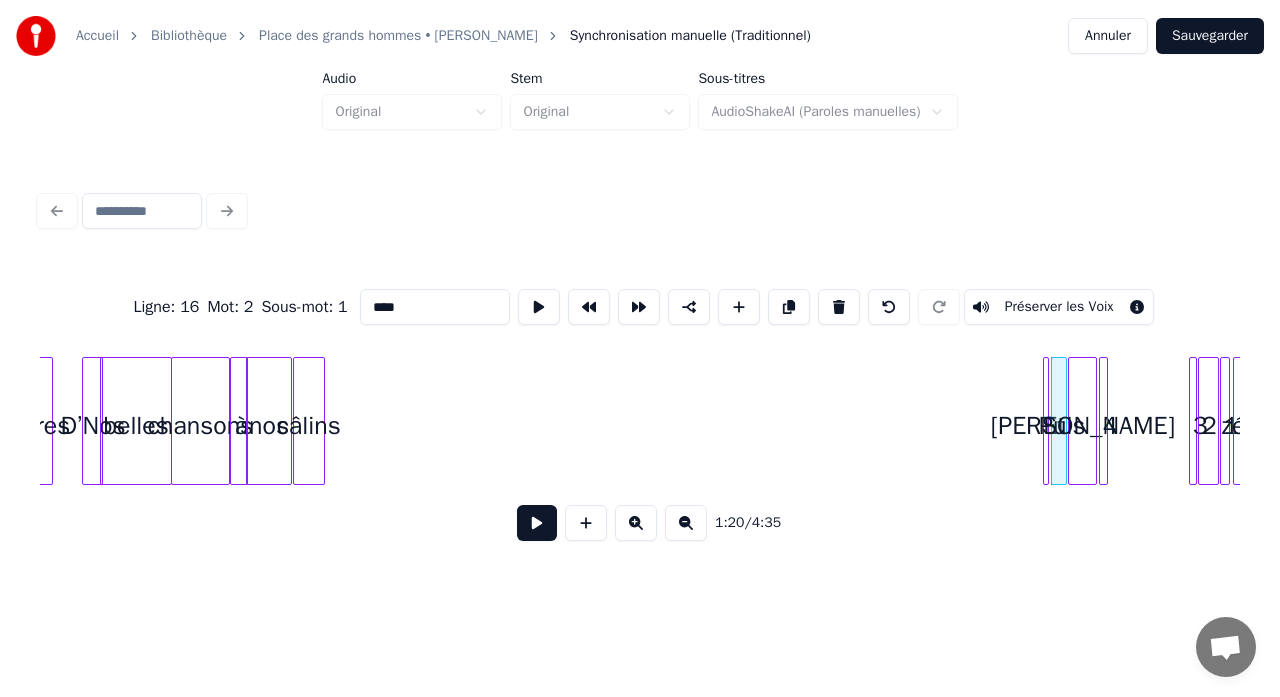 click on "[PERSON_NAME]" at bounding box center [1082, 426] 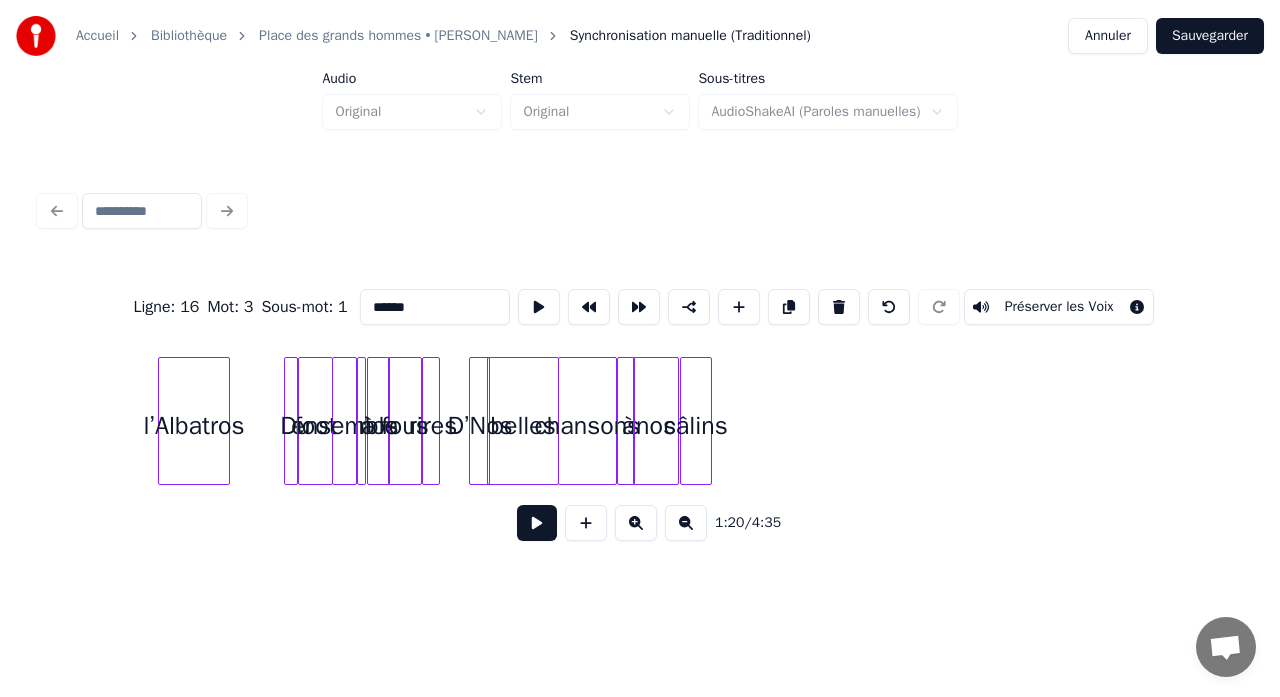 scroll, scrollTop: 0, scrollLeft: 2566, axis: horizontal 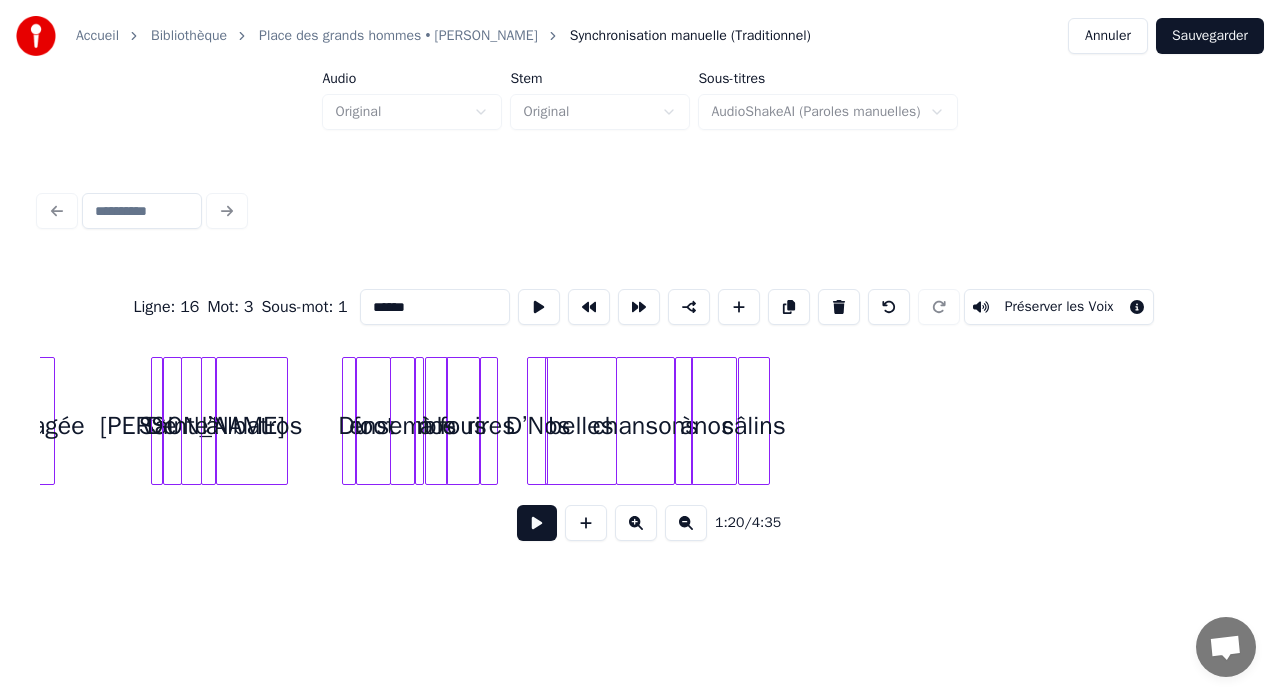 click at bounding box center [636, 523] 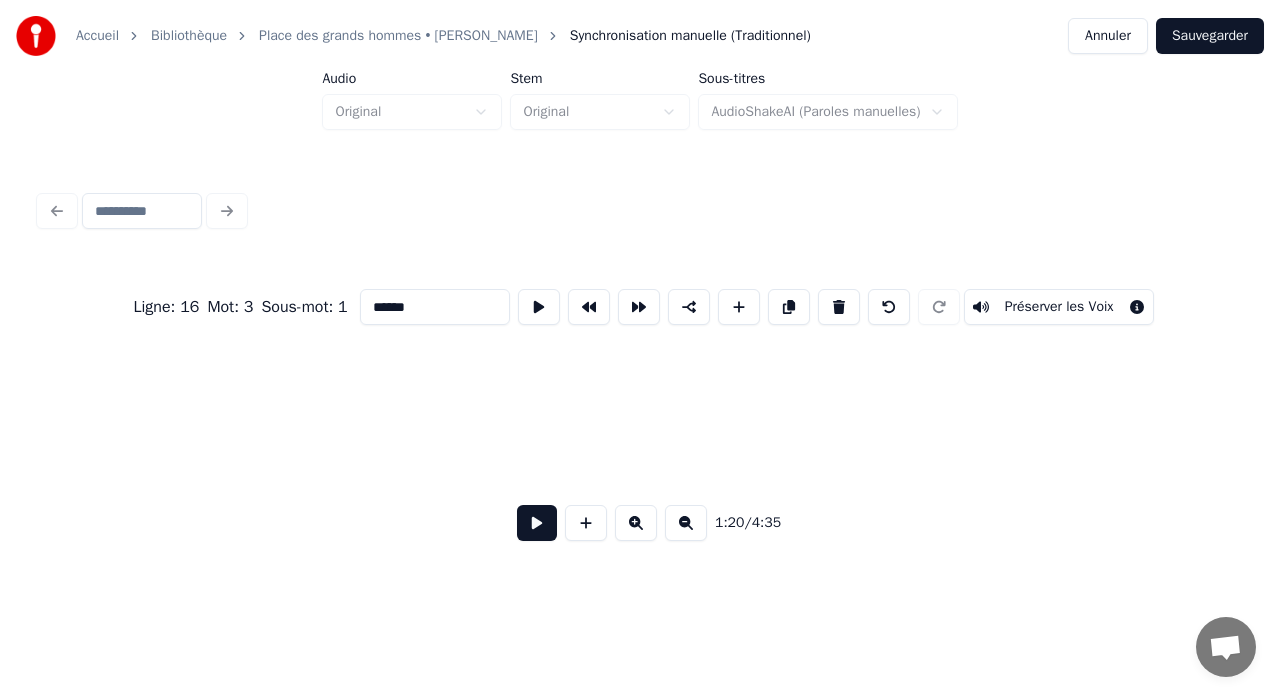 click at bounding box center (636, 523) 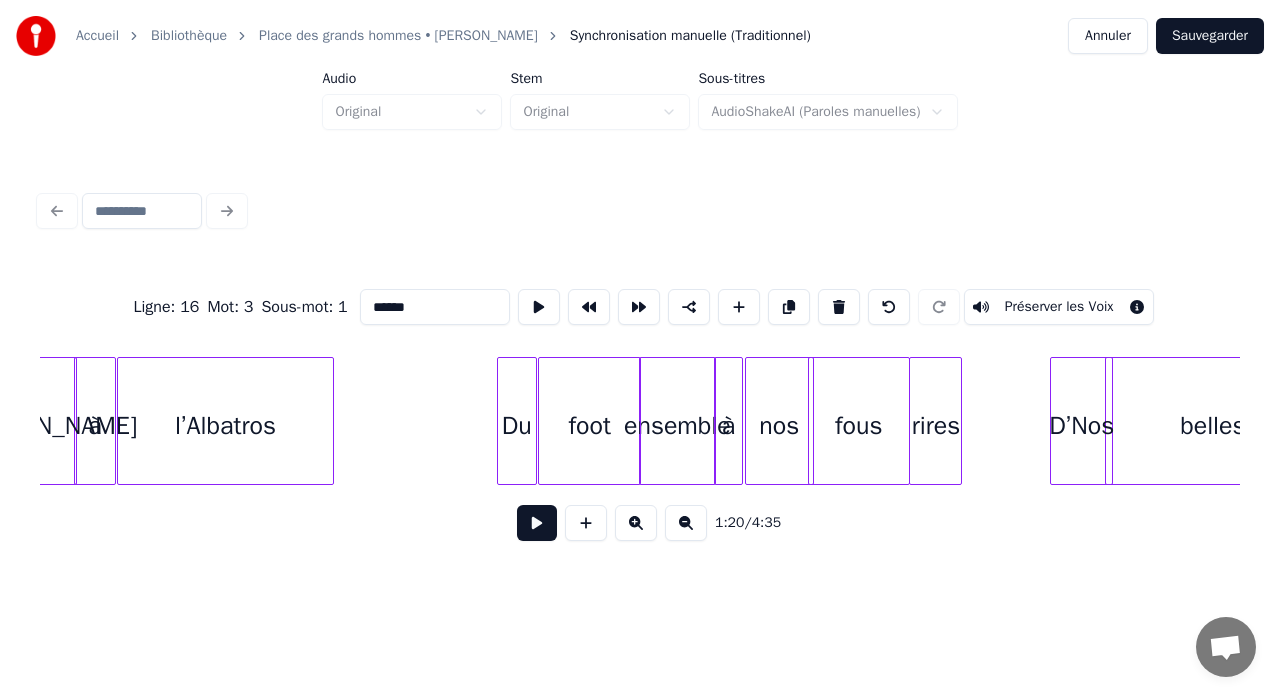 scroll, scrollTop: 0, scrollLeft: 8010, axis: horizontal 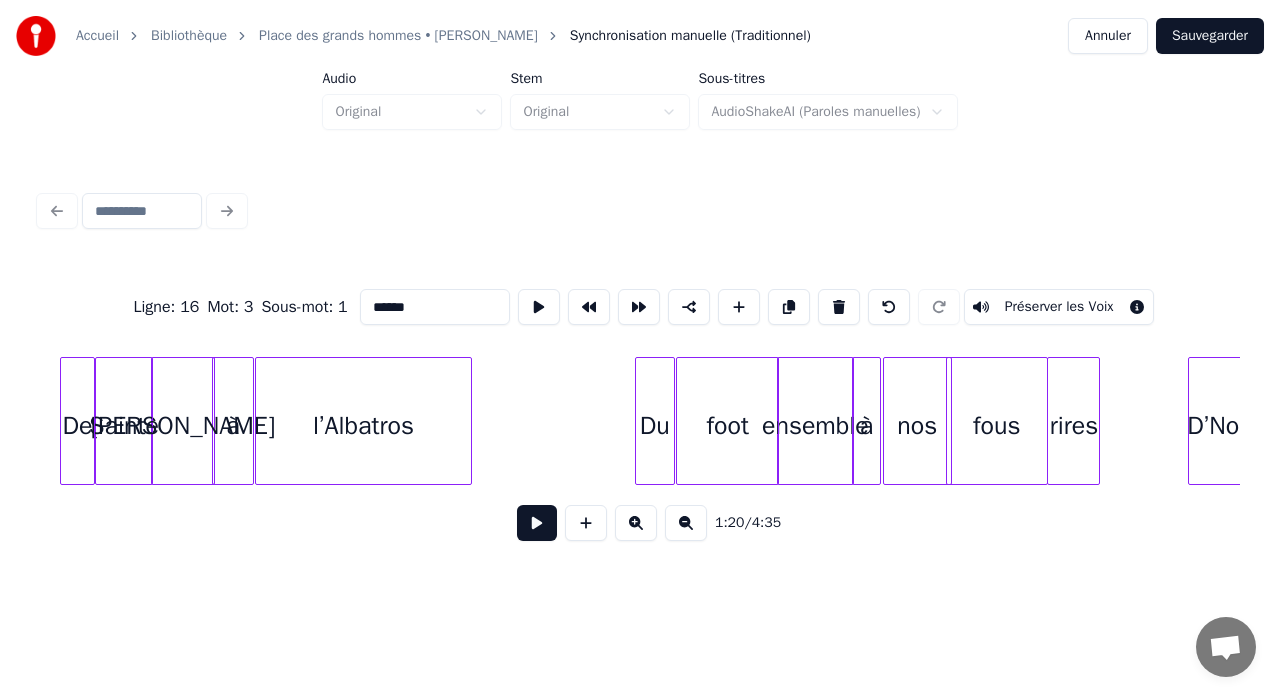 click on "D’Nos fous rires nos ensemble à foot Du l’Albatros à Marie Sainte De" at bounding box center [12714, 421] 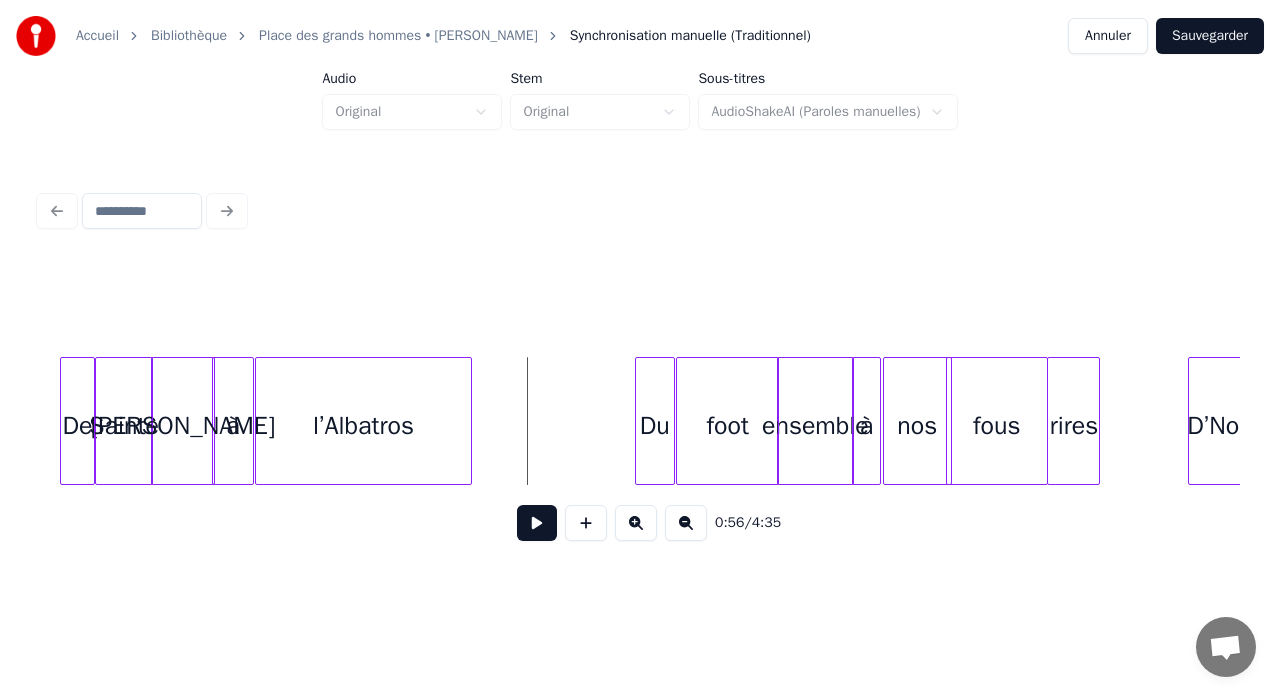click on "0:56  /  4:35" at bounding box center [640, 523] 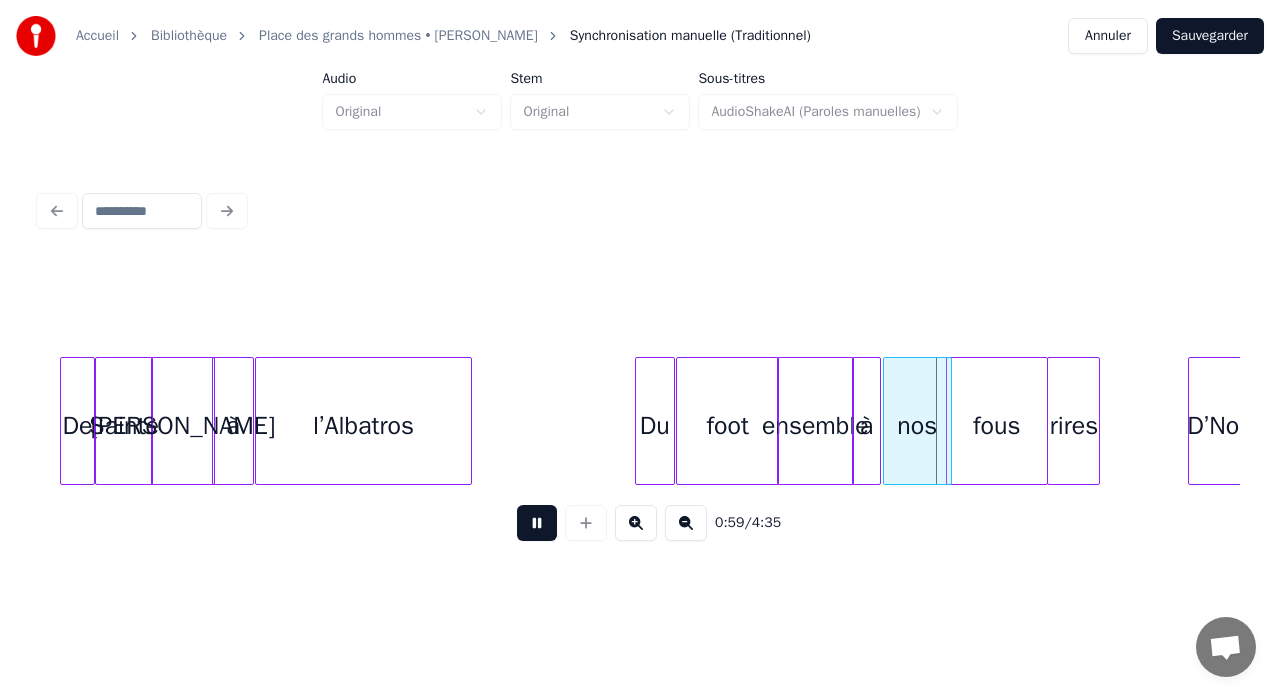 click at bounding box center [537, 523] 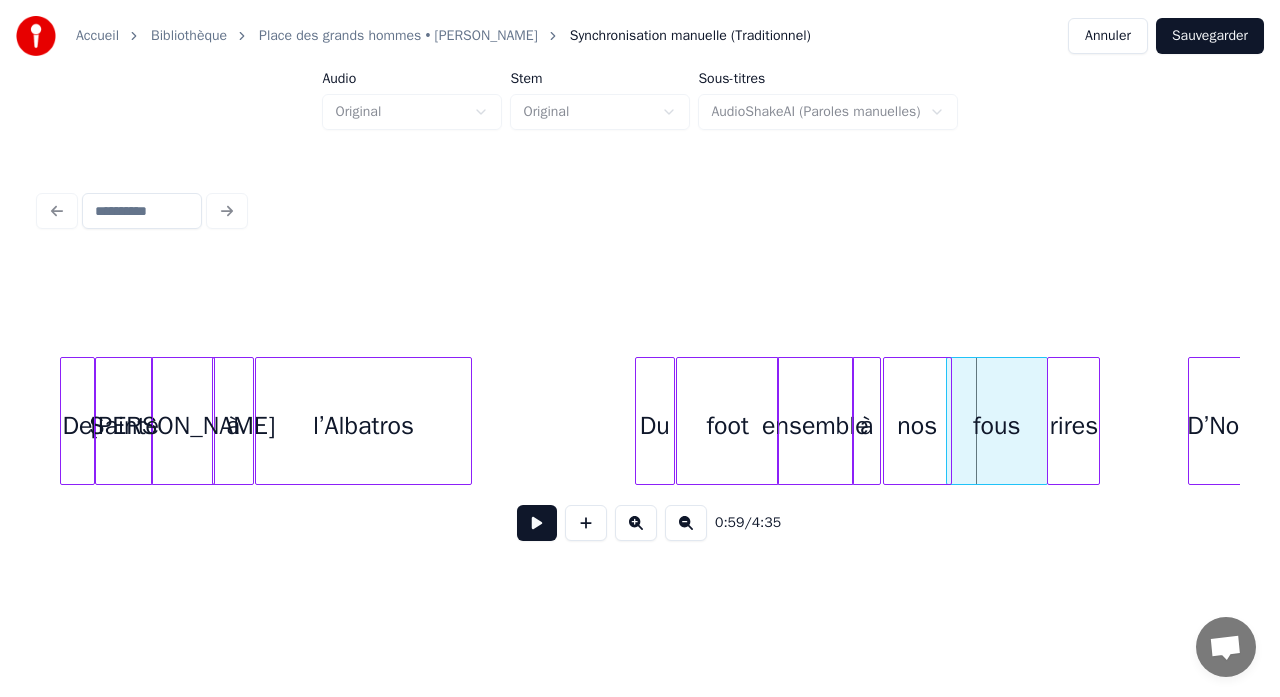 click on "foot" at bounding box center (727, 426) 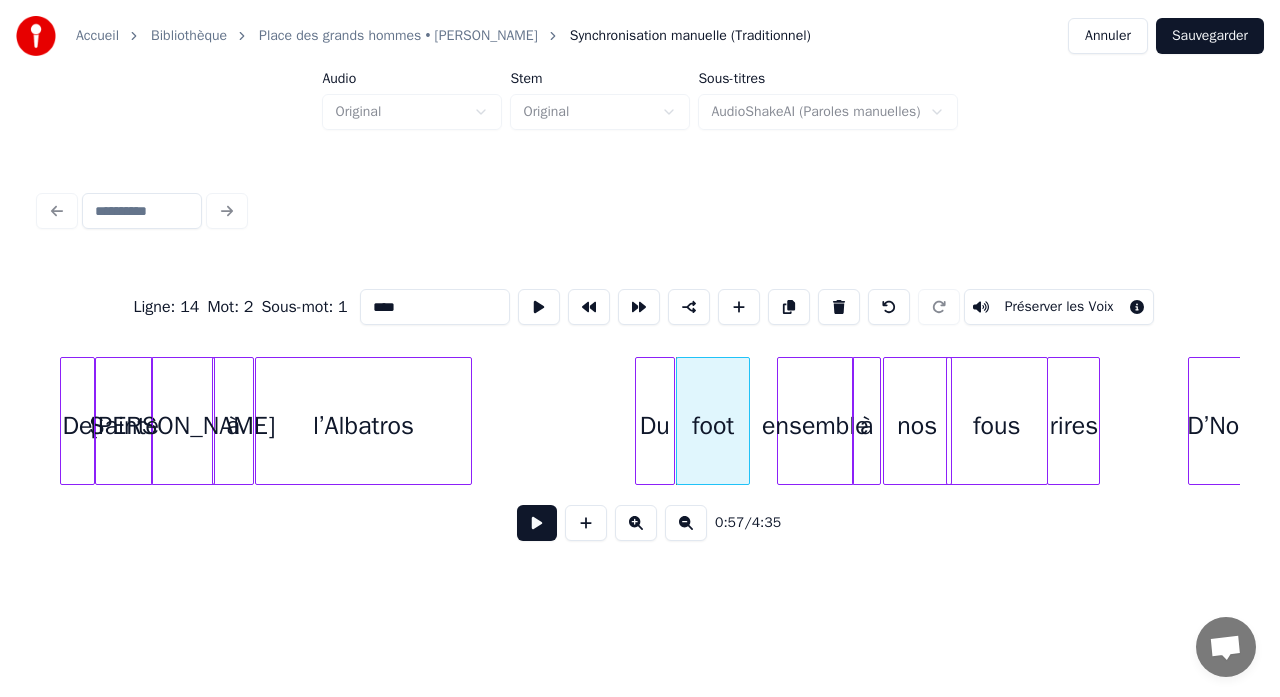 click at bounding box center (746, 421) 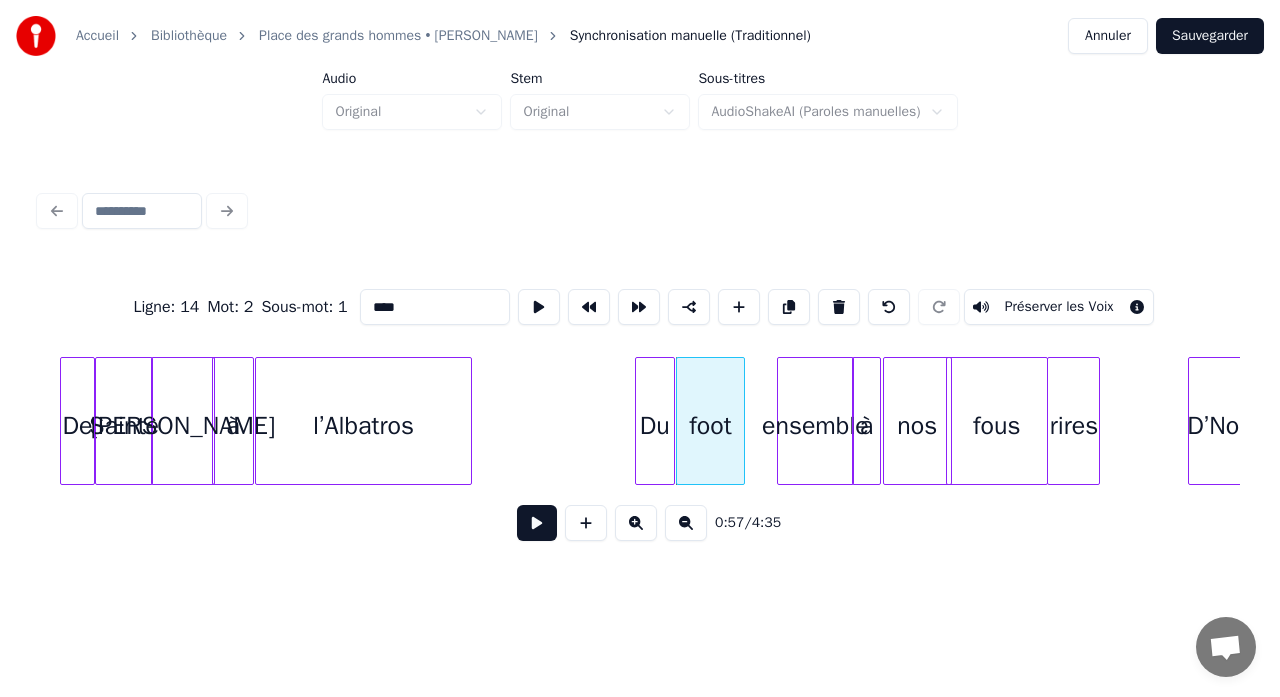 click on "ensemble" at bounding box center [815, 426] 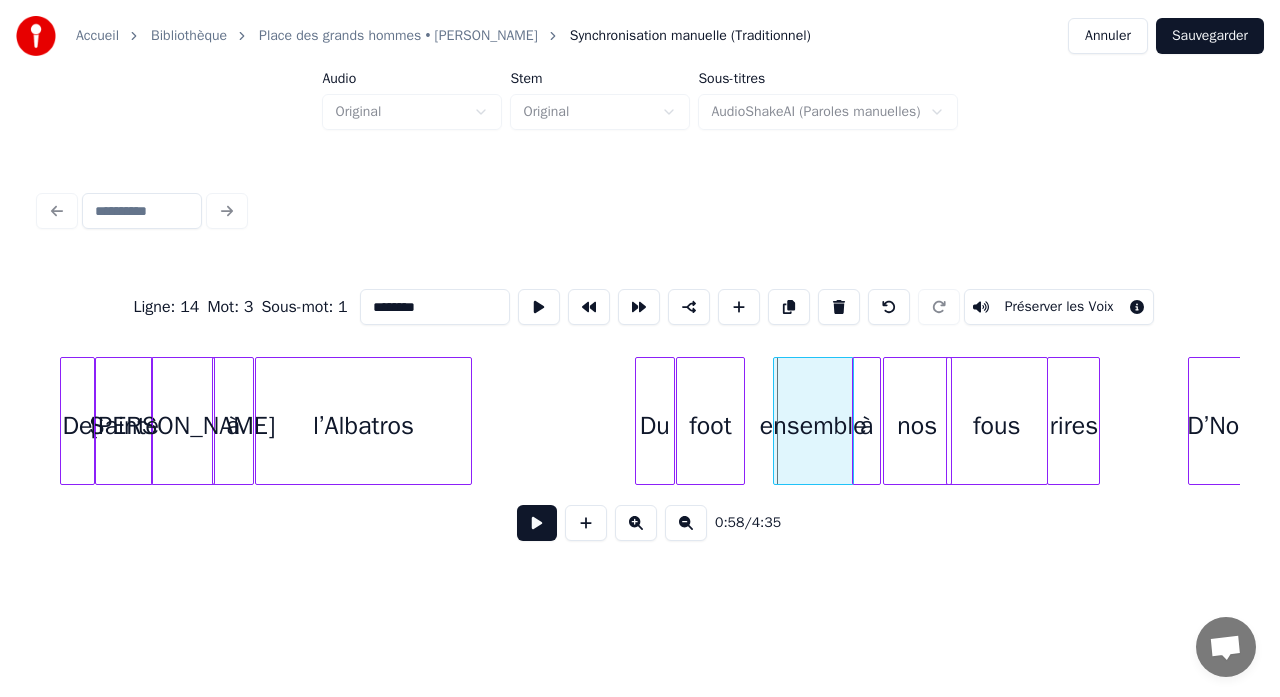 click at bounding box center (777, 421) 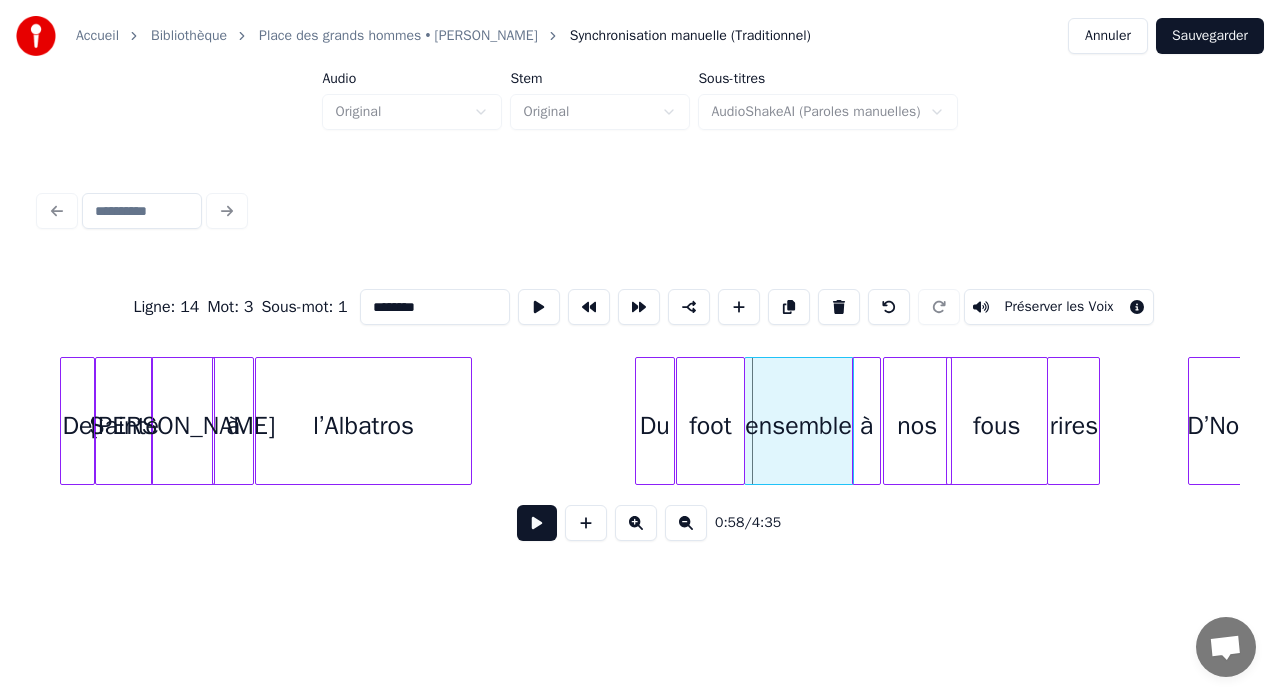 click at bounding box center (748, 421) 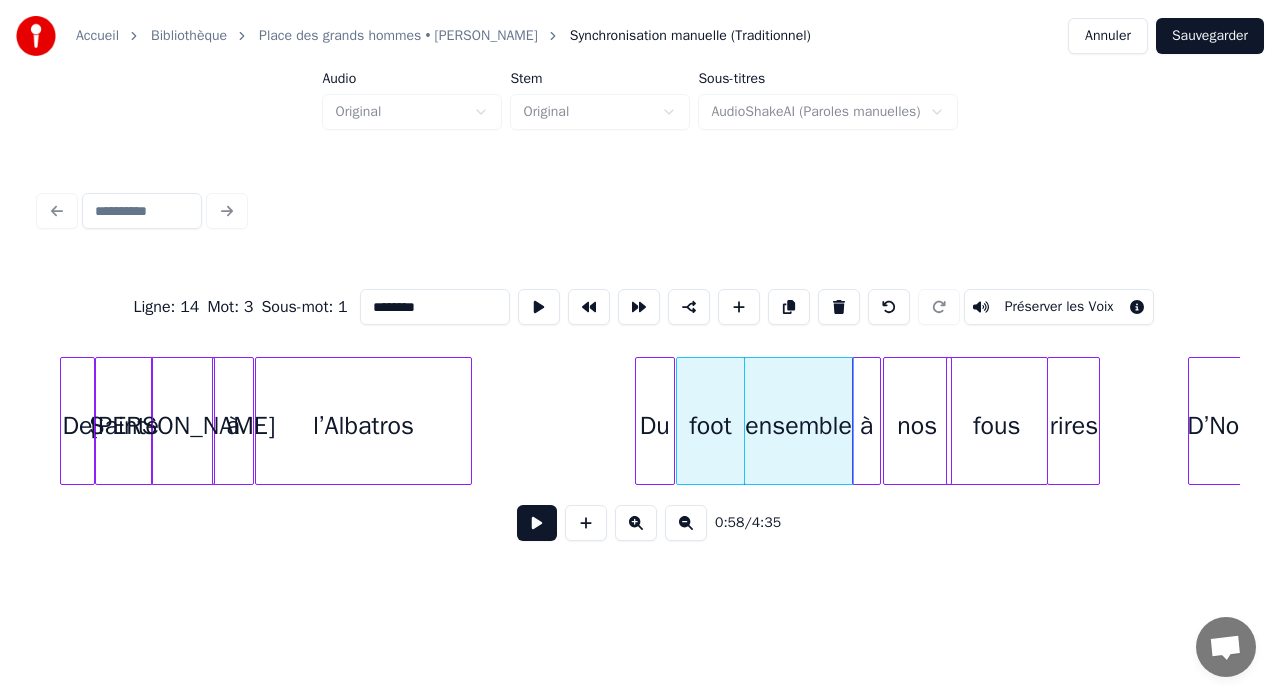 click on "D’Nos fous rires nos ensemble à foot Du l’Albatros à Marie Sainte De" at bounding box center [12714, 421] 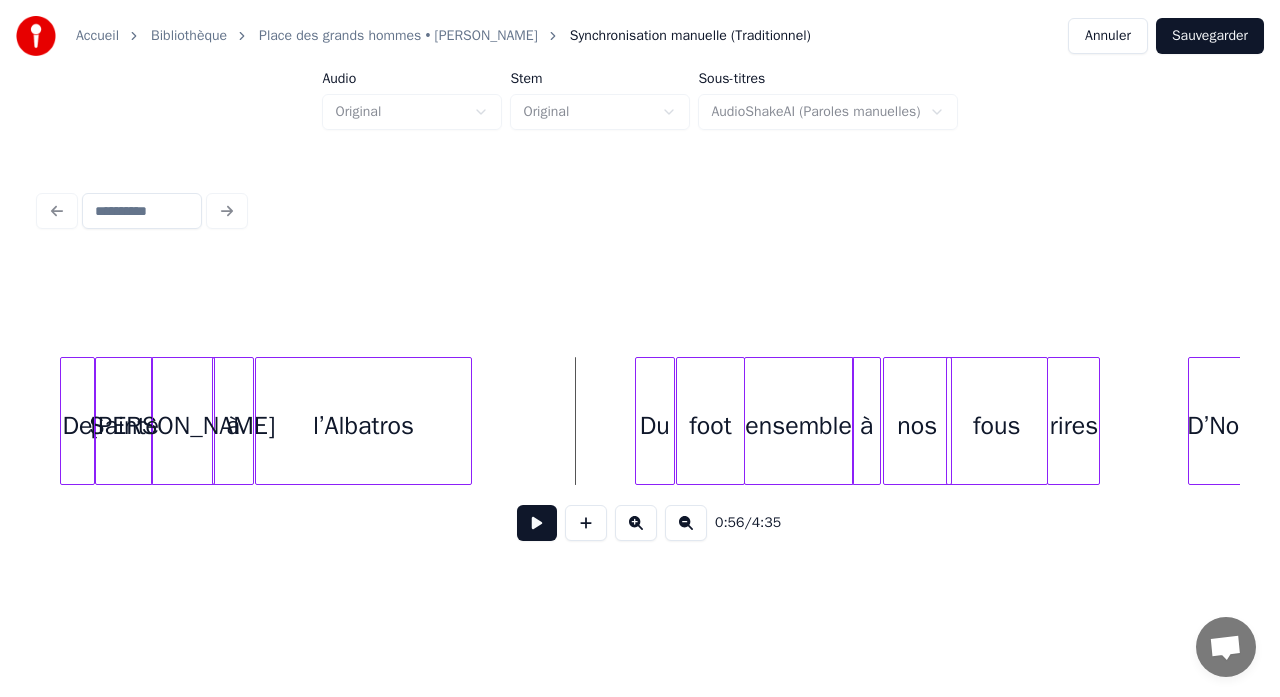 click at bounding box center [537, 523] 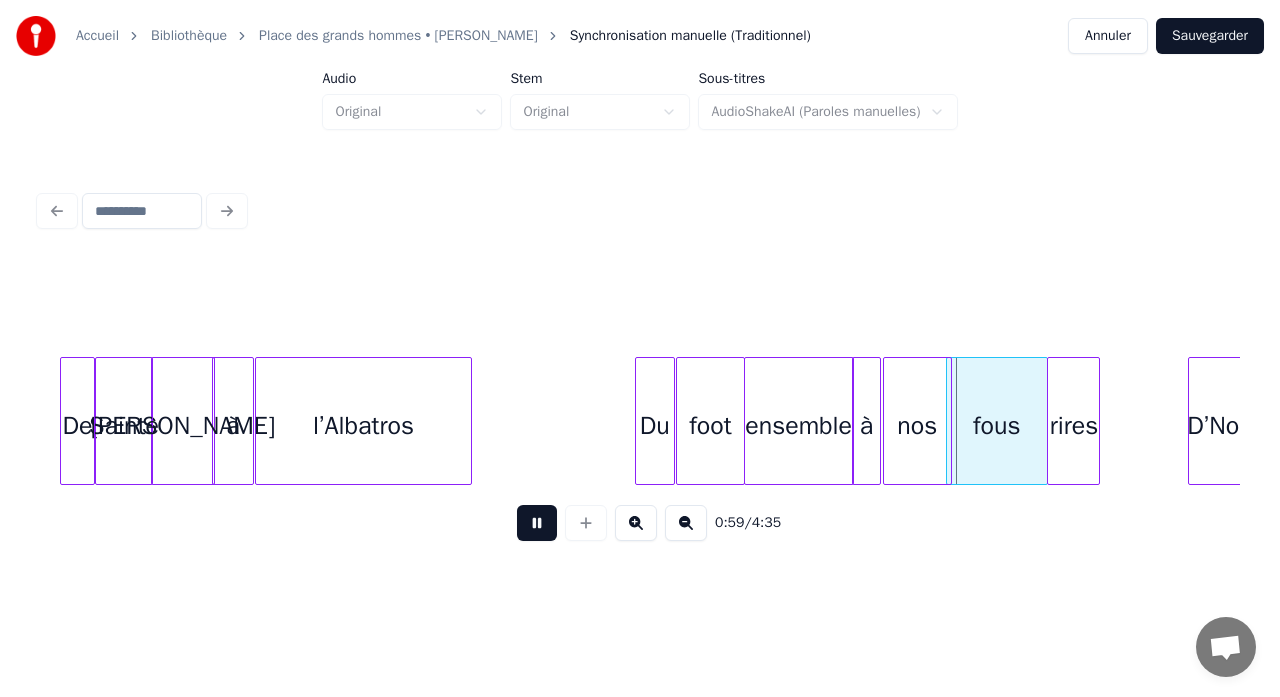 click at bounding box center [537, 523] 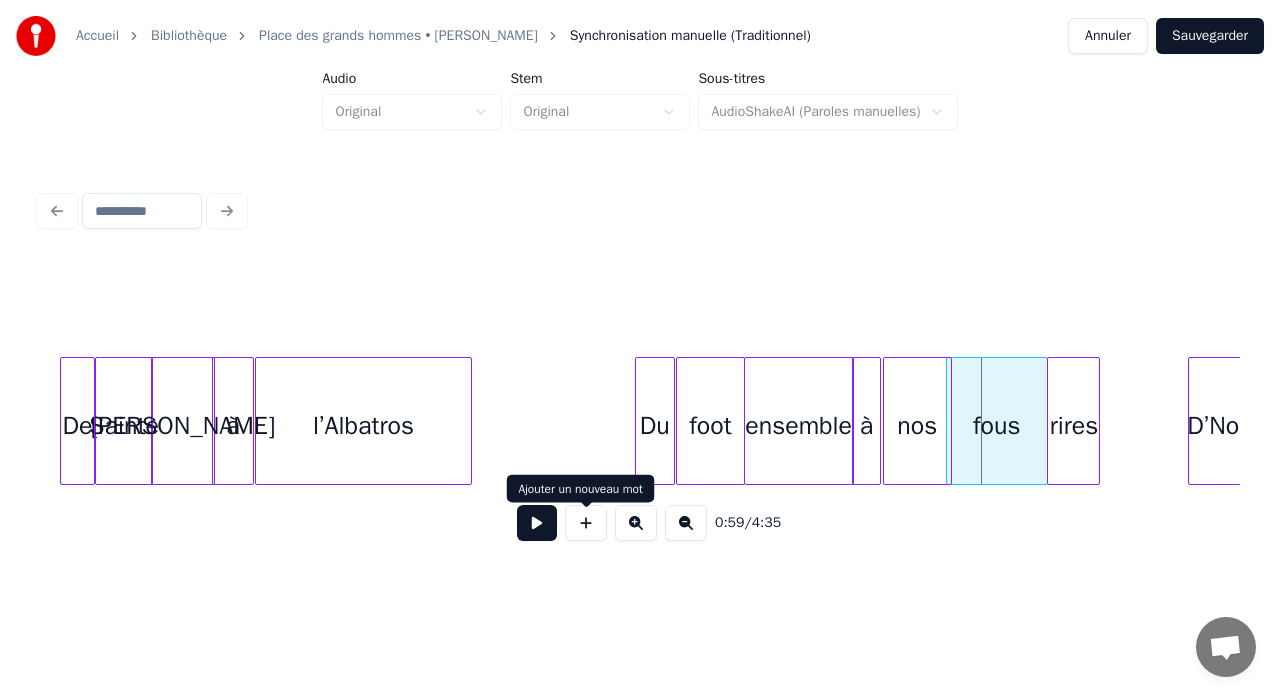 click on "ensemble" at bounding box center [799, 426] 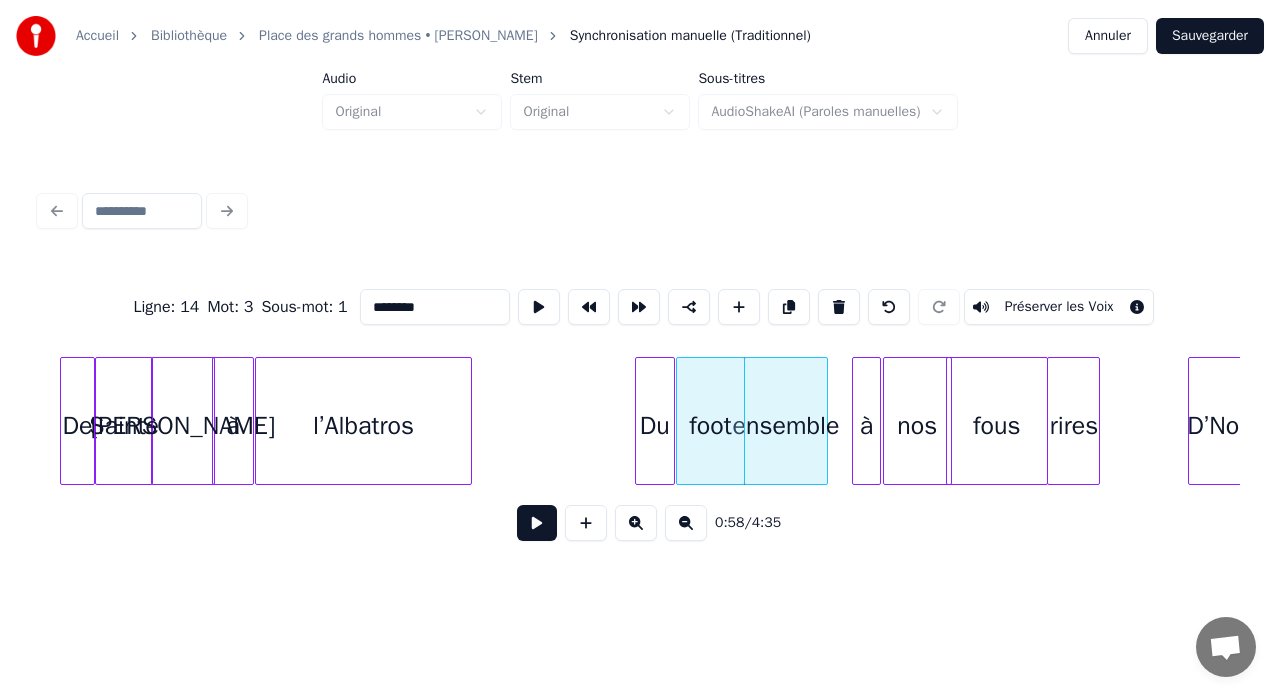 click at bounding box center [824, 421] 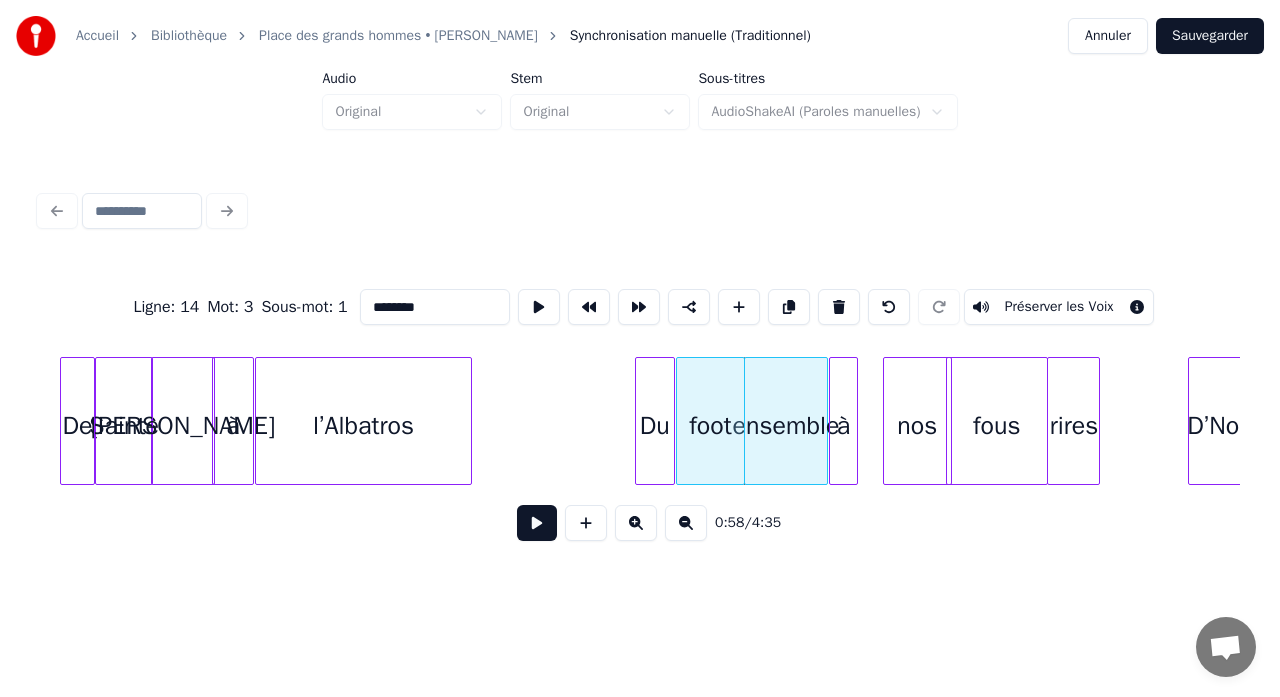 click on "à" at bounding box center (843, 426) 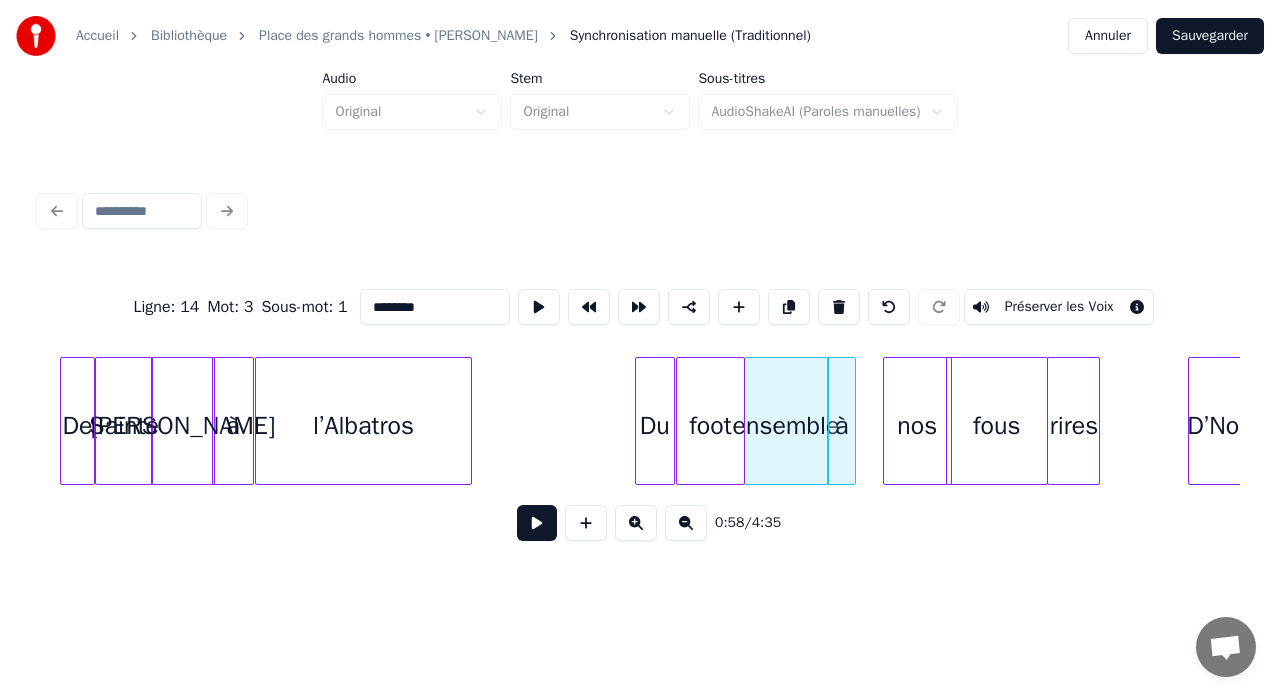 click on "nos" at bounding box center [917, 426] 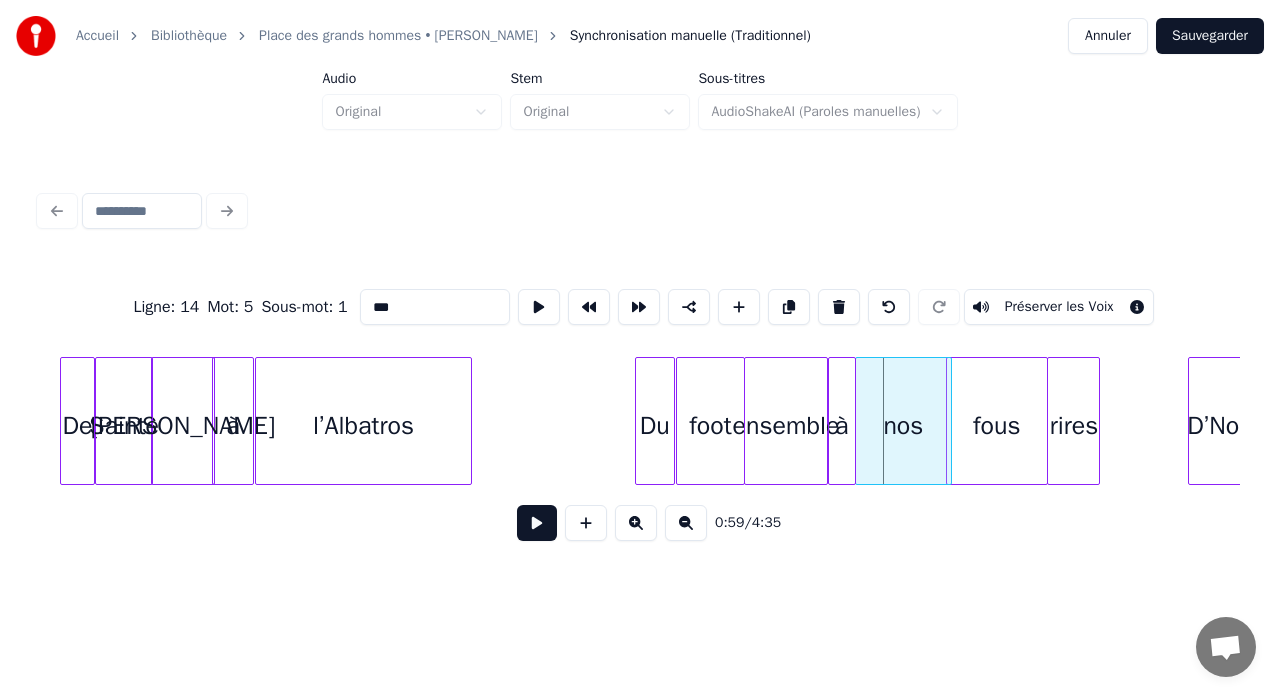 click at bounding box center (859, 421) 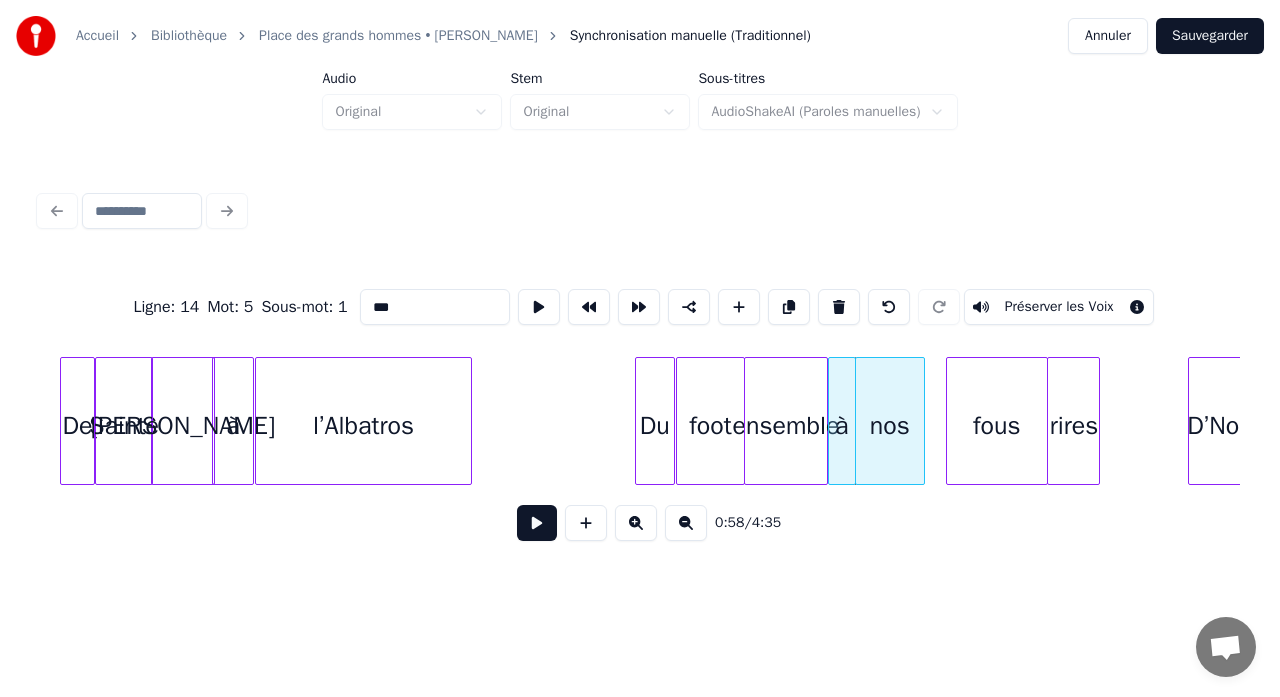 click at bounding box center (921, 421) 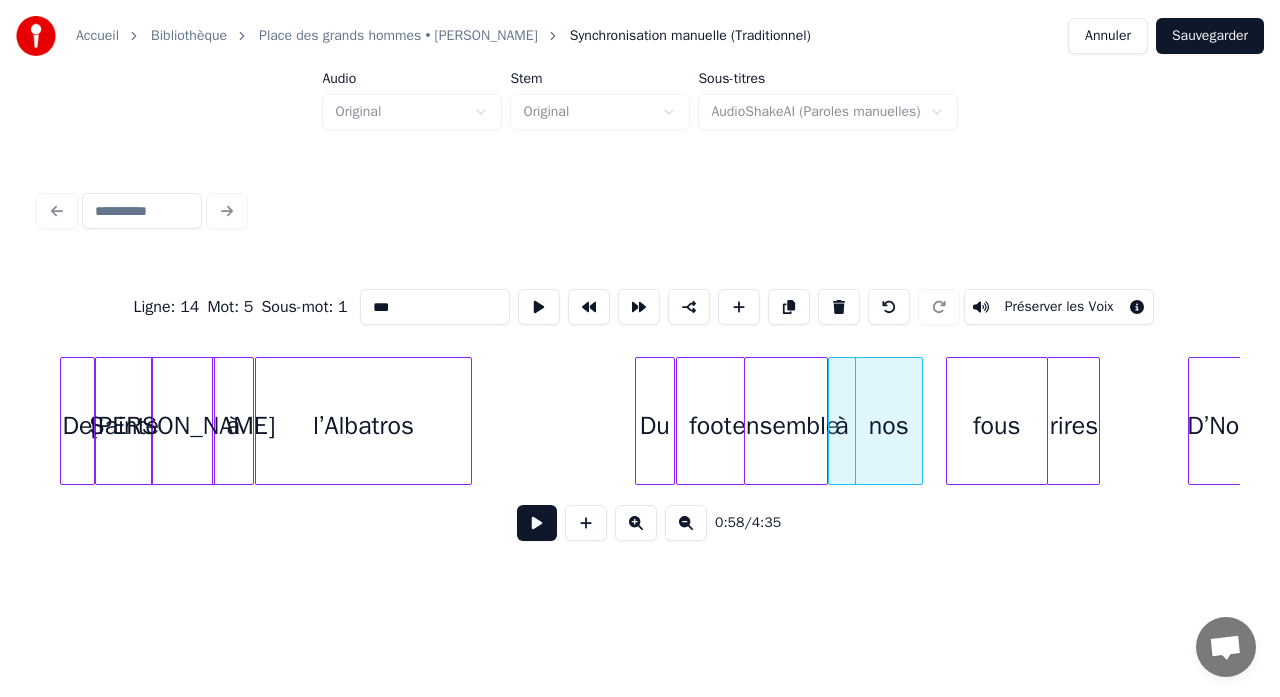 click on "fous" at bounding box center [997, 426] 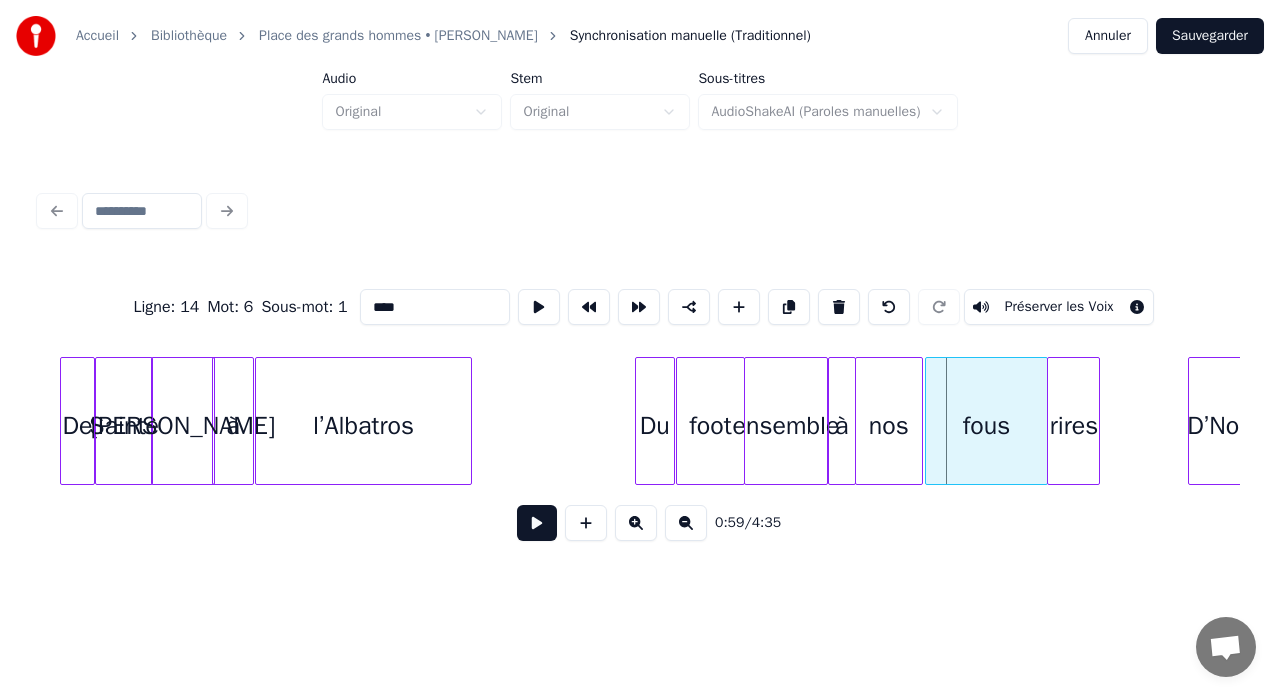 click at bounding box center [929, 421] 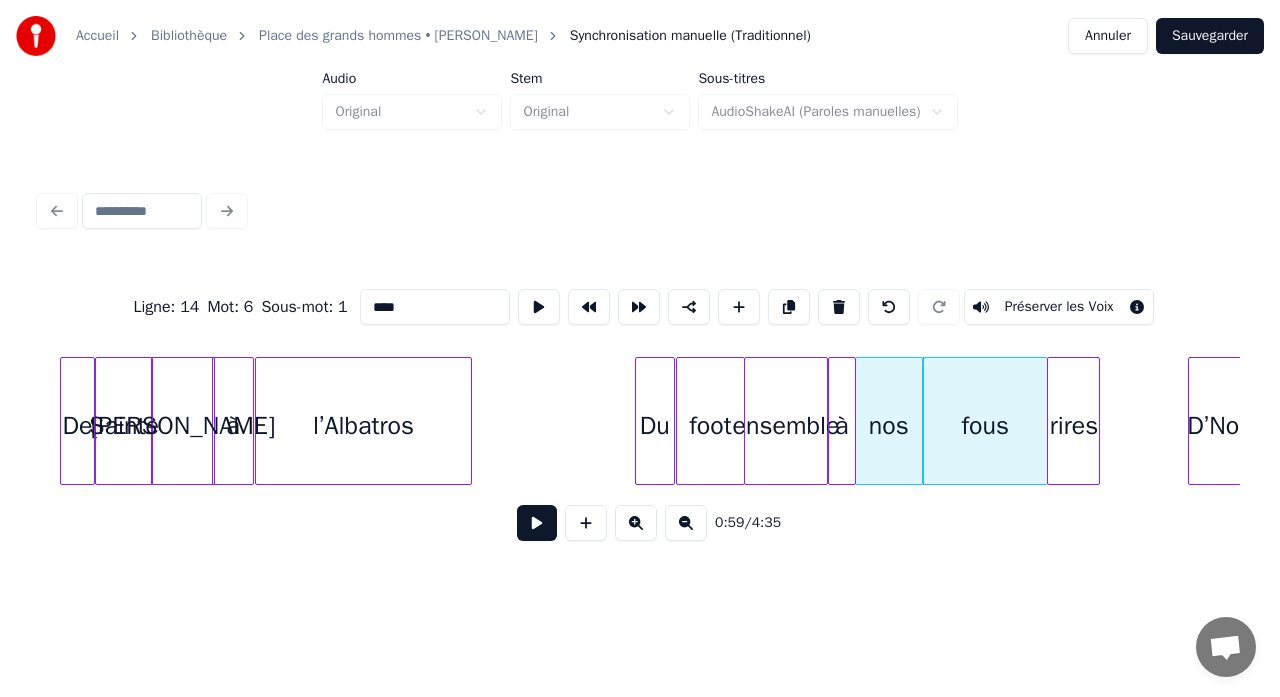 click on "D’Nos fous rires nos ensemble à foot Du l’Albatros à Marie Sainte De" at bounding box center [12714, 421] 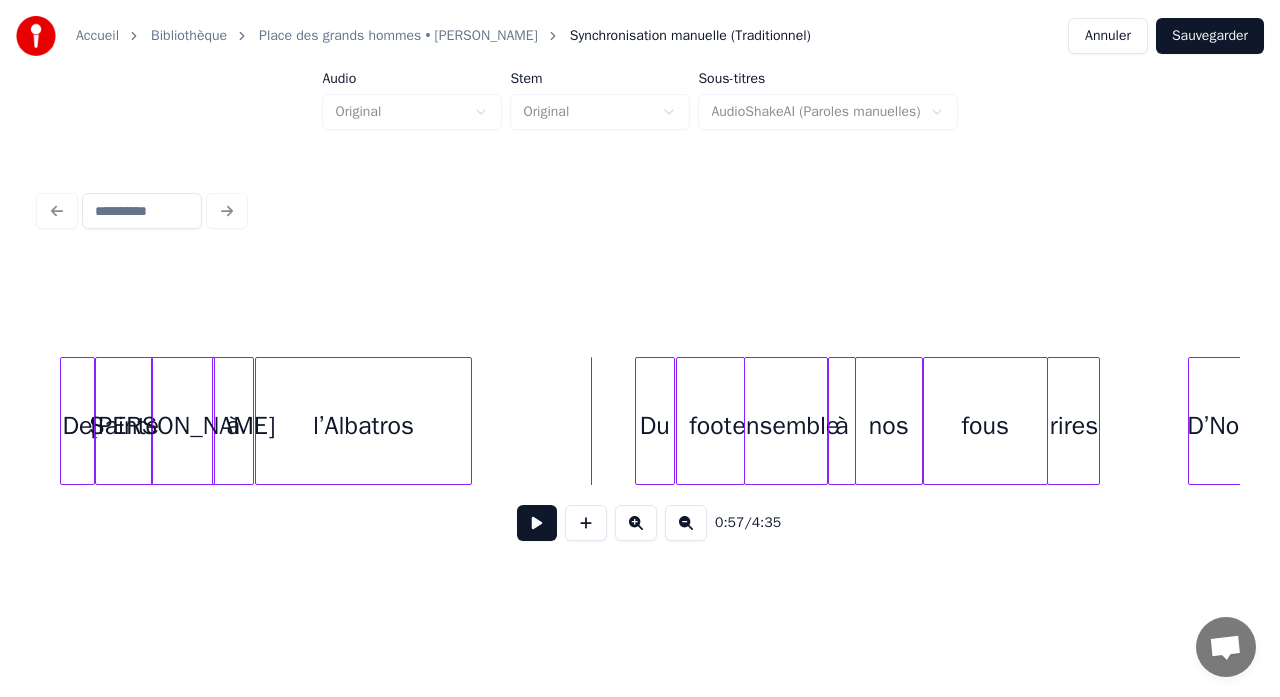 click at bounding box center [537, 523] 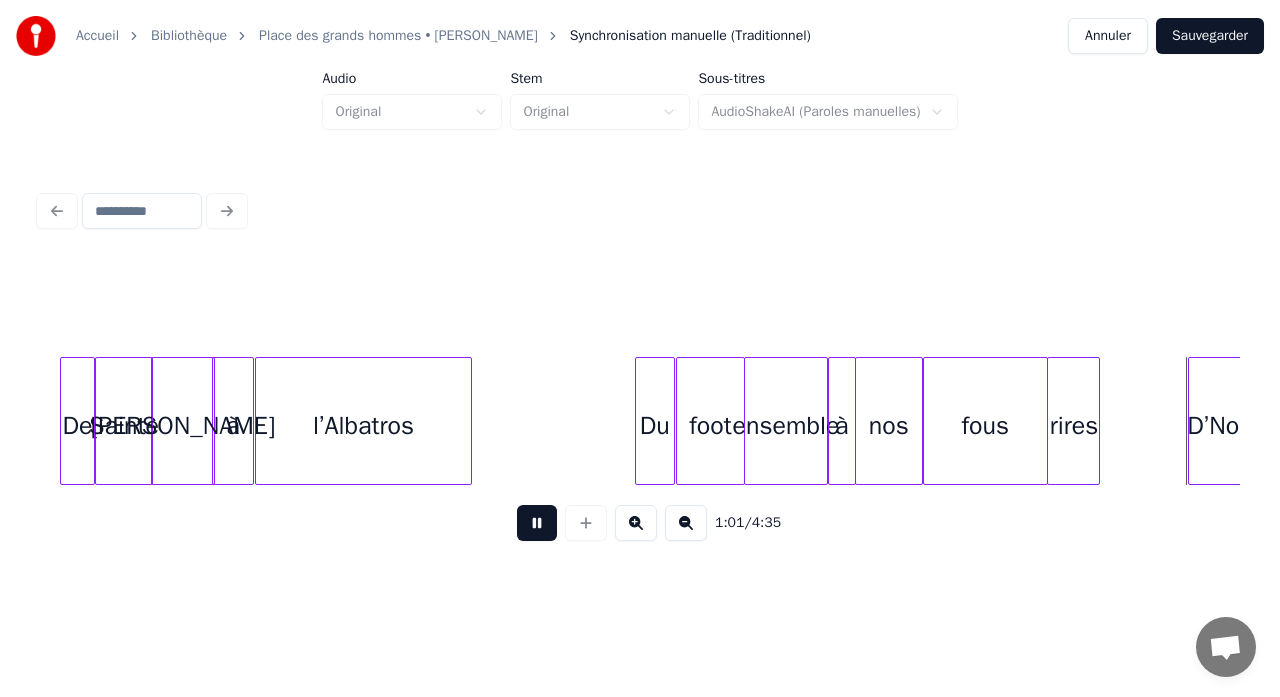 click at bounding box center [537, 523] 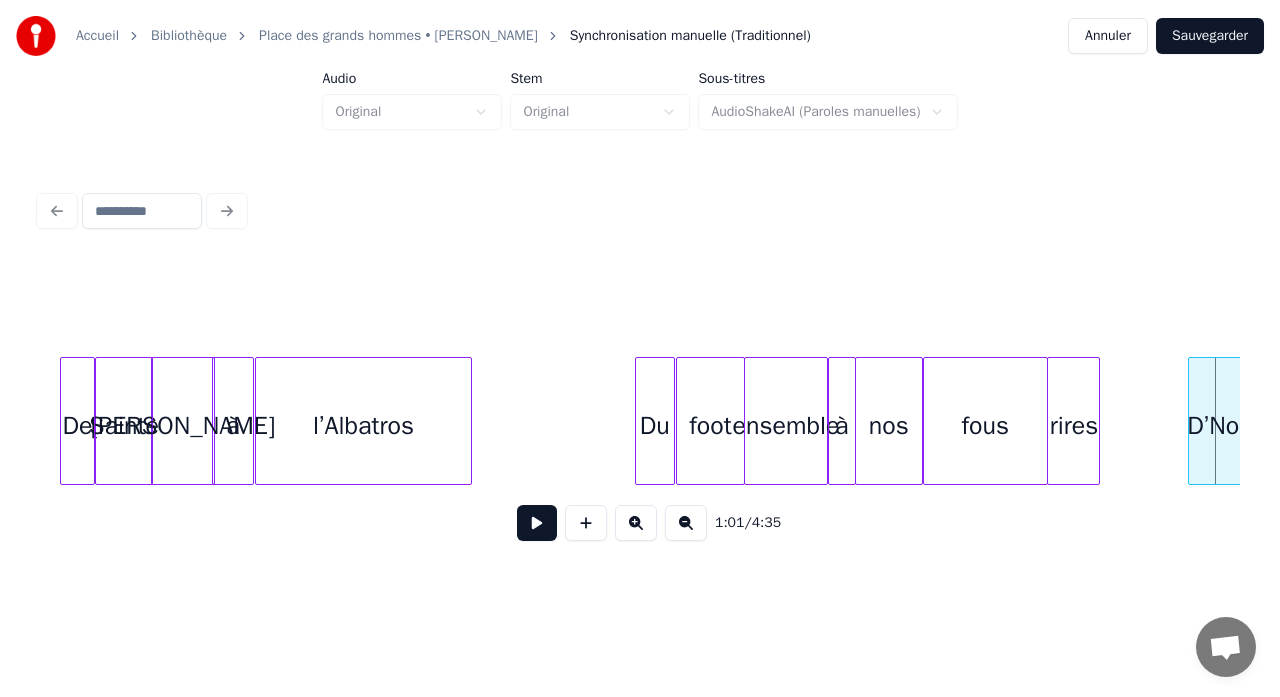 click on "fous" at bounding box center (985, 426) 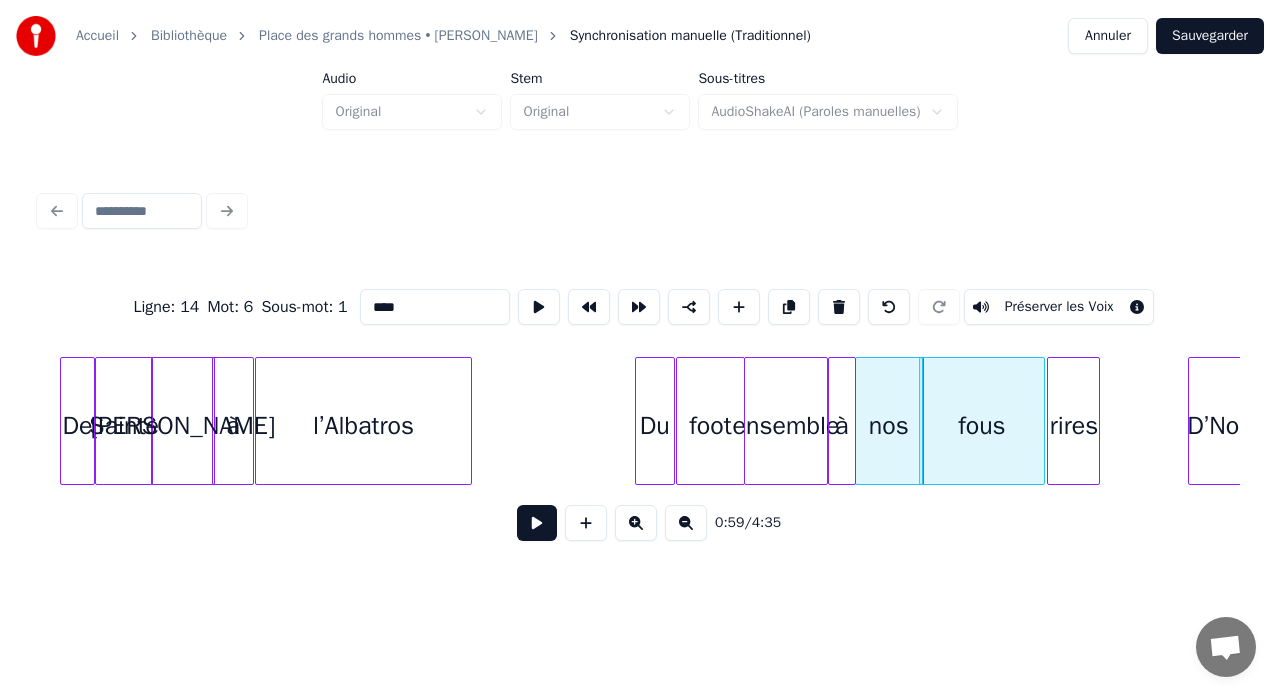 click on "fous" at bounding box center [981, 421] 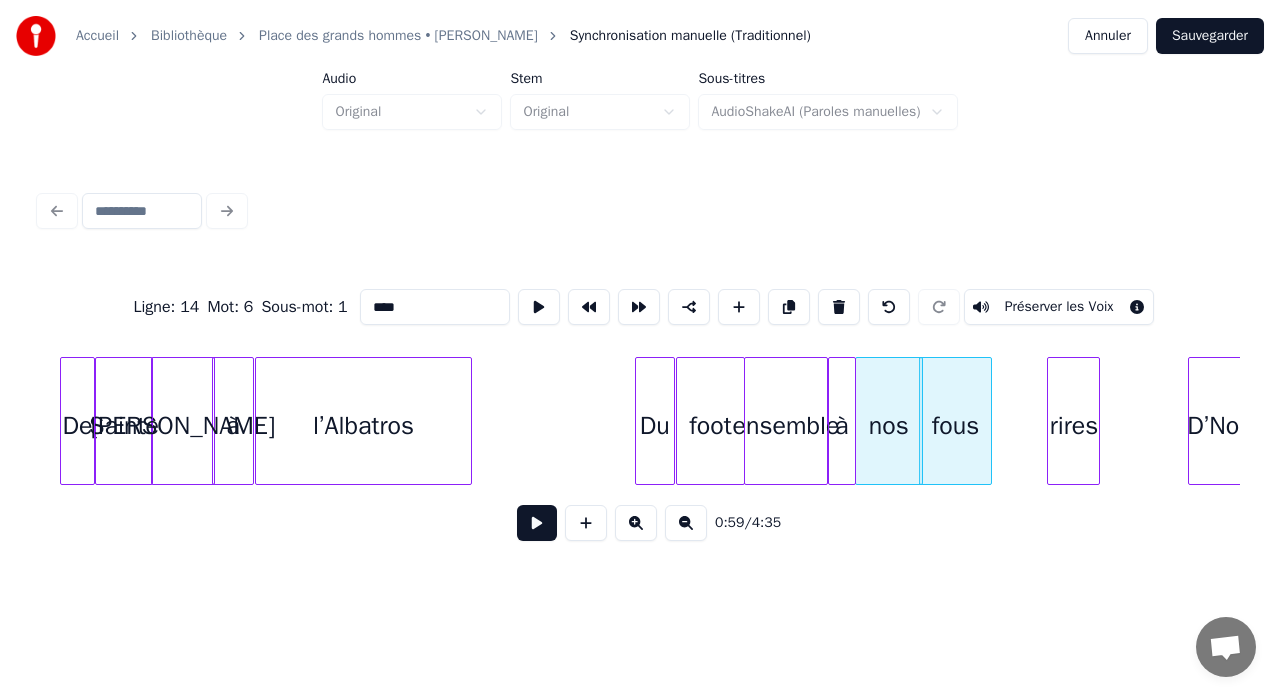 click at bounding box center [988, 421] 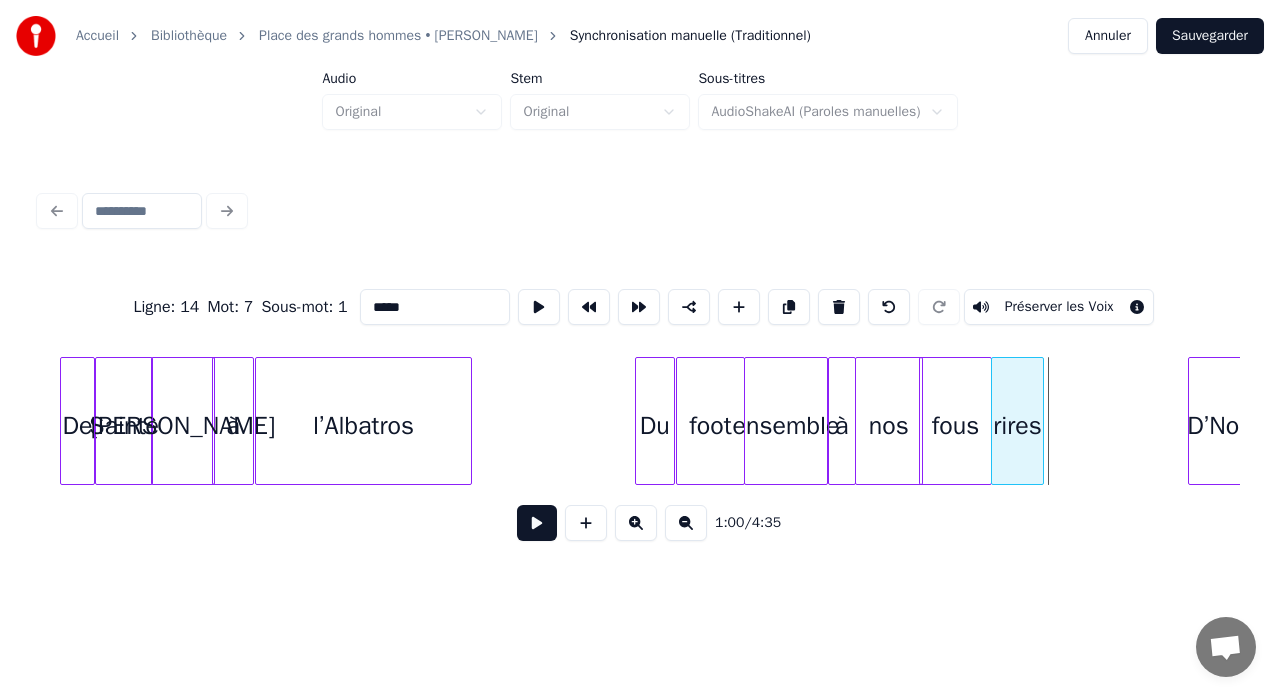 click on "rires" at bounding box center [1017, 426] 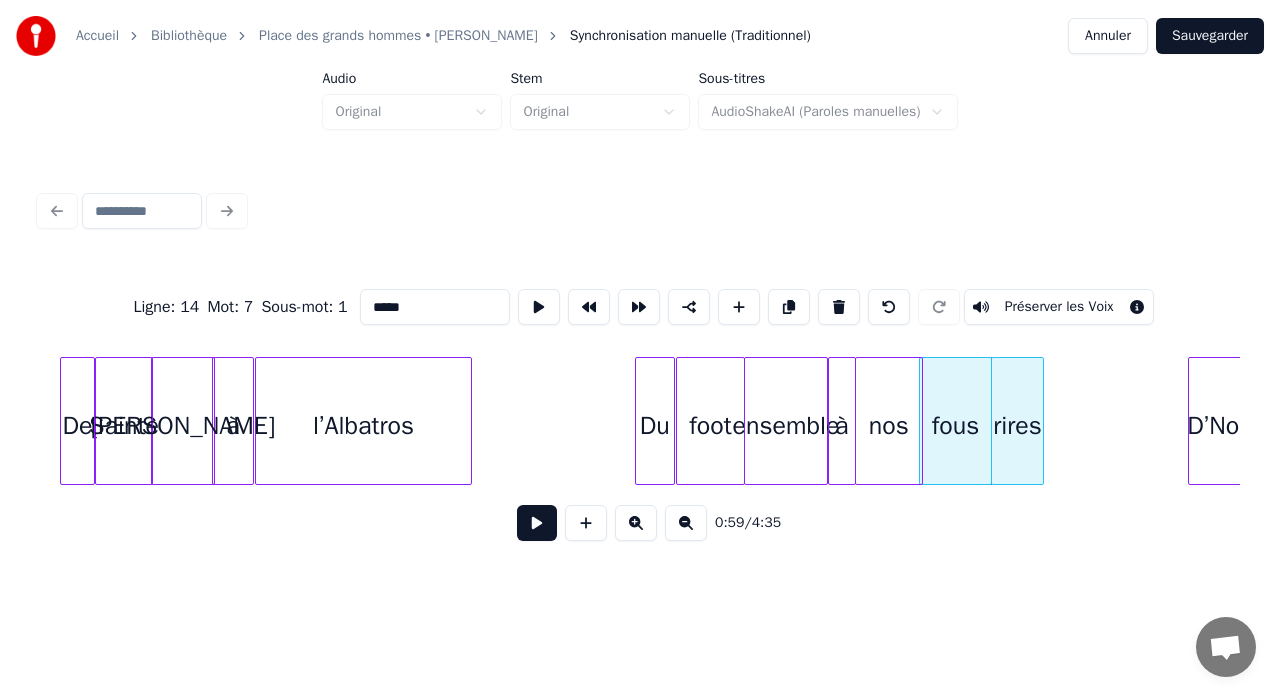 click on "D’Nos fous rires nos ensemble à foot Du l’Albatros à Marie Sainte De" at bounding box center (12714, 421) 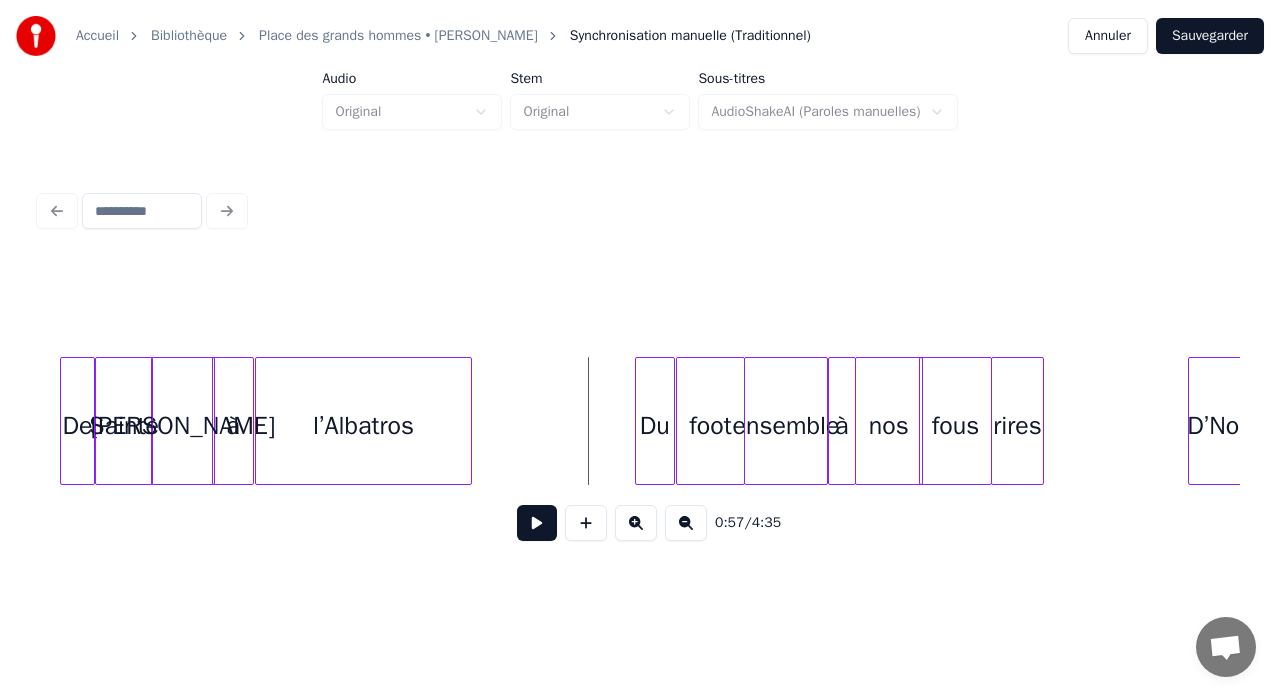 click at bounding box center (537, 523) 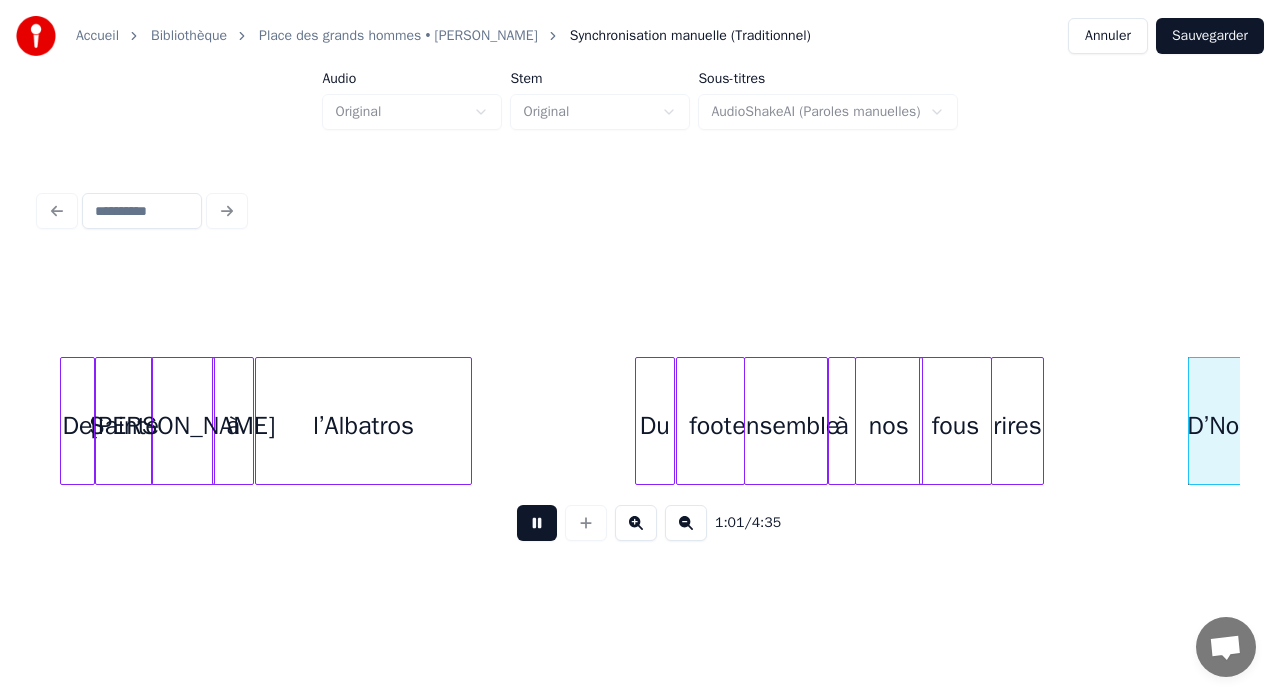 click at bounding box center [537, 523] 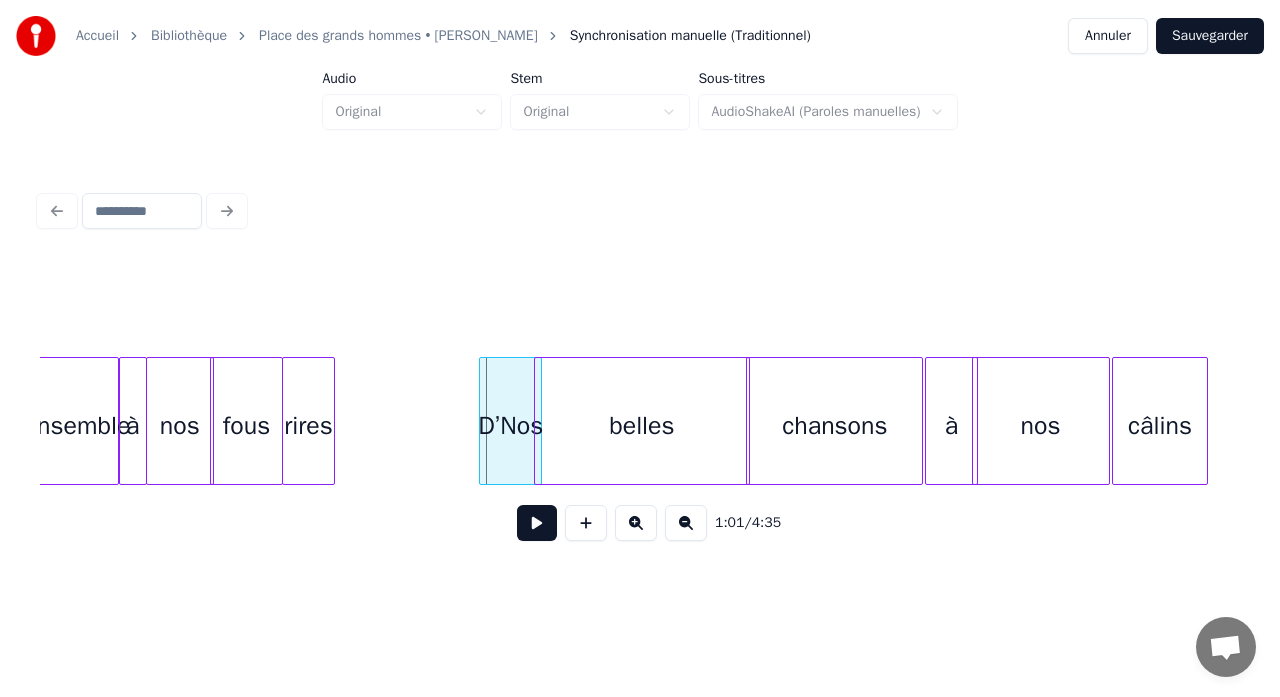 scroll, scrollTop: 0, scrollLeft: 8771, axis: horizontal 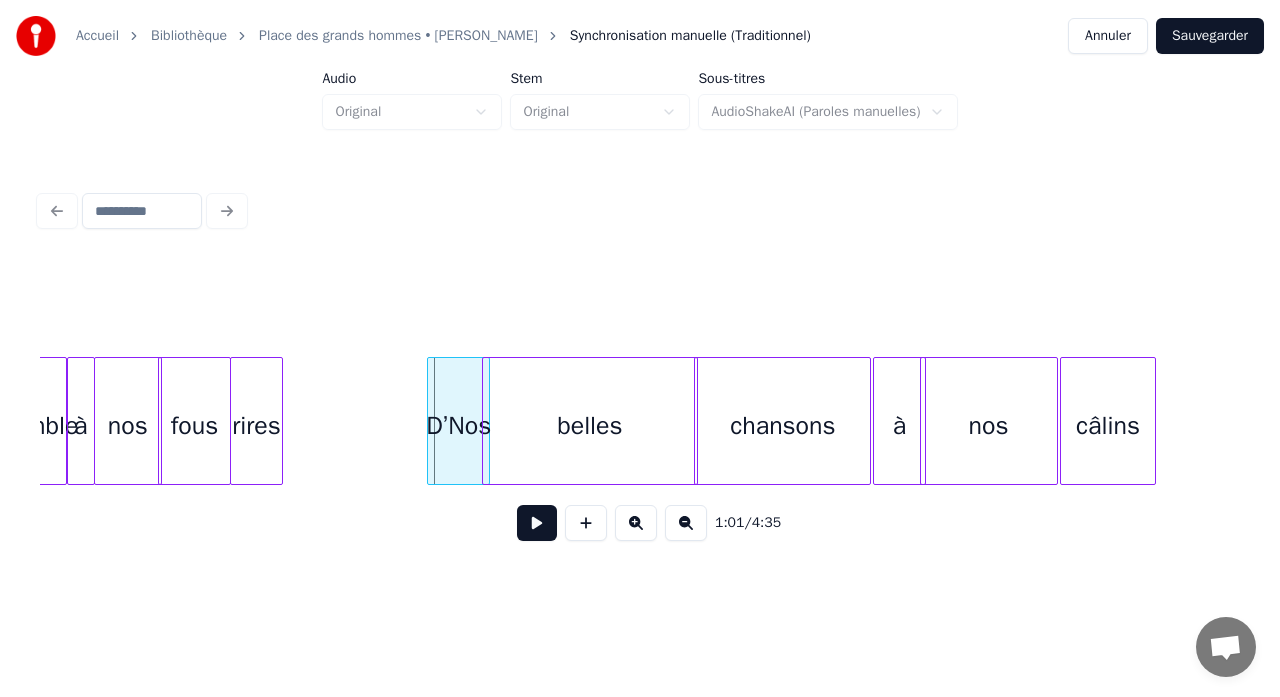 click on "D’Nos fous rires nos ensemble à belles chansons à nos câlins" at bounding box center [11953, 421] 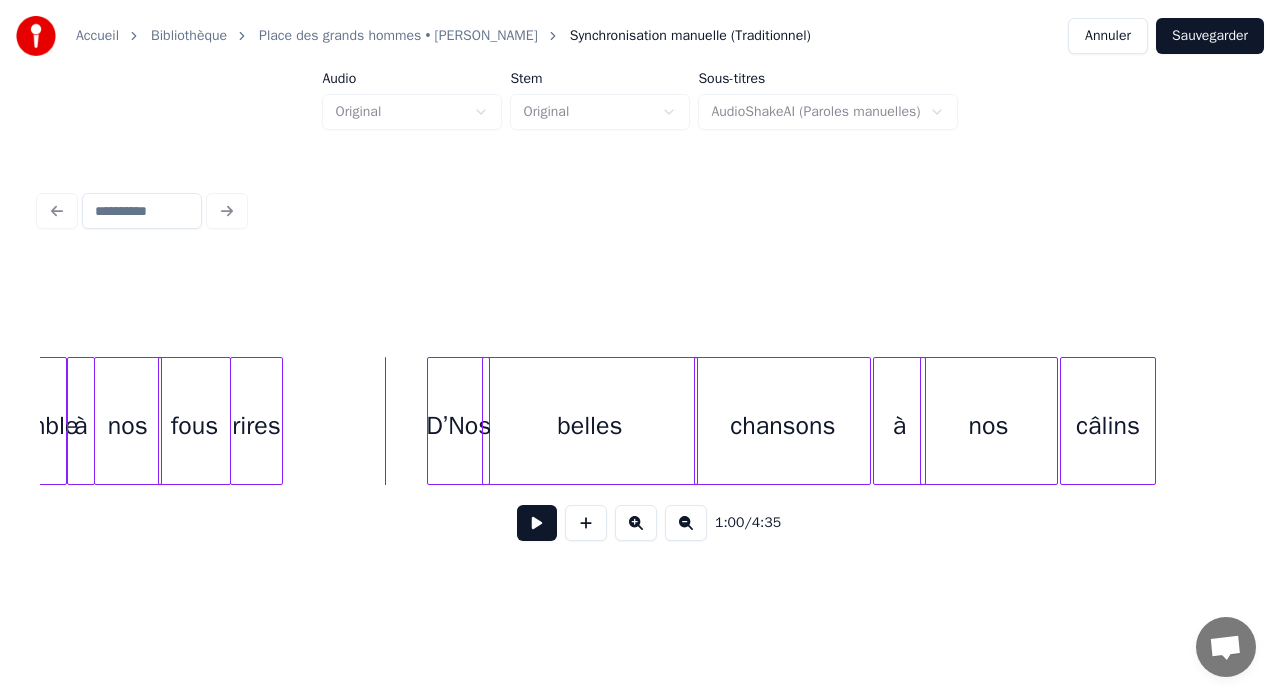click at bounding box center (537, 523) 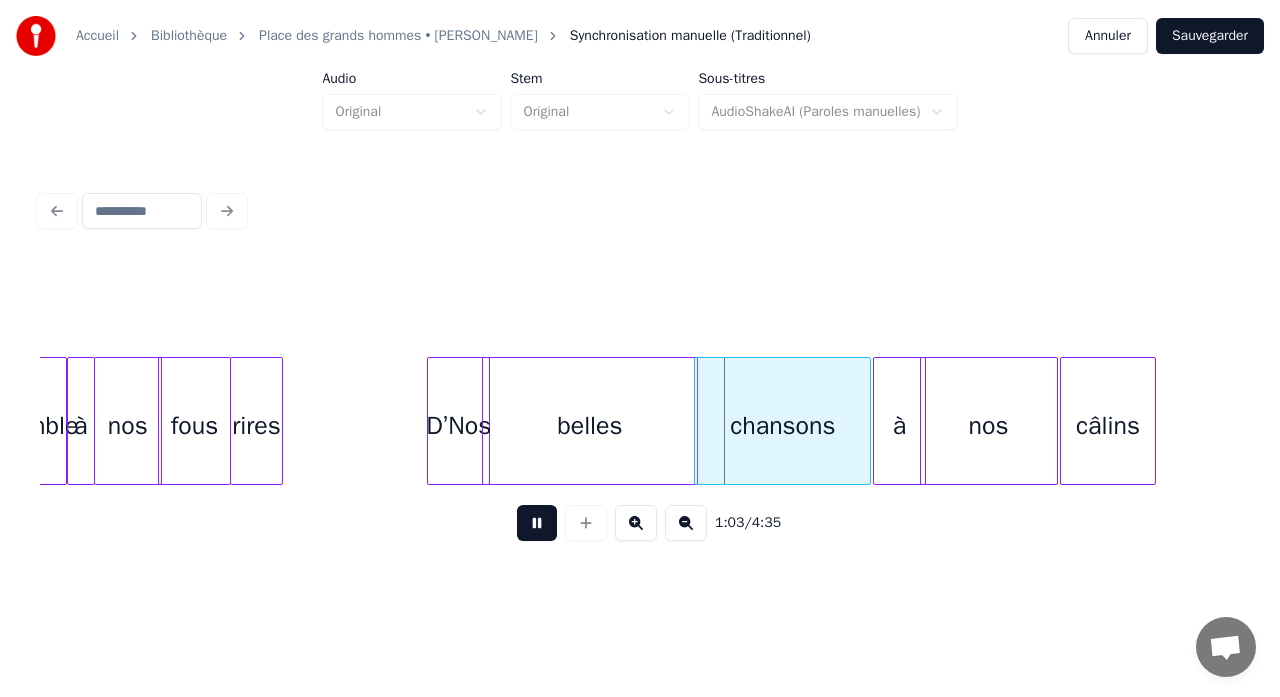 scroll, scrollTop: 0, scrollLeft: 8726, axis: horizontal 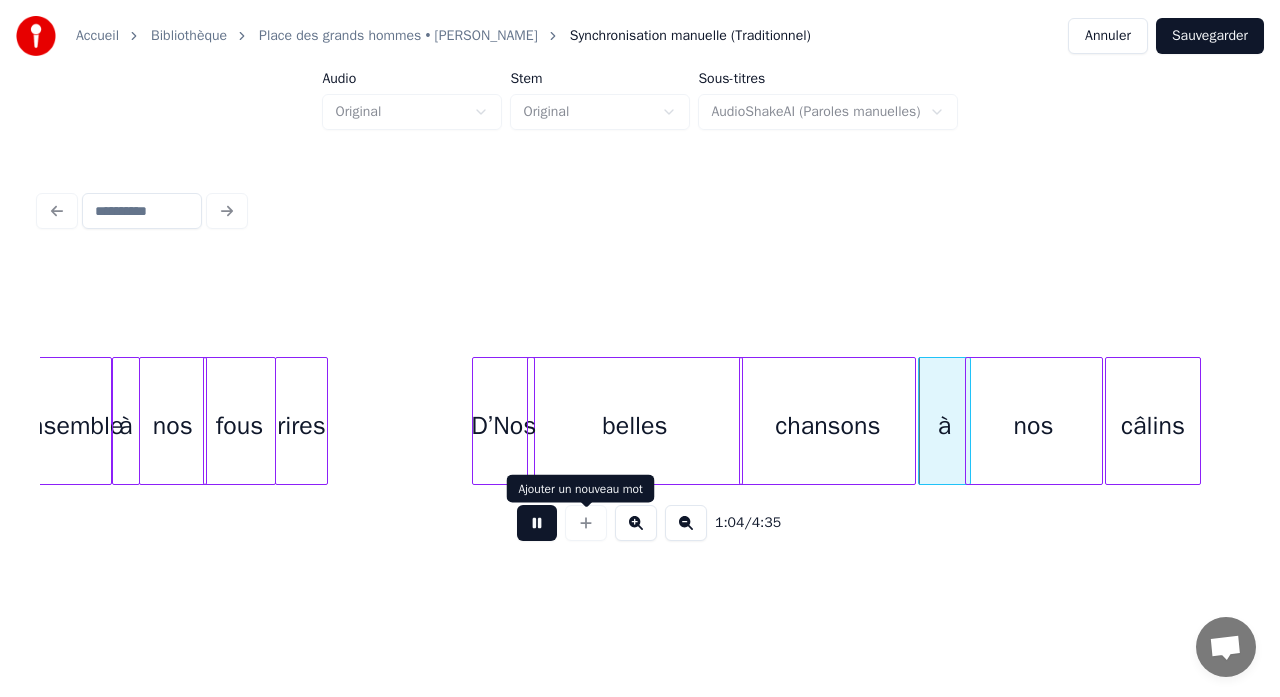 click at bounding box center [537, 523] 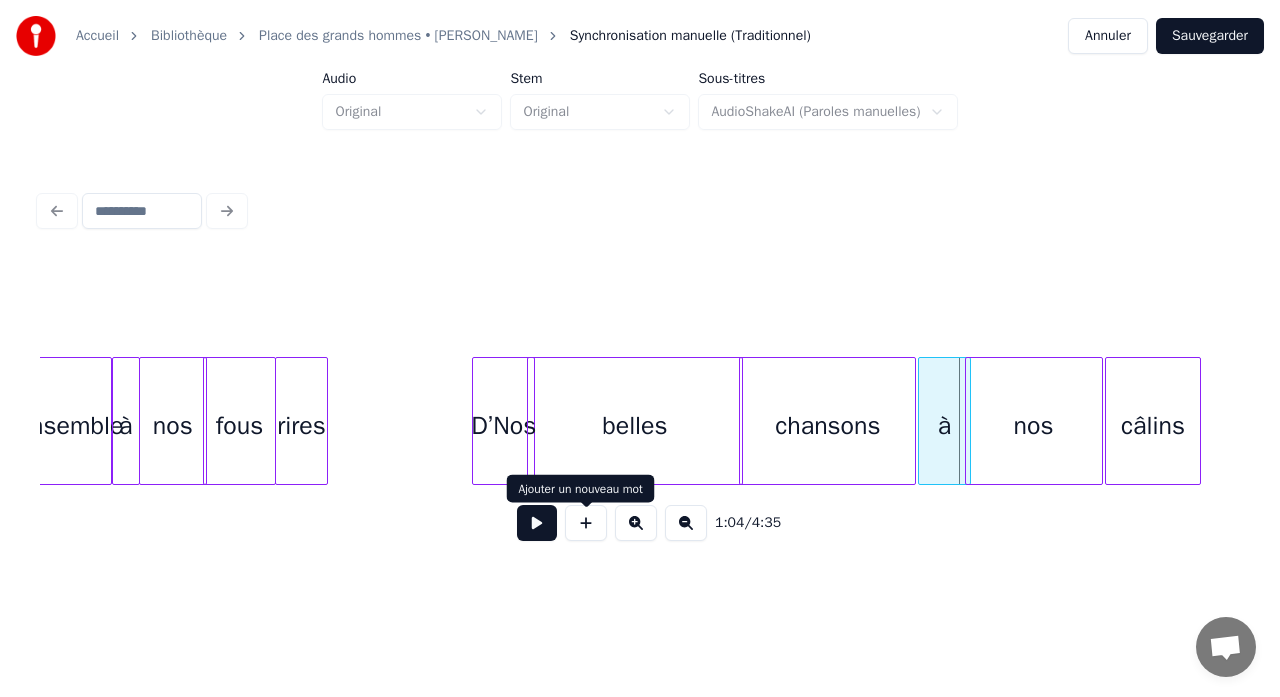 click on "belles" at bounding box center (635, 426) 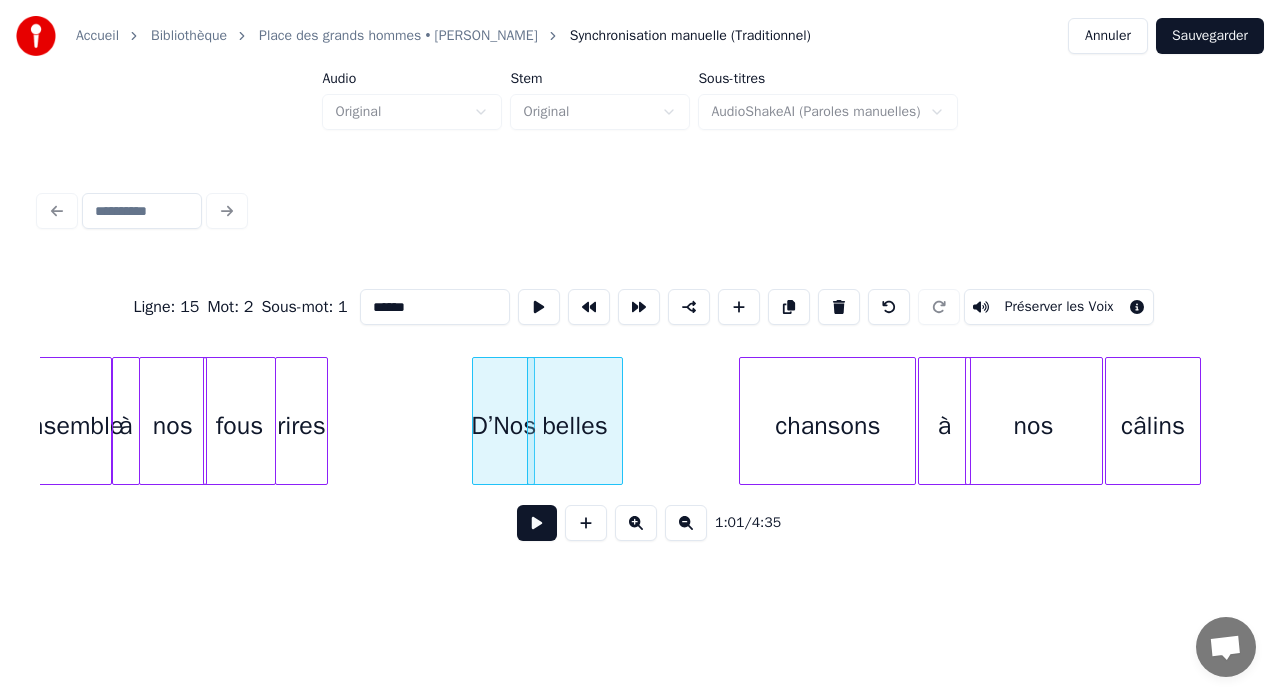 click at bounding box center (619, 421) 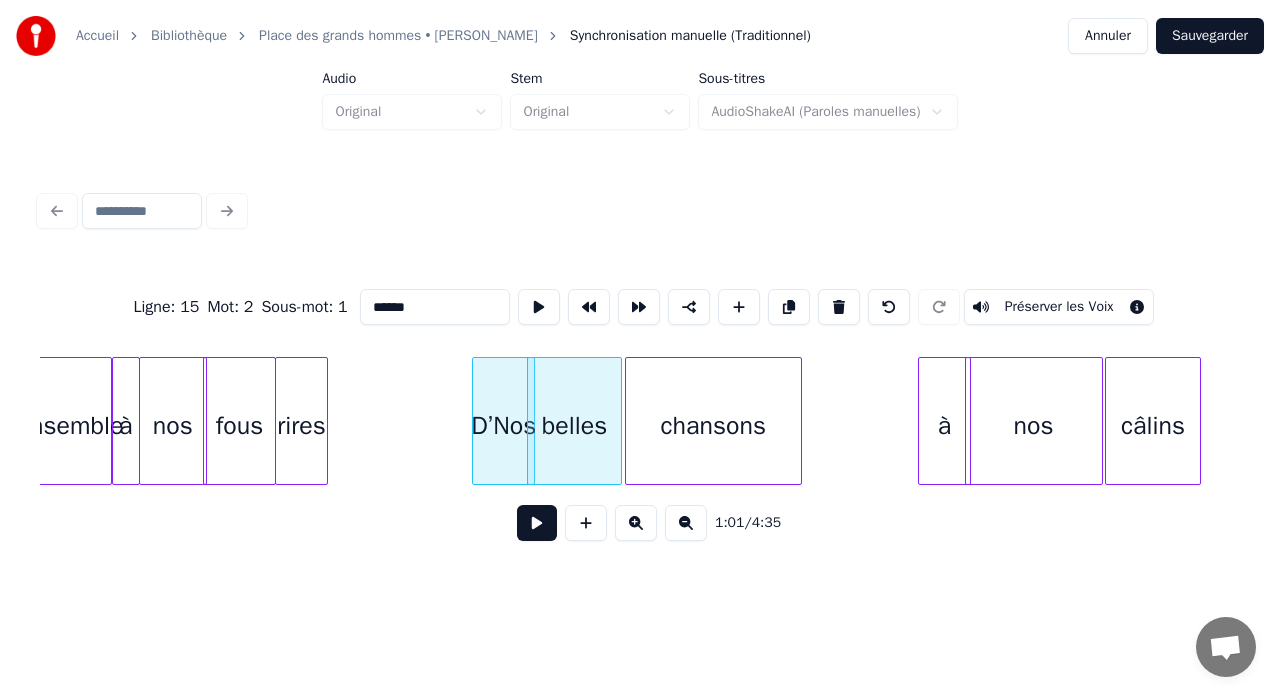 click on "chansons" at bounding box center [713, 426] 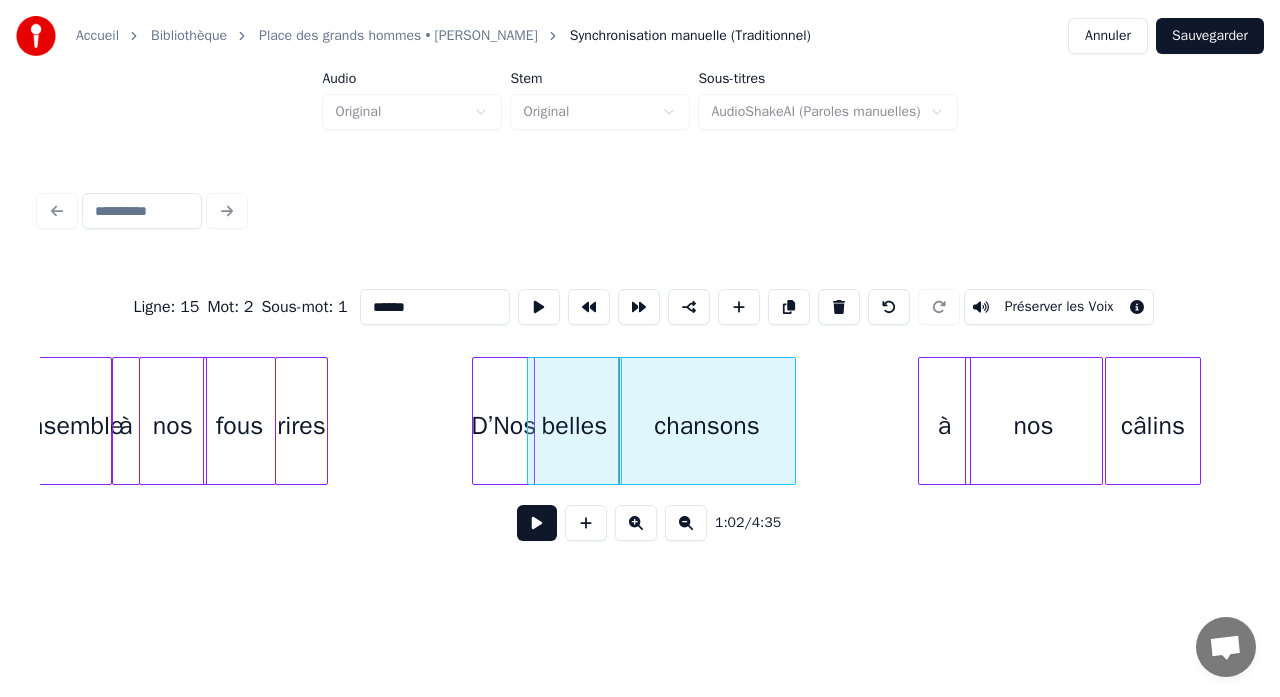 click on "D’Nos fous rires nos ensemble à belles chansons à nos câlins" at bounding box center [11998, 421] 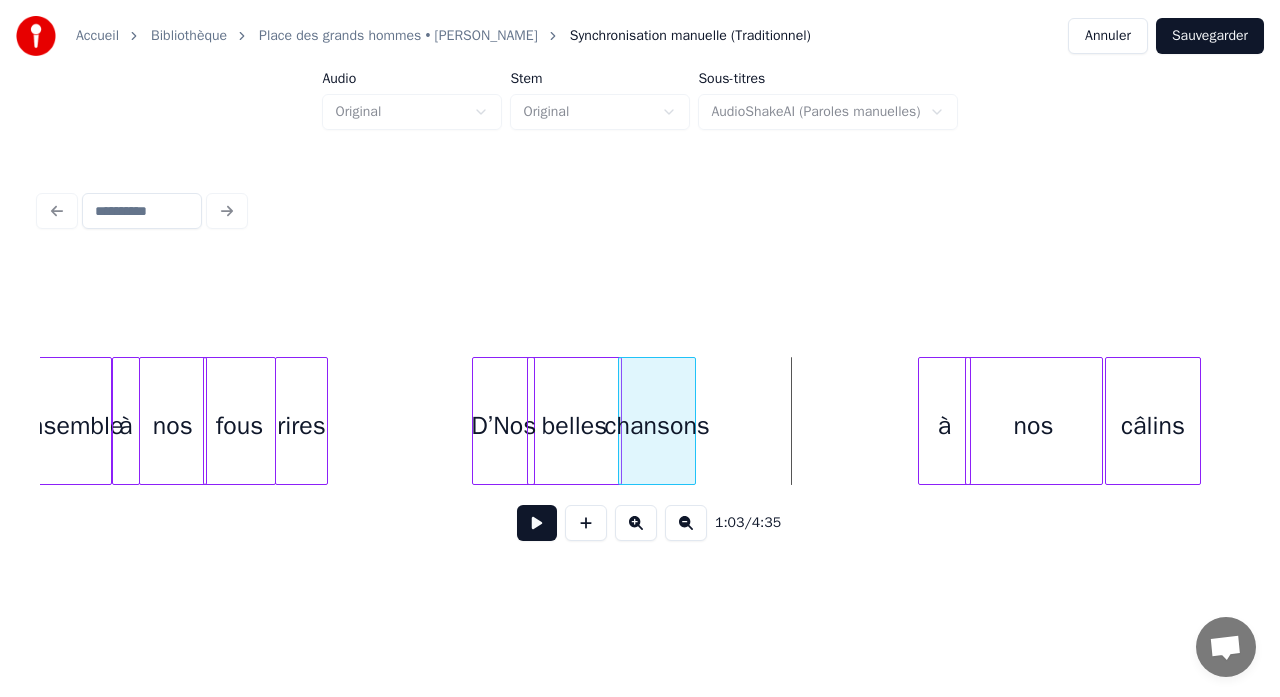 click at bounding box center (692, 421) 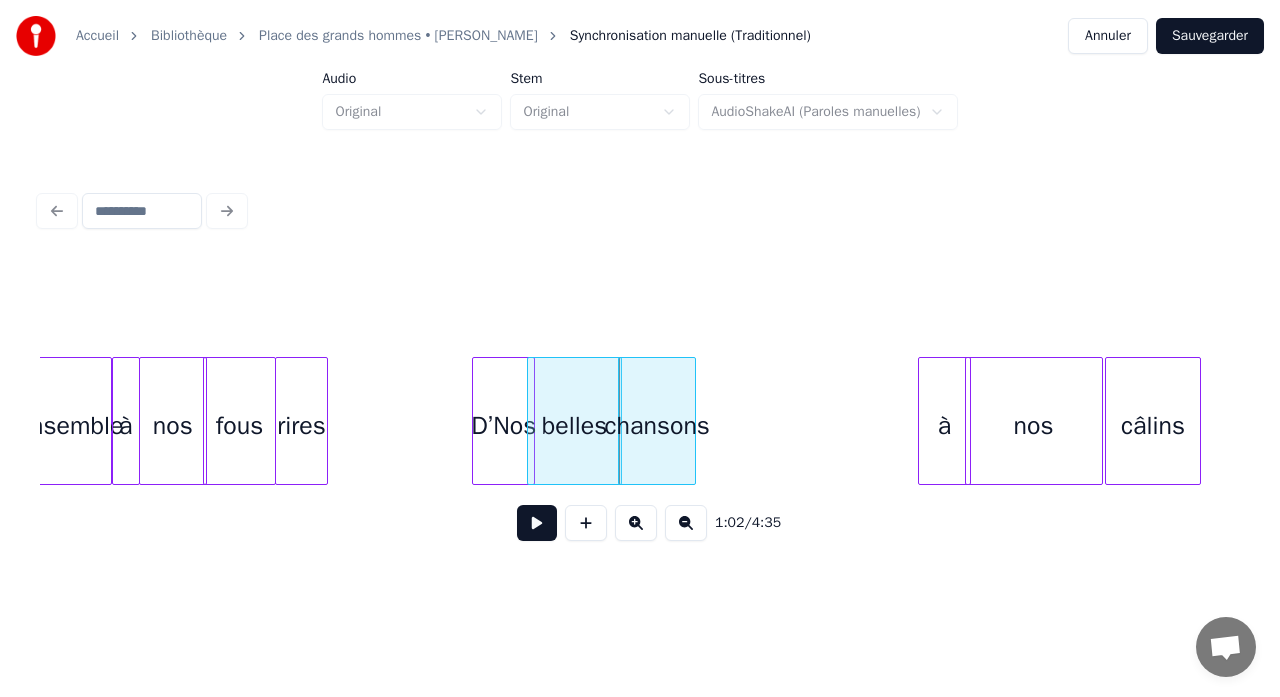 click on "à" at bounding box center (944, 426) 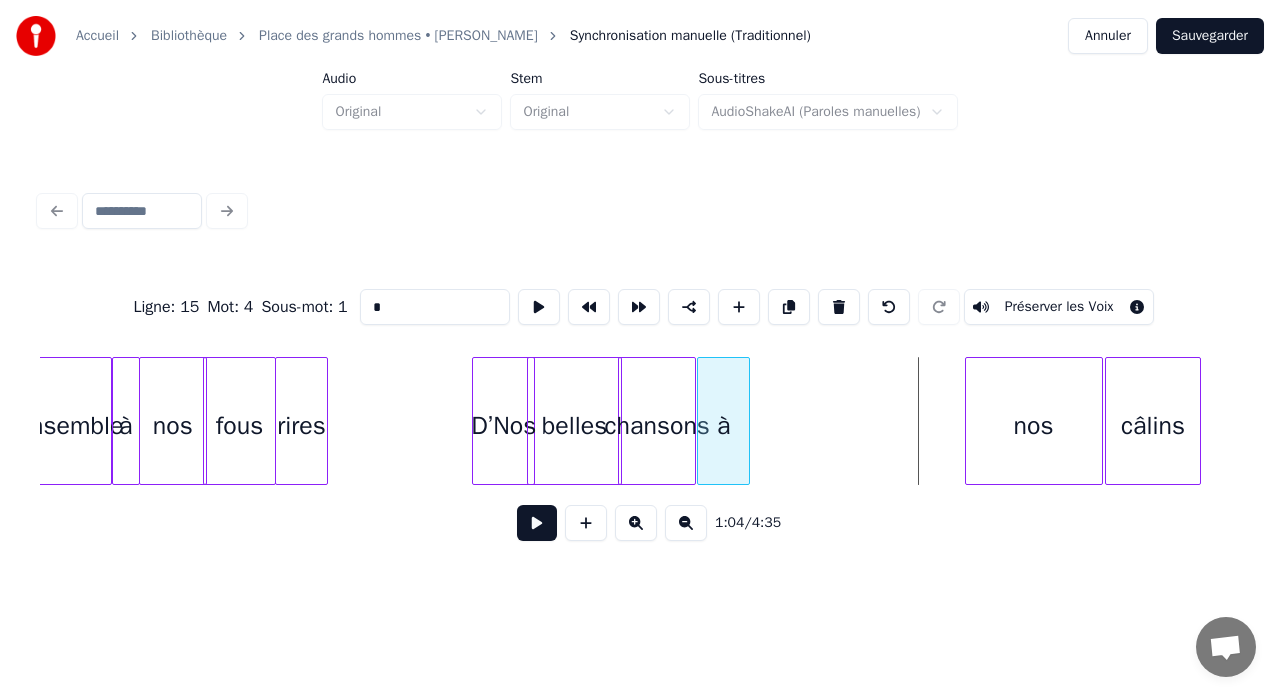 click on "à" at bounding box center (723, 426) 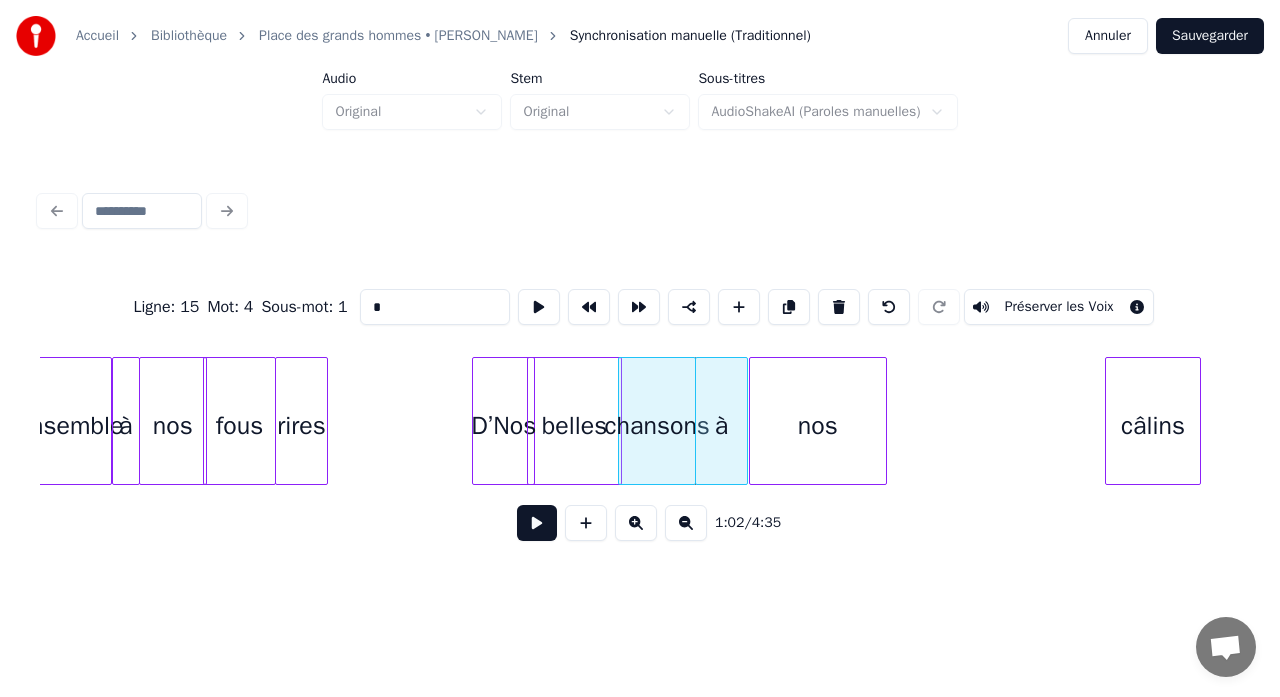 click on "nos" at bounding box center [818, 426] 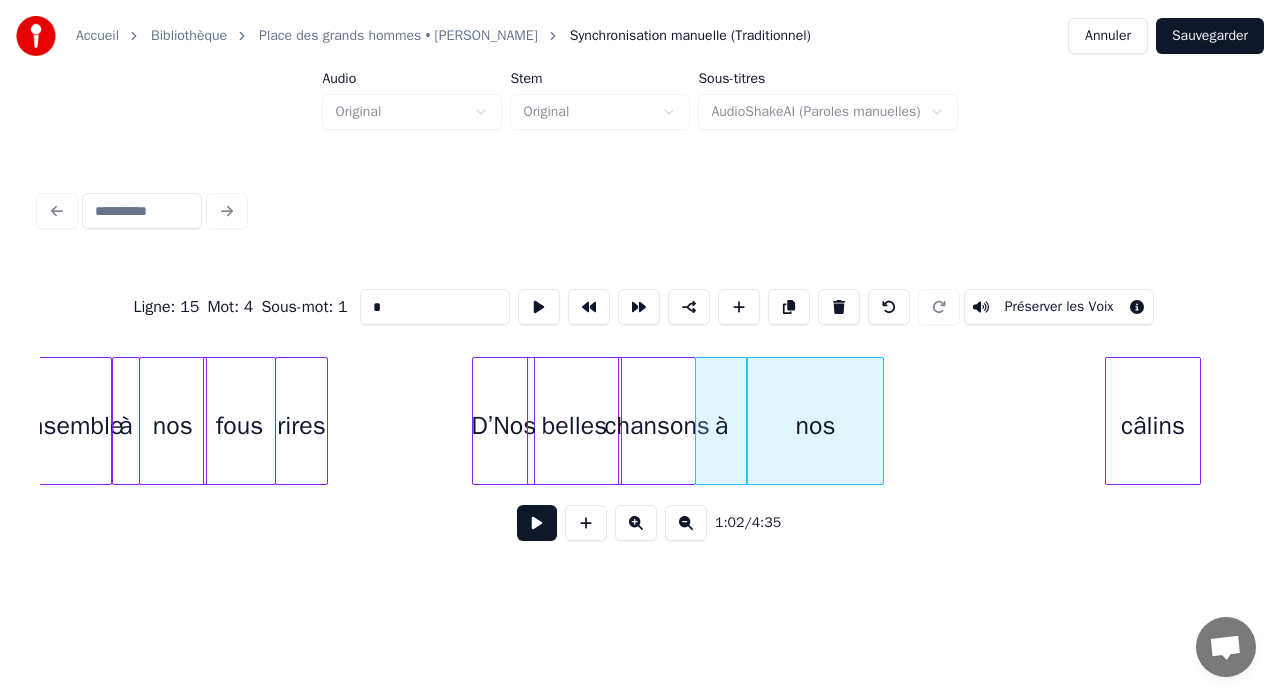 click at bounding box center (880, 421) 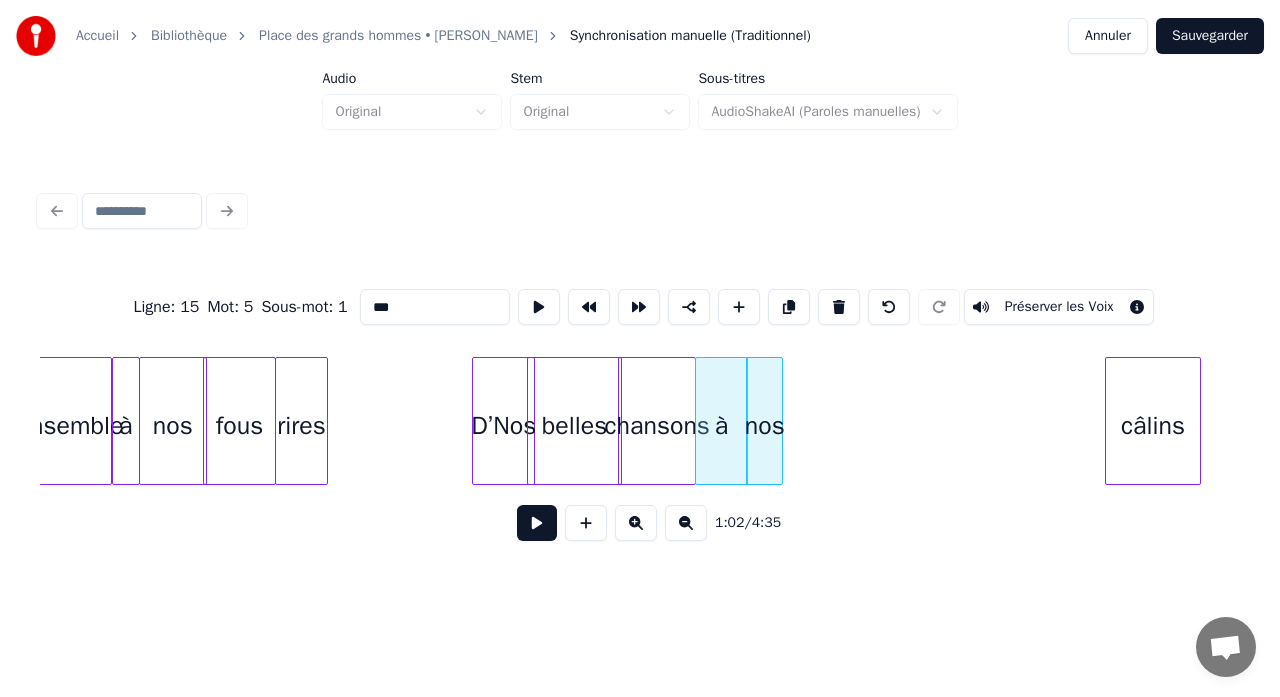 click at bounding box center [779, 421] 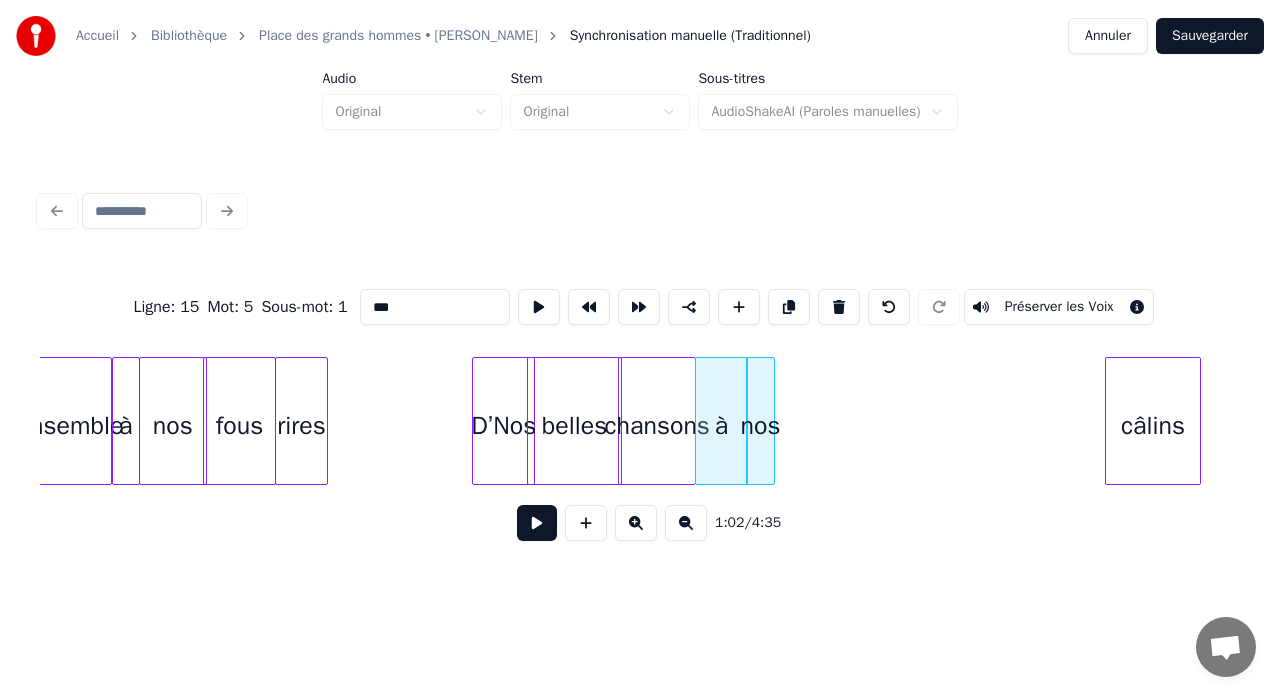 click on "câlins" at bounding box center (1153, 426) 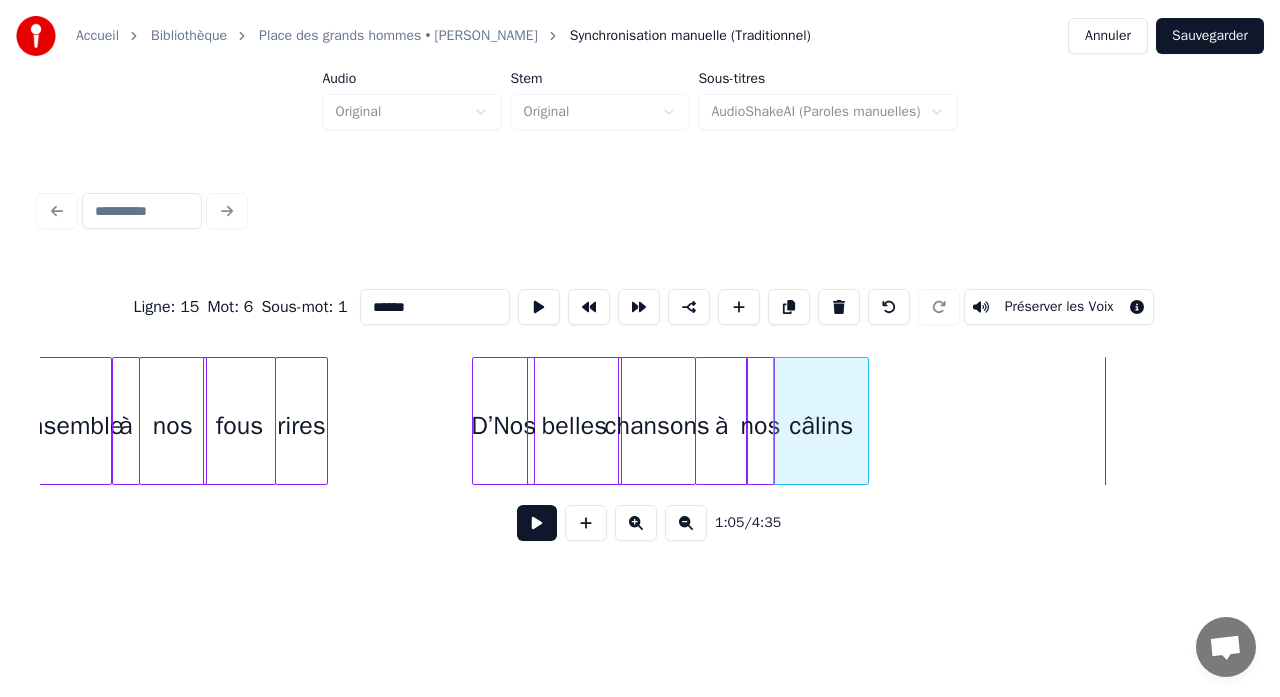 click on "câlins" at bounding box center (821, 426) 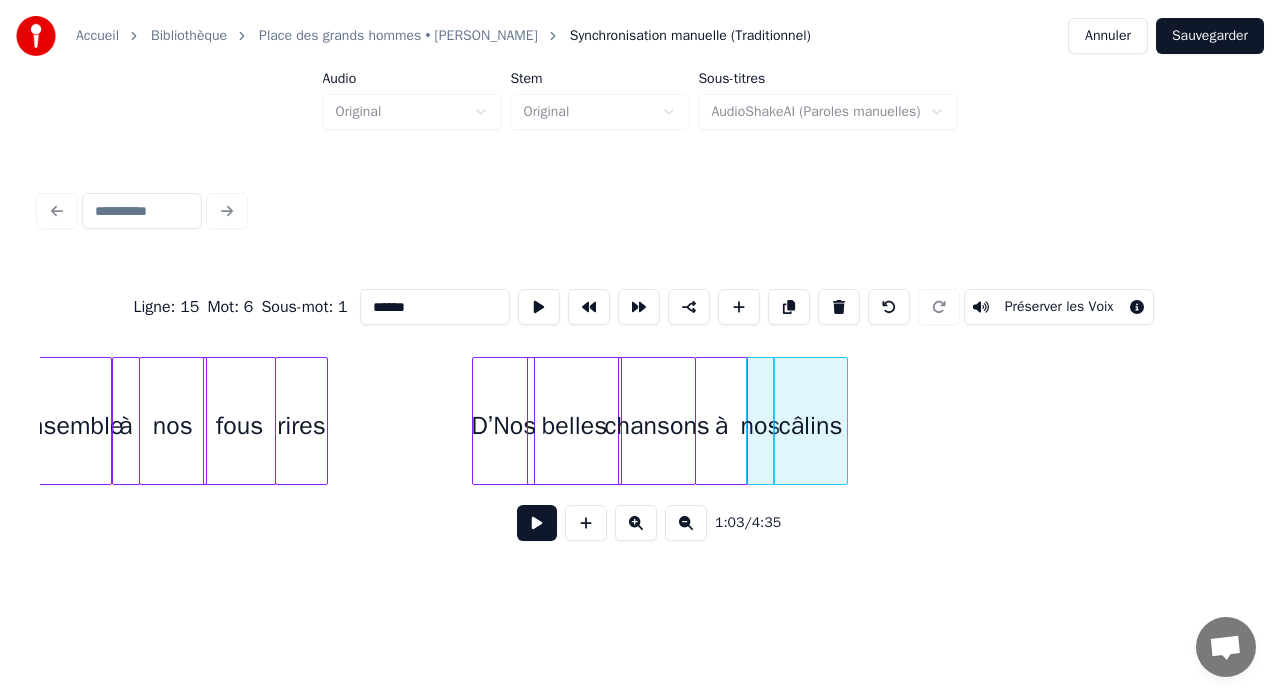click at bounding box center [844, 421] 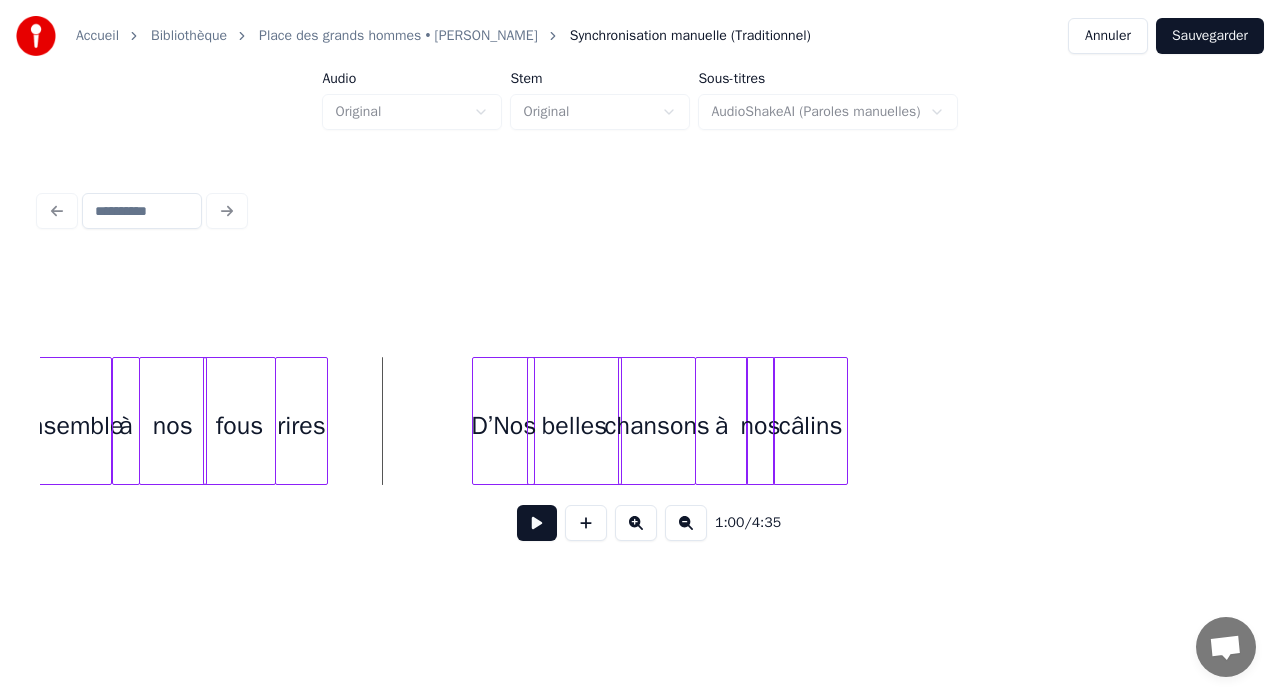 click at bounding box center [537, 523] 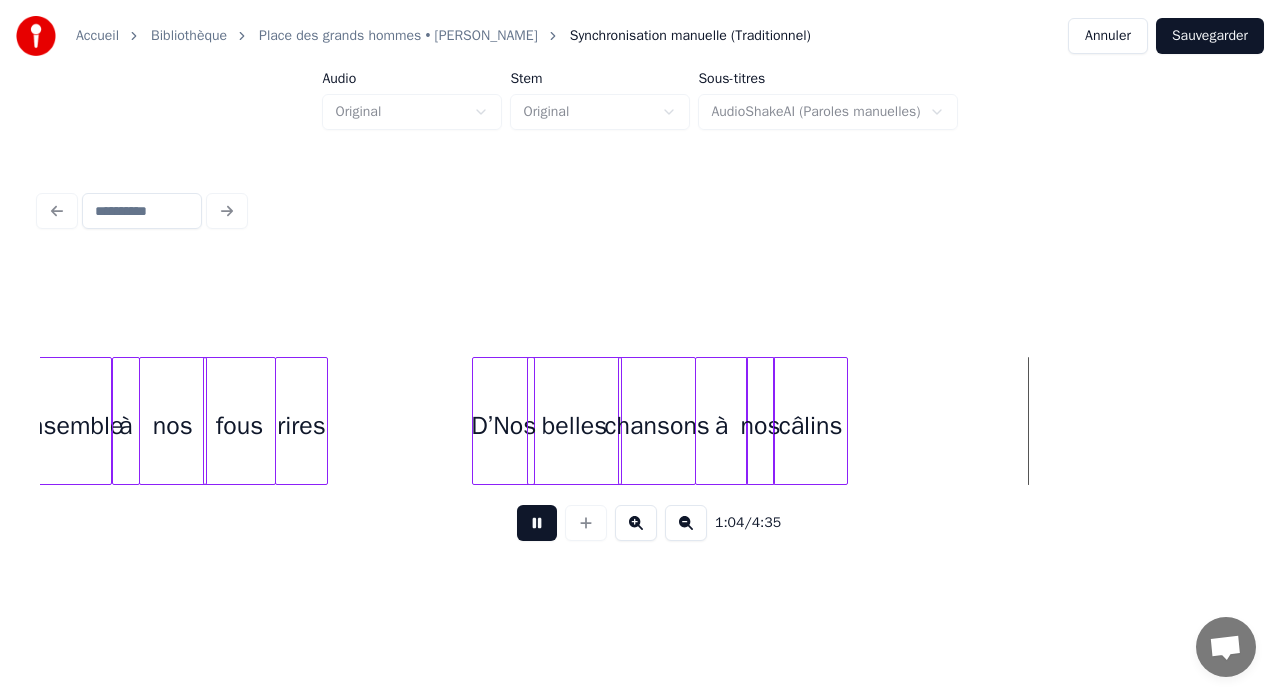 click at bounding box center [537, 523] 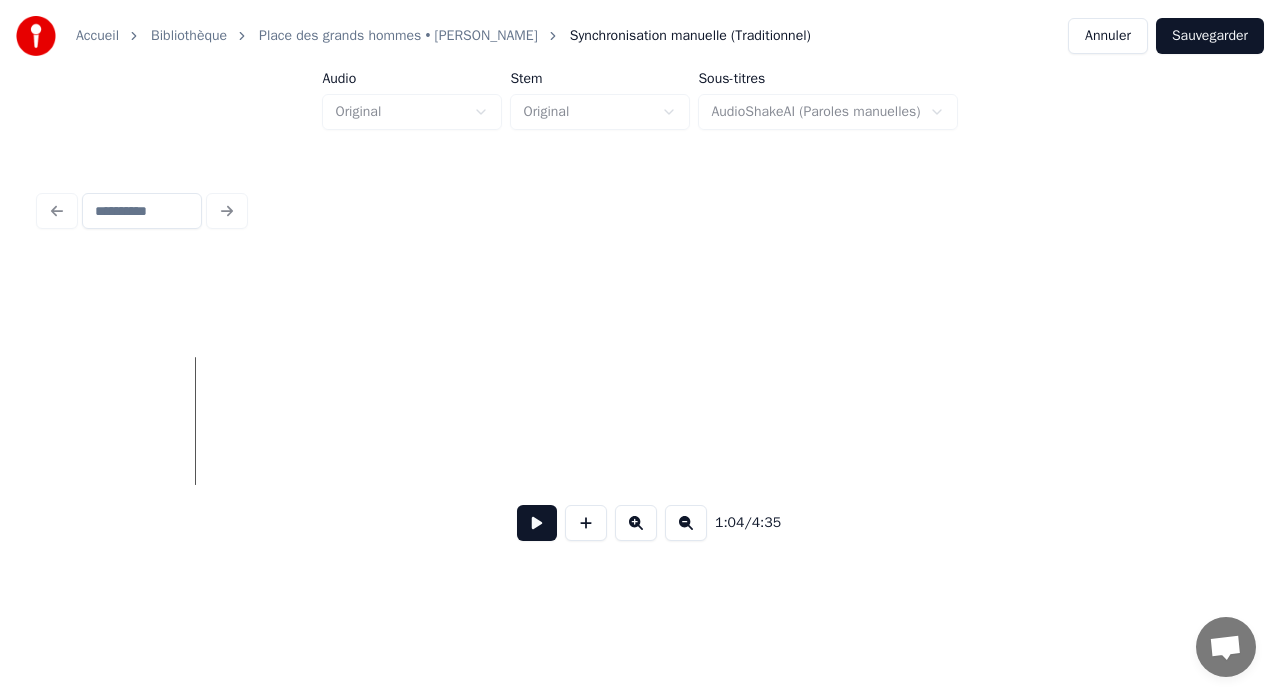 click at bounding box center (686, 523) 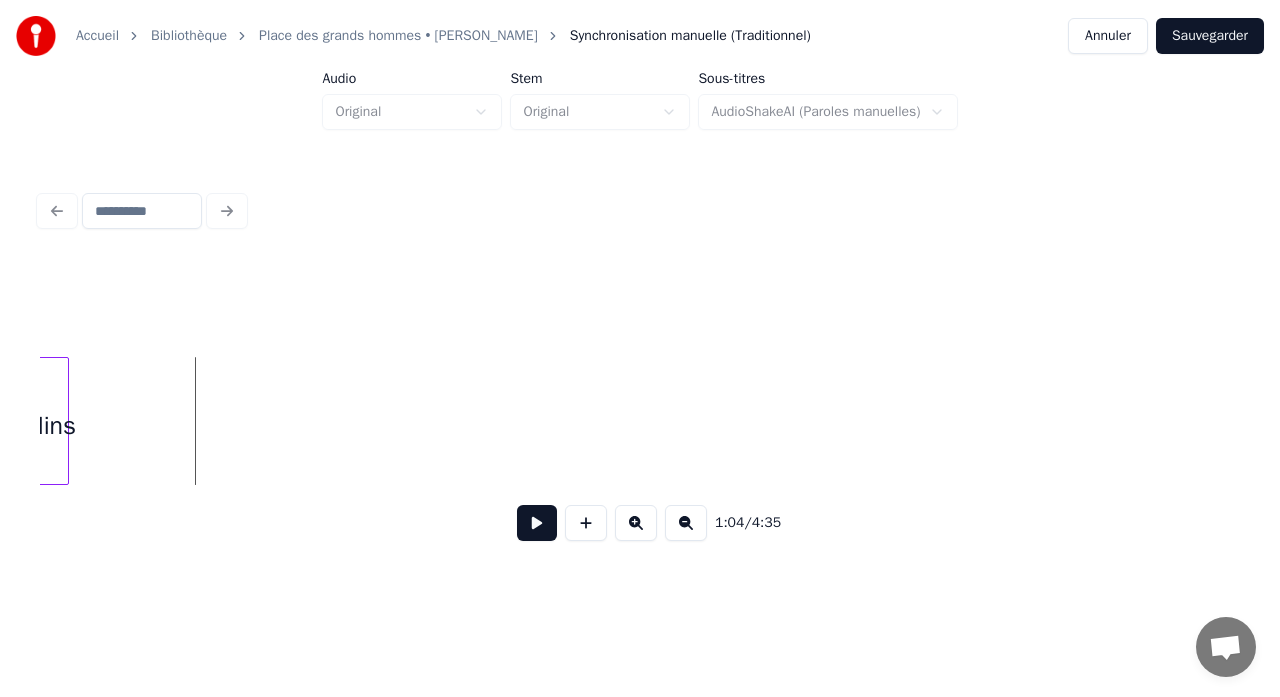 click at bounding box center (686, 523) 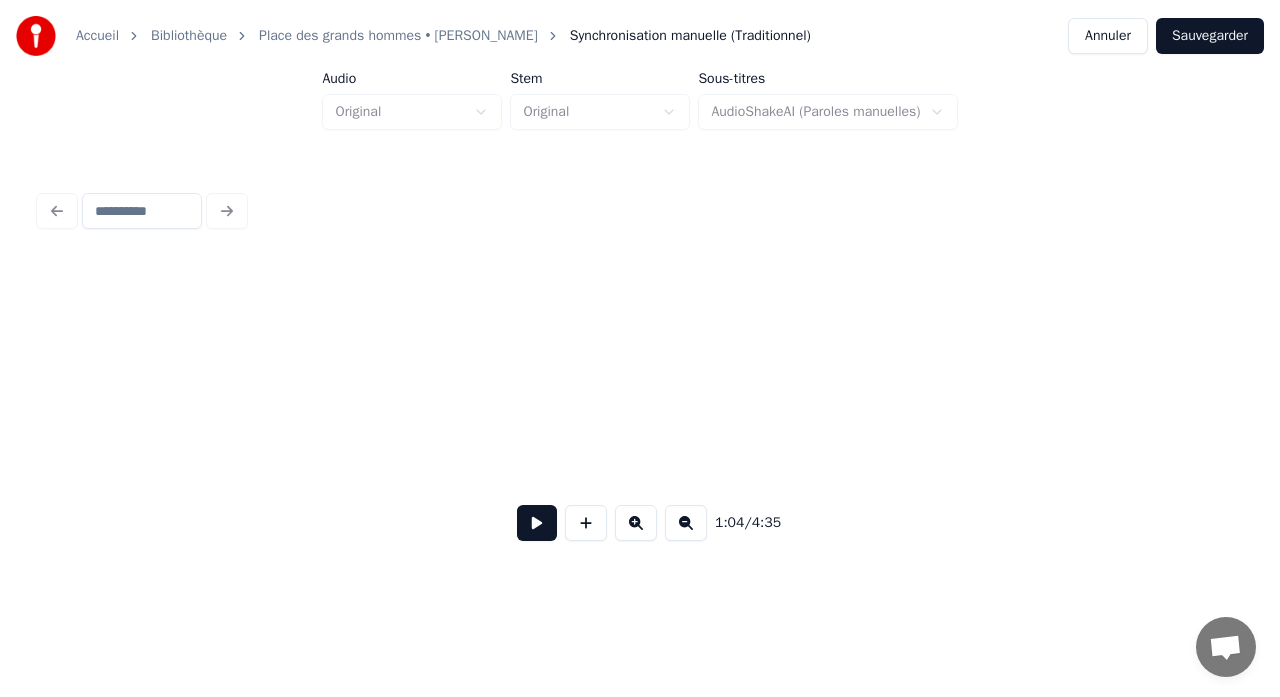 scroll, scrollTop: 0, scrollLeft: 3086, axis: horizontal 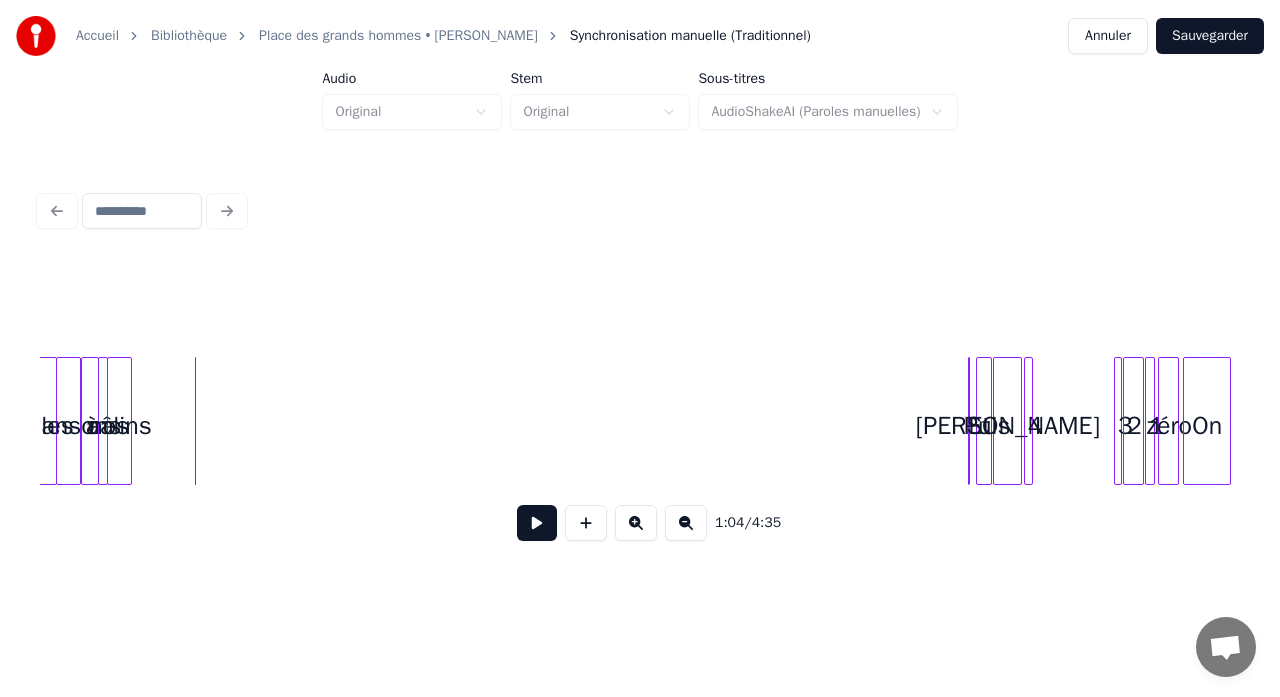 click on "câlins belles chansons à nos Et Puis Jonath 4 3 2 1 zéro On" at bounding box center [3849, 421] 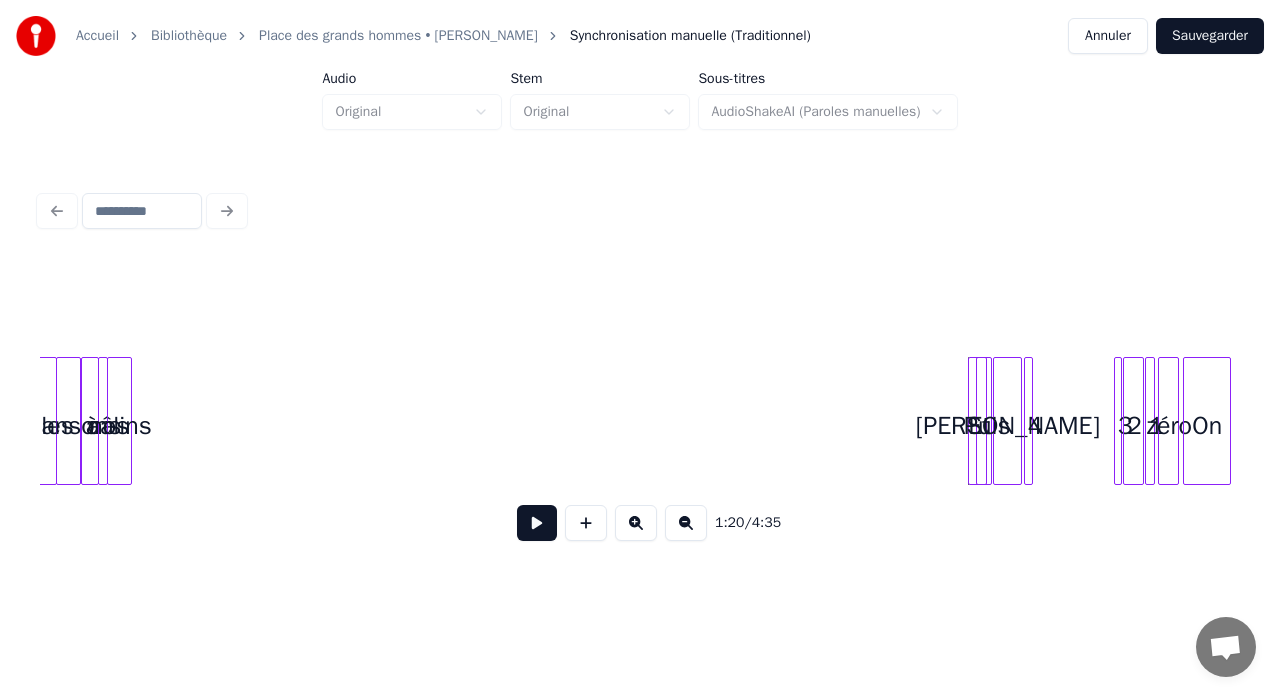 click on "câlins belles chansons à nos Et Puis Jonath 4 3 2 1 zéro On" at bounding box center [3849, 421] 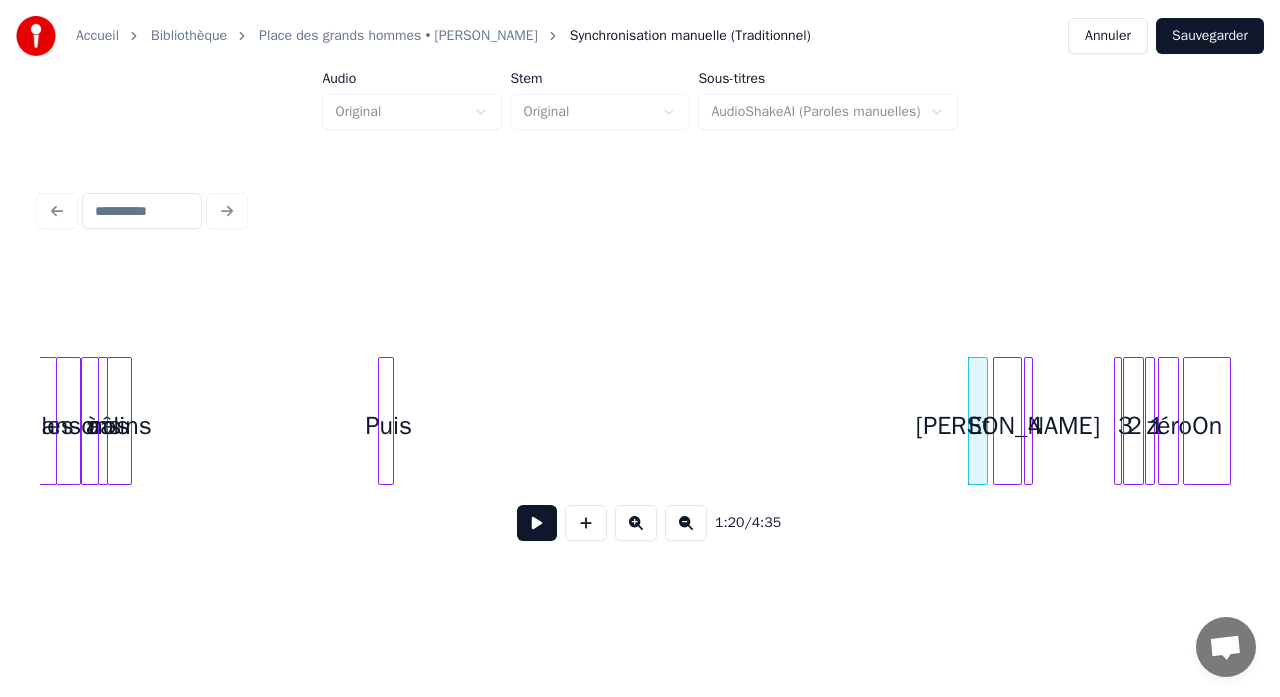 click on "Puis" at bounding box center (386, 421) 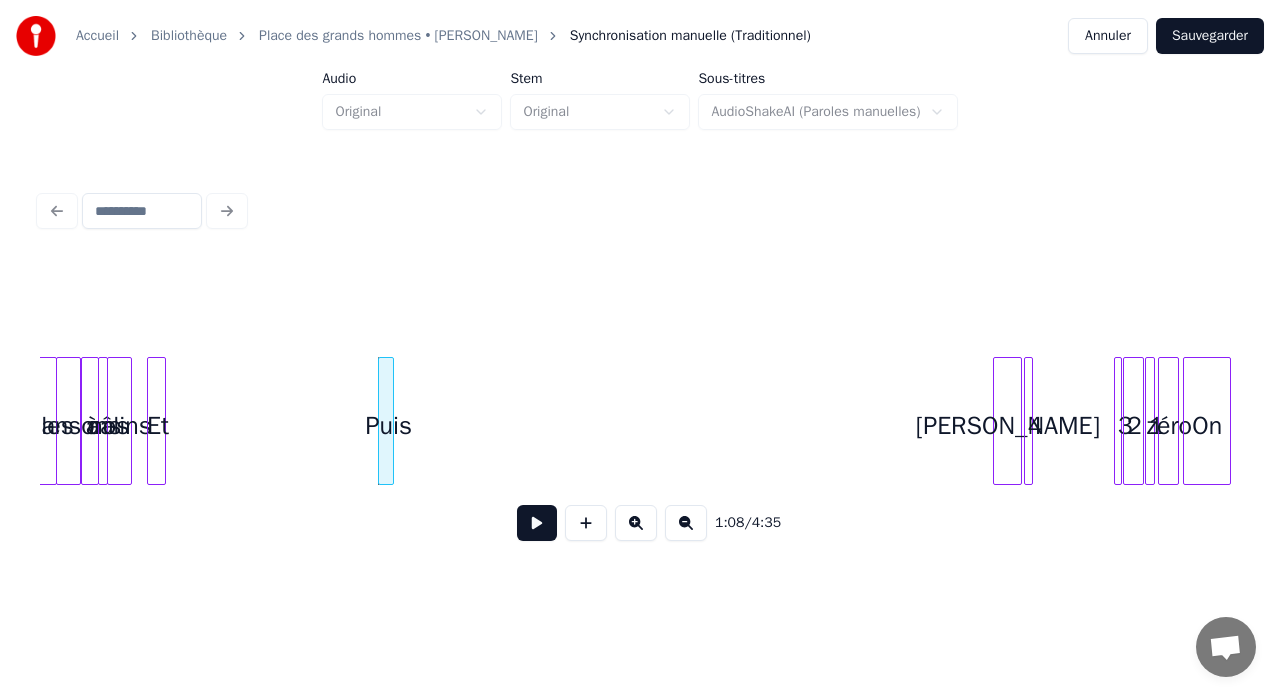 click on "Et" at bounding box center [158, 426] 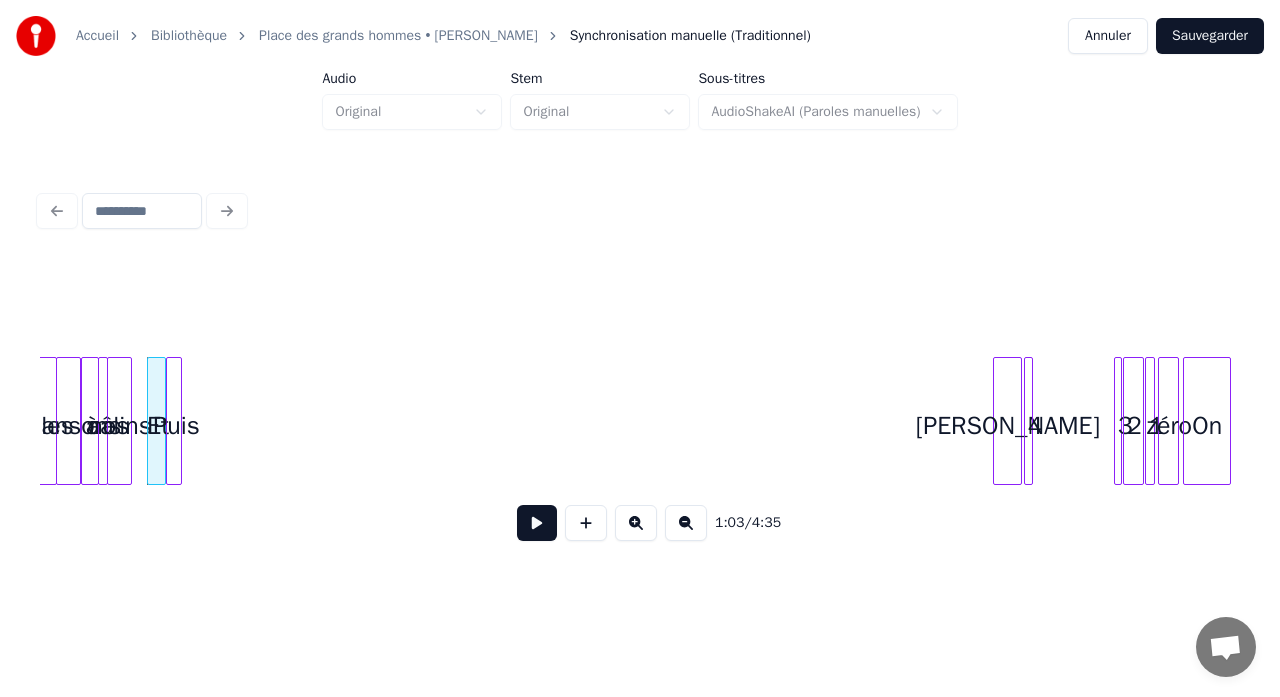click on "Puis" at bounding box center (174, 421) 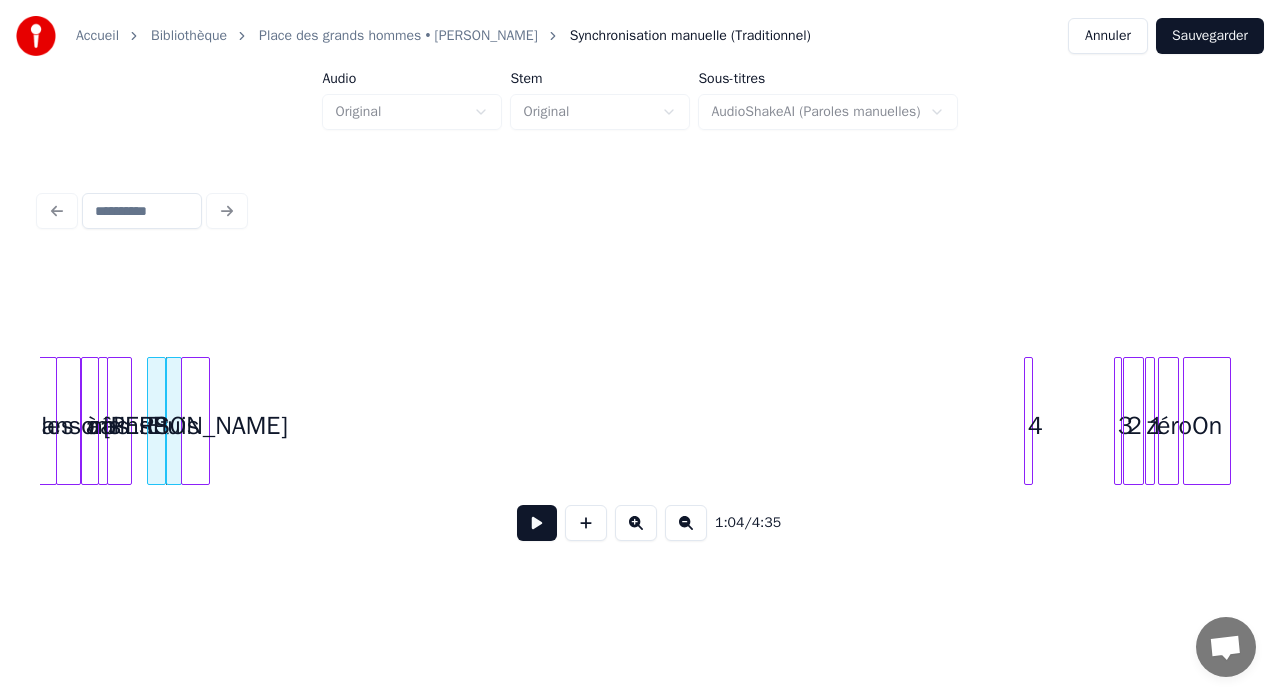 click on "[PERSON_NAME]" at bounding box center [195, 426] 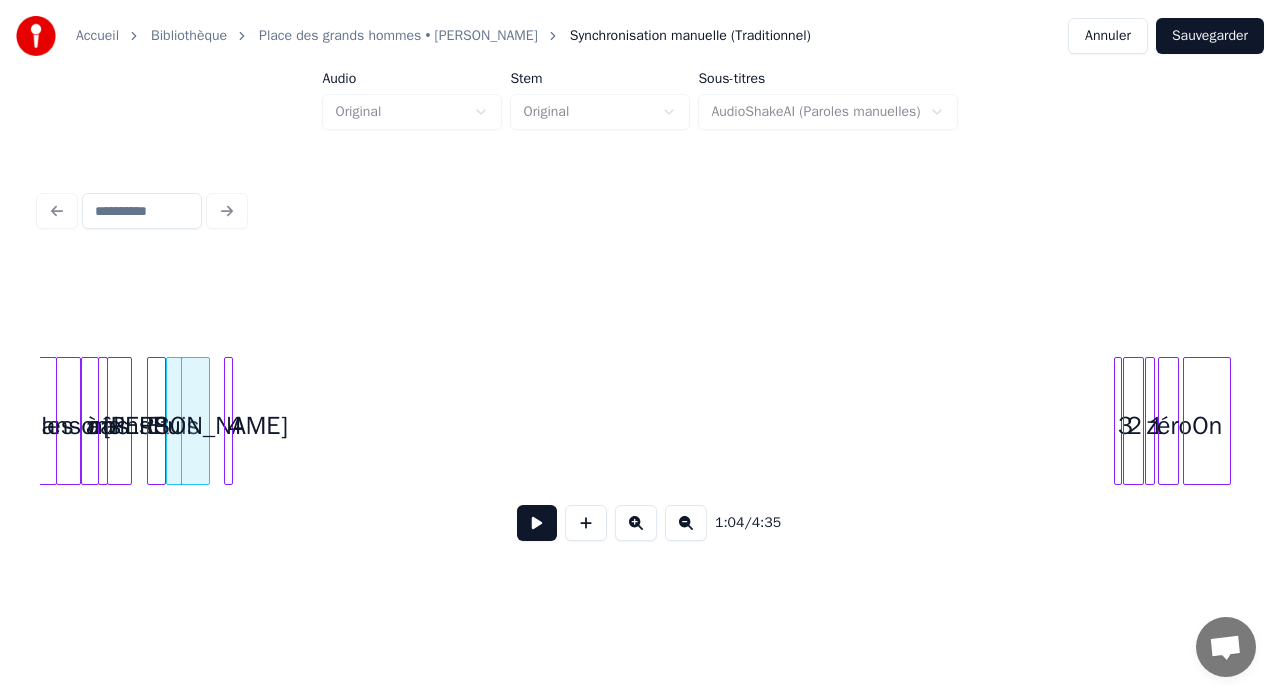 click on "4" at bounding box center (235, 426) 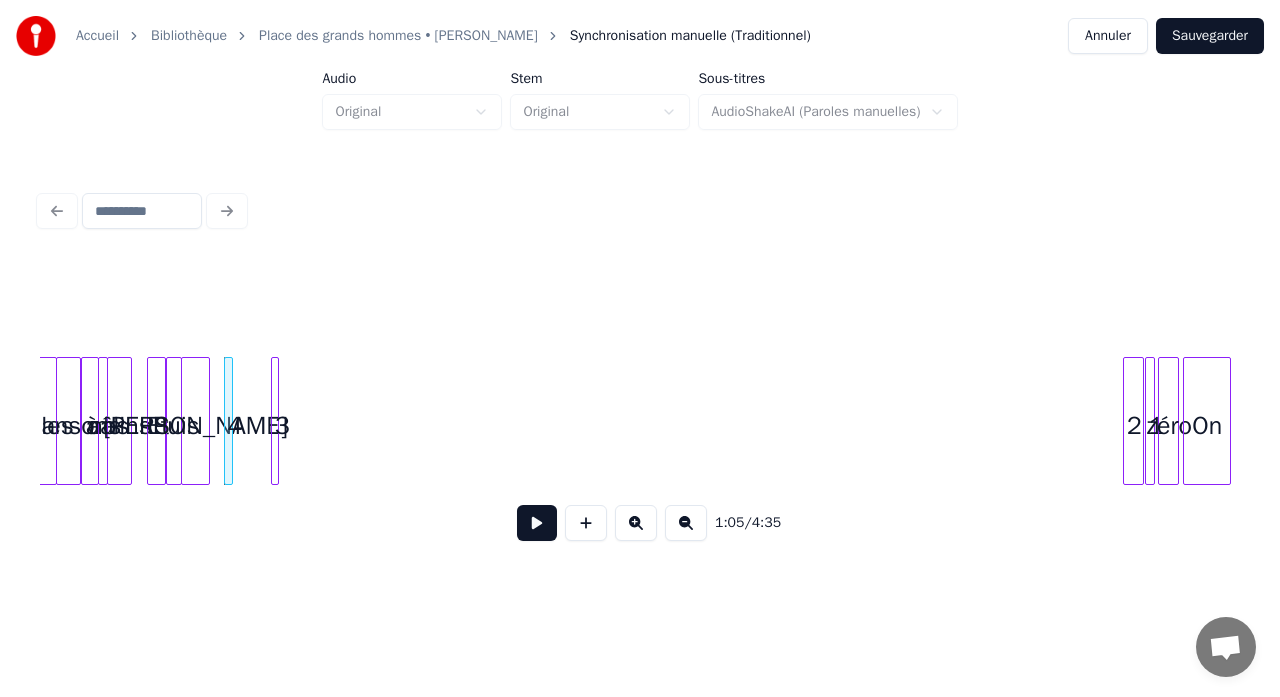 click on "3" at bounding box center (282, 426) 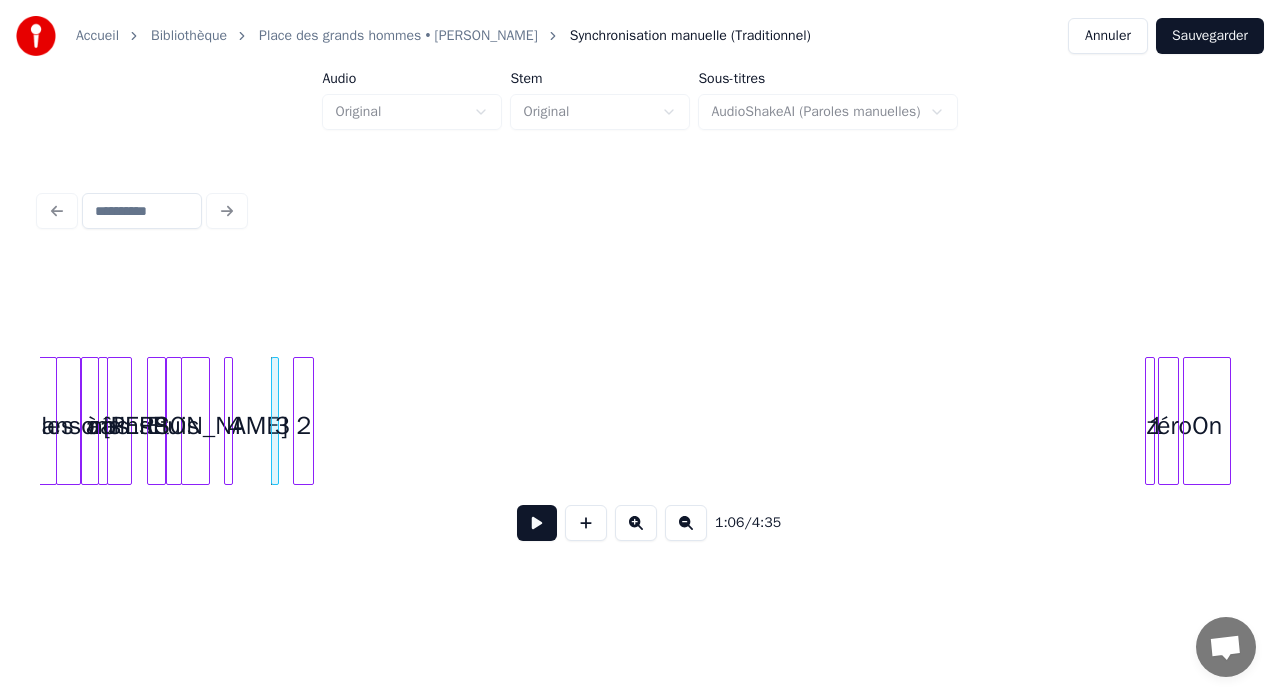 click on "2" at bounding box center [304, 426] 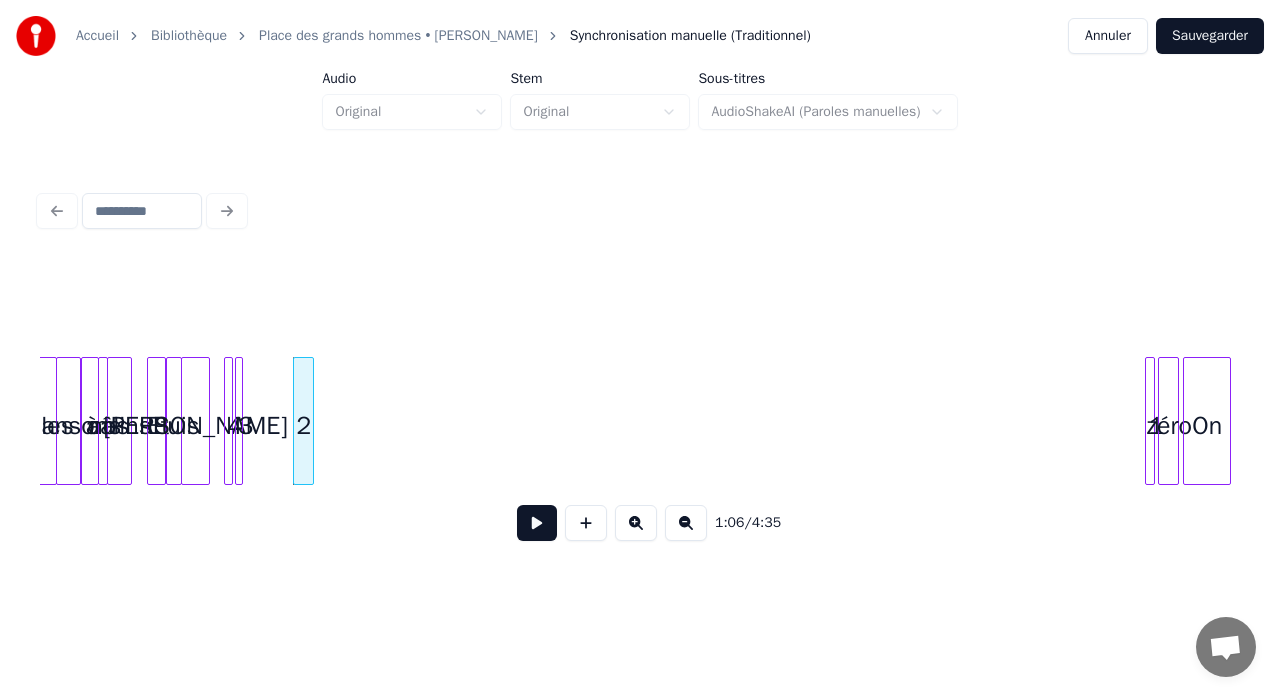 click on "3" at bounding box center (246, 426) 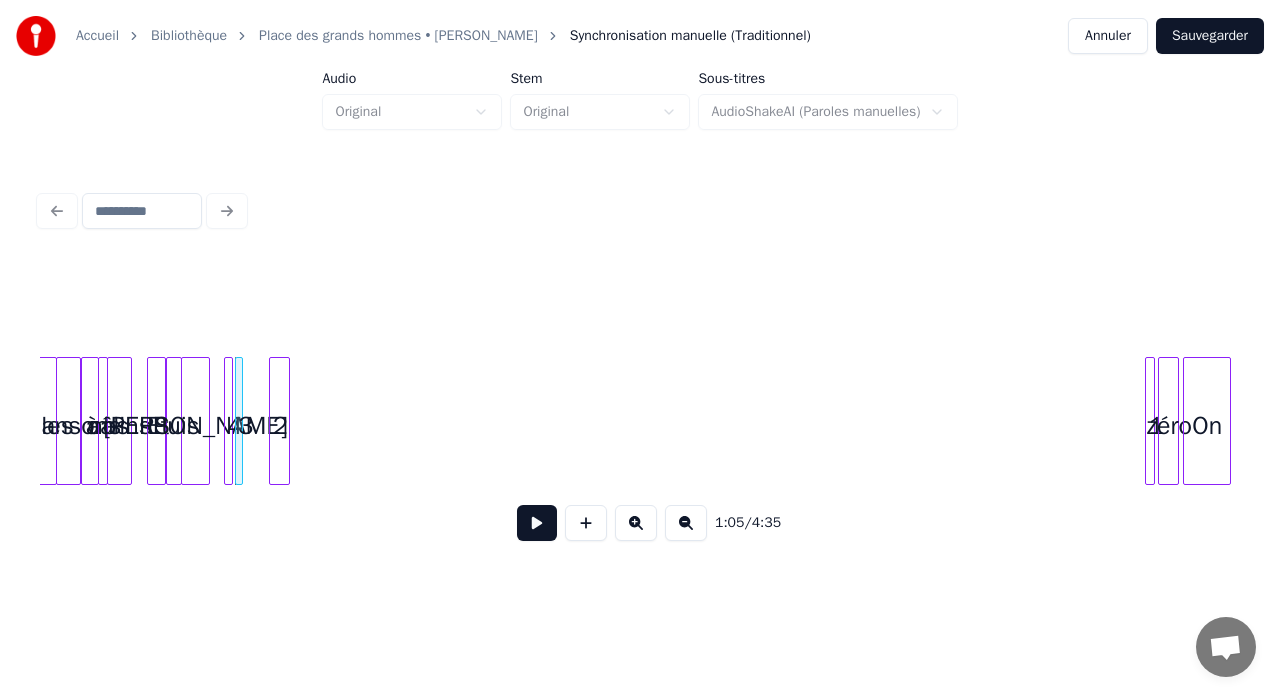 click on "2" at bounding box center [280, 426] 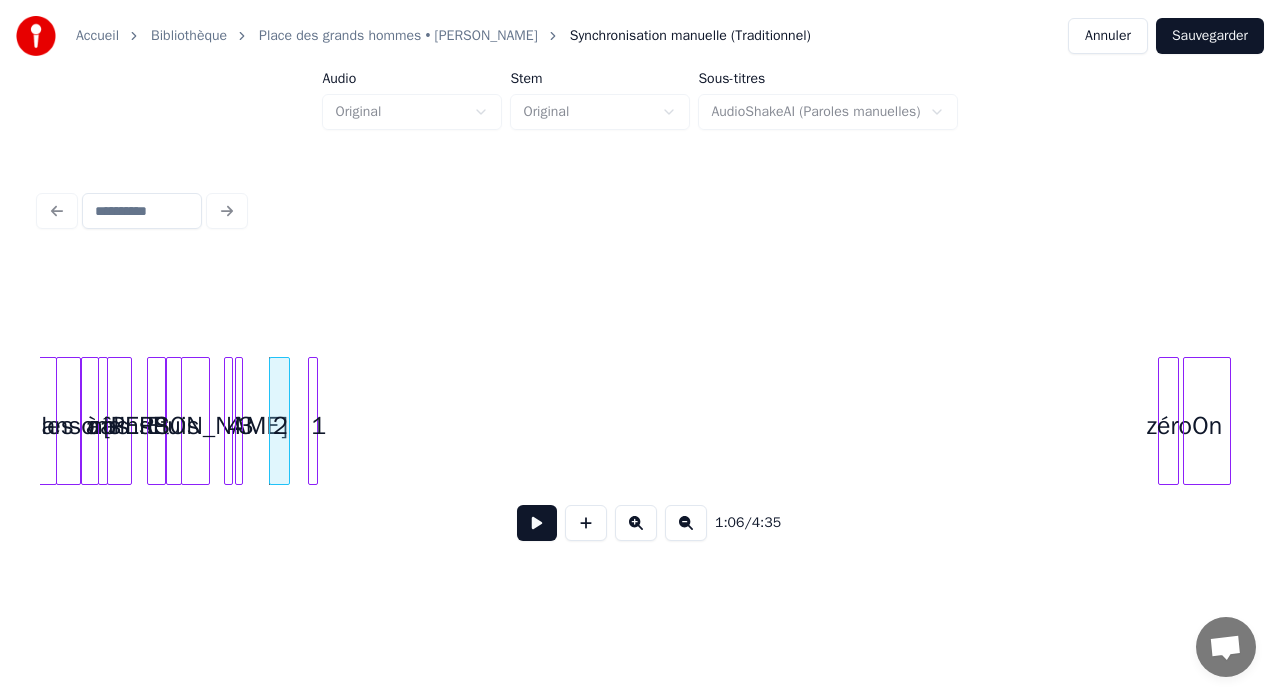 click on "1" at bounding box center [313, 421] 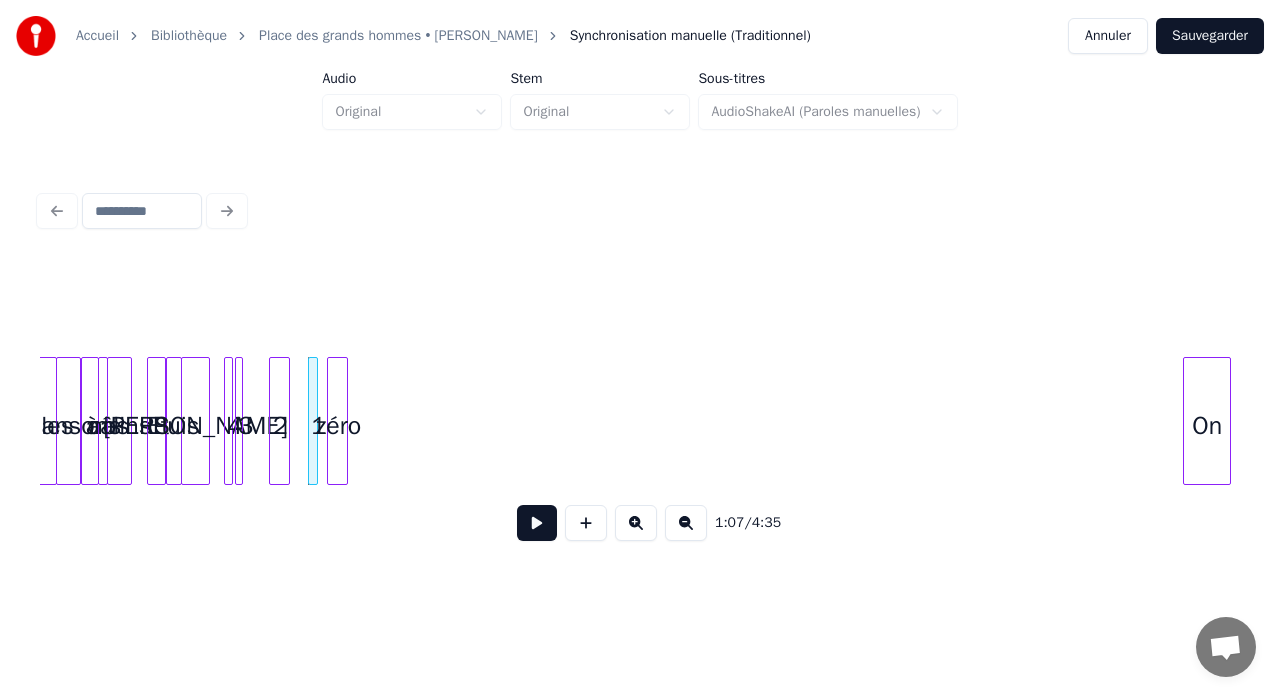 click on "zéro" at bounding box center [338, 426] 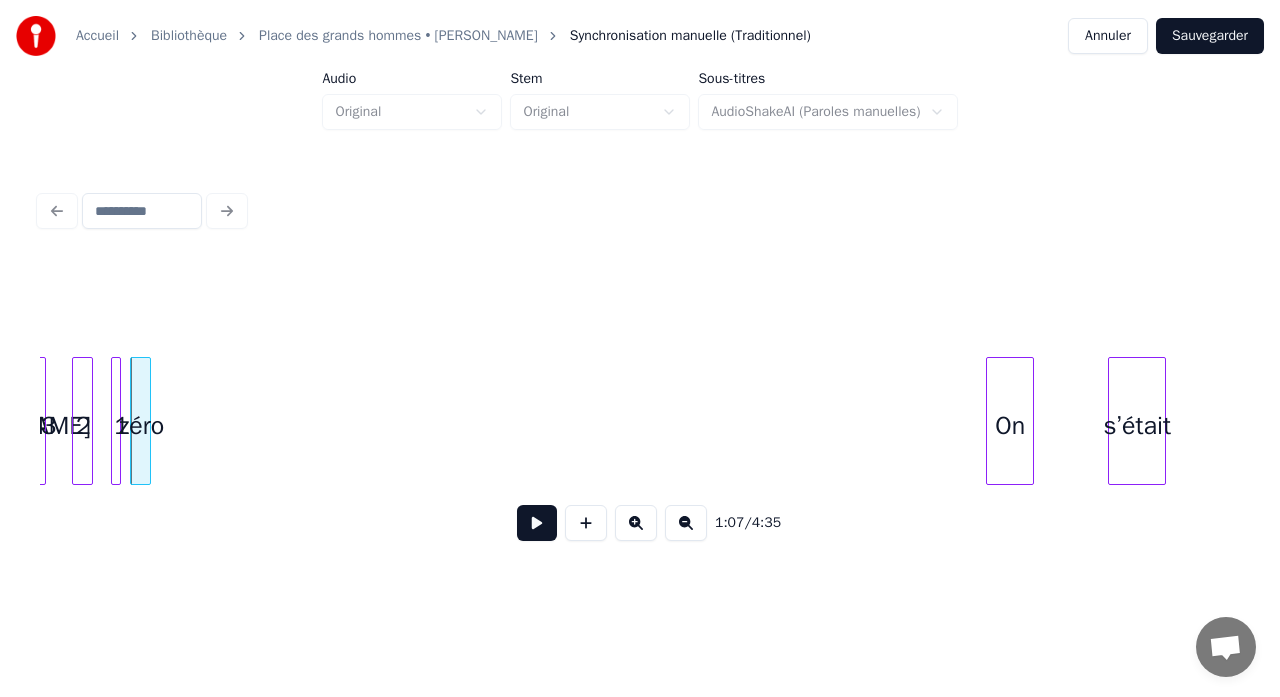 scroll, scrollTop: 0, scrollLeft: 3340, axis: horizontal 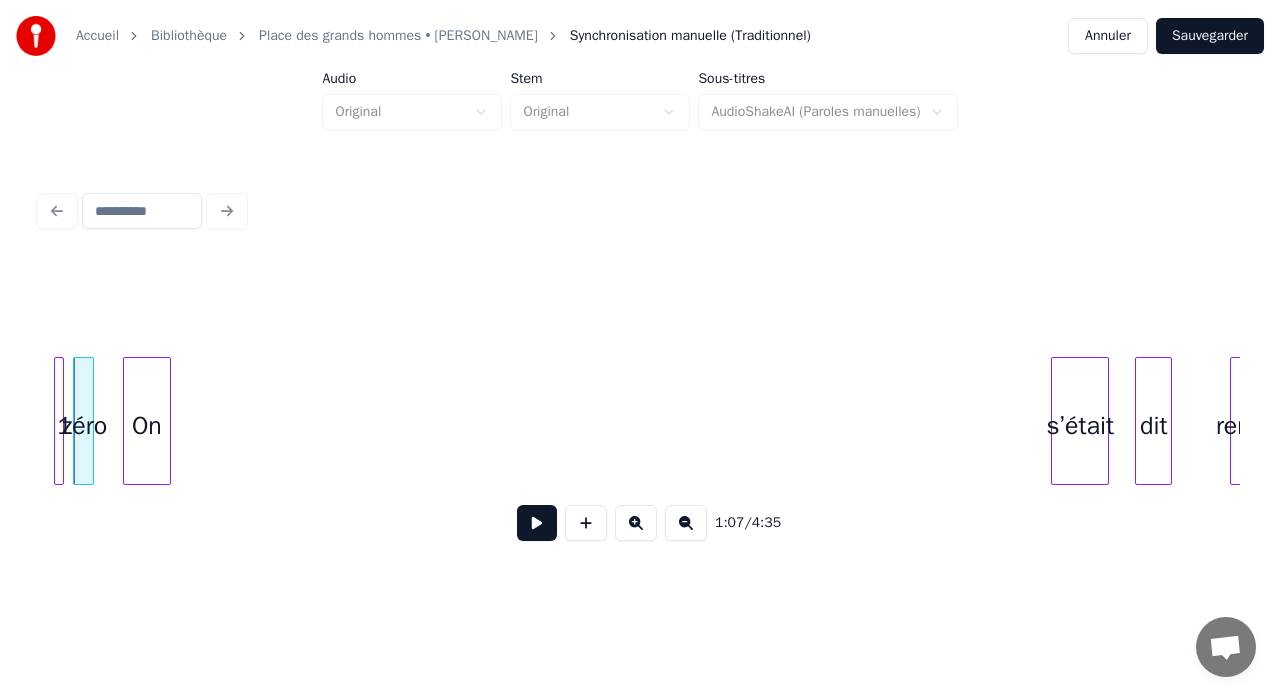 click on "On" at bounding box center (147, 426) 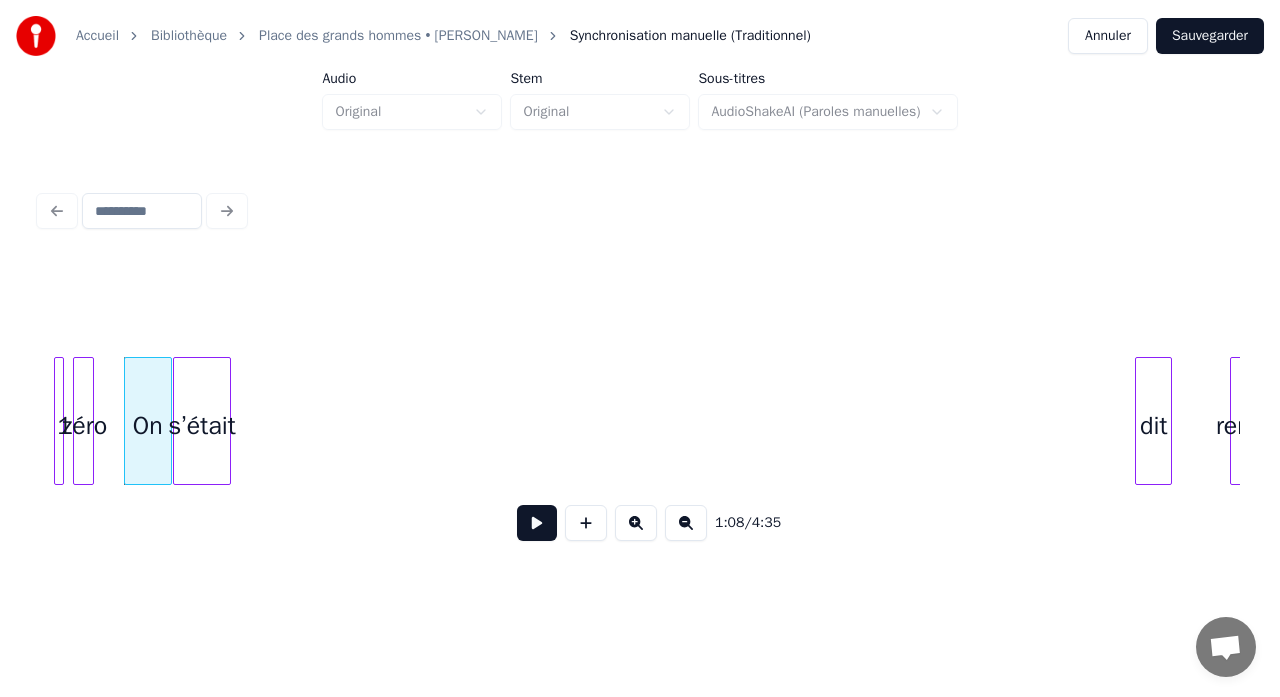 click on "s’était" at bounding box center (202, 426) 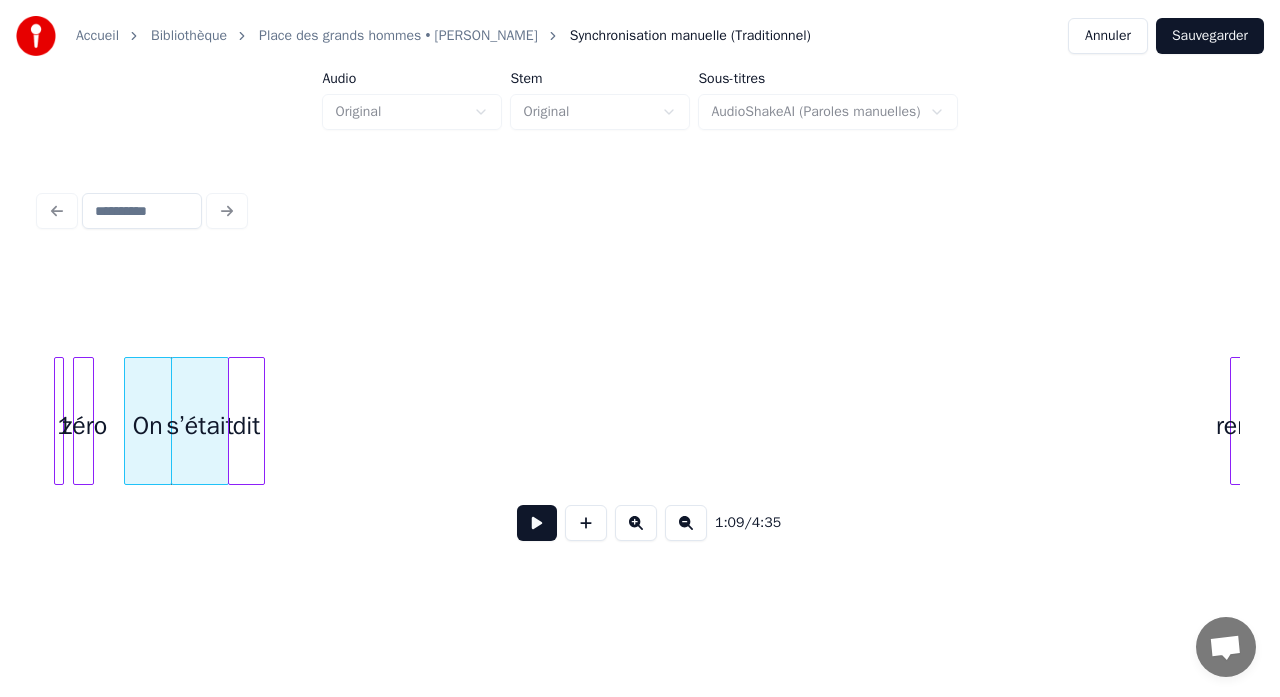 click on "dit" at bounding box center [246, 426] 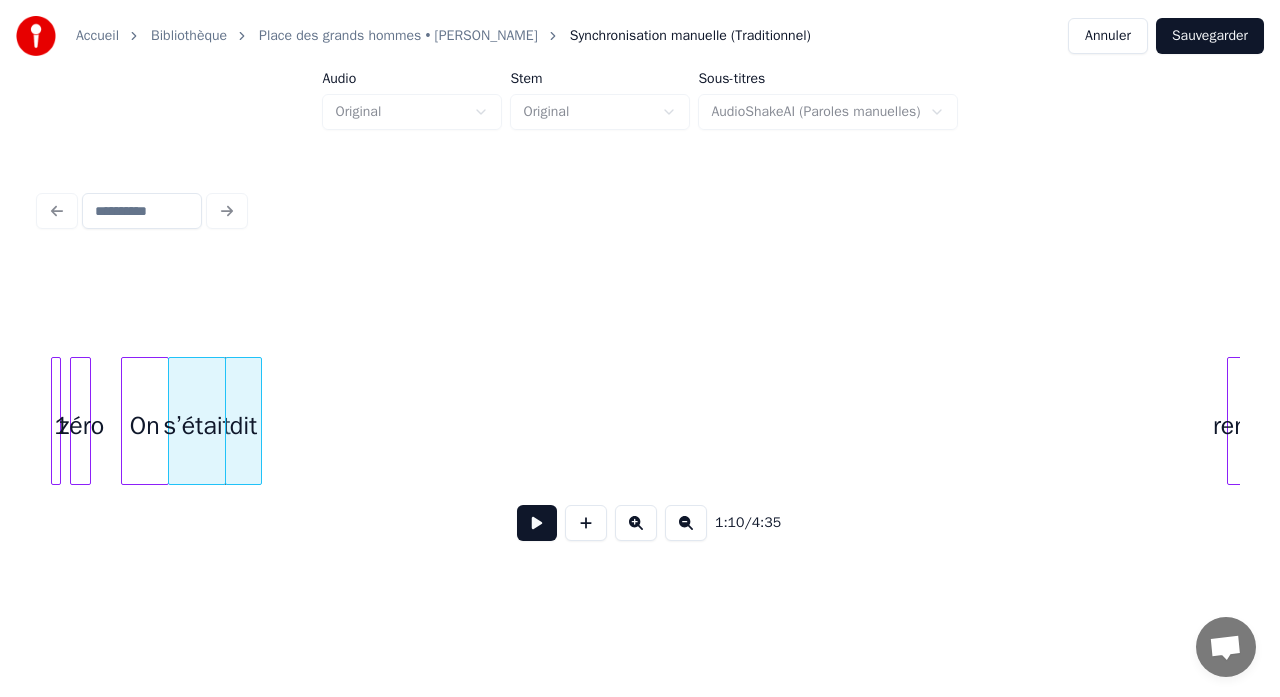 scroll, scrollTop: 0, scrollLeft: 3371, axis: horizontal 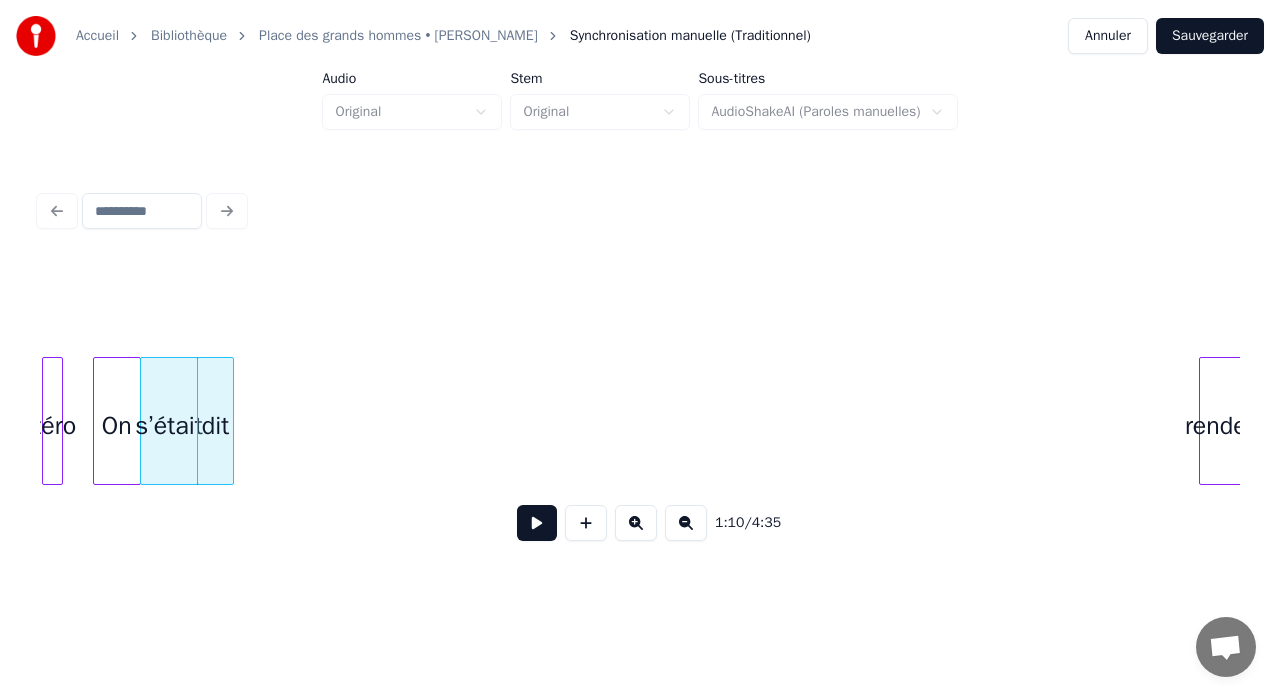 click at bounding box center (686, 523) 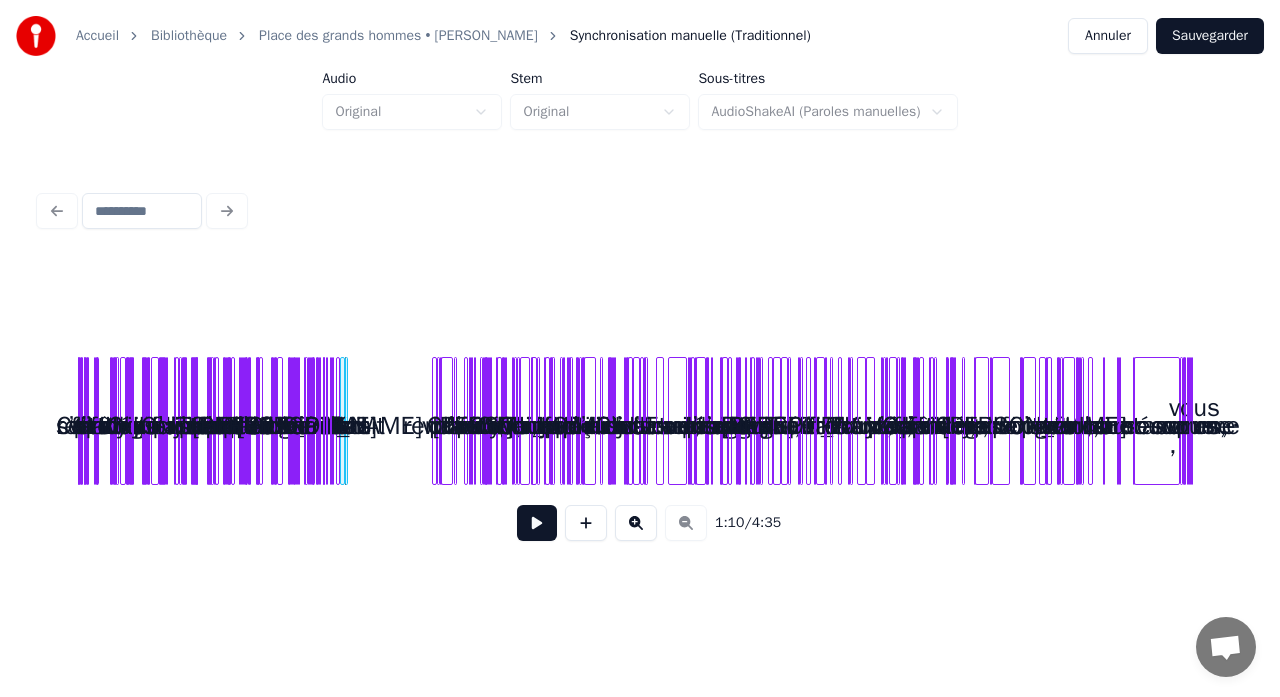 scroll, scrollTop: 0, scrollLeft: 0, axis: both 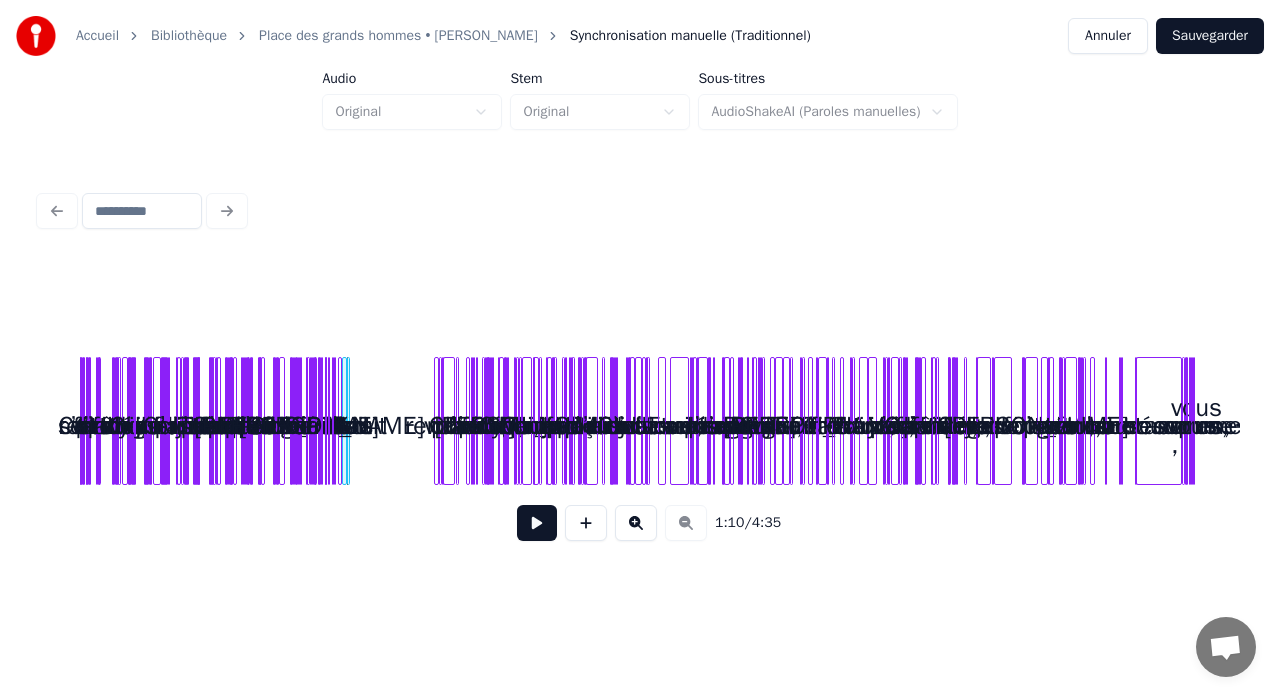 click at bounding box center [636, 523] 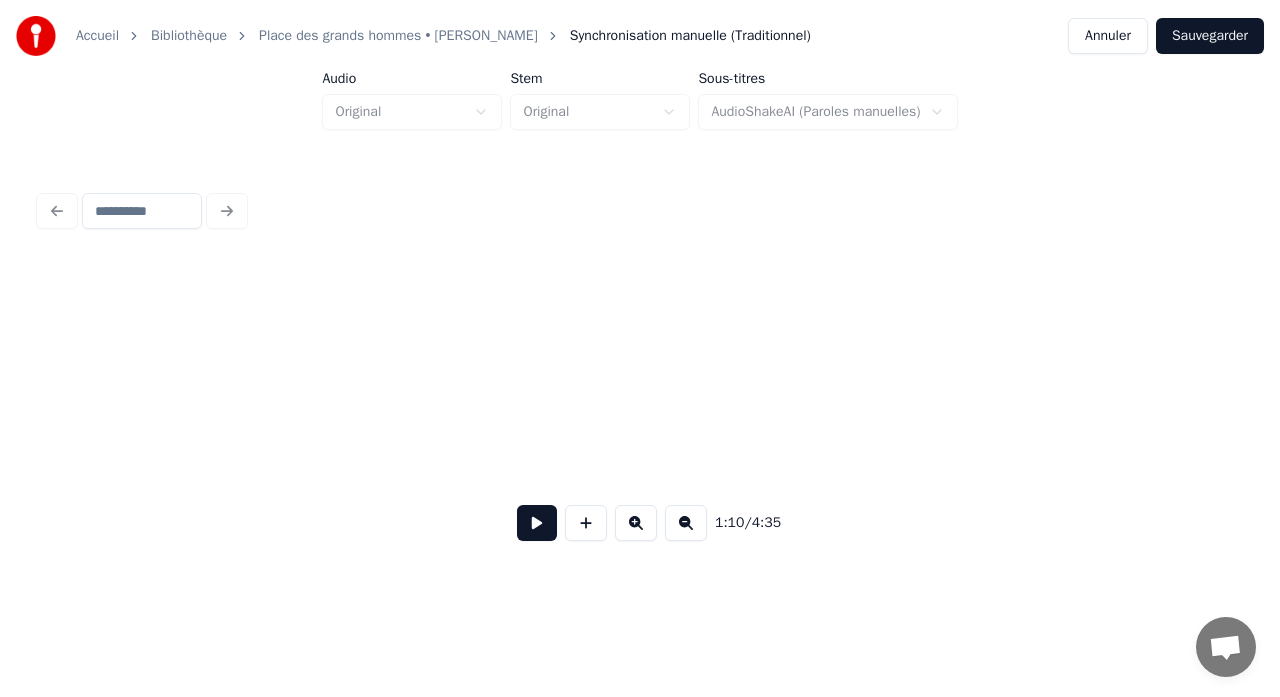 scroll, scrollTop: 0, scrollLeft: 3221, axis: horizontal 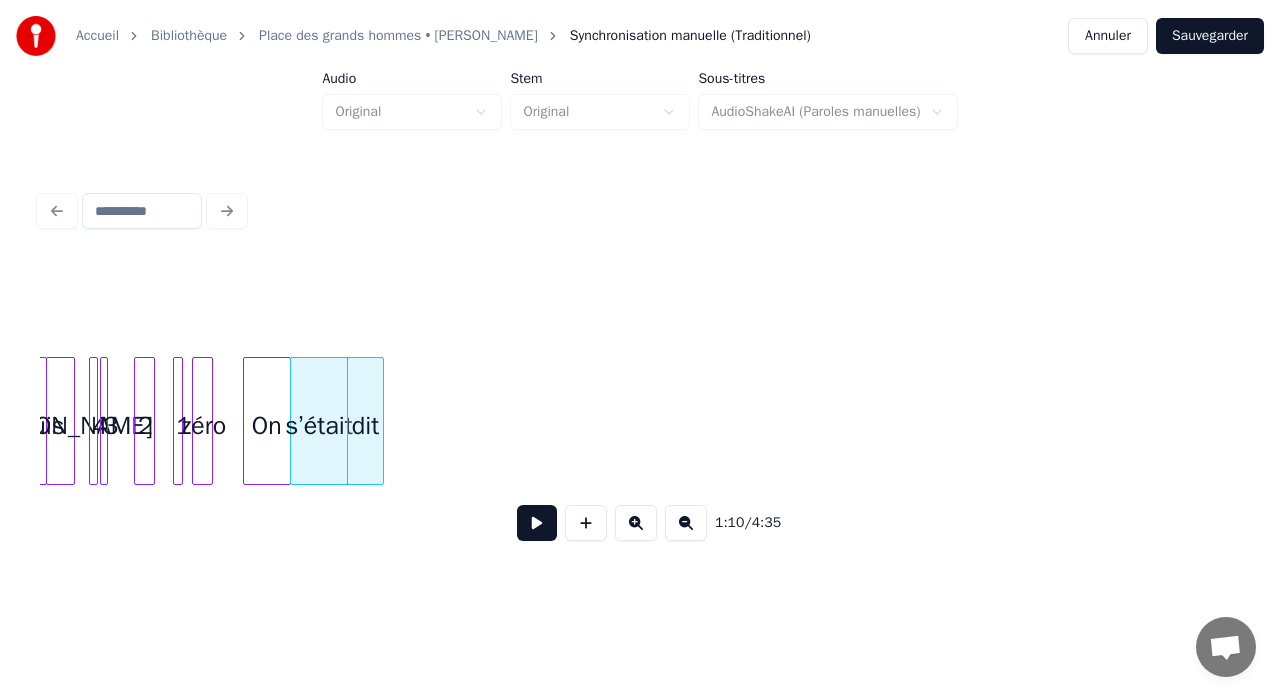 click at bounding box center (686, 523) 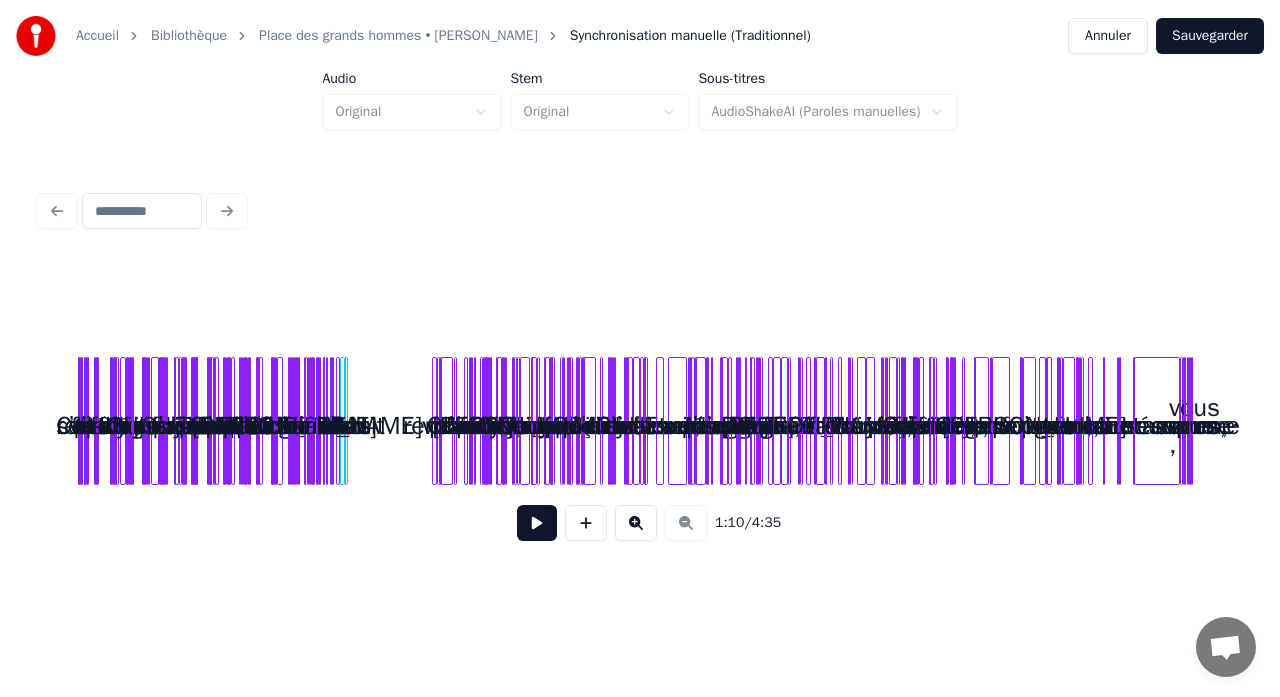 scroll, scrollTop: 0, scrollLeft: 0, axis: both 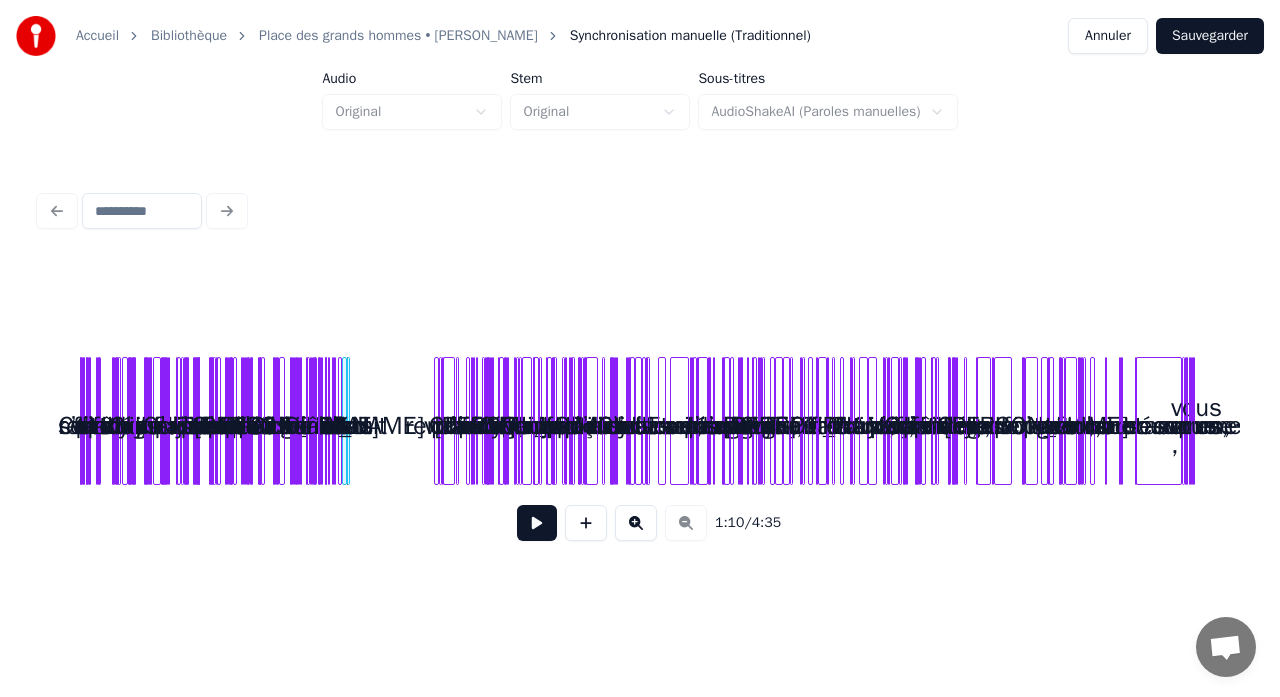 click at bounding box center (636, 523) 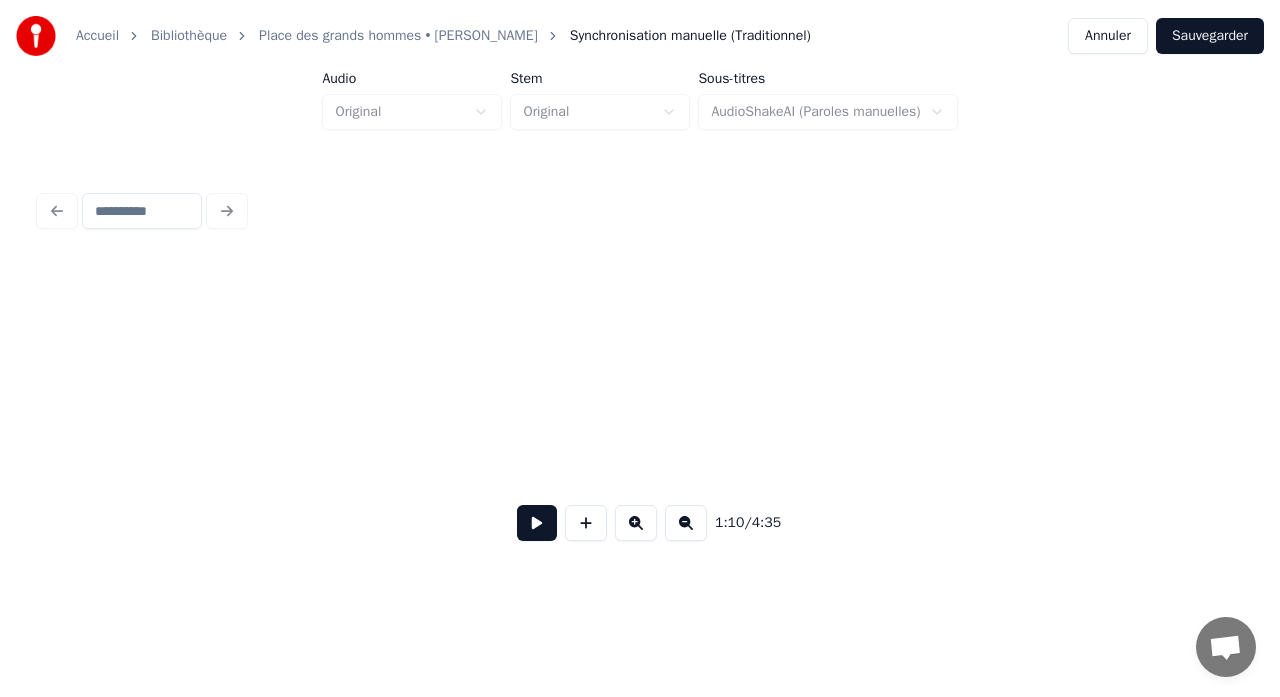 scroll, scrollTop: 0, scrollLeft: 3221, axis: horizontal 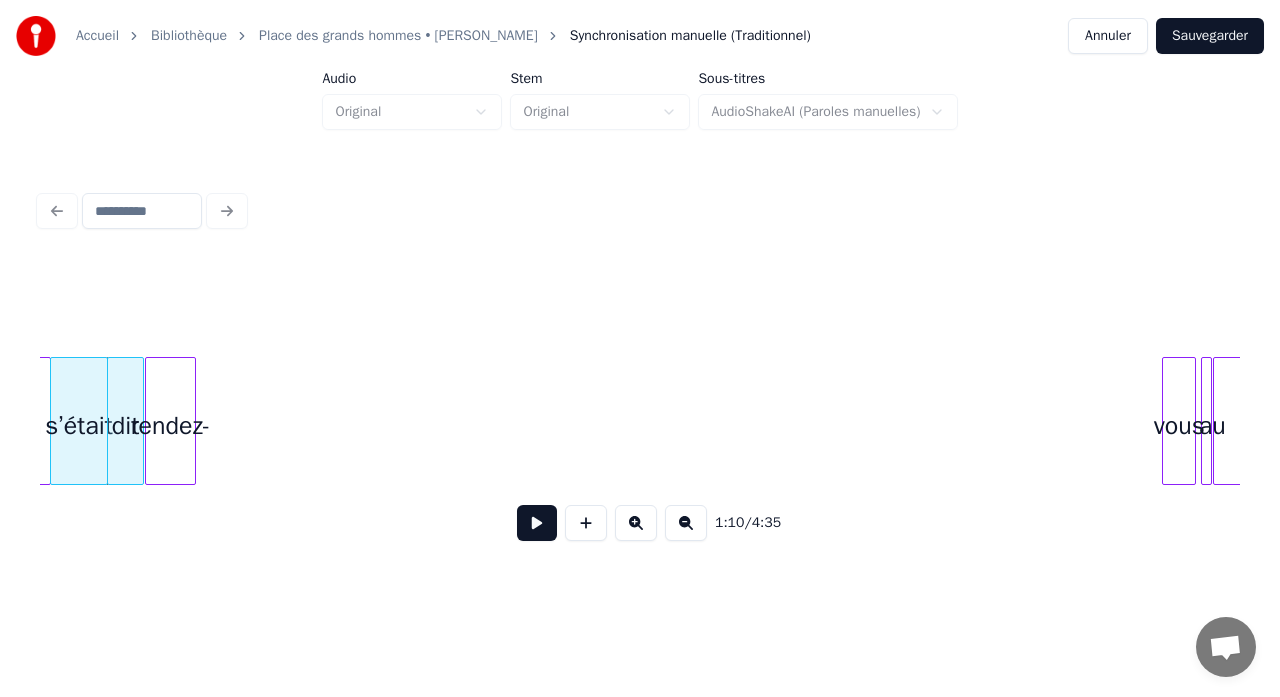 click on "rendez-" at bounding box center [170, 426] 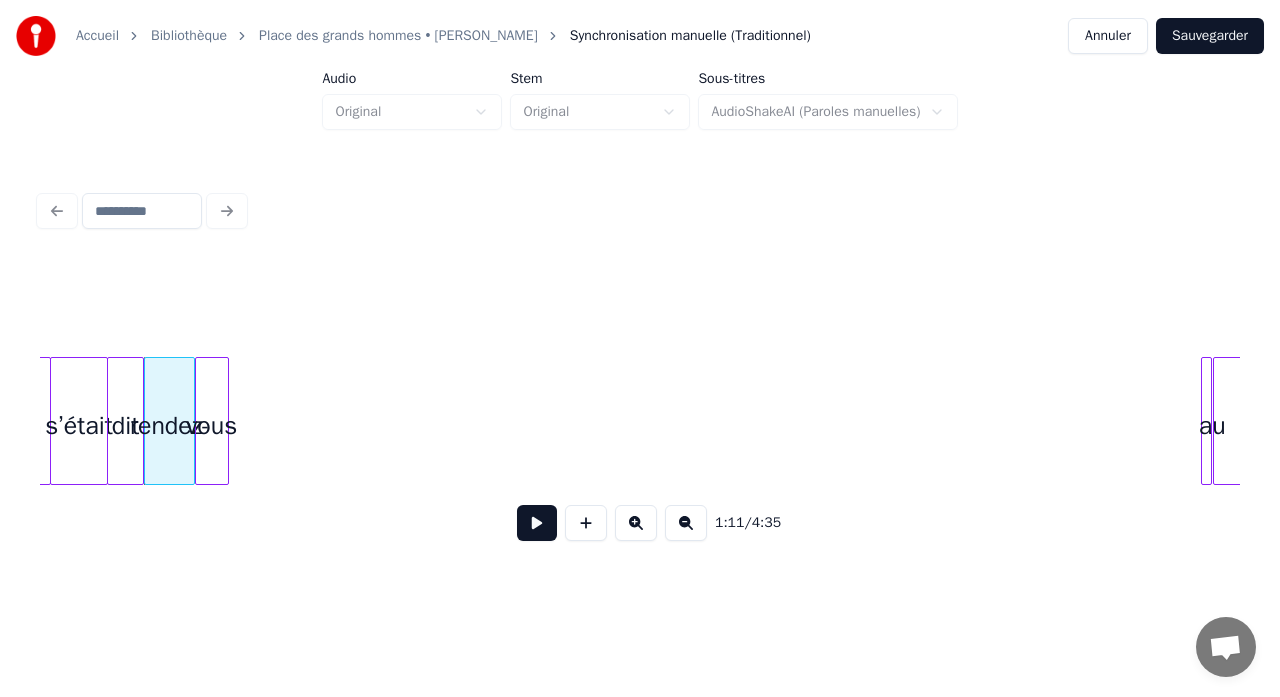 click on "vous" at bounding box center [212, 426] 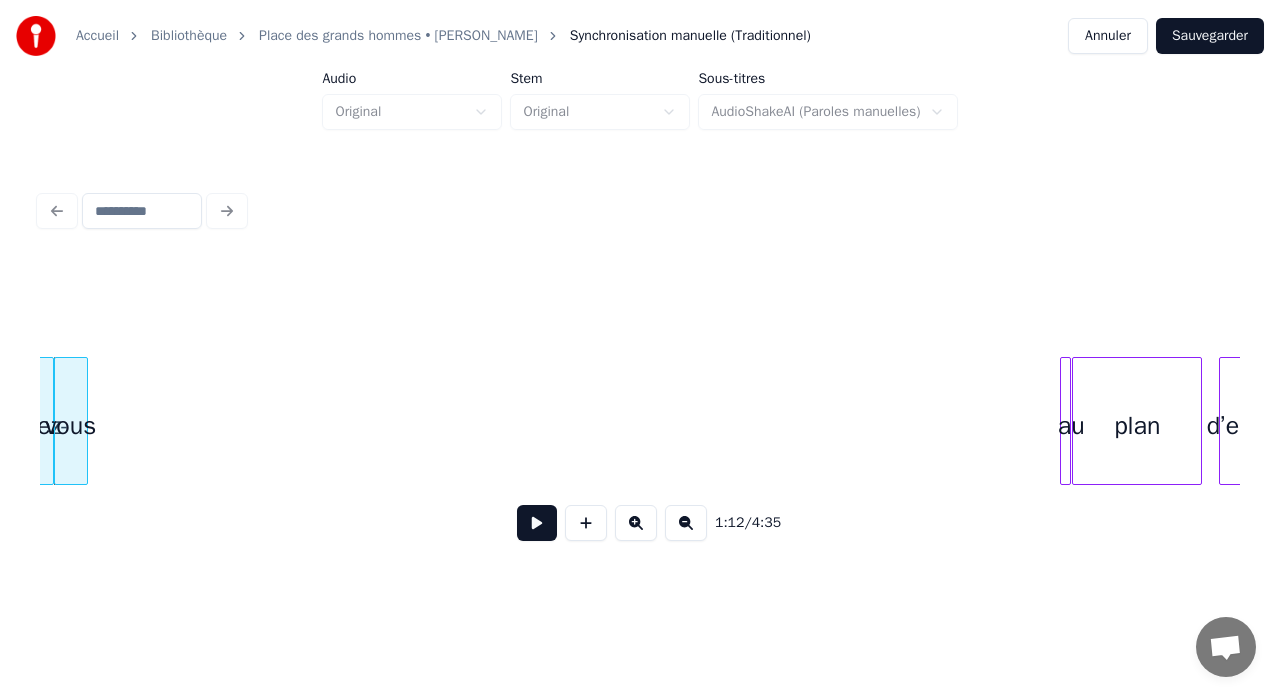 scroll, scrollTop: 0, scrollLeft: 3608, axis: horizontal 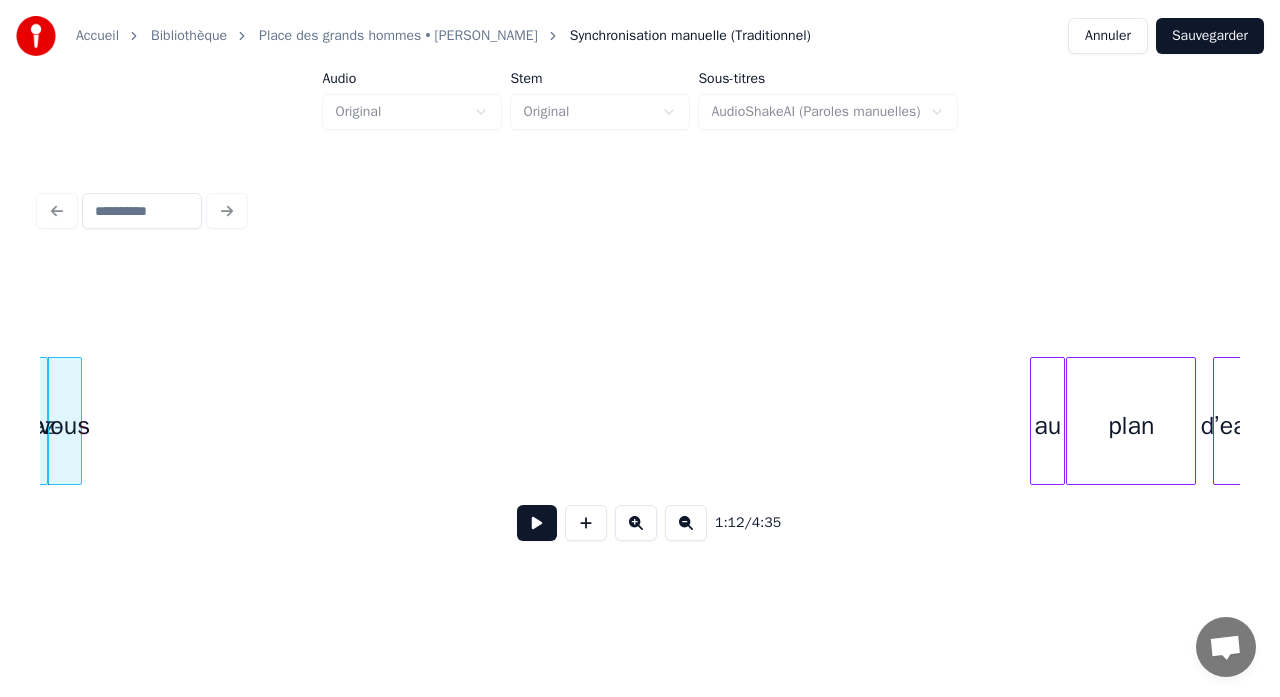 click at bounding box center [1034, 421] 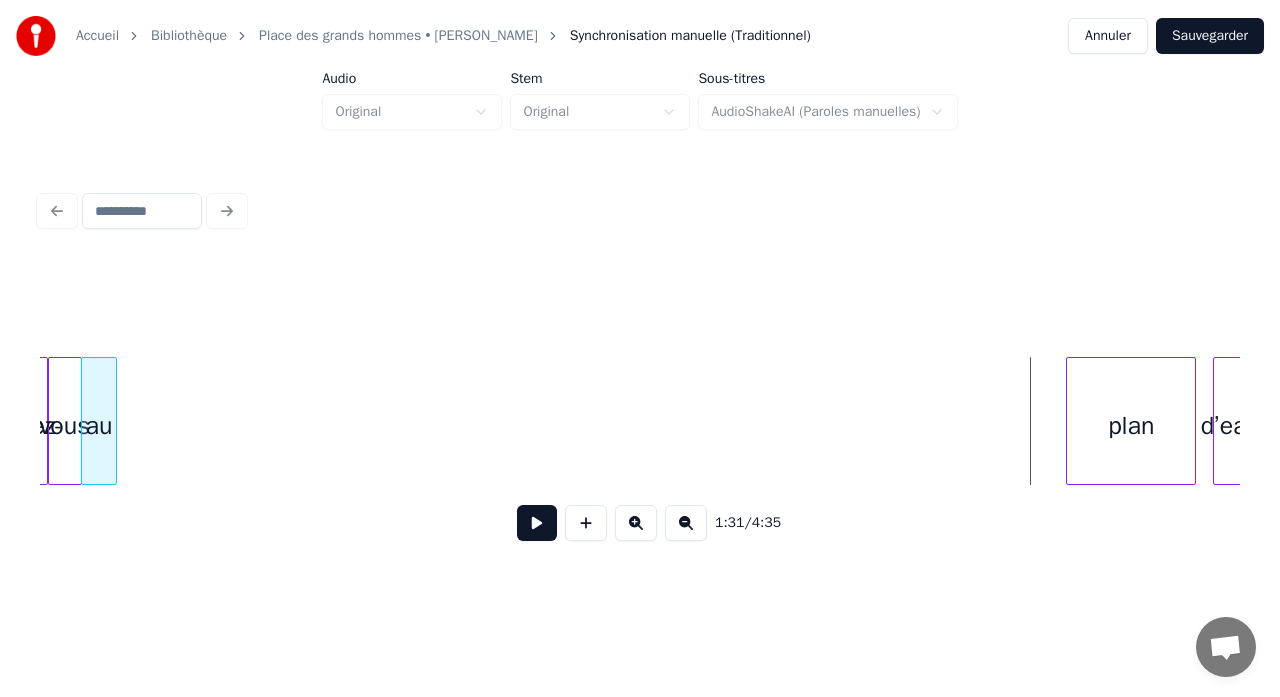click on "au" at bounding box center (98, 426) 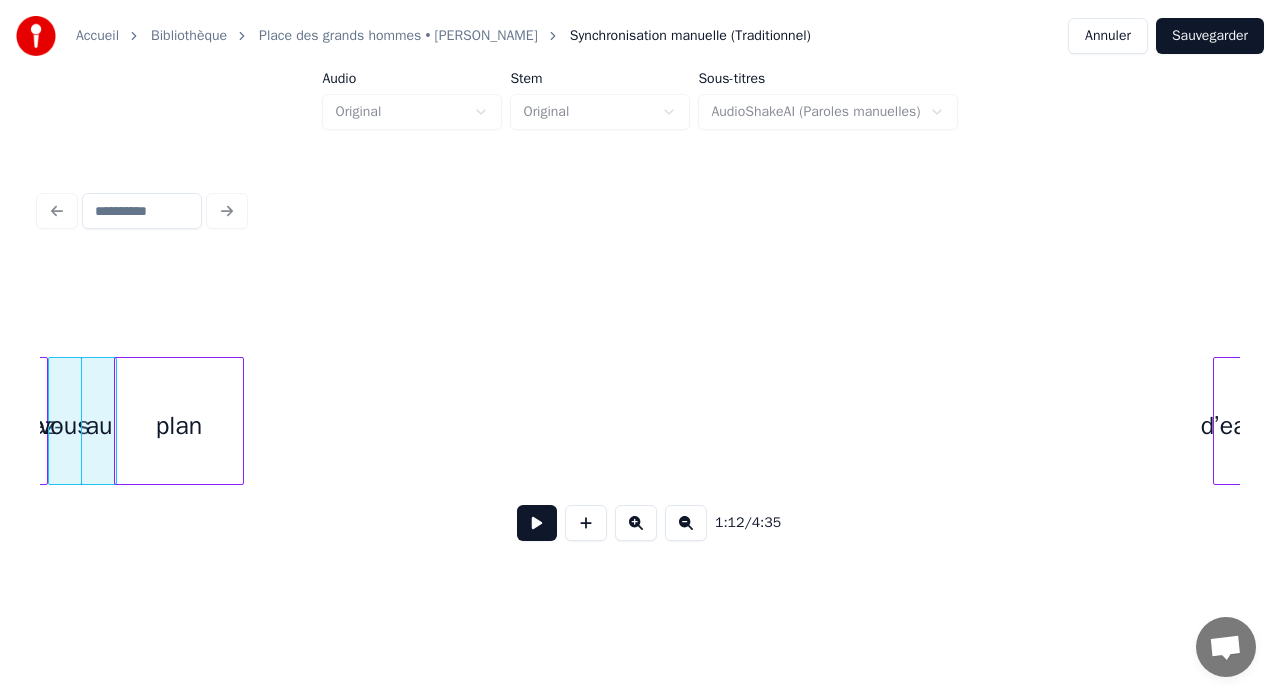 click on "plan" at bounding box center (179, 426) 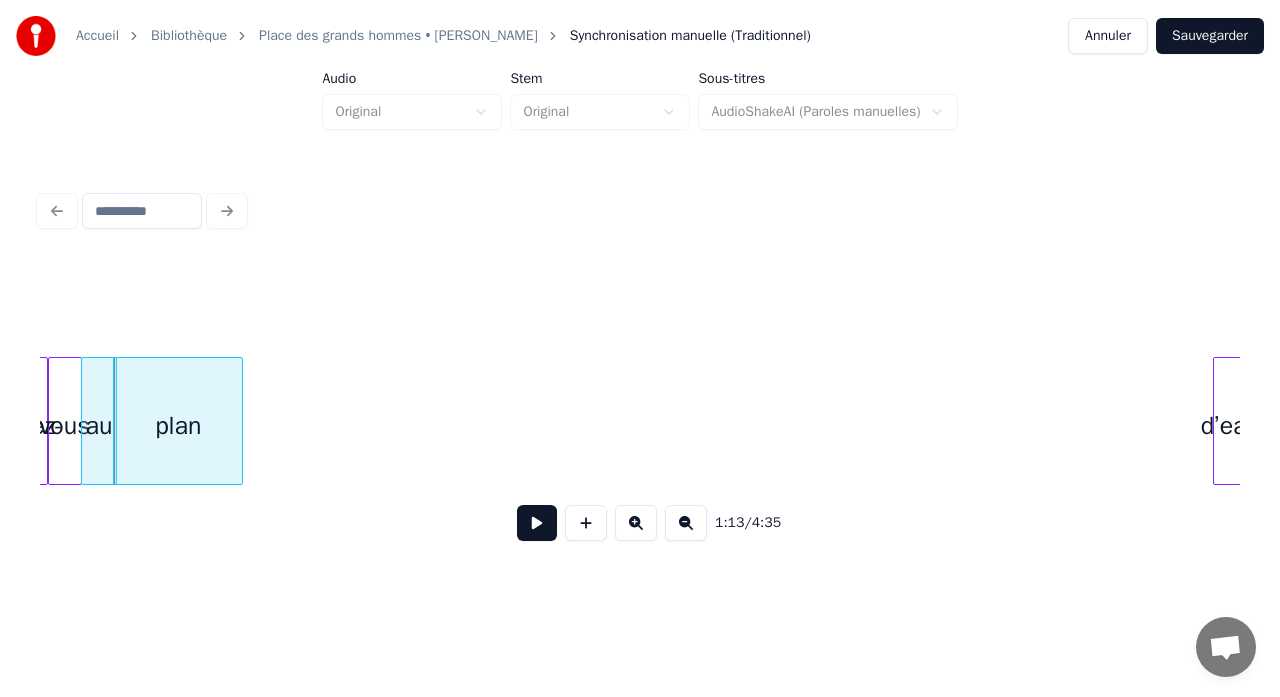 click on "plan" at bounding box center (178, 421) 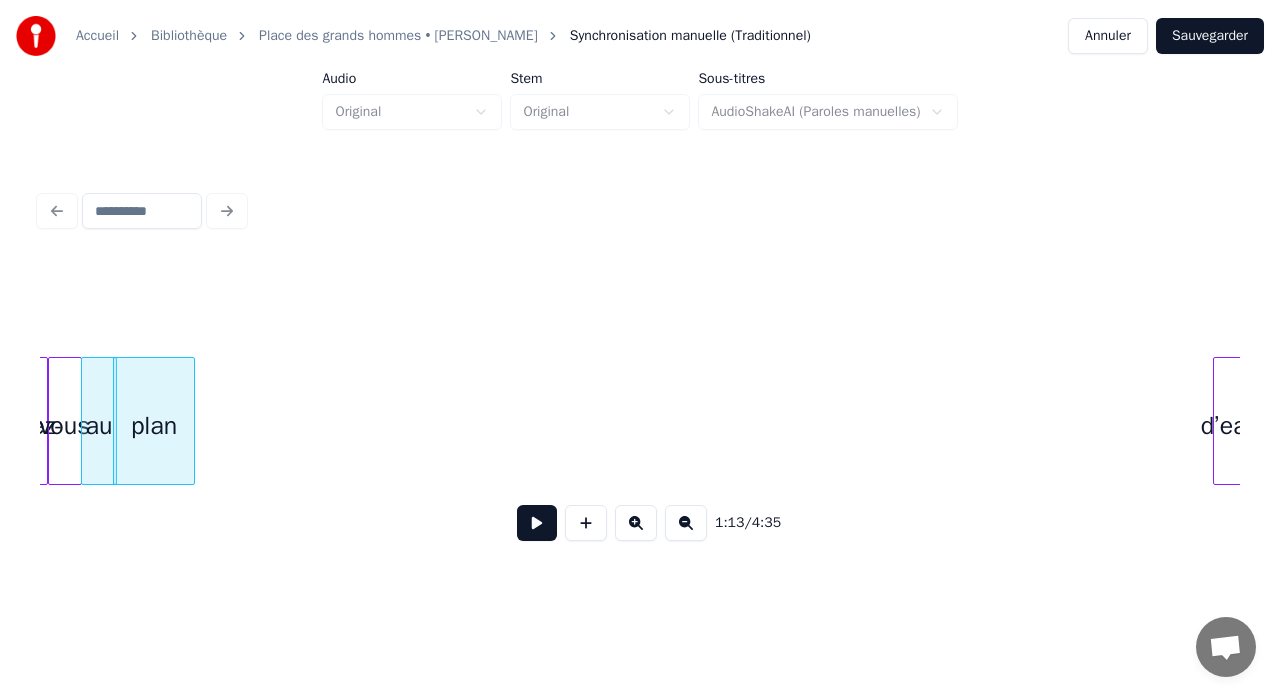 click at bounding box center [191, 421] 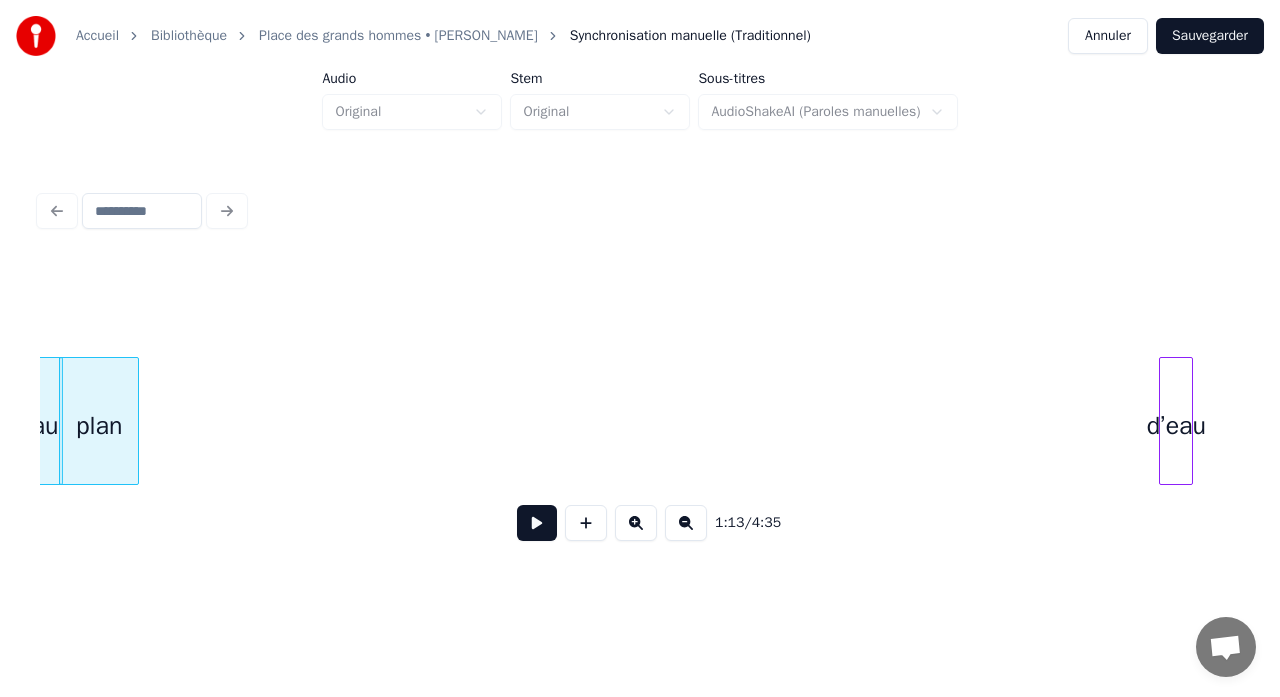 scroll, scrollTop: 0, scrollLeft: 3674, axis: horizontal 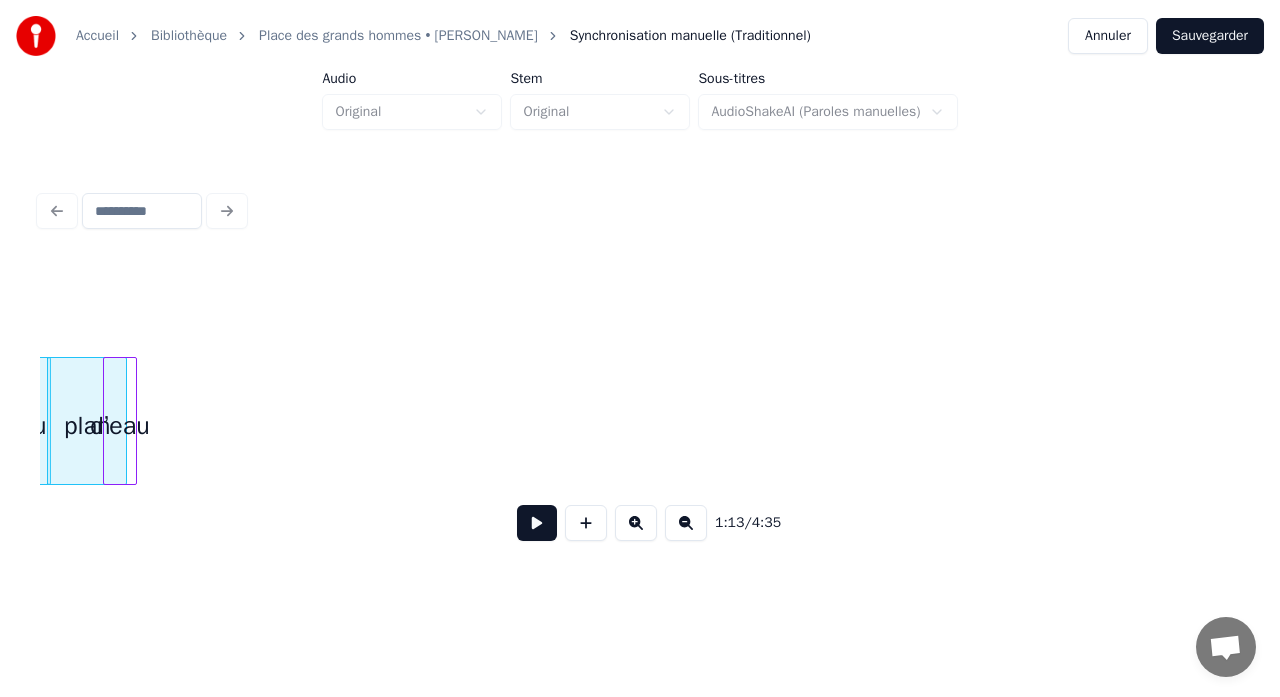 click on "au plan d’eau" at bounding box center [3261, 421] 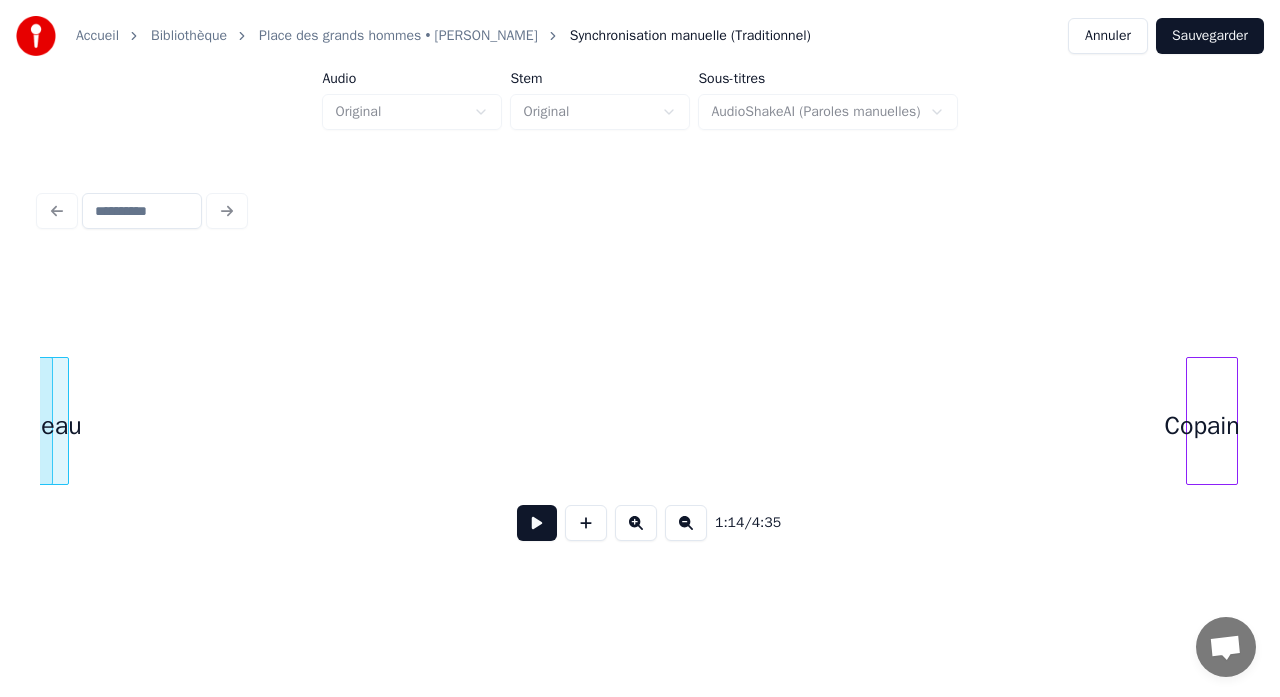 scroll, scrollTop: 0, scrollLeft: 3754, axis: horizontal 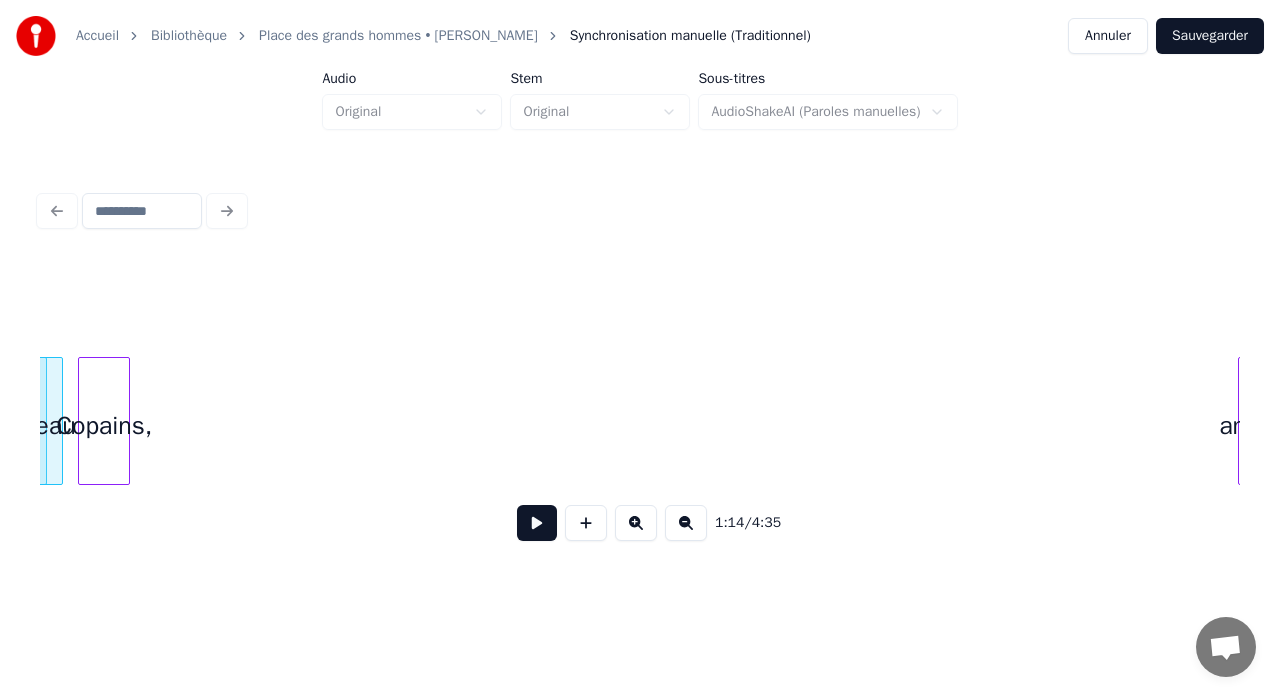 click on "Copains," at bounding box center (104, 426) 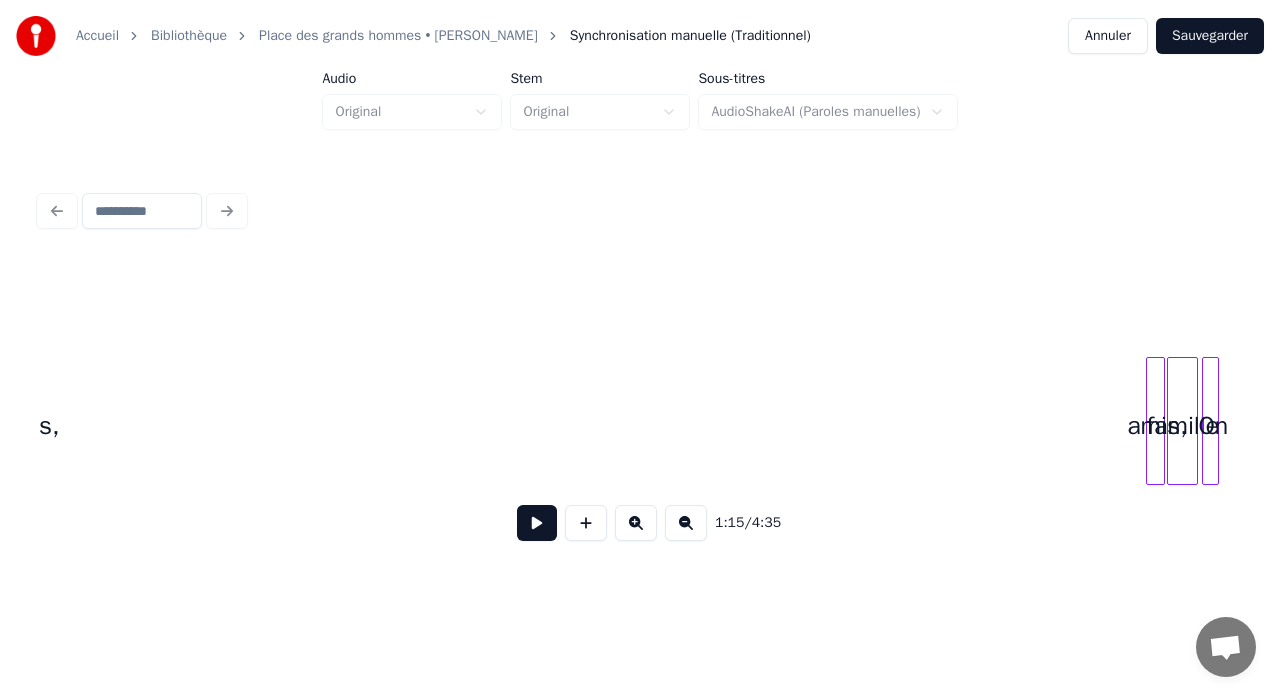 scroll, scrollTop: 0, scrollLeft: 3851, axis: horizontal 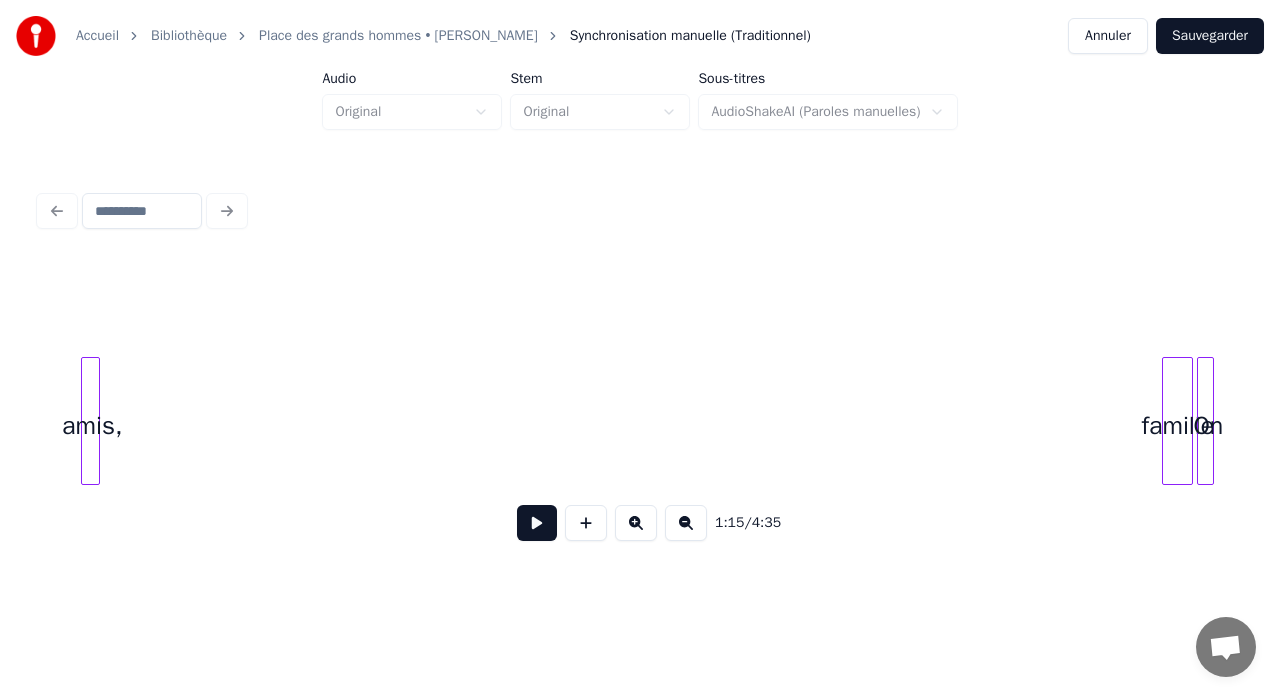 click on "amis," at bounding box center (92, 426) 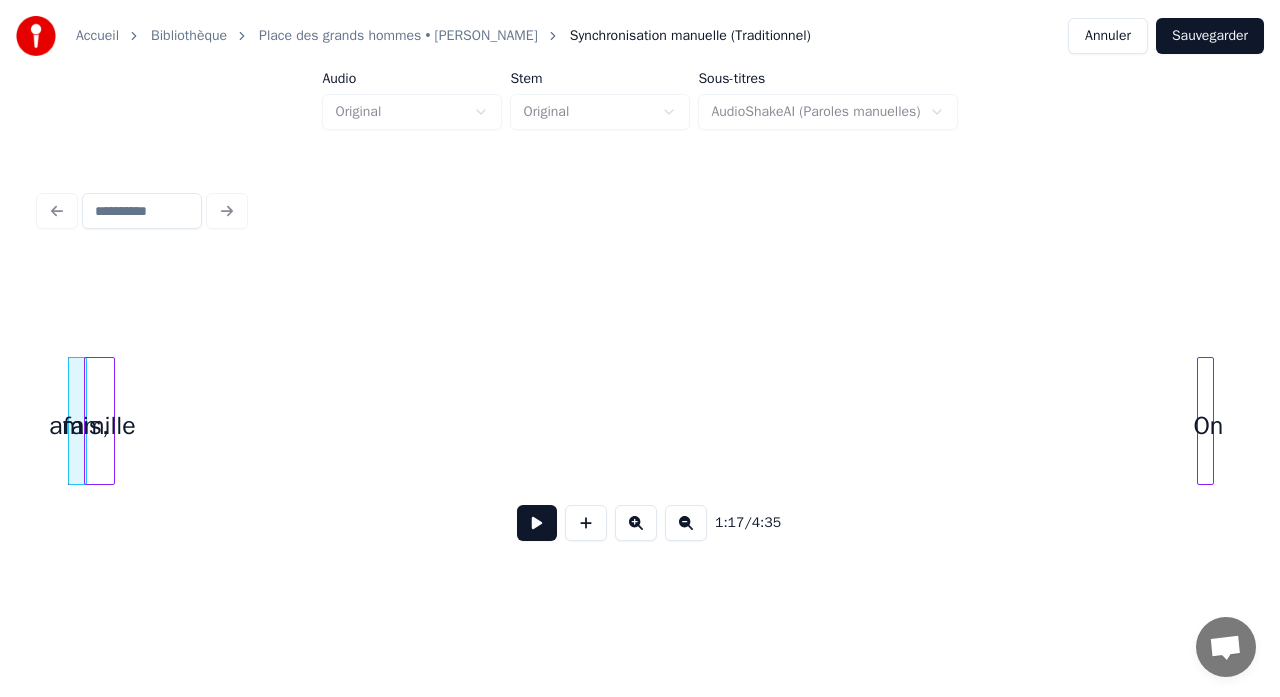 click on "famille" at bounding box center (99, 426) 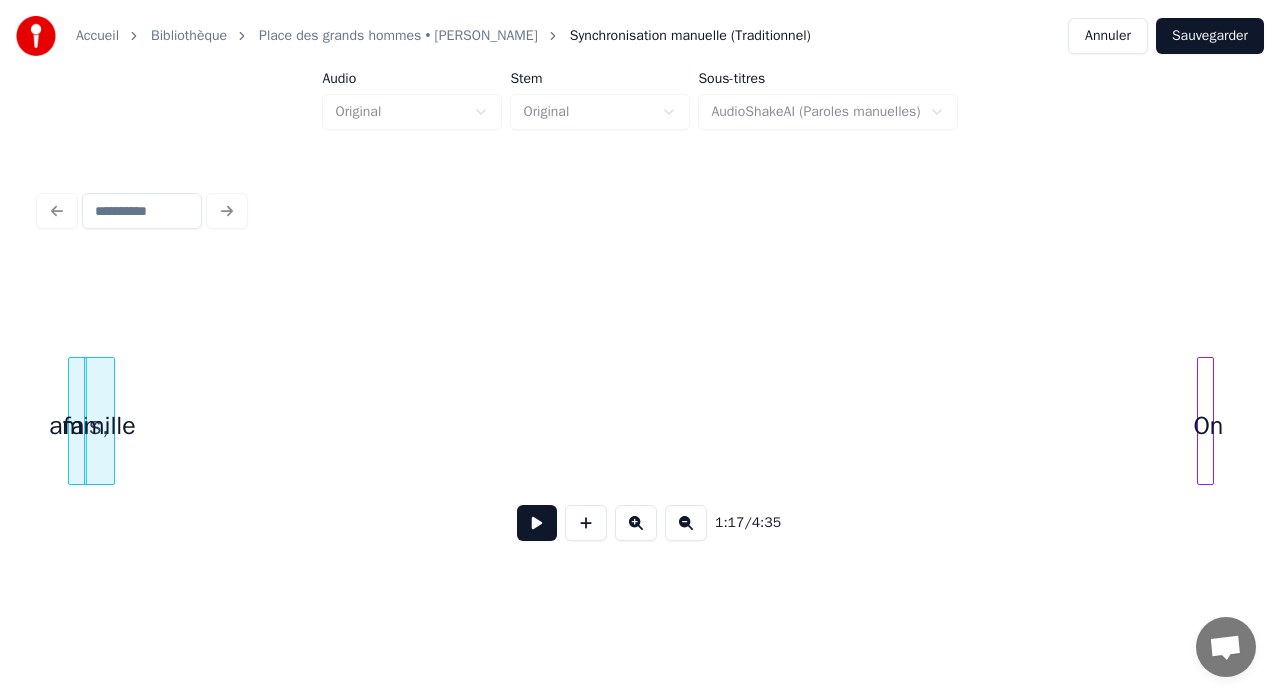 scroll, scrollTop: 0, scrollLeft: 3969, axis: horizontal 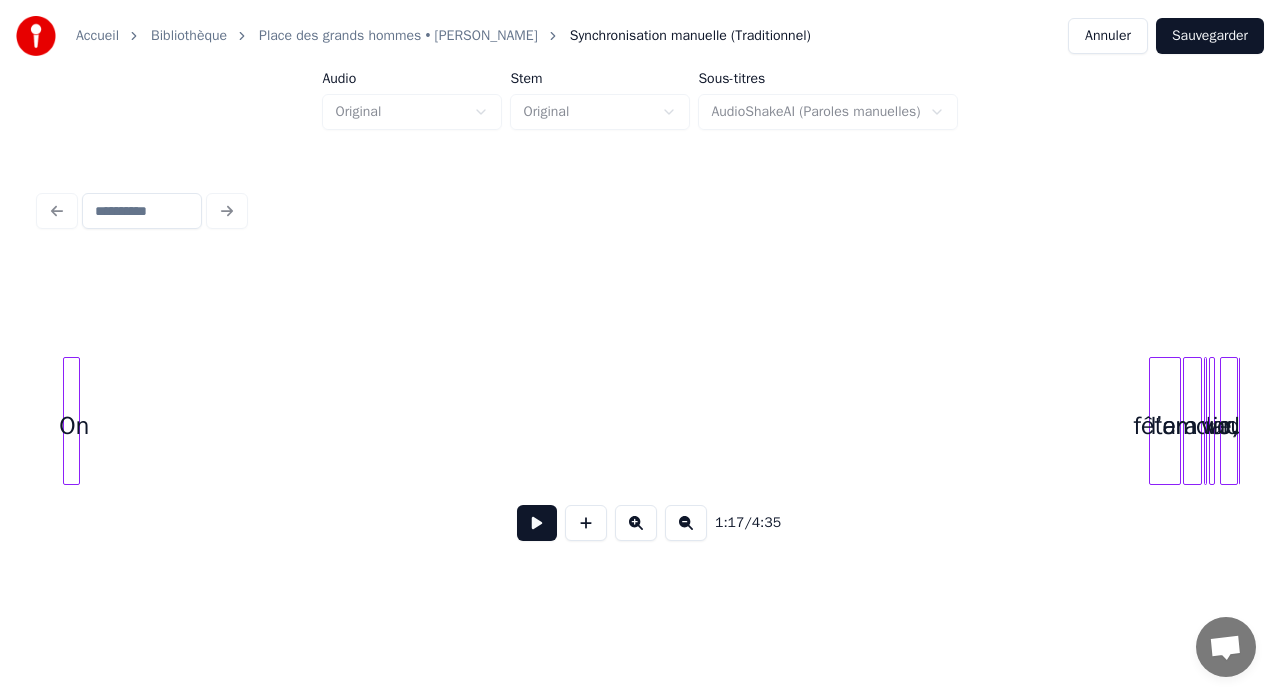 click on "On" at bounding box center [74, 426] 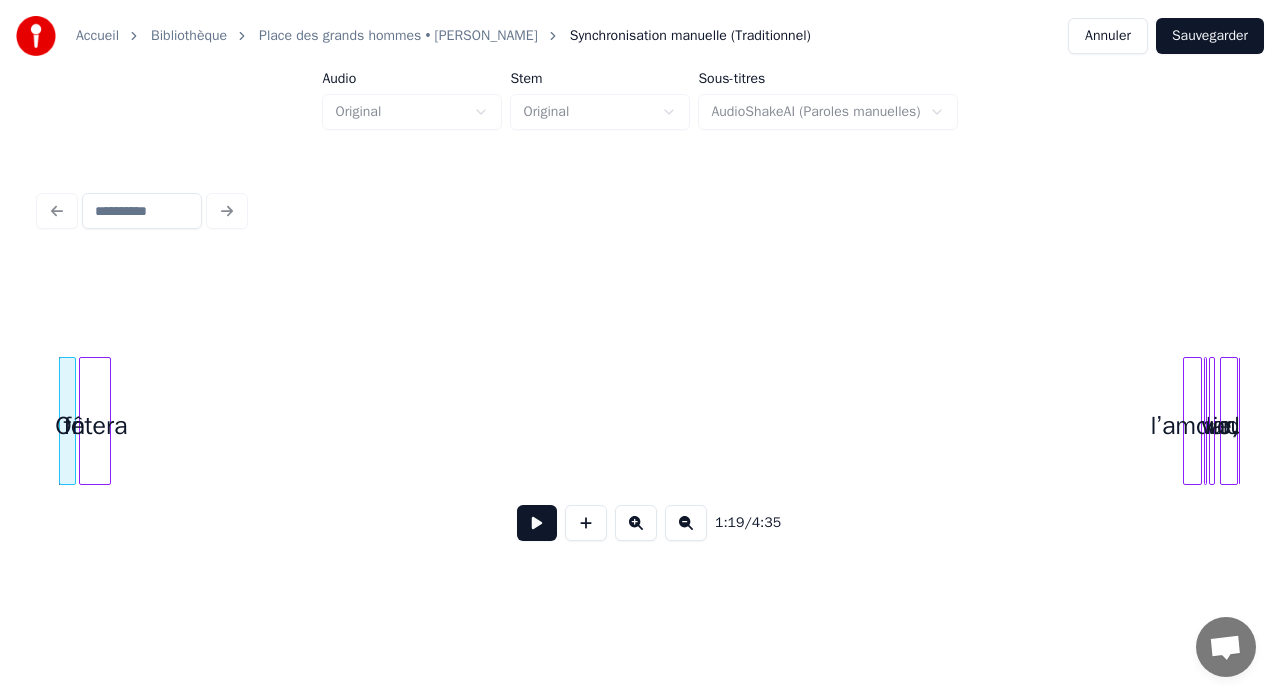 click on "fêtera" at bounding box center [95, 426] 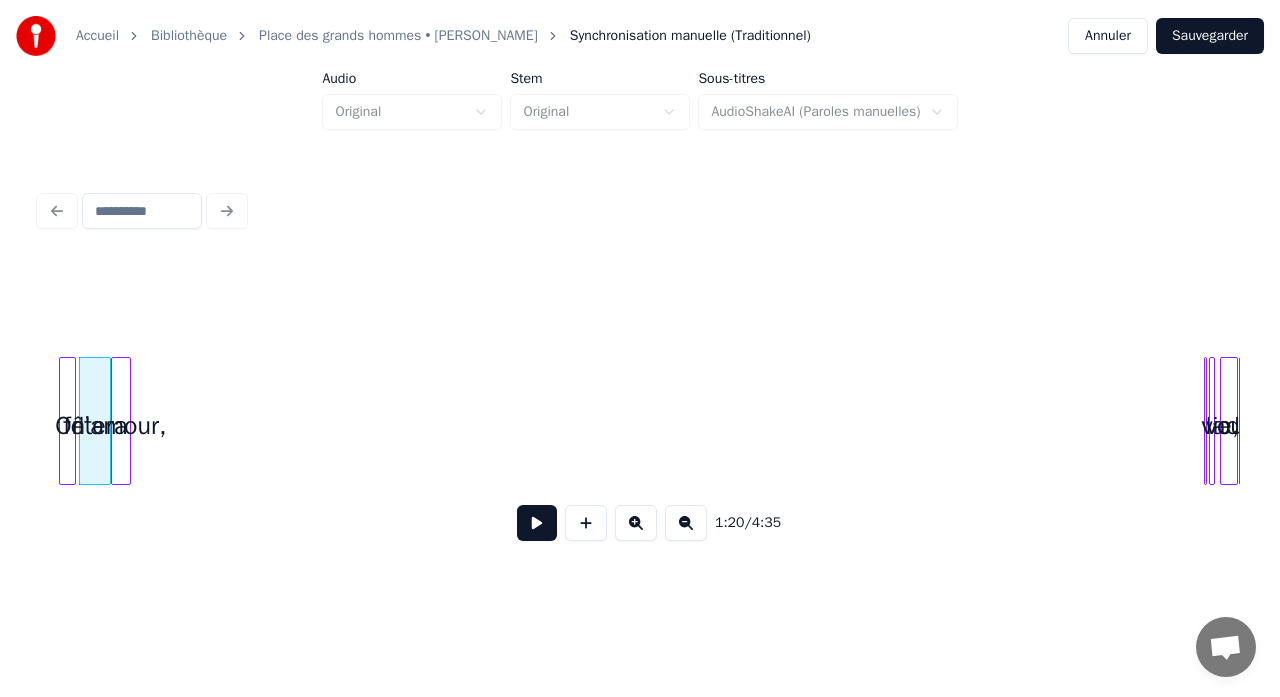 click on "l’amour," at bounding box center (122, 426) 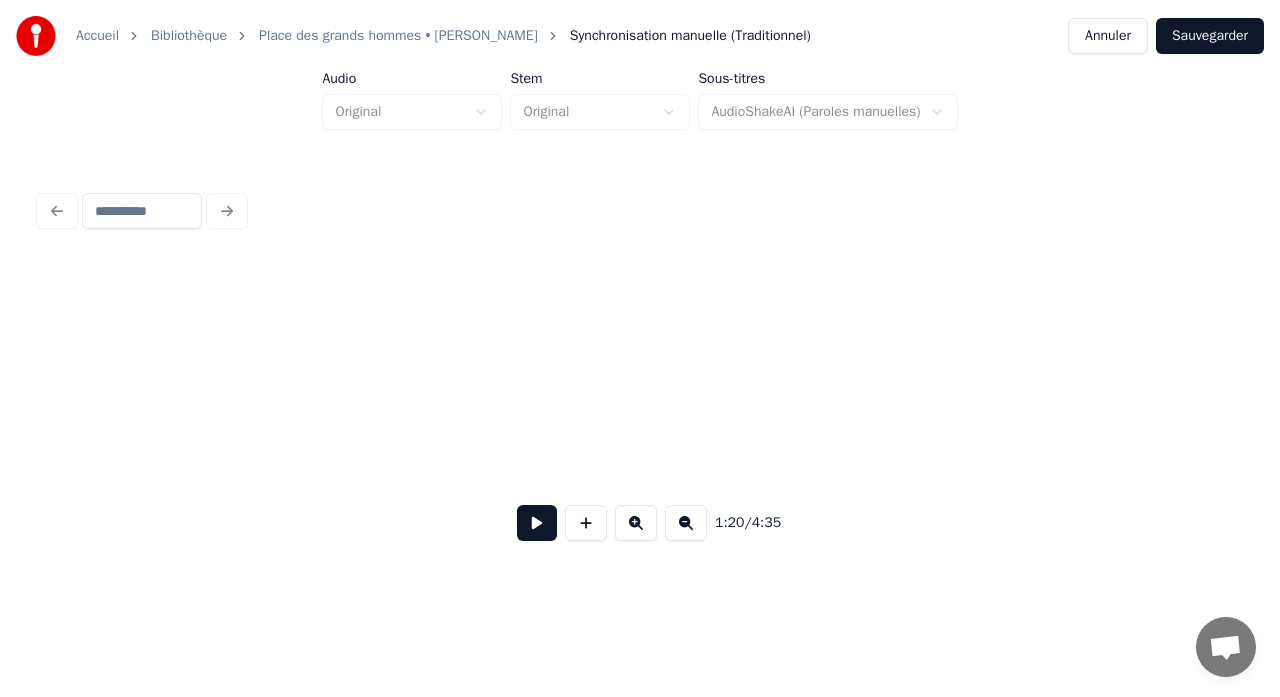 scroll, scrollTop: 0, scrollLeft: 0, axis: both 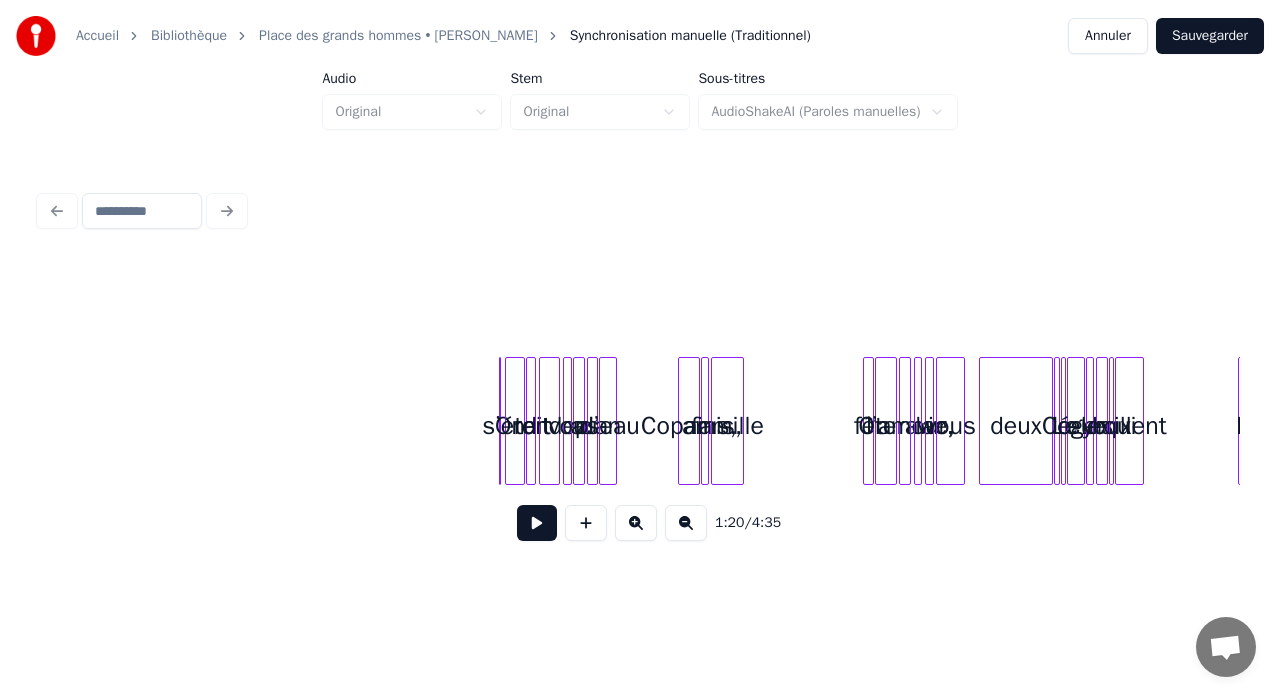 click on "Bibliothèque" at bounding box center [189, 36] 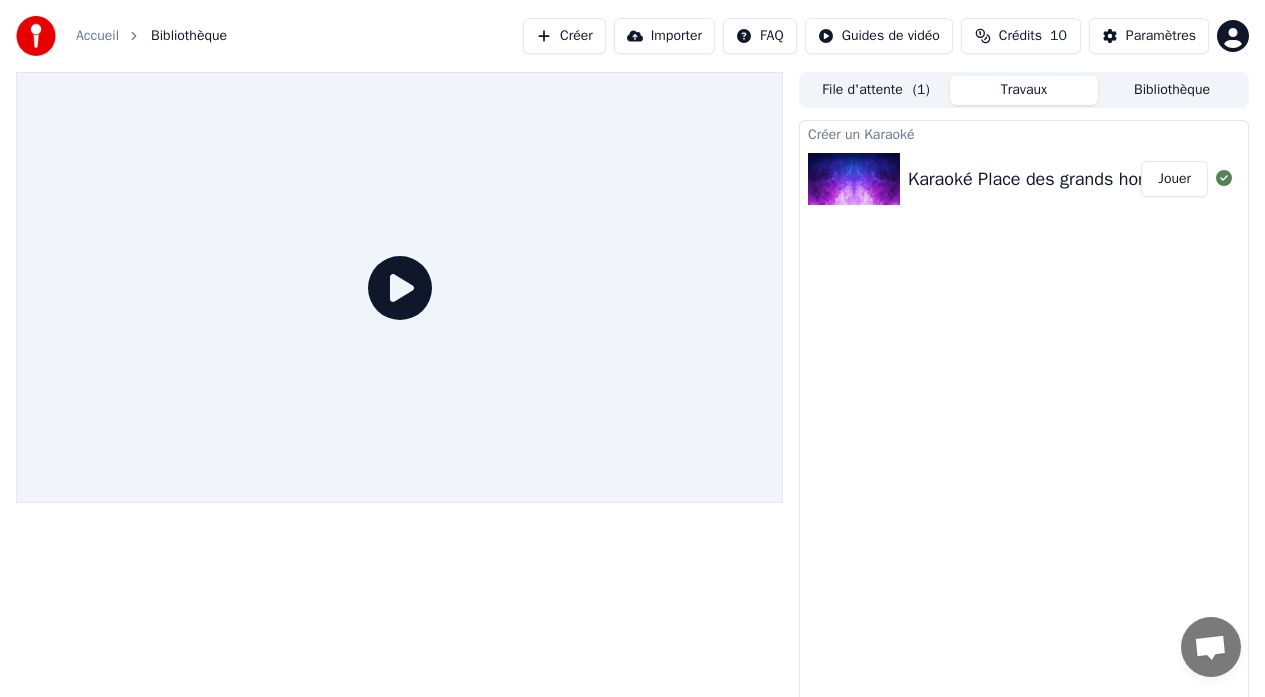 click on "Créer" at bounding box center [564, 36] 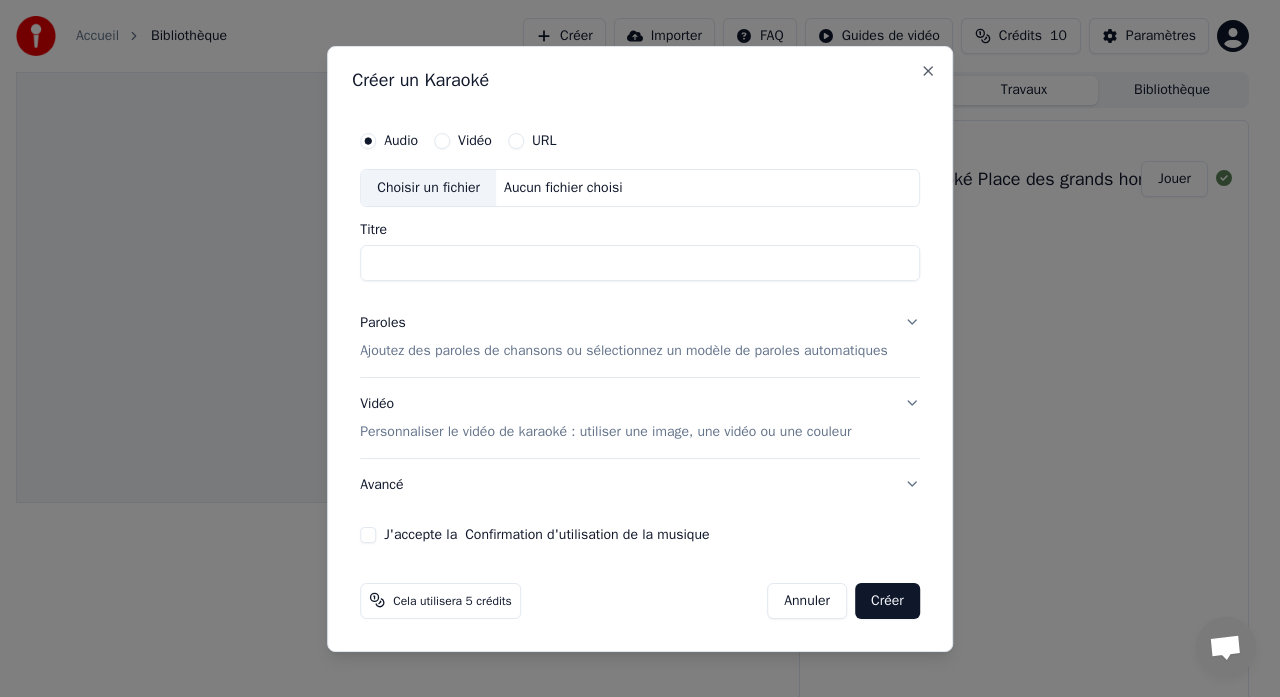 click on "Choisir un fichier" at bounding box center [428, 188] 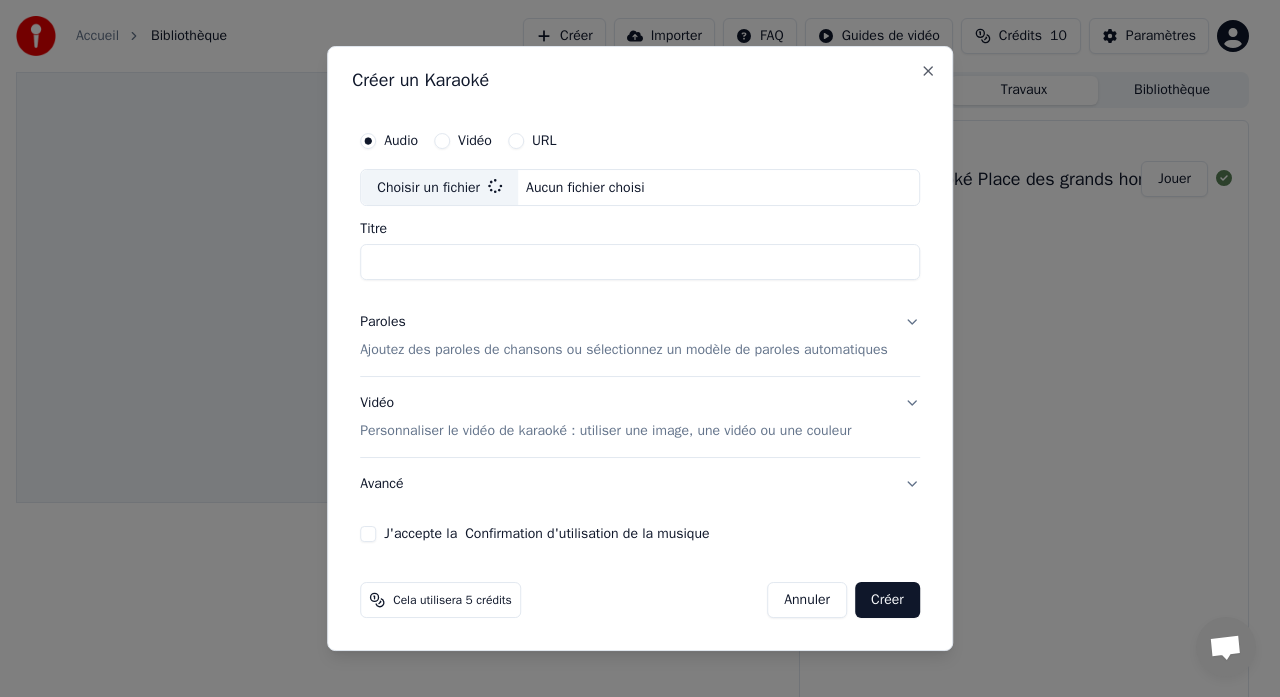 type on "**********" 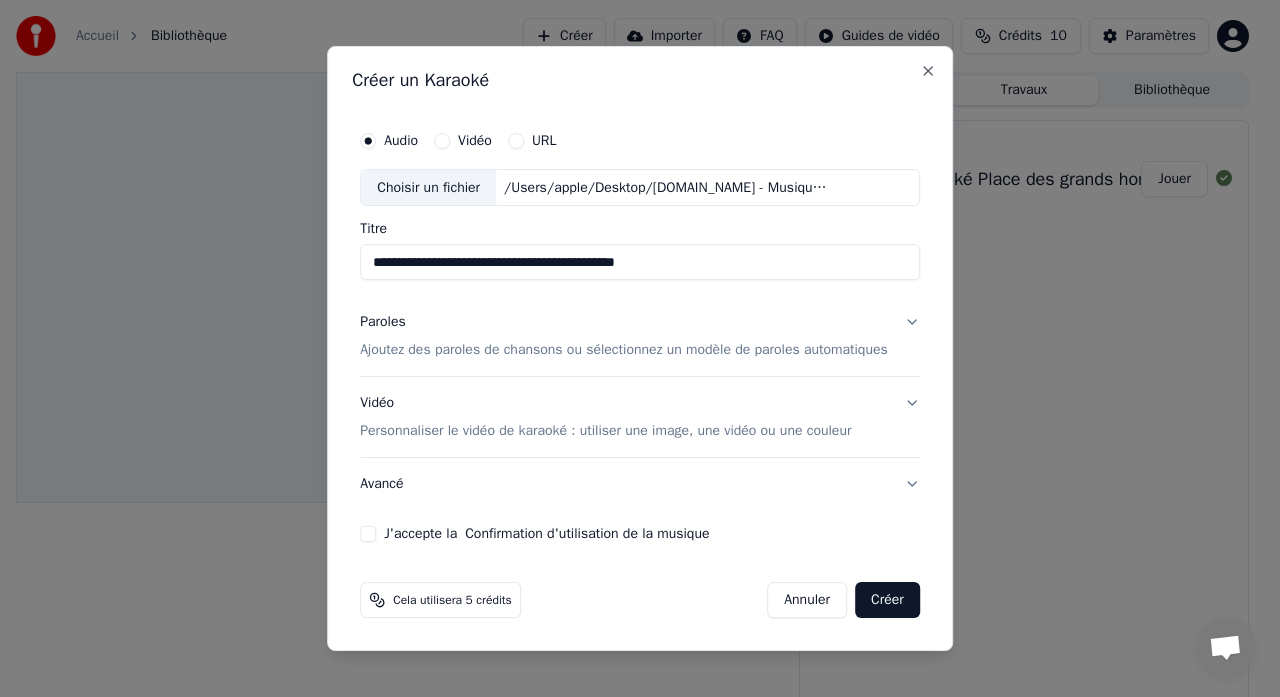 click on "Ajoutez des paroles de chansons ou sélectionnez un modèle de paroles automatiques" at bounding box center [624, 351] 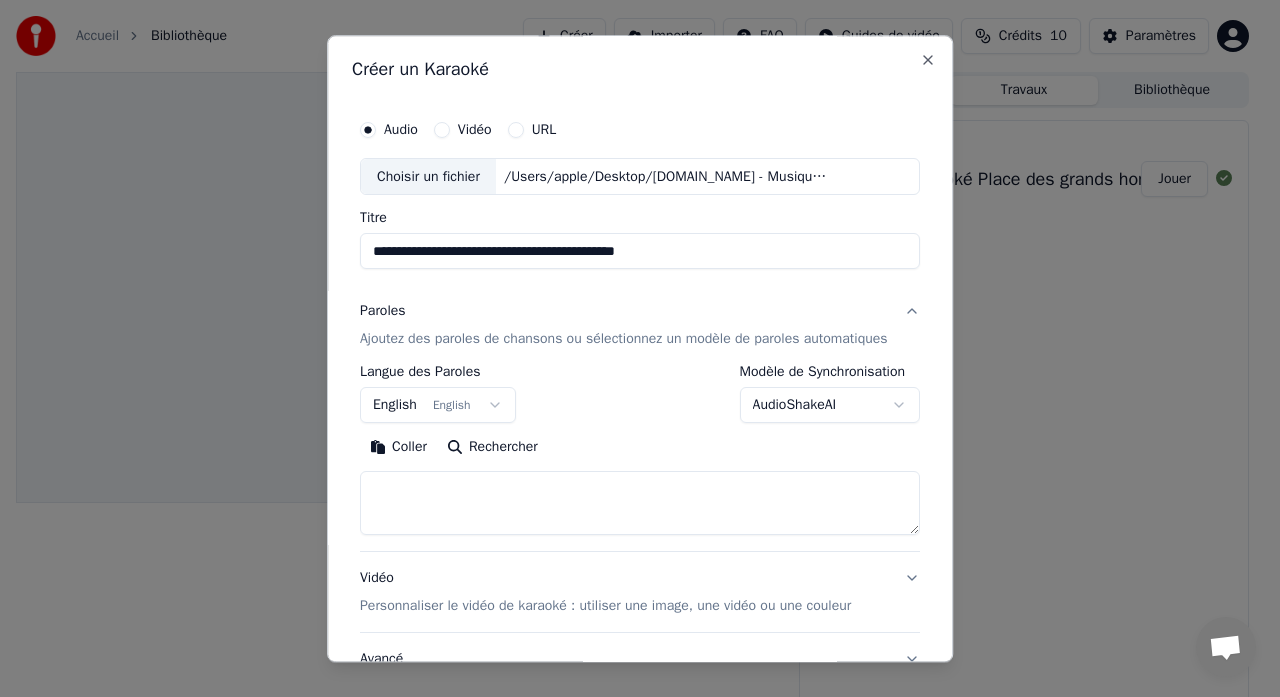 click on "English English" at bounding box center (438, 406) 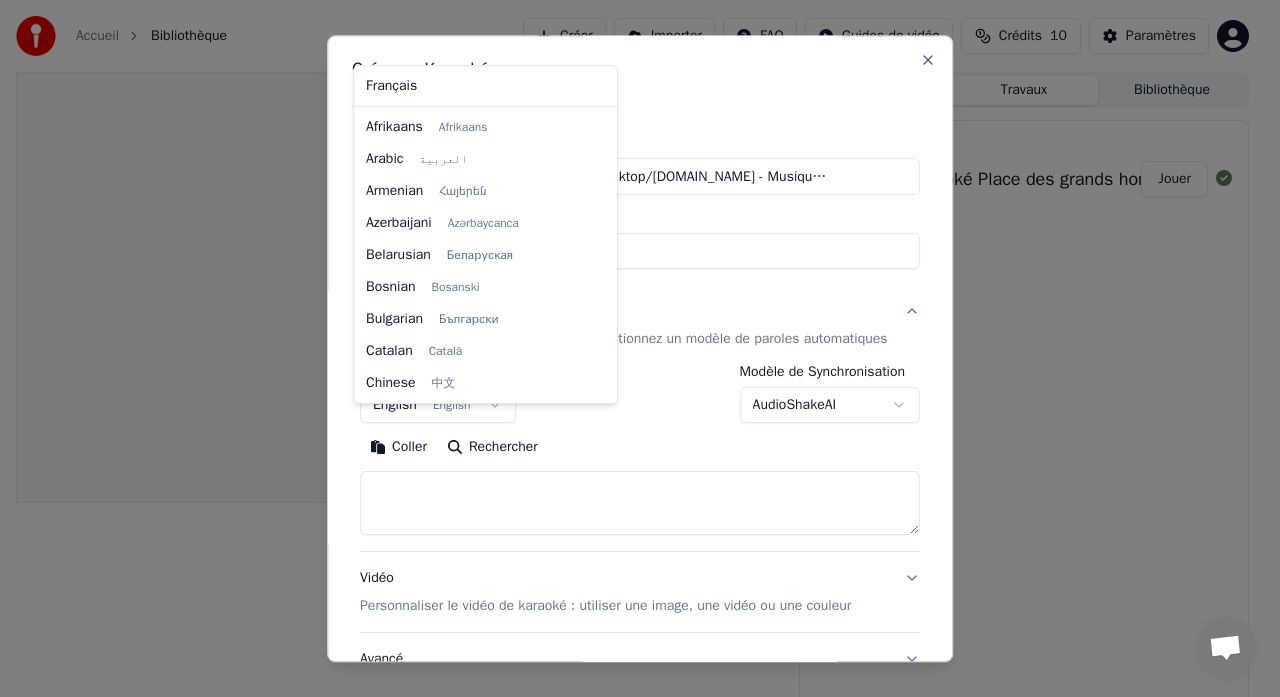 scroll, scrollTop: 160, scrollLeft: 0, axis: vertical 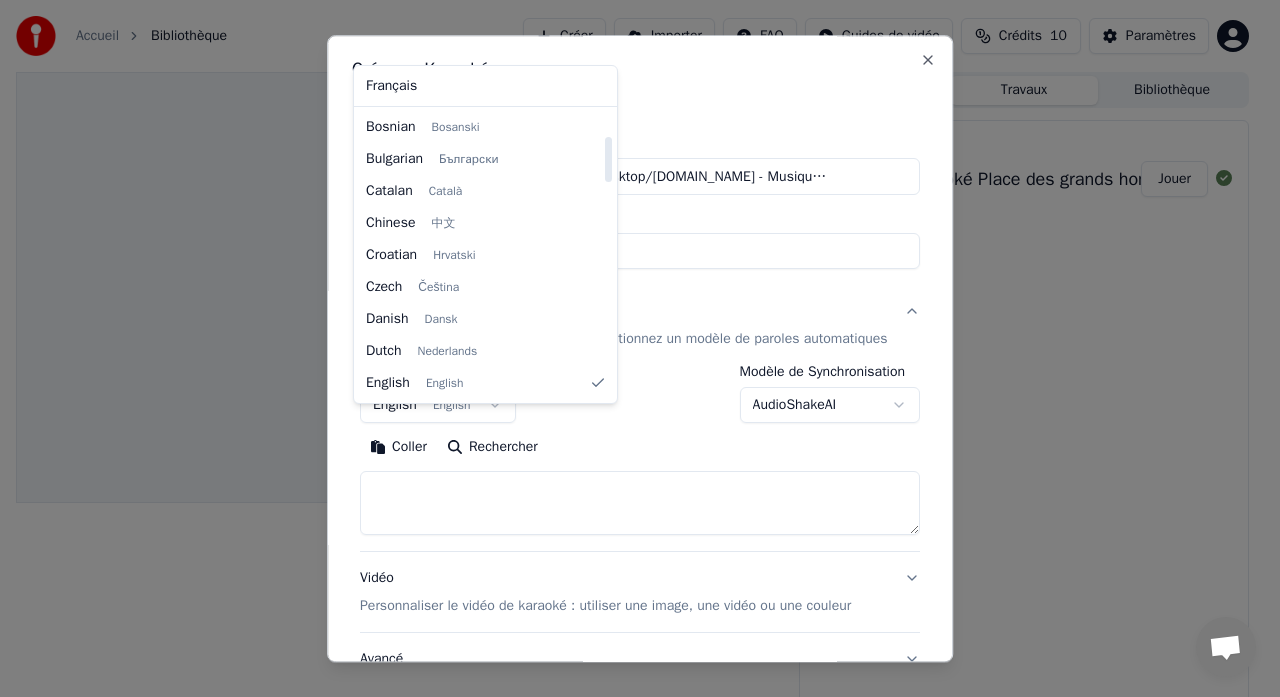 select on "**" 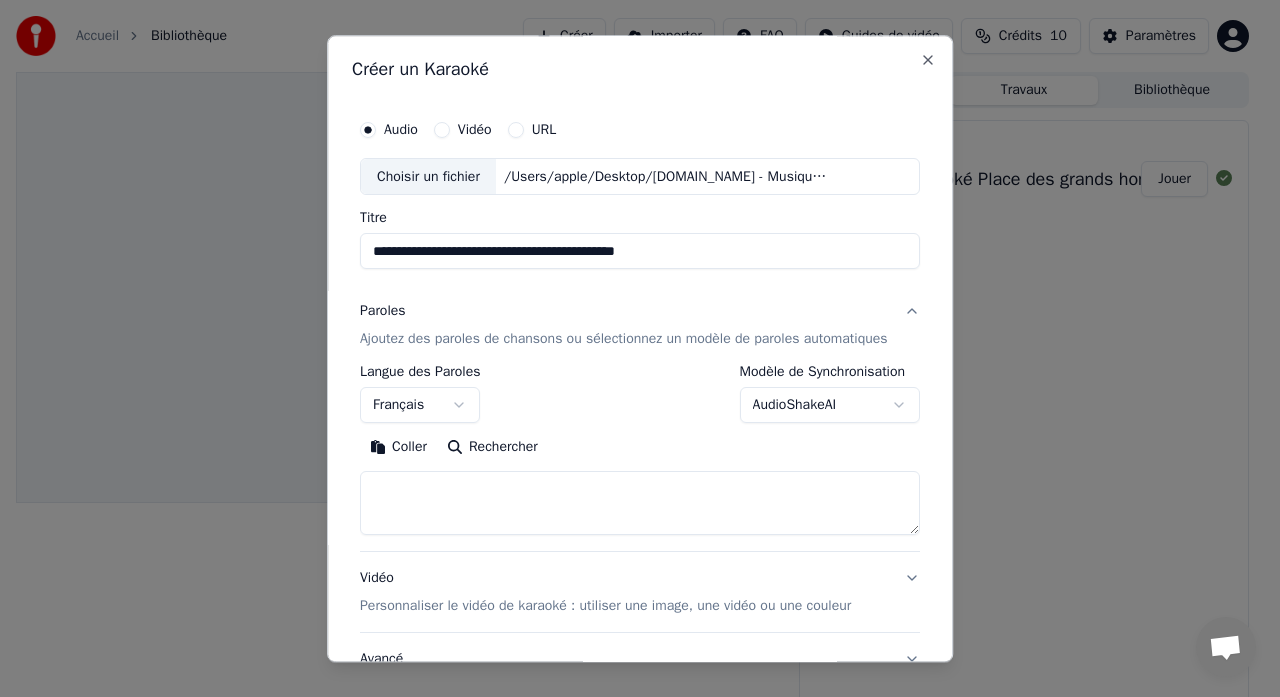 click at bounding box center (640, 504) 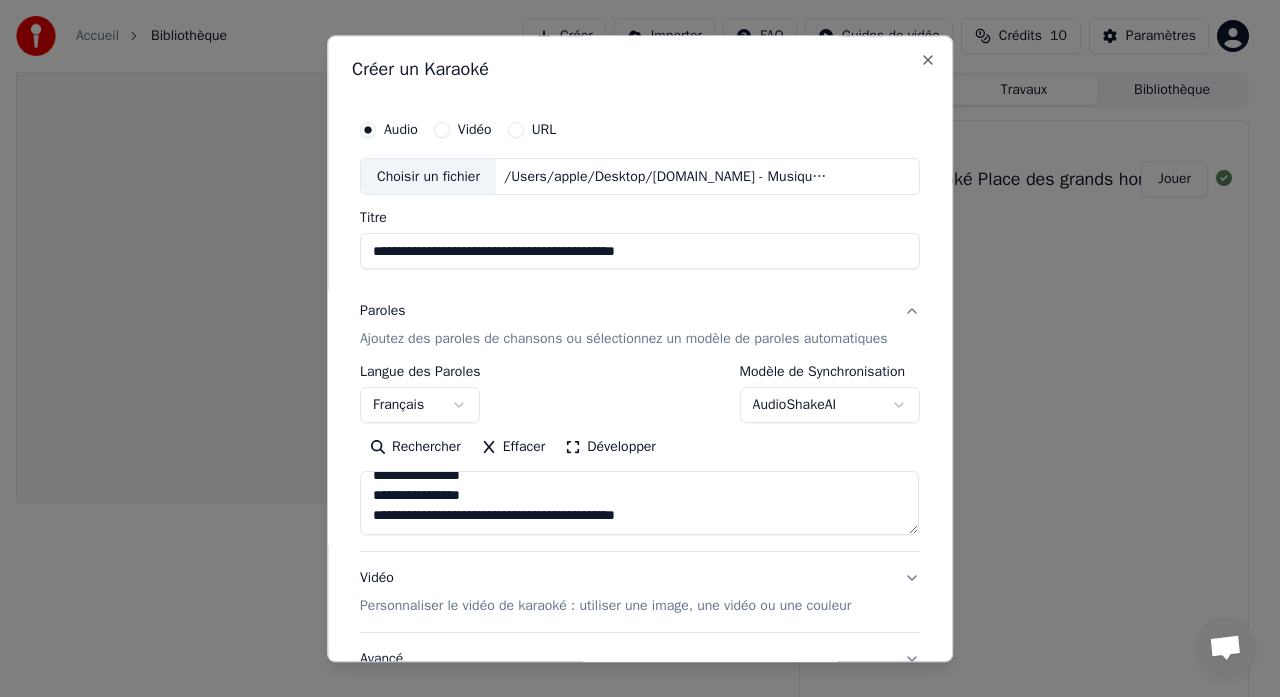 scroll, scrollTop: 1633, scrollLeft: 0, axis: vertical 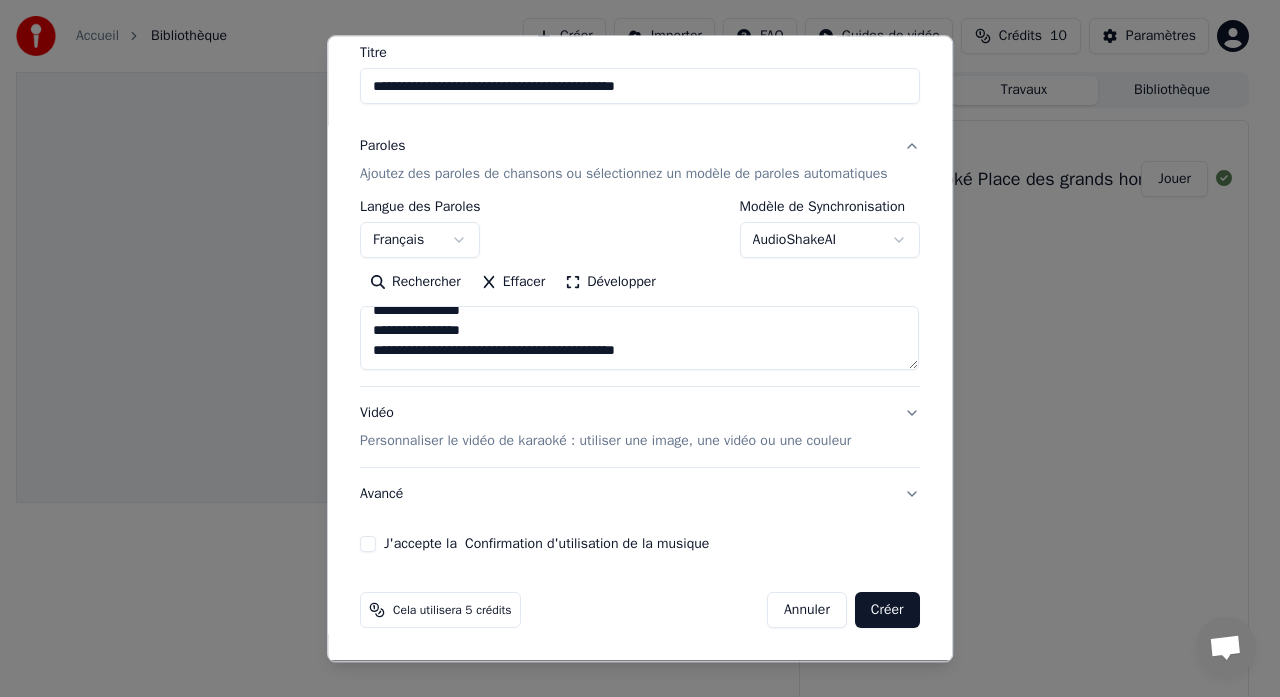 type on "**********" 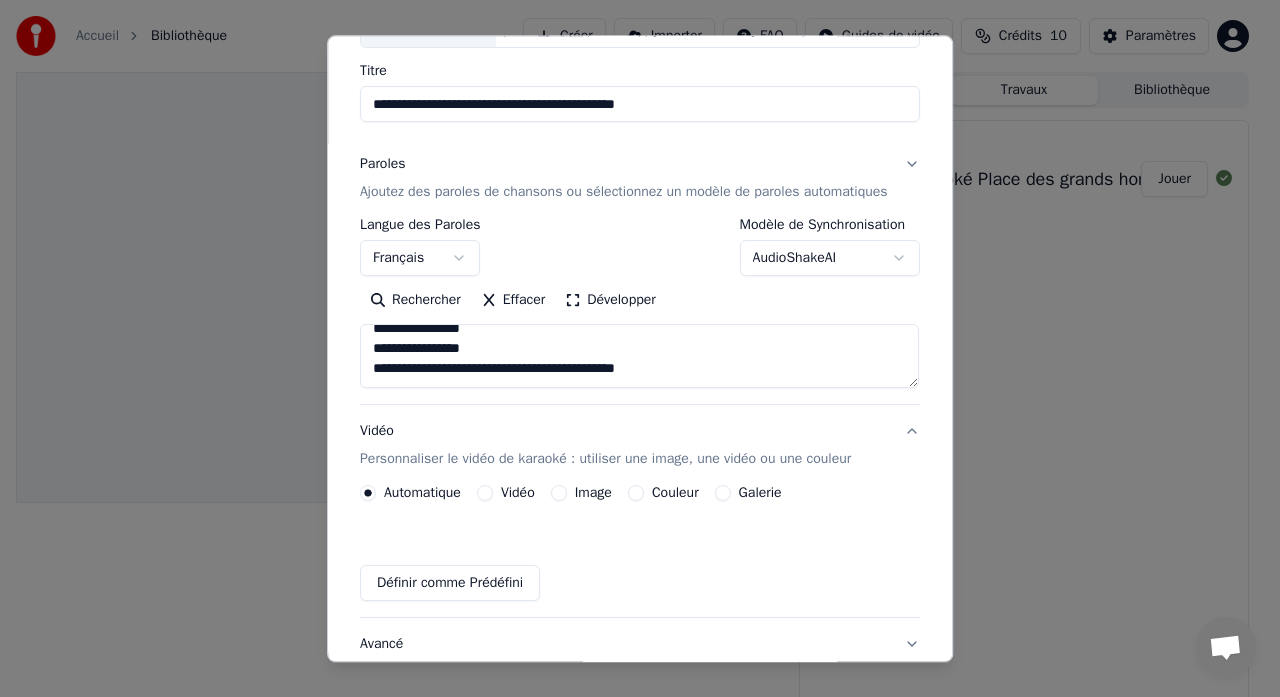 scroll, scrollTop: 130, scrollLeft: 0, axis: vertical 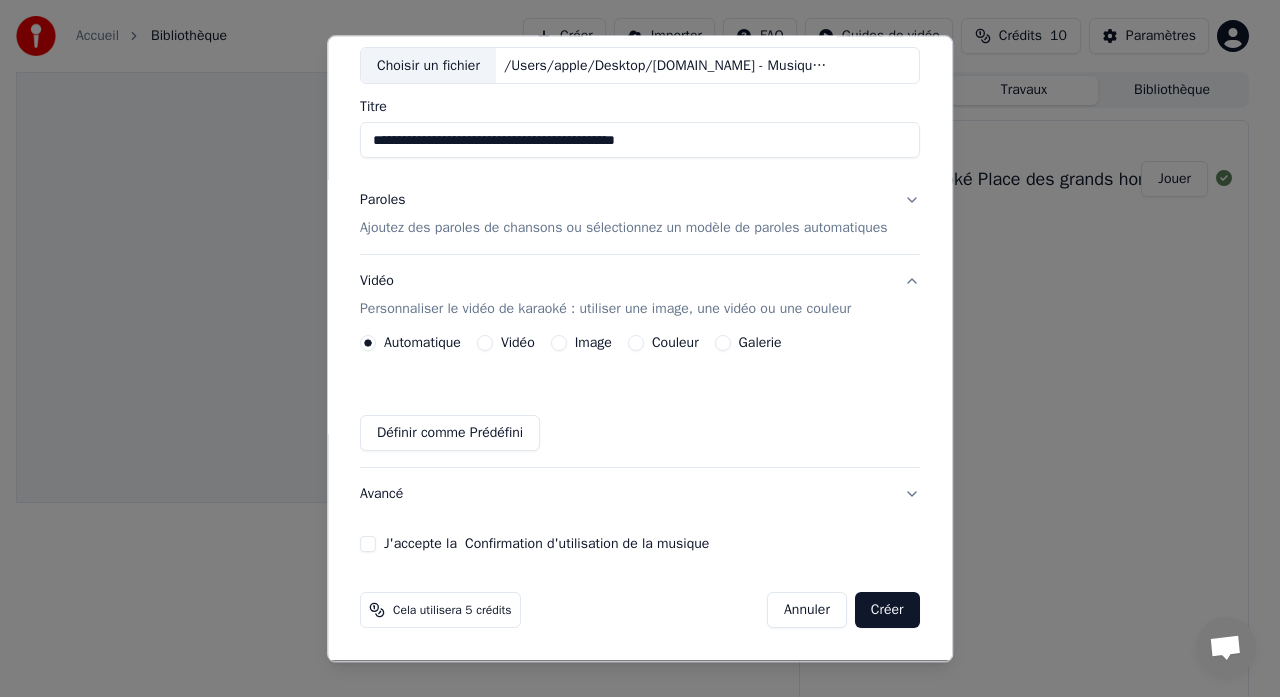 click on "Image" at bounding box center (559, 344) 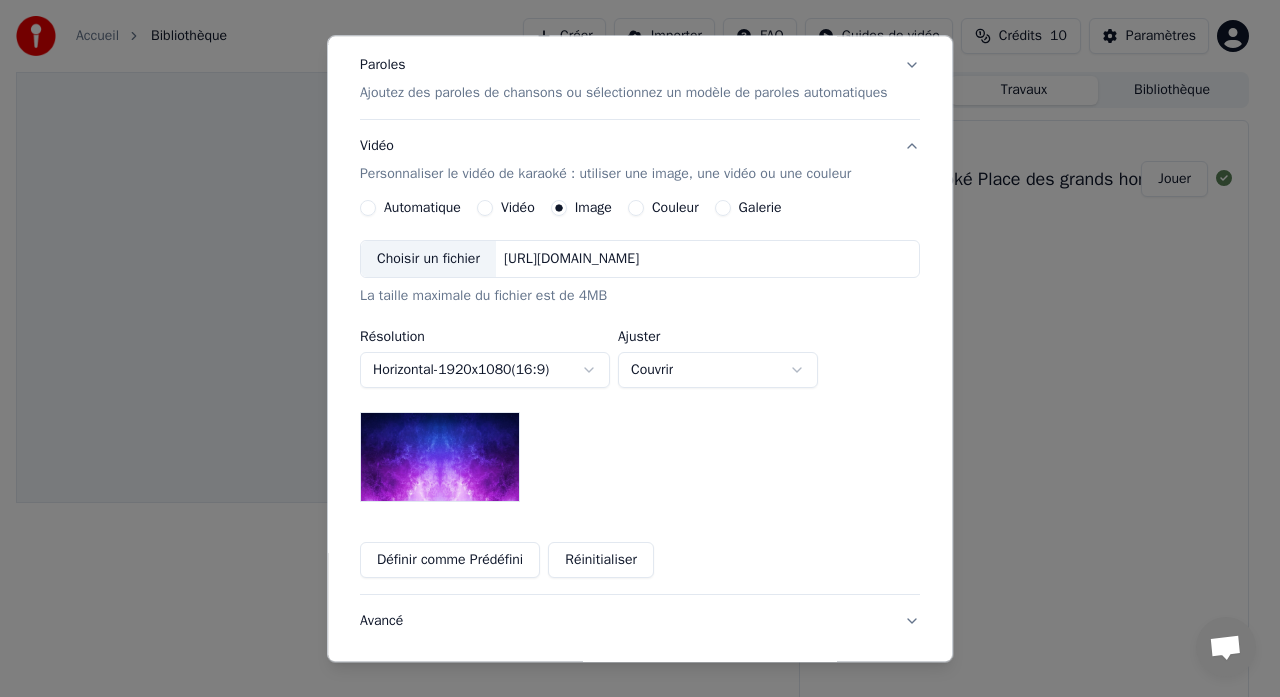 scroll, scrollTop: 321, scrollLeft: 0, axis: vertical 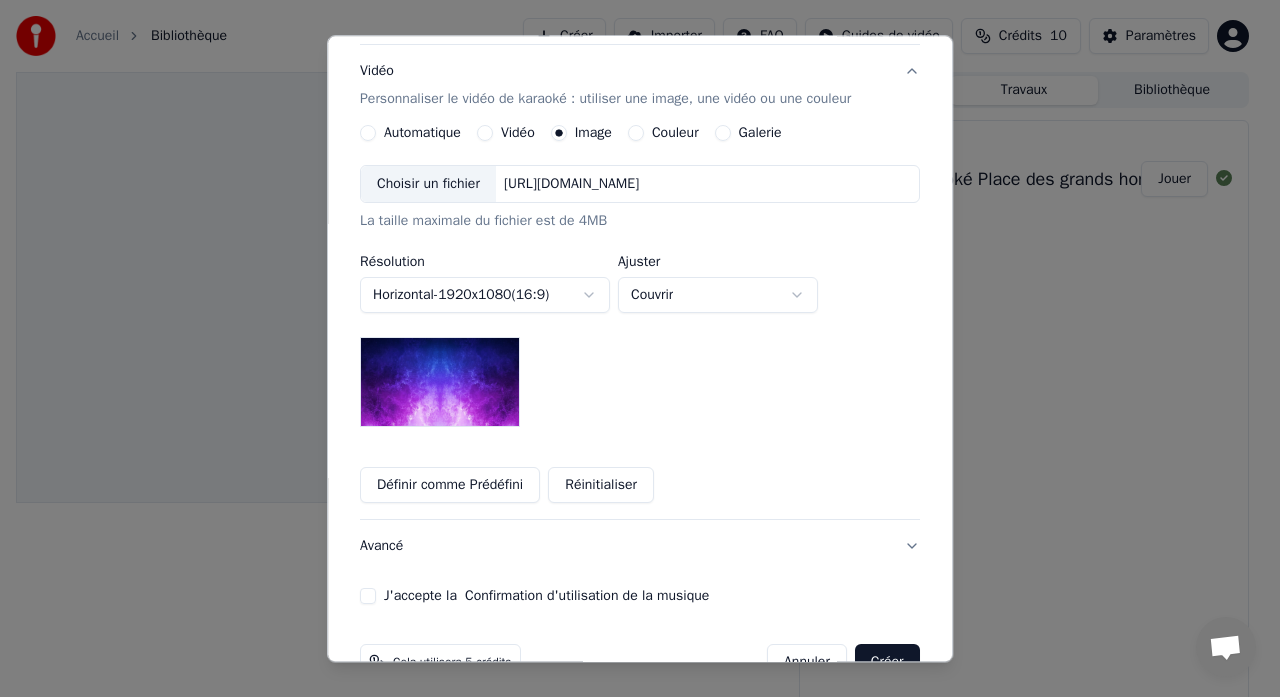 click at bounding box center [440, 383] 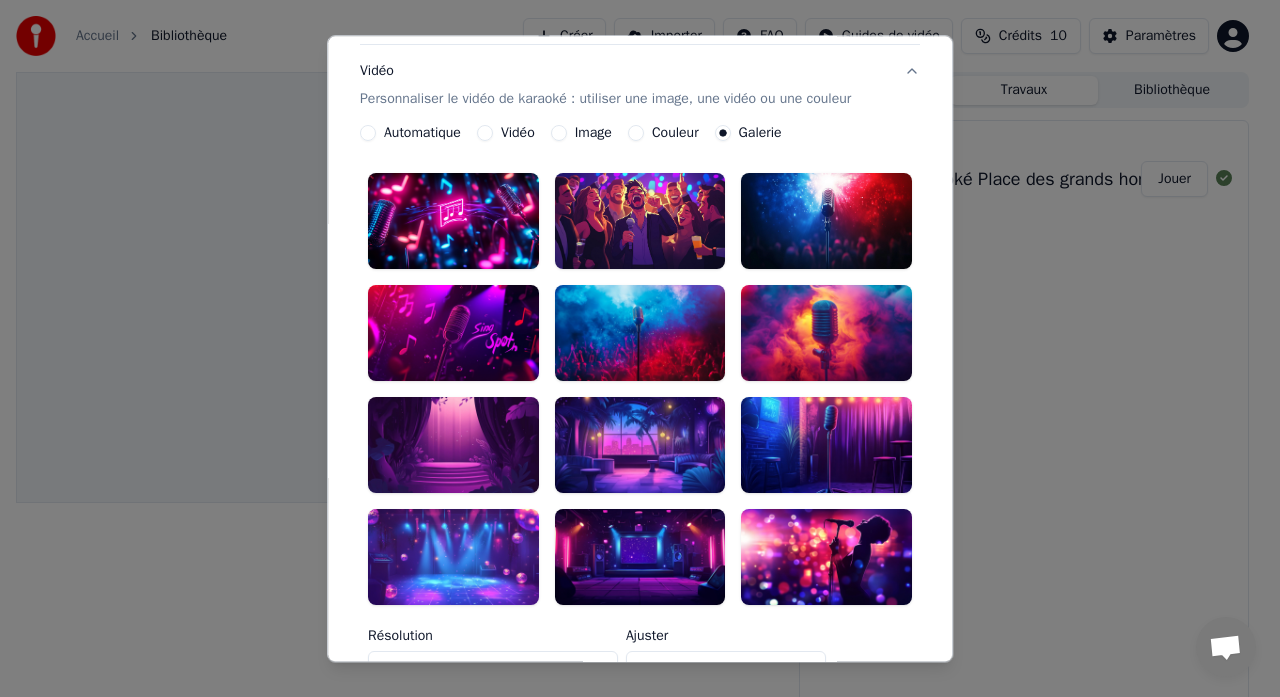 click on "Image" at bounding box center (581, 134) 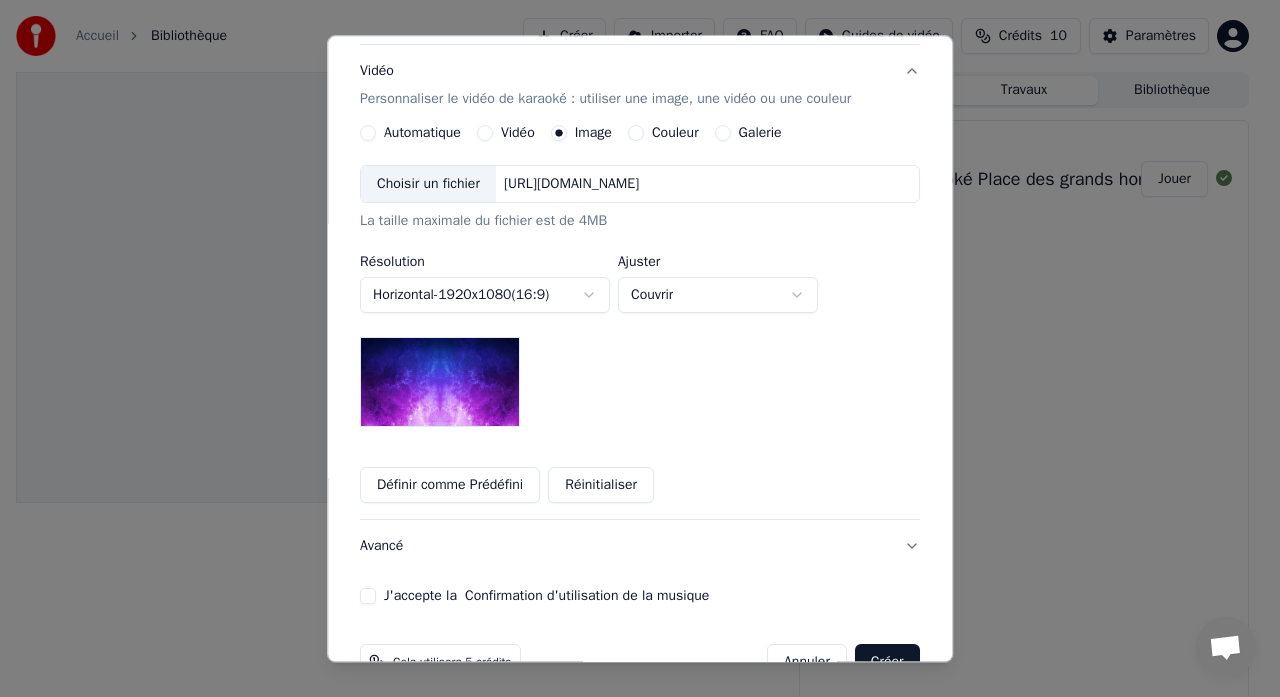 click at bounding box center [440, 383] 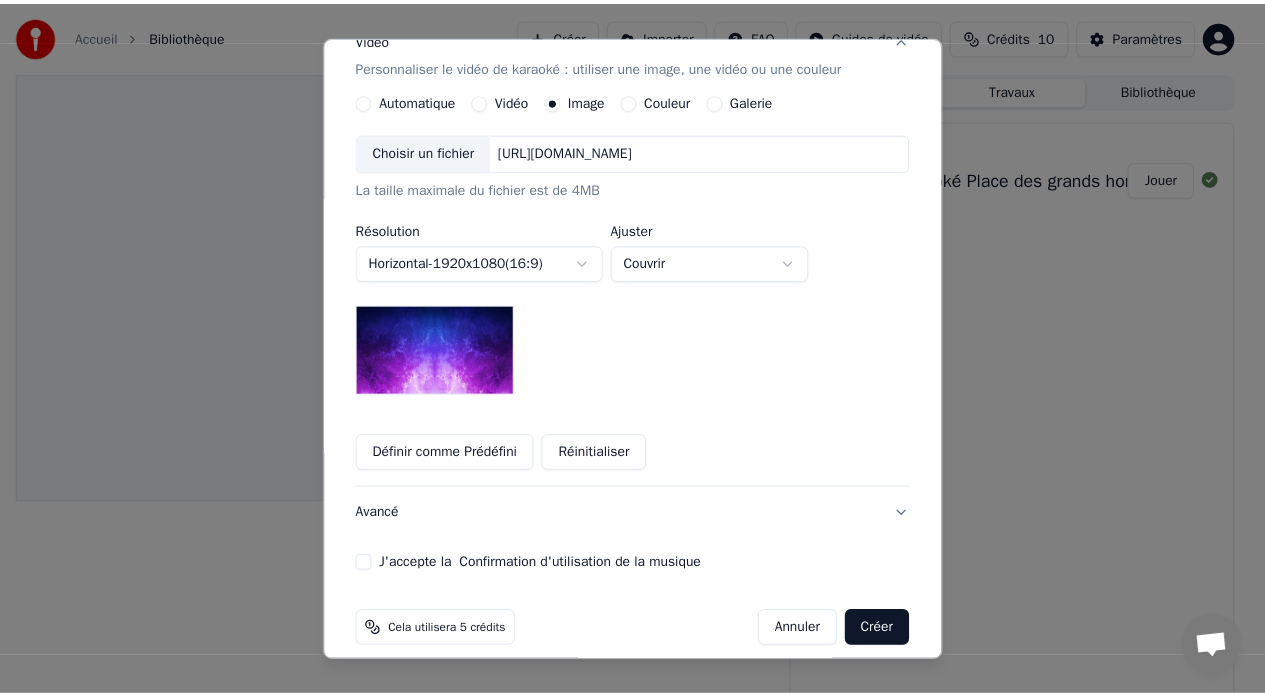 scroll, scrollTop: 392, scrollLeft: 0, axis: vertical 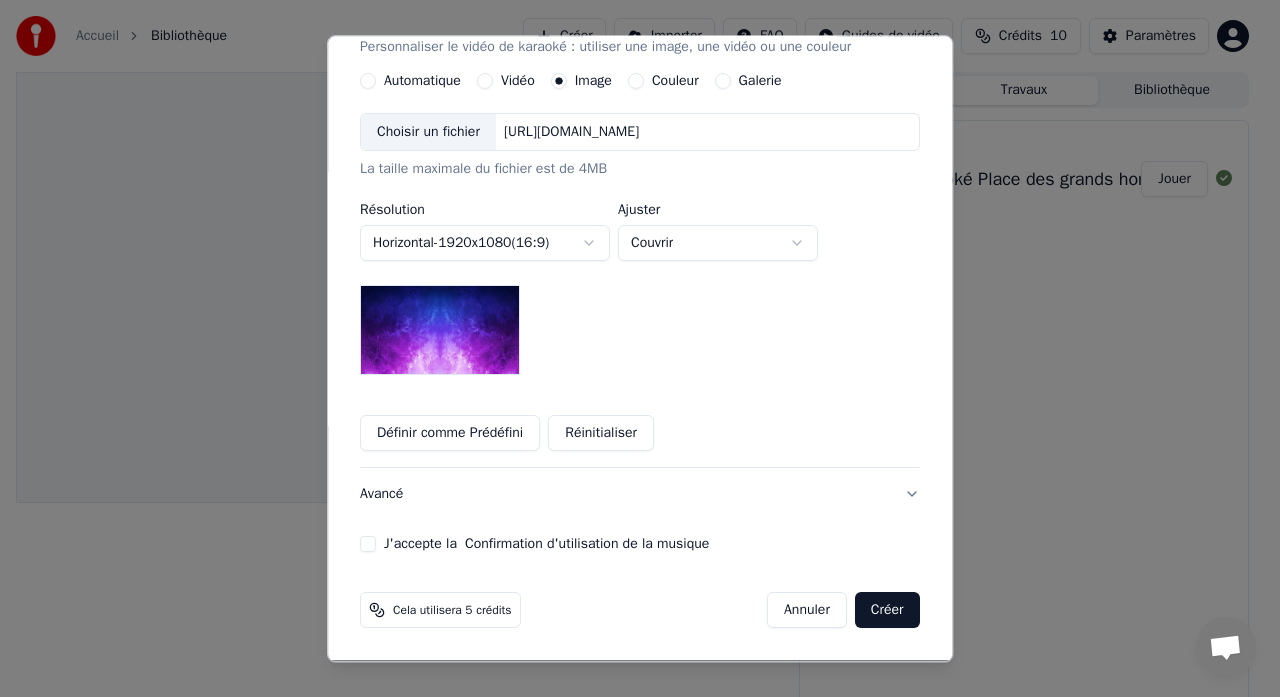 click on "J'accepte la   Confirmation d'utilisation de la musique" at bounding box center (368, 545) 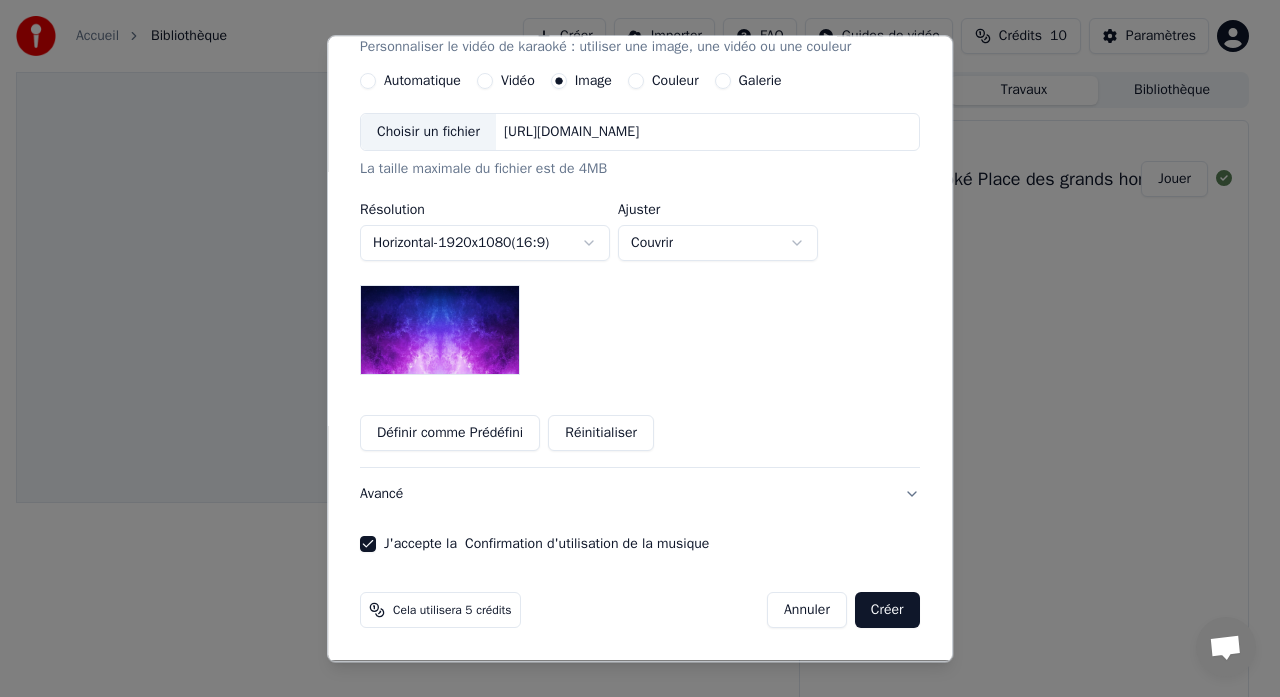click 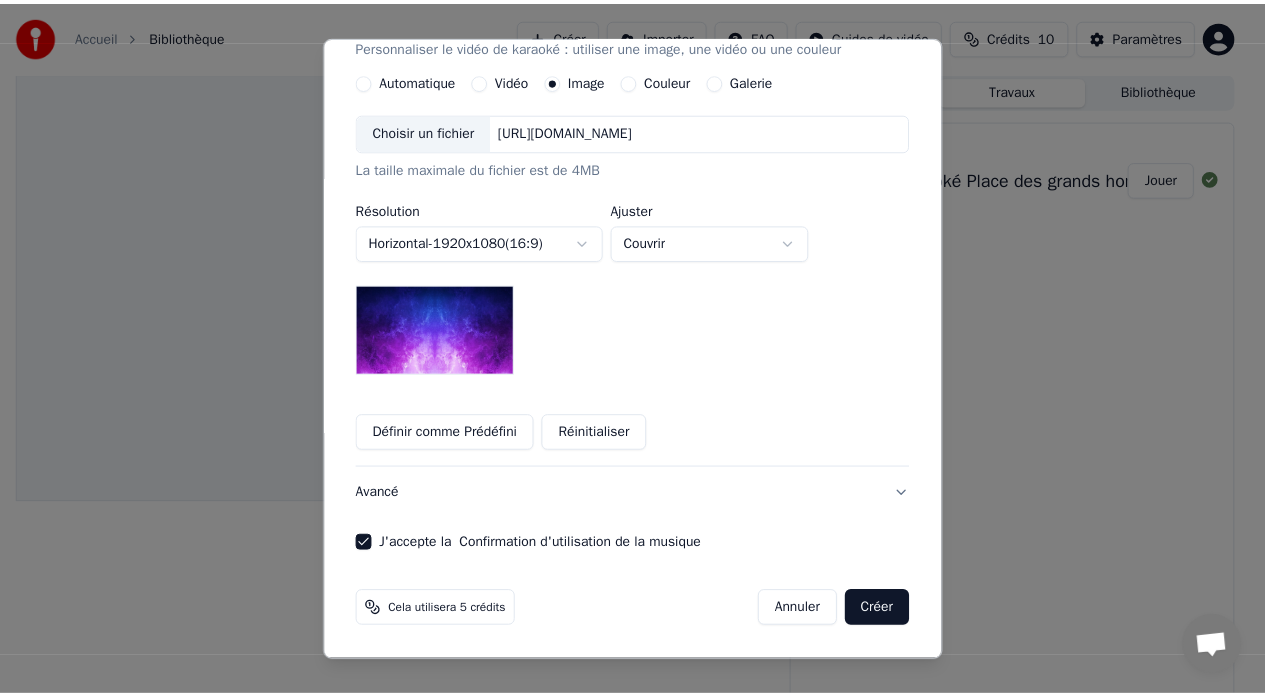 scroll, scrollTop: 150, scrollLeft: 0, axis: vertical 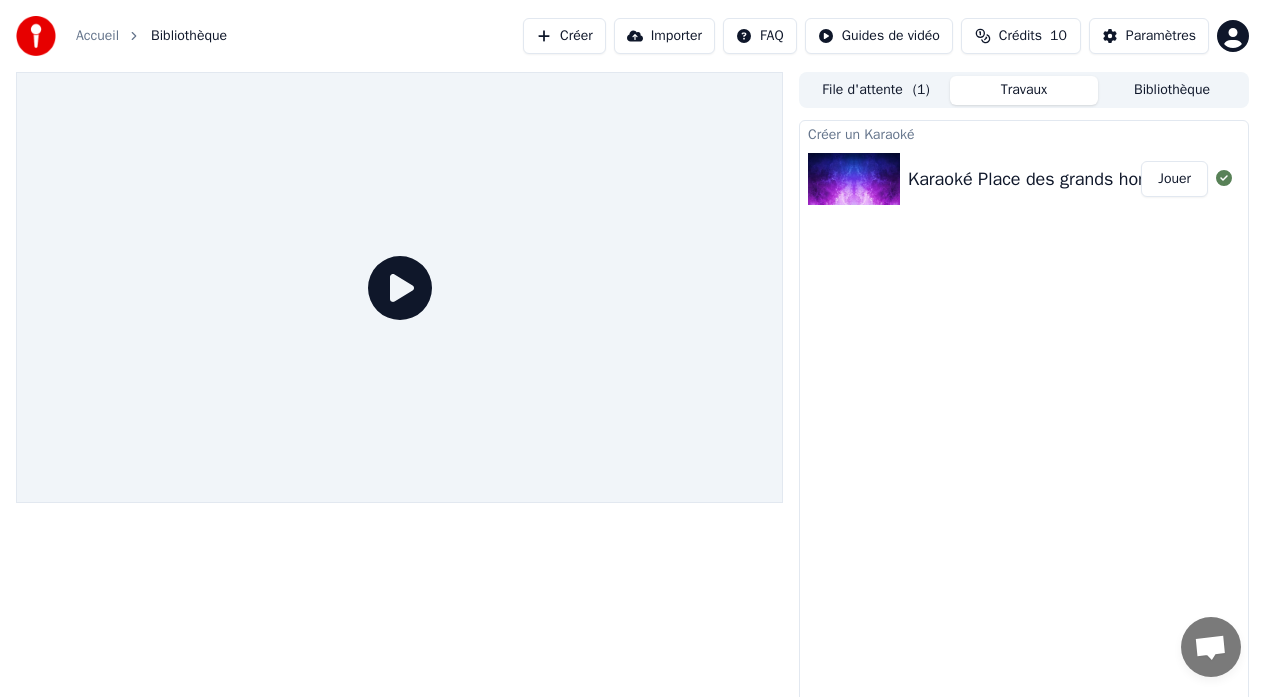 click on "Crédits" at bounding box center [1020, 36] 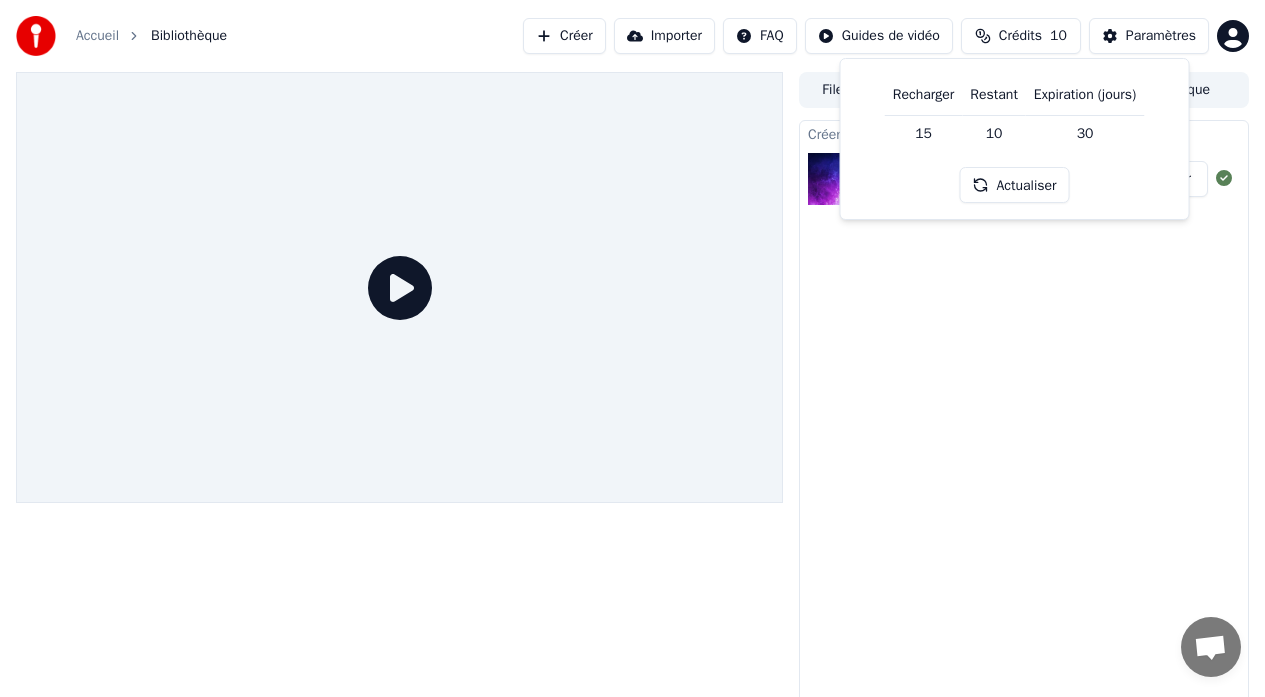 click on "Créer un Karaoké Karaoké Place des grands hommes - [PERSON_NAME]" at bounding box center (1024, 416) 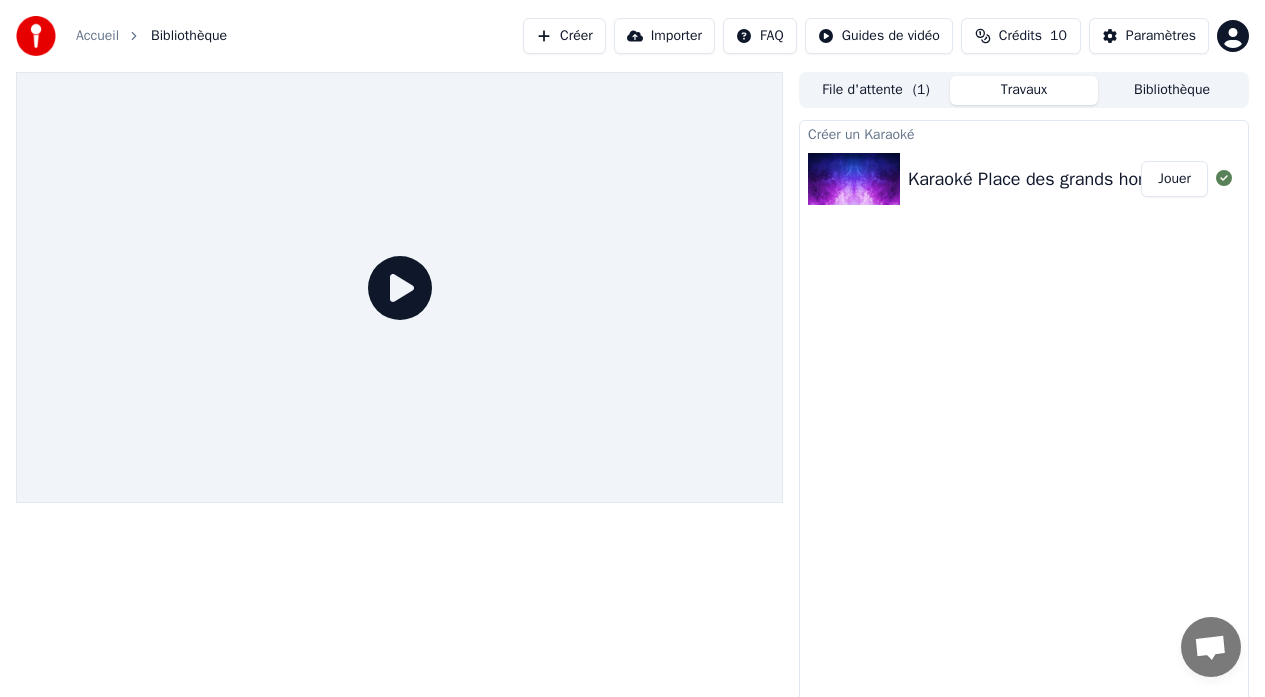 click at bounding box center [854, 179] 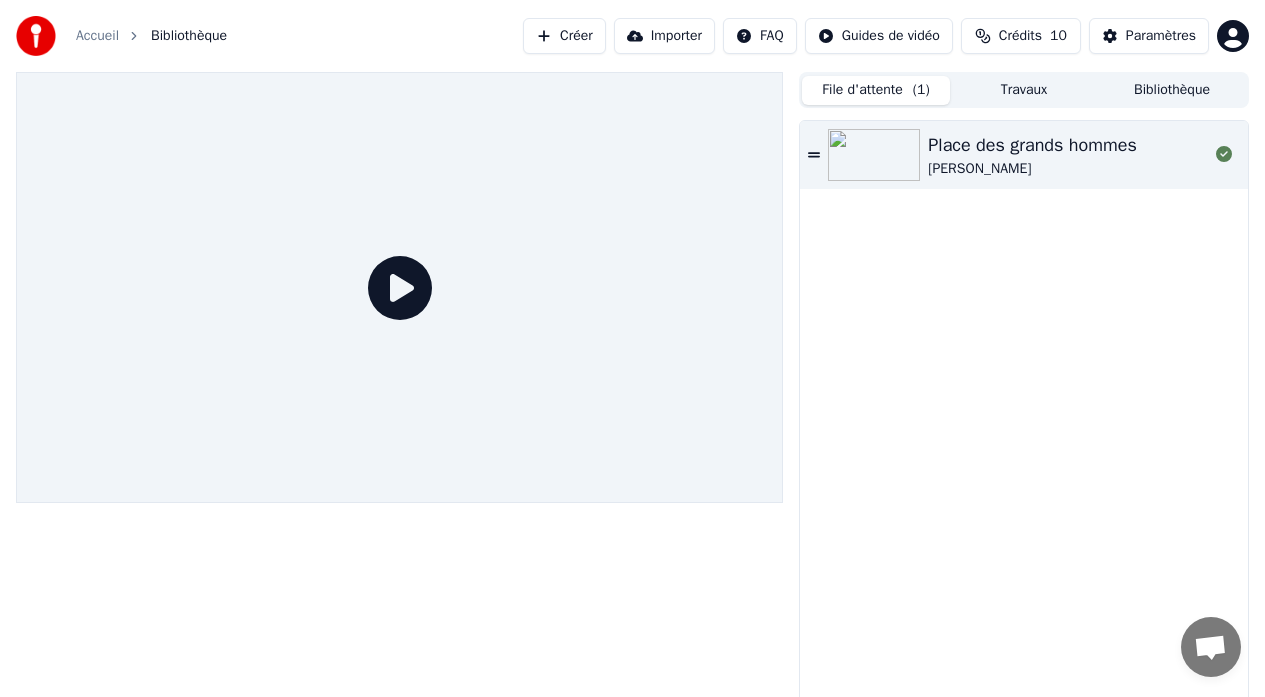 click on "File d'attente ( 1 )" at bounding box center [876, 90] 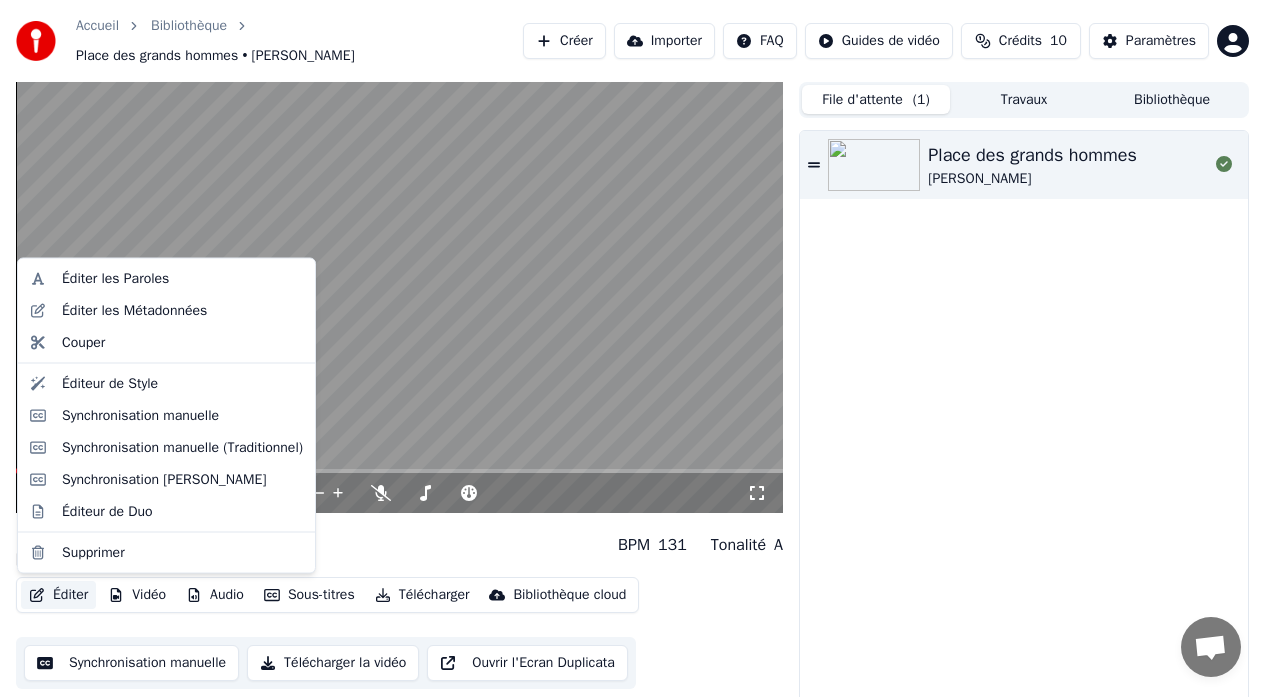 click on "Éditer" at bounding box center [58, 595] 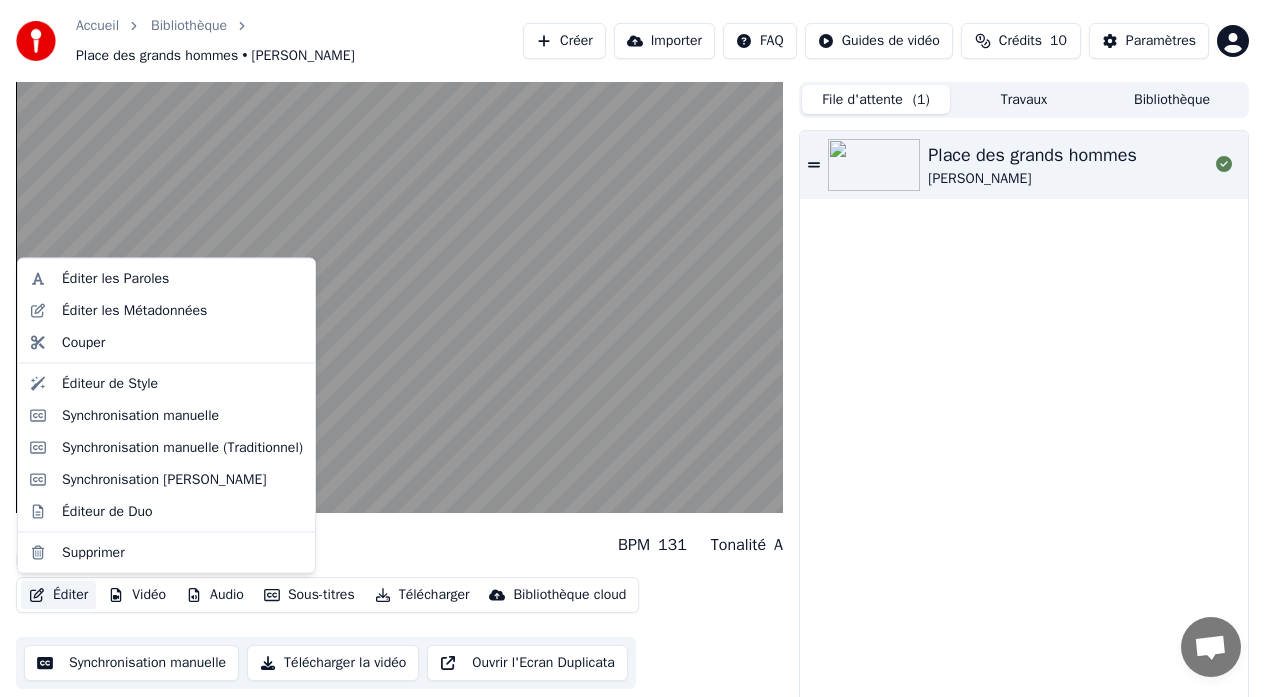 click on "Éditer Vidéo Audio Sous-titres Télécharger Bibliothèque cloud Synchronisation manuelle Télécharger la vidéo Ouvrir l'Ecran Duplicata" at bounding box center [399, 633] 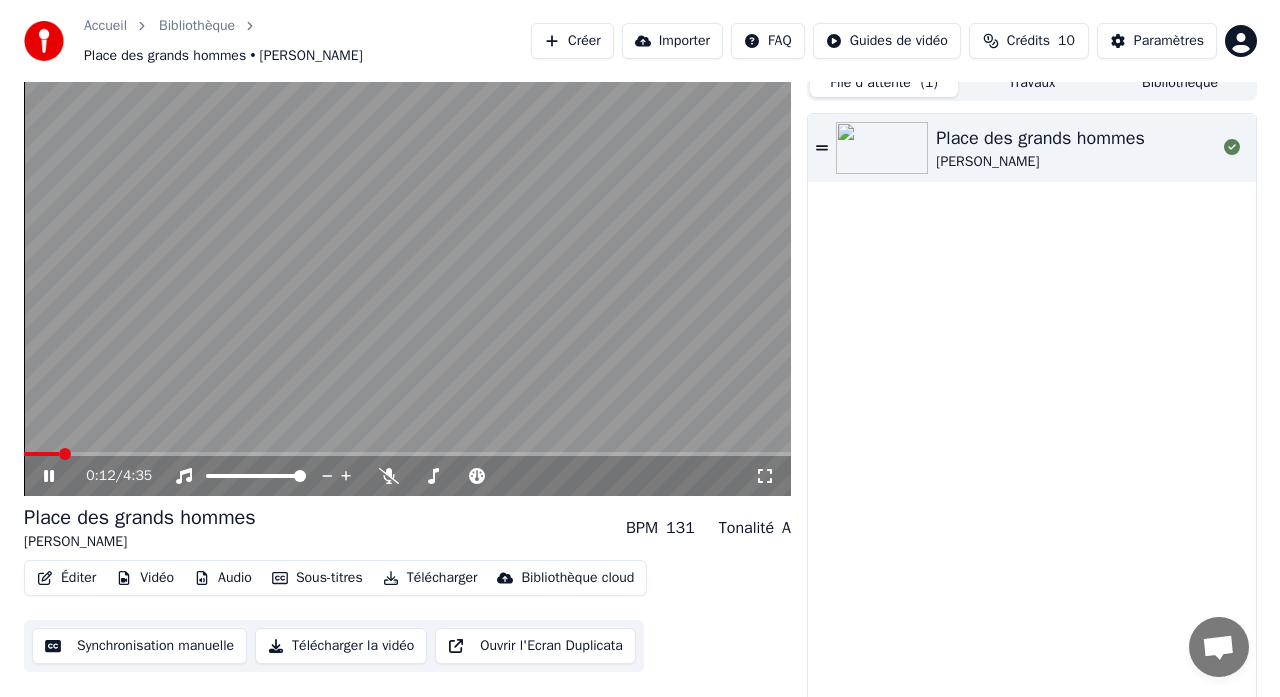 scroll, scrollTop: 0, scrollLeft: 0, axis: both 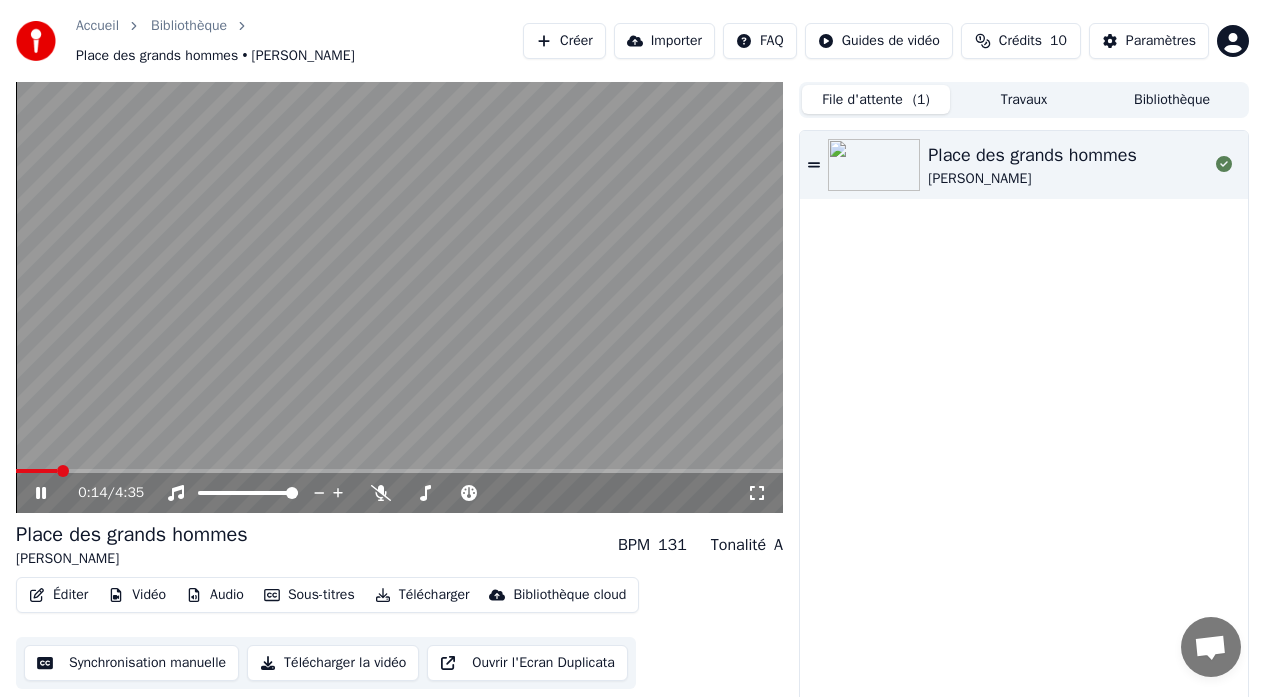 click 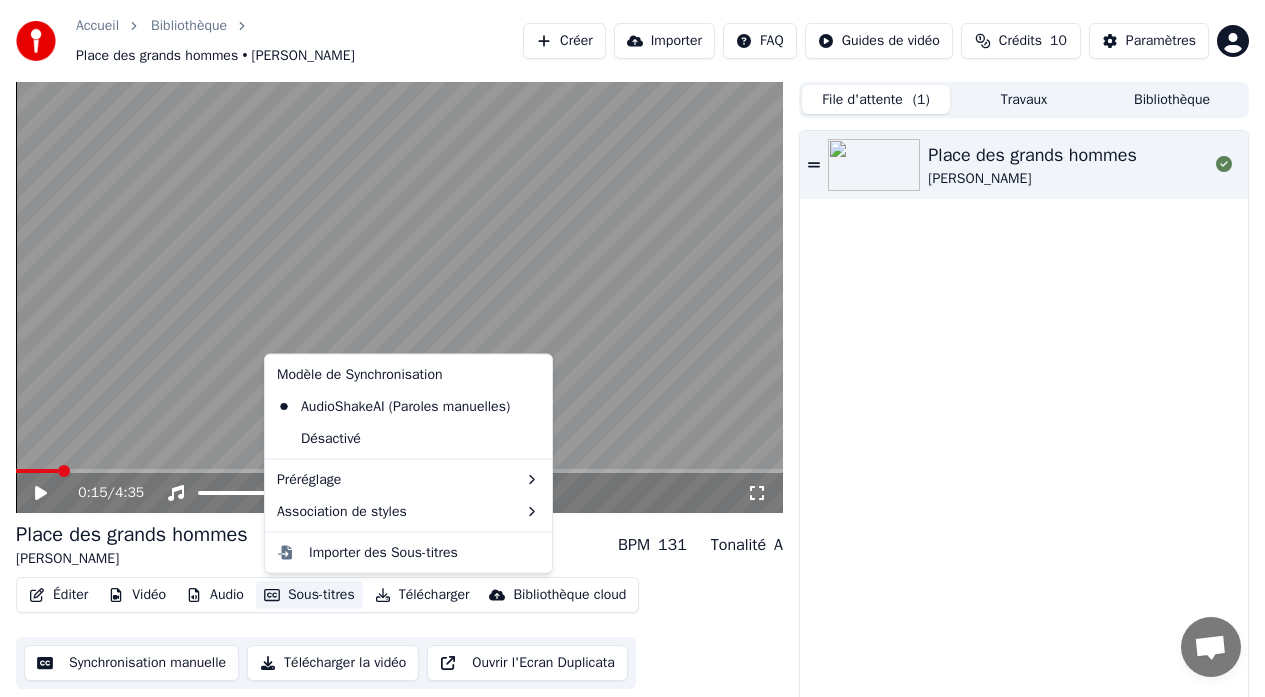 click on "Sous-titres" at bounding box center (309, 595) 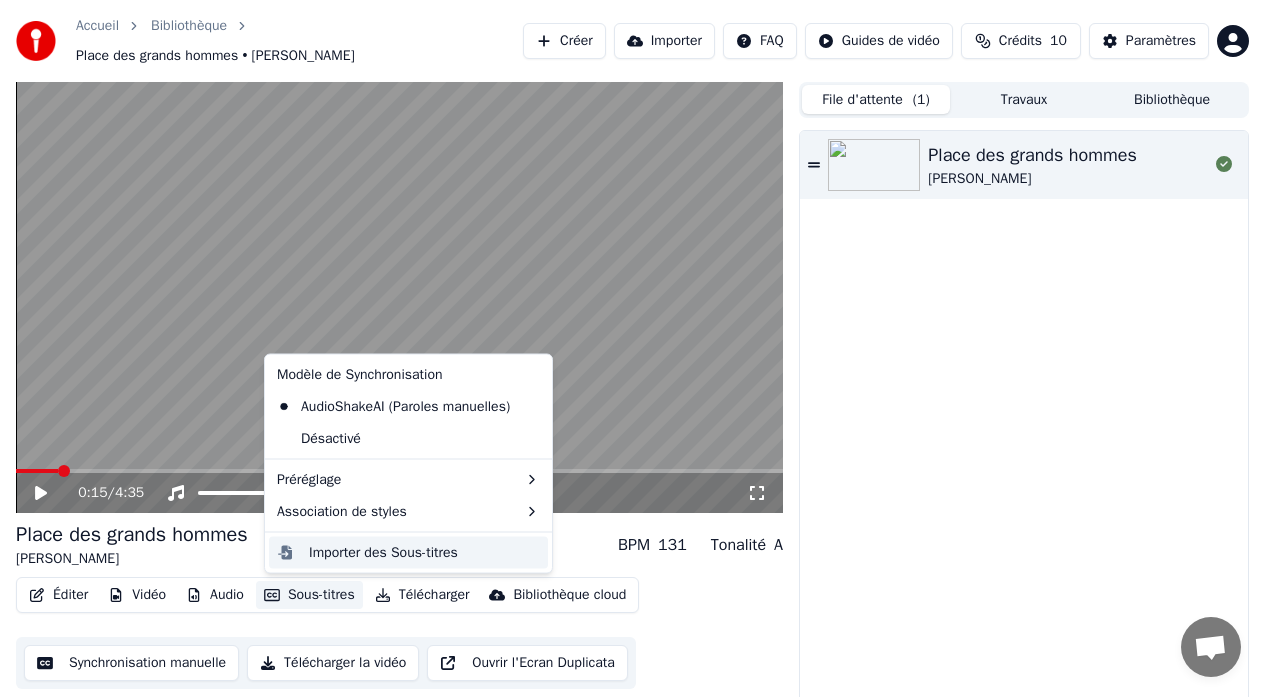 click on "Importer des Sous-titres" at bounding box center (383, 552) 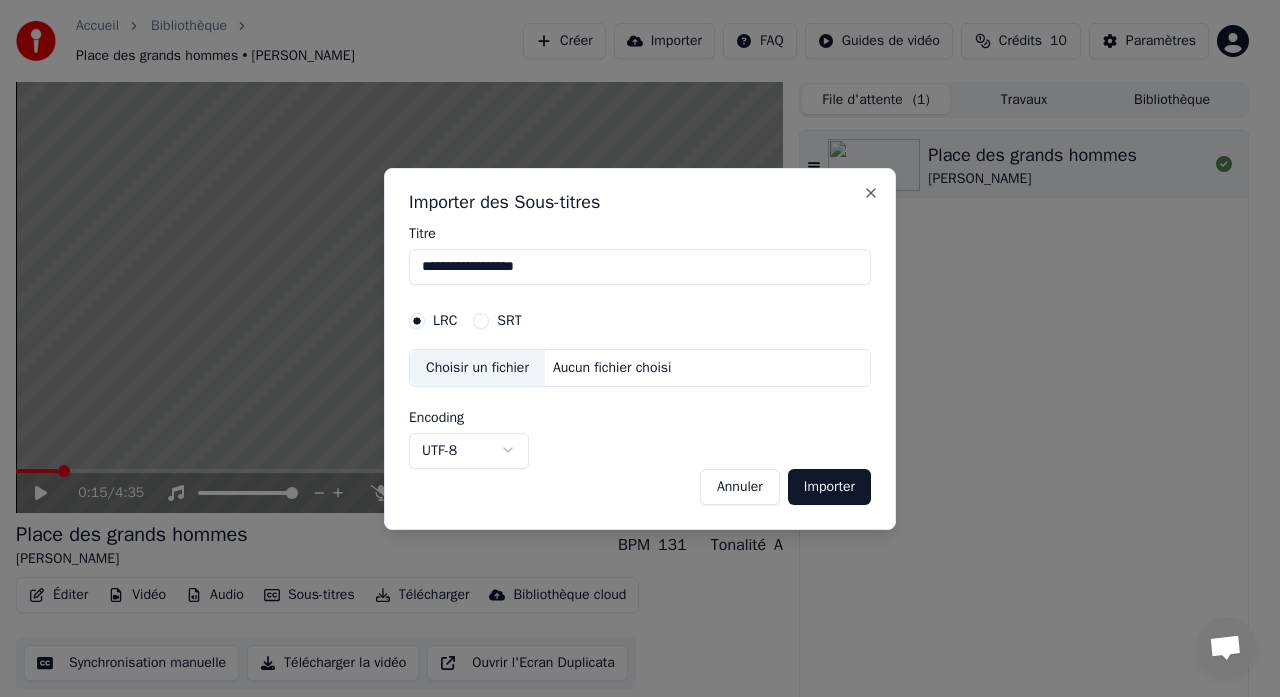 click on "Annuler" at bounding box center (740, 486) 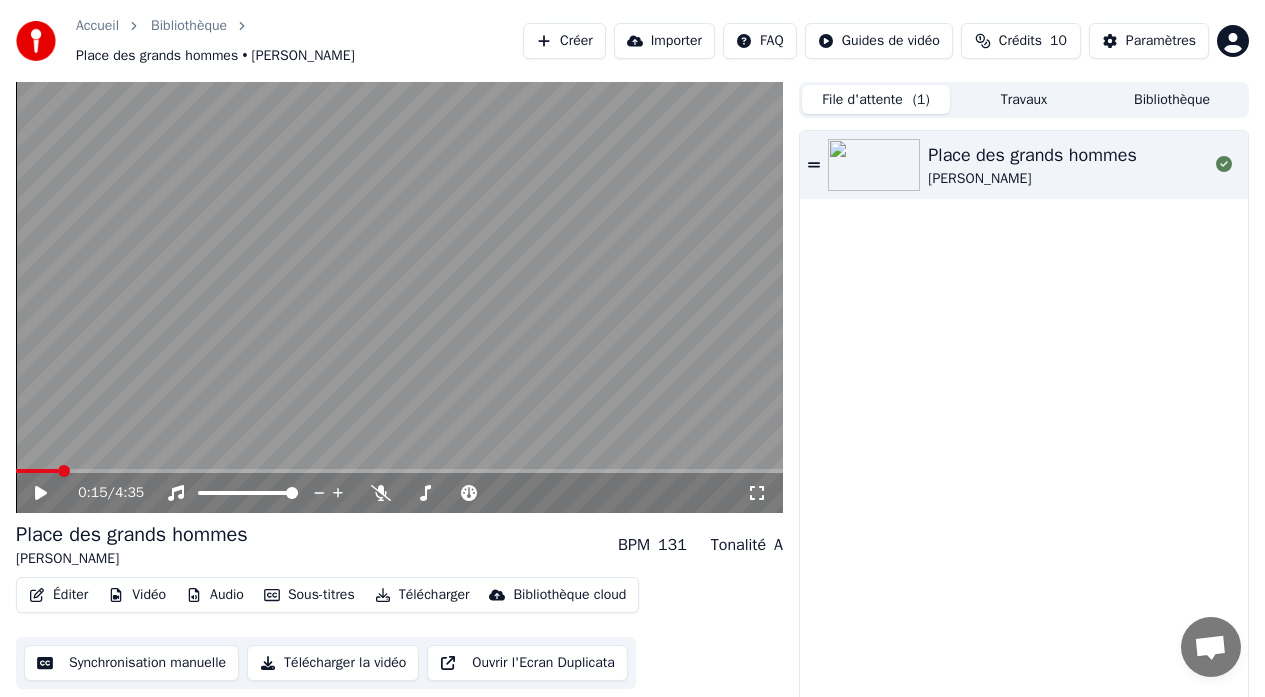 click on "Éditer" at bounding box center [58, 595] 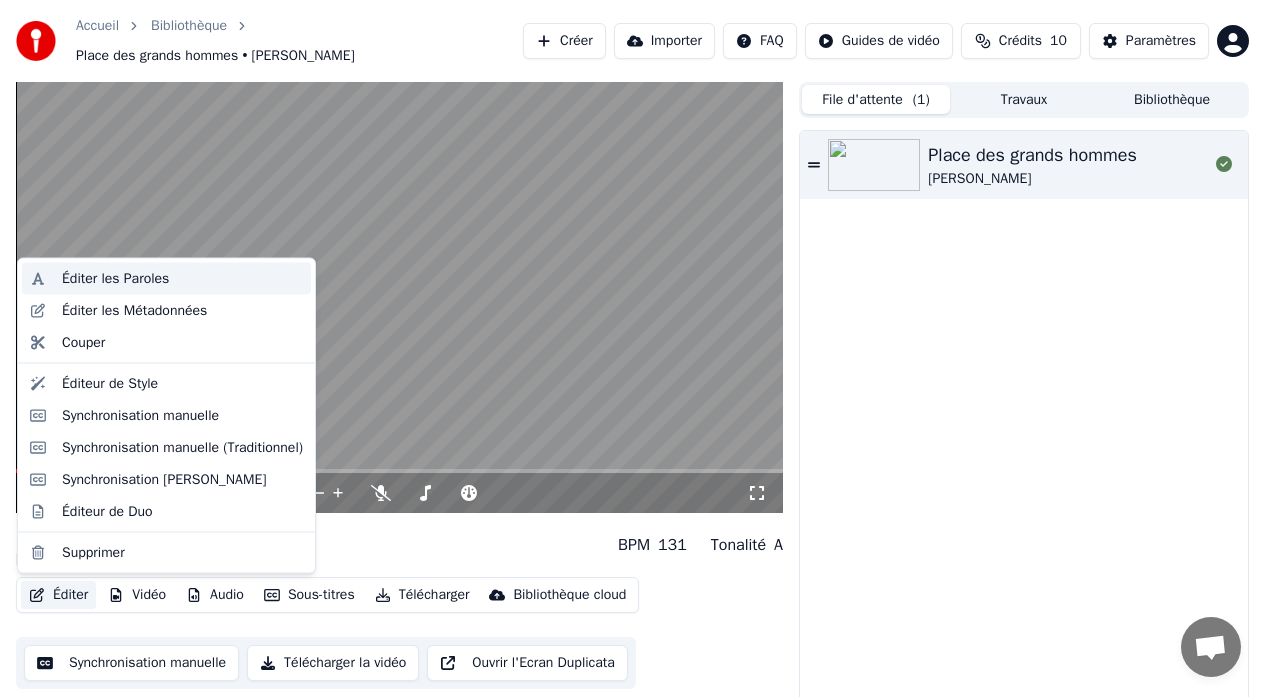 click on "Éditer les Paroles" at bounding box center (115, 279) 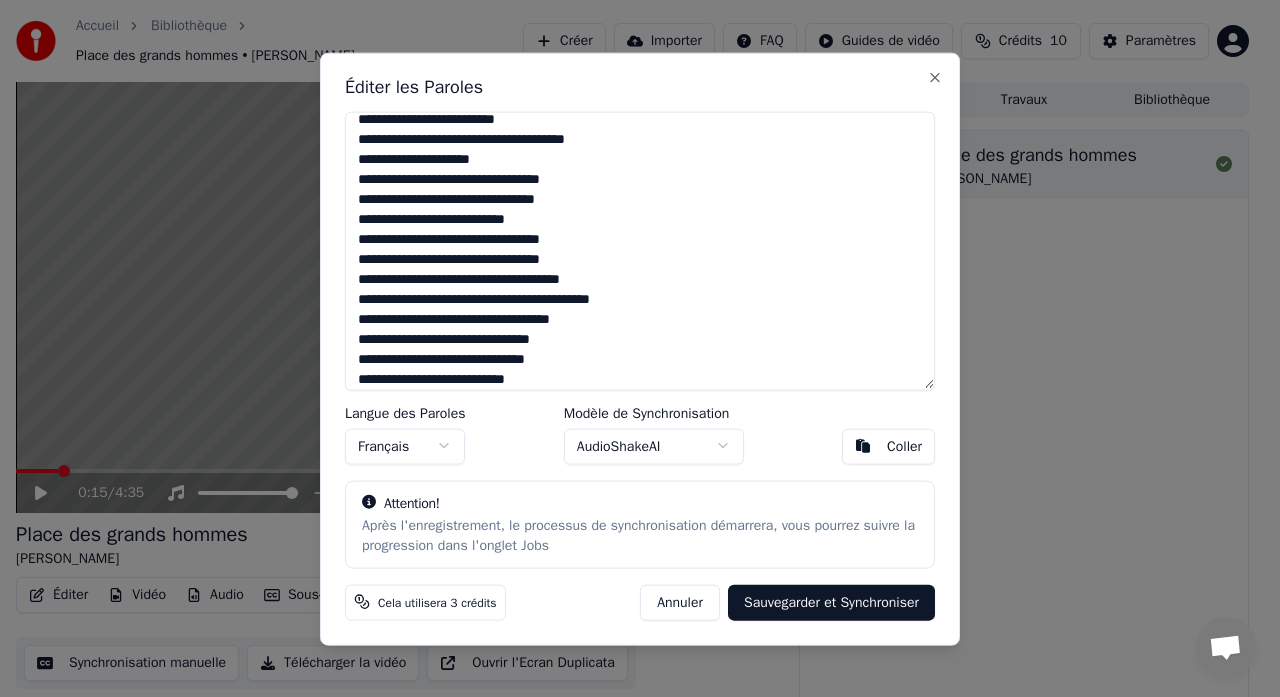 scroll, scrollTop: 538, scrollLeft: 0, axis: vertical 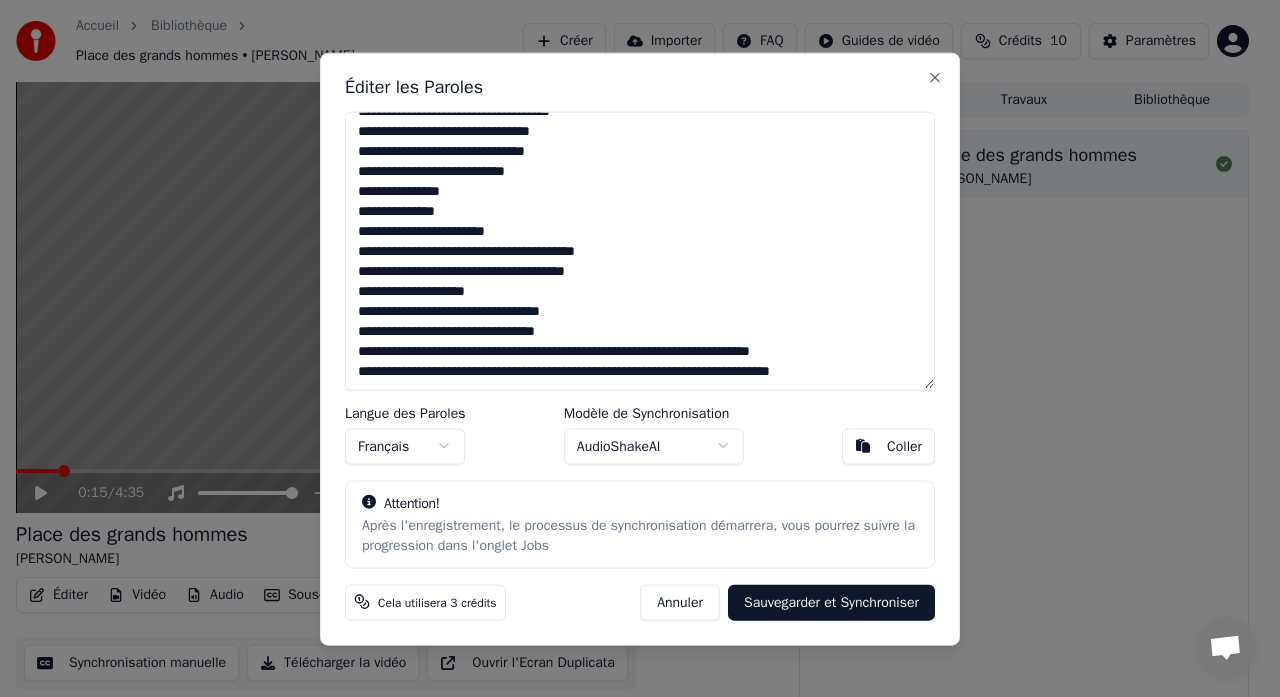drag, startPoint x: 361, startPoint y: 128, endPoint x: 622, endPoint y: 564, distance: 508.15057 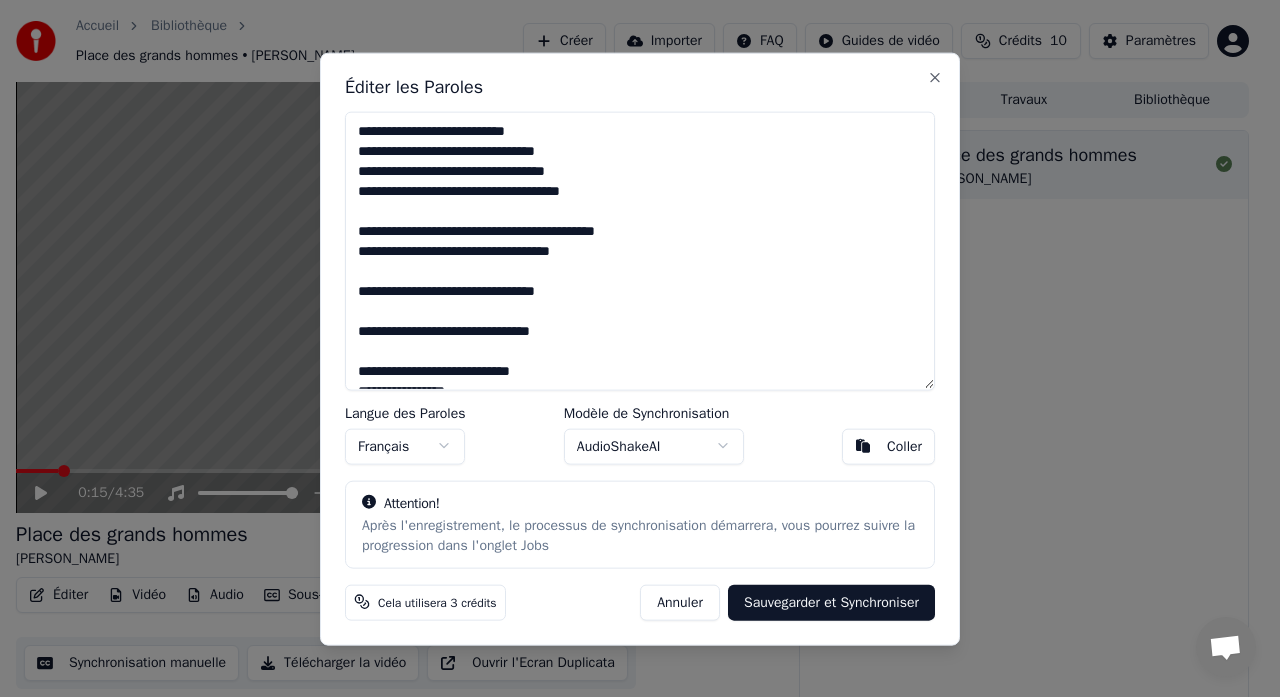 scroll, scrollTop: 1408, scrollLeft: 0, axis: vertical 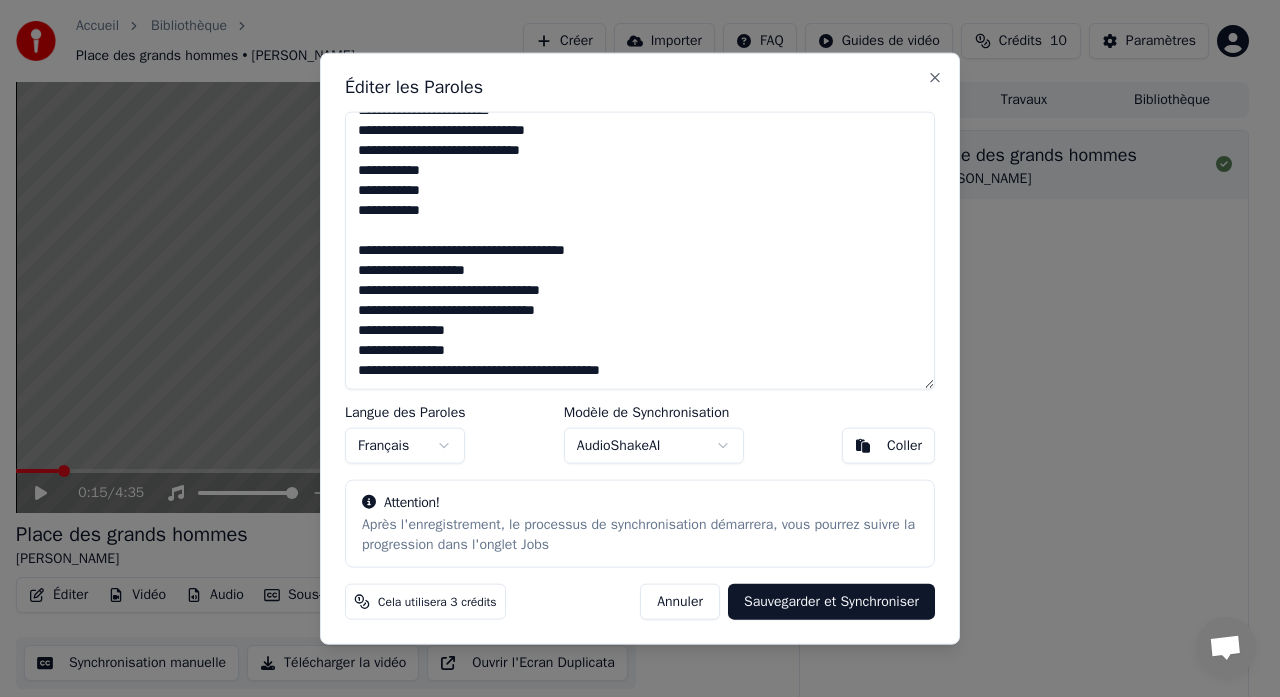 click on "Sauvegarder et Synchroniser" at bounding box center (831, 602) 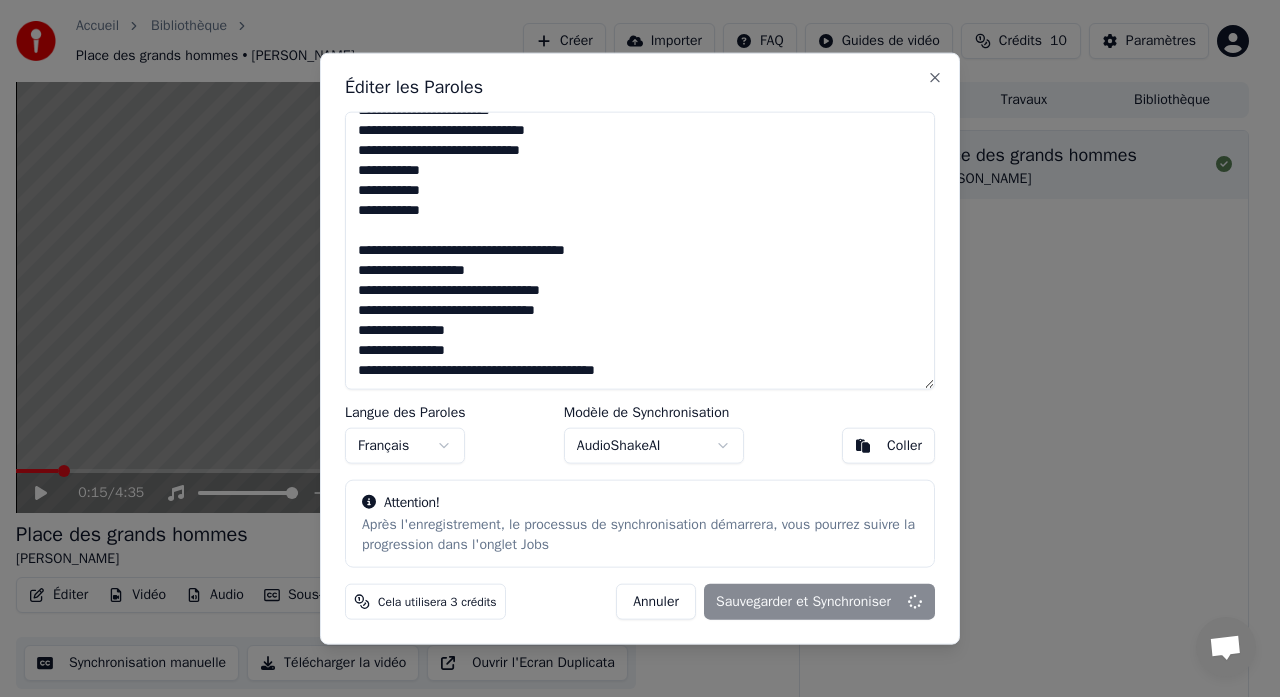 type on "**********" 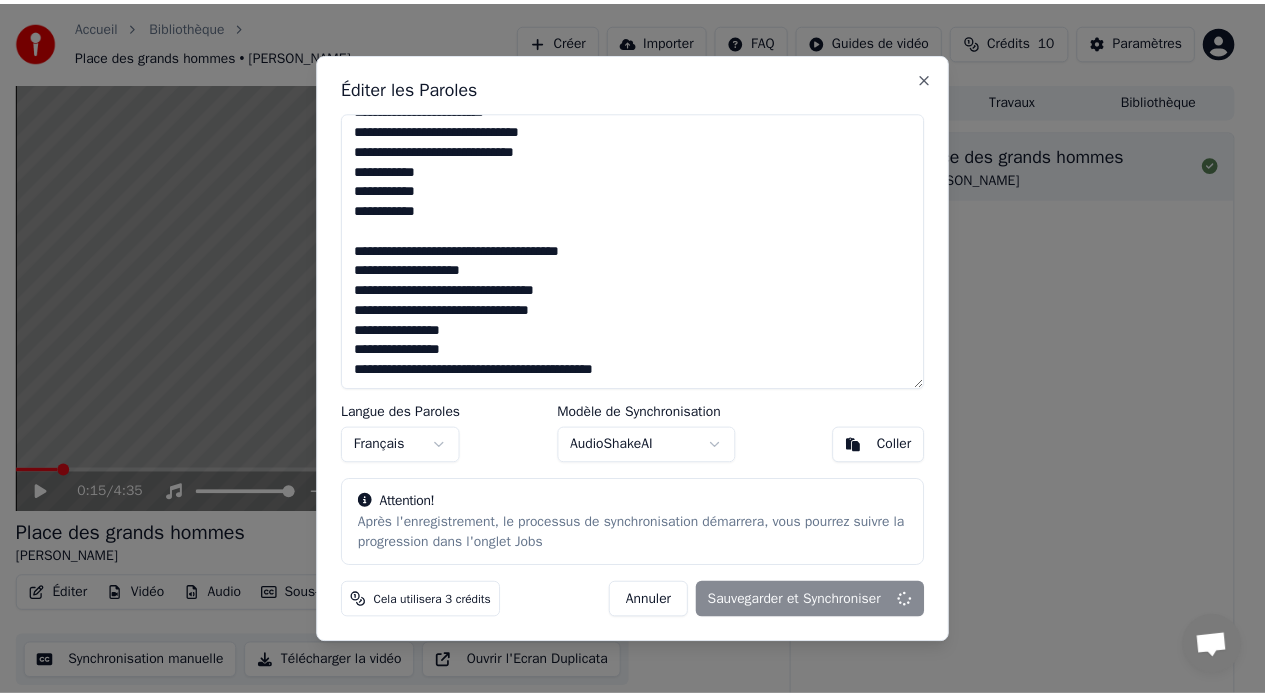 scroll, scrollTop: 1408, scrollLeft: 0, axis: vertical 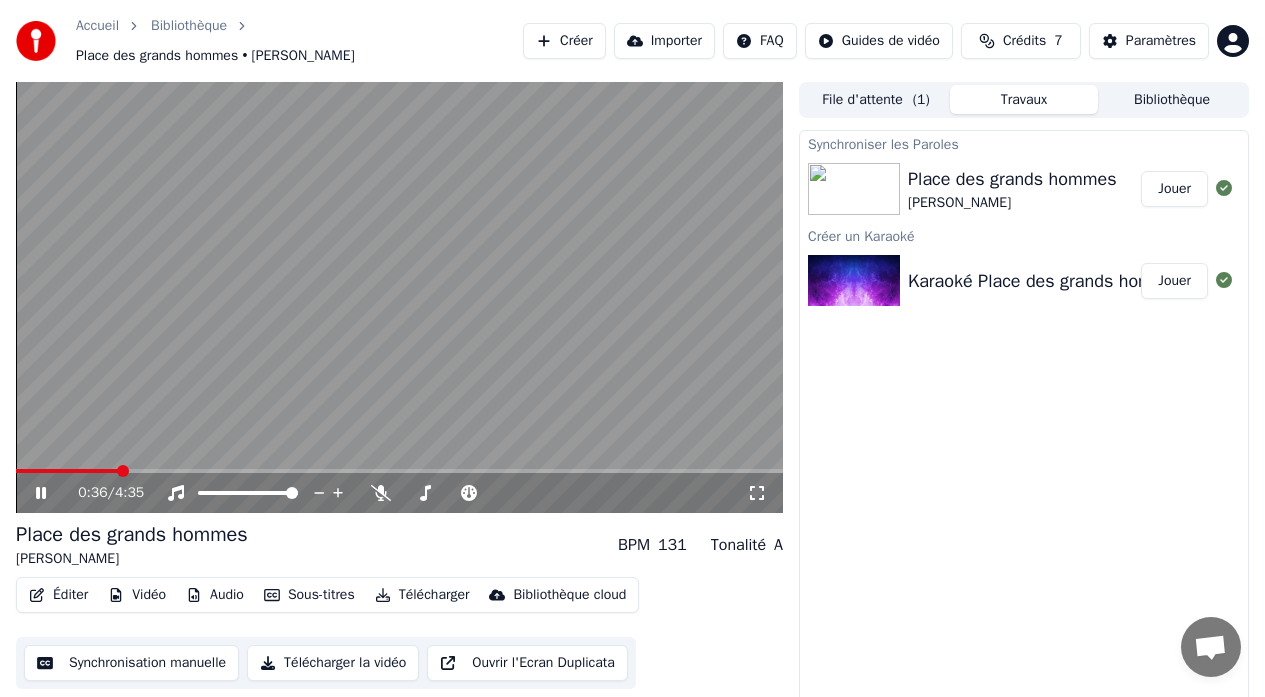 click 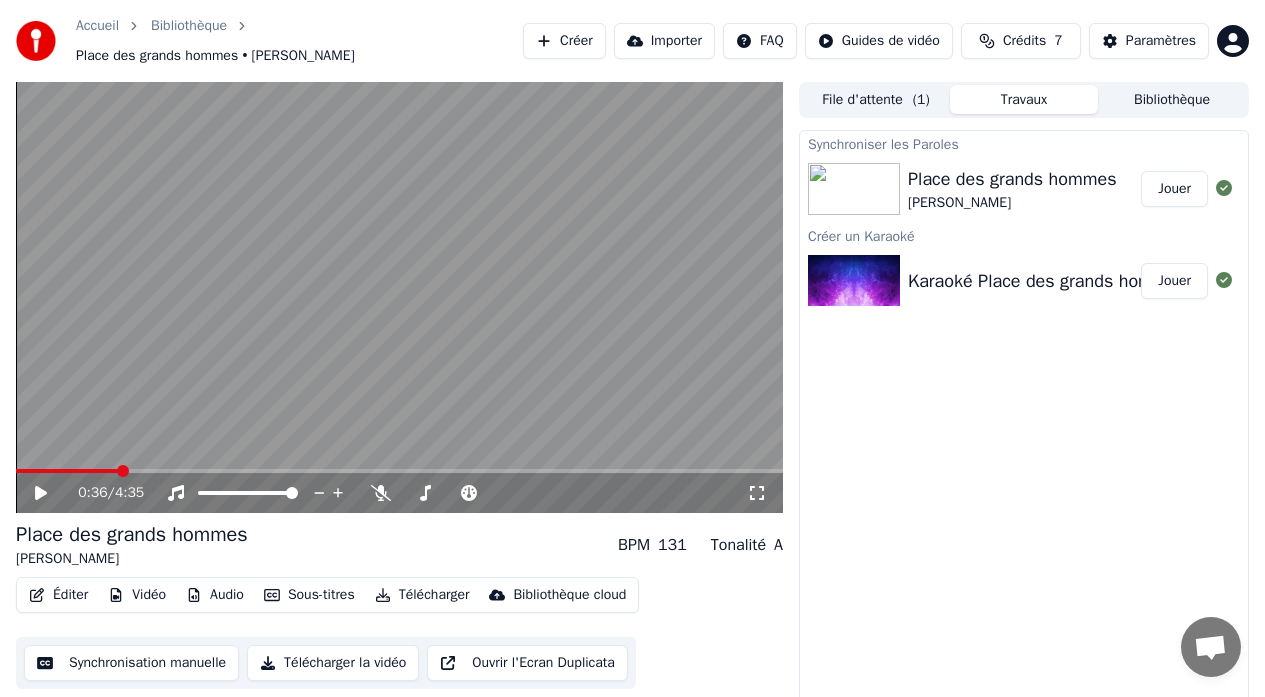 click on "Créer" at bounding box center (564, 41) 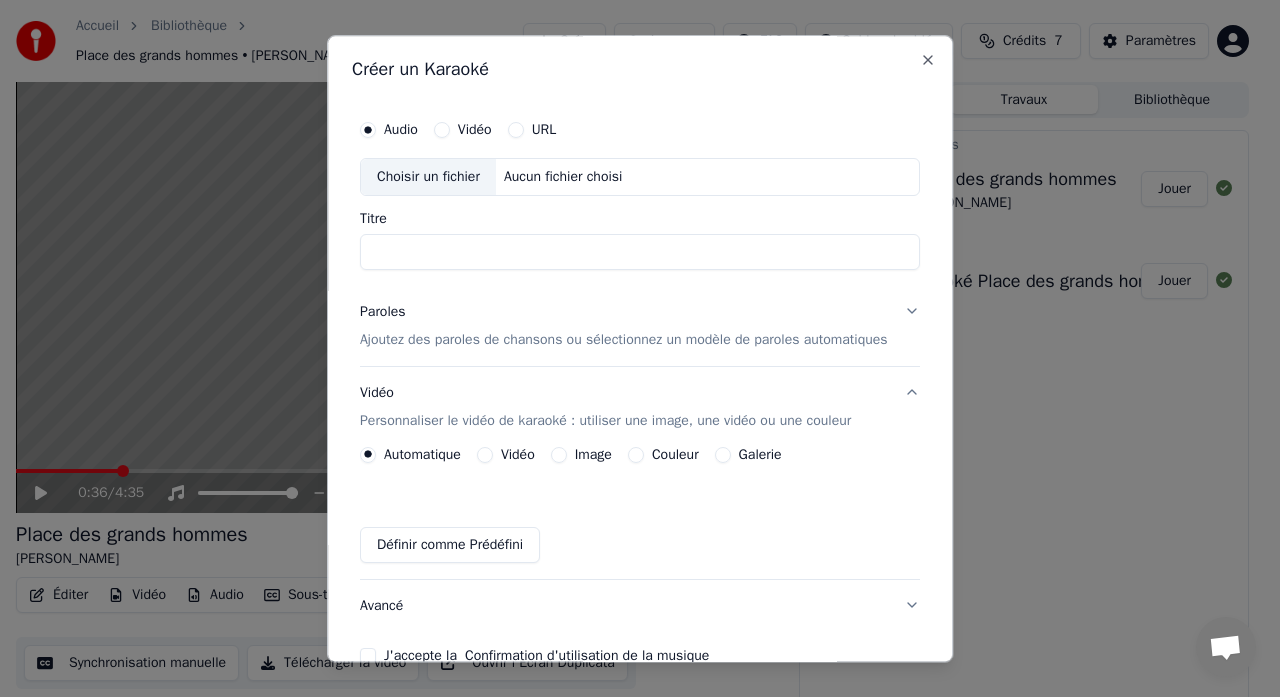 click on "Choisir un fichier" at bounding box center (428, 177) 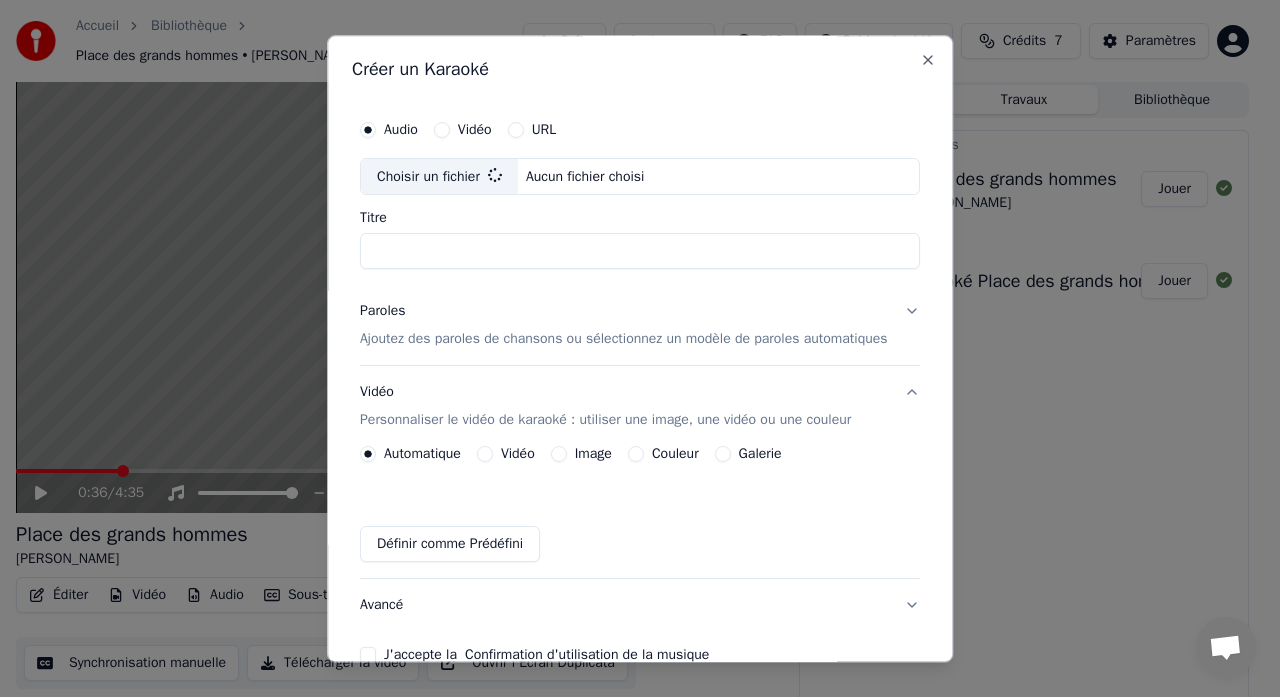 type on "**********" 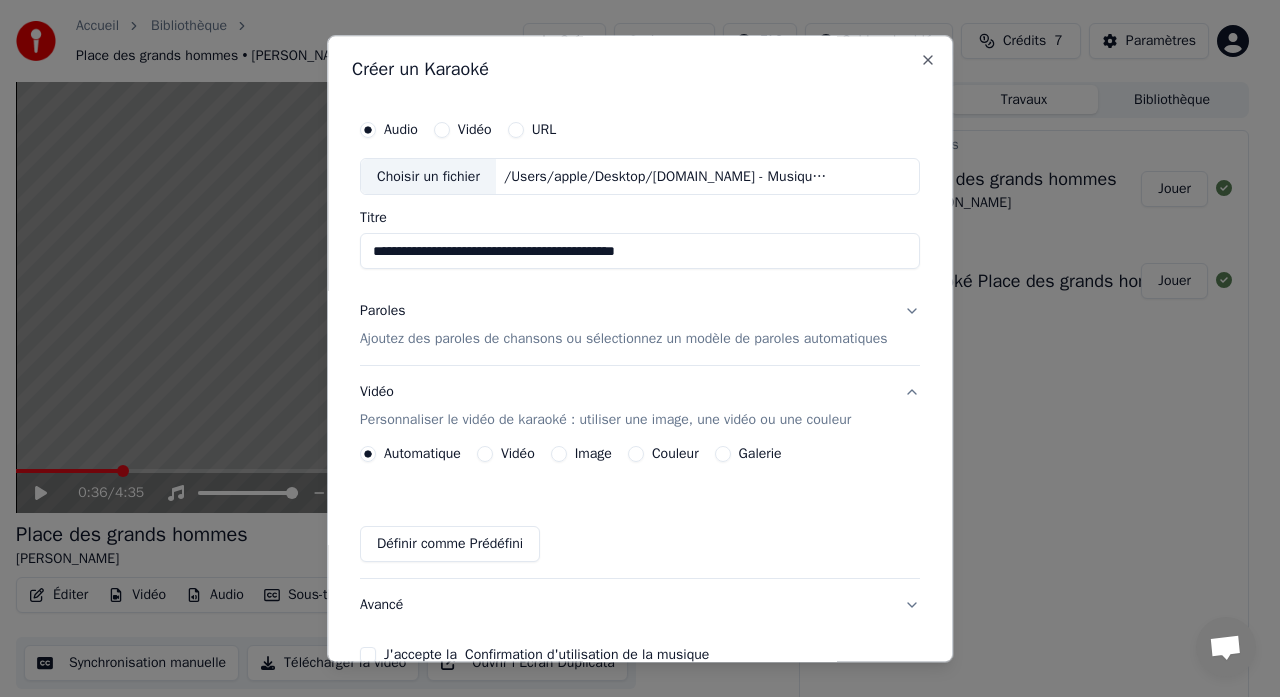 click on "Ajoutez des paroles de chansons ou sélectionnez un modèle de paroles automatiques" at bounding box center (624, 340) 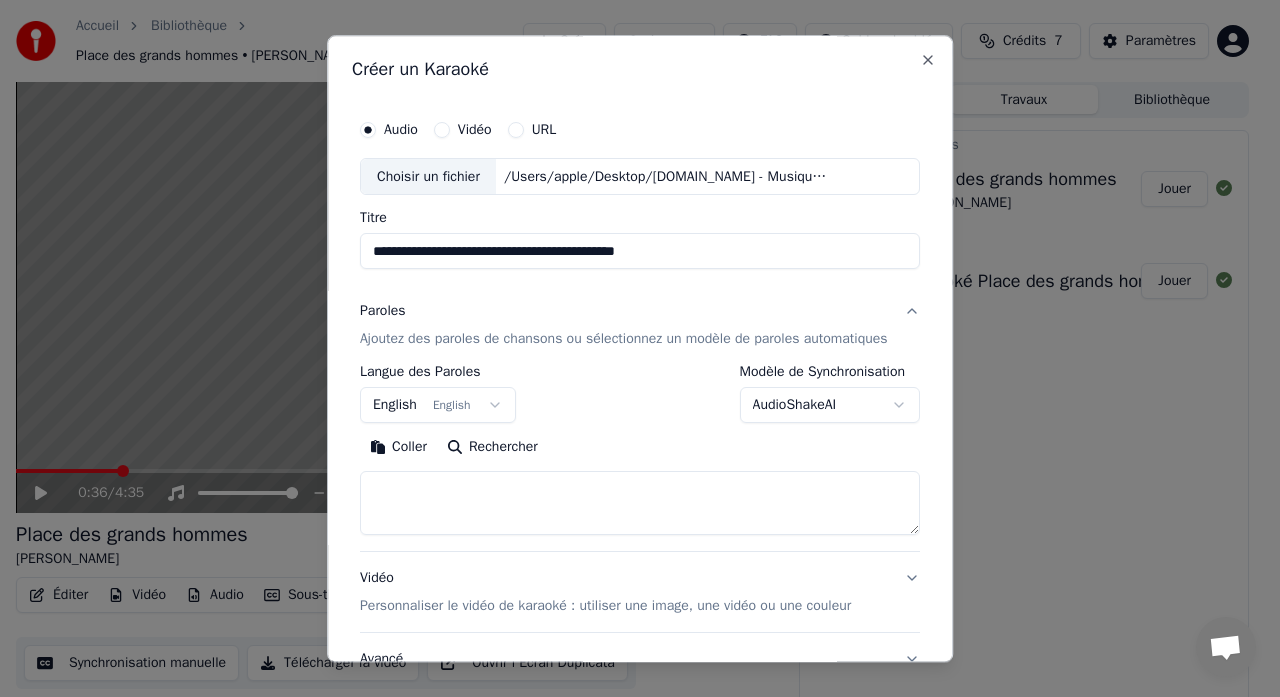 click on "English English" at bounding box center [438, 406] 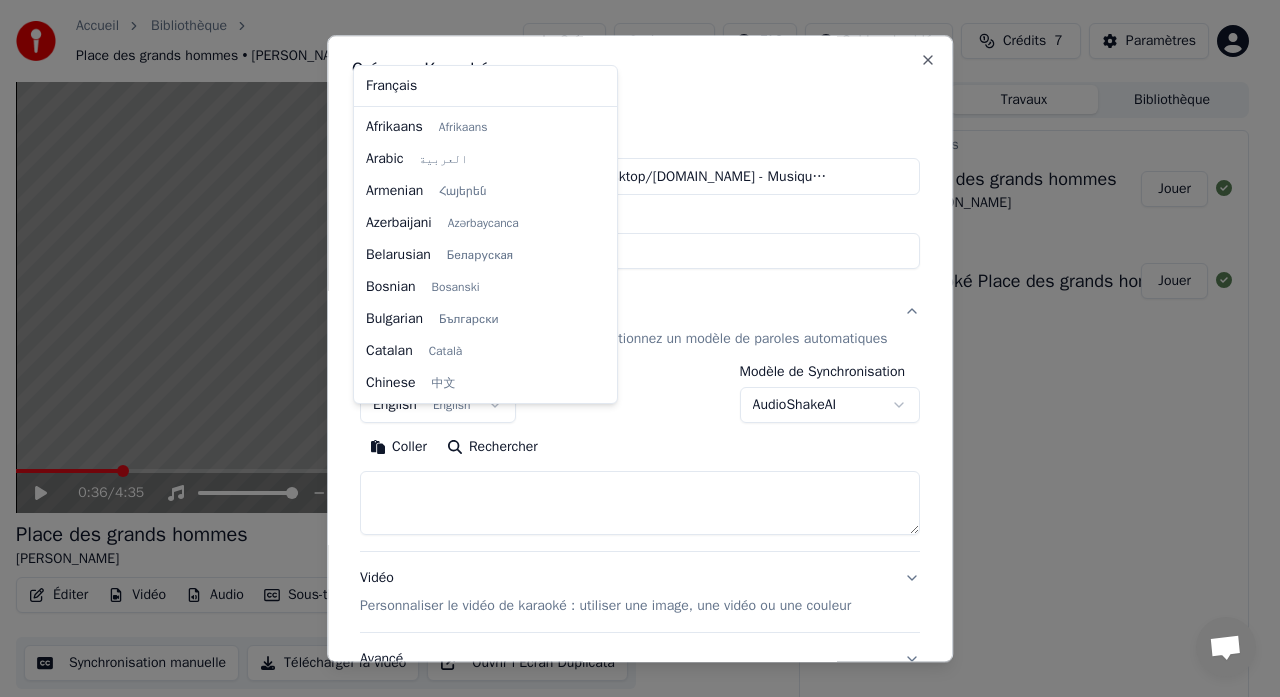 scroll, scrollTop: 160, scrollLeft: 0, axis: vertical 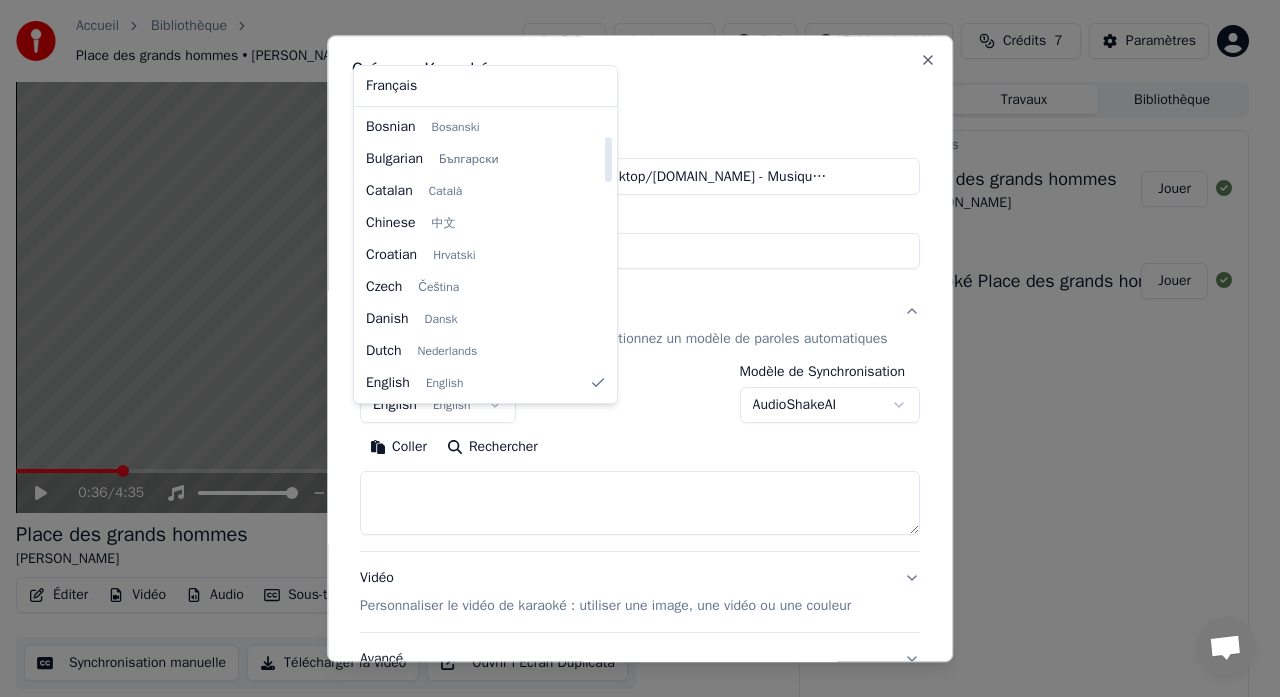 select on "**" 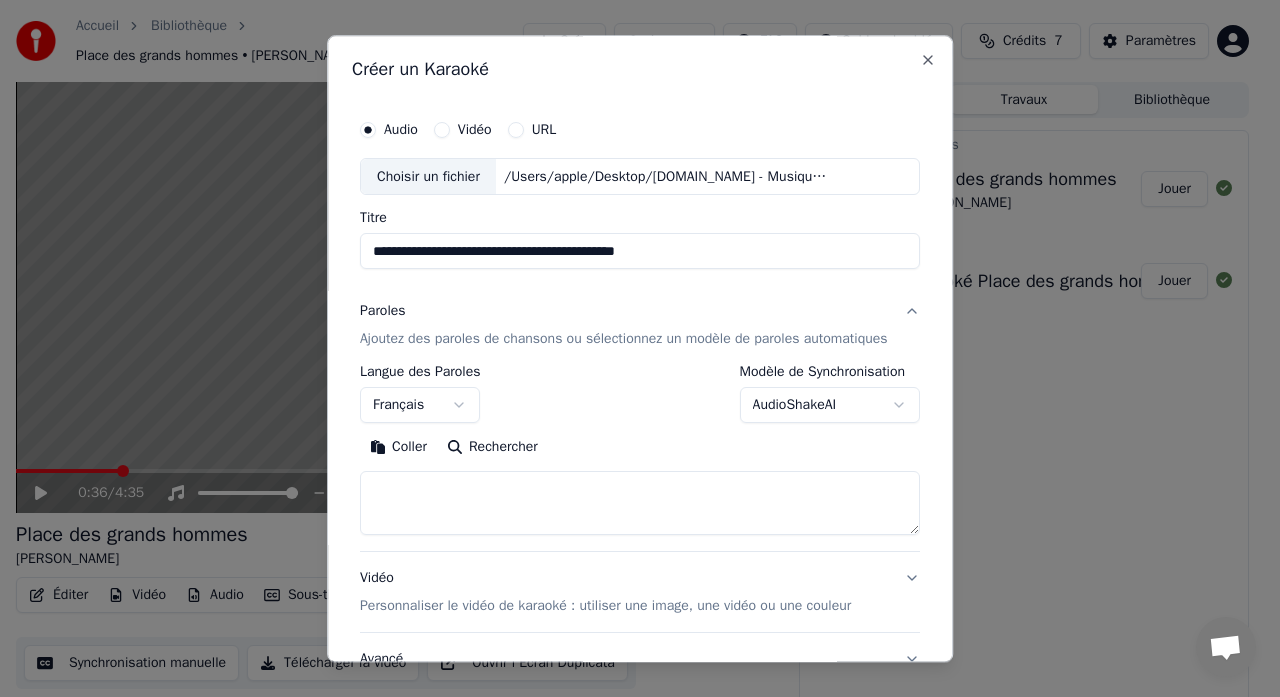 click at bounding box center [640, 504] 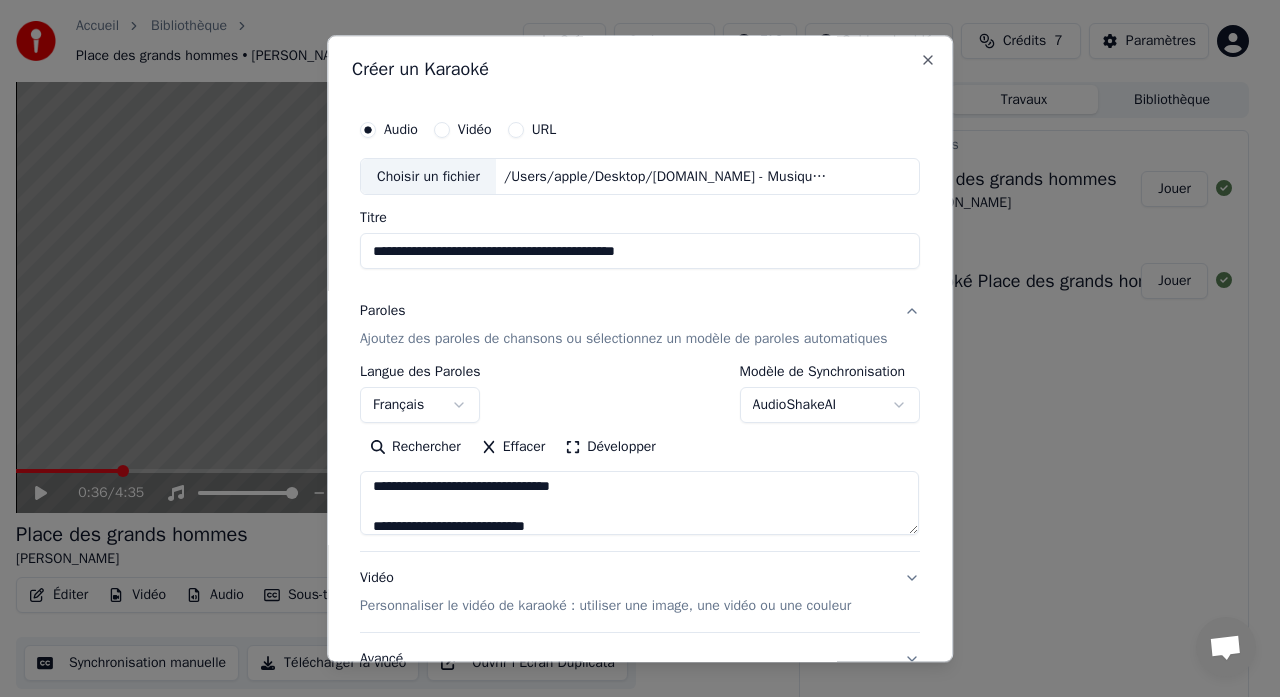 scroll, scrollTop: 67, scrollLeft: 0, axis: vertical 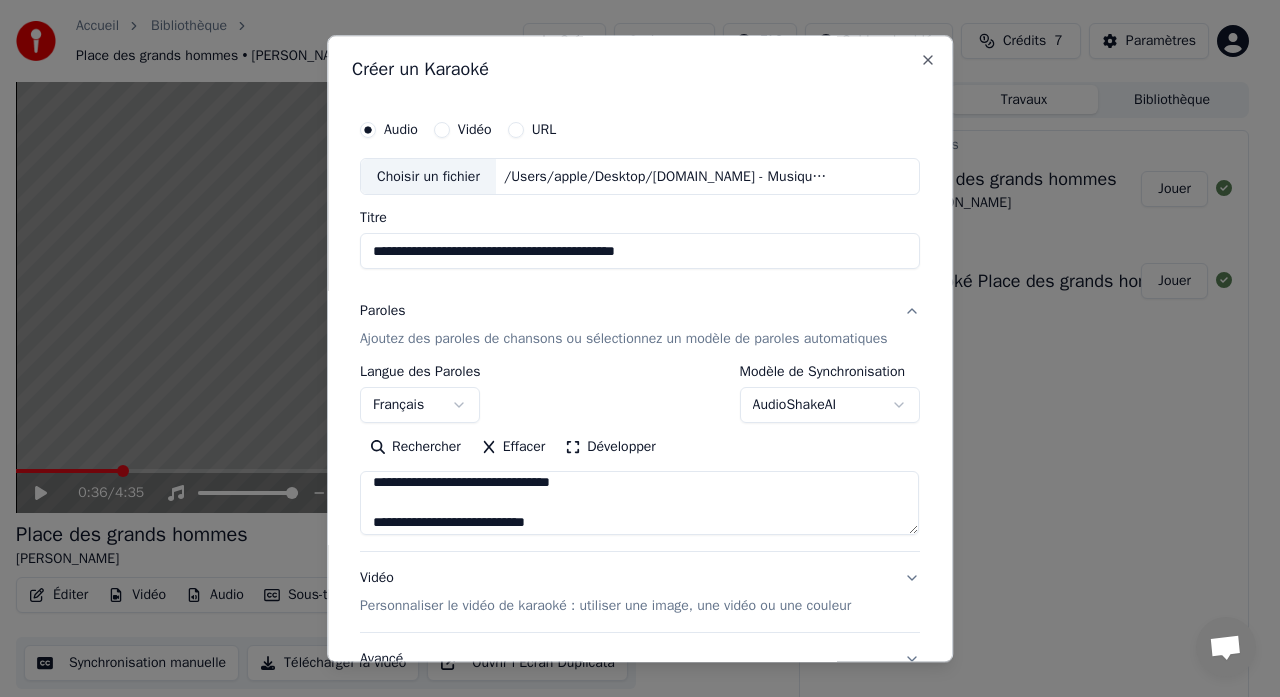 click at bounding box center (639, 504) 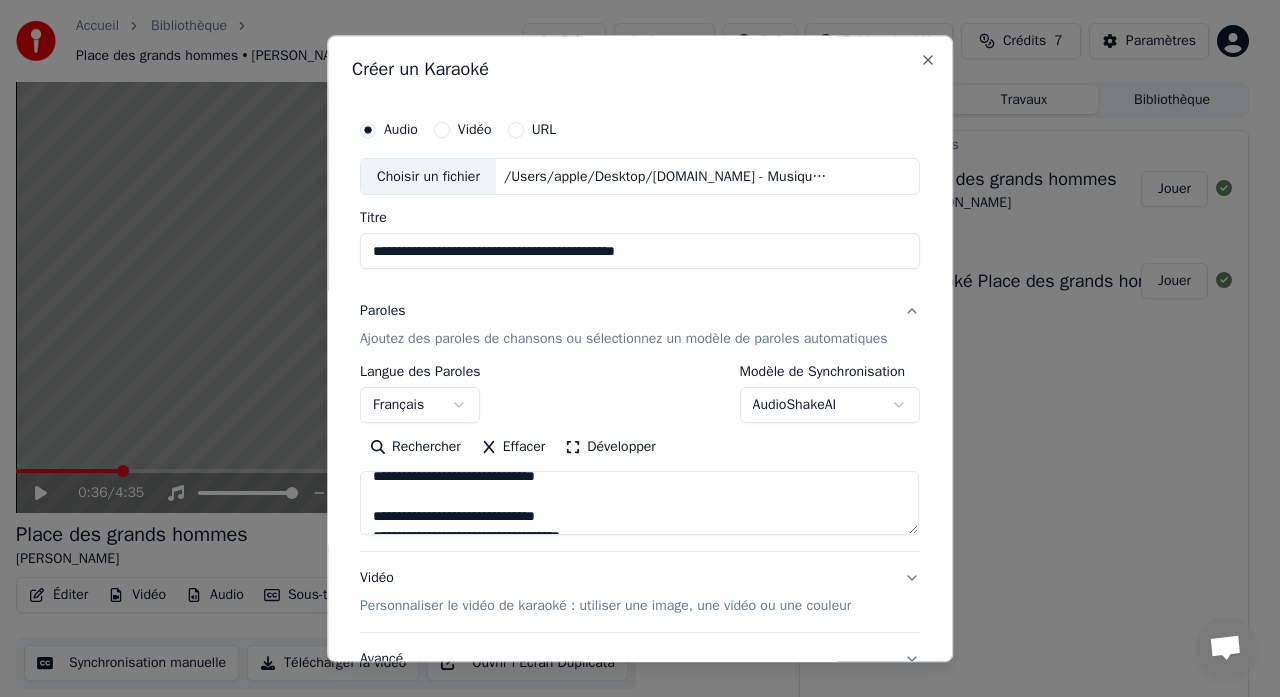 click at bounding box center [639, 504] 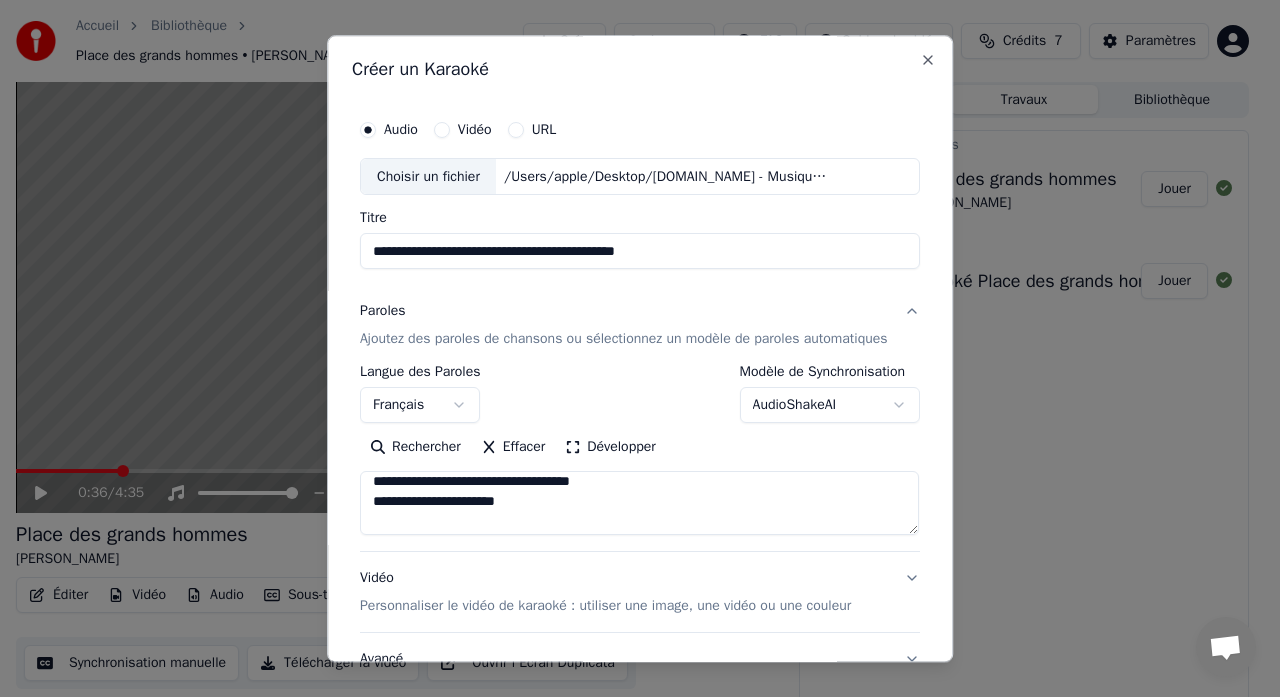 scroll, scrollTop: 228, scrollLeft: 0, axis: vertical 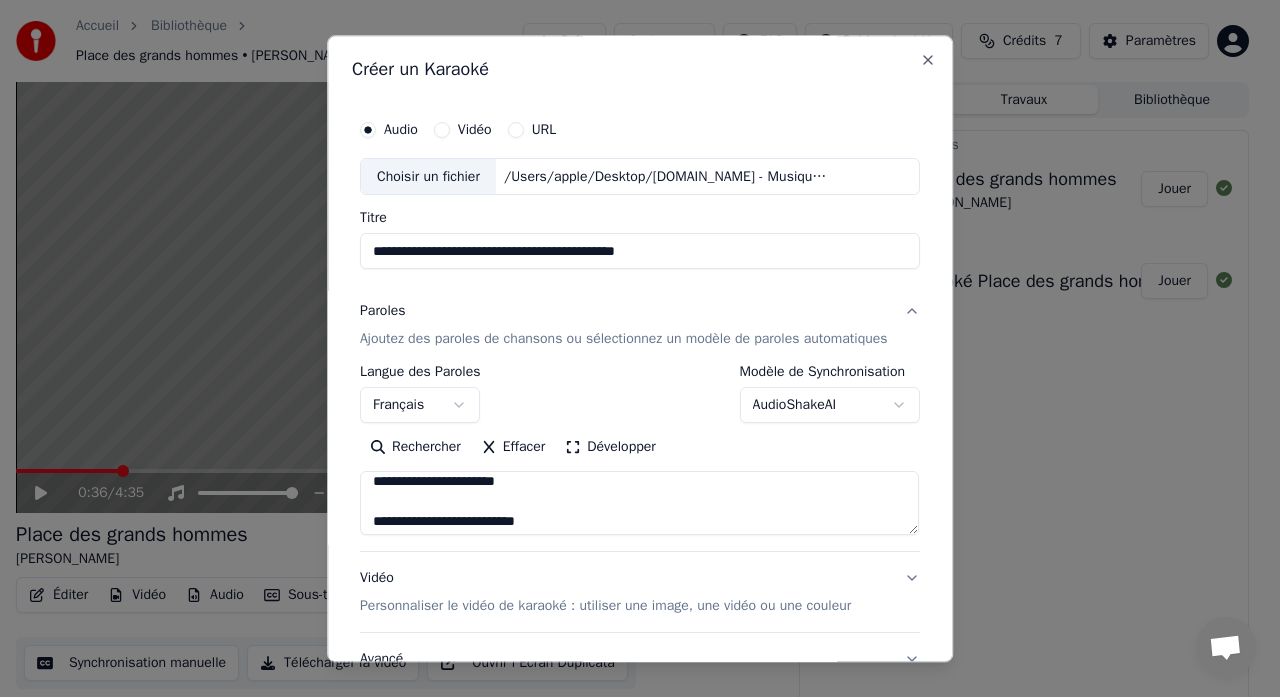 click at bounding box center [639, 504] 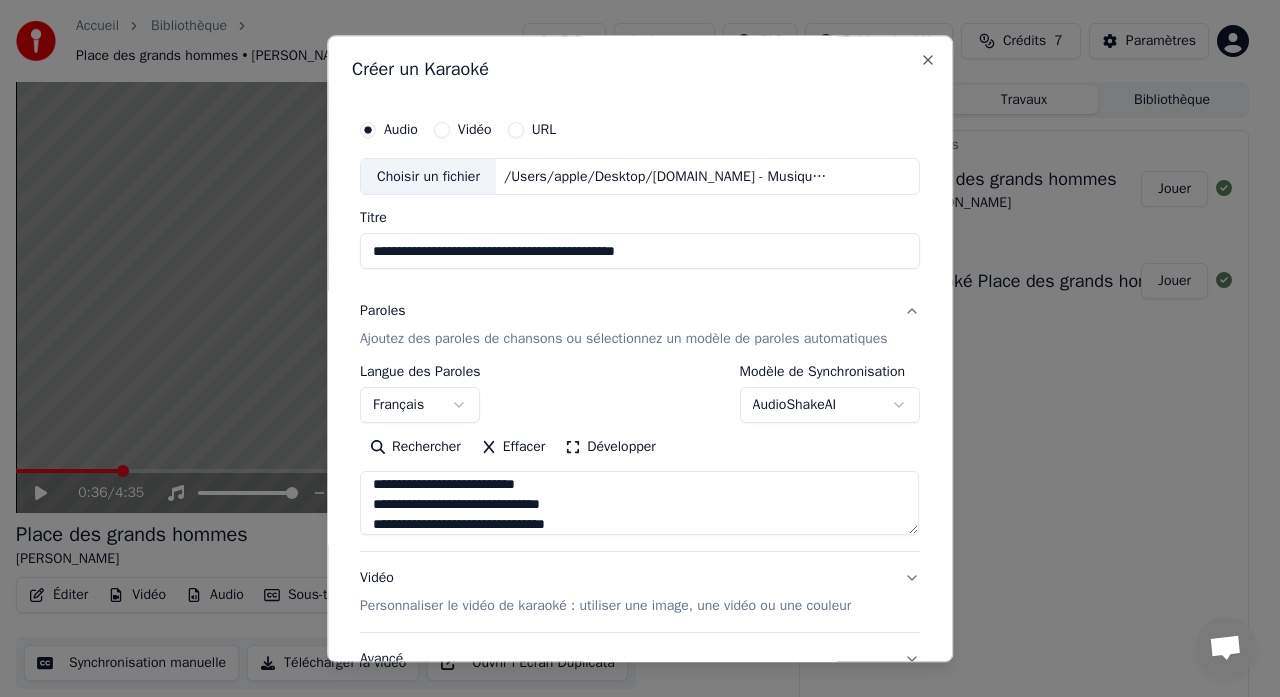 scroll, scrollTop: 267, scrollLeft: 0, axis: vertical 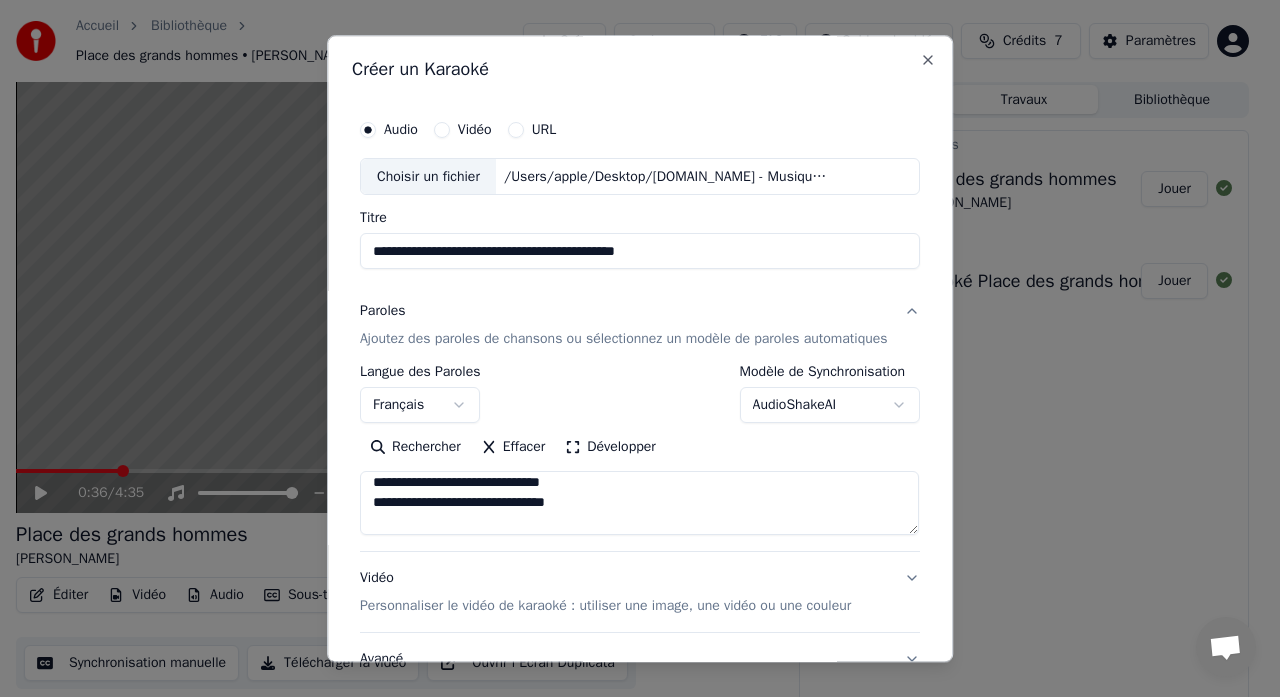 click at bounding box center [639, 504] 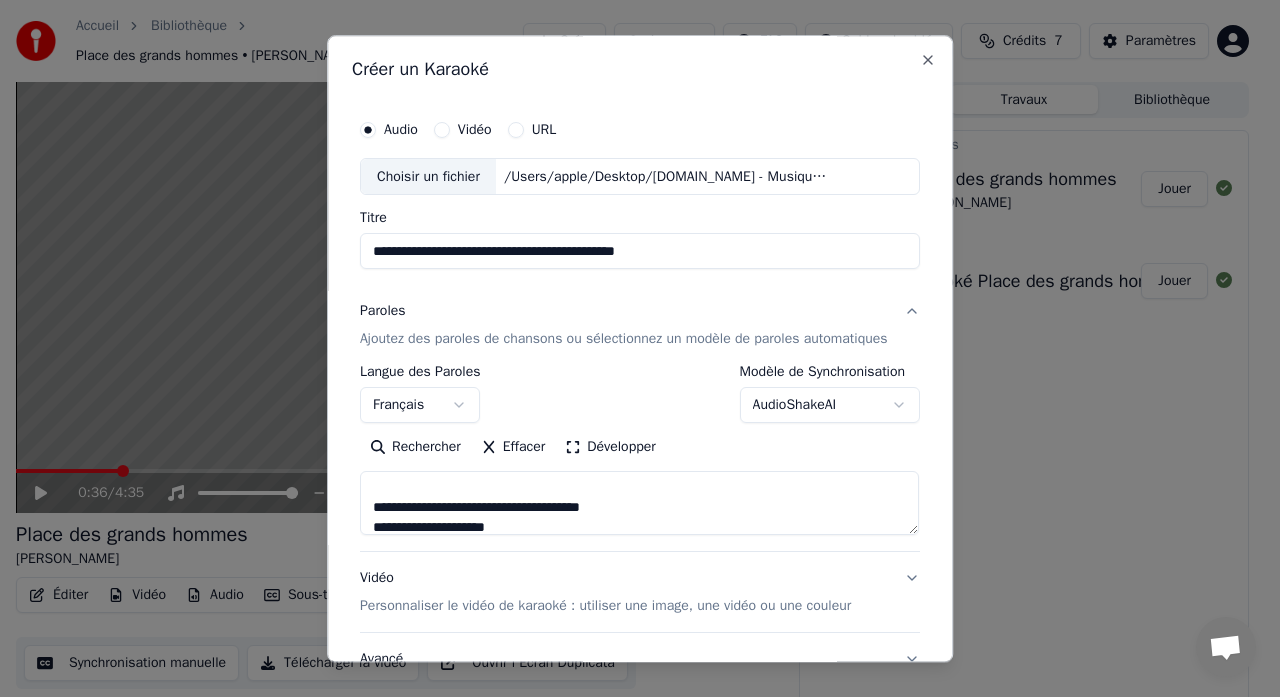 scroll, scrollTop: 337, scrollLeft: 0, axis: vertical 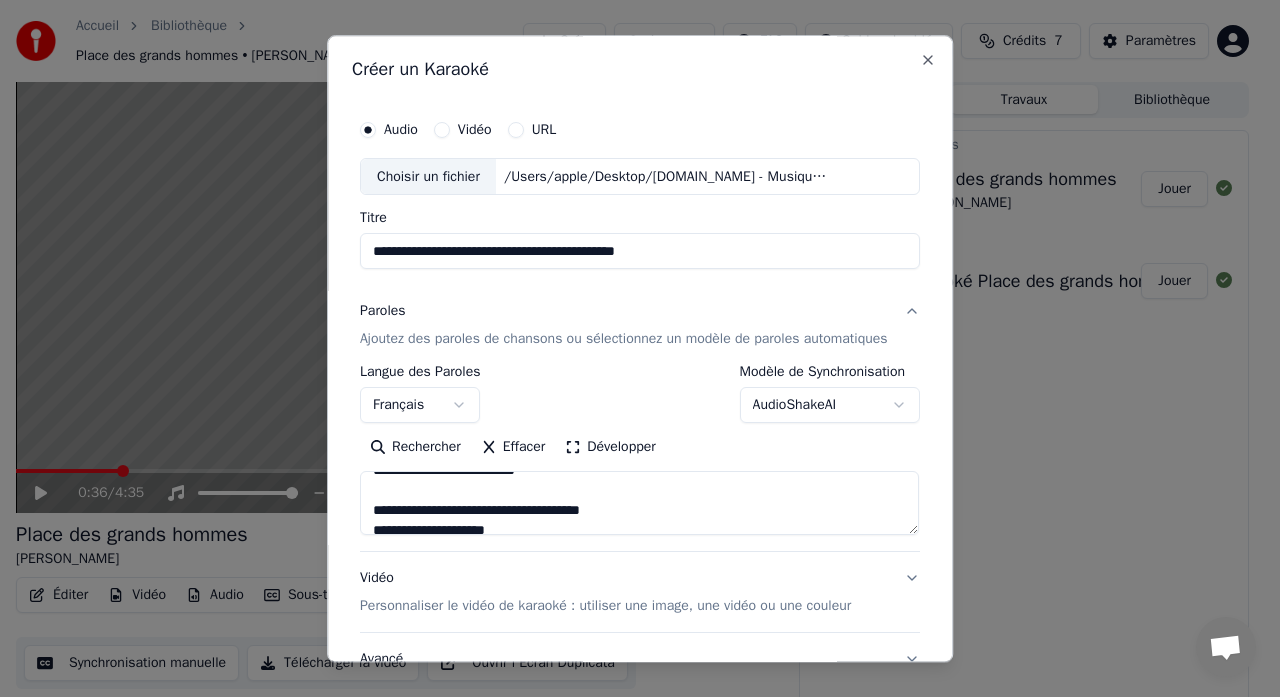 click at bounding box center [639, 504] 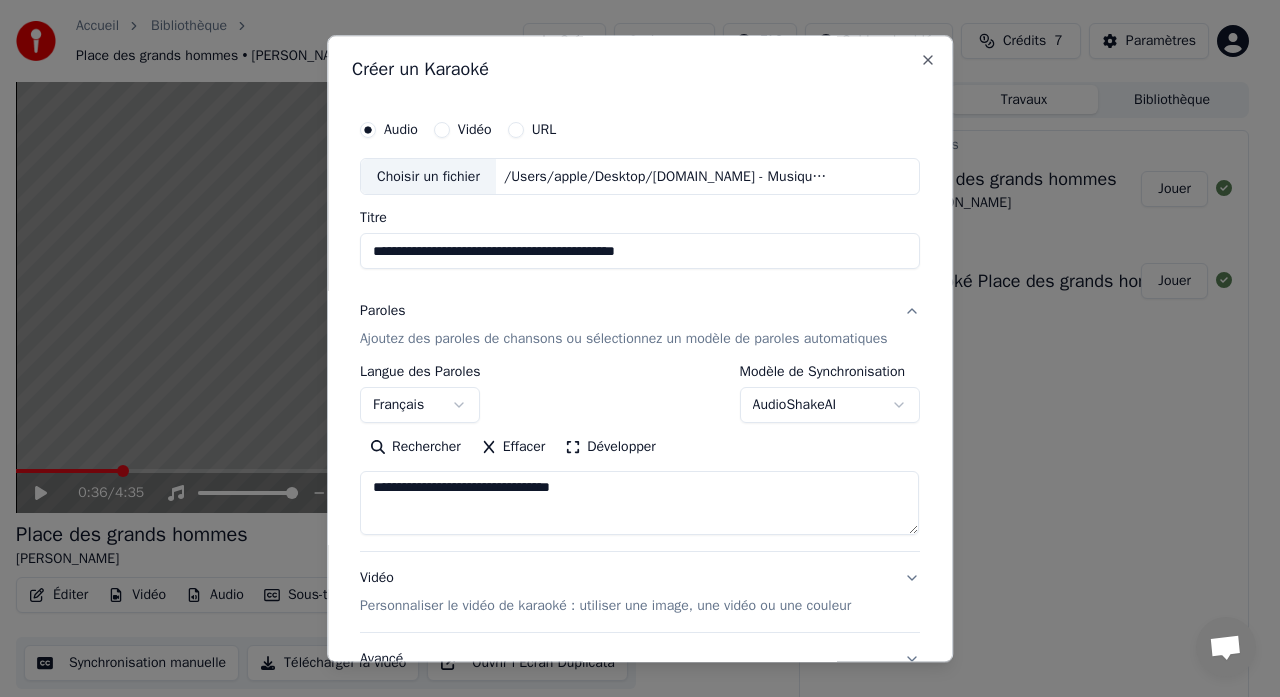 scroll, scrollTop: 400, scrollLeft: 0, axis: vertical 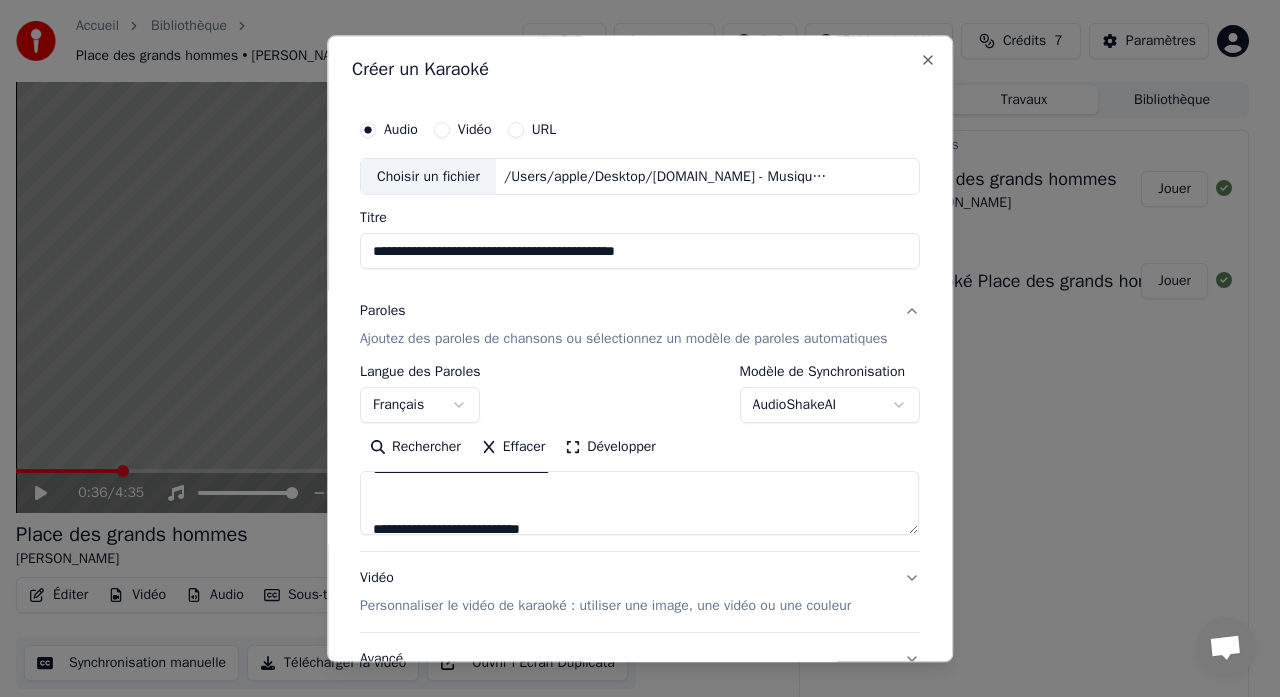 click at bounding box center [639, 504] 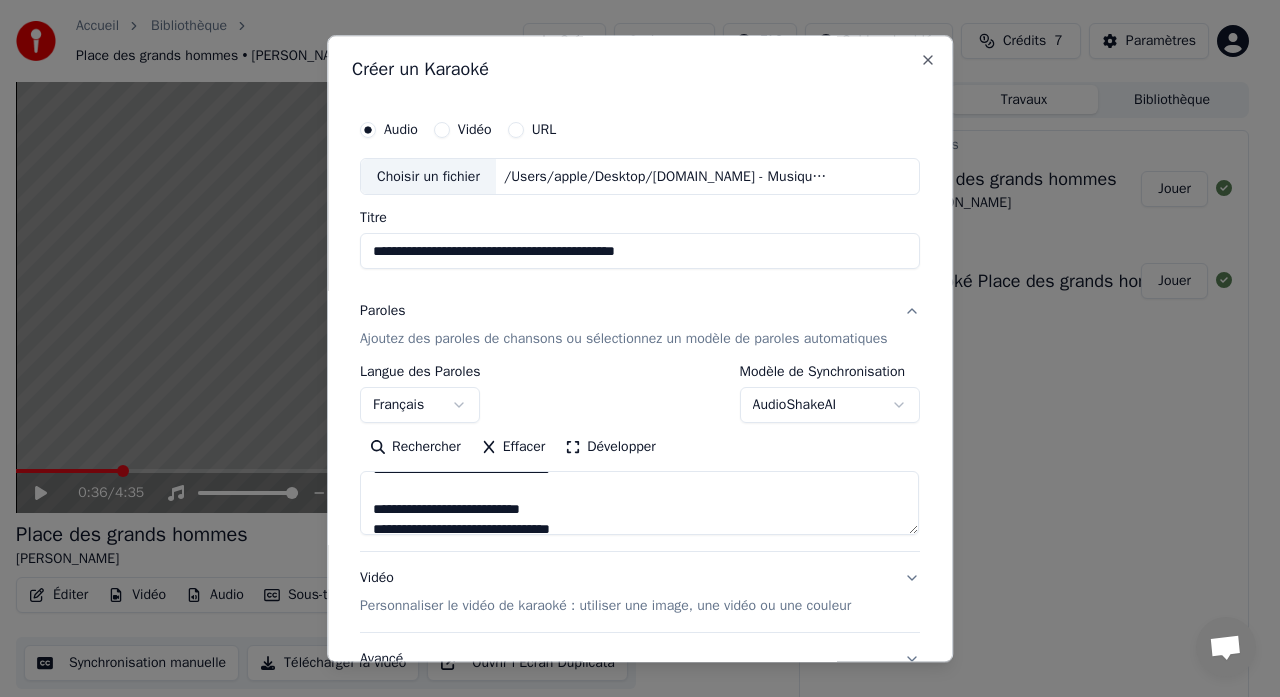 scroll, scrollTop: 389, scrollLeft: 0, axis: vertical 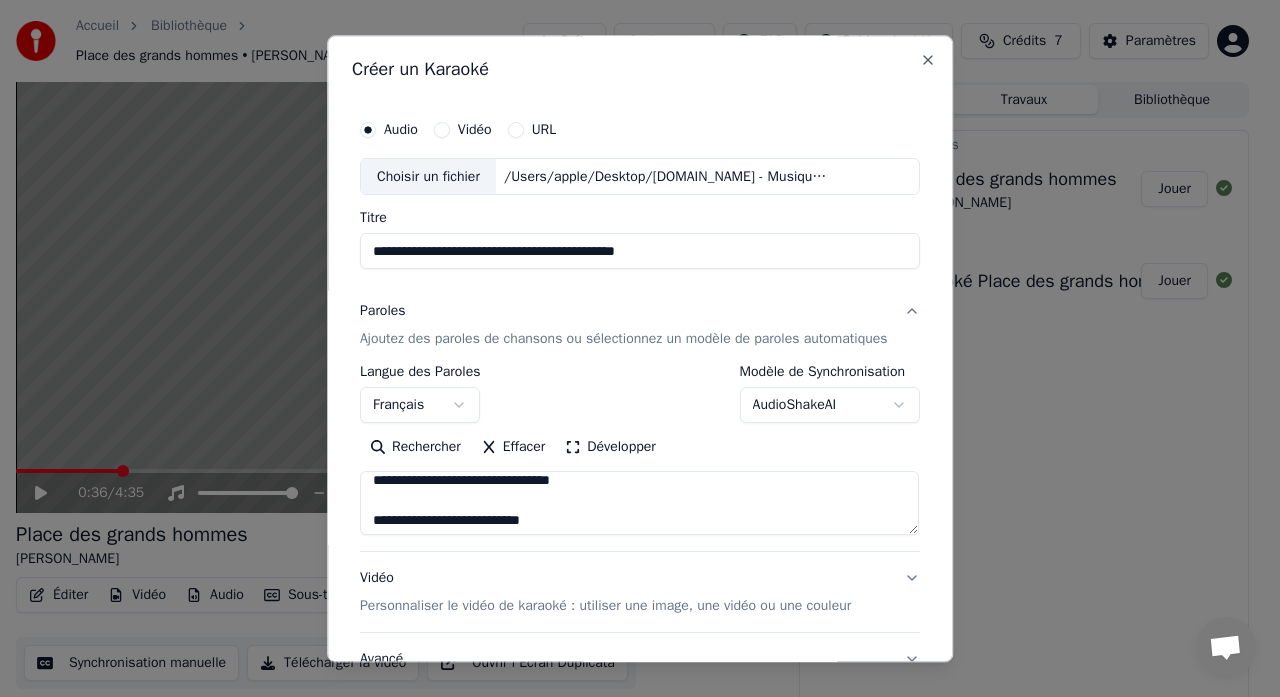 click at bounding box center [639, 504] 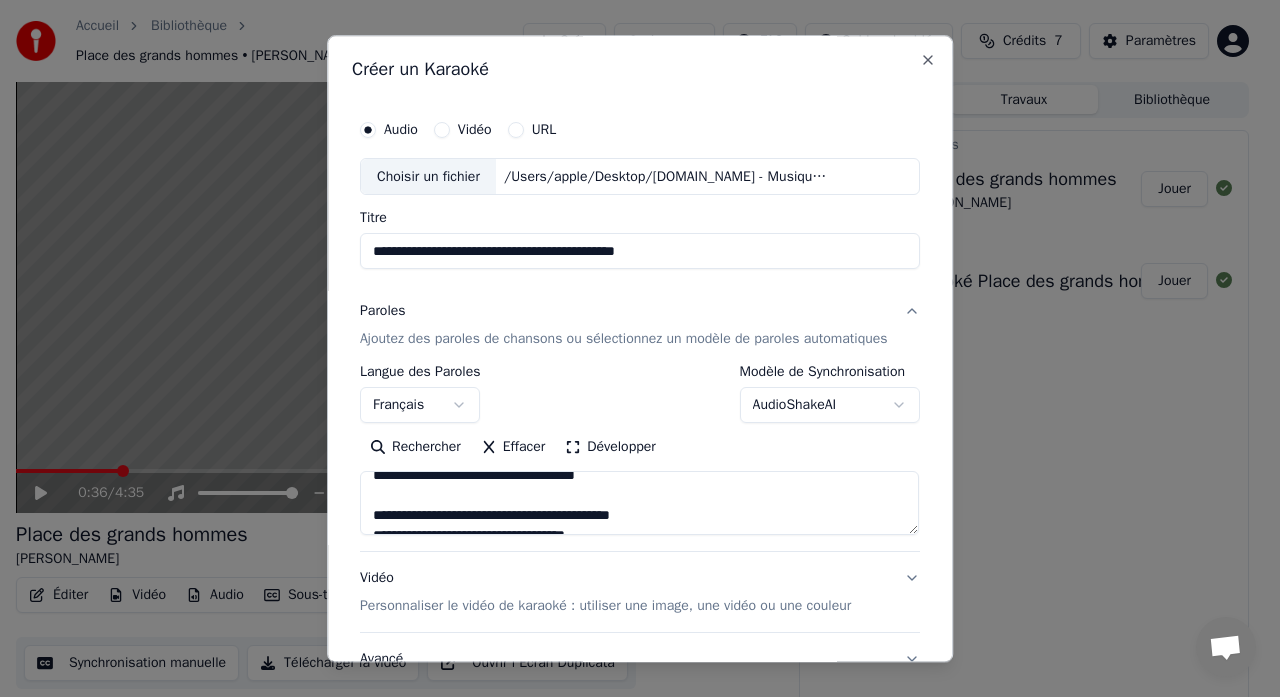 click at bounding box center (639, 504) 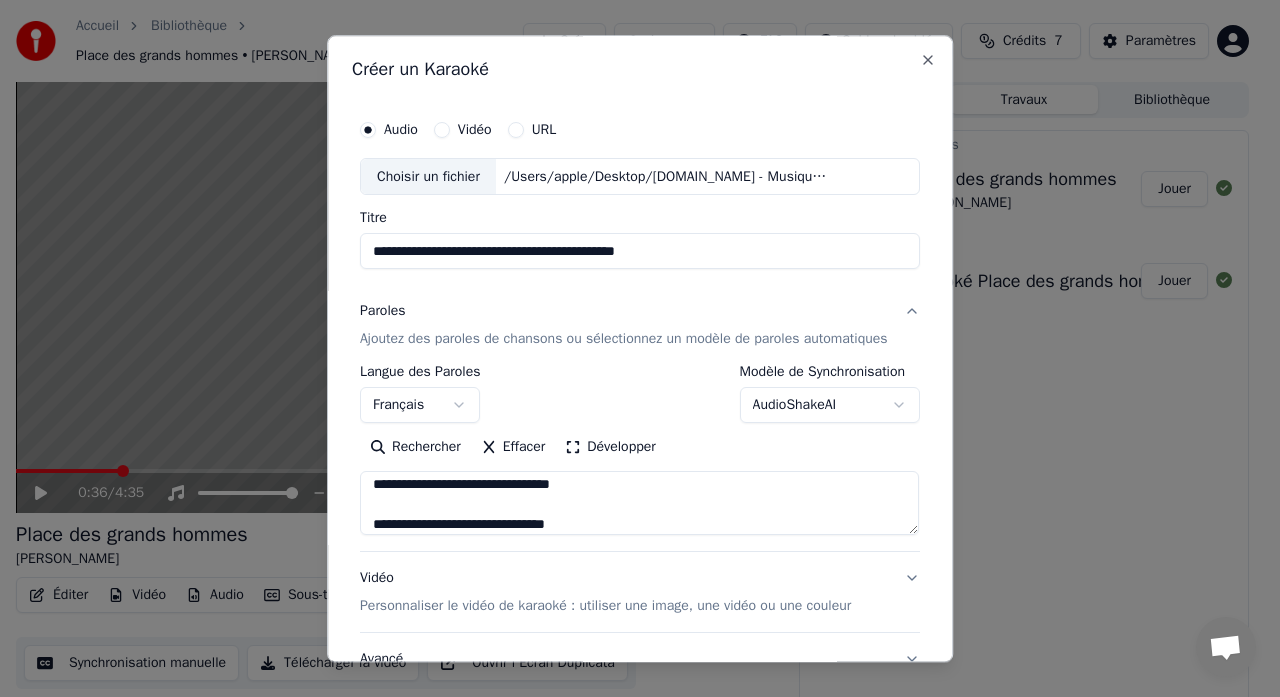 scroll, scrollTop: 554, scrollLeft: 0, axis: vertical 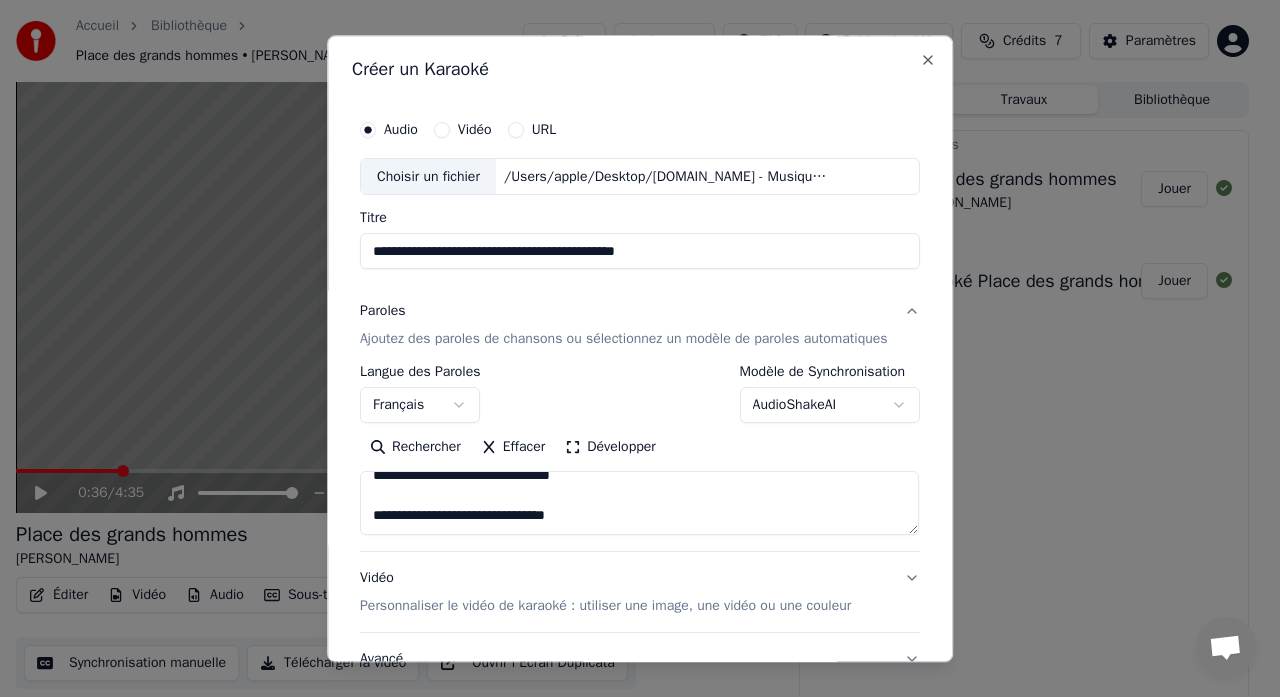 click at bounding box center [639, 504] 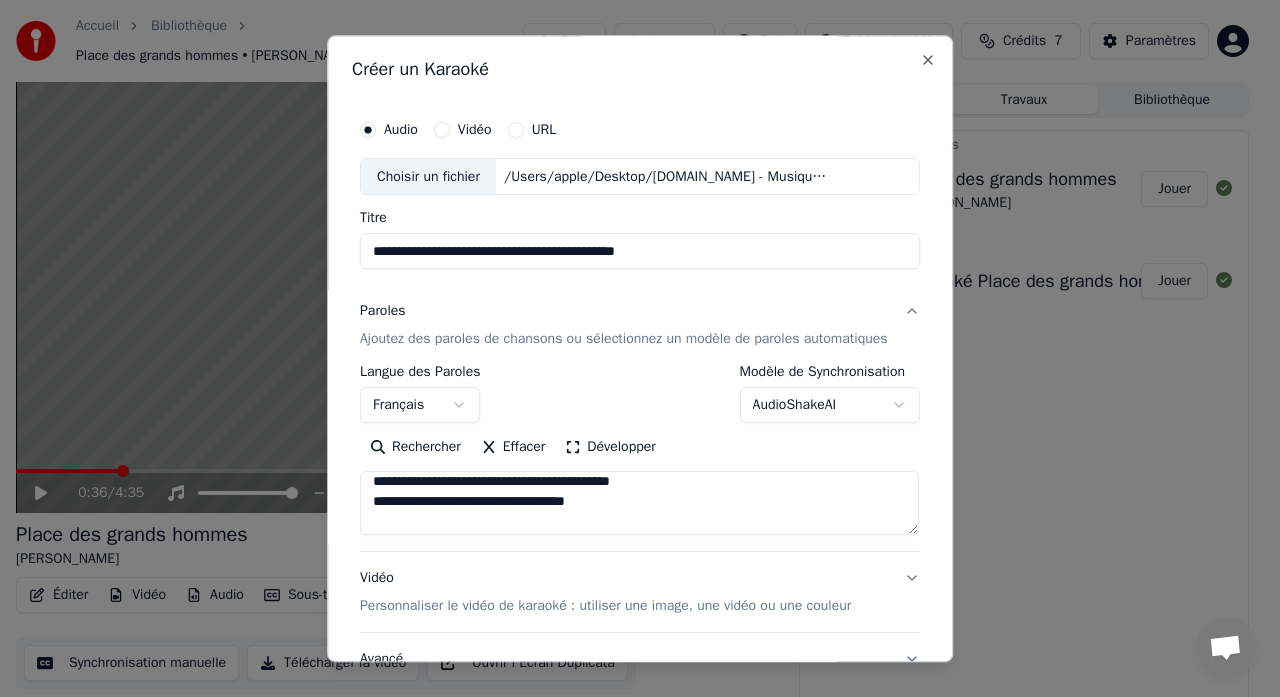 scroll, scrollTop: 488, scrollLeft: 0, axis: vertical 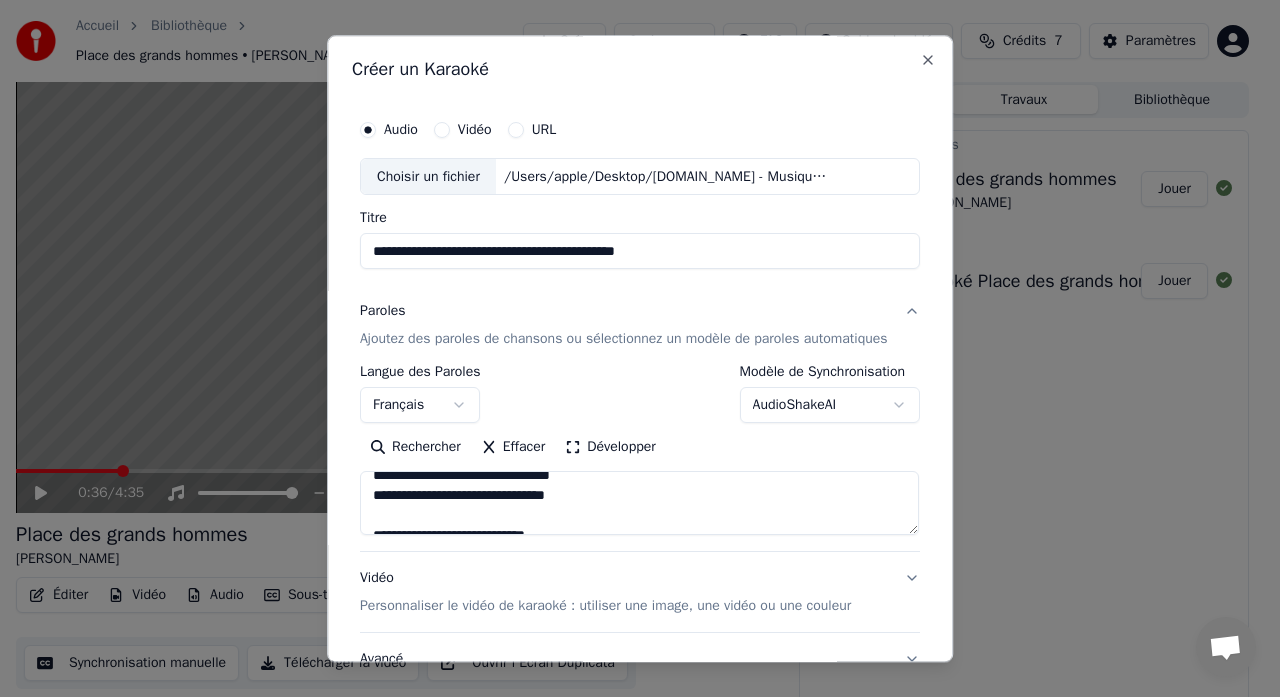 click at bounding box center (639, 504) 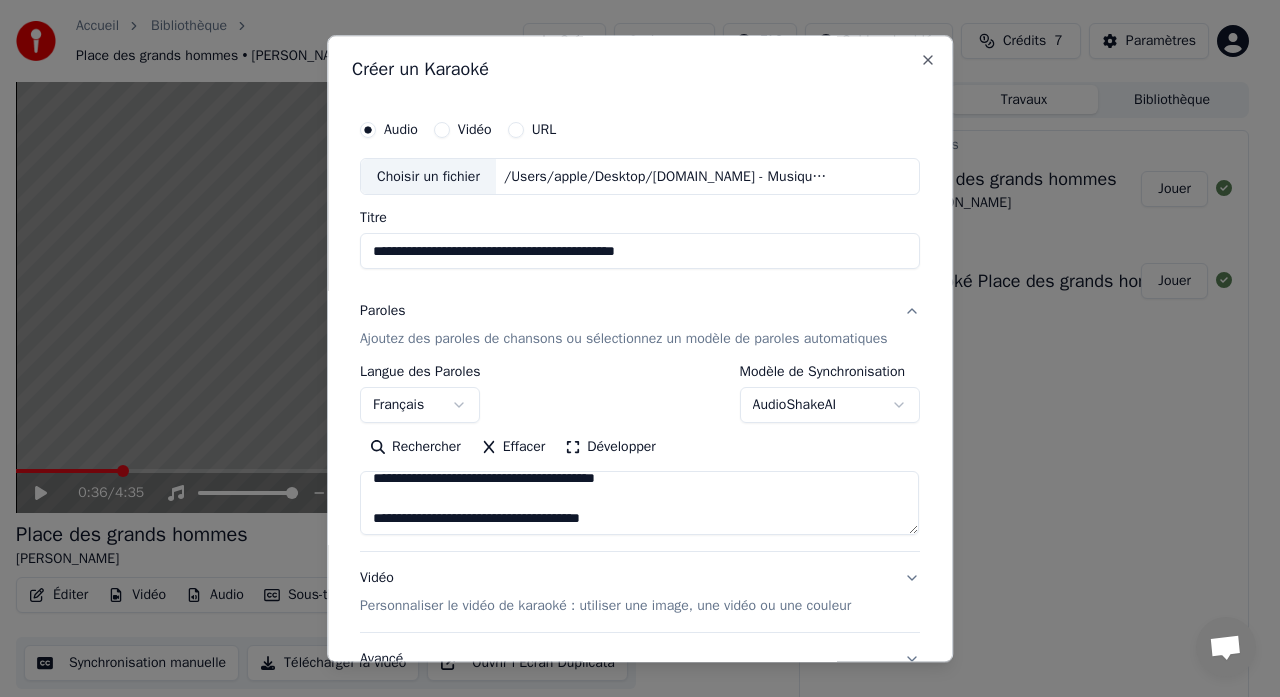 scroll, scrollTop: 655, scrollLeft: 0, axis: vertical 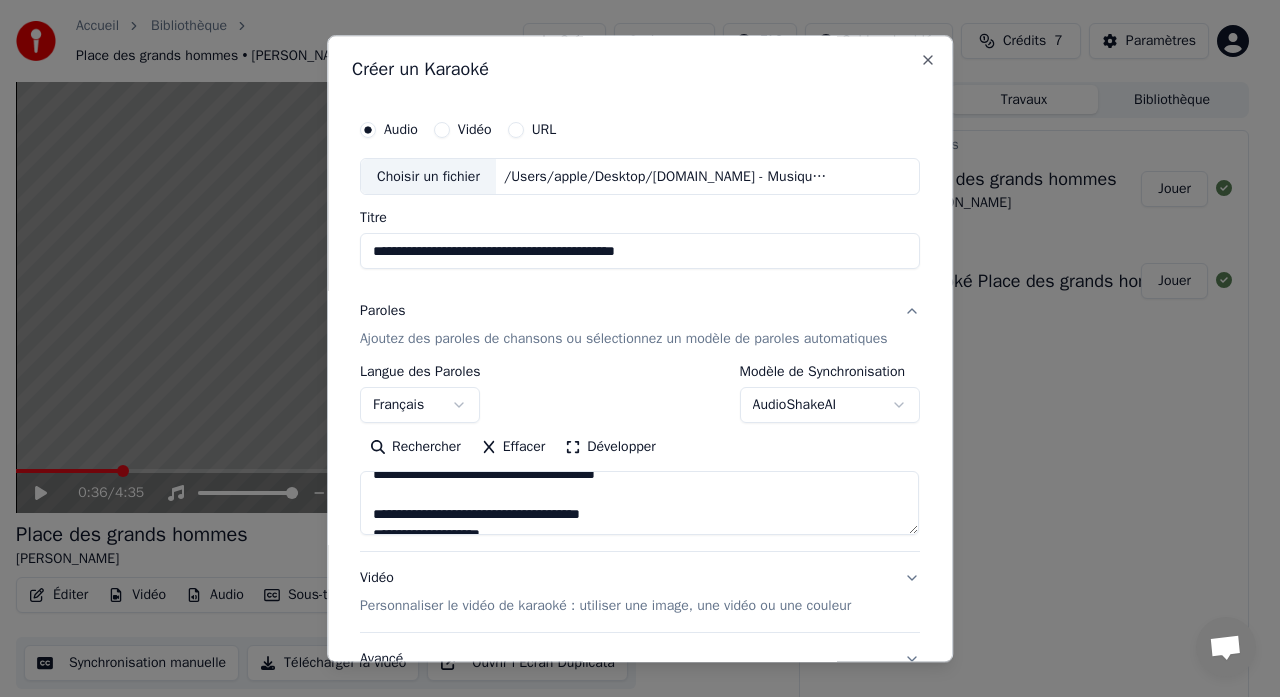 click at bounding box center (639, 504) 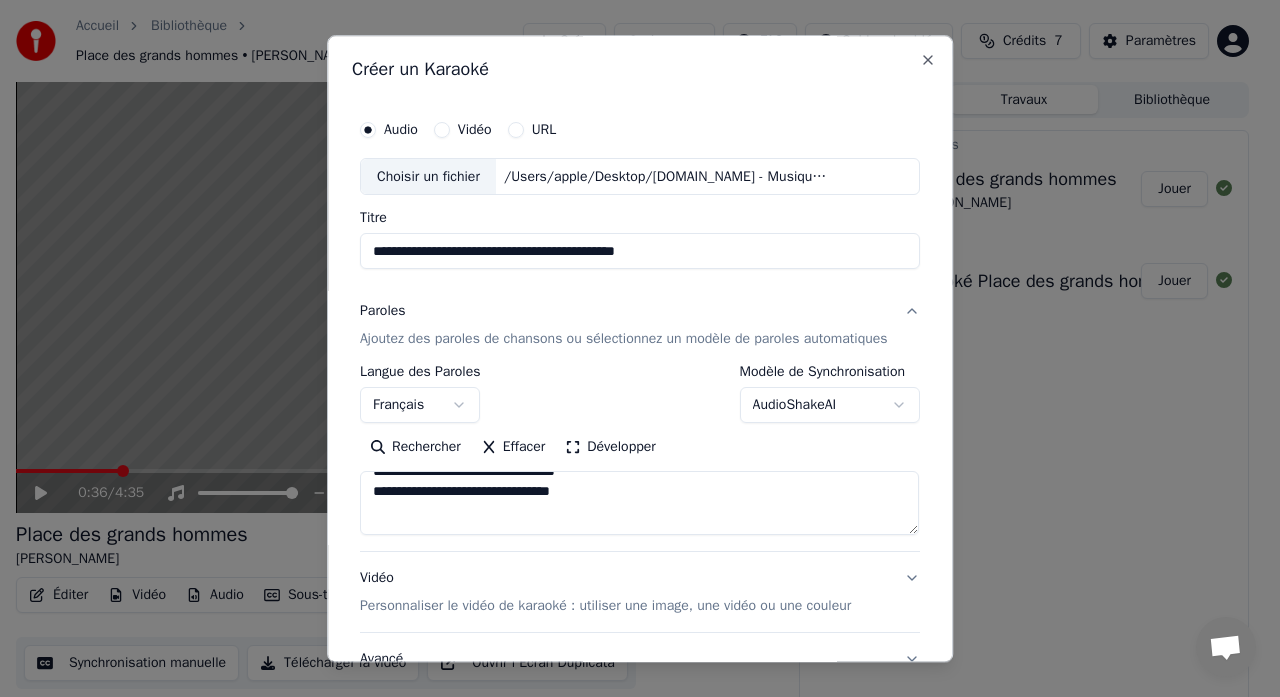 scroll, scrollTop: 746, scrollLeft: 0, axis: vertical 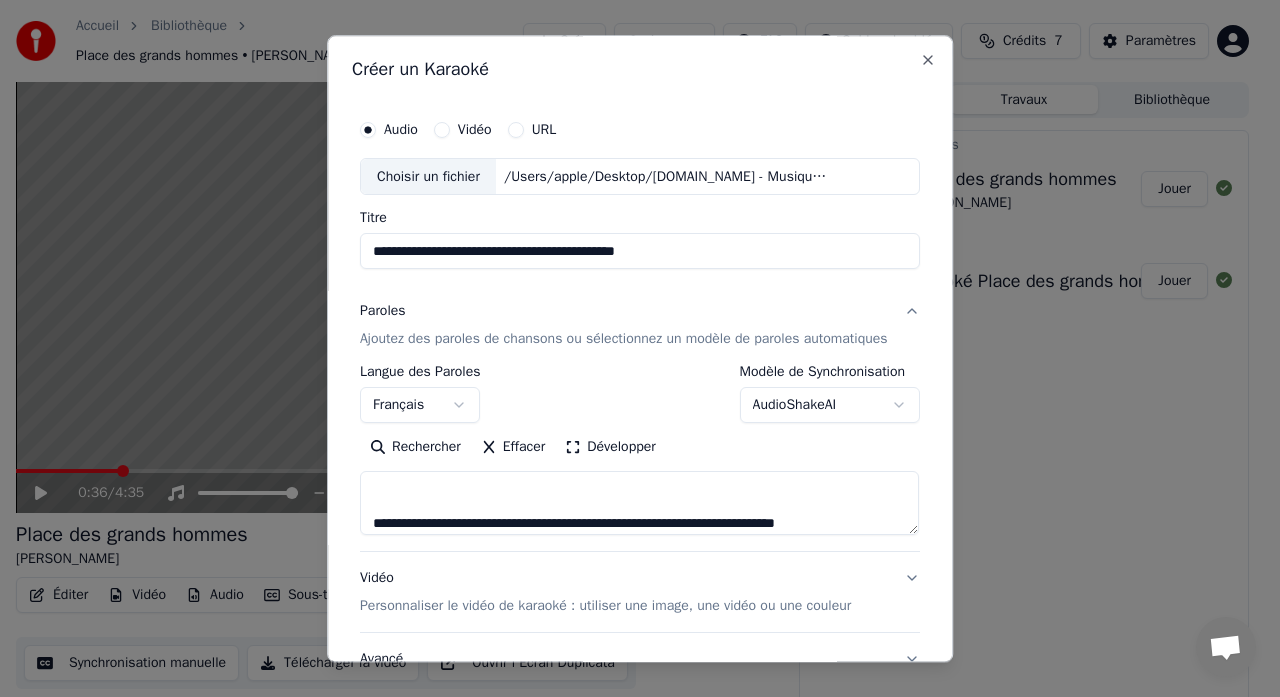 click at bounding box center (639, 504) 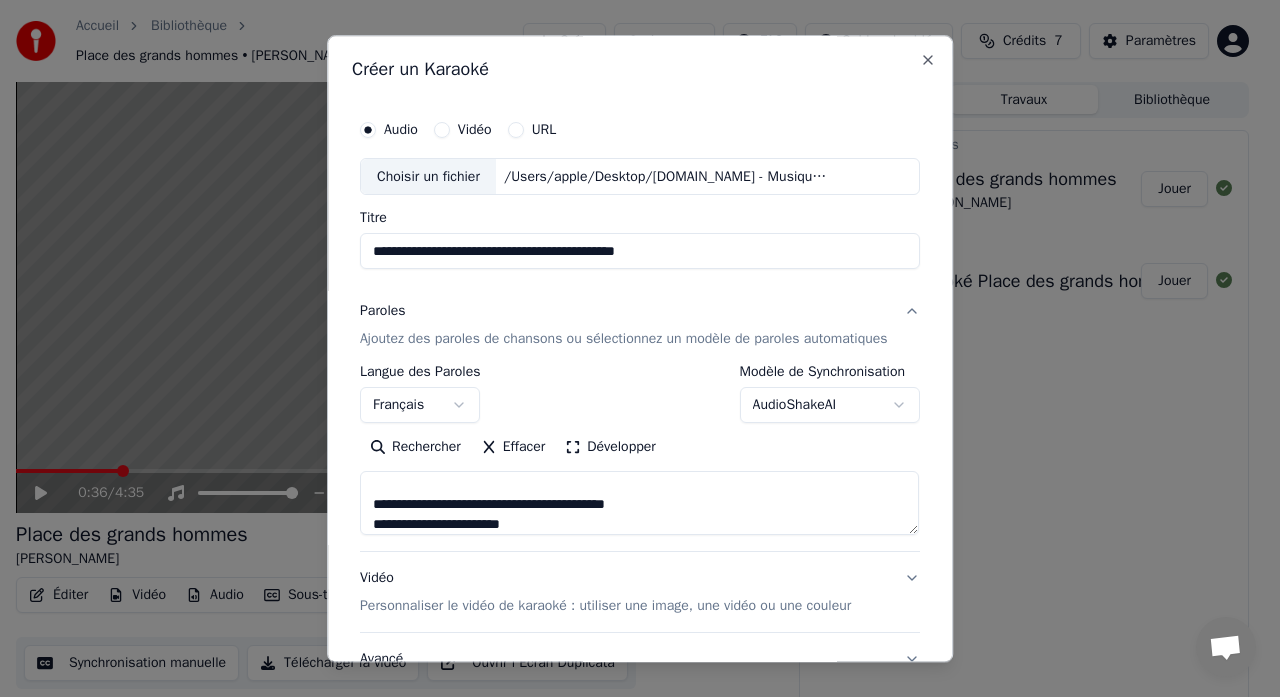 scroll, scrollTop: 817, scrollLeft: 0, axis: vertical 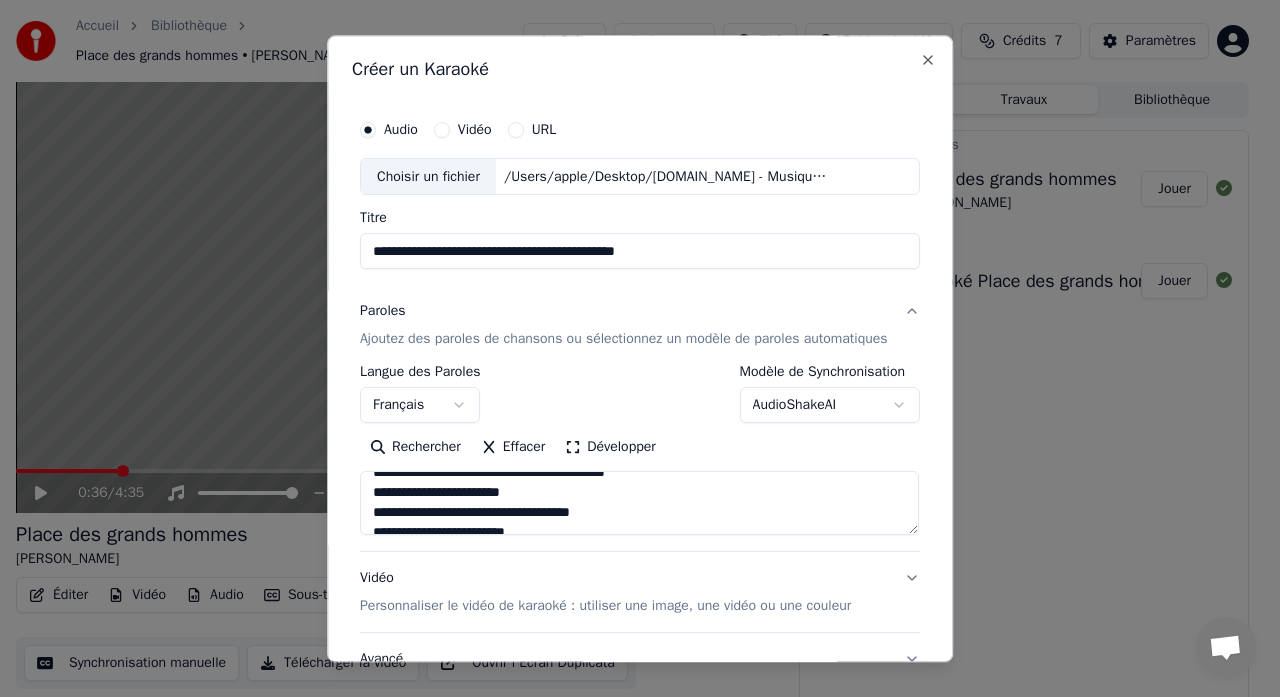click at bounding box center (639, 504) 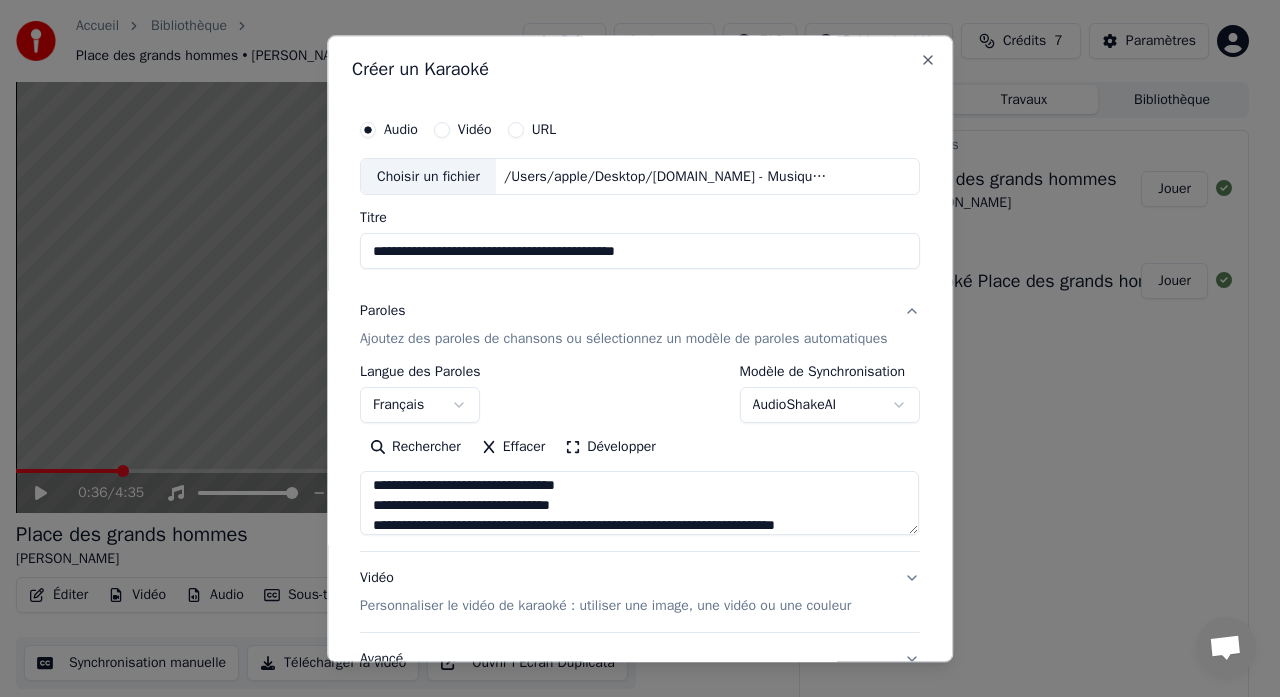 scroll, scrollTop: 719, scrollLeft: 0, axis: vertical 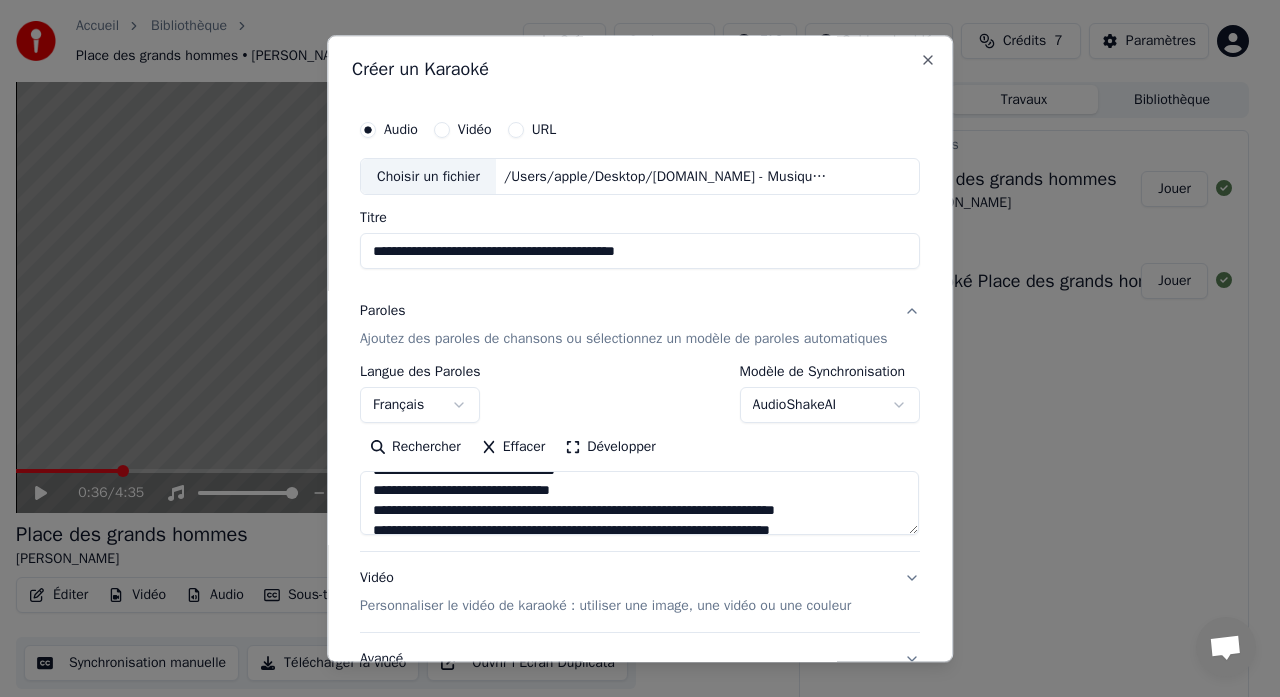 click at bounding box center [639, 504] 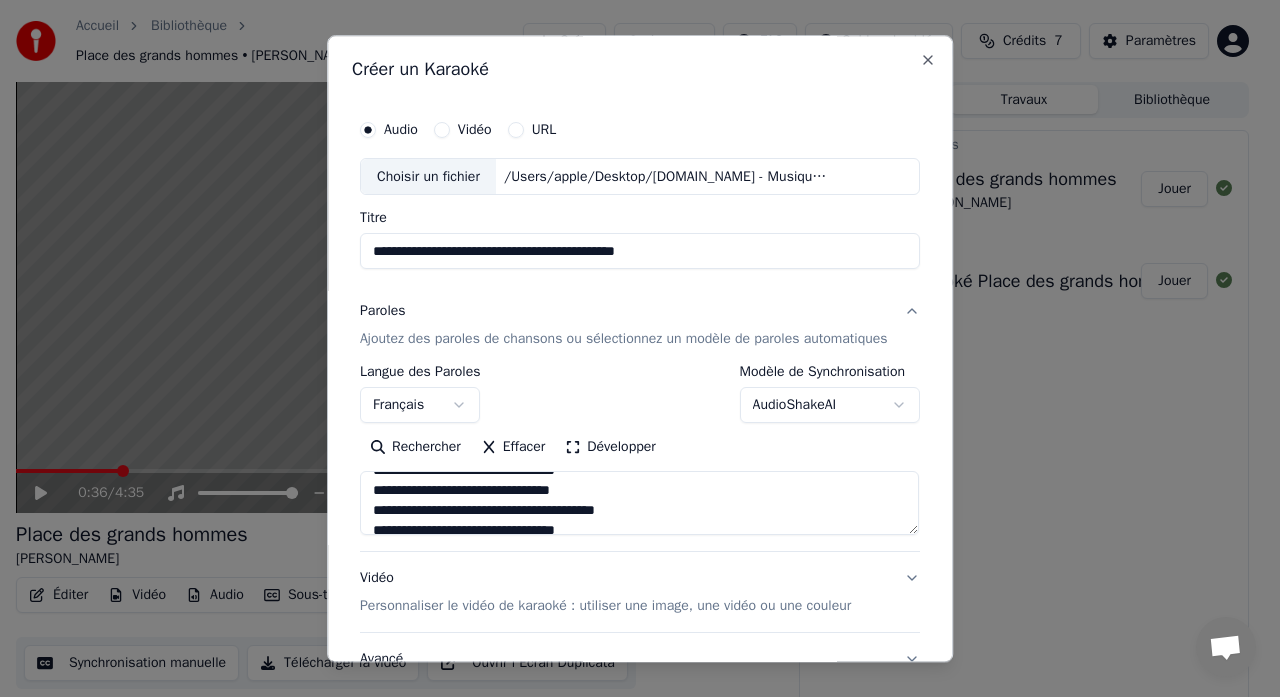 scroll, scrollTop: 769, scrollLeft: 0, axis: vertical 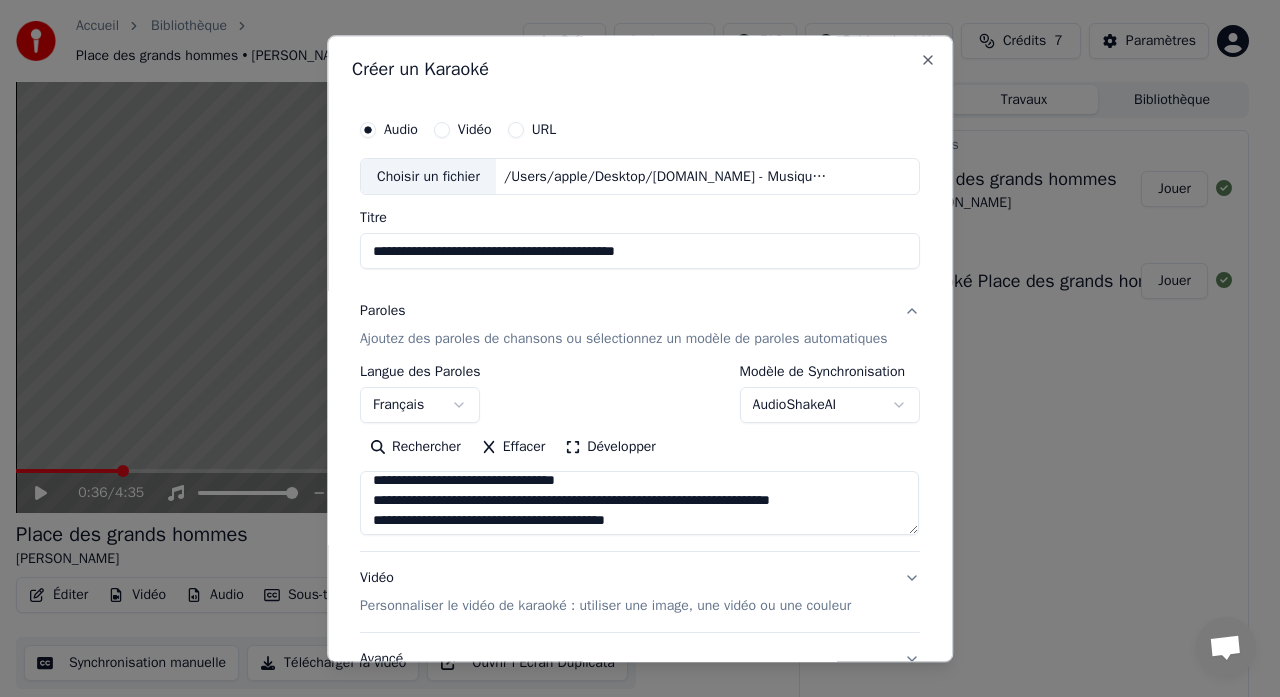 click at bounding box center (639, 504) 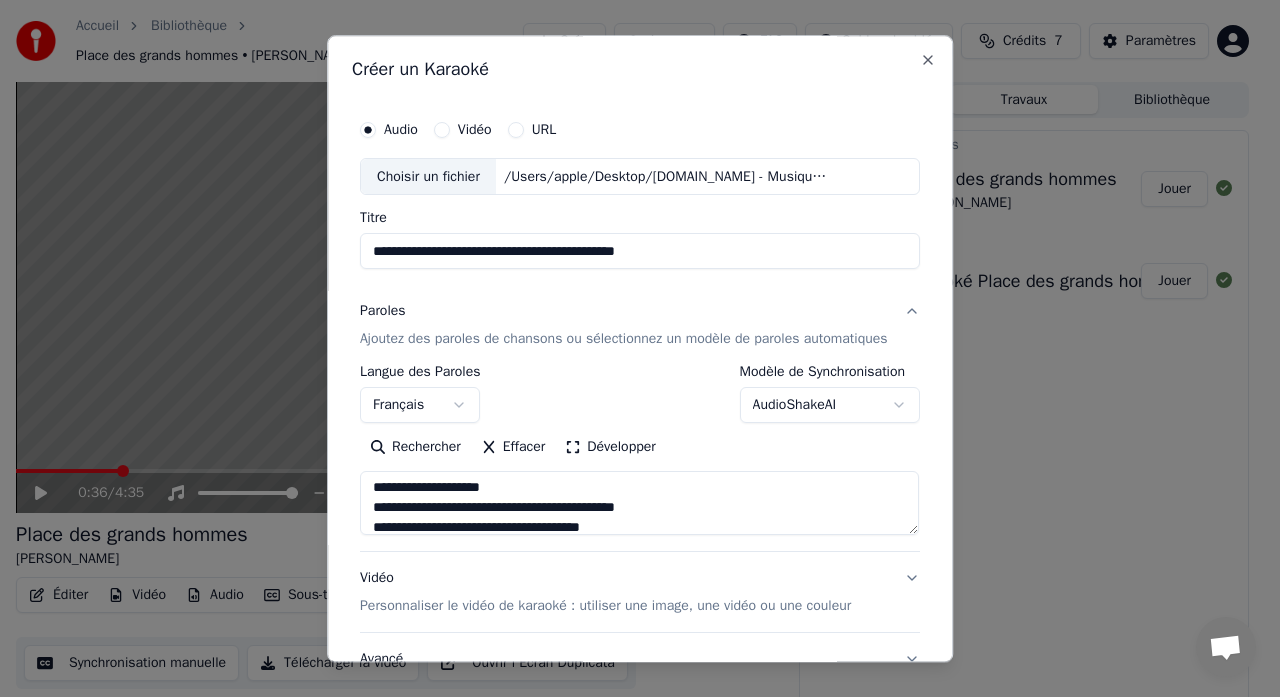 scroll, scrollTop: 770, scrollLeft: 0, axis: vertical 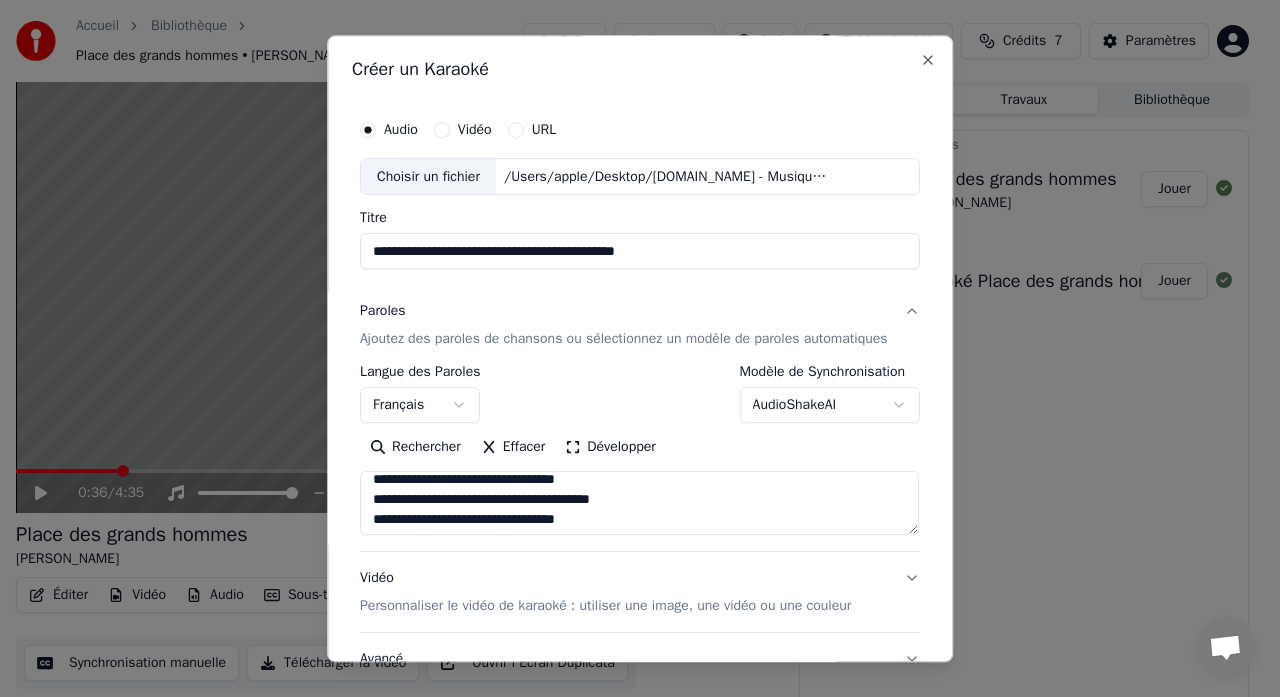 click at bounding box center [639, 504] 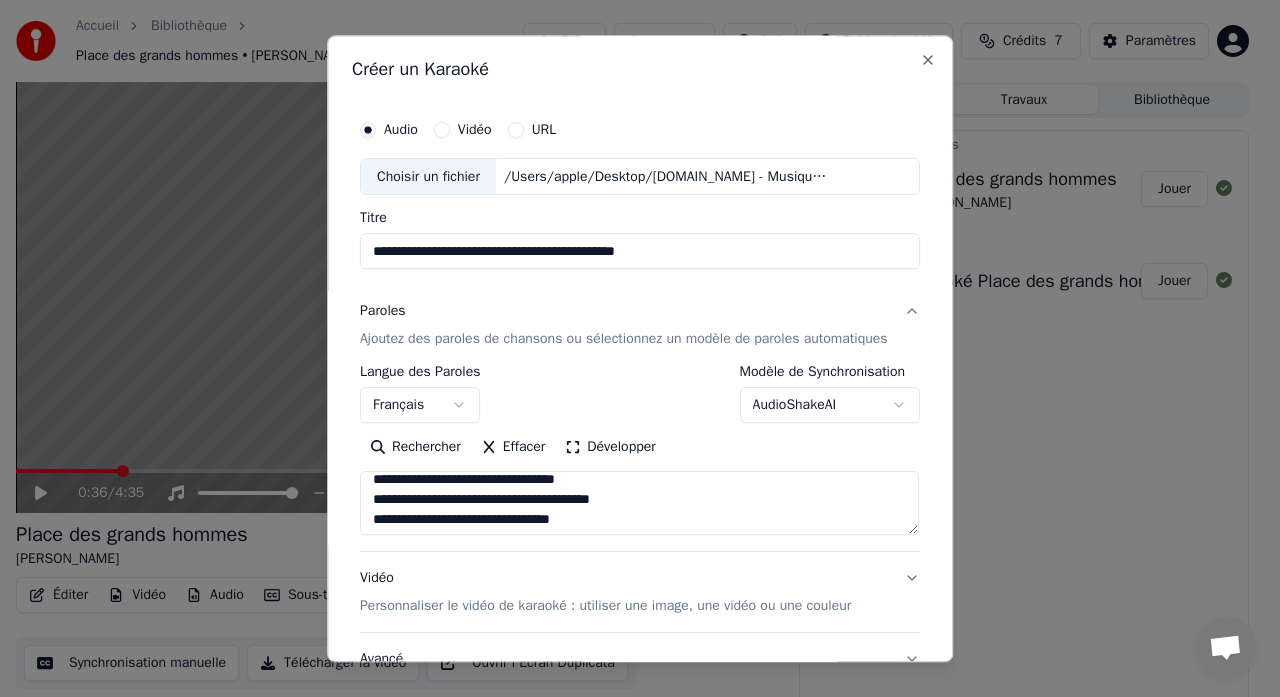 click at bounding box center [639, 504] 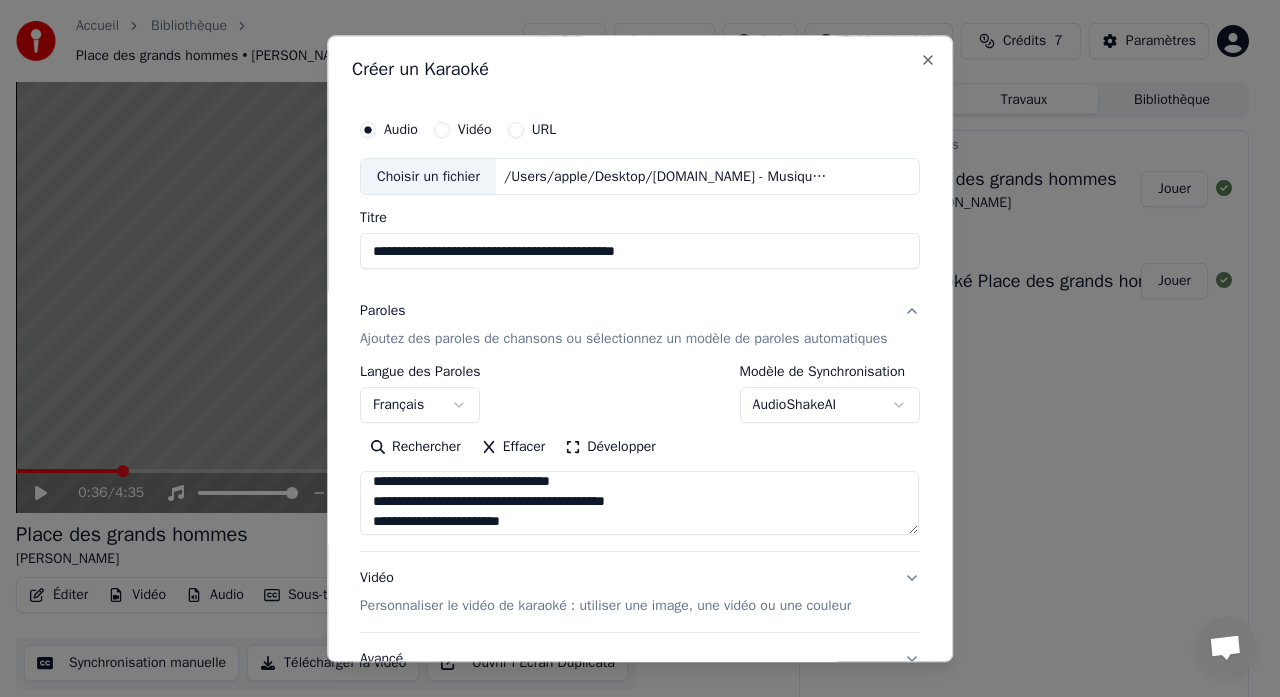 scroll, scrollTop: 826, scrollLeft: 0, axis: vertical 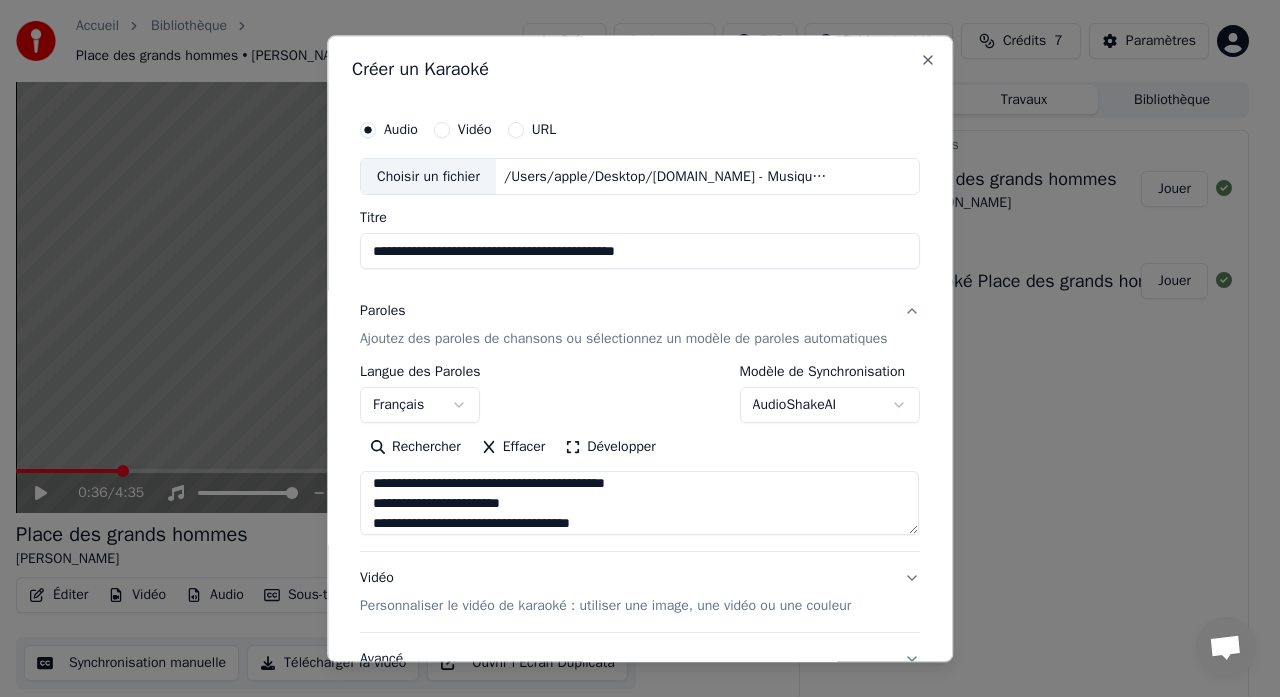 type on "**********" 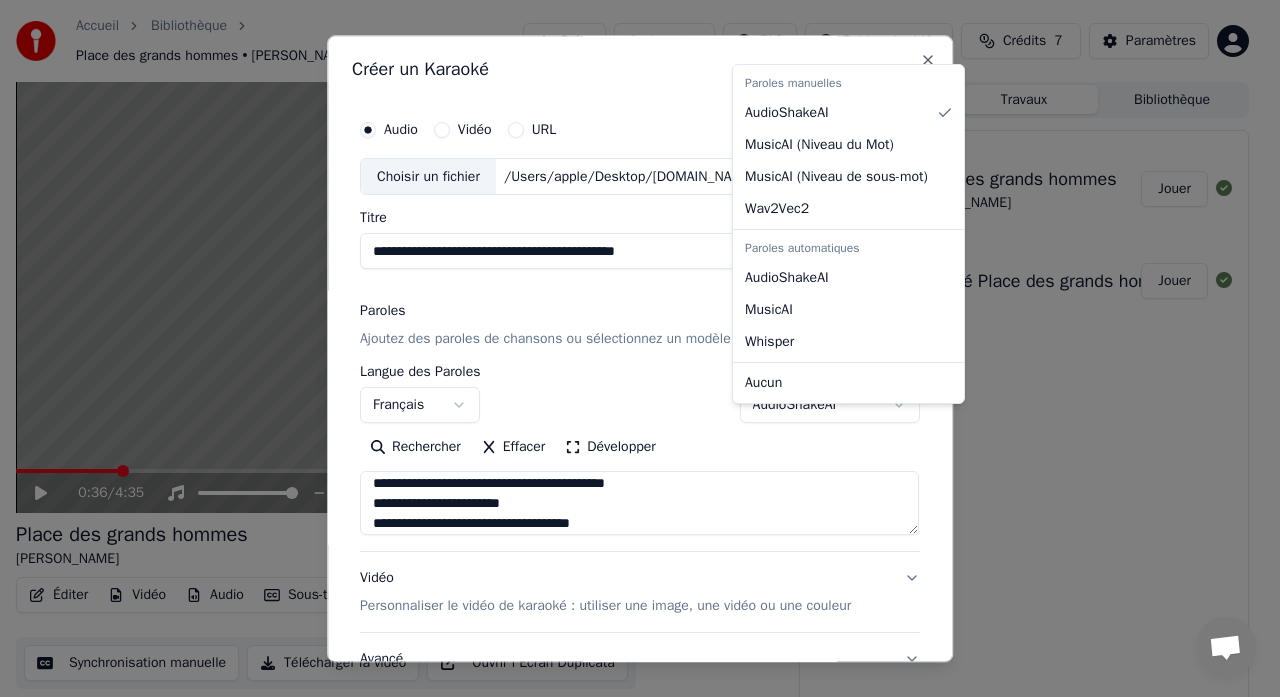 click on "**********" at bounding box center [632, 348] 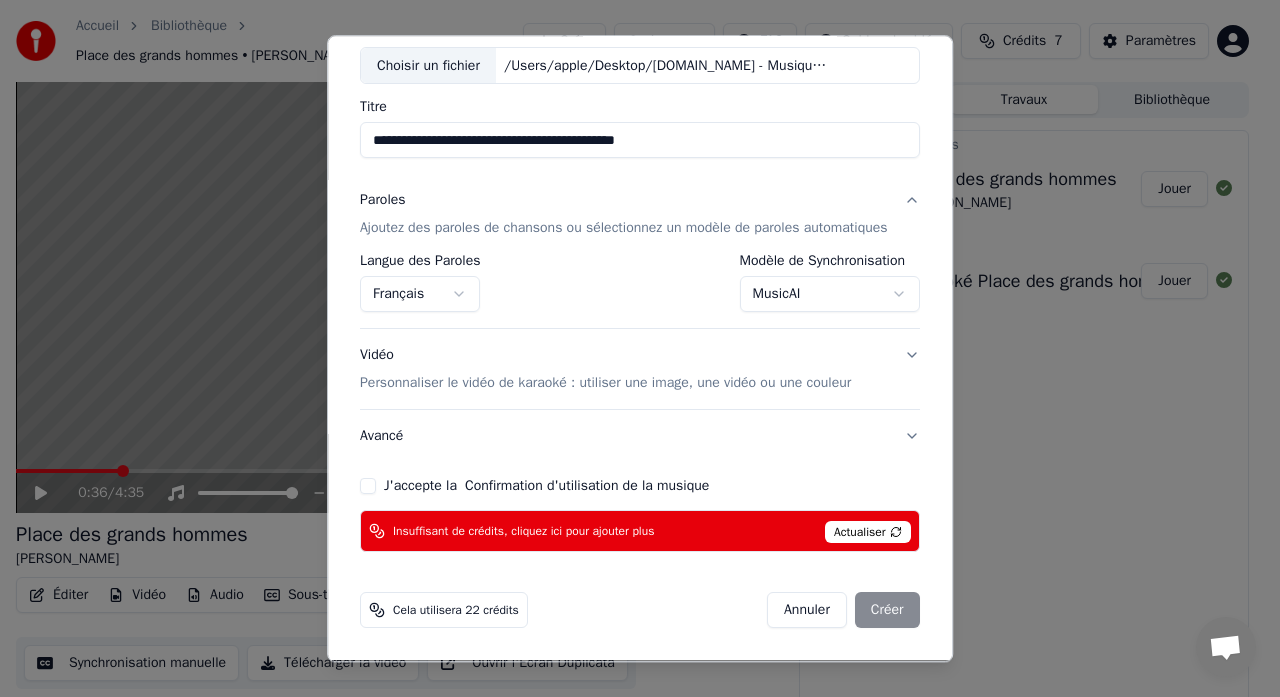 scroll, scrollTop: 131, scrollLeft: 0, axis: vertical 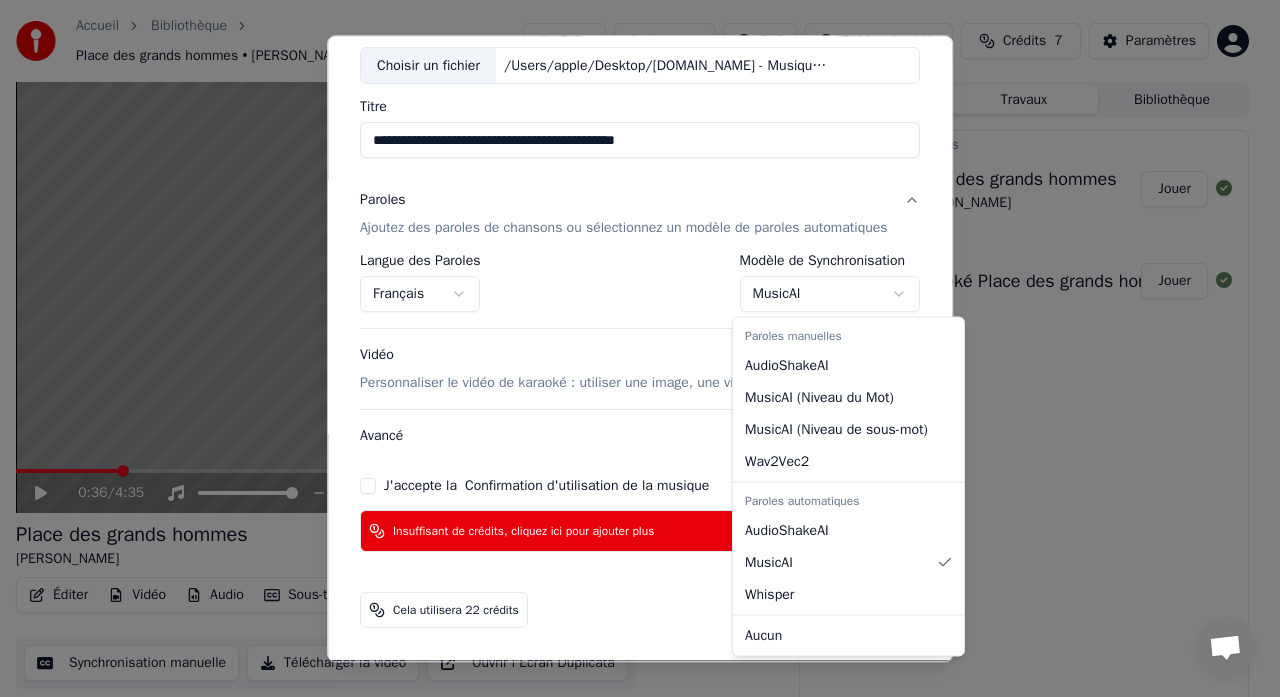 click on "**********" at bounding box center [632, 348] 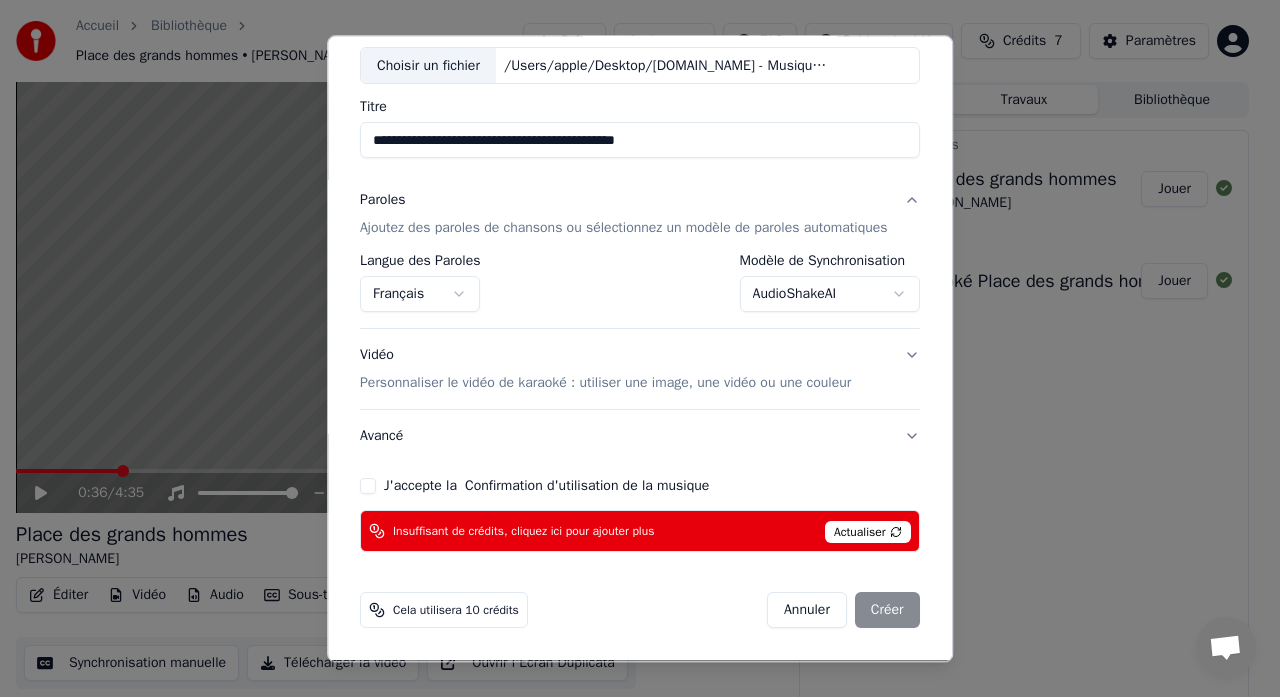 click on "**********" at bounding box center [632, 348] 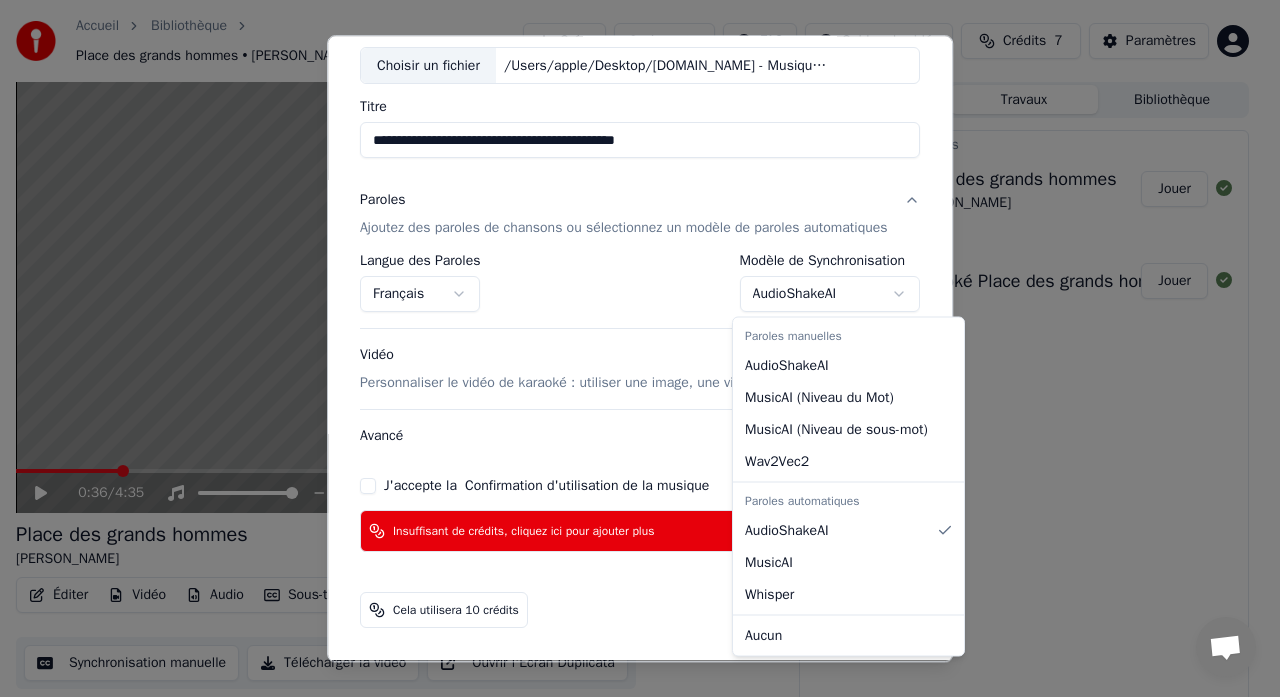 select on "**********" 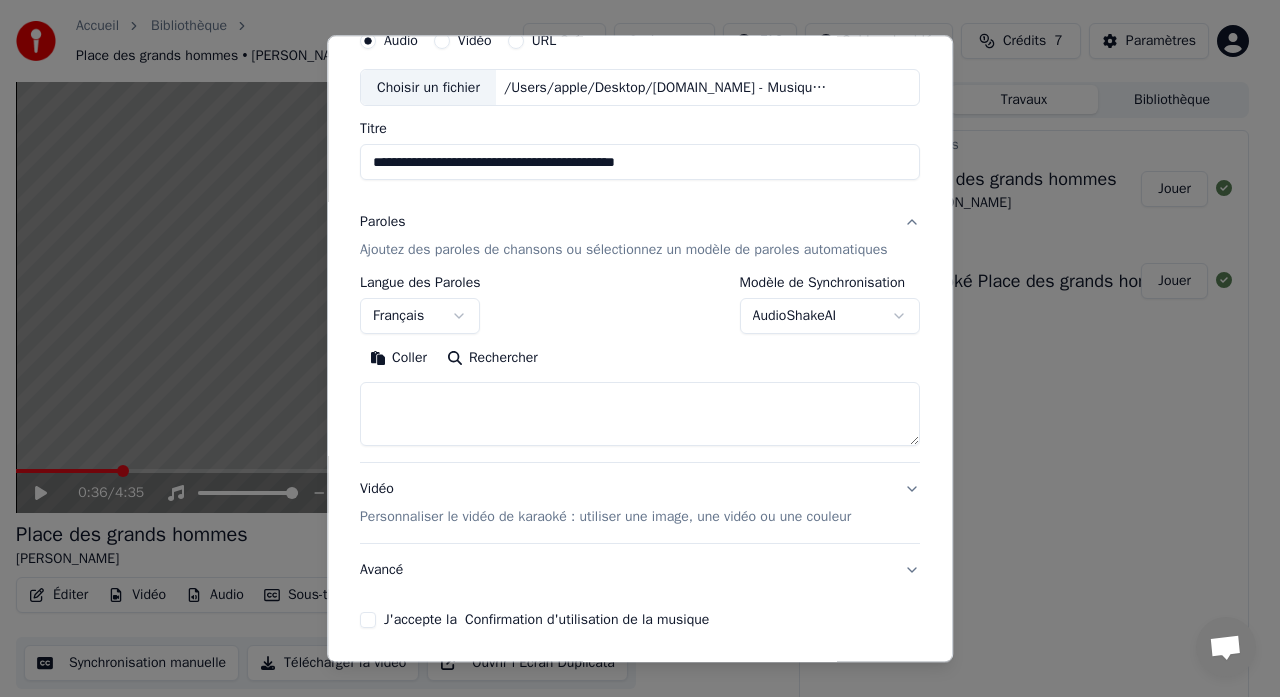 scroll, scrollTop: 98, scrollLeft: 0, axis: vertical 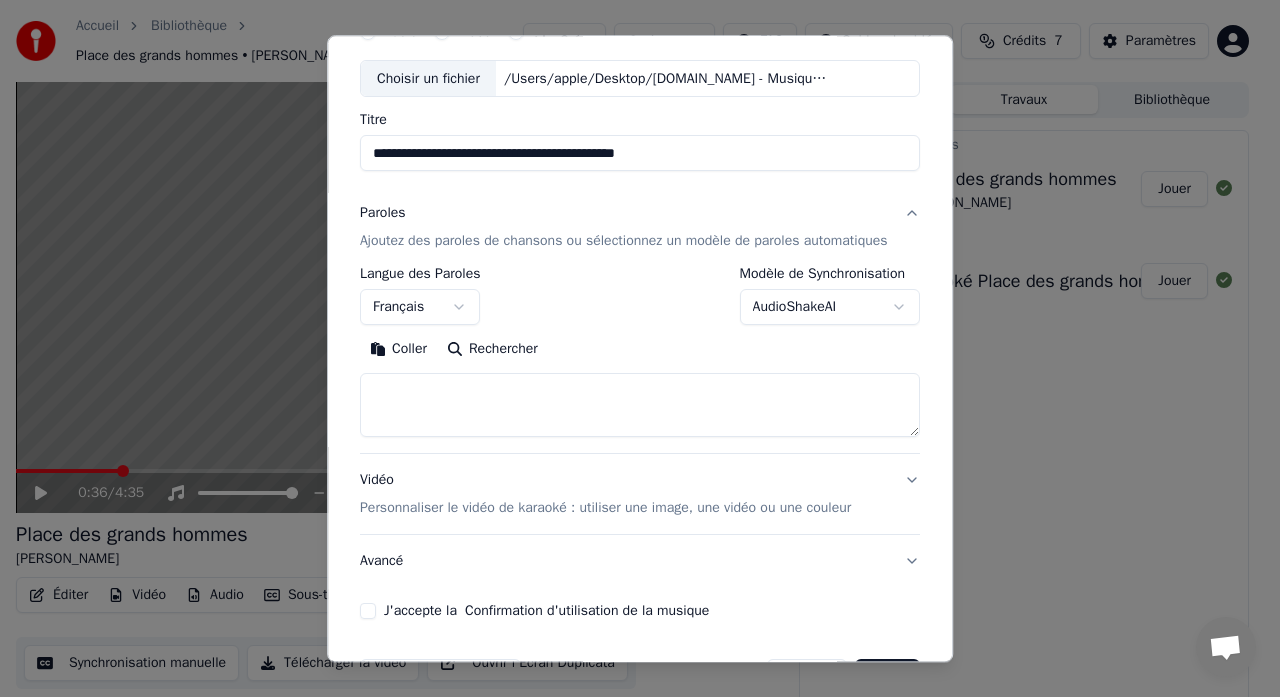 click at bounding box center [640, 406] 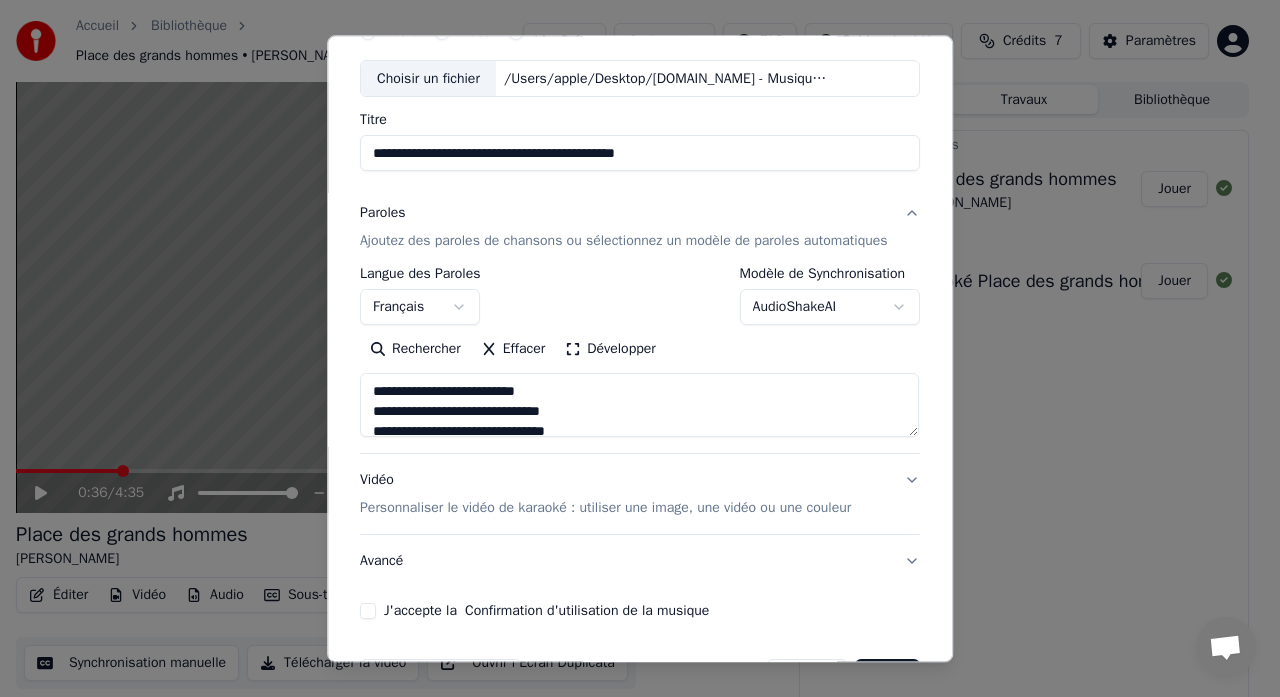scroll, scrollTop: 0, scrollLeft: 0, axis: both 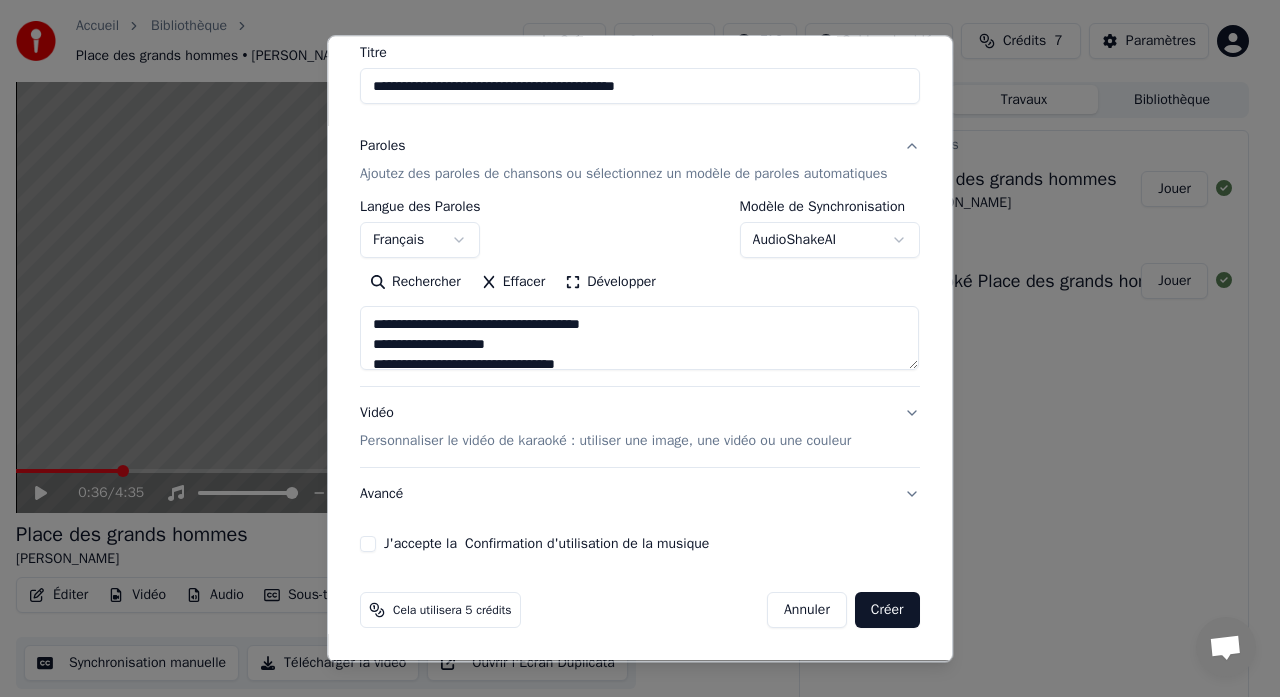 type on "**********" 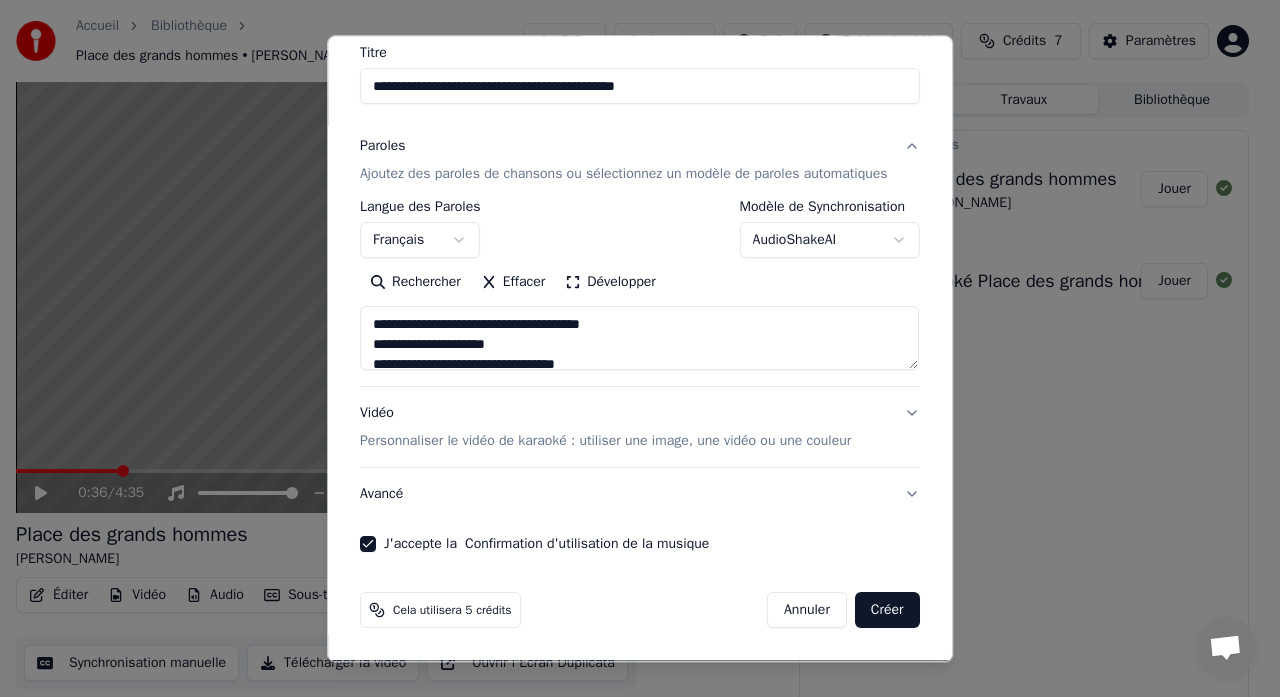 click on "Créer" at bounding box center (887, 611) 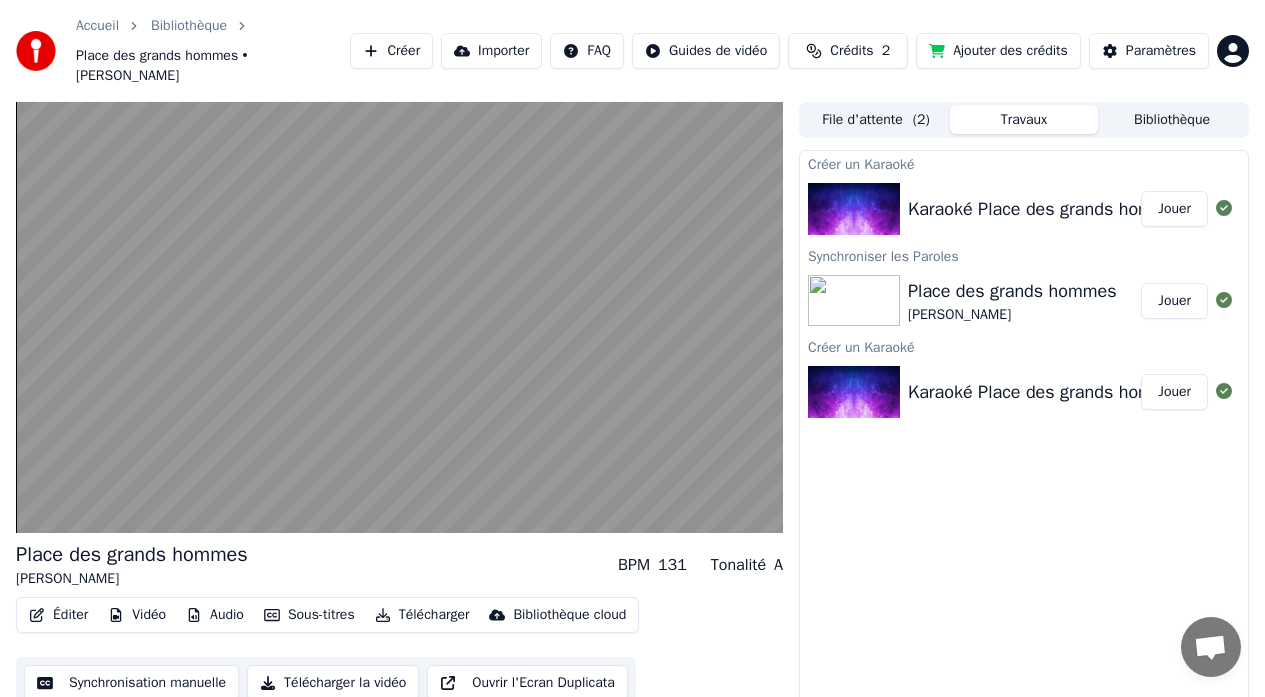 click on "Ajouter des crédits" at bounding box center [998, 51] 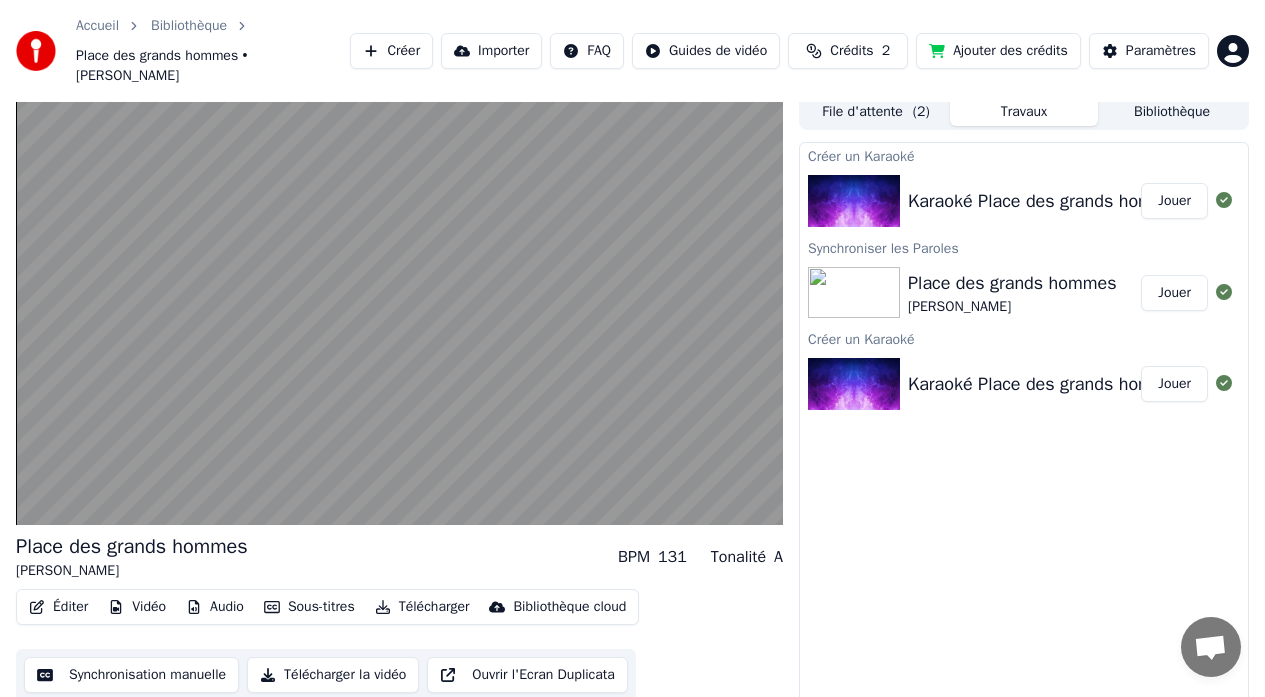 scroll, scrollTop: 0, scrollLeft: 0, axis: both 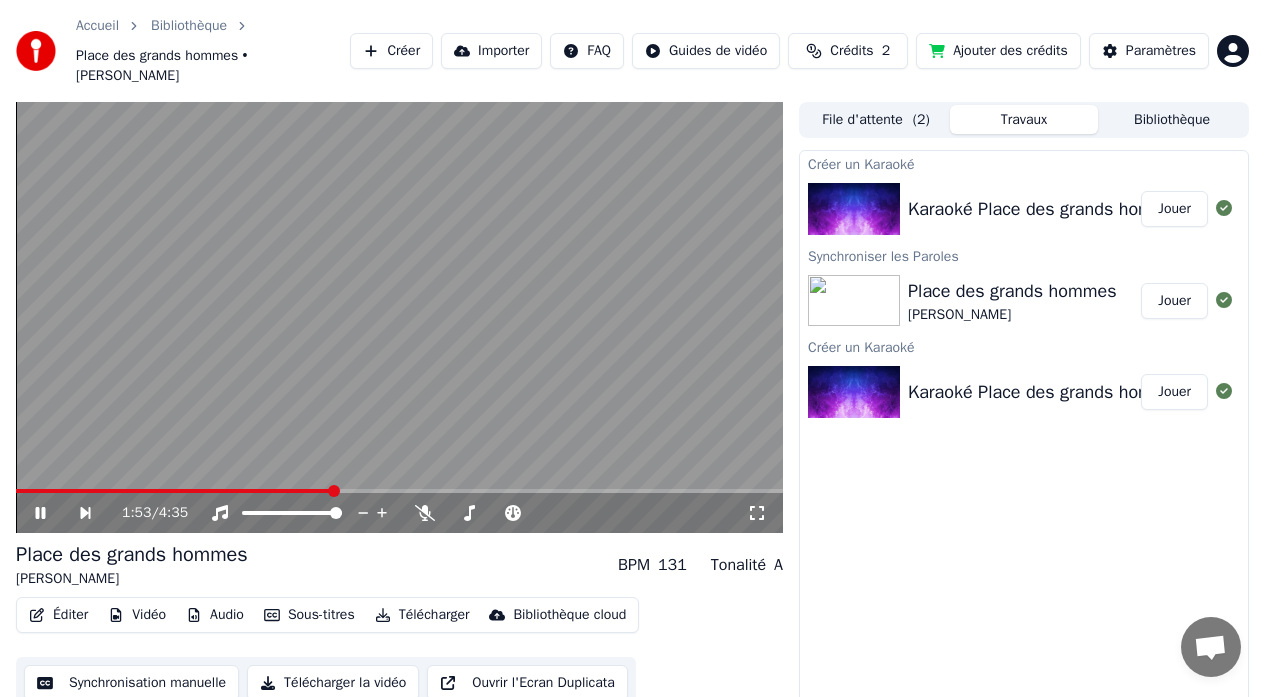 click 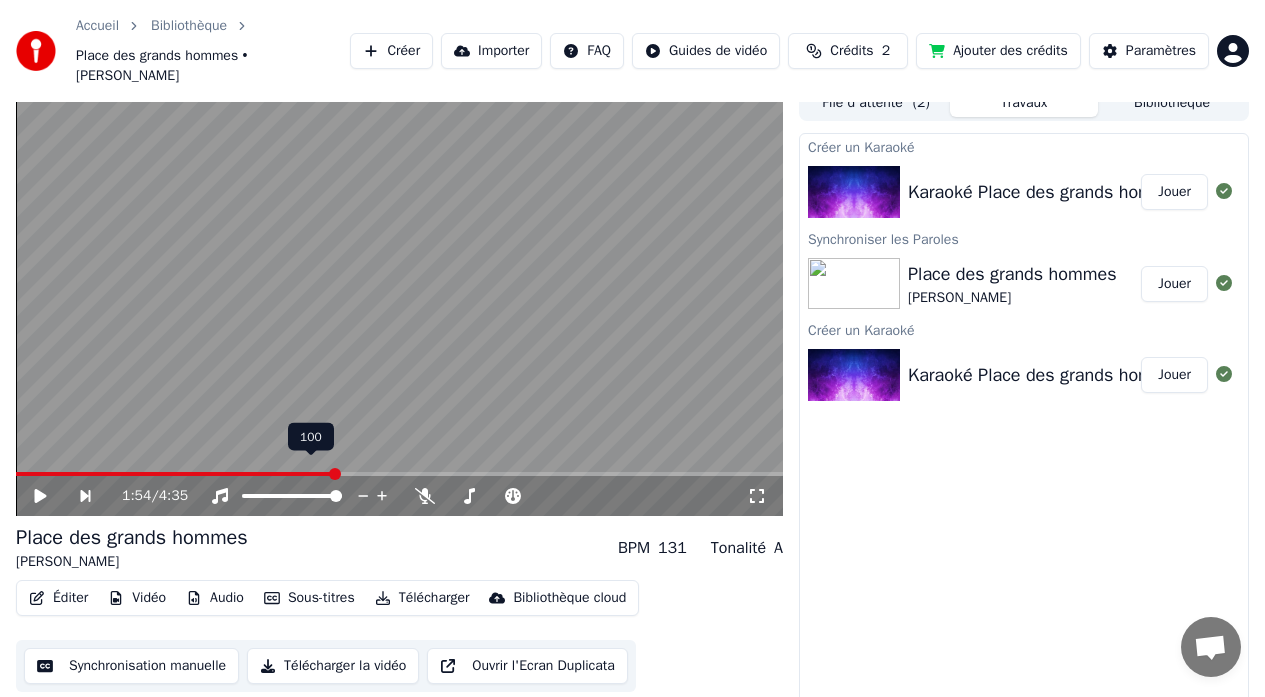 scroll, scrollTop: 45, scrollLeft: 0, axis: vertical 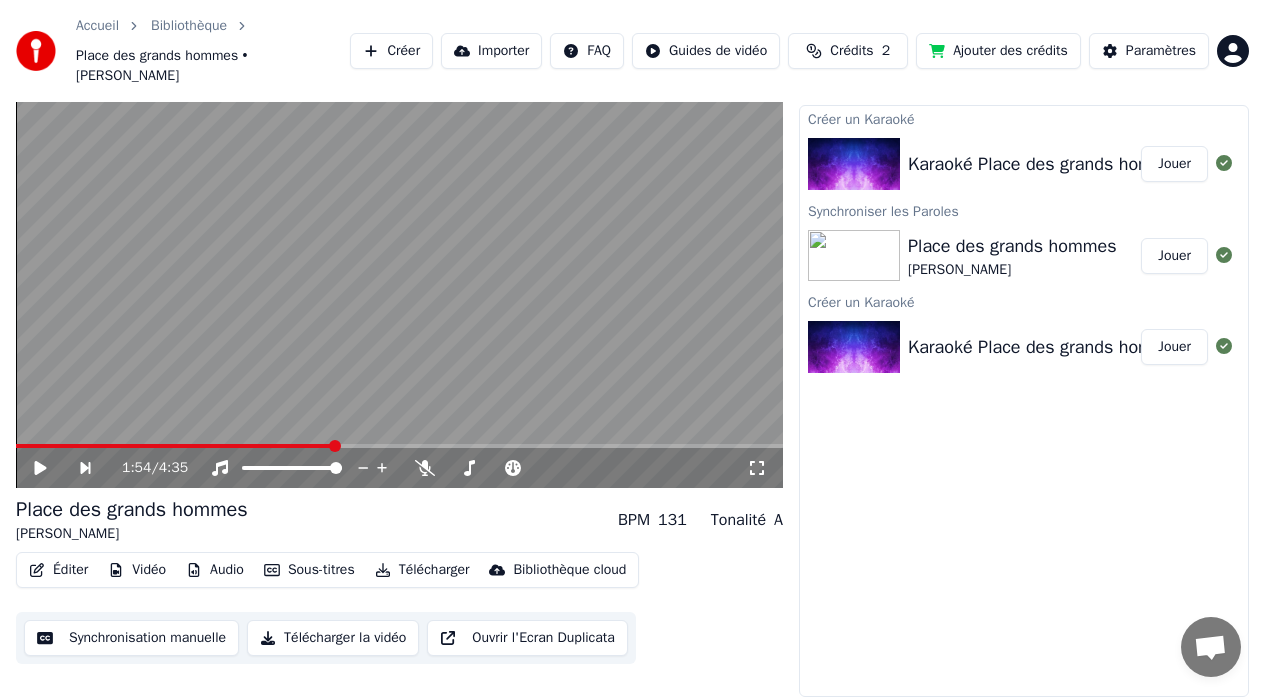 click on "Synchronisation manuelle" at bounding box center (131, 638) 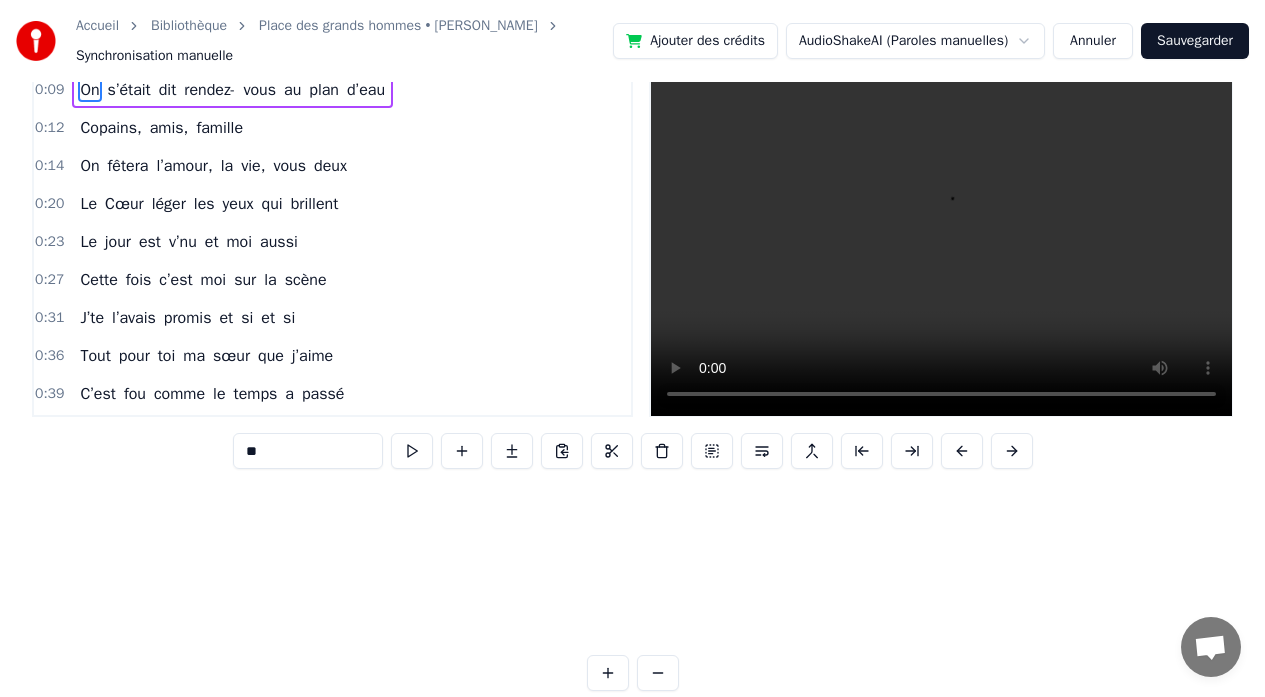 scroll, scrollTop: 0, scrollLeft: 0, axis: both 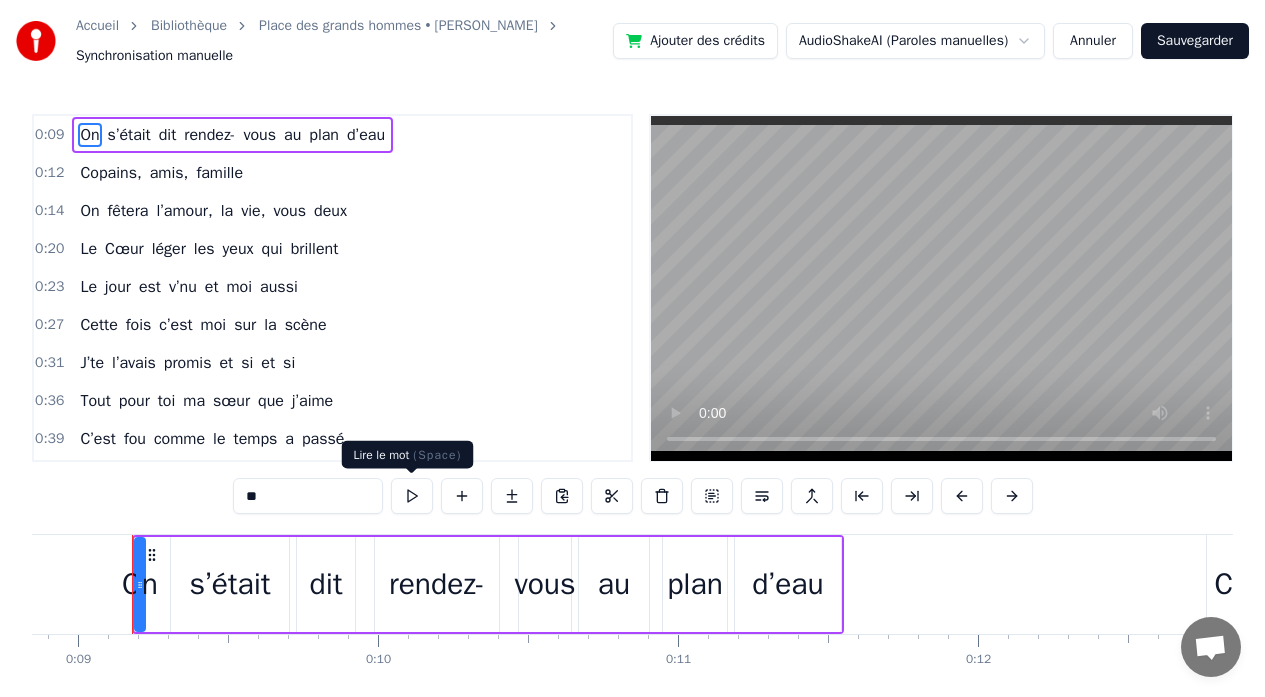 click at bounding box center (412, 496) 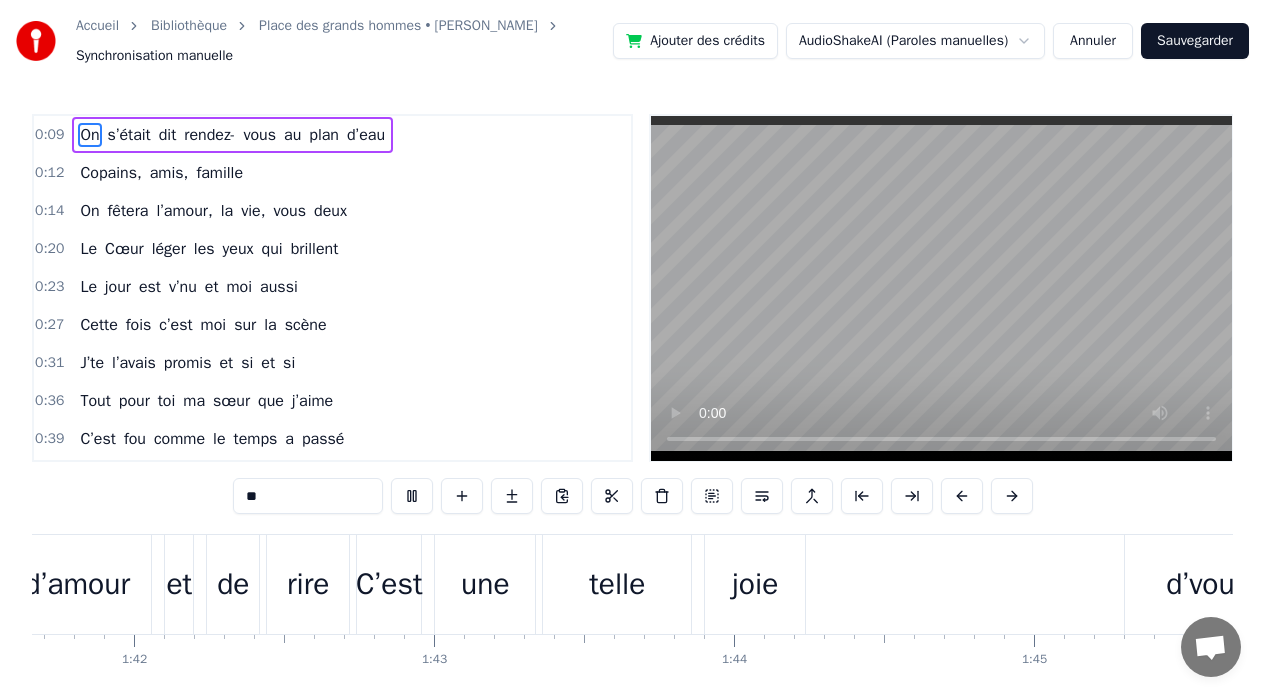 scroll, scrollTop: 0, scrollLeft: 30814, axis: horizontal 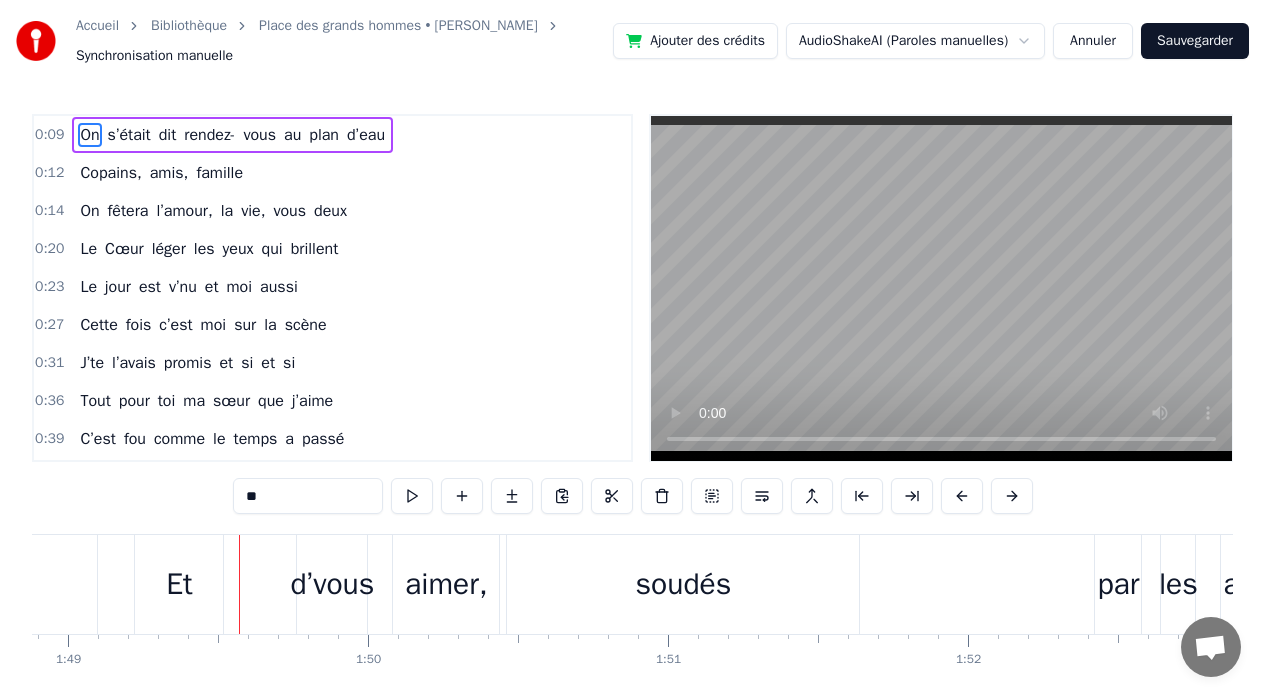 click on "Annuler" at bounding box center [1093, 41] 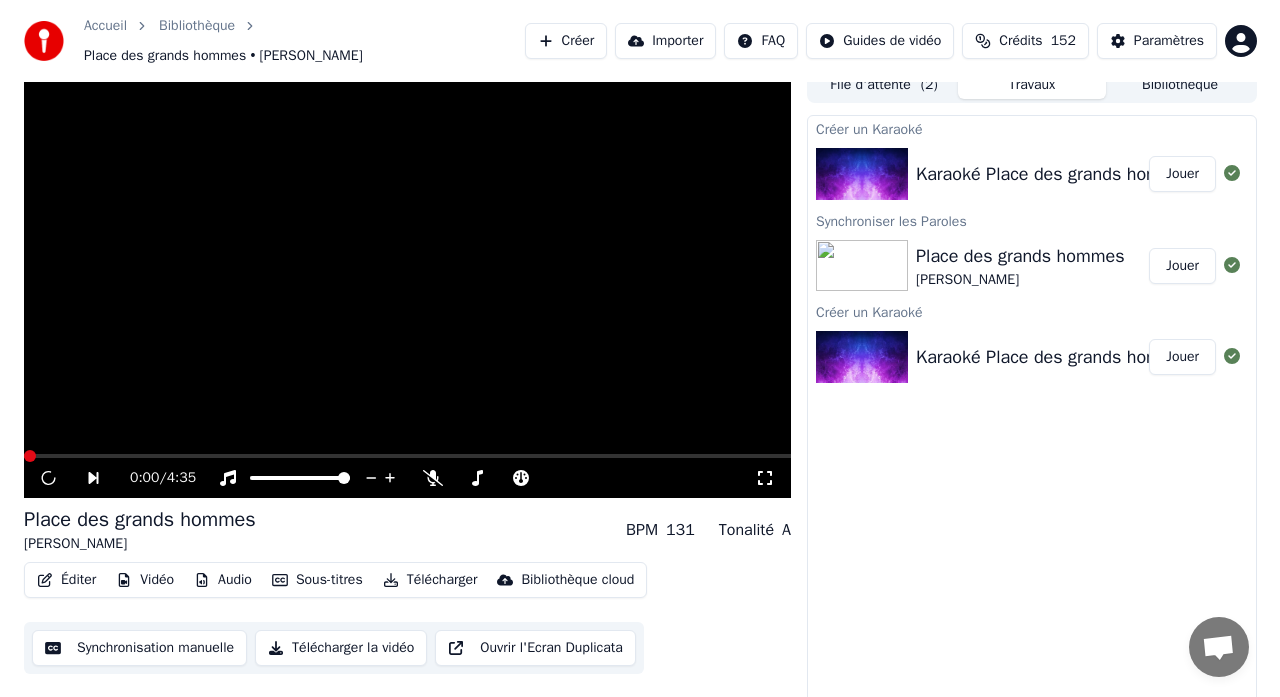 scroll, scrollTop: 25, scrollLeft: 0, axis: vertical 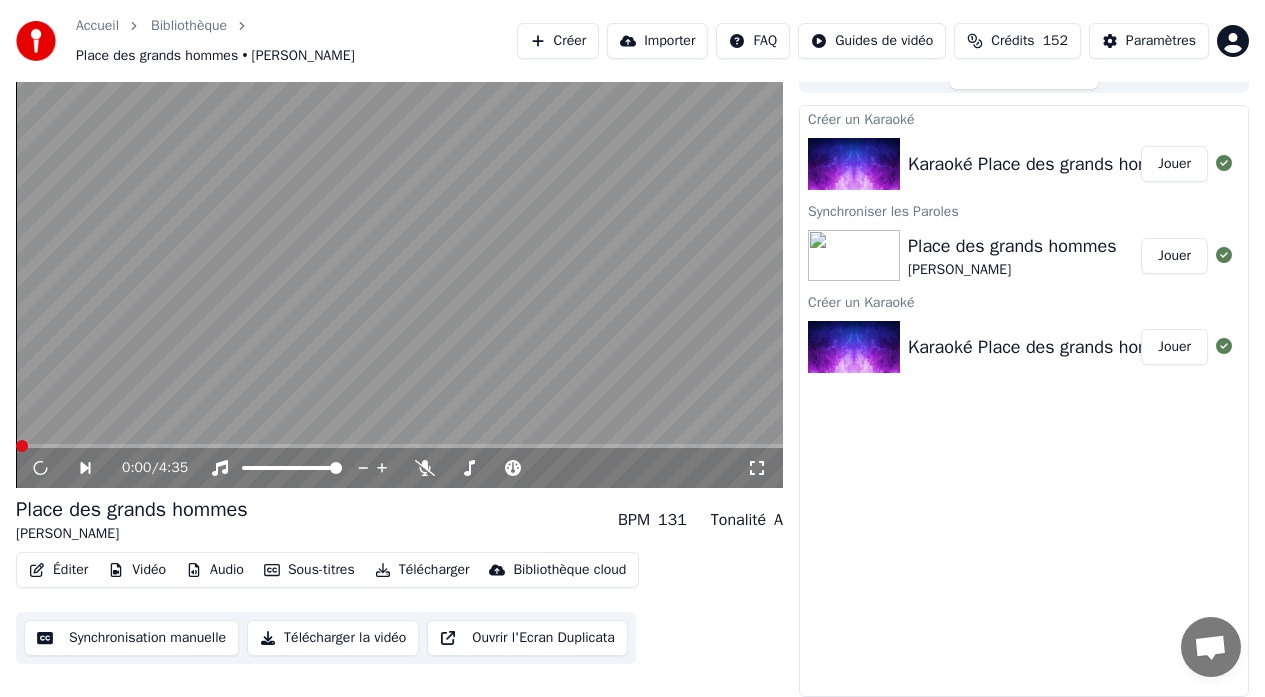 click on "Créer" at bounding box center [558, 41] 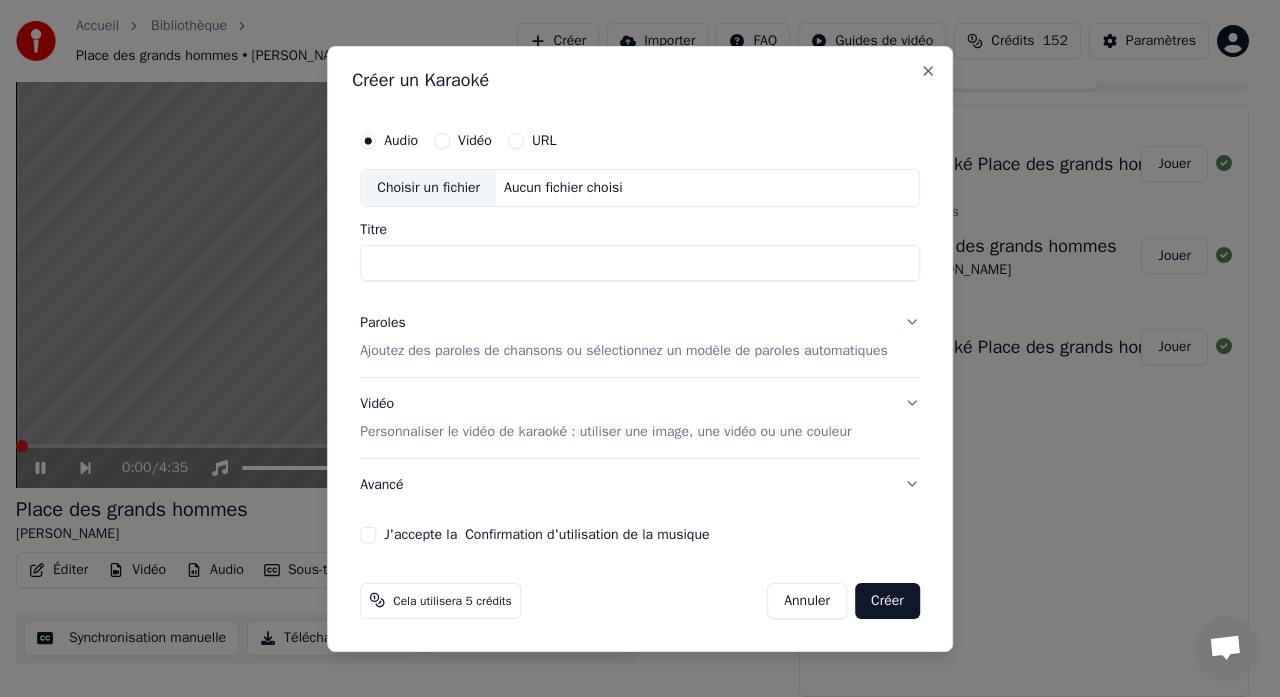 click on "Choisir un fichier" at bounding box center (428, 188) 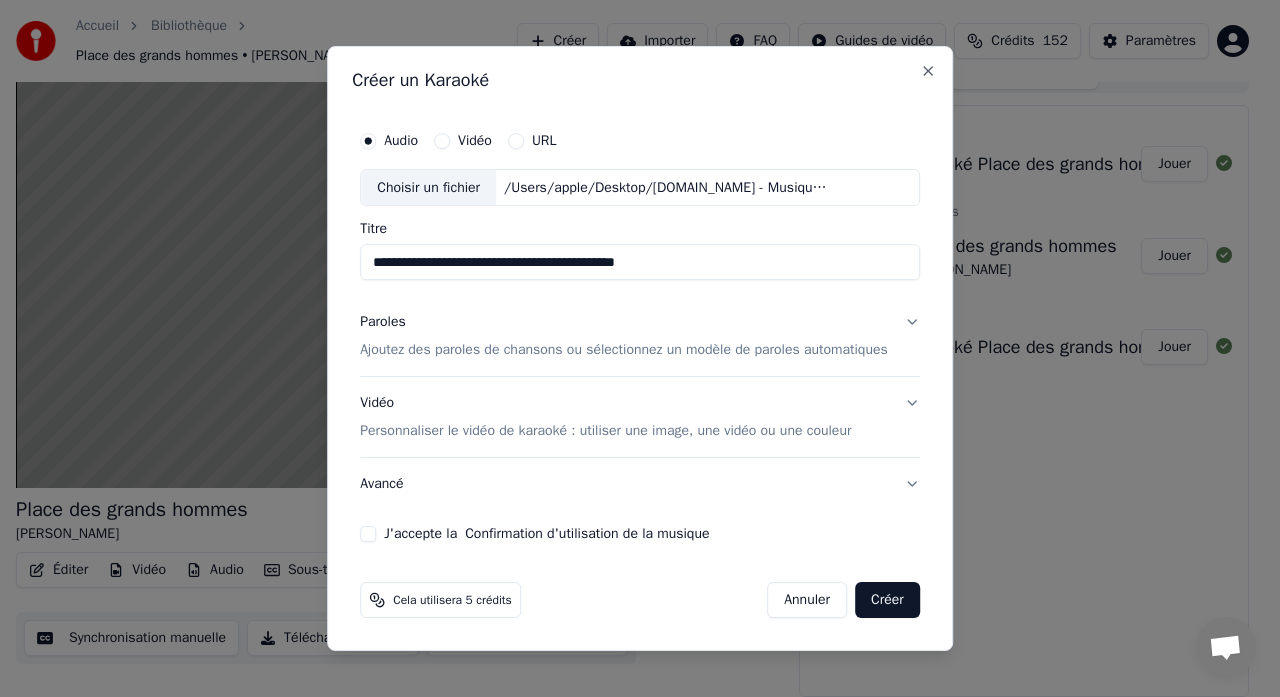 type on "**********" 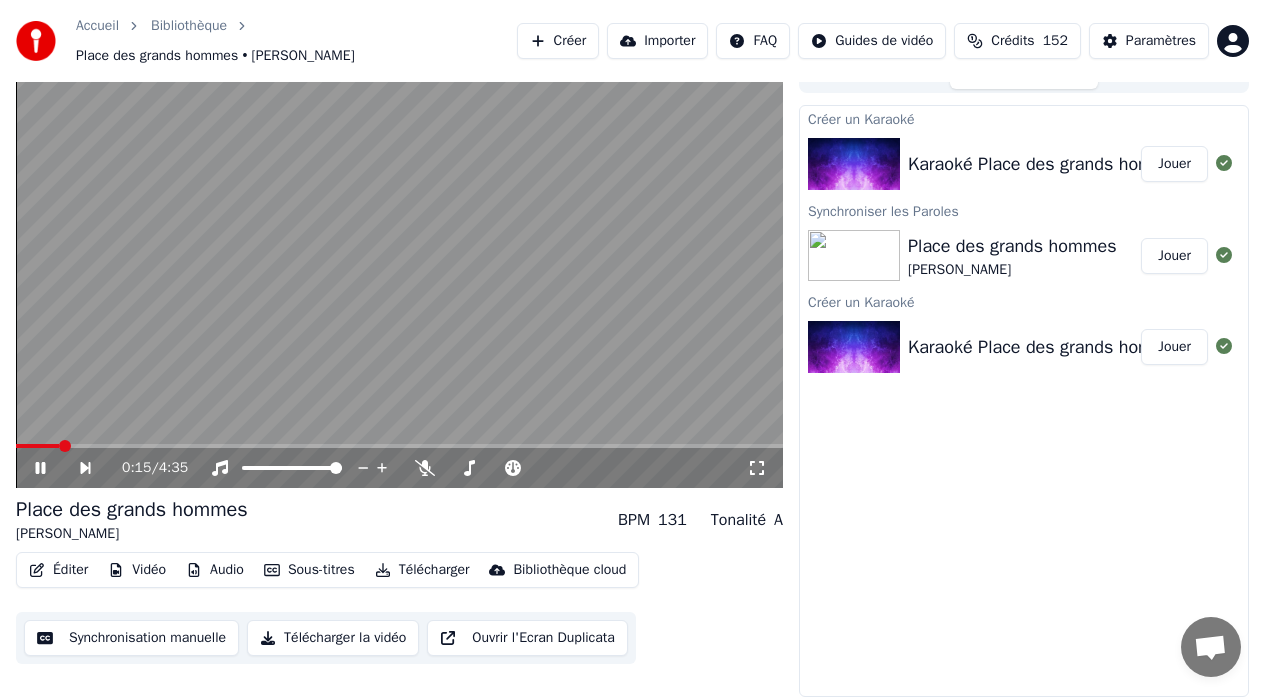 click 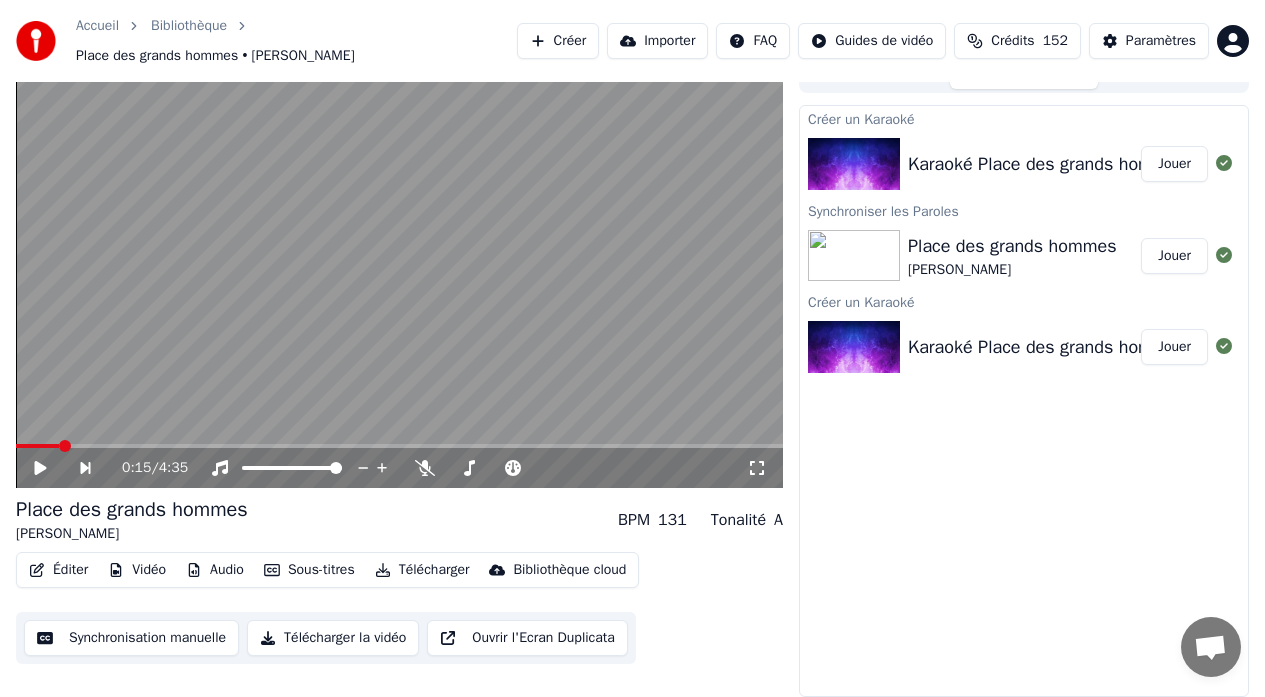 click on "Créer" at bounding box center (558, 41) 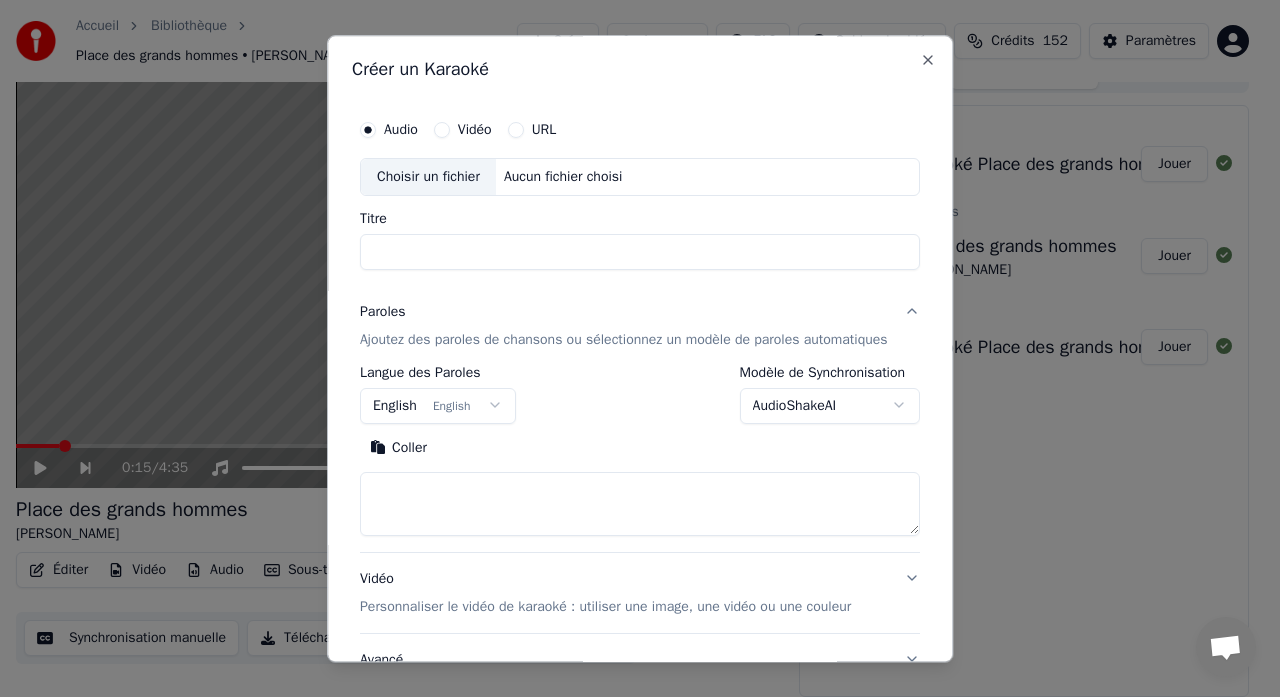 click on "Choisir un fichier" at bounding box center (428, 177) 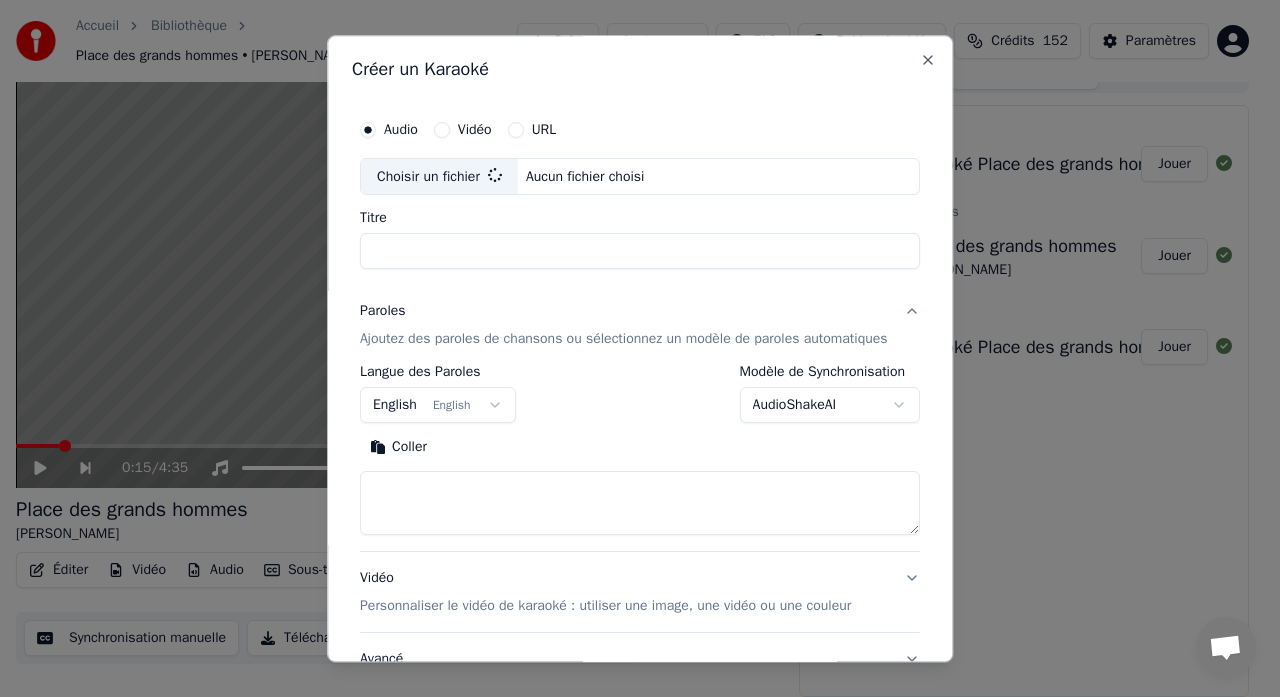 type on "**********" 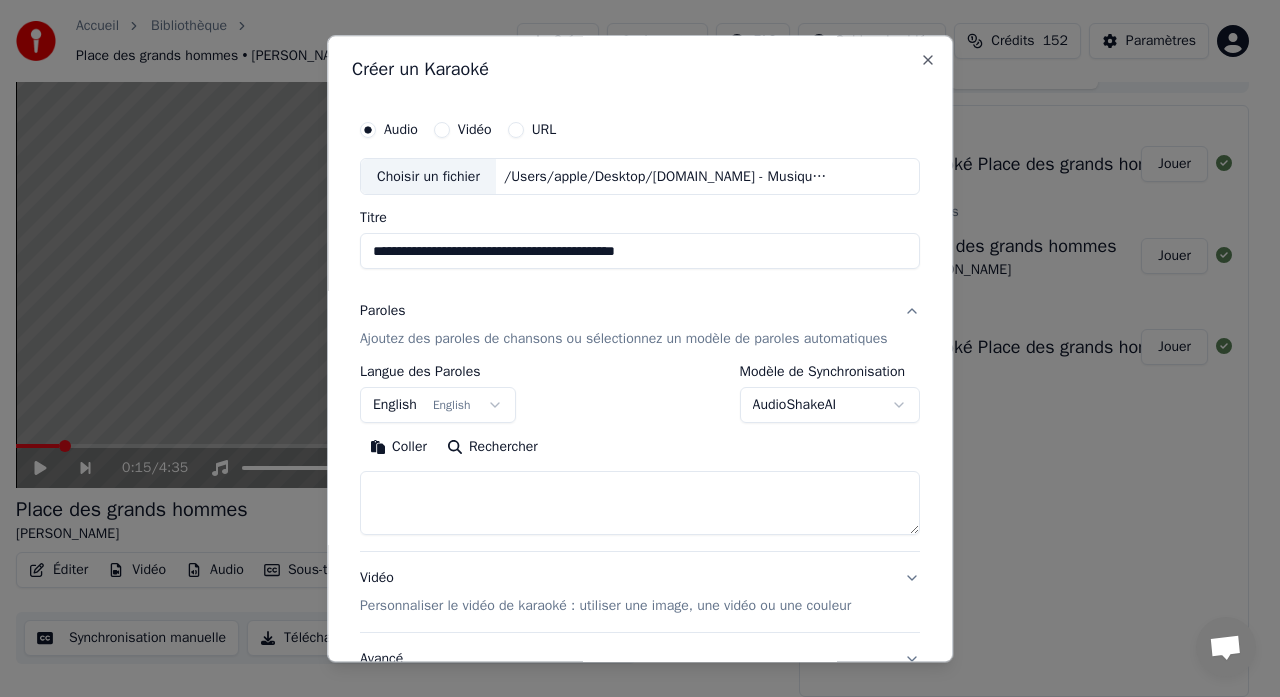 click on "Ajoutez des paroles de chansons ou sélectionnez un modèle de paroles automatiques" at bounding box center (624, 340) 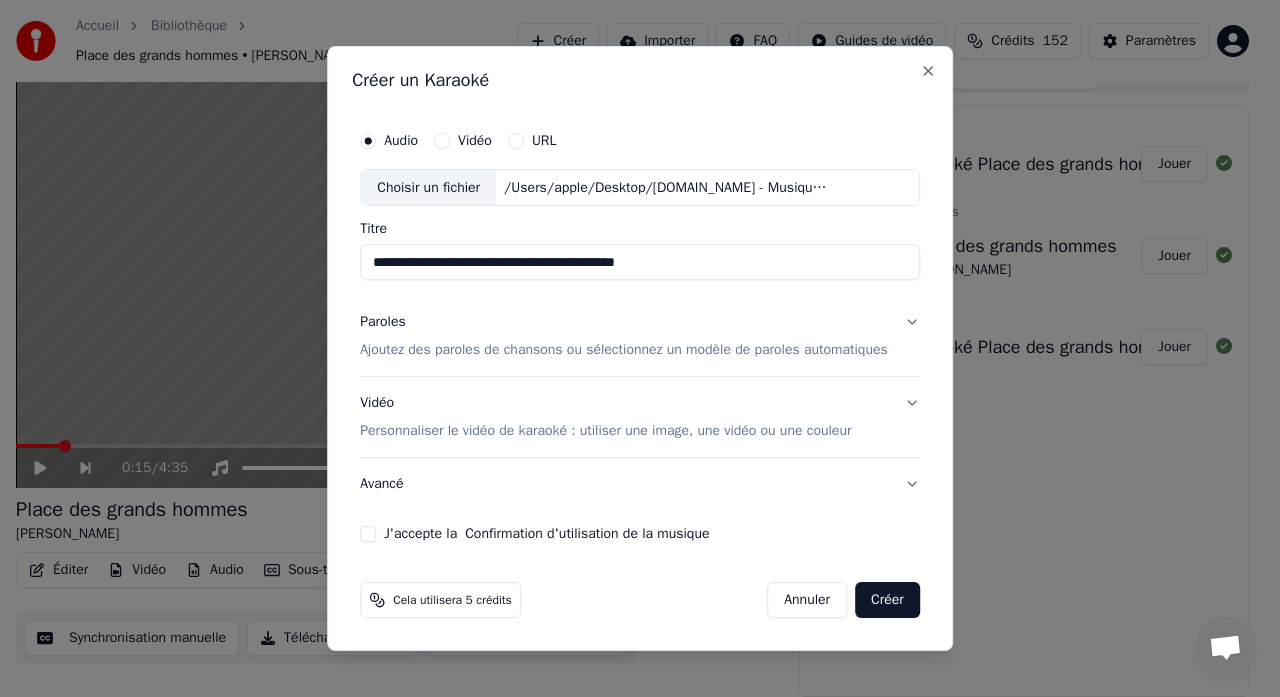 click on "Ajoutez des paroles de chansons ou sélectionnez un modèle de paroles automatiques" at bounding box center [624, 351] 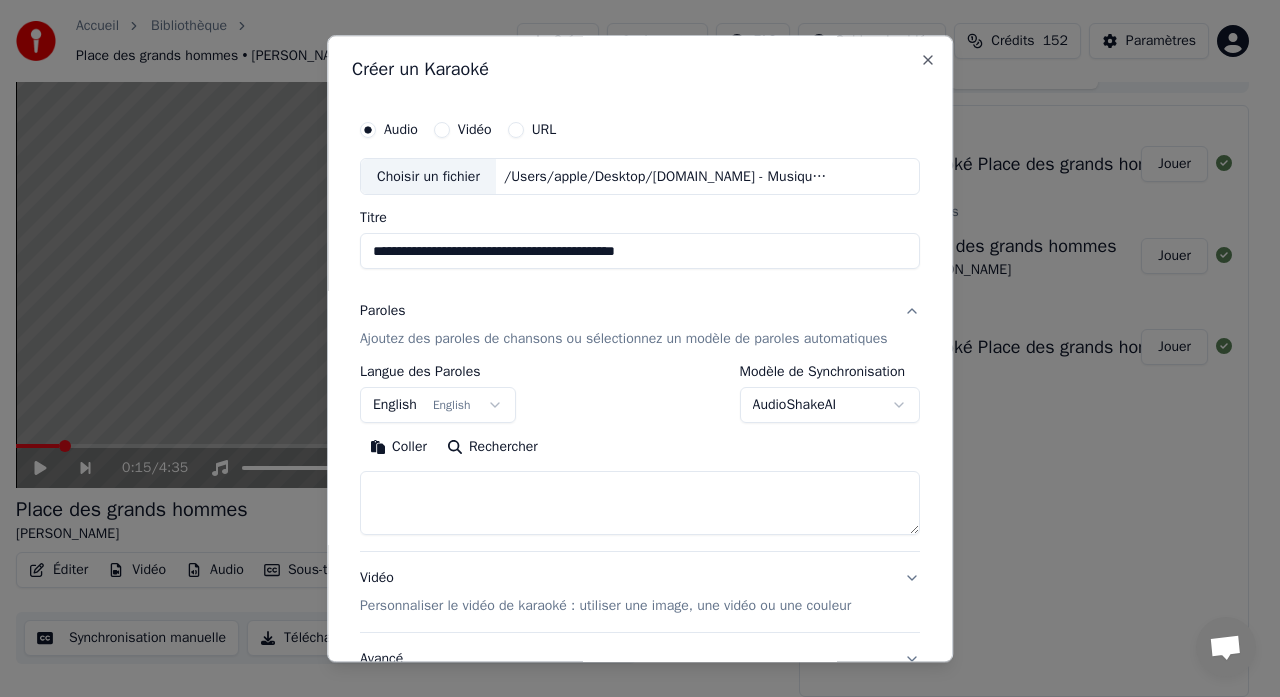 click on "**********" at bounding box center [632, 323] 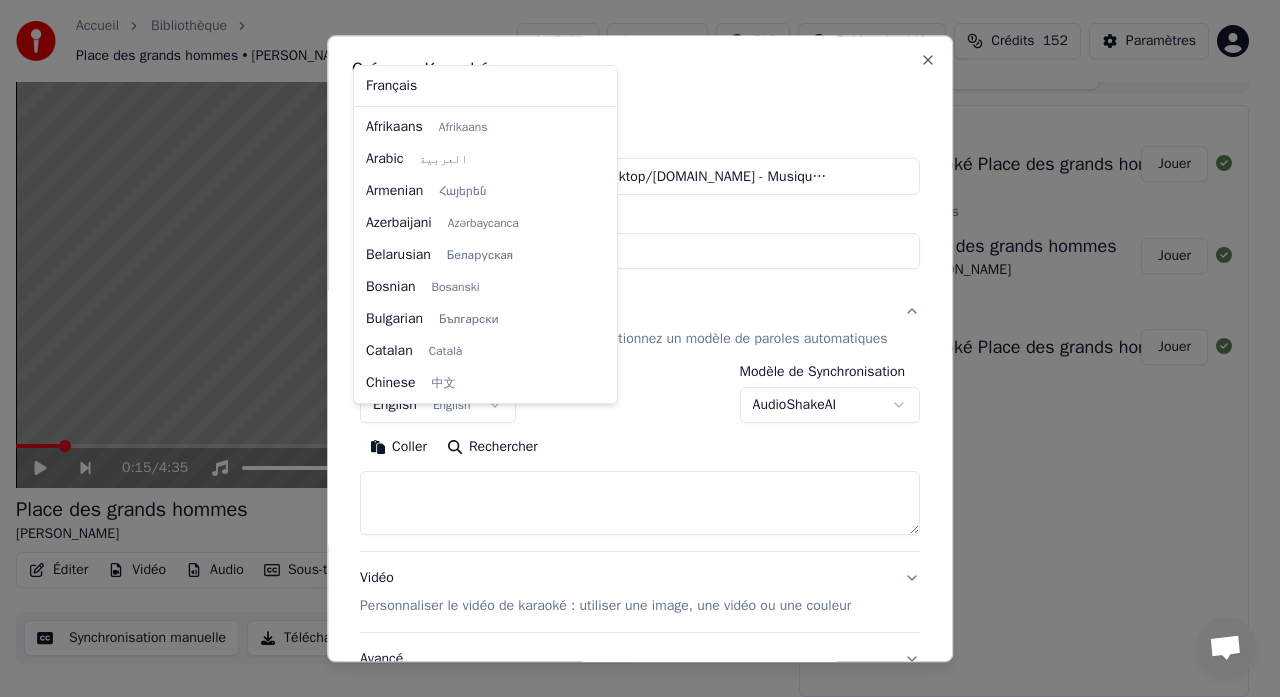 scroll, scrollTop: 160, scrollLeft: 0, axis: vertical 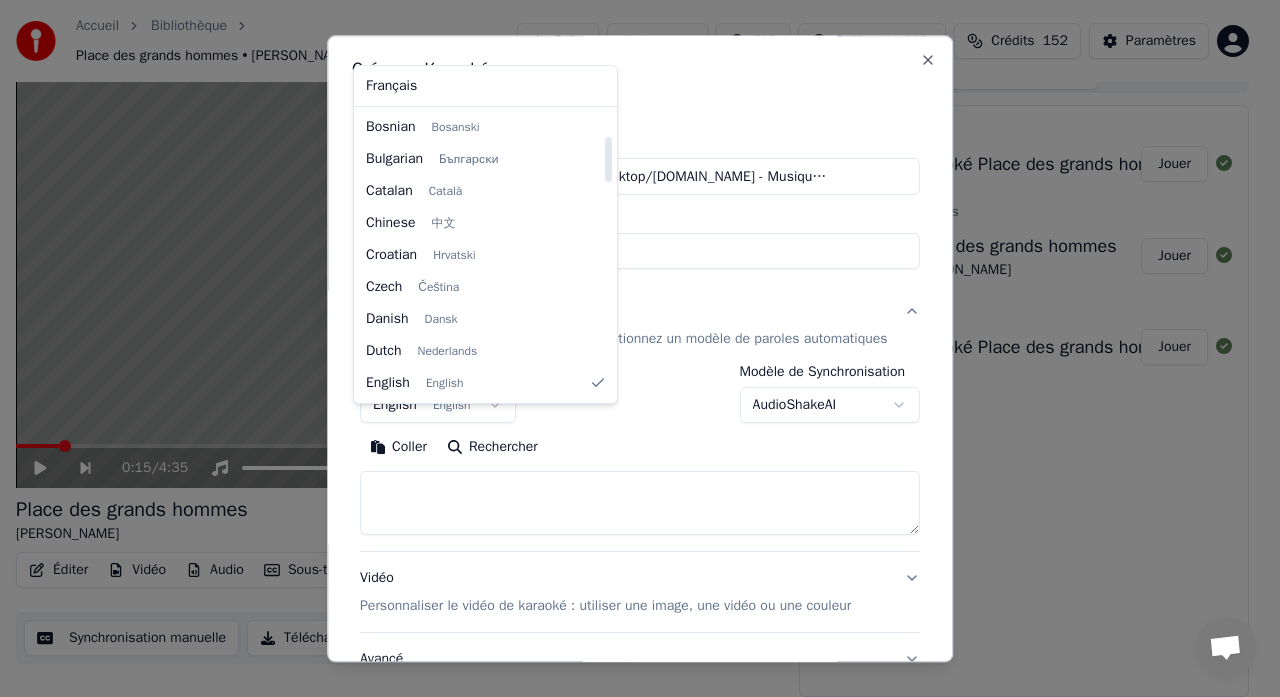 select on "**" 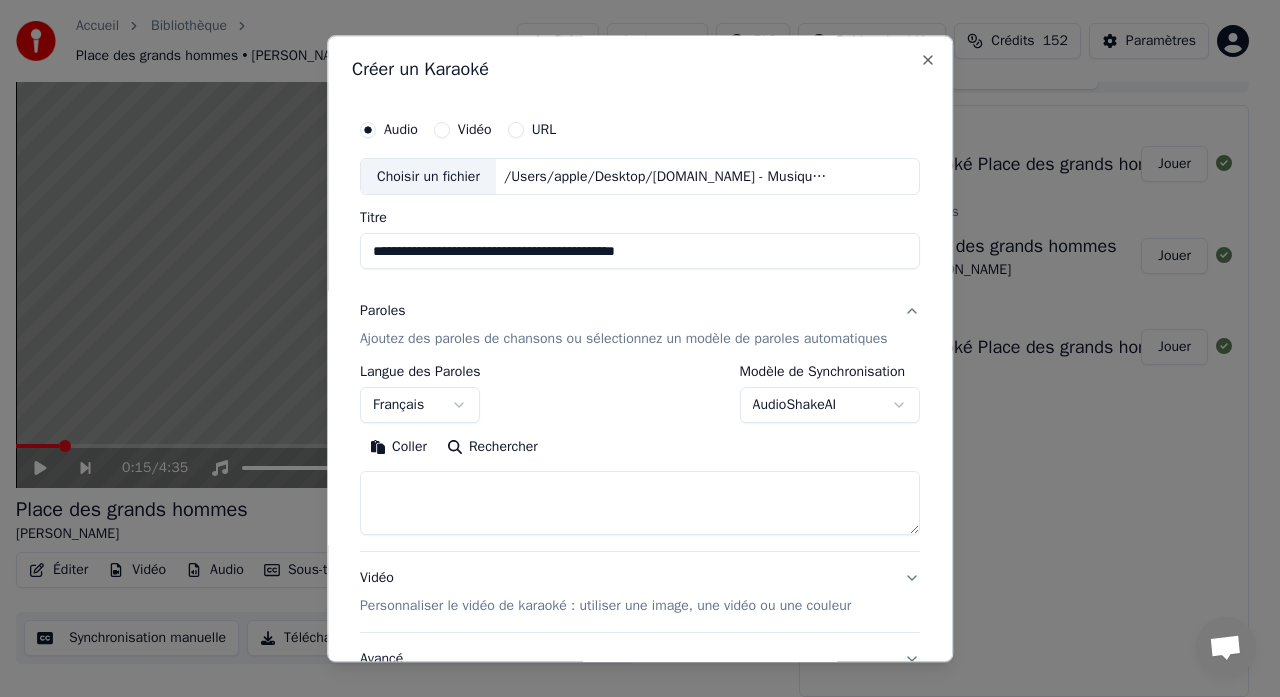 click at bounding box center [640, 504] 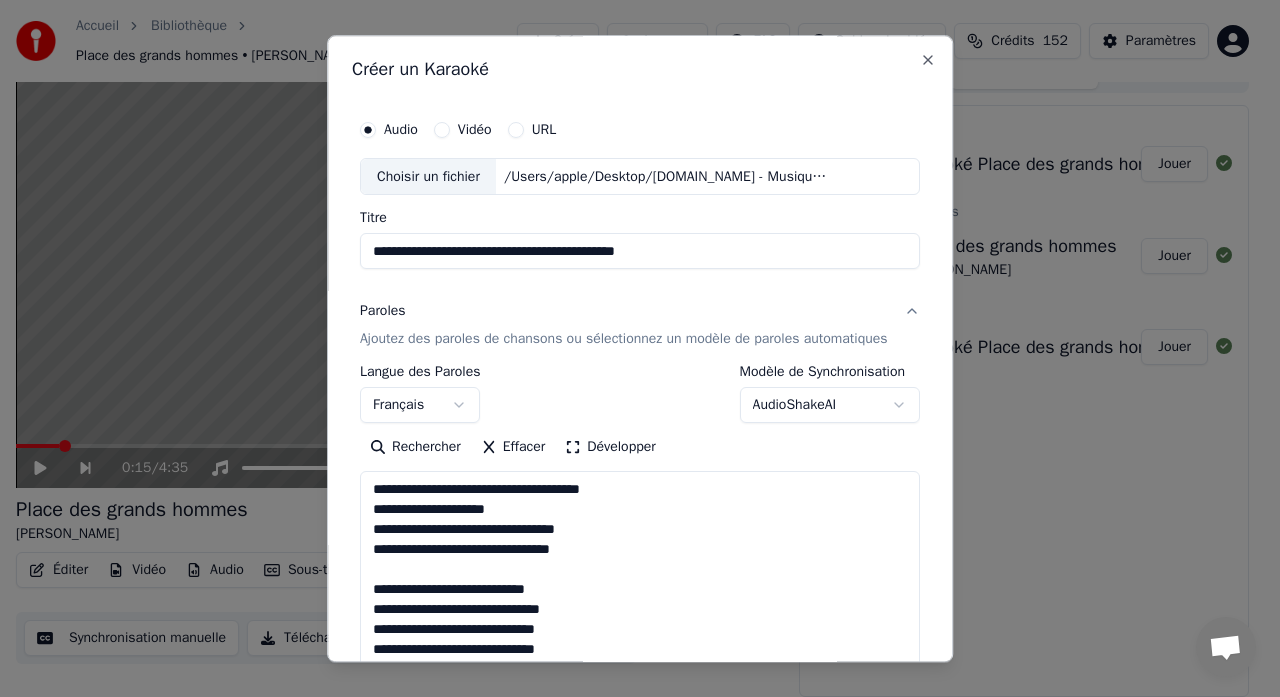 scroll, scrollTop: 1623, scrollLeft: 0, axis: vertical 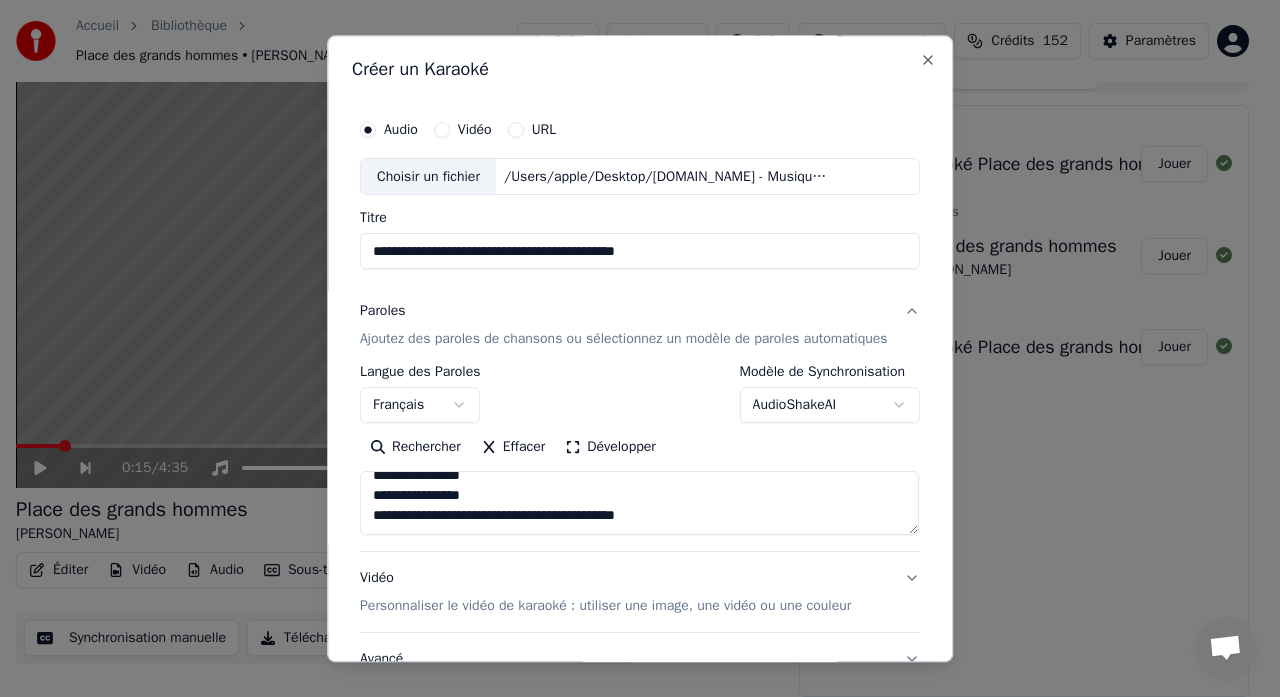 type on "**********" 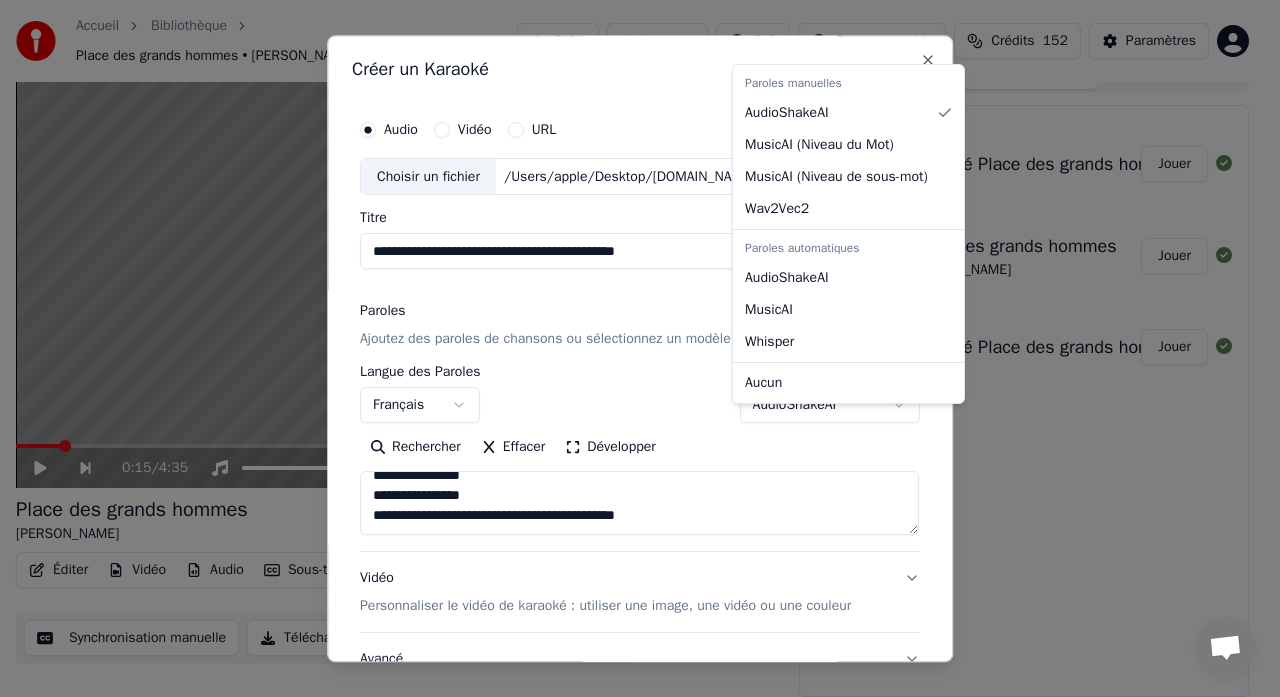 click on "**********" at bounding box center [632, 323] 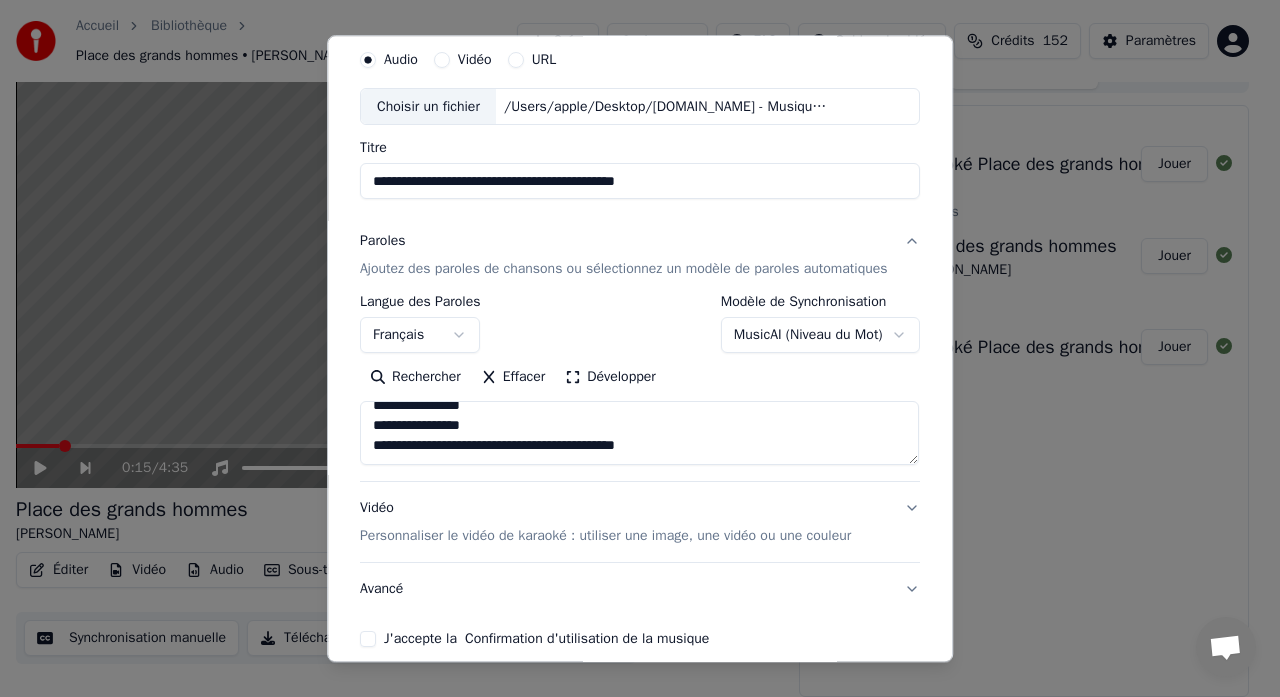 scroll, scrollTop: 78, scrollLeft: 0, axis: vertical 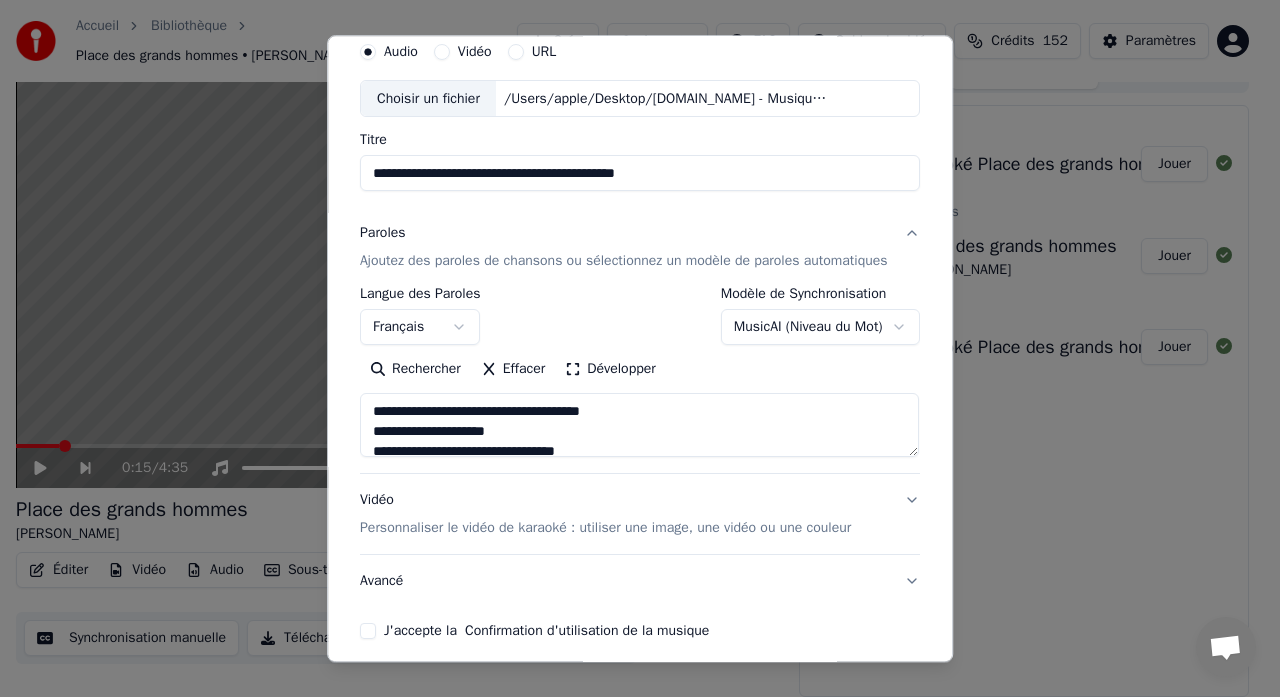 click on "MusicAI ( Niveau du Mot )" at bounding box center (820, 328) 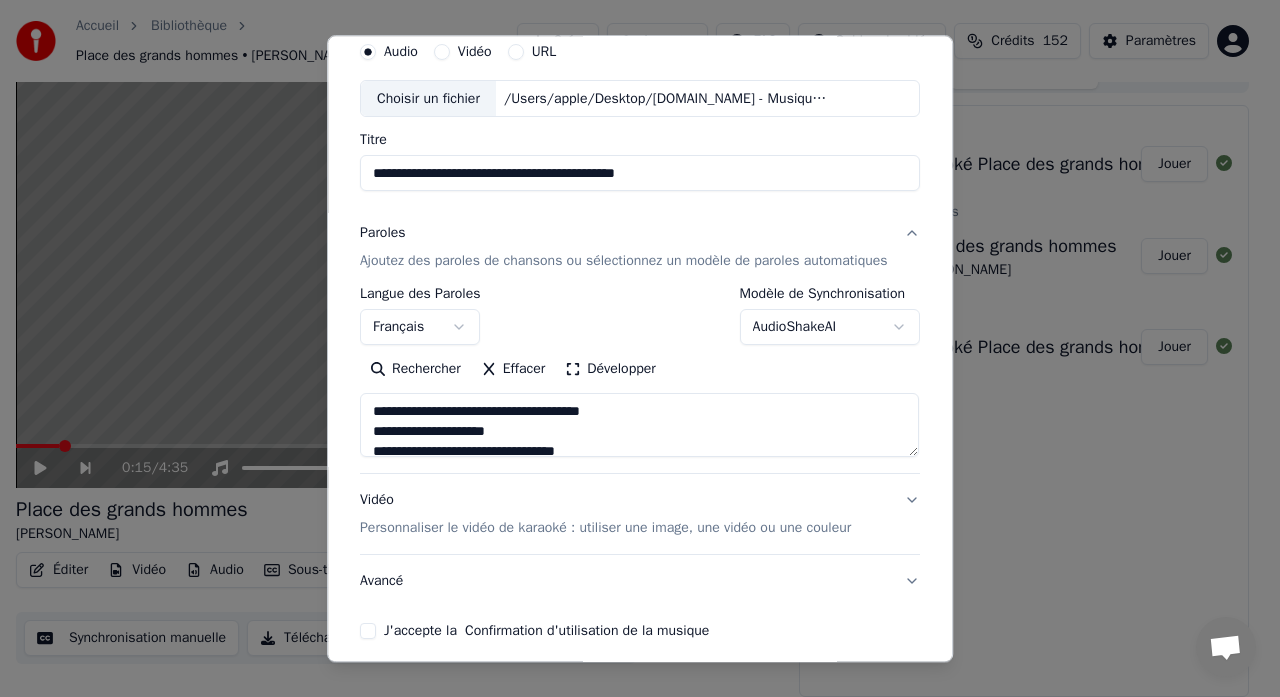 click on "**********" at bounding box center [632, 323] 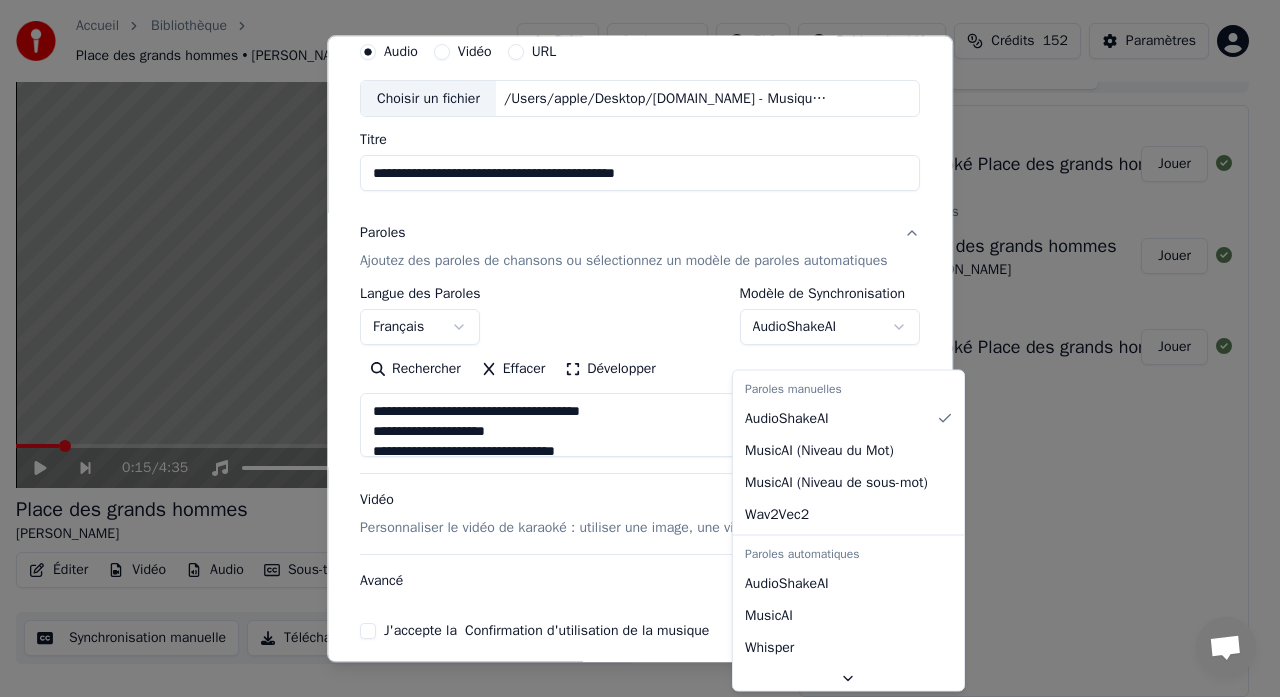 select on "**********" 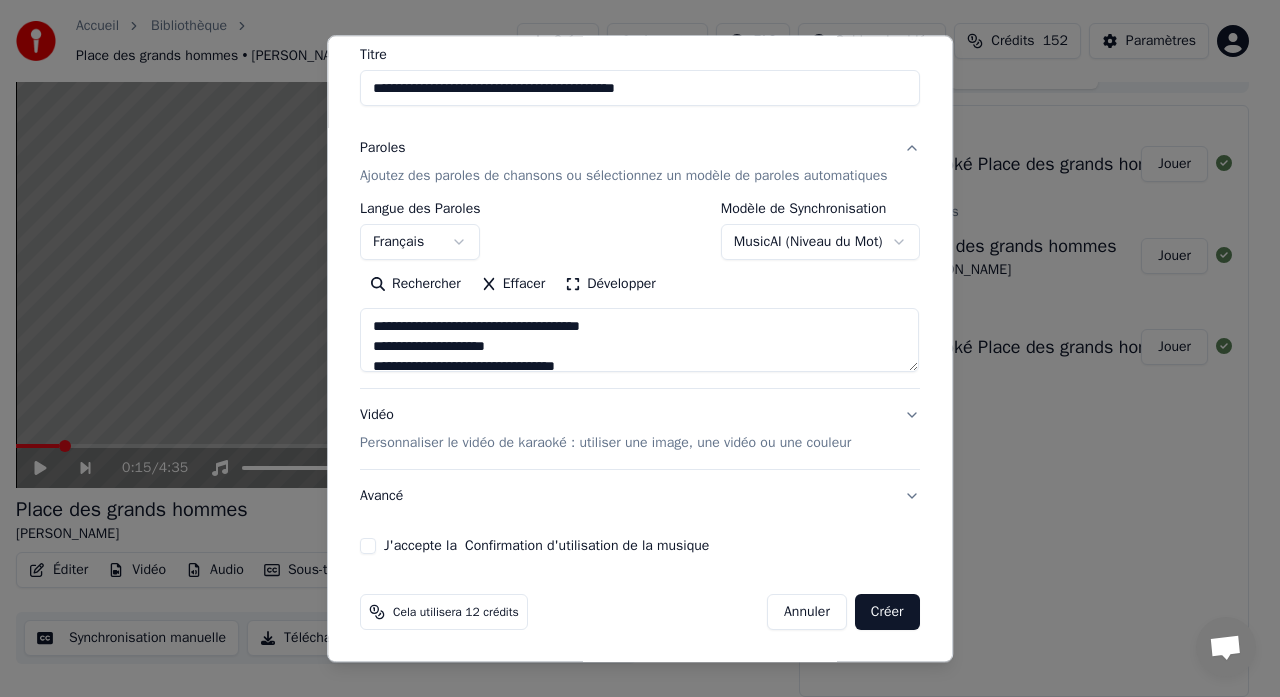 scroll, scrollTop: 184, scrollLeft: 0, axis: vertical 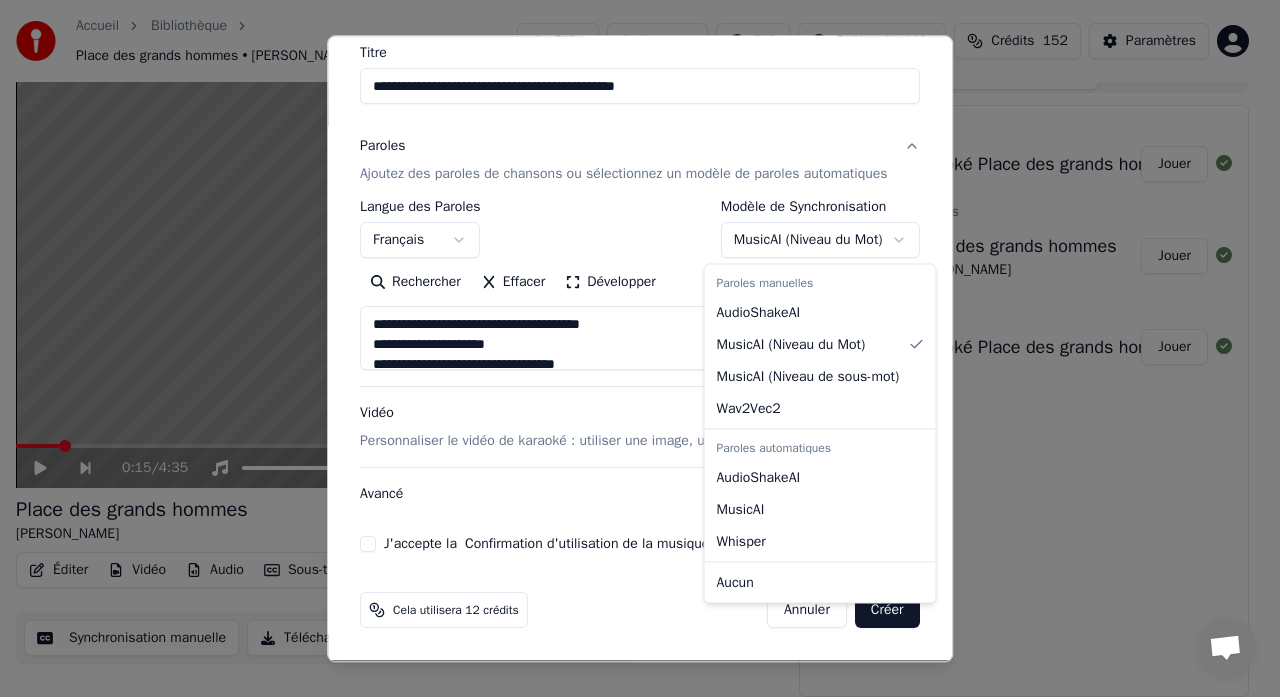 click on "**********" at bounding box center [632, 323] 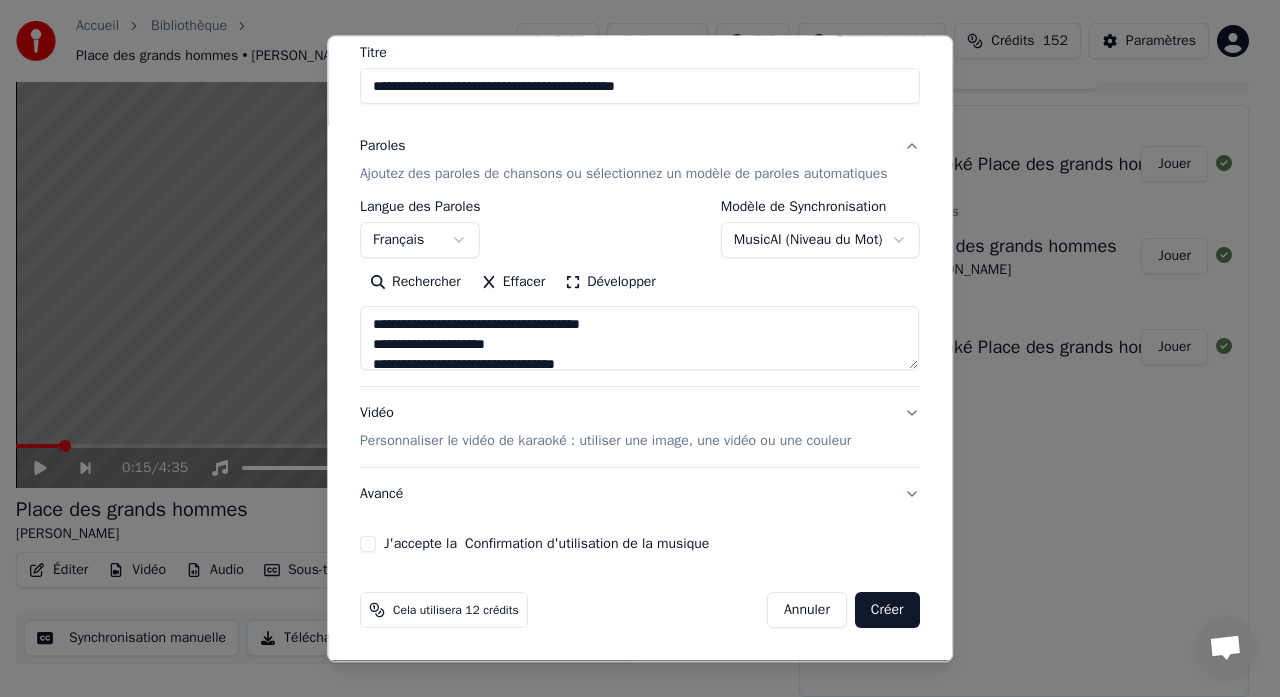 click on "MusicAI ( Niveau du Mot )" at bounding box center [820, 241] 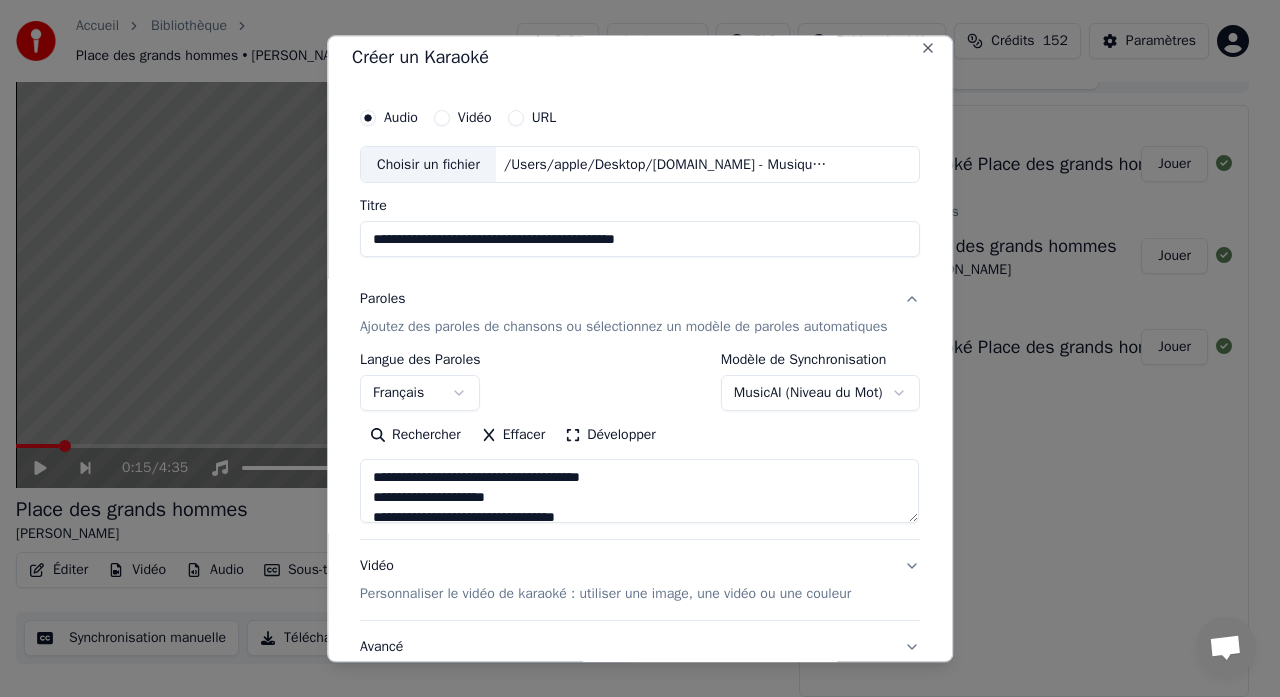 scroll, scrollTop: 0, scrollLeft: 0, axis: both 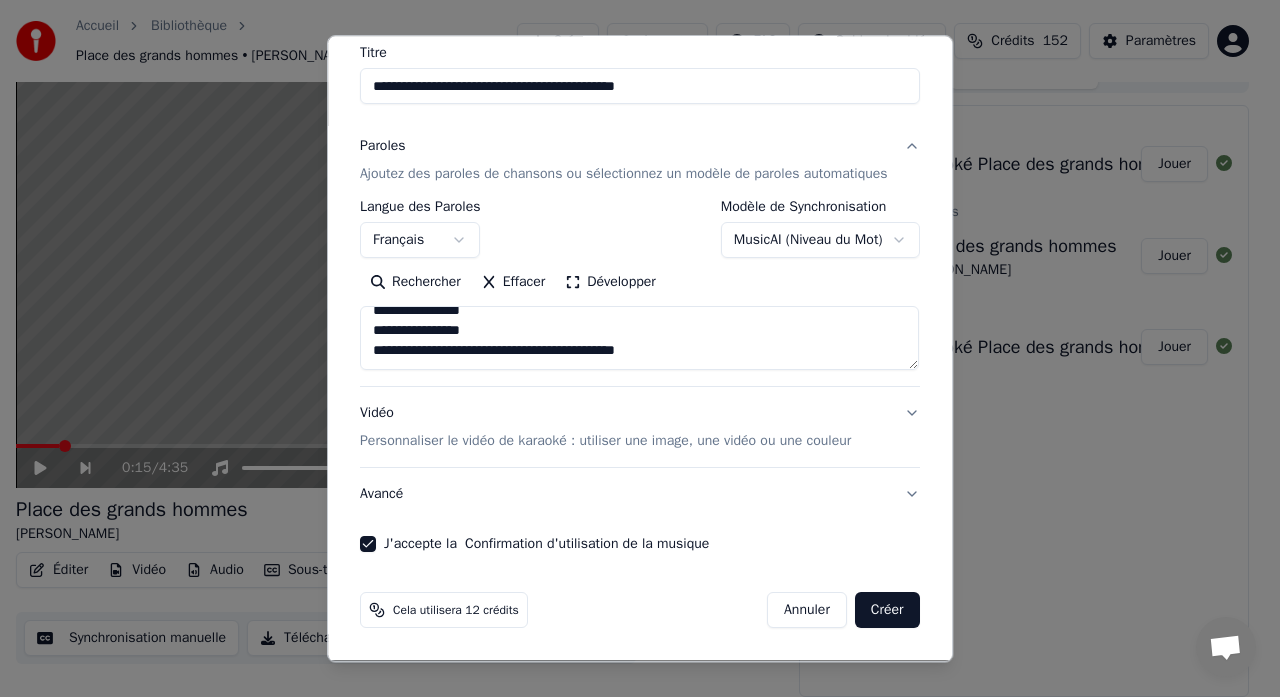 click on "Créer" at bounding box center [887, 611] 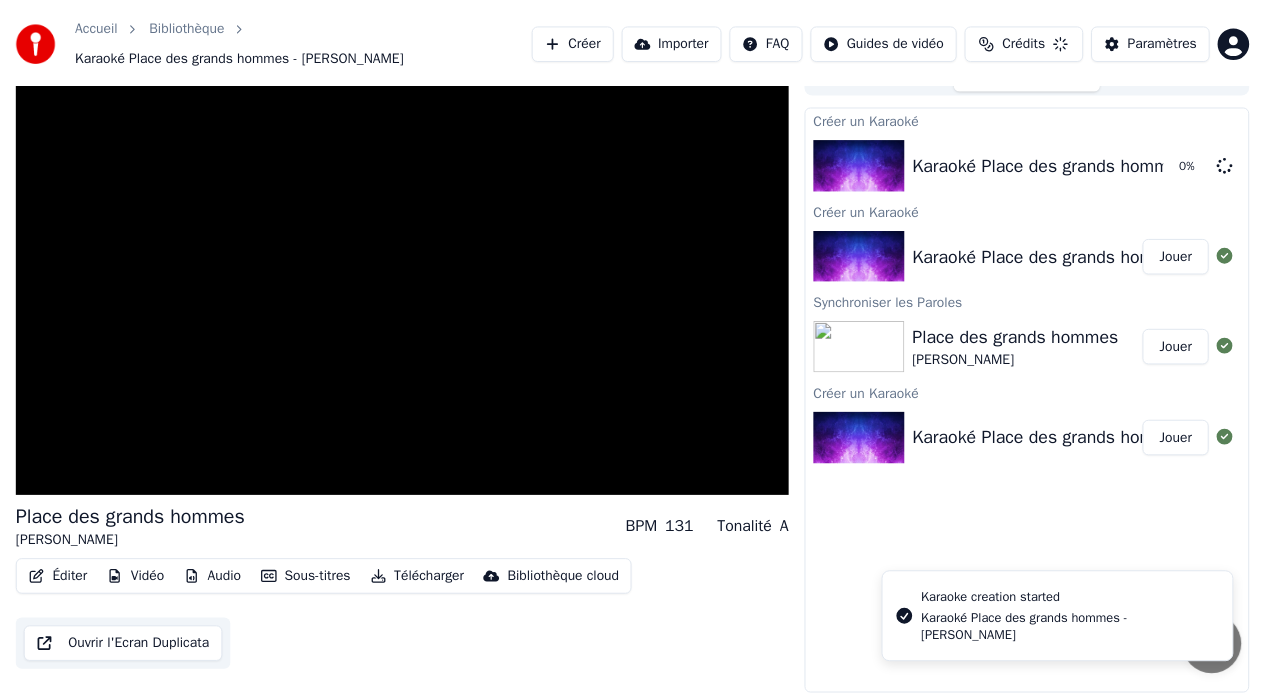 scroll, scrollTop: 0, scrollLeft: 0, axis: both 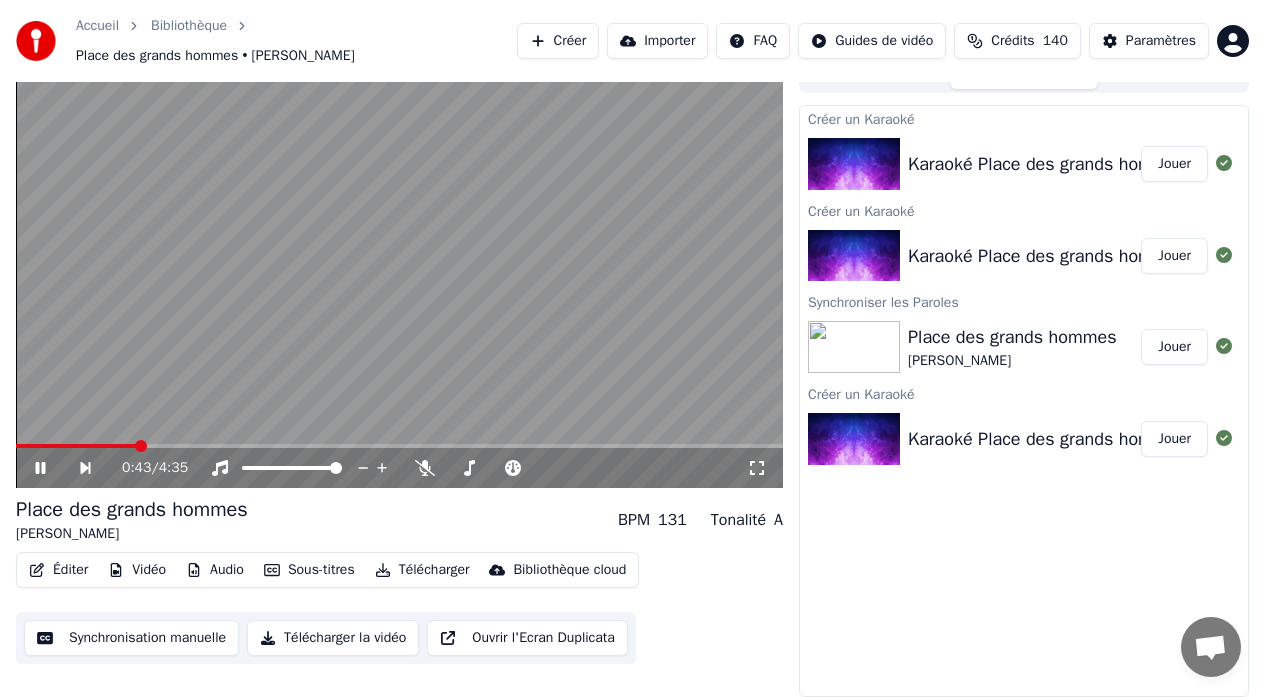 click 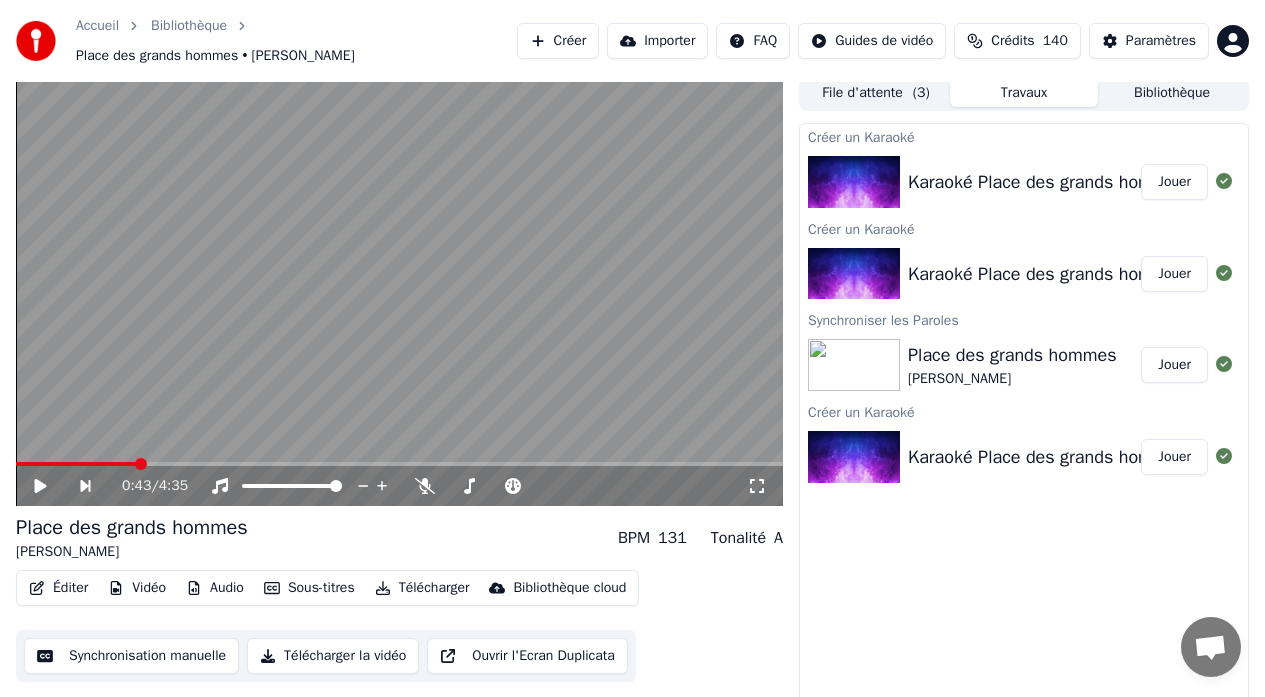 scroll, scrollTop: 0, scrollLeft: 0, axis: both 